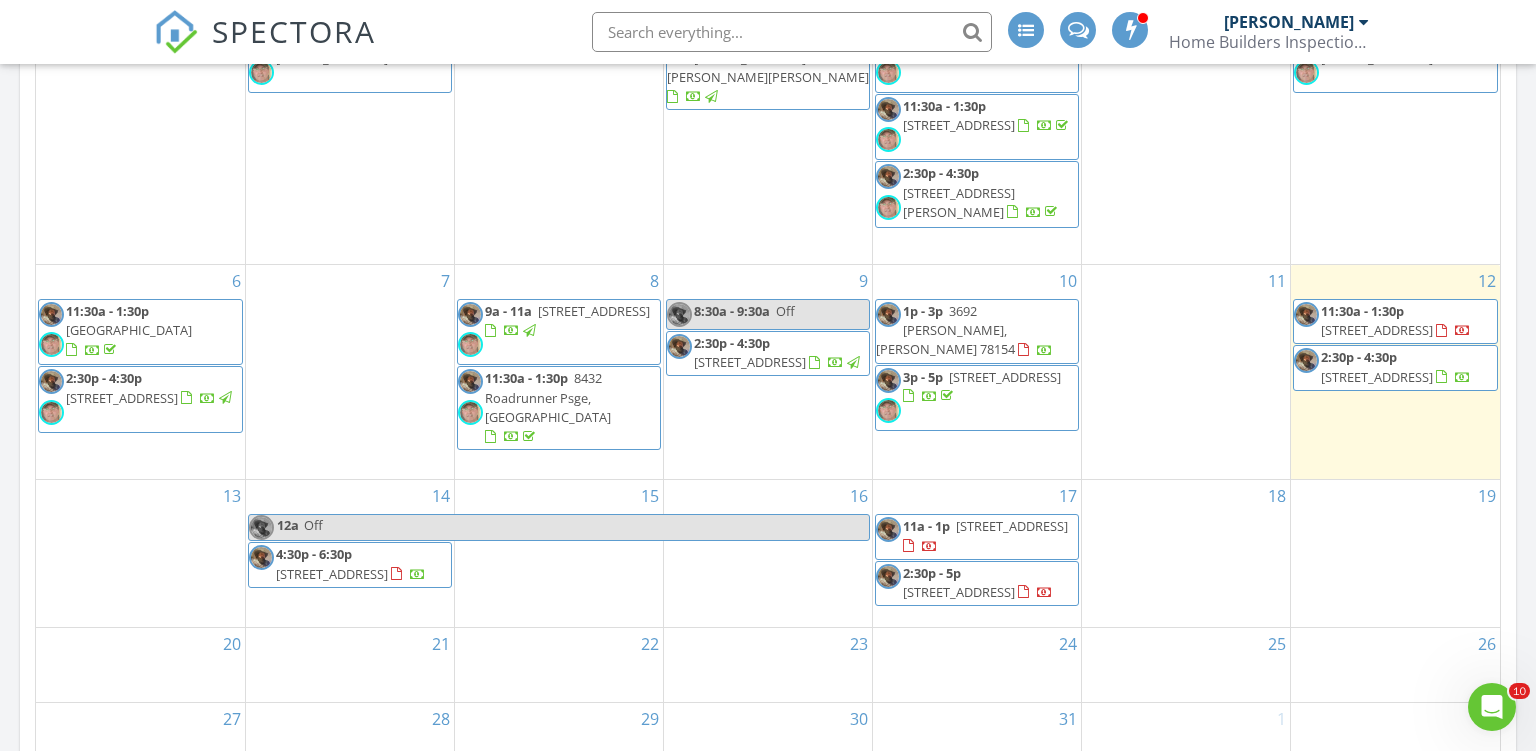 scroll, scrollTop: 1373, scrollLeft: 0, axis: vertical 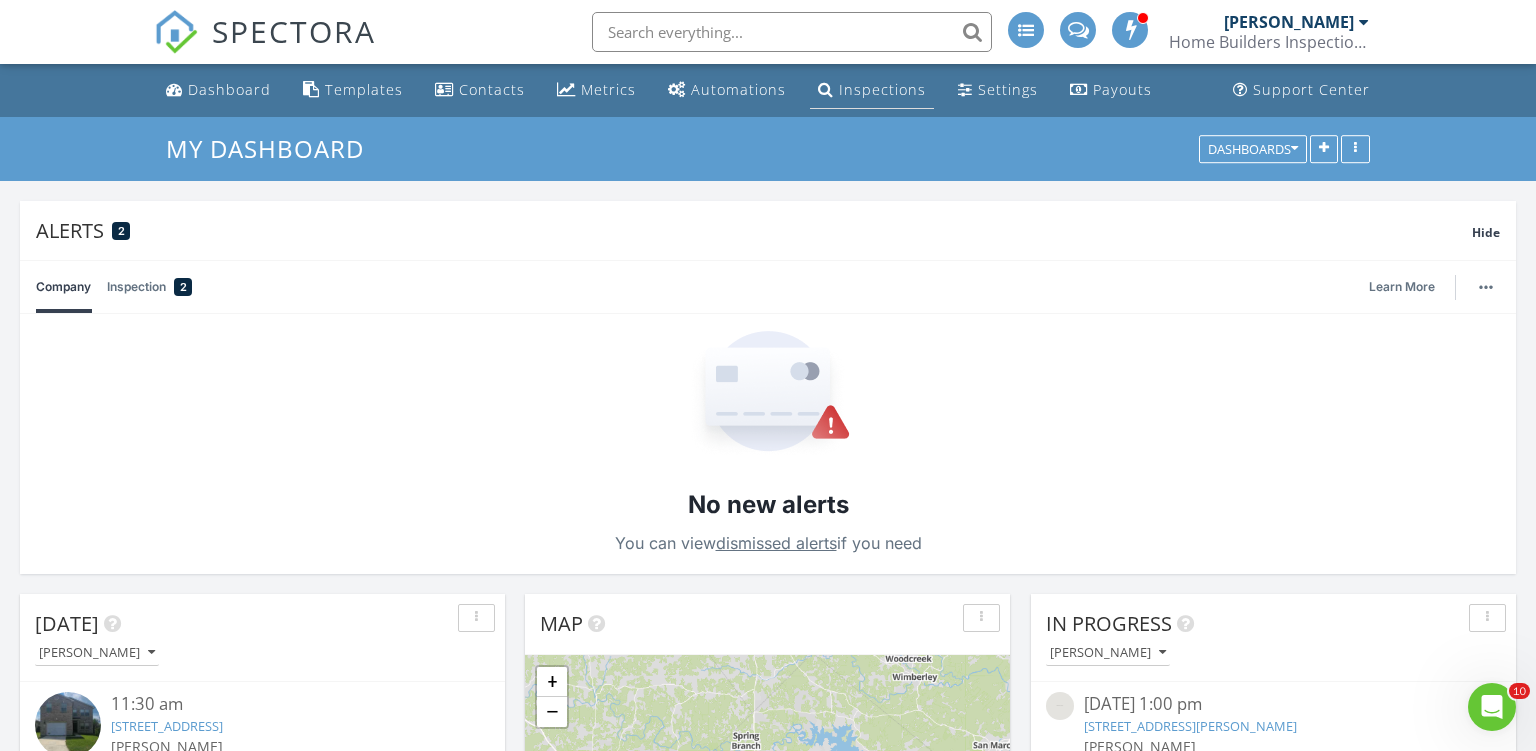 click on "Inspections" at bounding box center [882, 89] 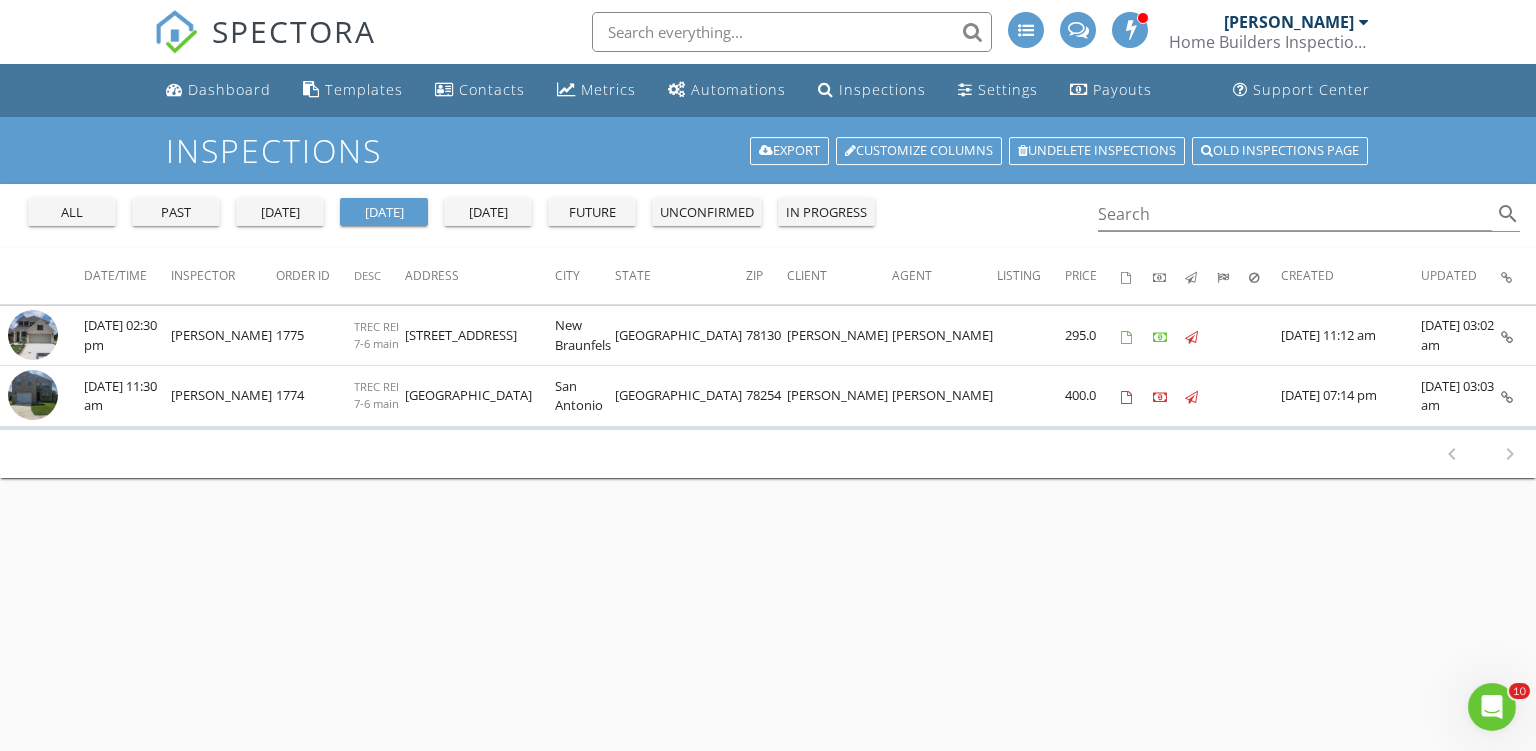 scroll, scrollTop: 0, scrollLeft: 0, axis: both 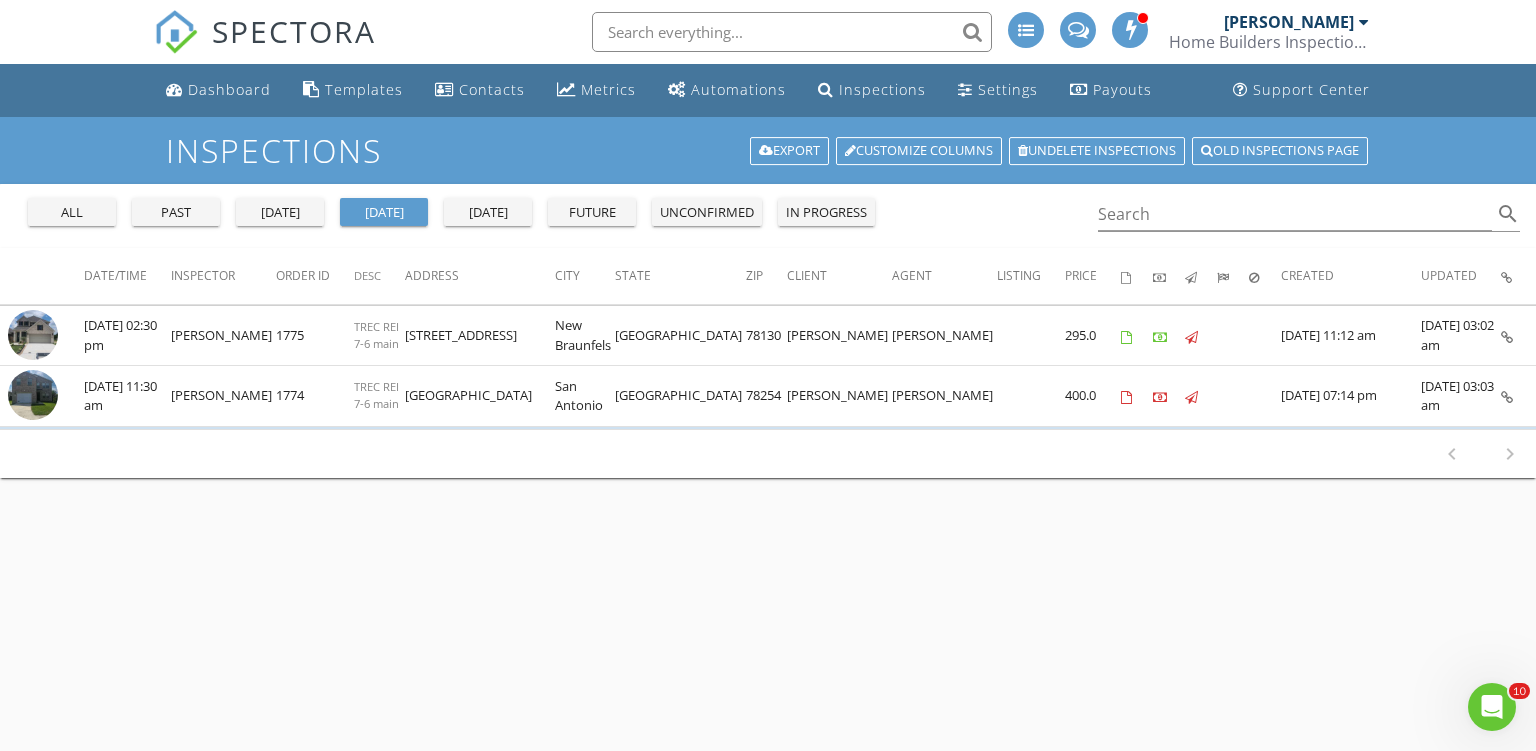 click on "all" at bounding box center (72, 213) 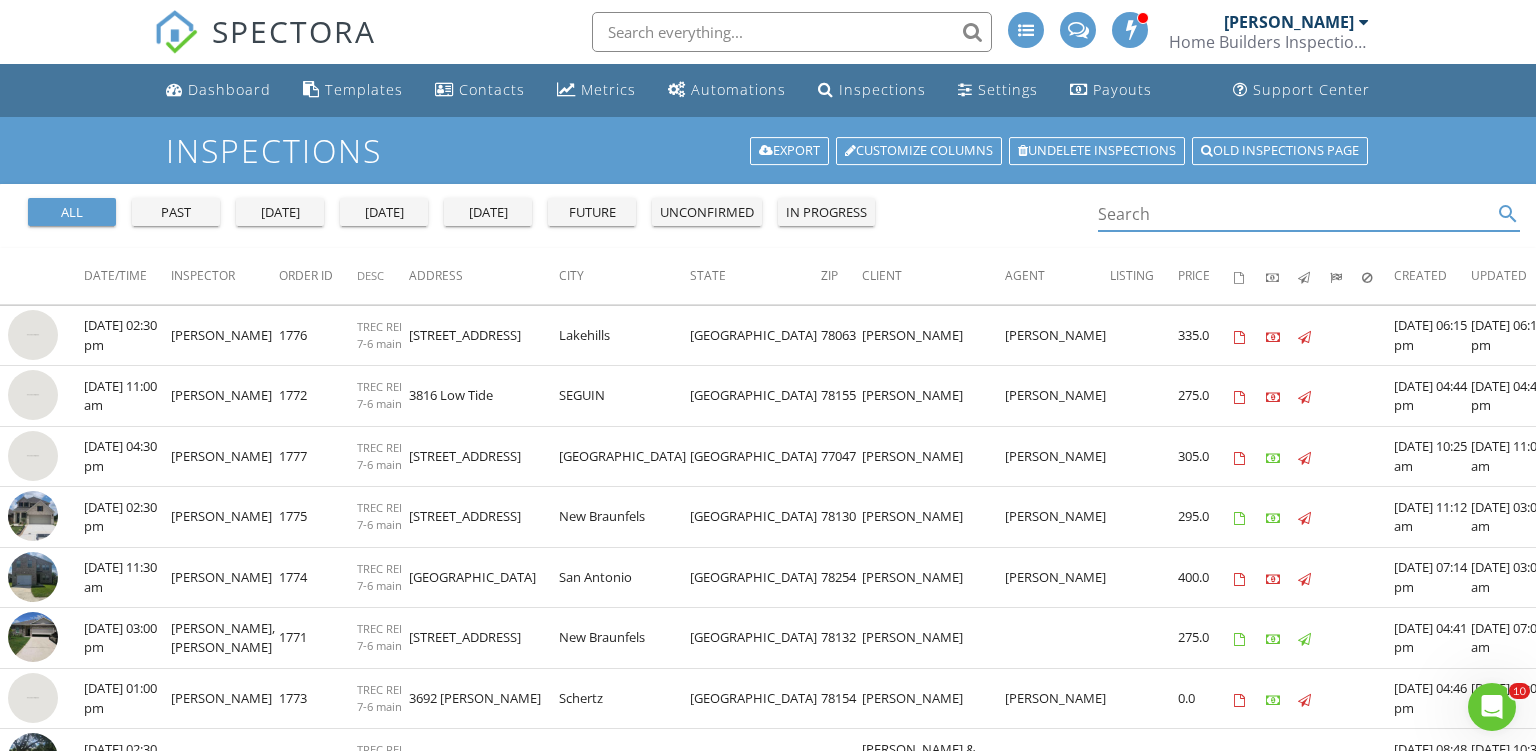 click at bounding box center [1295, 214] 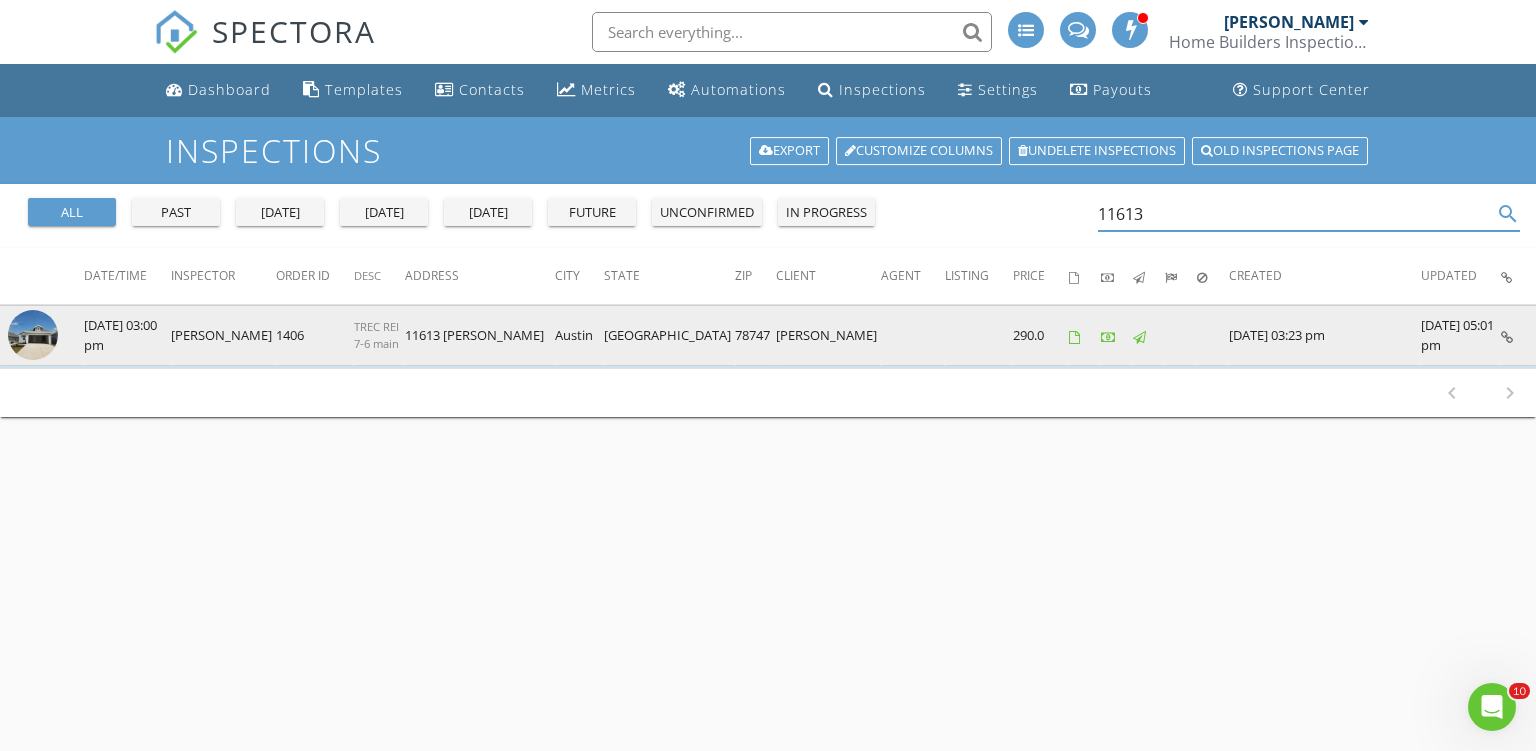 type on "11613" 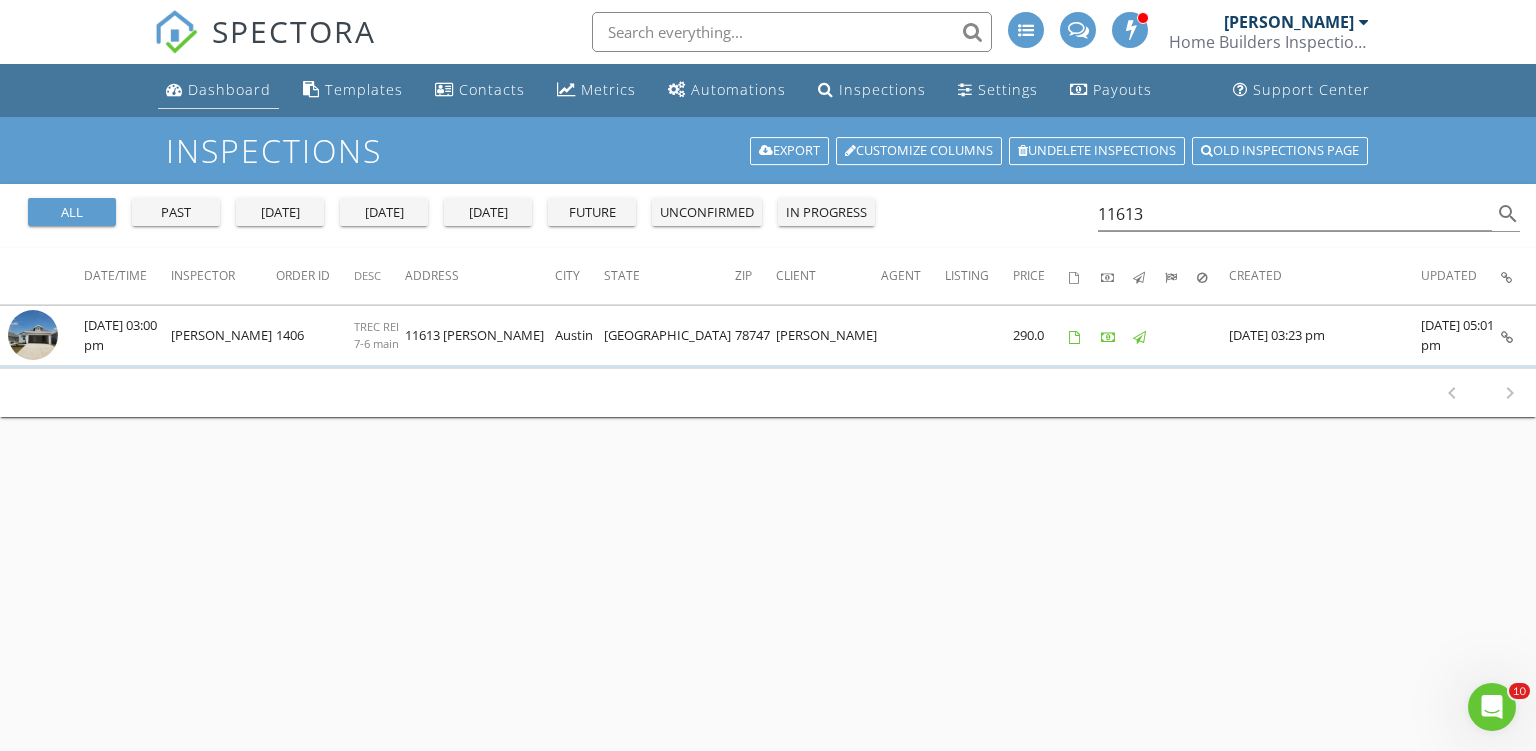 click on "Dashboard" at bounding box center (229, 89) 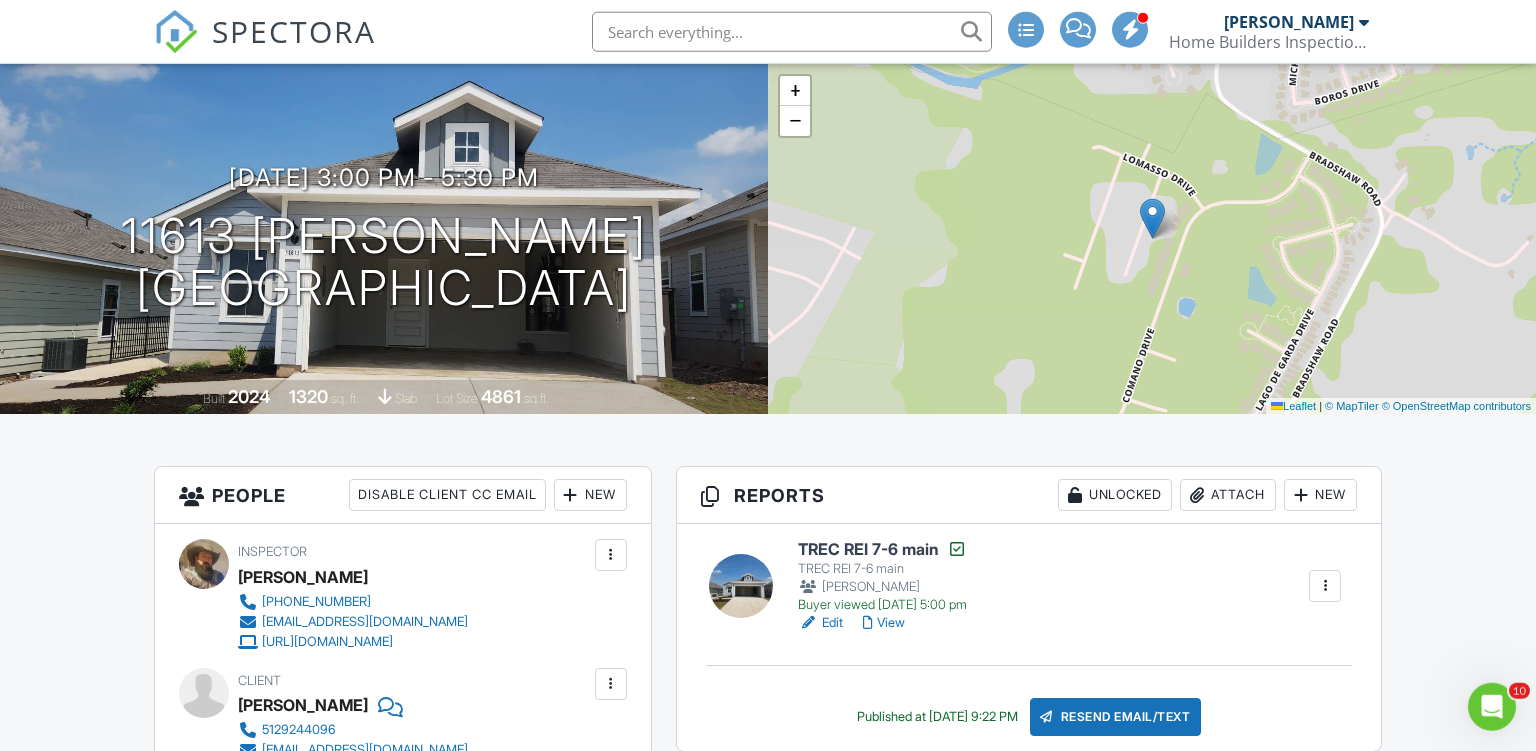 scroll, scrollTop: 105, scrollLeft: 0, axis: vertical 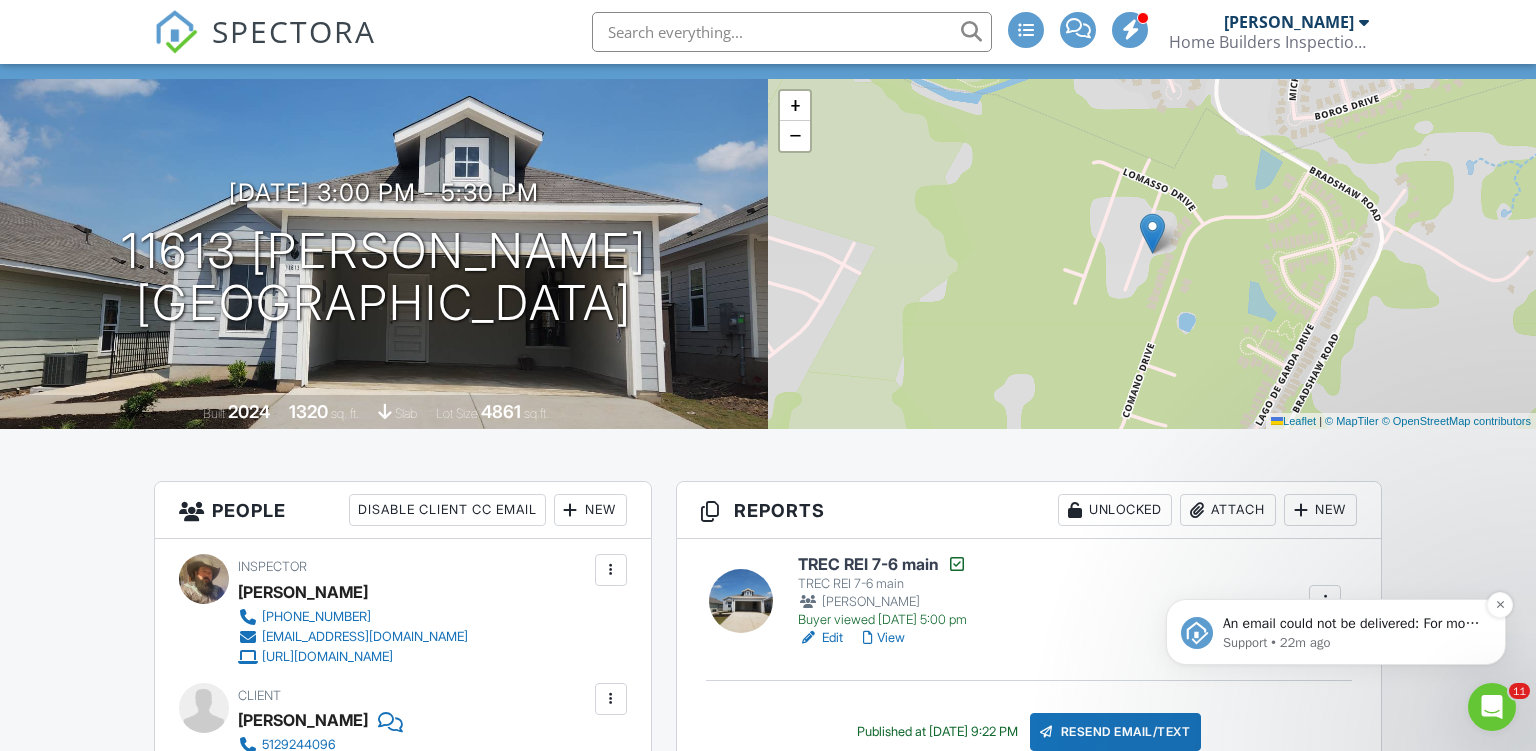 click on "An email could not be delivered:  For more information, view Why emails don't get delivered (Support Article)" at bounding box center (1352, 624) 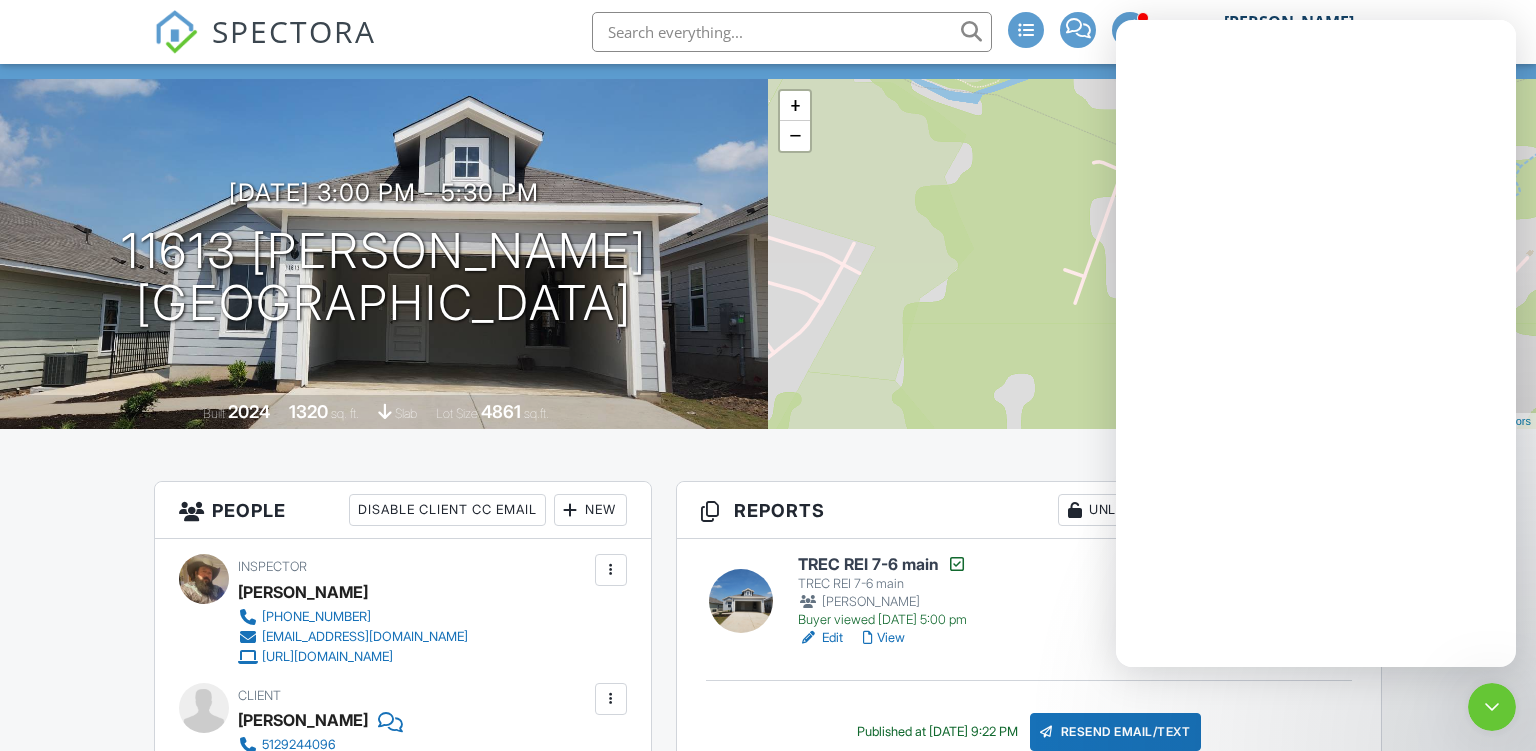 scroll, scrollTop: 0, scrollLeft: 0, axis: both 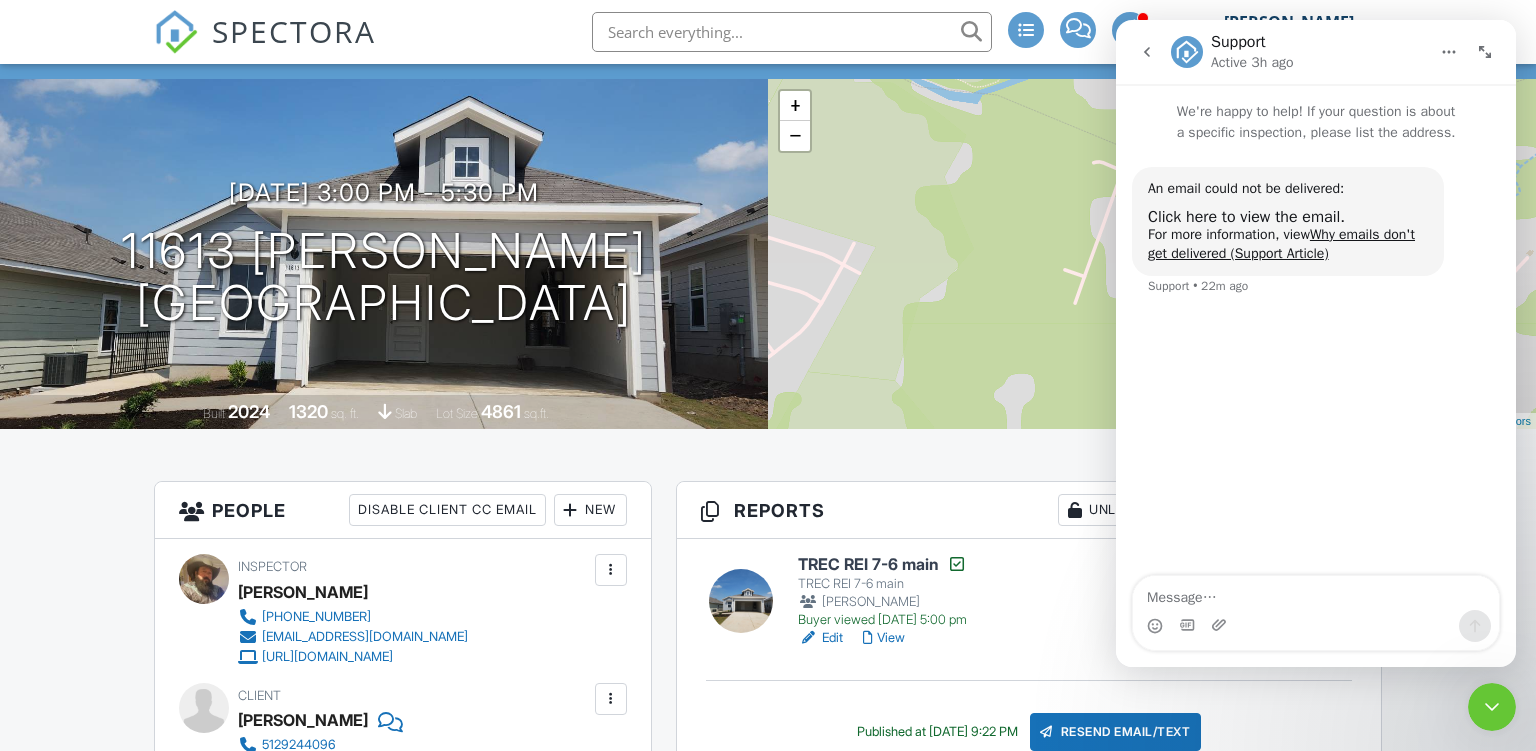 click 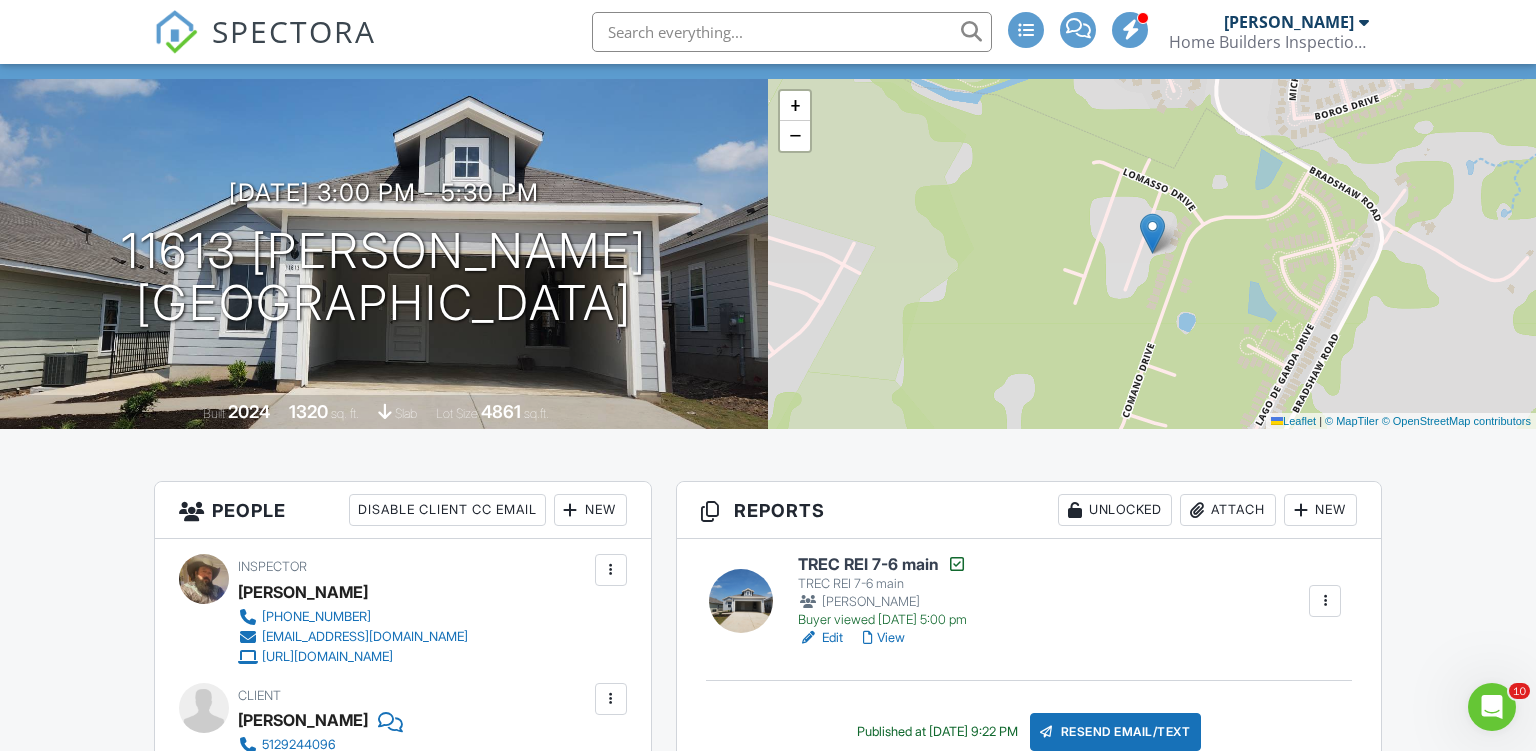scroll, scrollTop: 0, scrollLeft: 0, axis: both 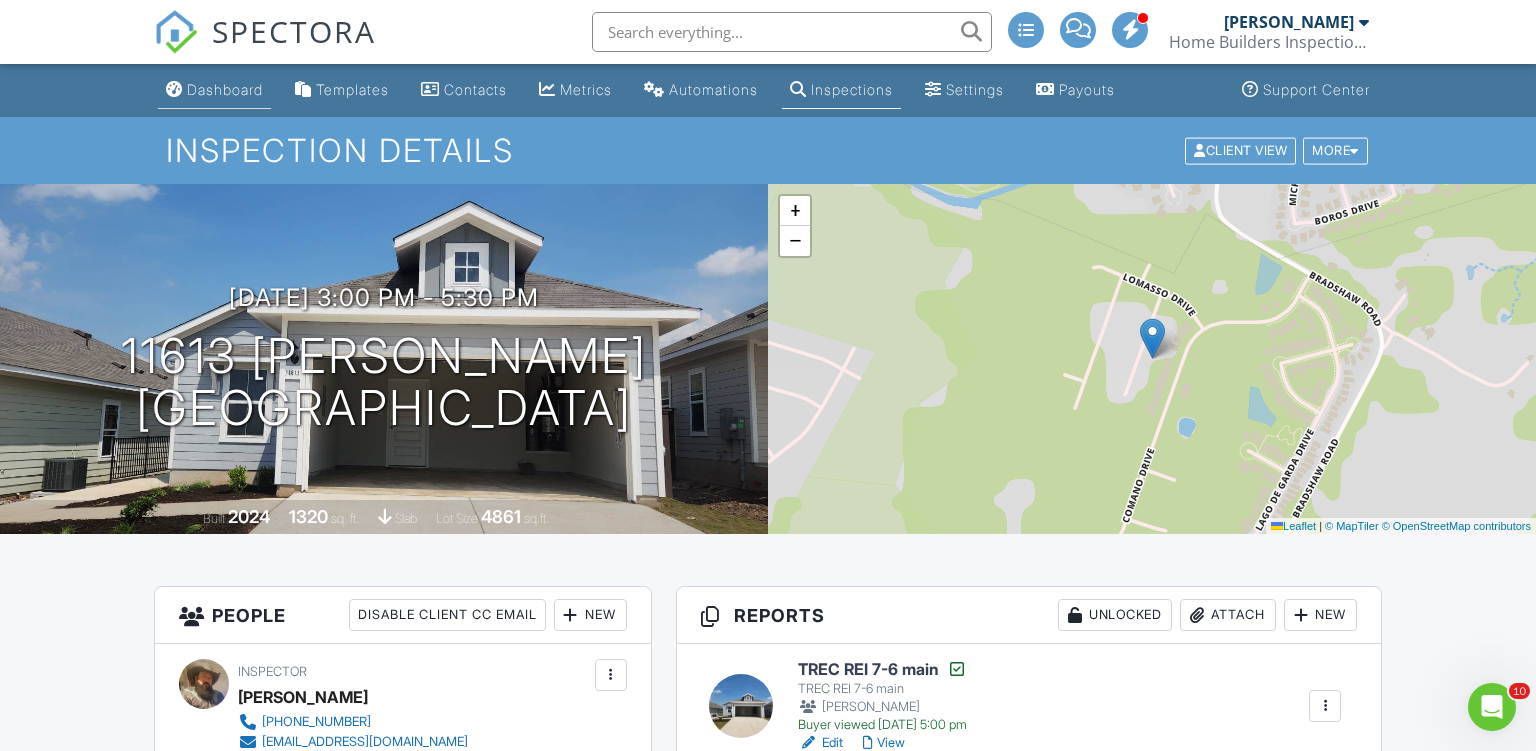 click on "Dashboard" at bounding box center [225, 89] 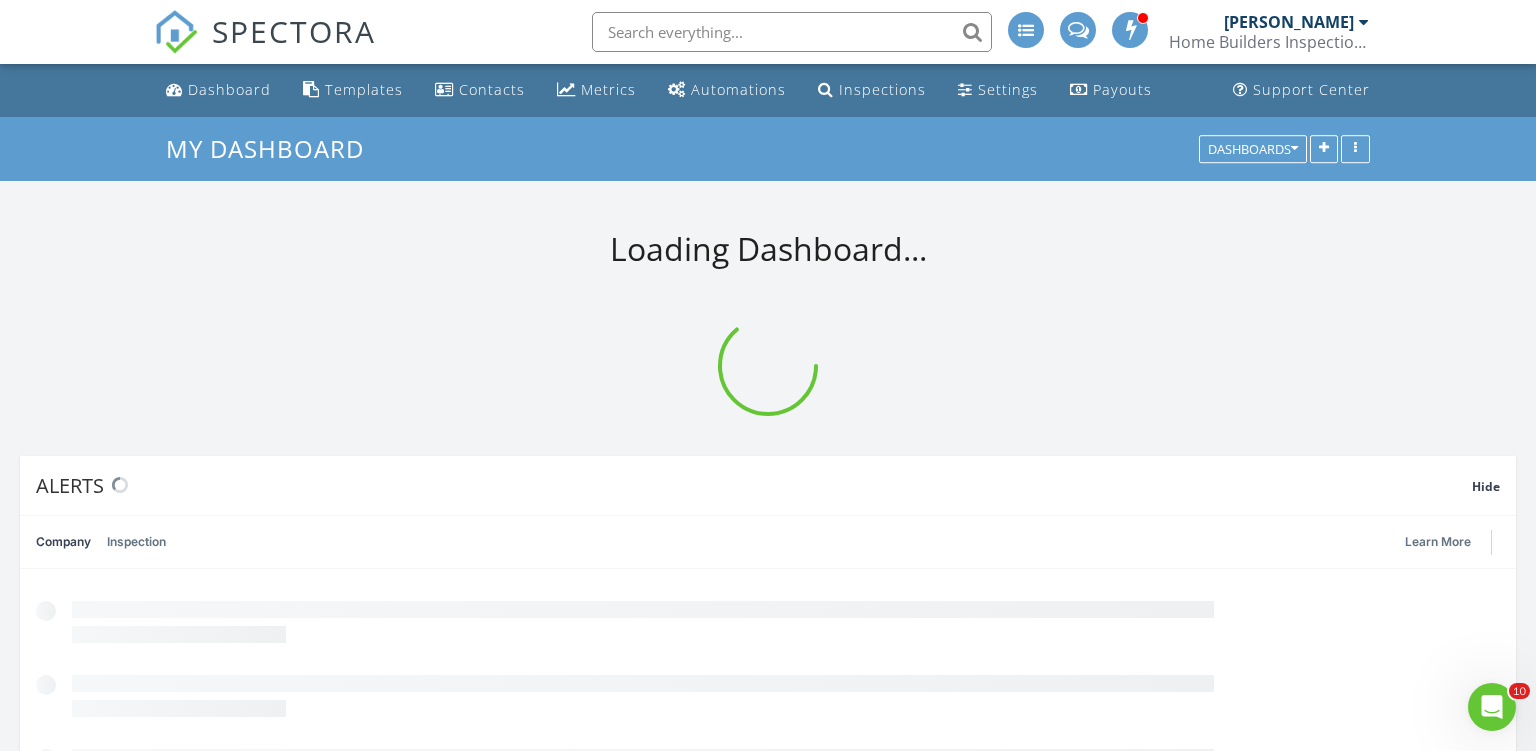 scroll, scrollTop: 0, scrollLeft: 0, axis: both 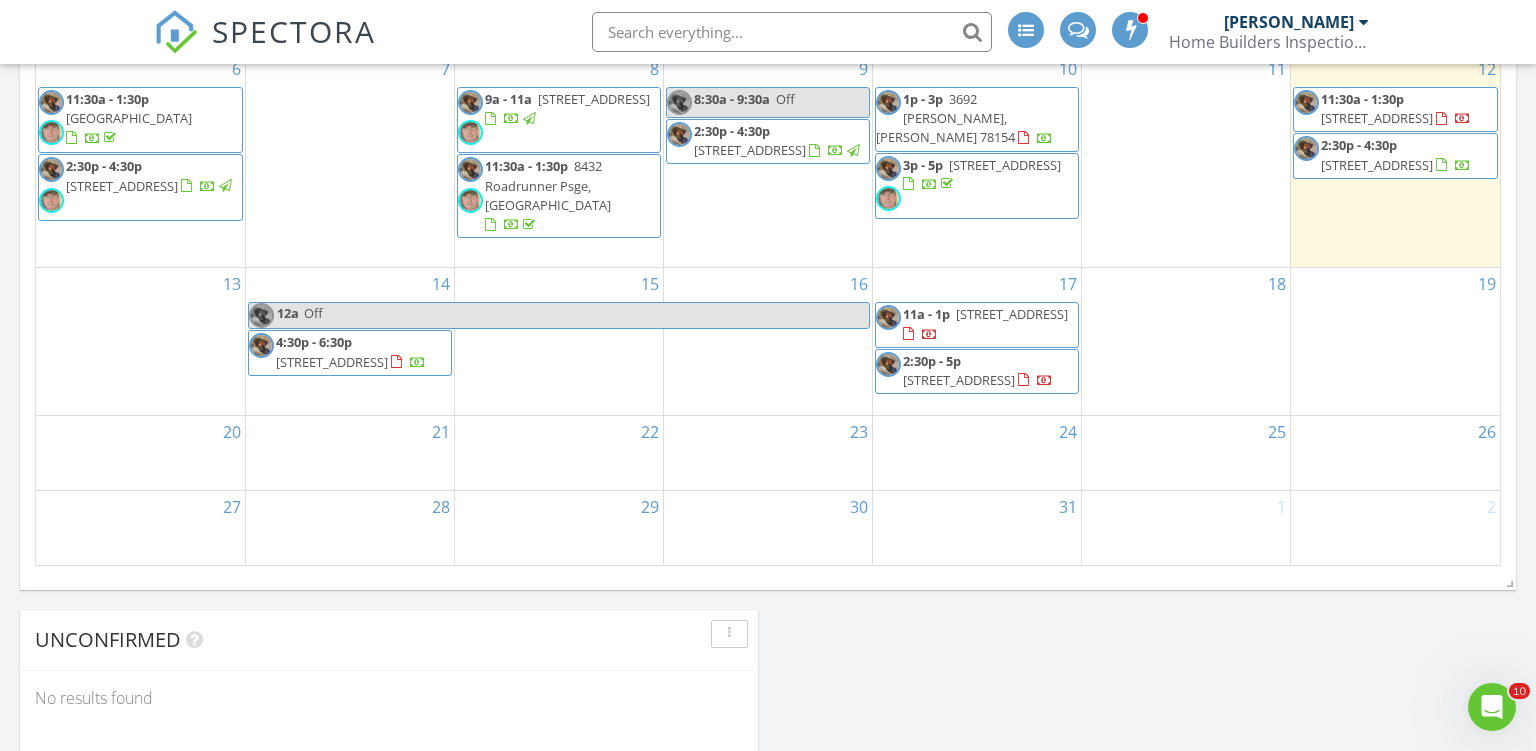 click on "19" at bounding box center (1395, 341) 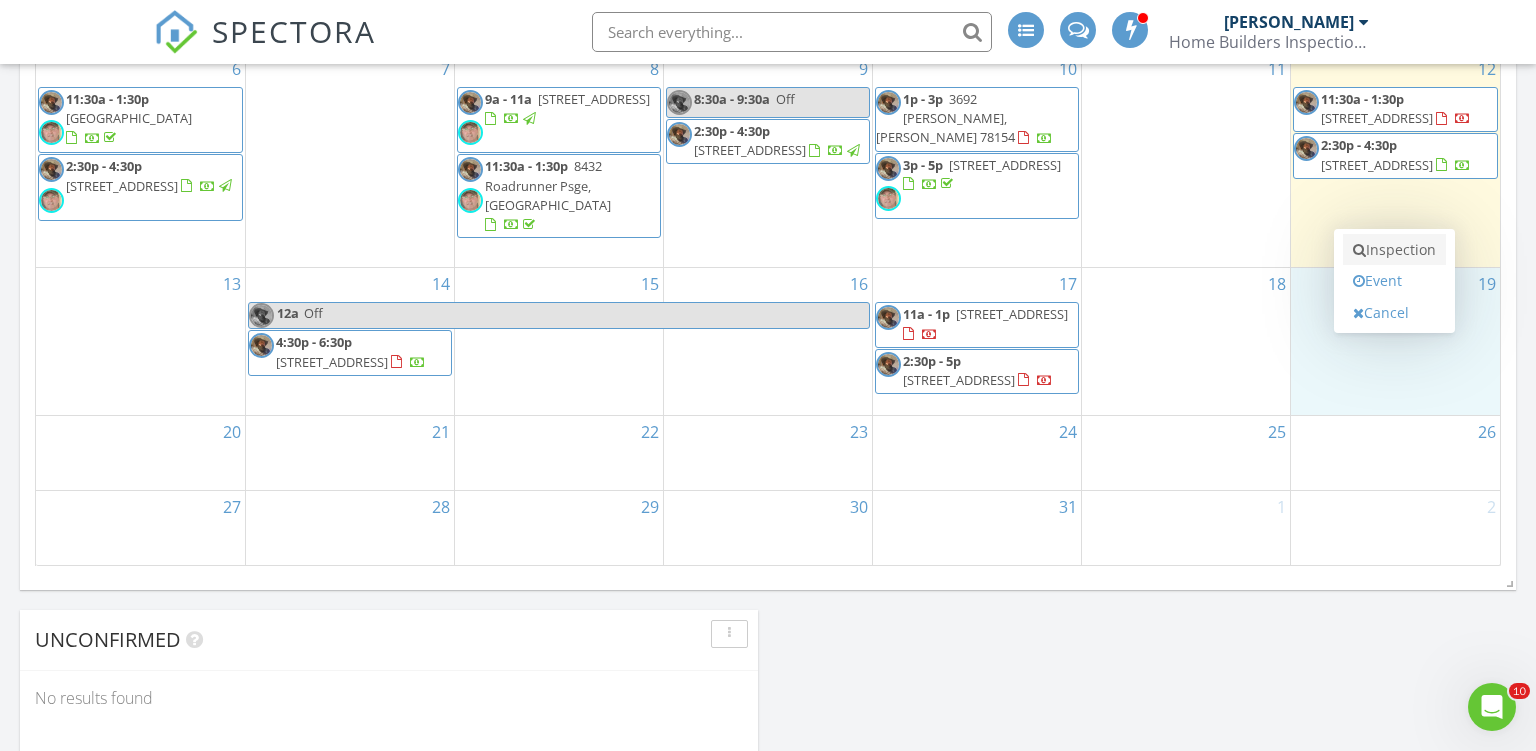 click on "Inspection" at bounding box center (1394, 250) 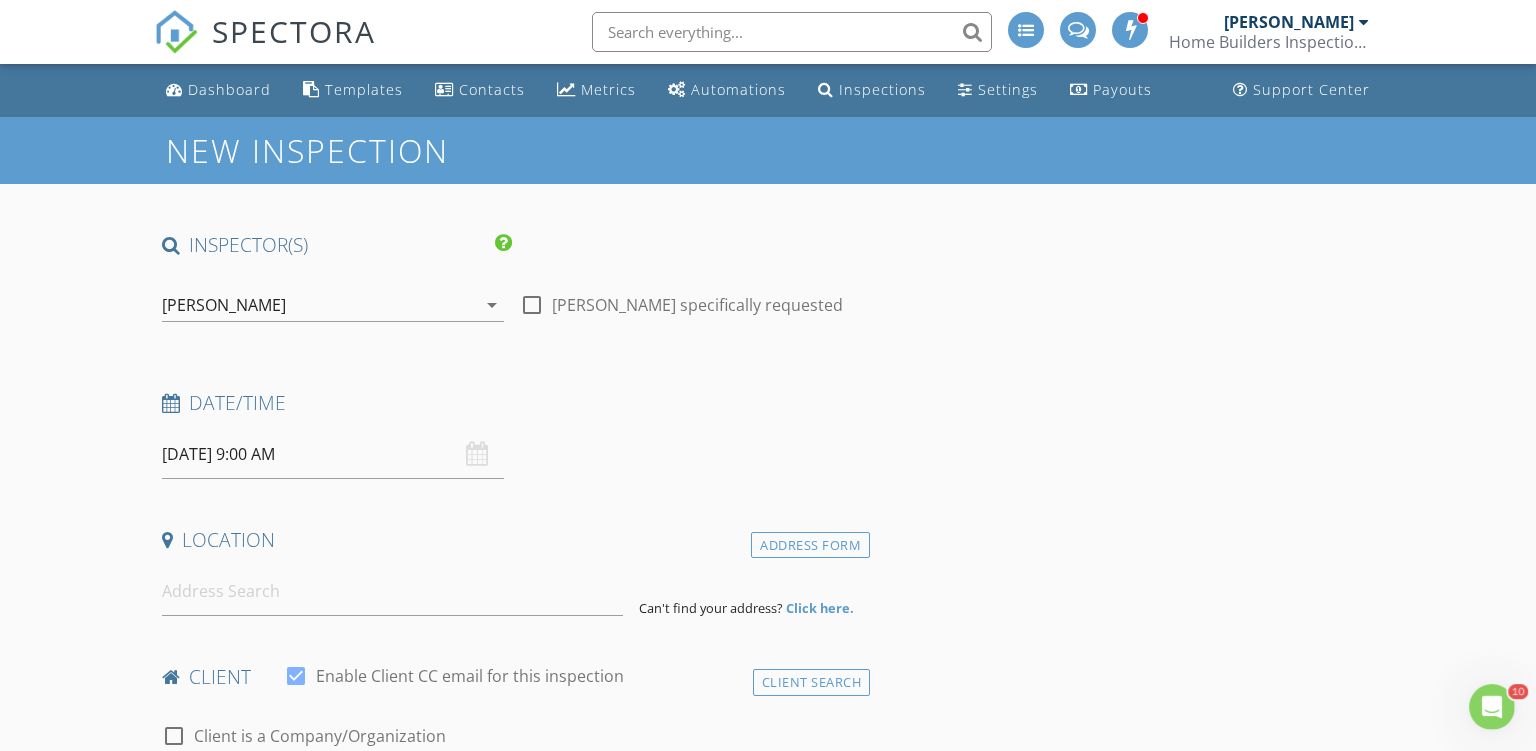 scroll, scrollTop: 0, scrollLeft: 0, axis: both 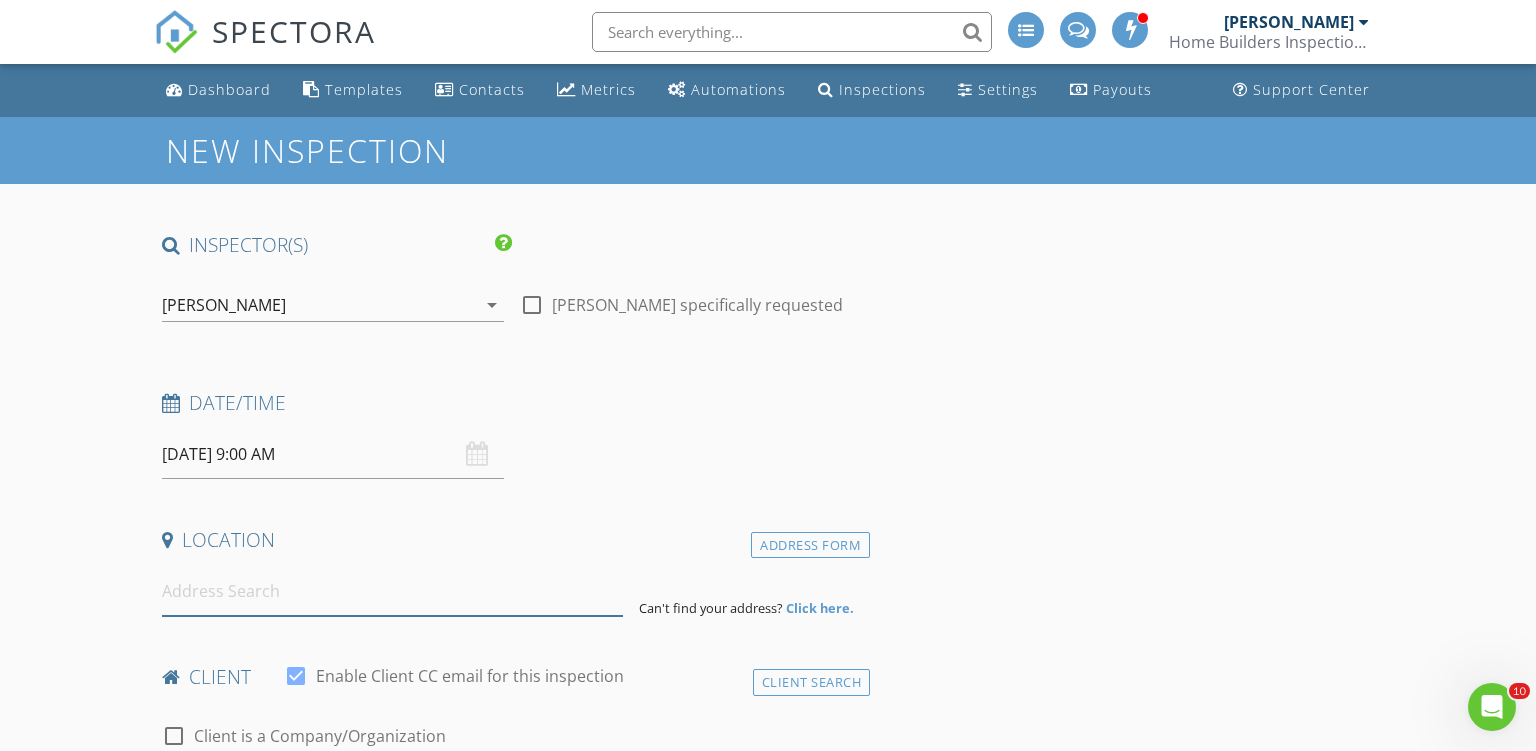 click at bounding box center [393, 591] 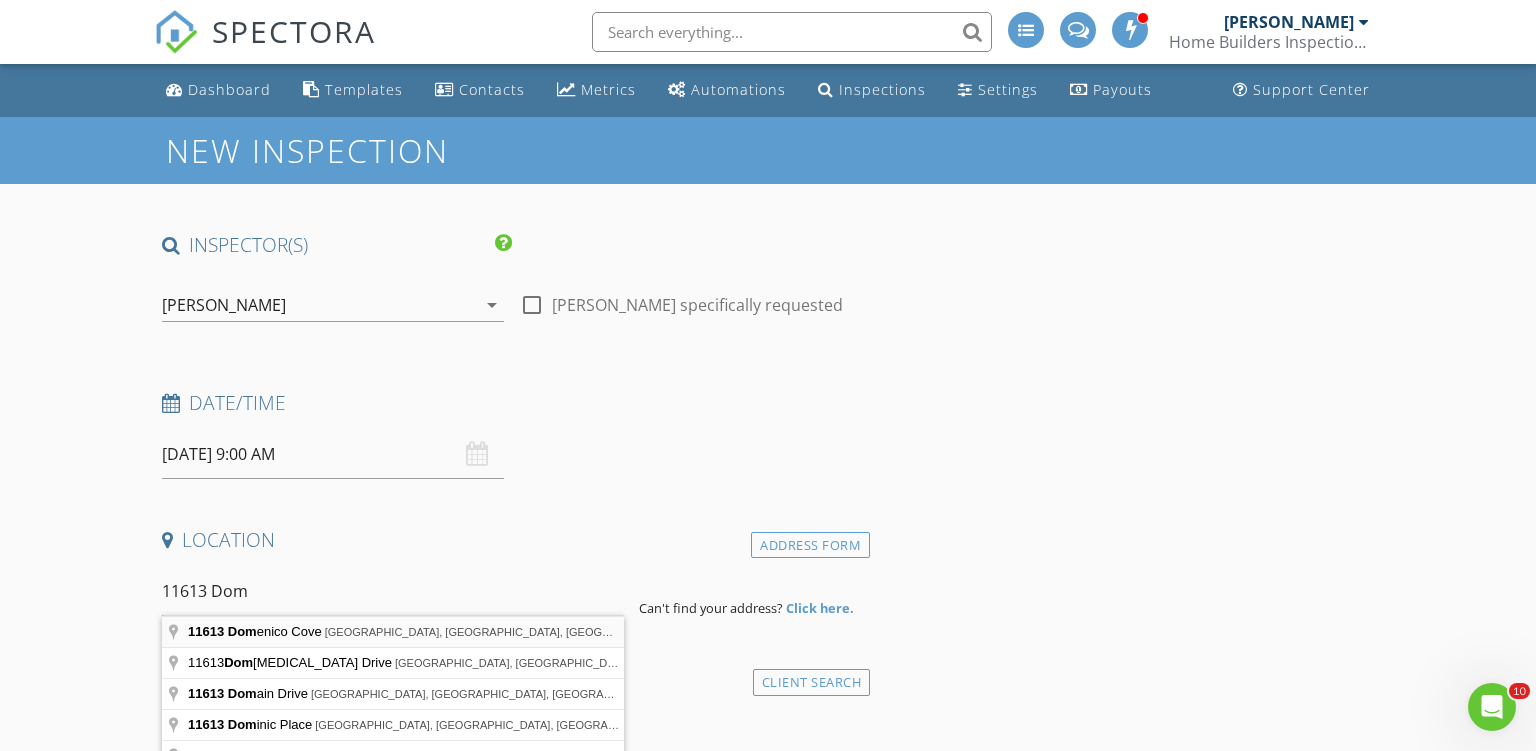type on "11613 Domenico Cove, Austin, TX, USA" 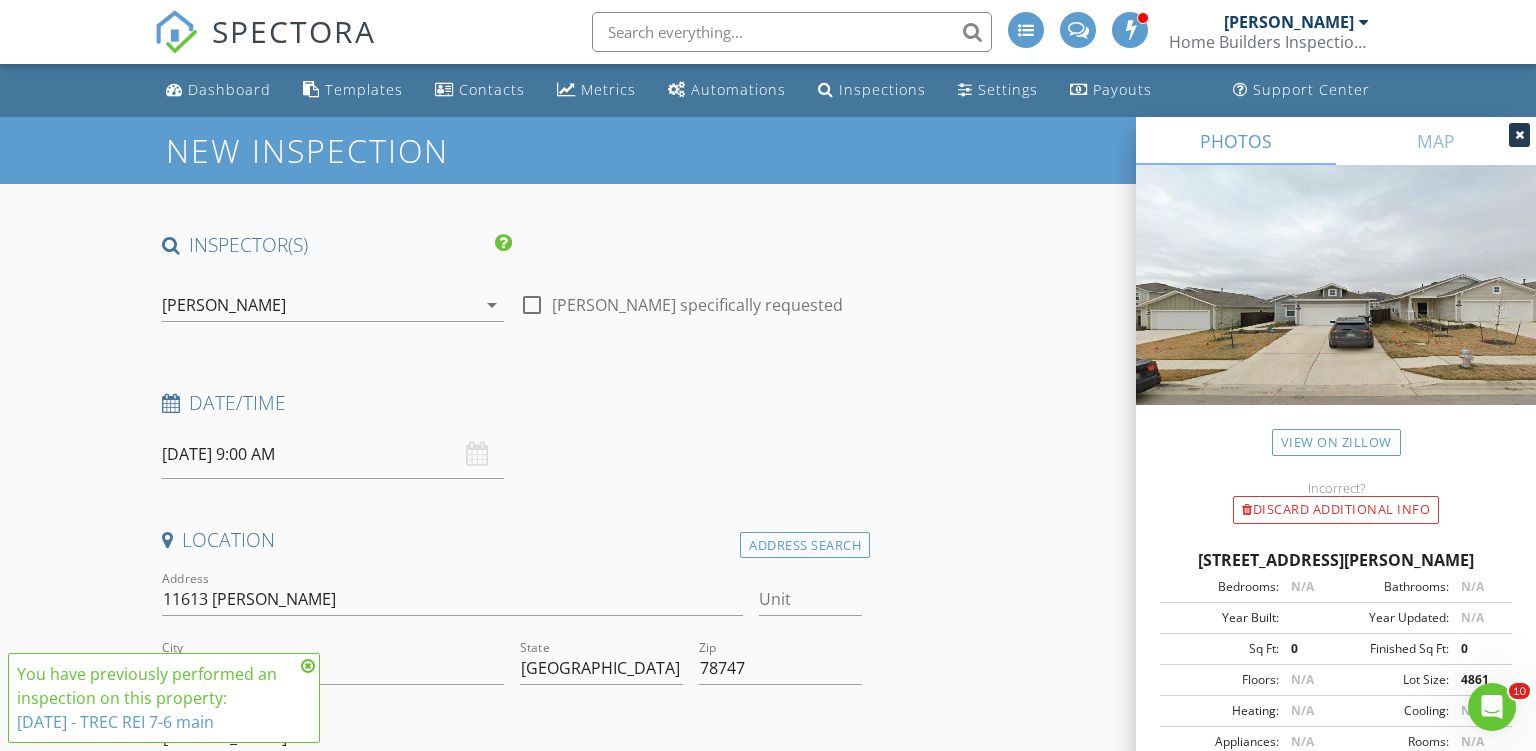 click on "7/19/2024 - TREC REI 7-6 main" at bounding box center [115, 722] 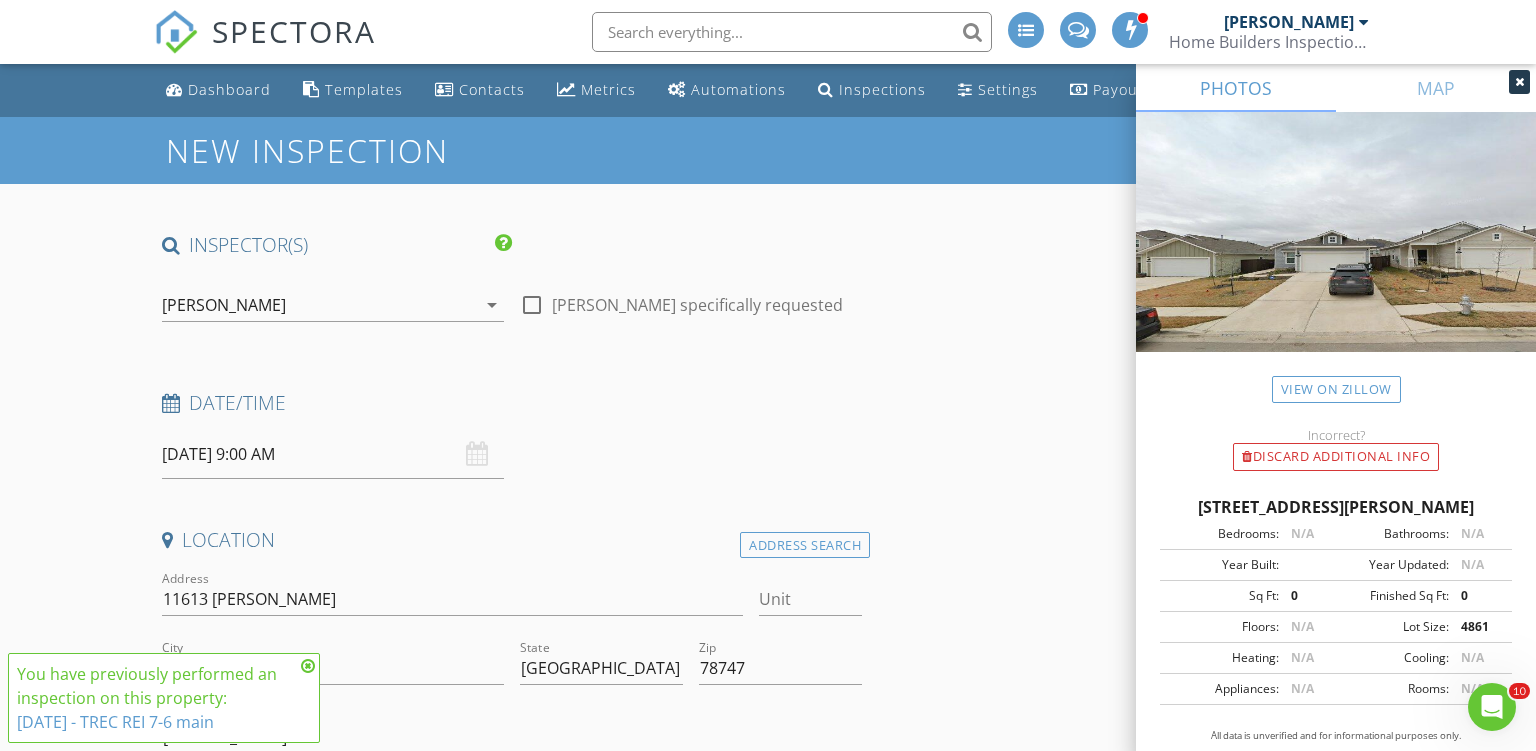 scroll, scrollTop: 316, scrollLeft: 0, axis: vertical 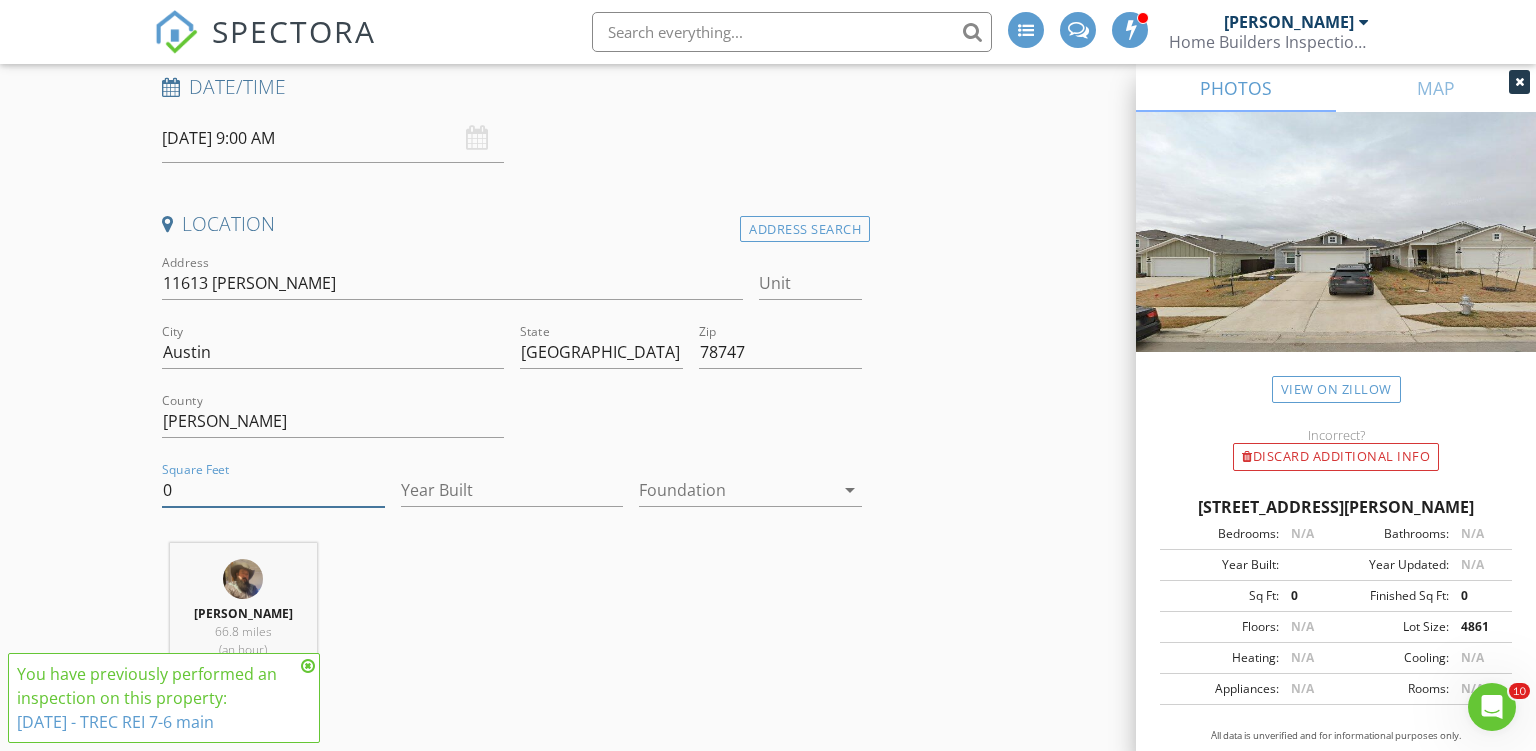 drag, startPoint x: 201, startPoint y: 486, endPoint x: 104, endPoint y: 490, distance: 97.082436 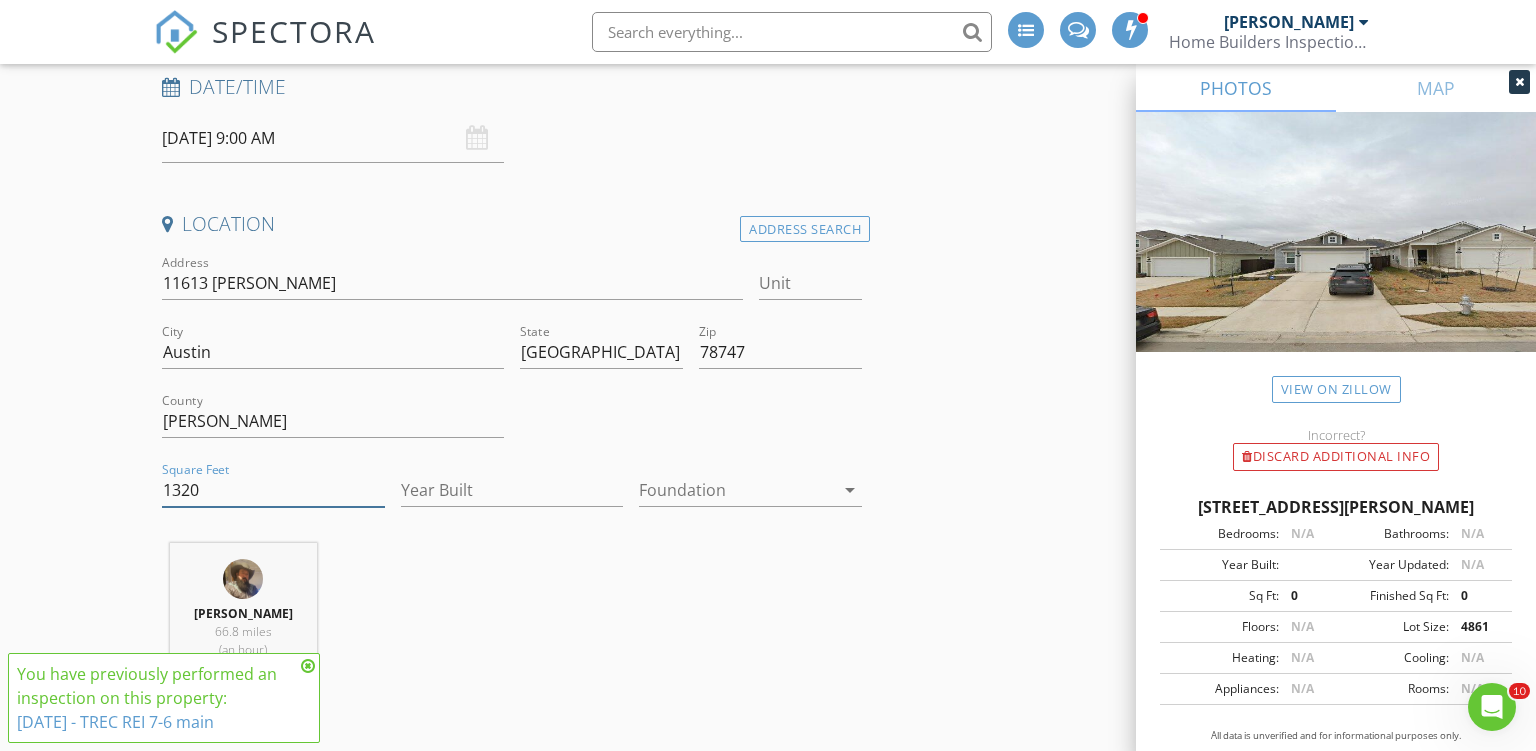 type on "1320" 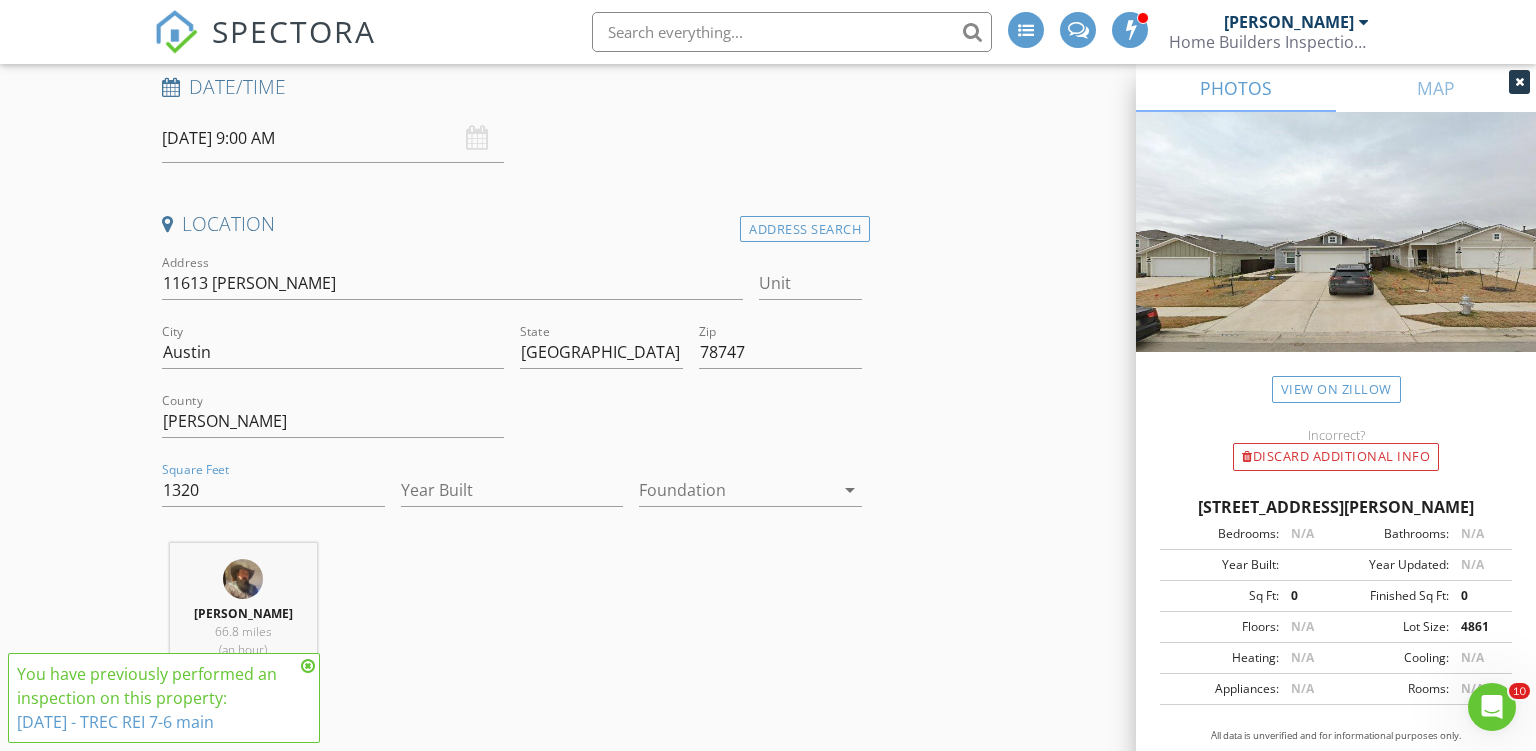 click at bounding box center (308, 666) 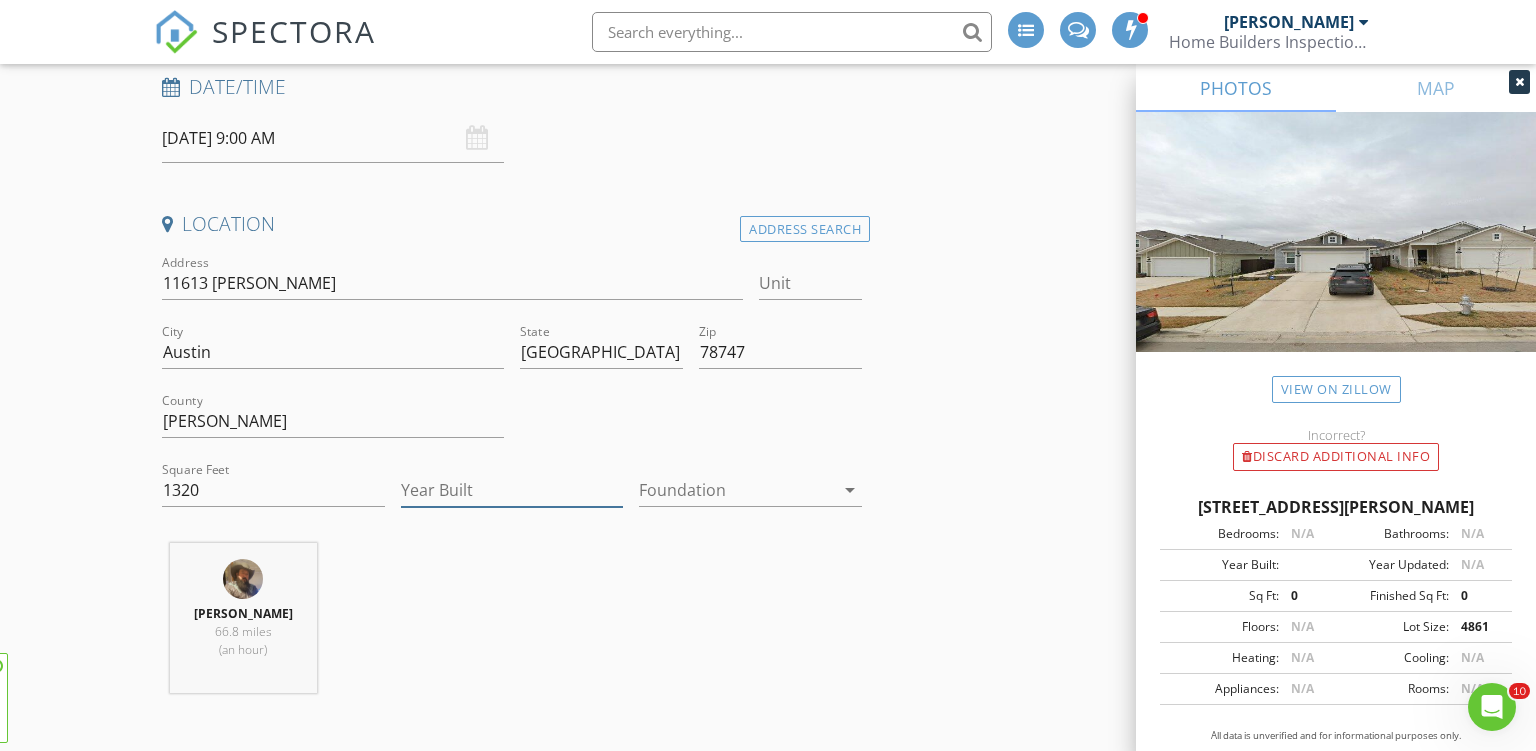 click on "Year Built" at bounding box center [512, 490] 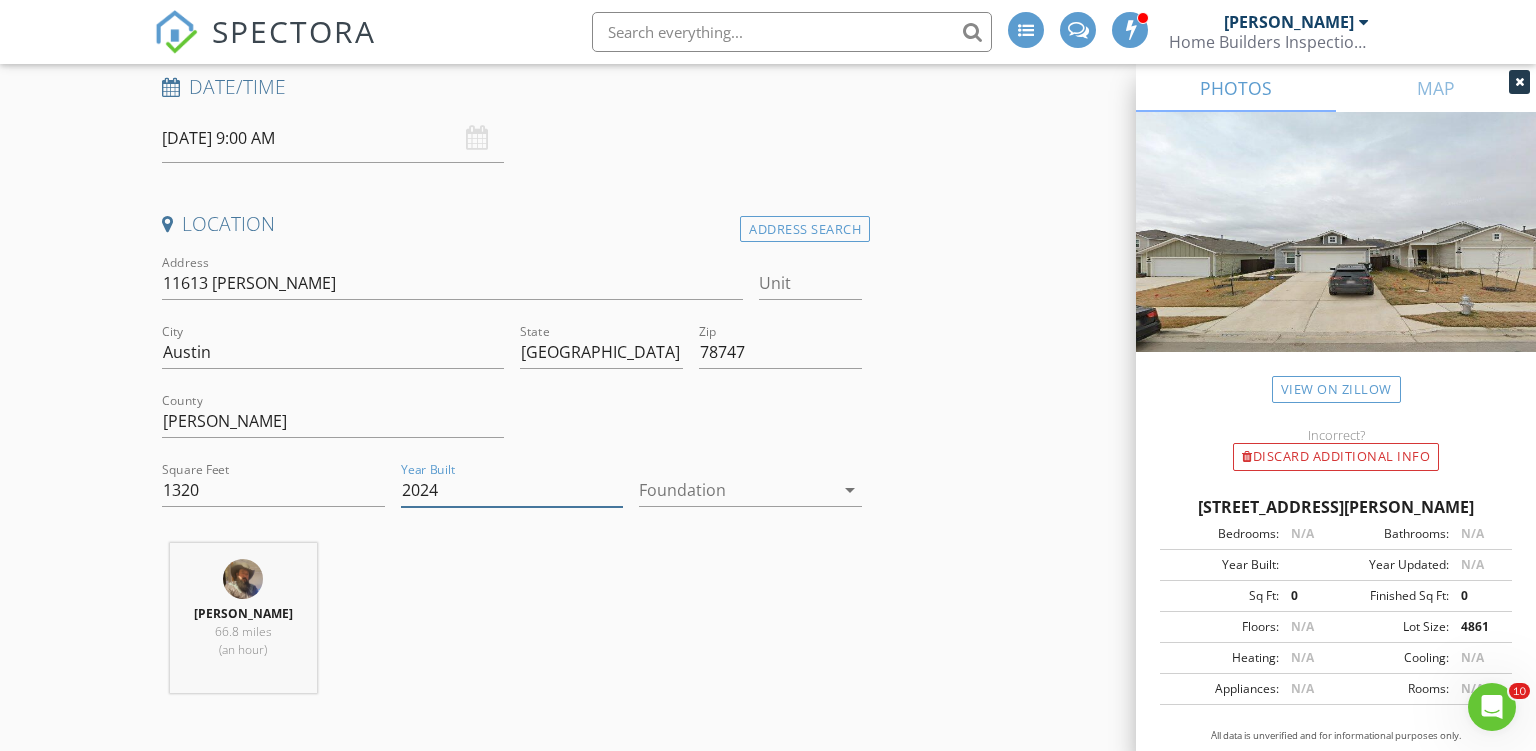 type on "2024" 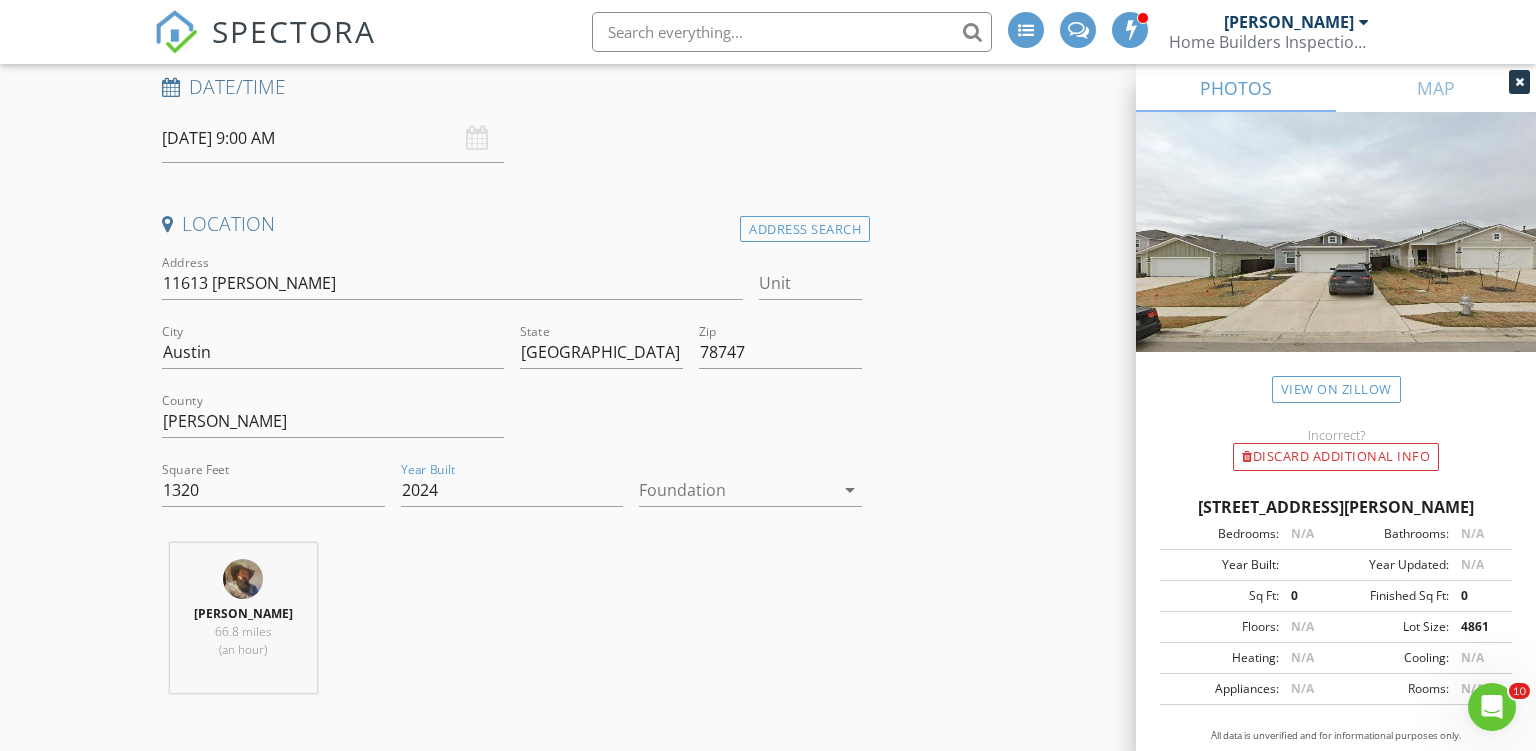 click at bounding box center (736, 490) 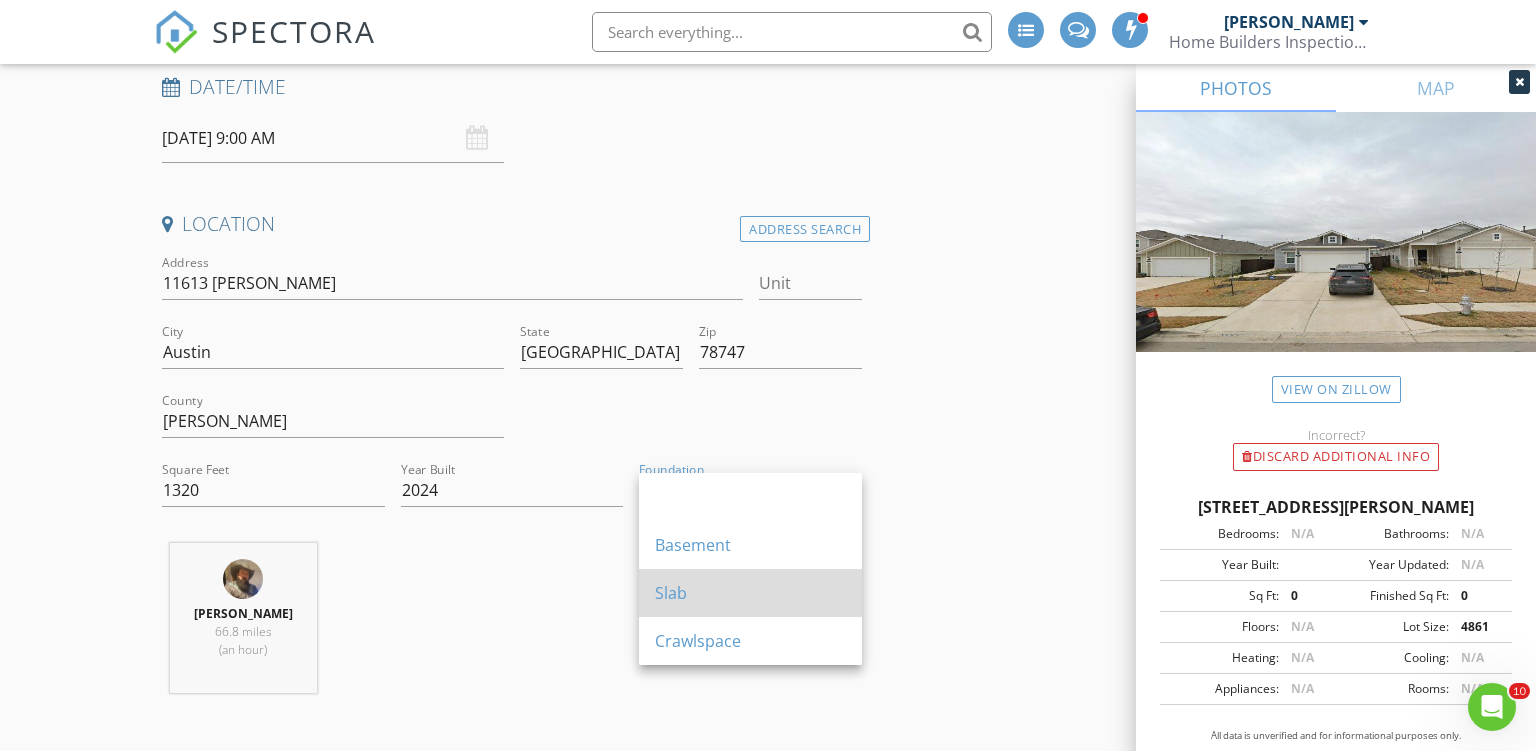 click on "Slab" at bounding box center [750, 593] 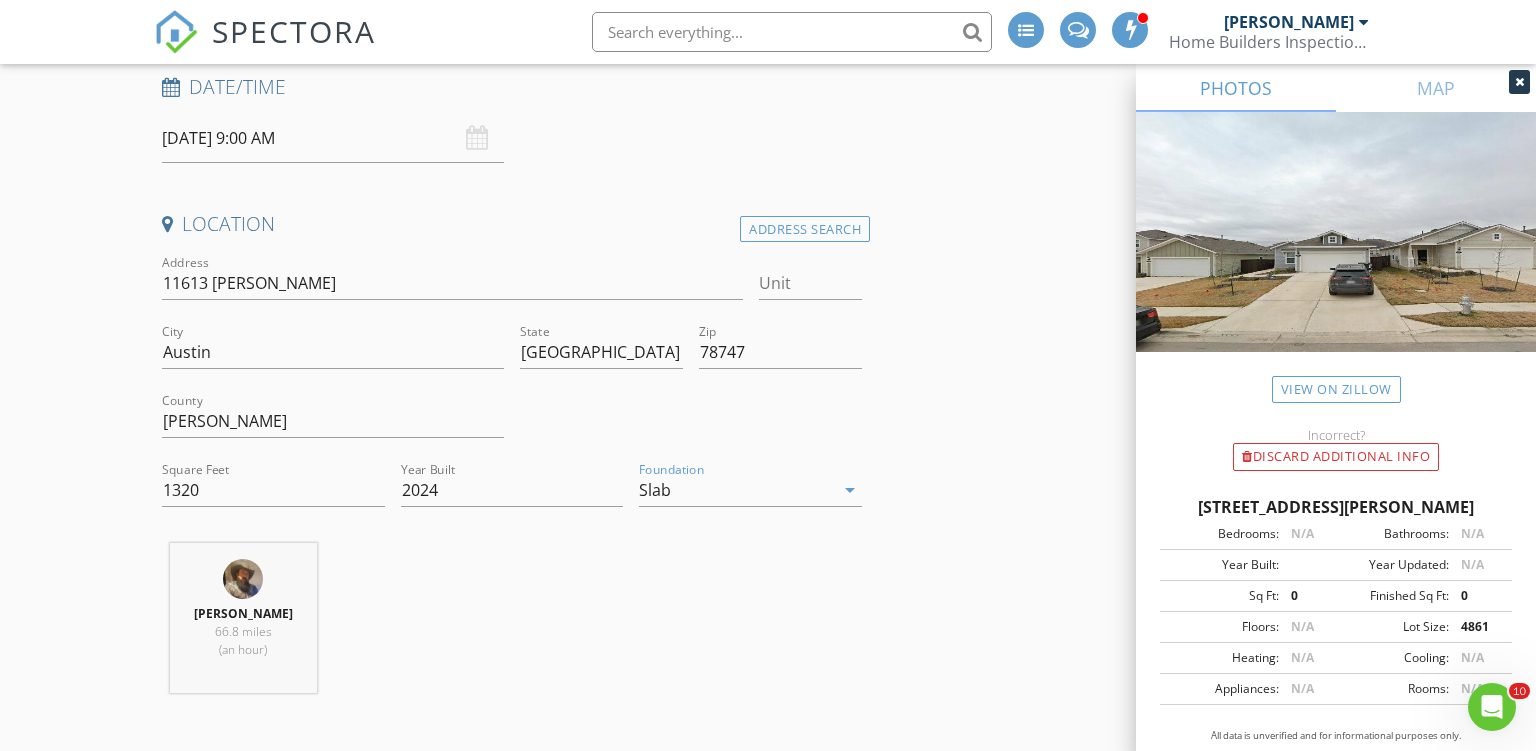click on "New Inspection
INSPECTOR(S)
check_box   Ron Noble   PRIMARY   check_box_outline_blank   Roy Nichols     Ron Noble arrow_drop_down   check_box_outline_blank Ron Noble specifically requested
Date/Time
07/19/2025 9:00 AM
Location
Address Search       Address 11613 Domenico Cv   Unit   City Austin   State TX   Zip 78747   County Travis     Square Feet 1320   Year Built 2024   Foundation Slab arrow_drop_down     Ron Noble     66.8 miles     (an hour)
client
check_box Enable Client CC email for this inspection   Client Search     check_box_outline_blank Client is a Company/Organization     First Name   Last Name   Email   CC Email   Phone   Address   City   State   Zip     Tags         Notes   Private Notes
ADD ADDITIONAL client
SERVICES
check_box_outline_blank" at bounding box center [768, 1988] 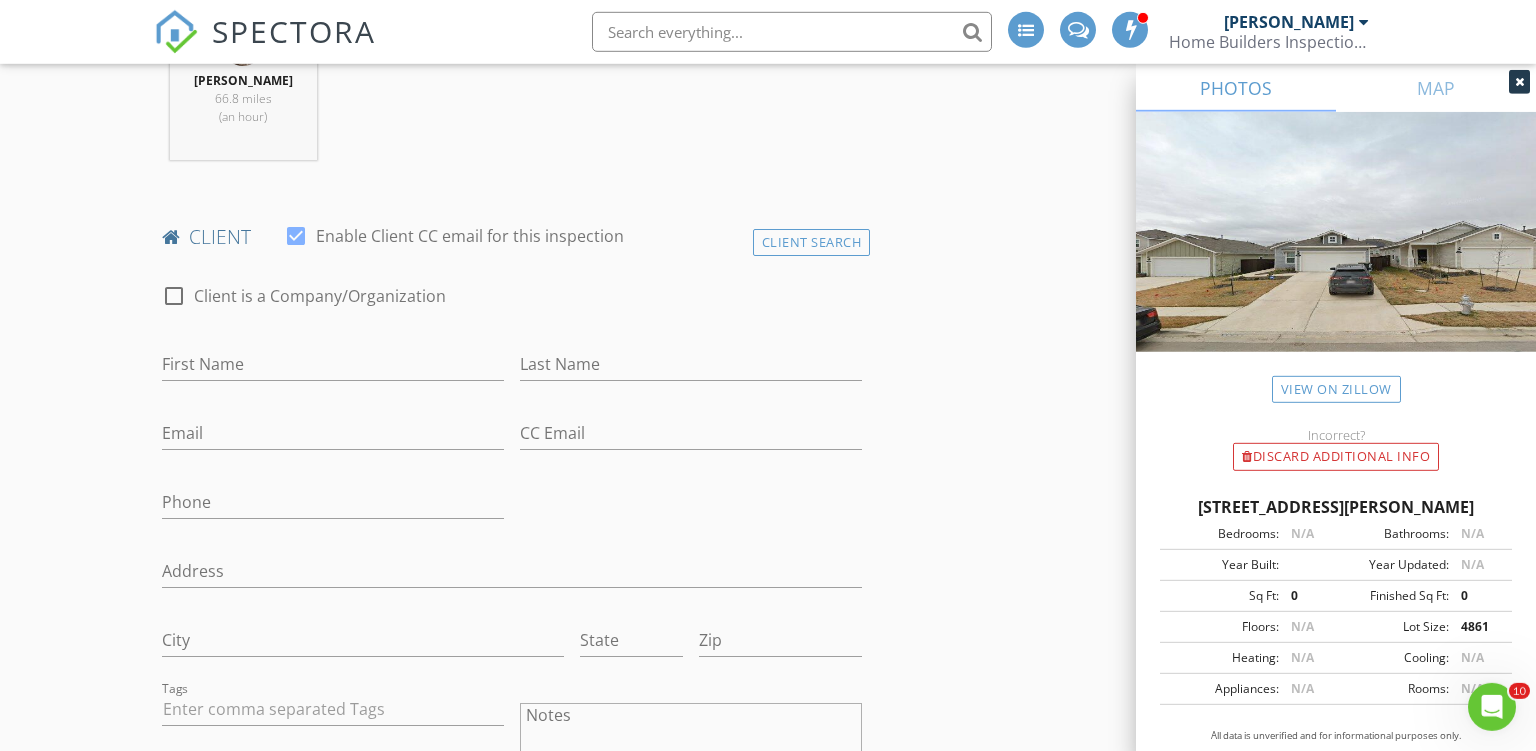 scroll, scrollTop: 844, scrollLeft: 0, axis: vertical 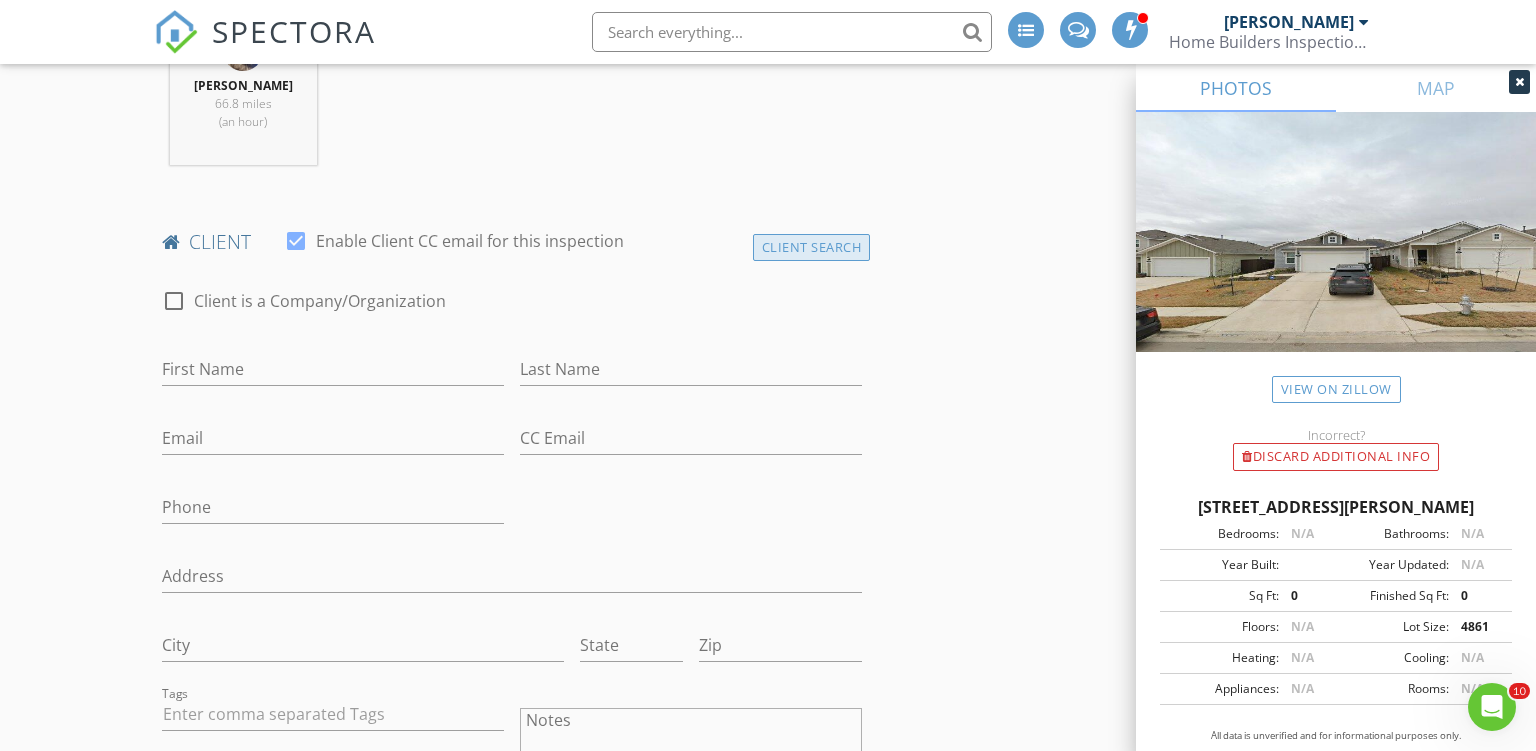 click on "Client Search" at bounding box center [812, 247] 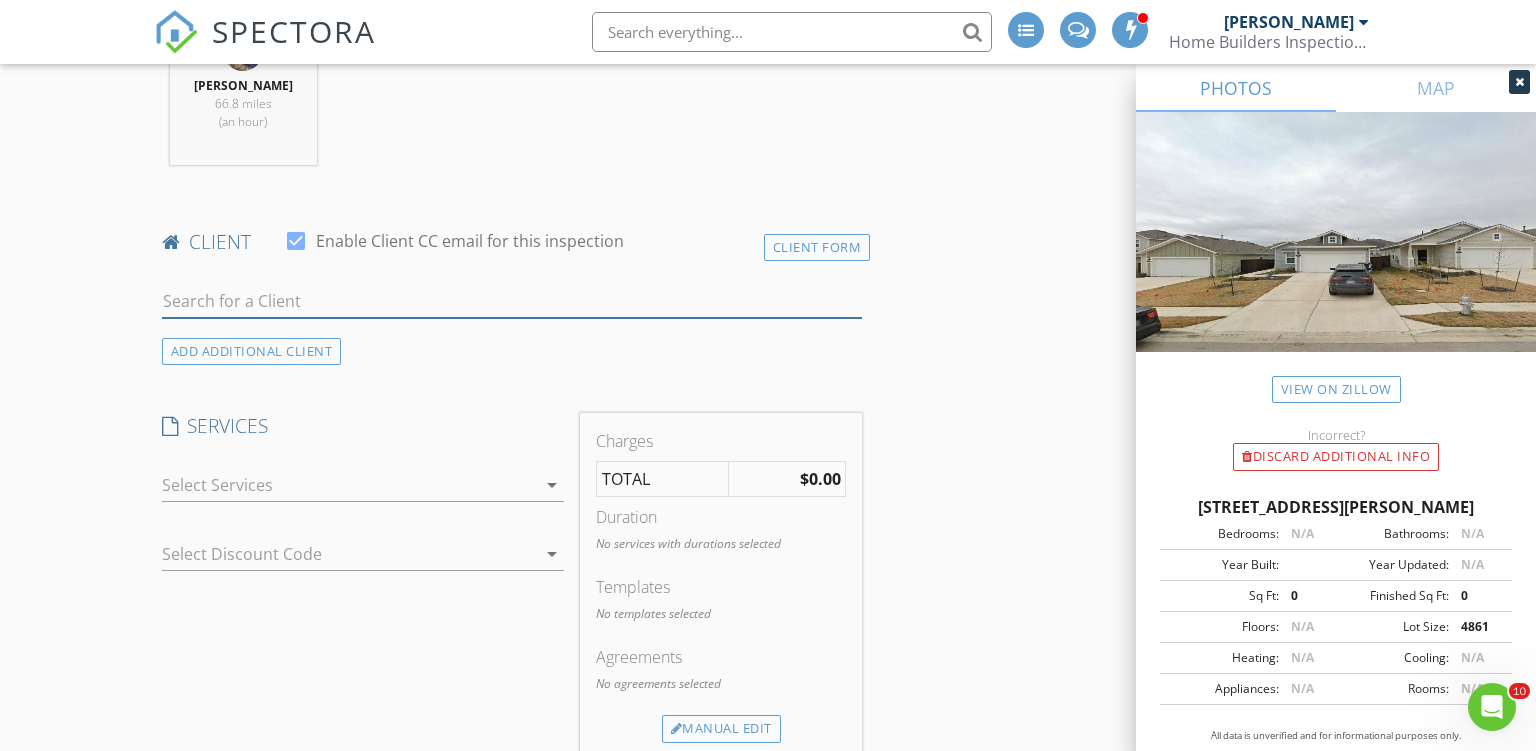 click at bounding box center (512, 301) 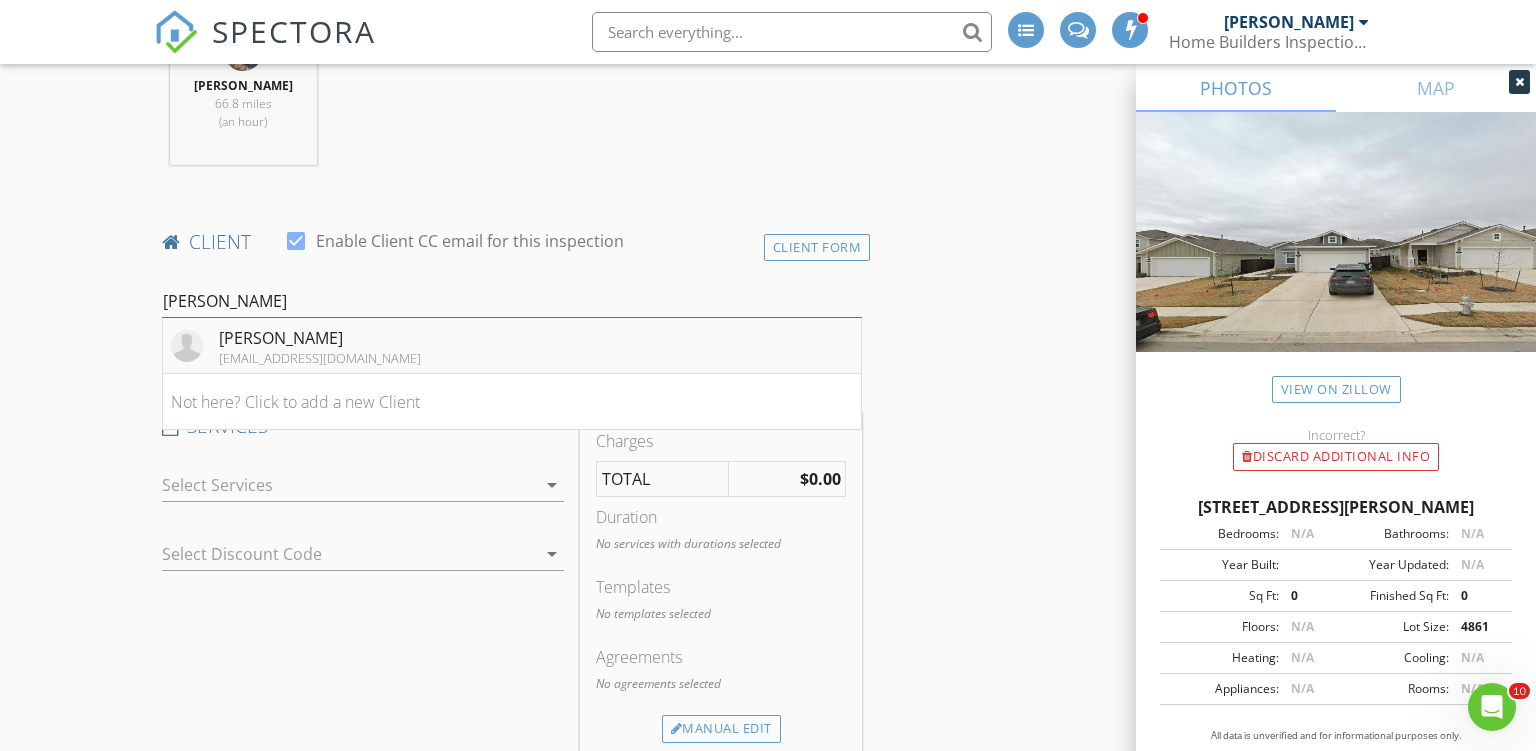 type on "Sutton" 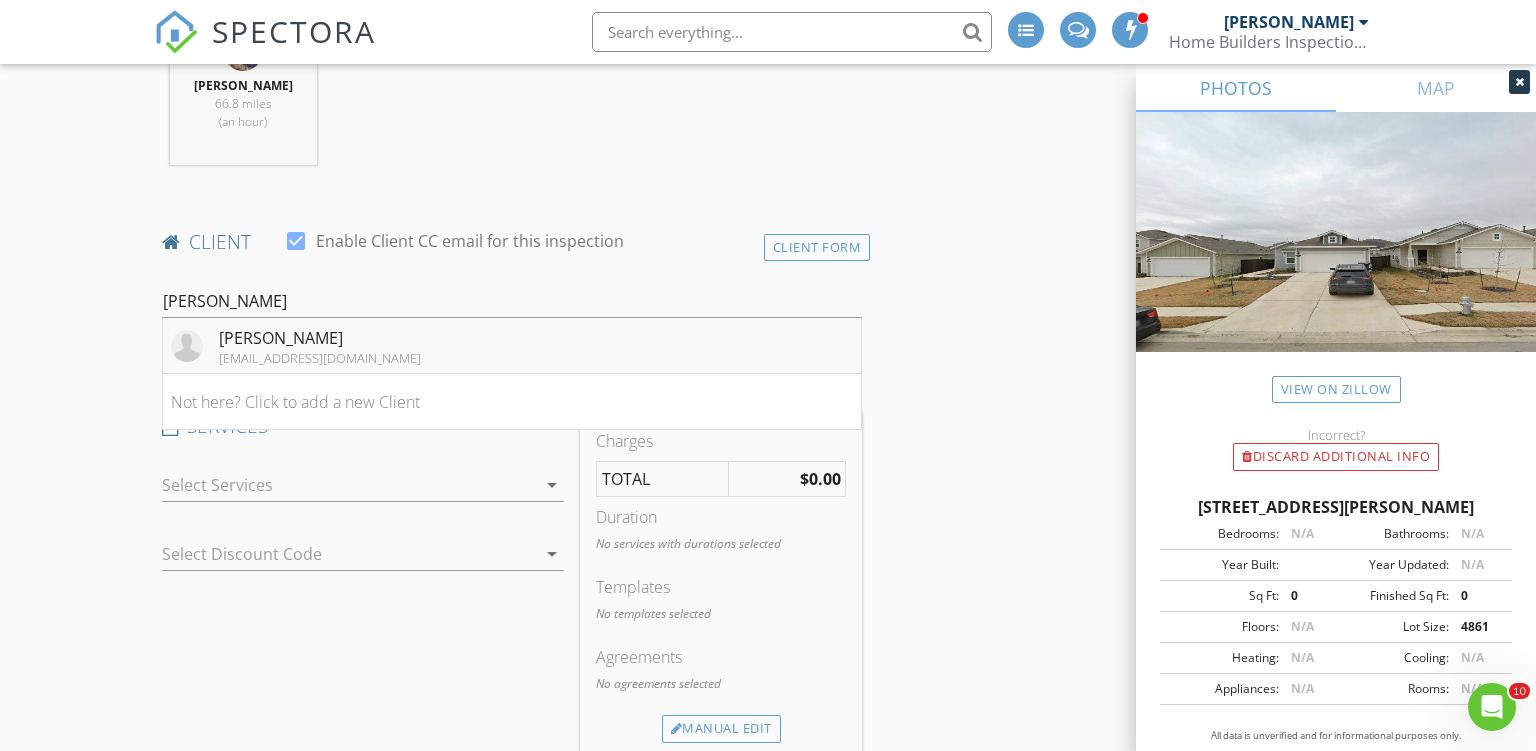 click on "Priscilla Sutton" at bounding box center [320, 338] 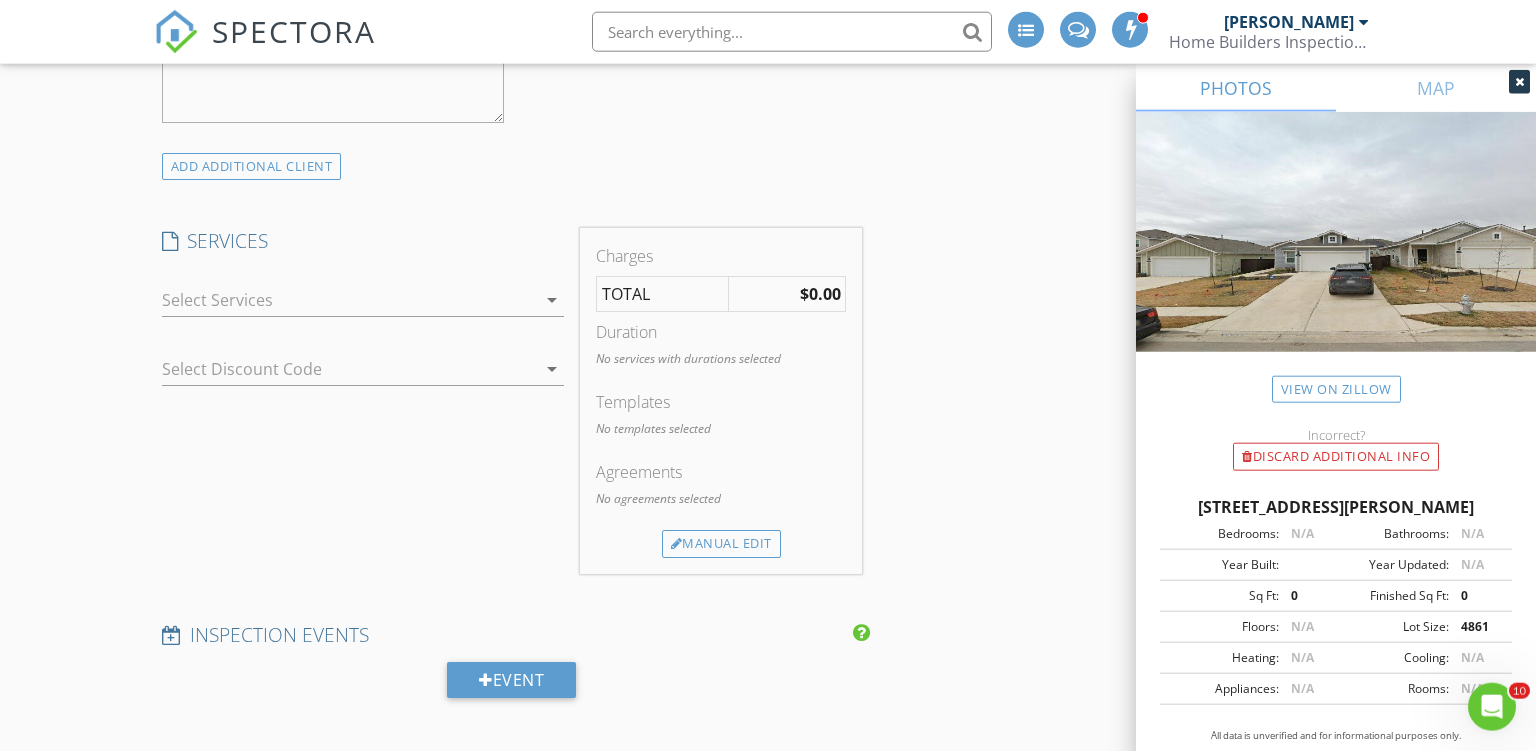 scroll, scrollTop: 1689, scrollLeft: 0, axis: vertical 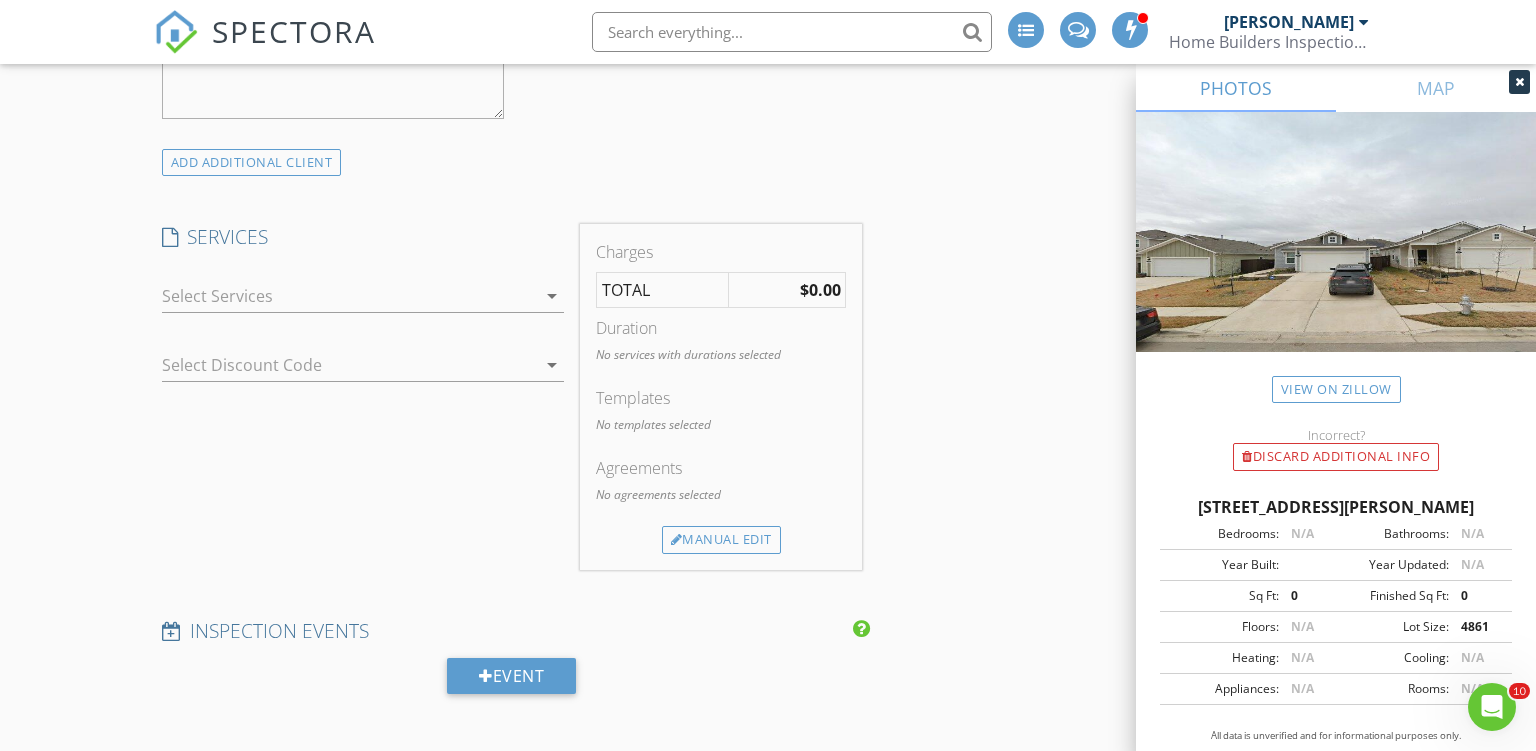 click at bounding box center [349, 296] 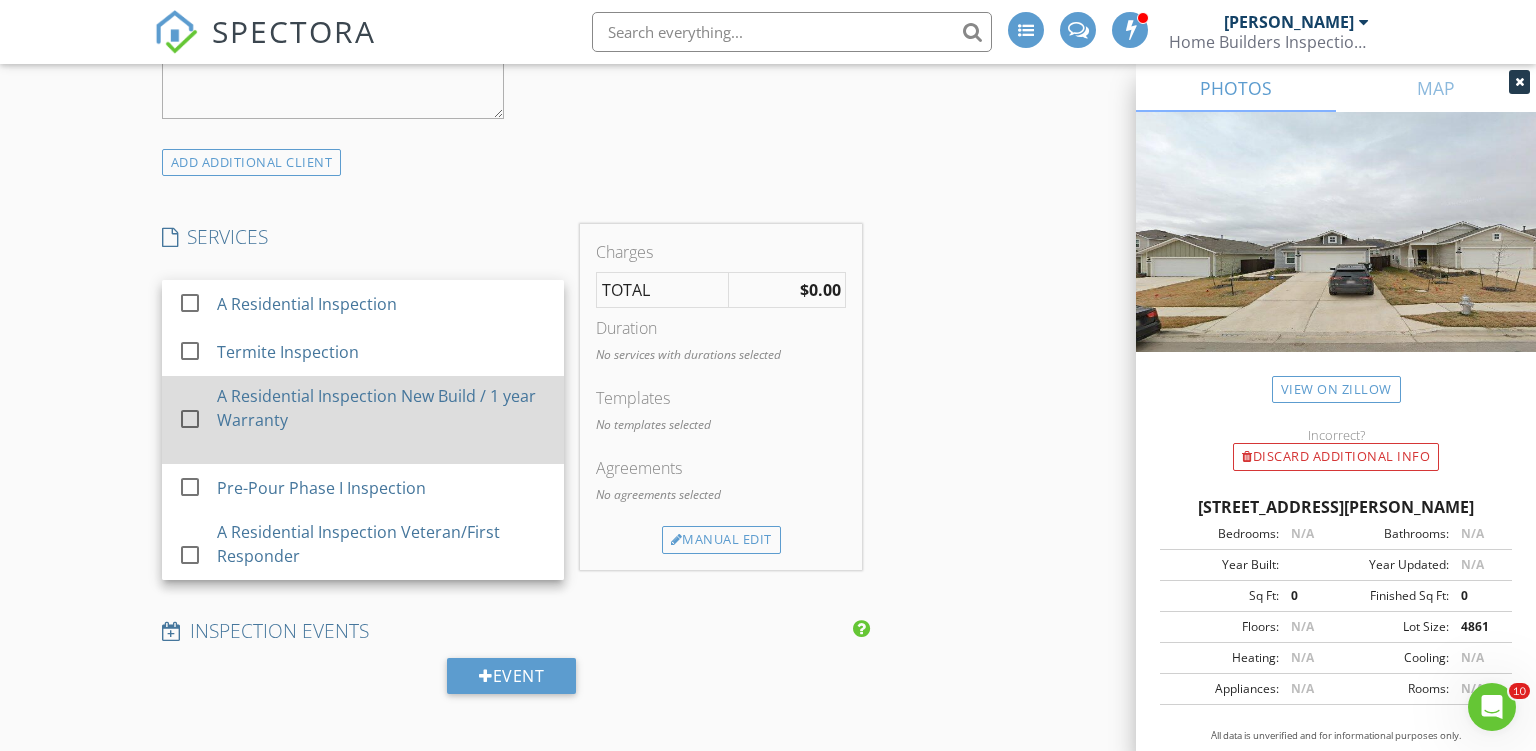 click at bounding box center (190, 419) 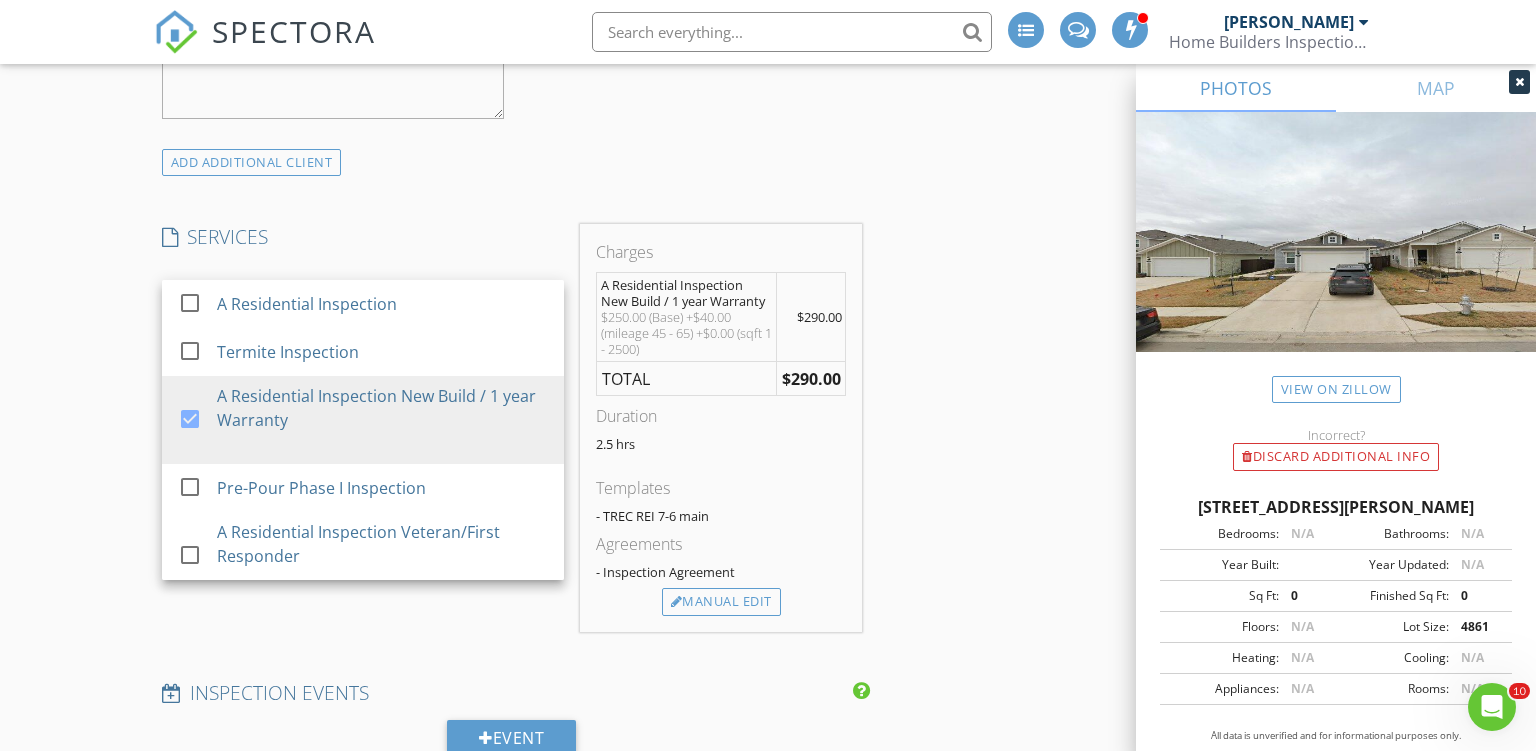 click on "New Inspection
INSPECTOR(S)
check_box   Ron Noble   PRIMARY   check_box_outline_blank   Roy Nichols     Ron Noble arrow_drop_down   check_box_outline_blank Ron Noble specifically requested
Date/Time
07/19/2025 9:00 AM
Location
Address Search       Address 11613 Domenico Cv   Unit   City Austin   State TX   Zip 78747   County Travis     Square Feet 1320   Year Built 2024   Foundation Slab arrow_drop_down     Ron Noble     66.8 miles     (an hour)
client
check_box Enable Client CC email for this inspection   Client Search     check_box_outline_blank Client is a Company/Organization     First Name Priscilla   Last Name Sutton   Email pondpriscilla@yahoo.com   CC Email   Phone 5129244096   Address 5750 Leon Pl   City San Antonio   State TX   Zip 78244     Tags         Notes   Private Notes
ADD ADDITIONAL client" at bounding box center (768, 646) 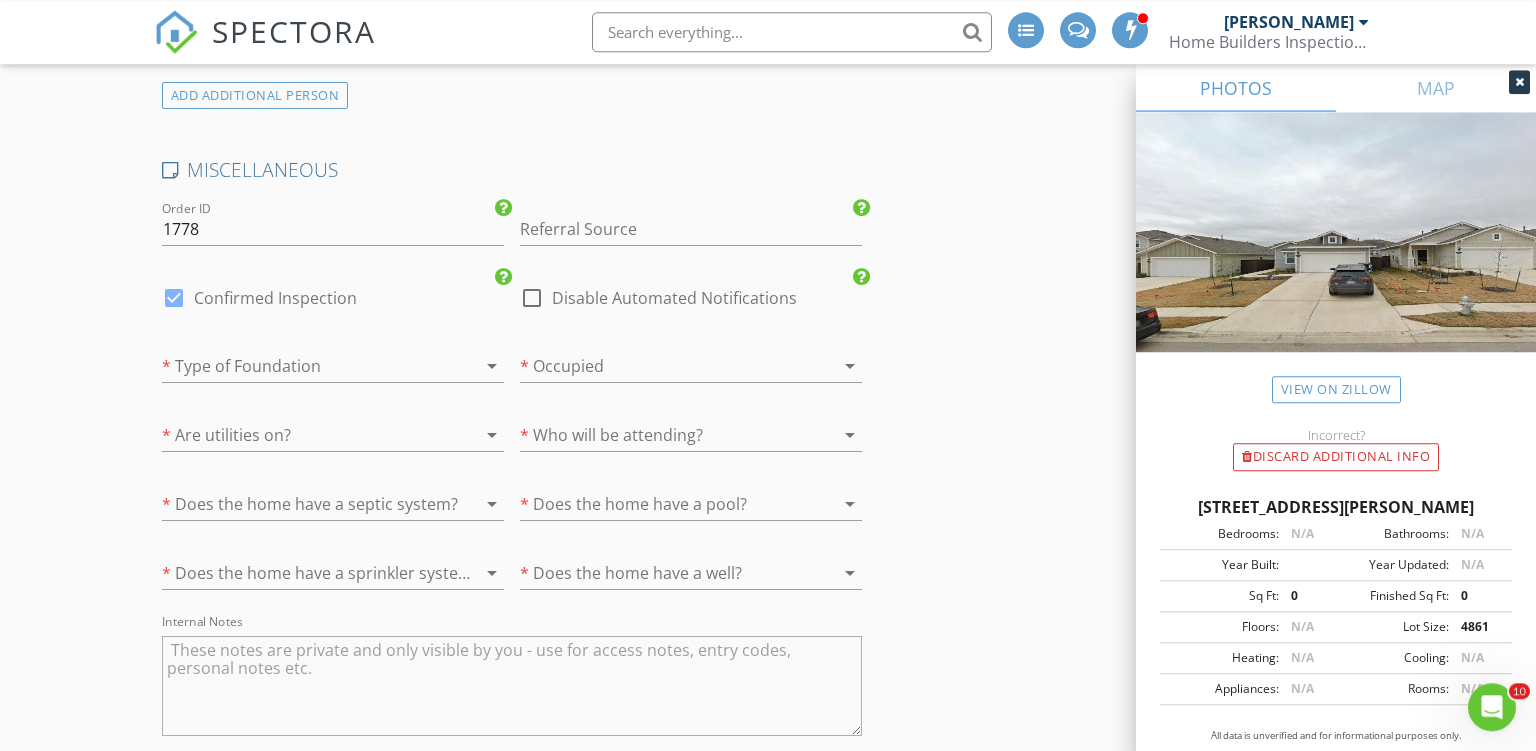 scroll, scrollTop: 3168, scrollLeft: 0, axis: vertical 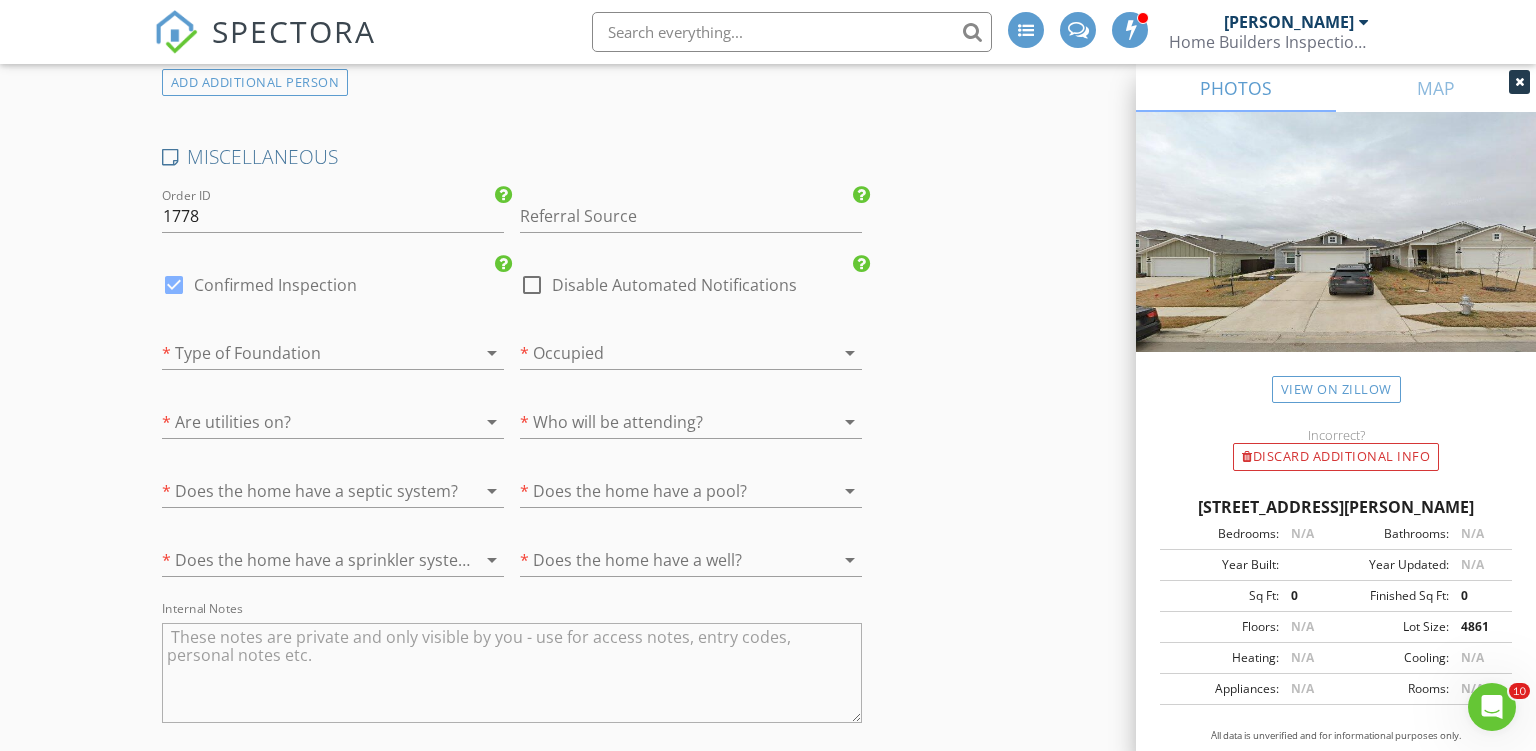 click at bounding box center (305, 353) 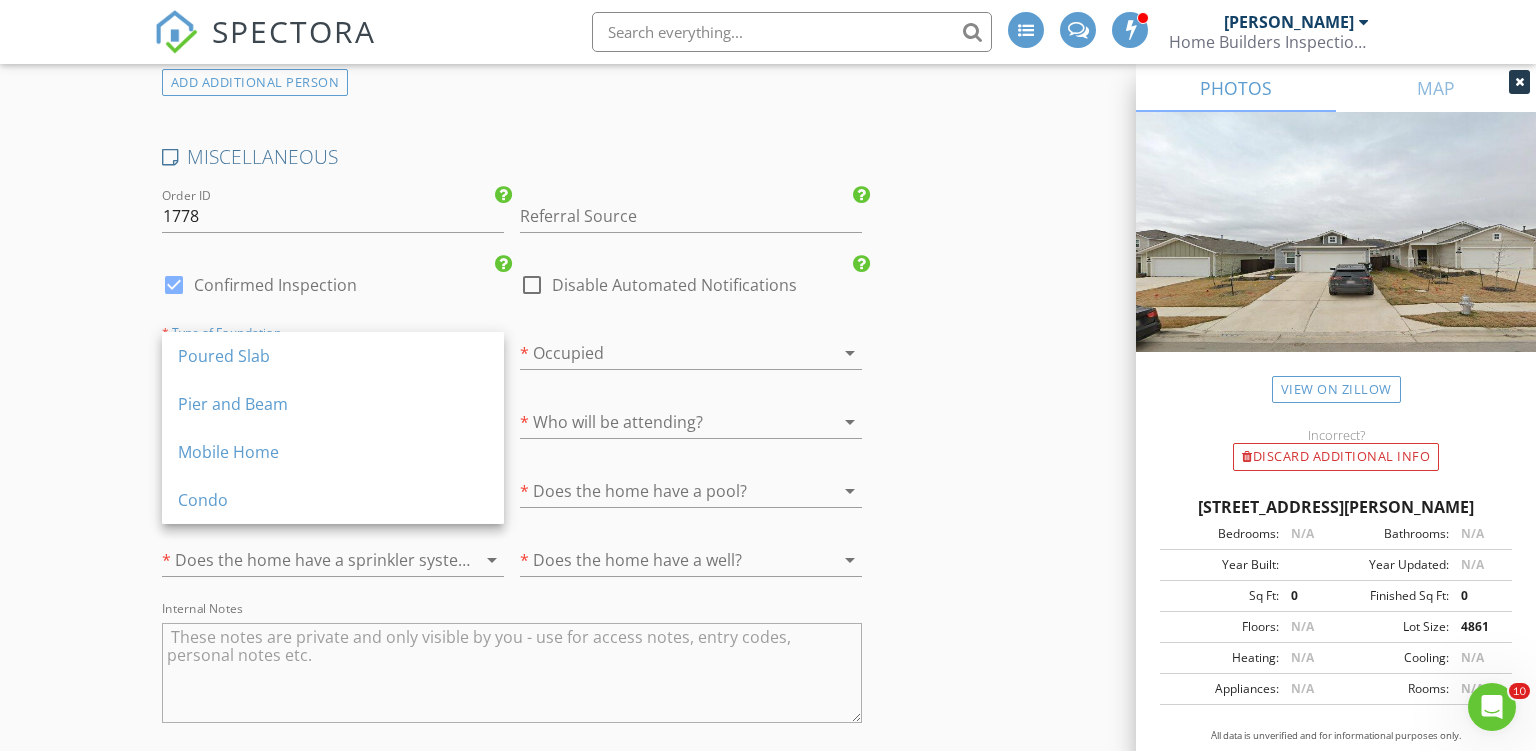 click on "Poured Slab" at bounding box center [333, 356] 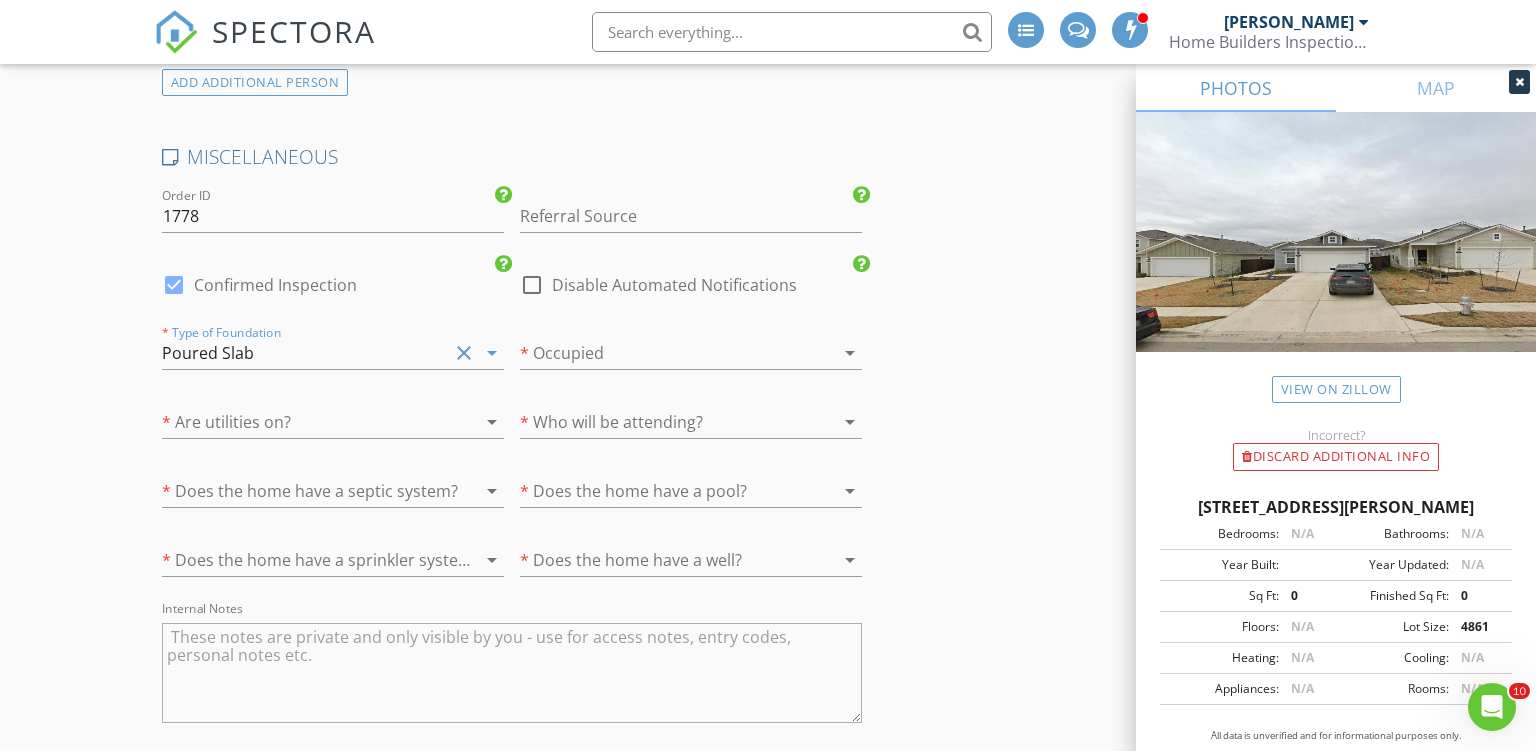 click at bounding box center (663, 353) 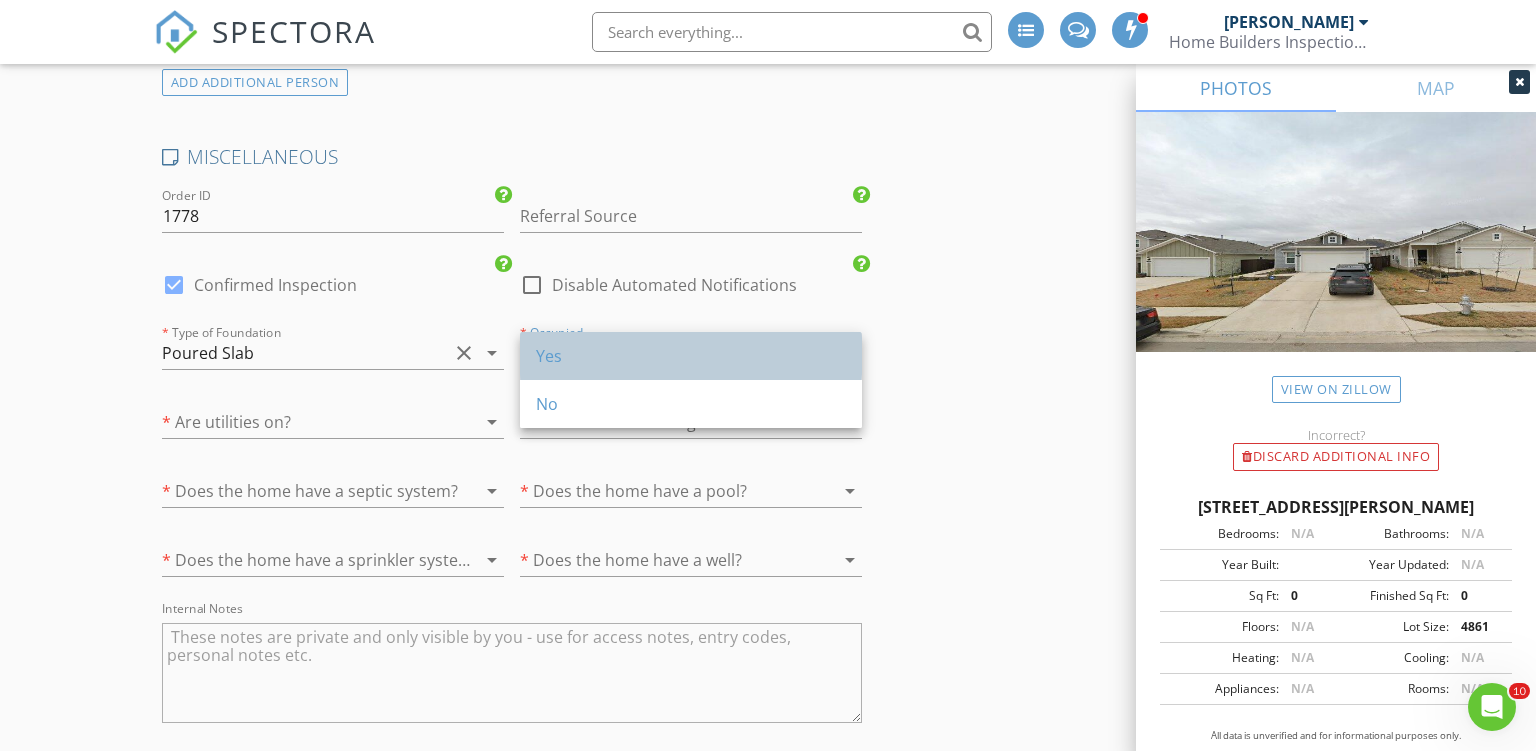 click on "Yes" at bounding box center (691, 356) 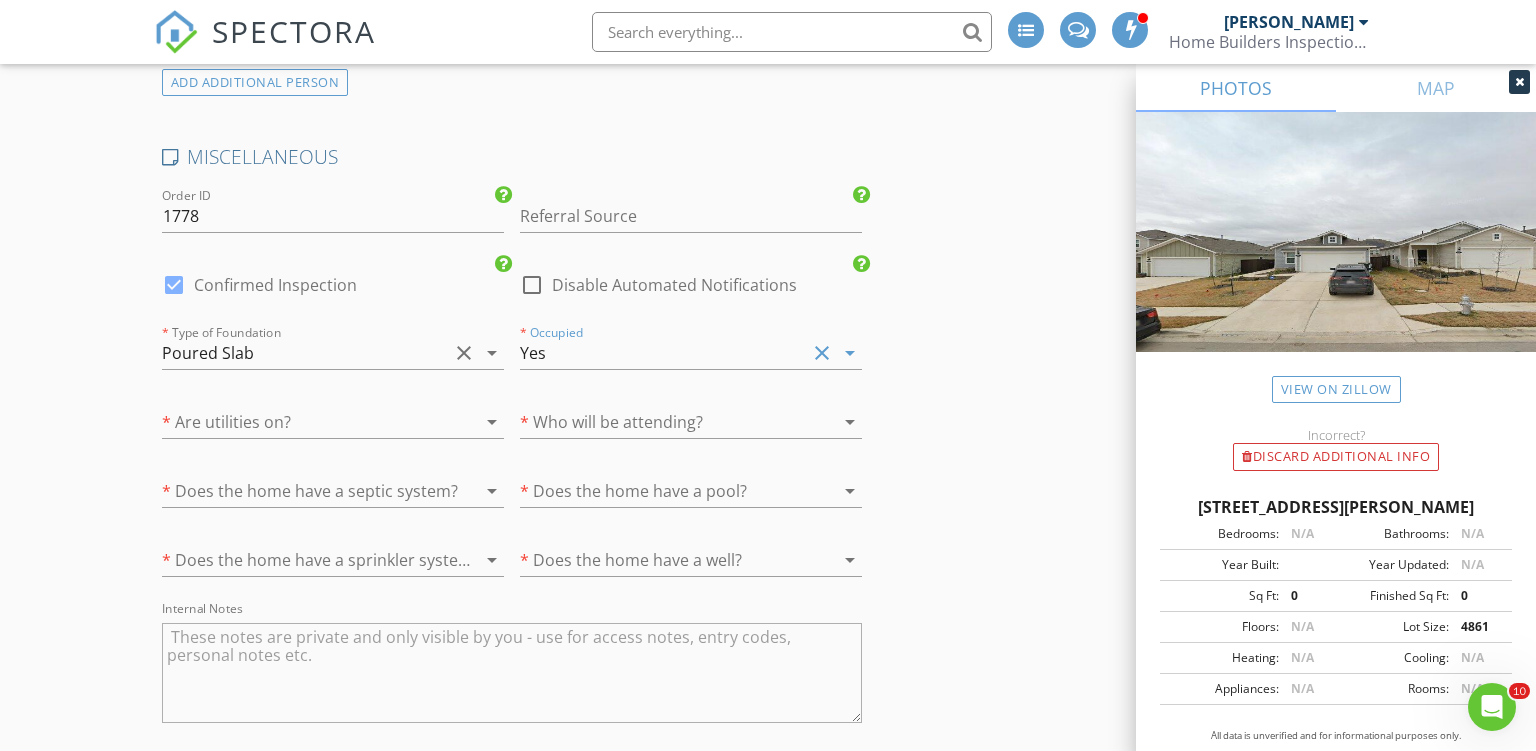click at bounding box center [305, 422] 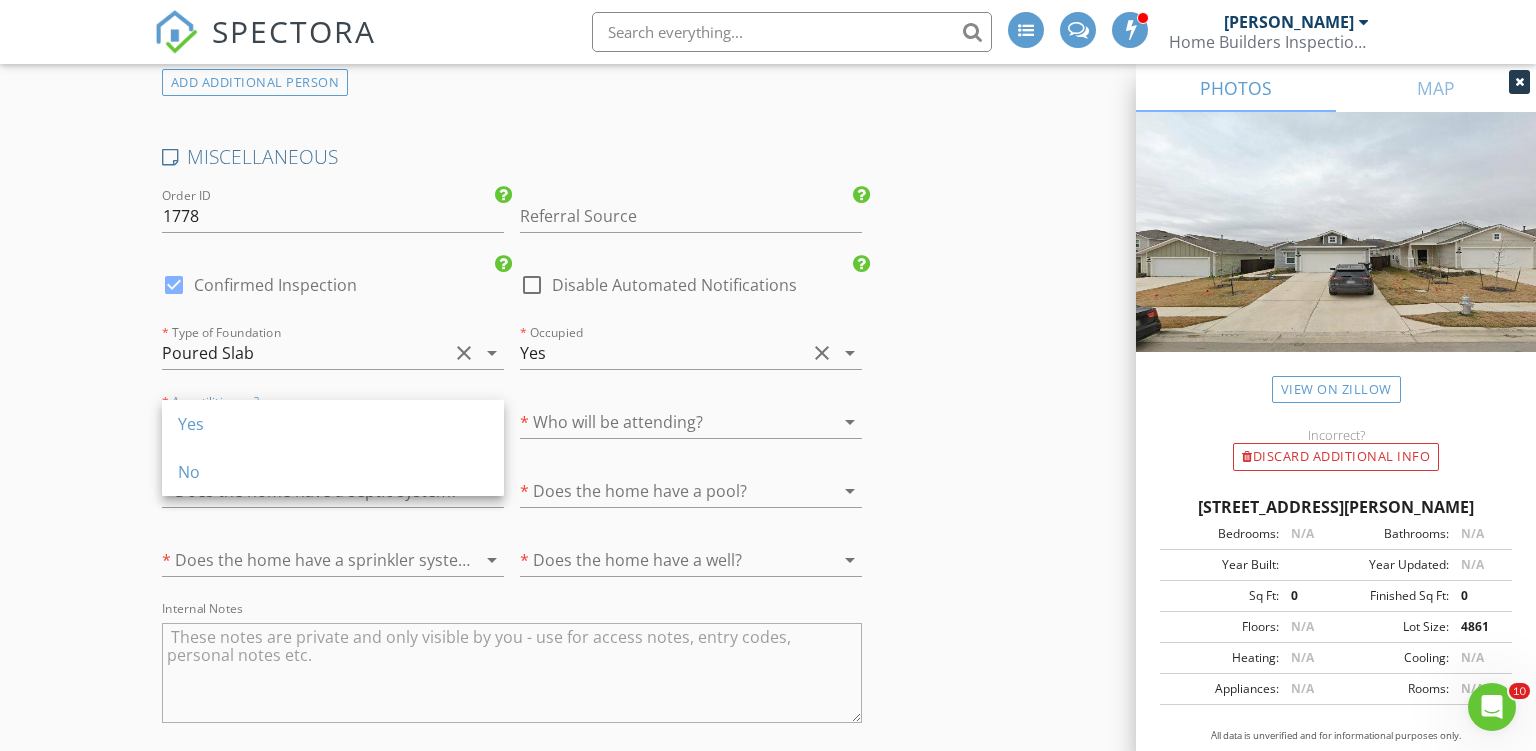 click on "Yes" at bounding box center [333, 424] 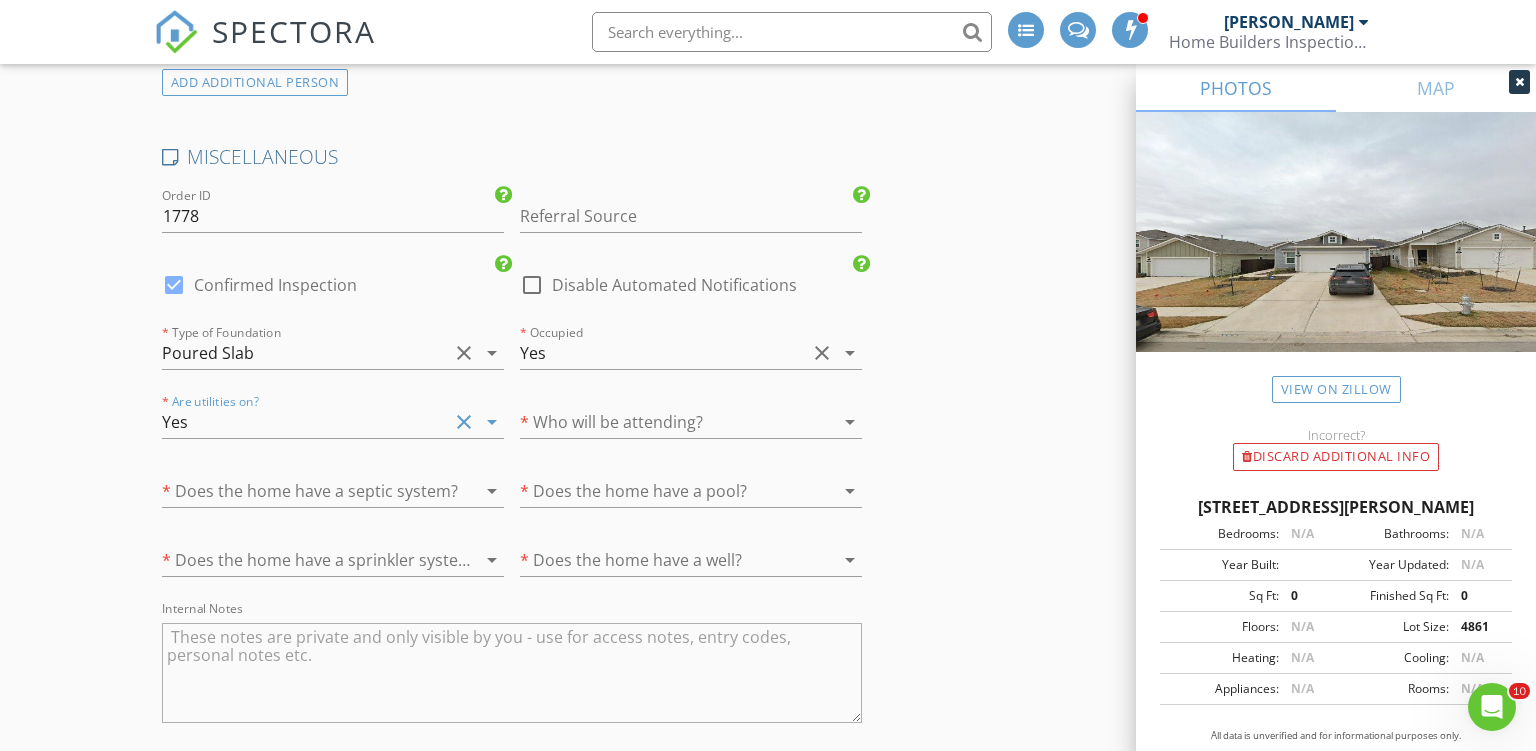 click at bounding box center (663, 422) 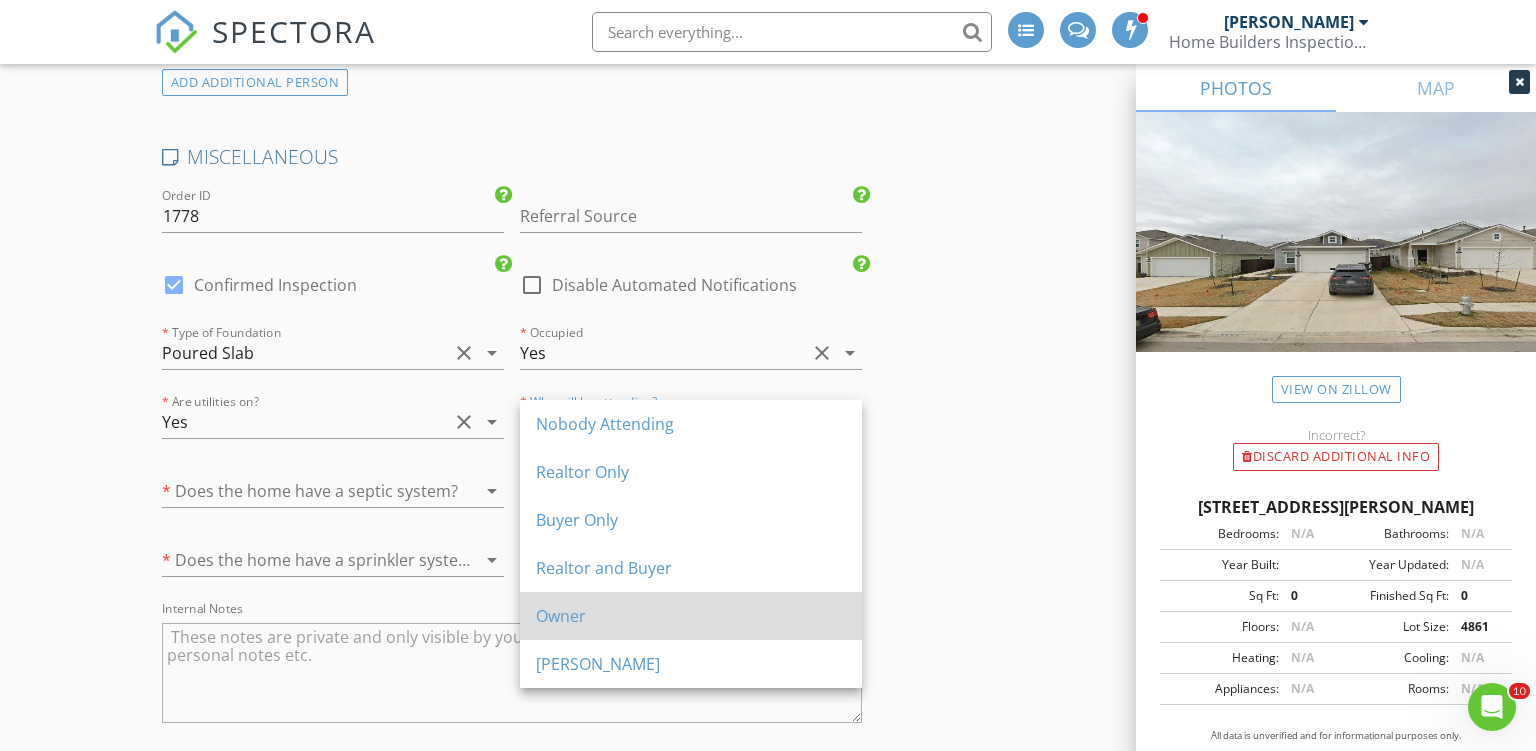 click on "Owner" at bounding box center [691, 616] 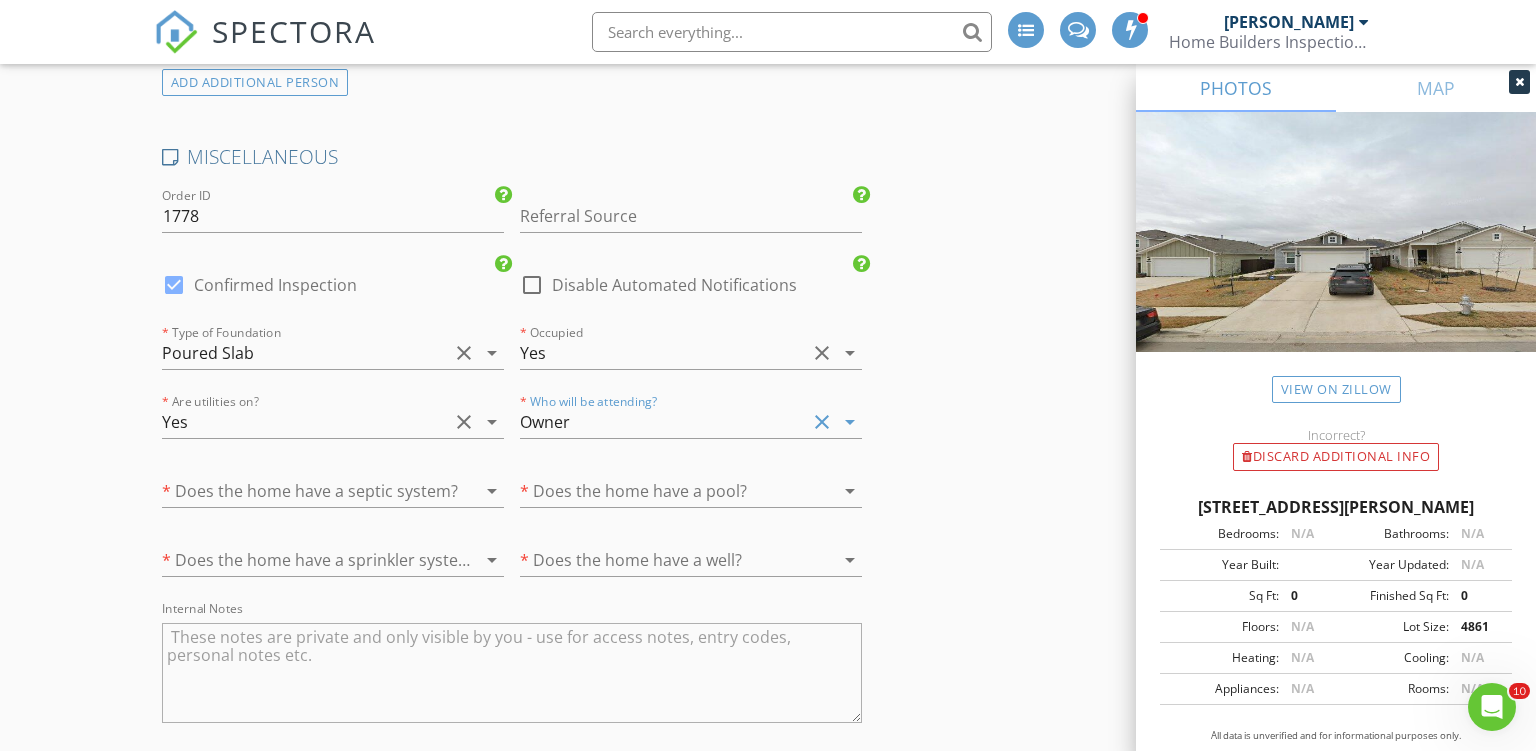 click at bounding box center [305, 491] 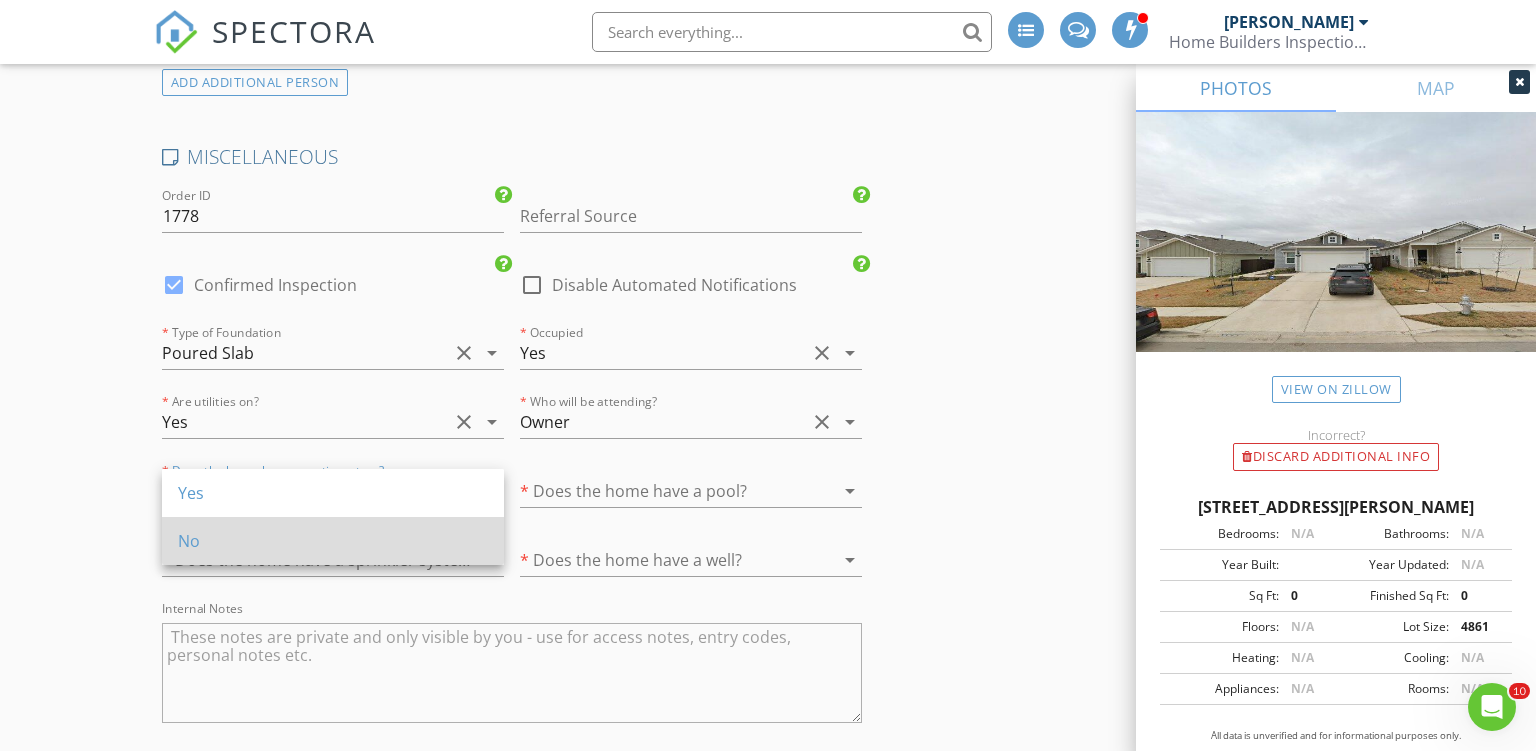 click on "No" at bounding box center (333, 541) 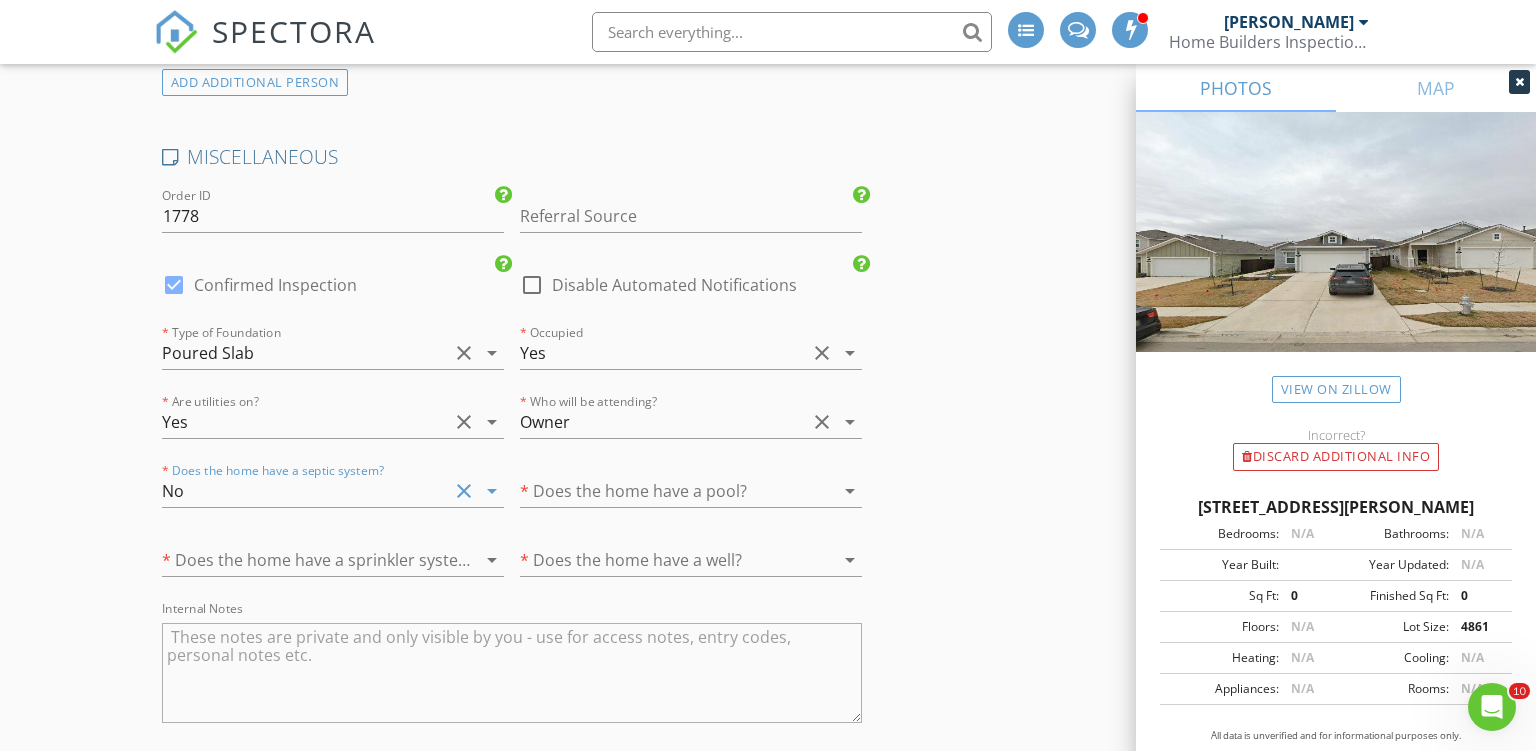 click at bounding box center (305, 560) 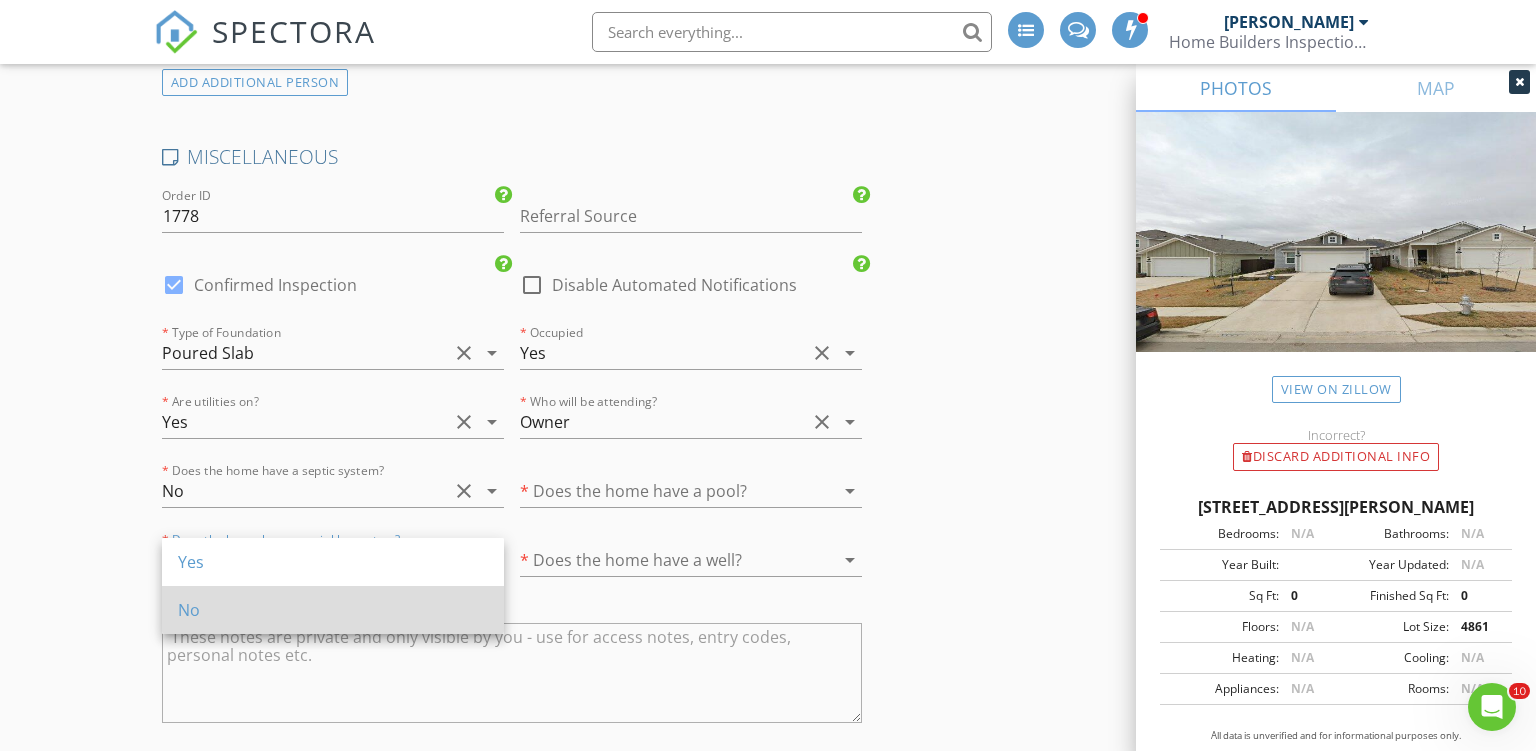 click on "No" at bounding box center [333, 610] 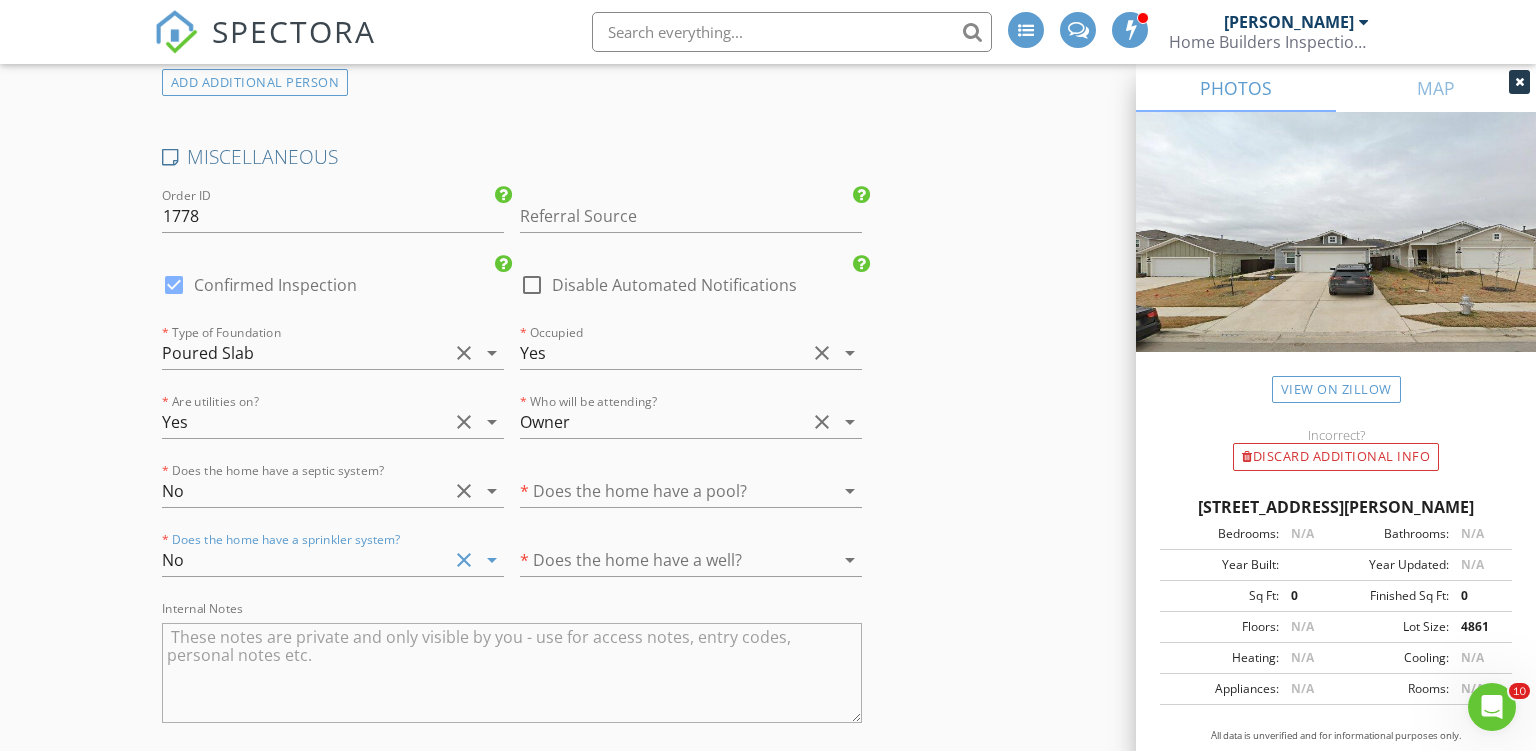click at bounding box center [663, 491] 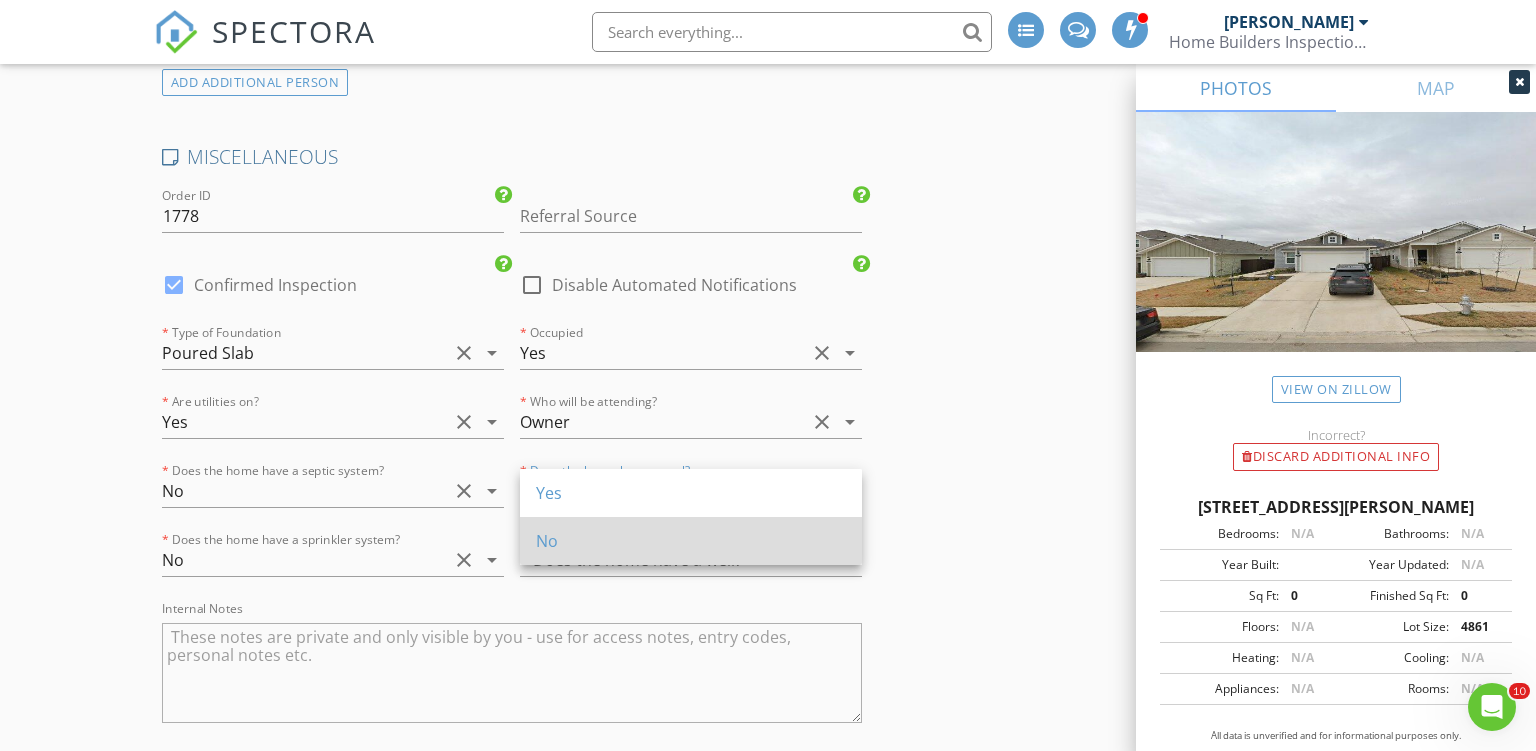 click on "No" at bounding box center (691, 541) 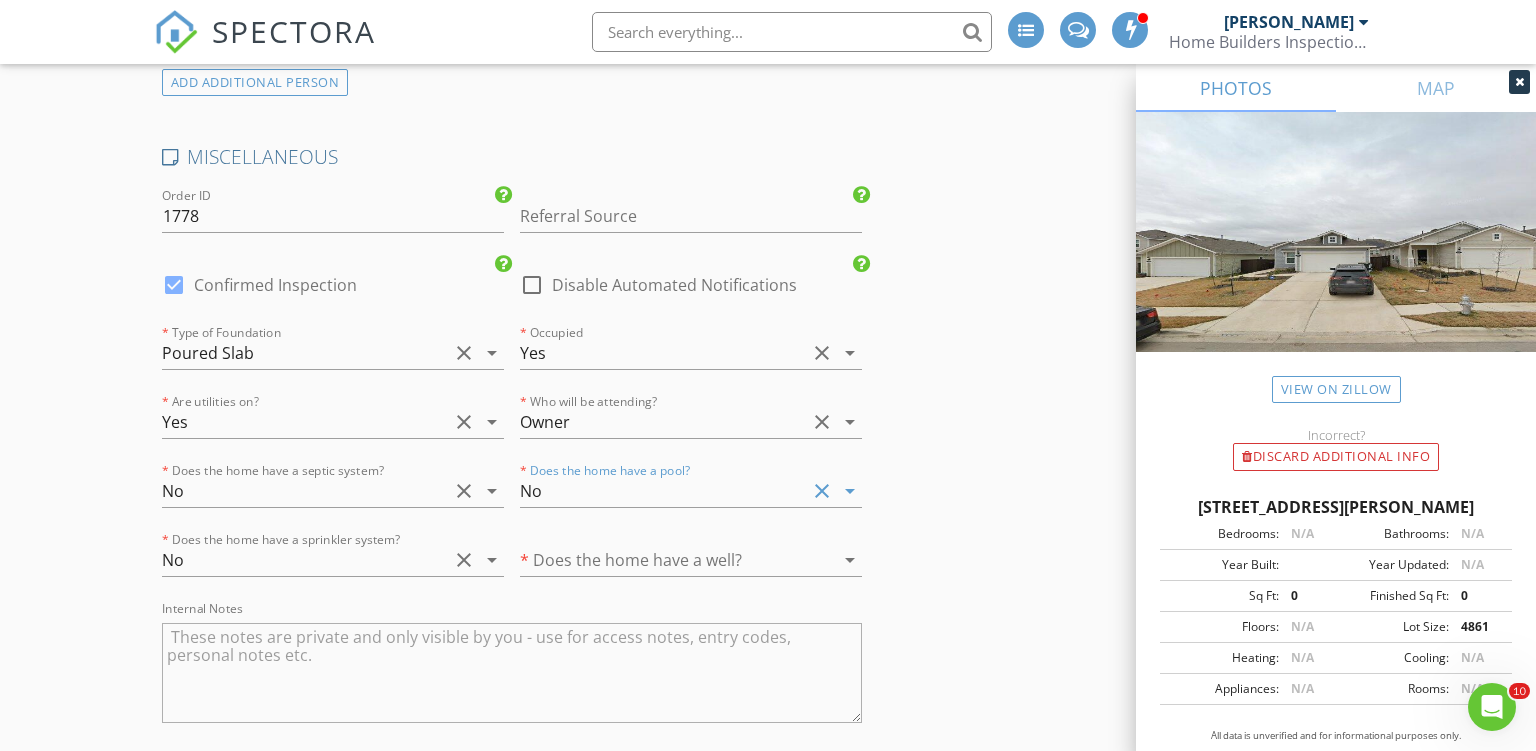 click at bounding box center (663, 560) 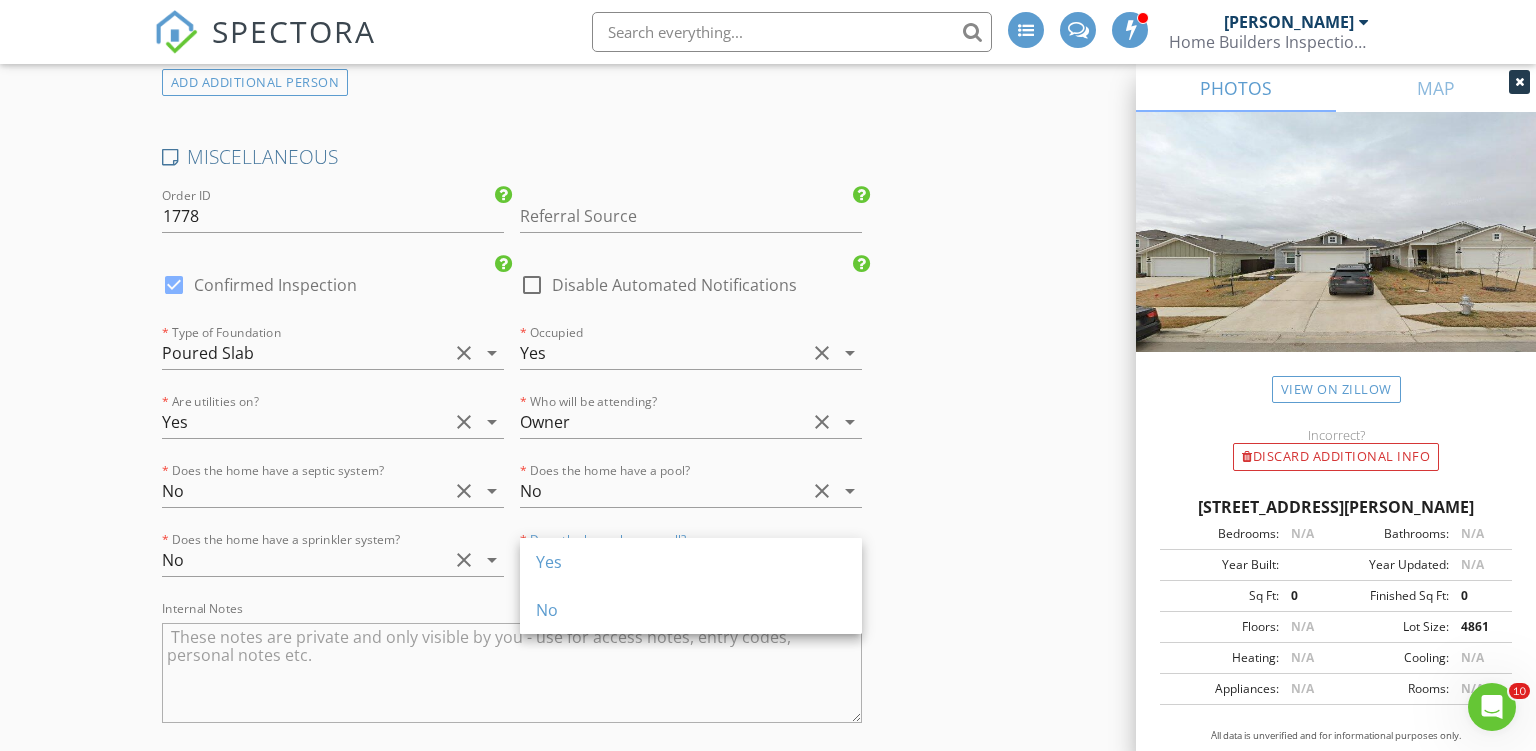click on "No" at bounding box center (691, 610) 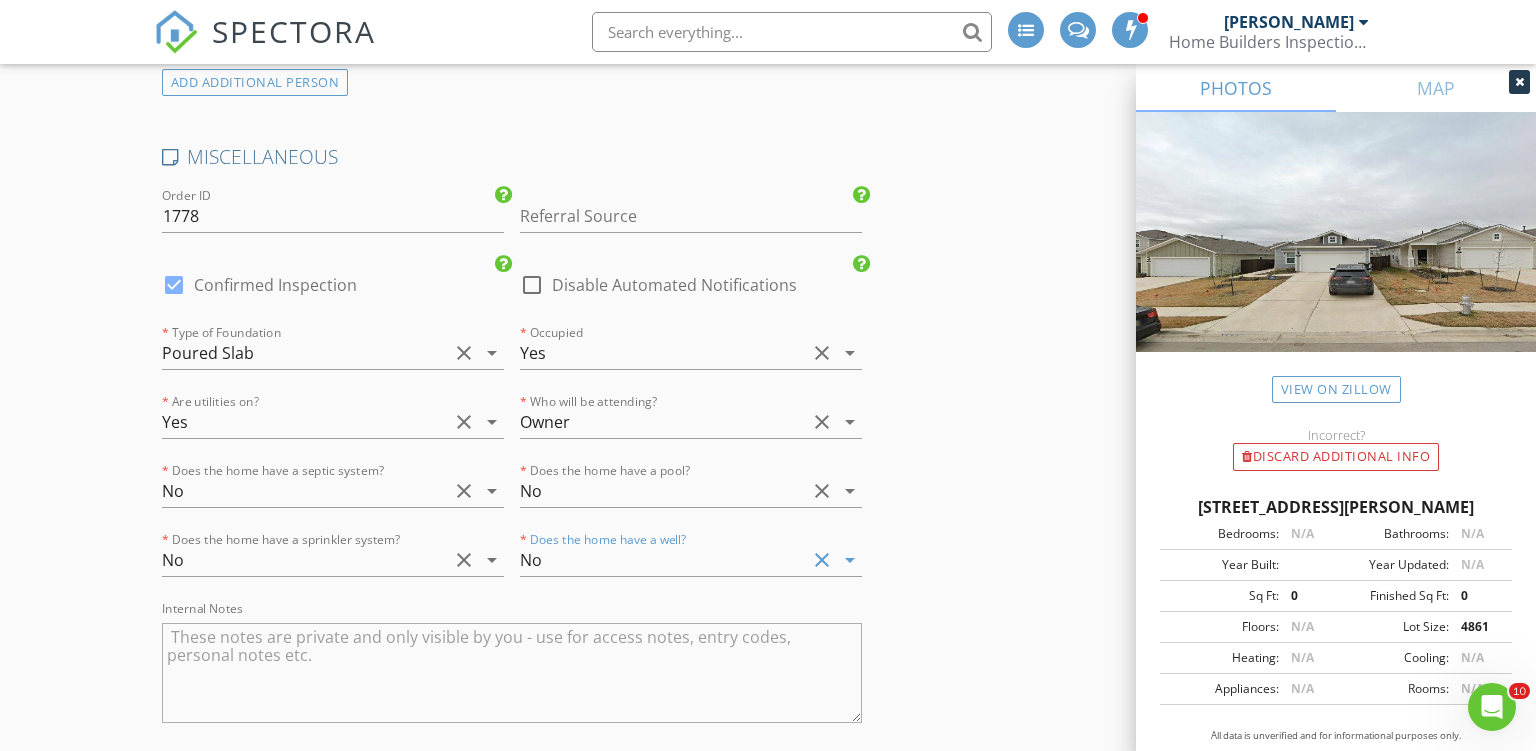 click on "New Inspection
INSPECTOR(S)
check_box   Ron Noble   PRIMARY   check_box_outline_blank   Roy Nichols     Ron Noble arrow_drop_down   check_box_outline_blank Ron Noble specifically requested
Date/Time
07/19/2025 9:00 AM
Location
Address Search       Address 11613 Domenico Cv   Unit   City Austin   State TX   Zip 78747   County Travis     Square Feet 1320   Year Built 2024   Foundation Slab arrow_drop_down     Ron Noble     66.8 miles     (an hour)
client
check_box Enable Client CC email for this inspection   Client Search     check_box_outline_blank Client is a Company/Organization     First Name Priscilla   Last Name Sutton   Email pondpriscilla@yahoo.com   CC Email   Phone 5129244096   Address 5750 Leon Pl   City San Antonio   State TX   Zip 78244     Tags         Notes   Private Notes
ADD ADDITIONAL client" at bounding box center [768, -833] 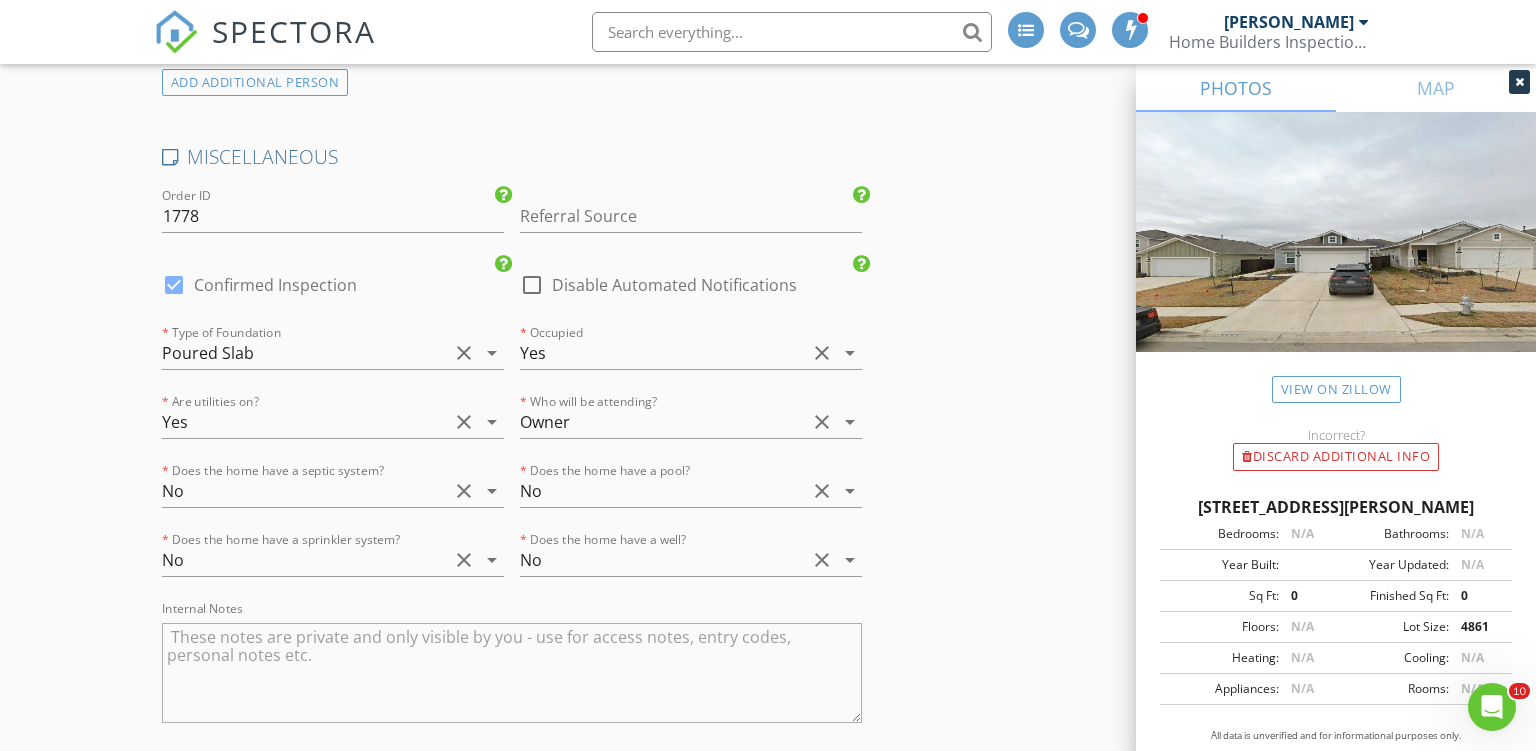 scroll, scrollTop: 3796, scrollLeft: 0, axis: vertical 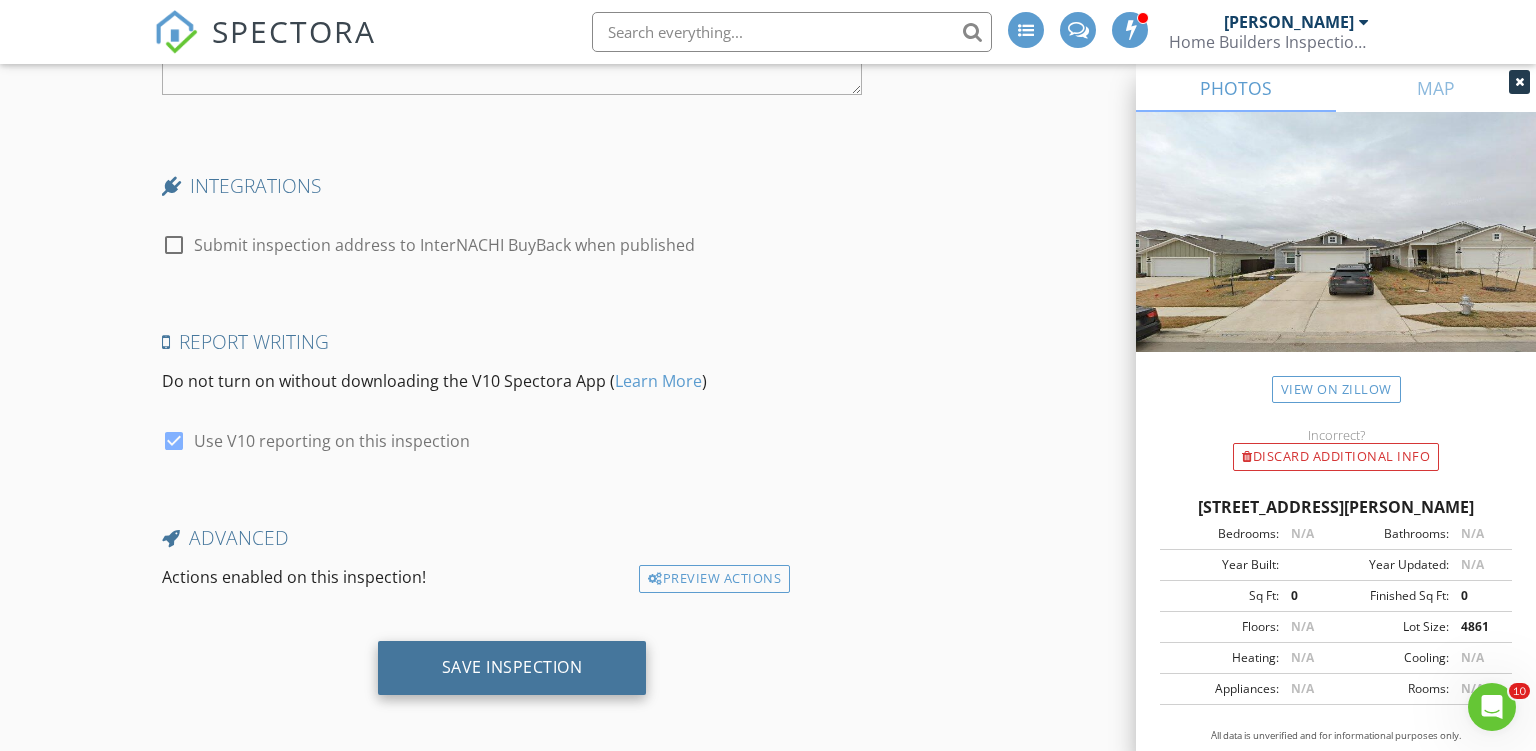 click on "Save Inspection" at bounding box center [512, 667] 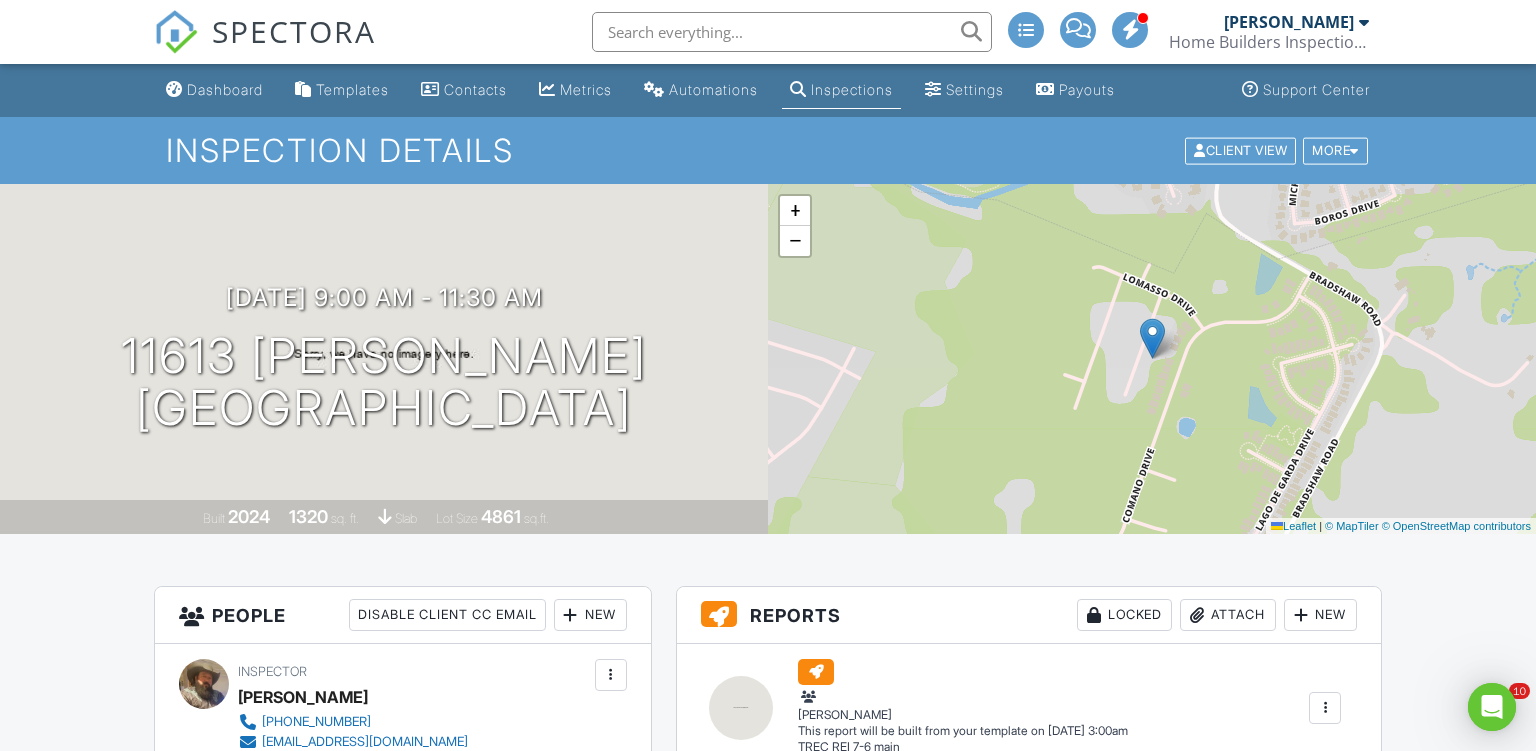 scroll, scrollTop: 0, scrollLeft: 0, axis: both 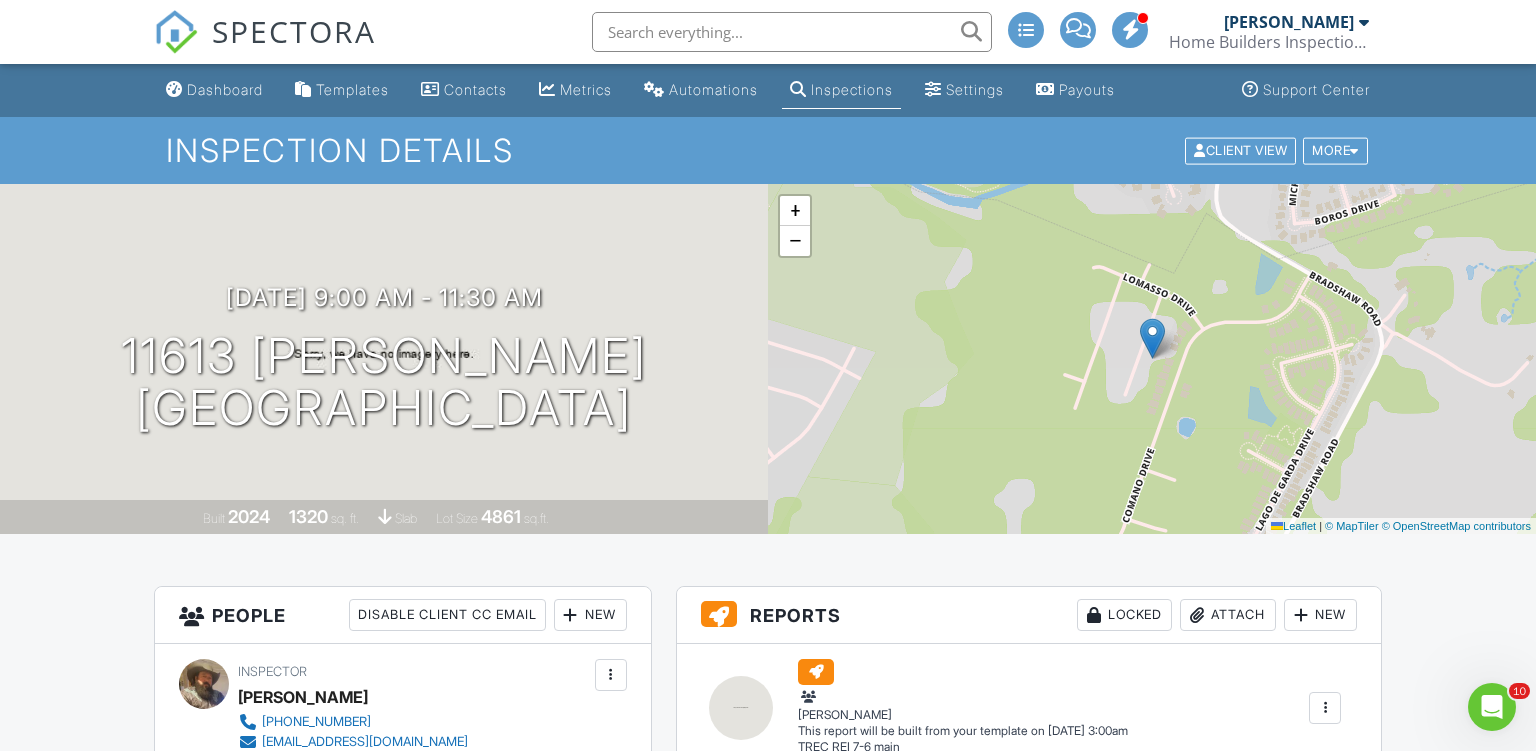 click on "Inspection Details
Client View
More
Property Details
Reschedule
Reorder / Copy
Share
Cancel
Delete
Print Order
Convert to V9
Disable Pass on CC Fees
View Change Log" at bounding box center (768, 150) 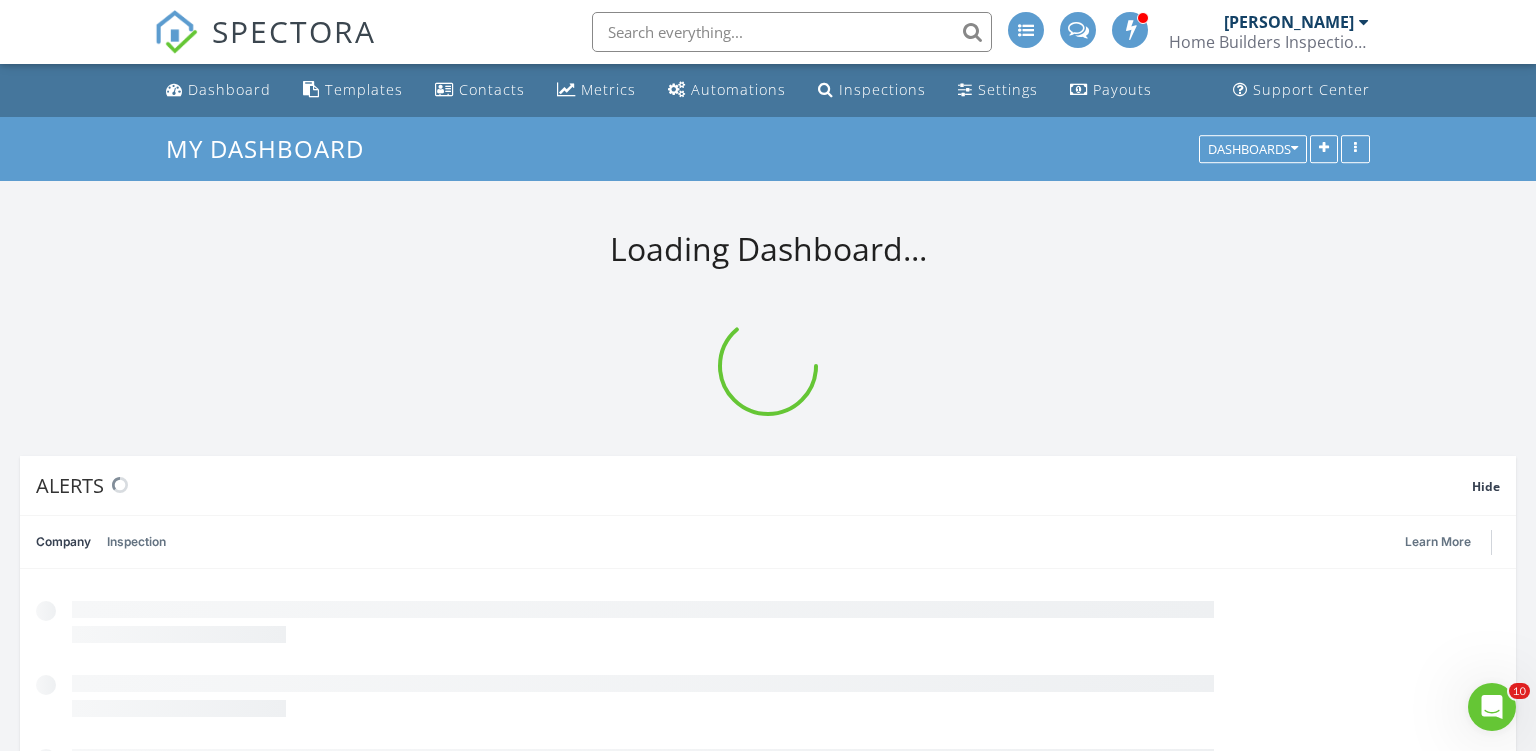scroll, scrollTop: 0, scrollLeft: 0, axis: both 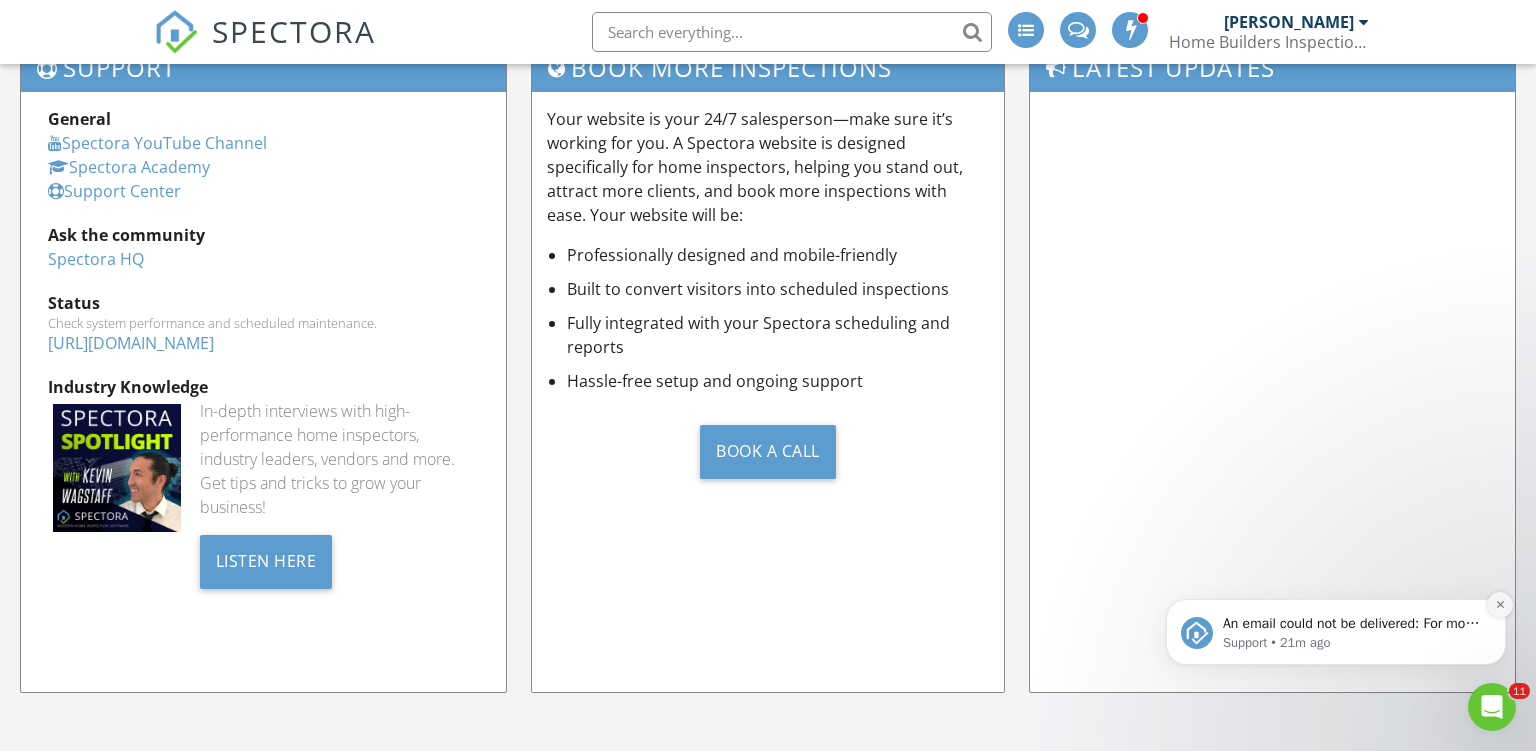 click 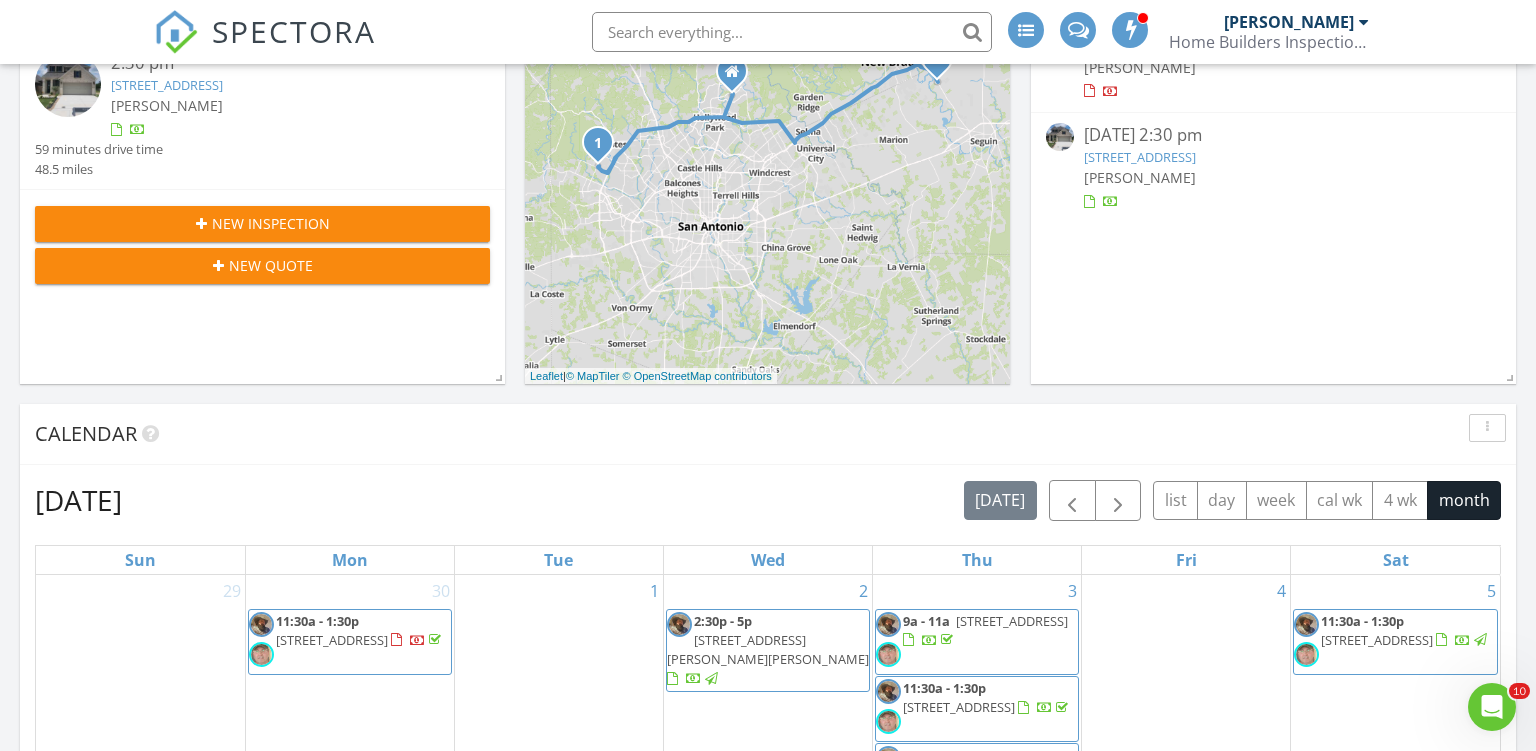 scroll, scrollTop: 0, scrollLeft: 0, axis: both 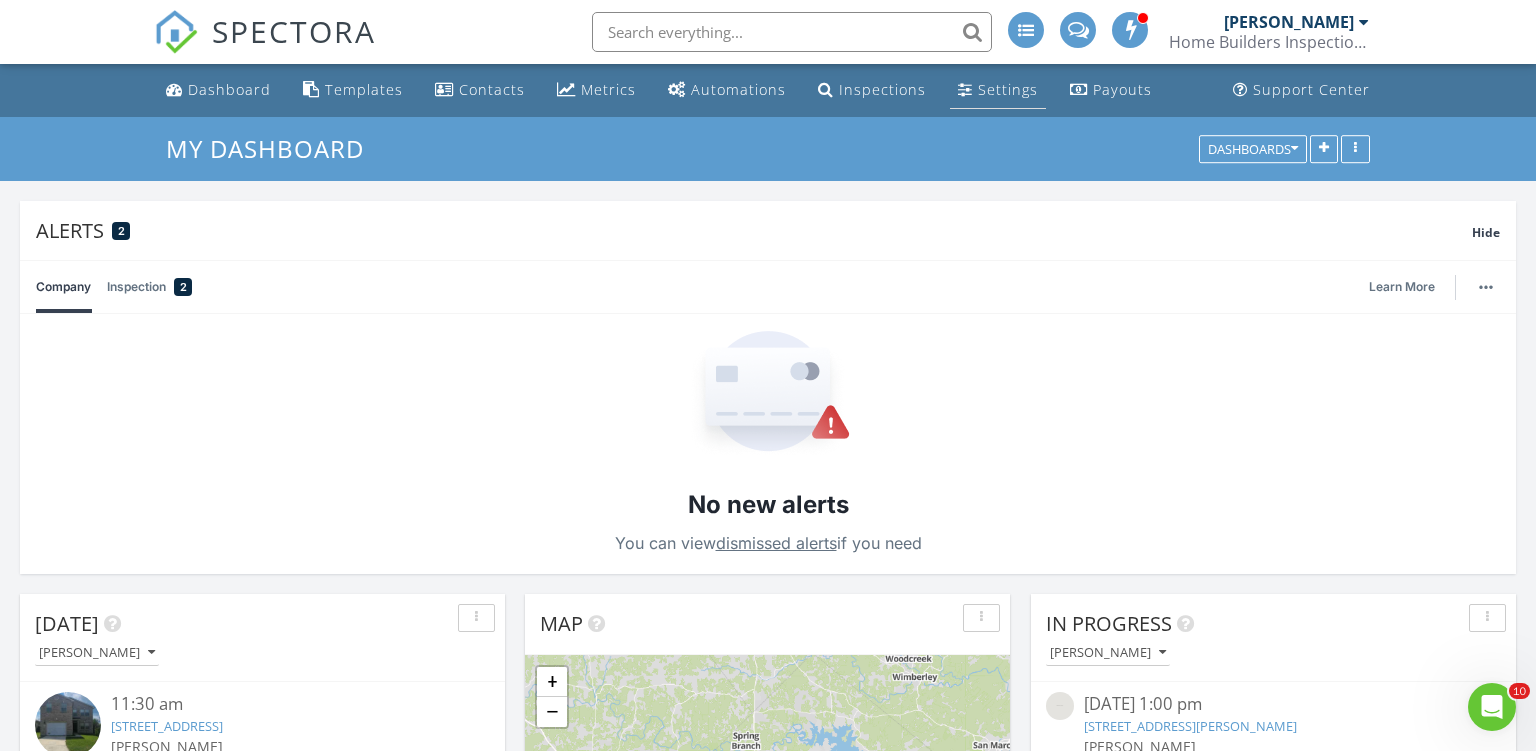 click on "Settings" at bounding box center (1008, 89) 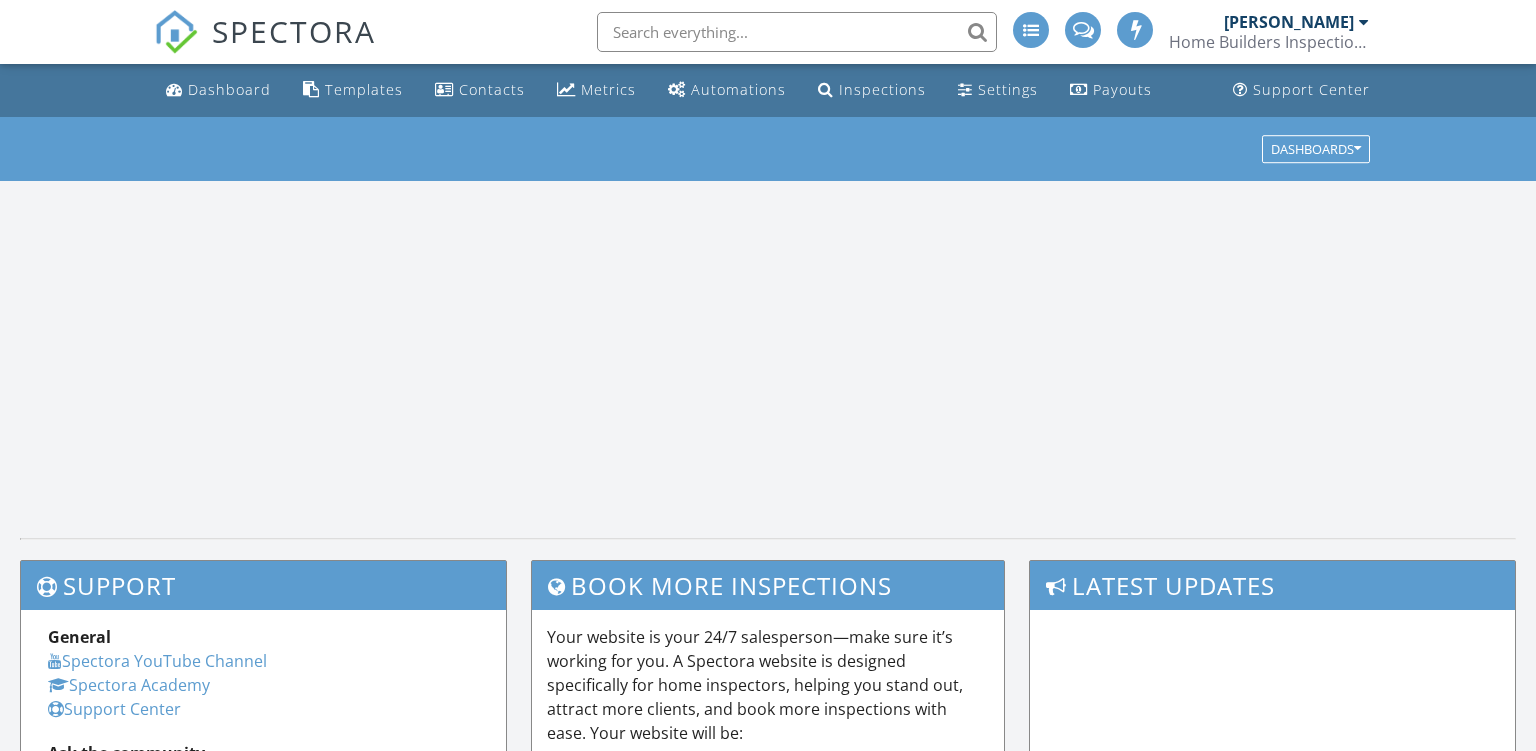 scroll, scrollTop: 0, scrollLeft: 0, axis: both 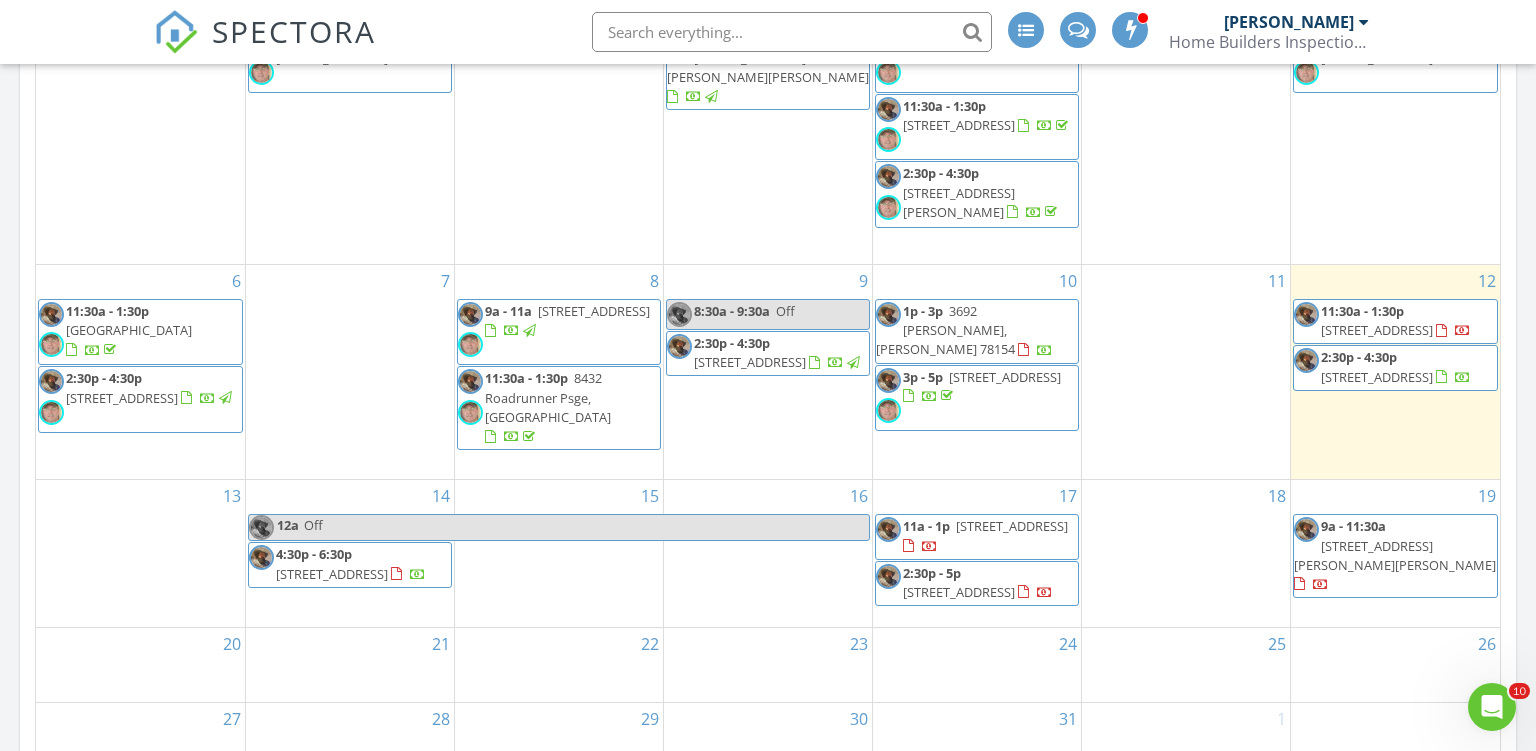click on "9a - 11:30a" at bounding box center (1353, 526) 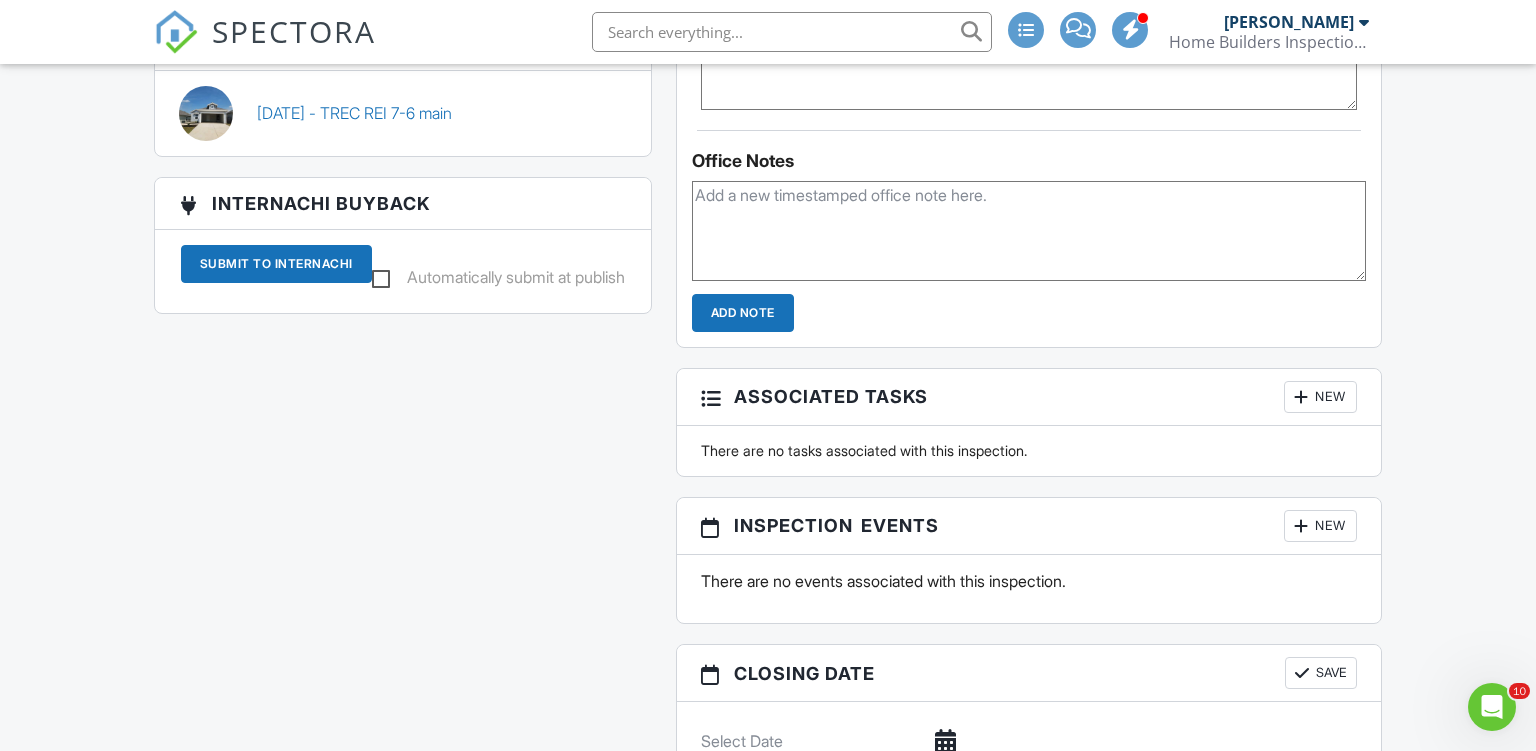 scroll, scrollTop: 689, scrollLeft: 0, axis: vertical 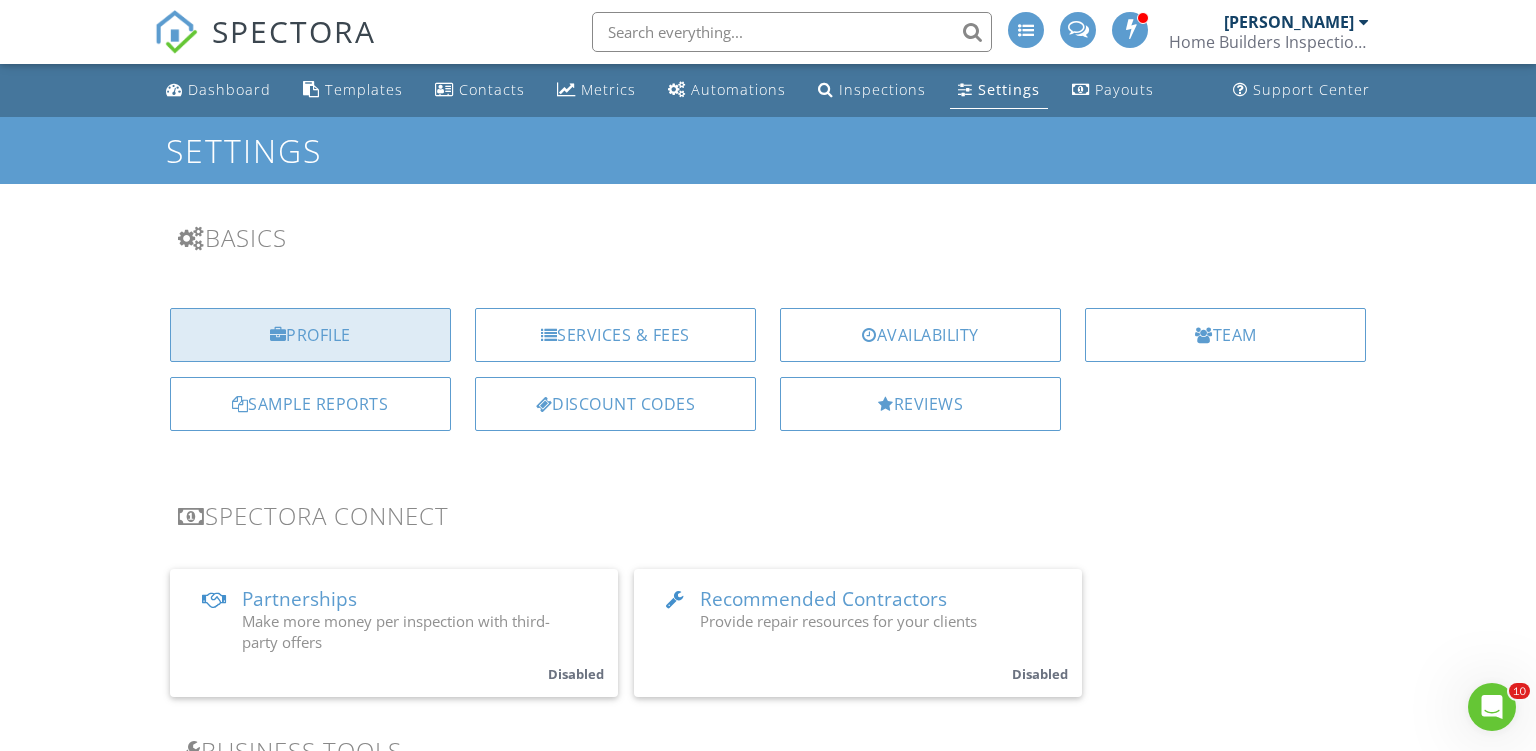 click on "Profile" at bounding box center [310, 335] 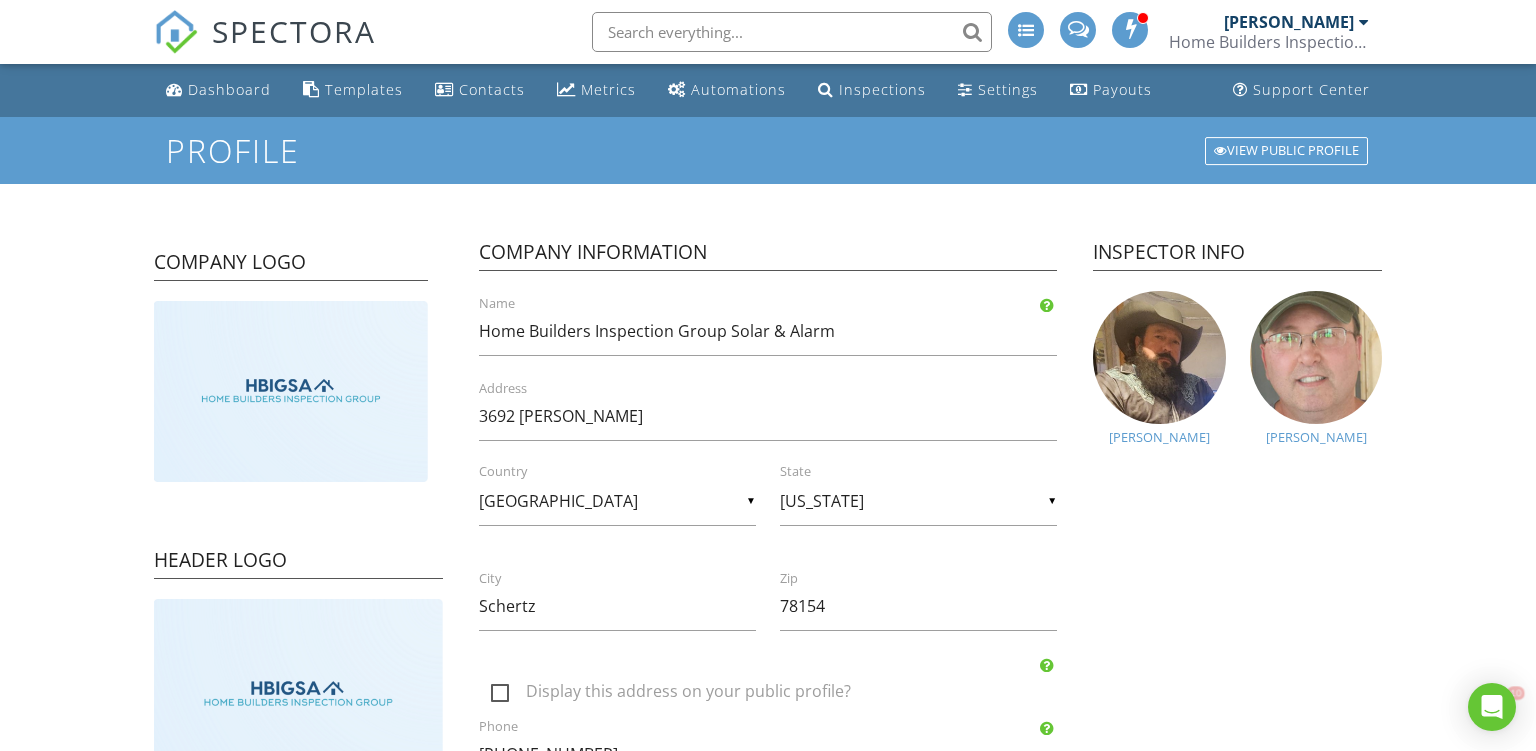scroll, scrollTop: 0, scrollLeft: 0, axis: both 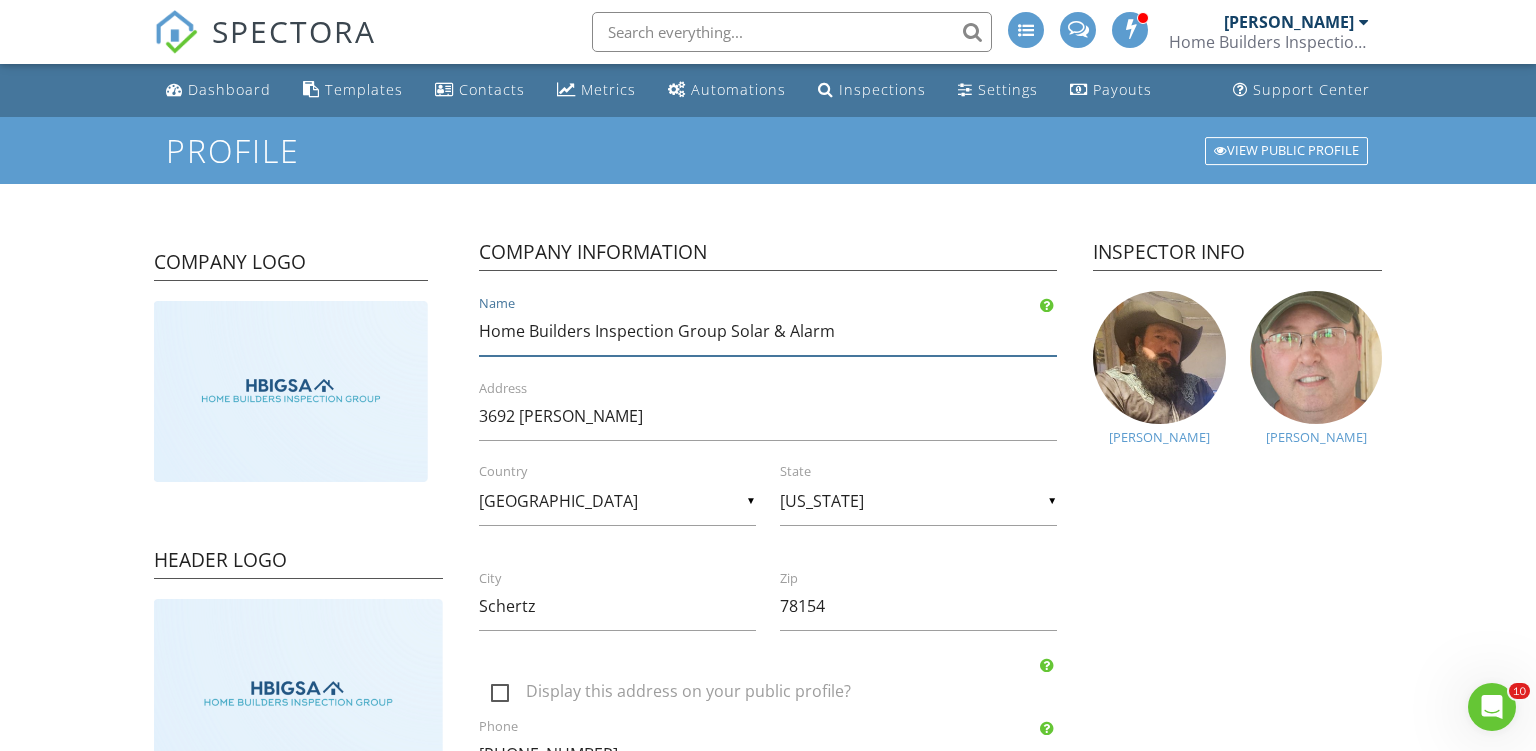drag, startPoint x: 846, startPoint y: 334, endPoint x: 723, endPoint y: 336, distance: 123.01626 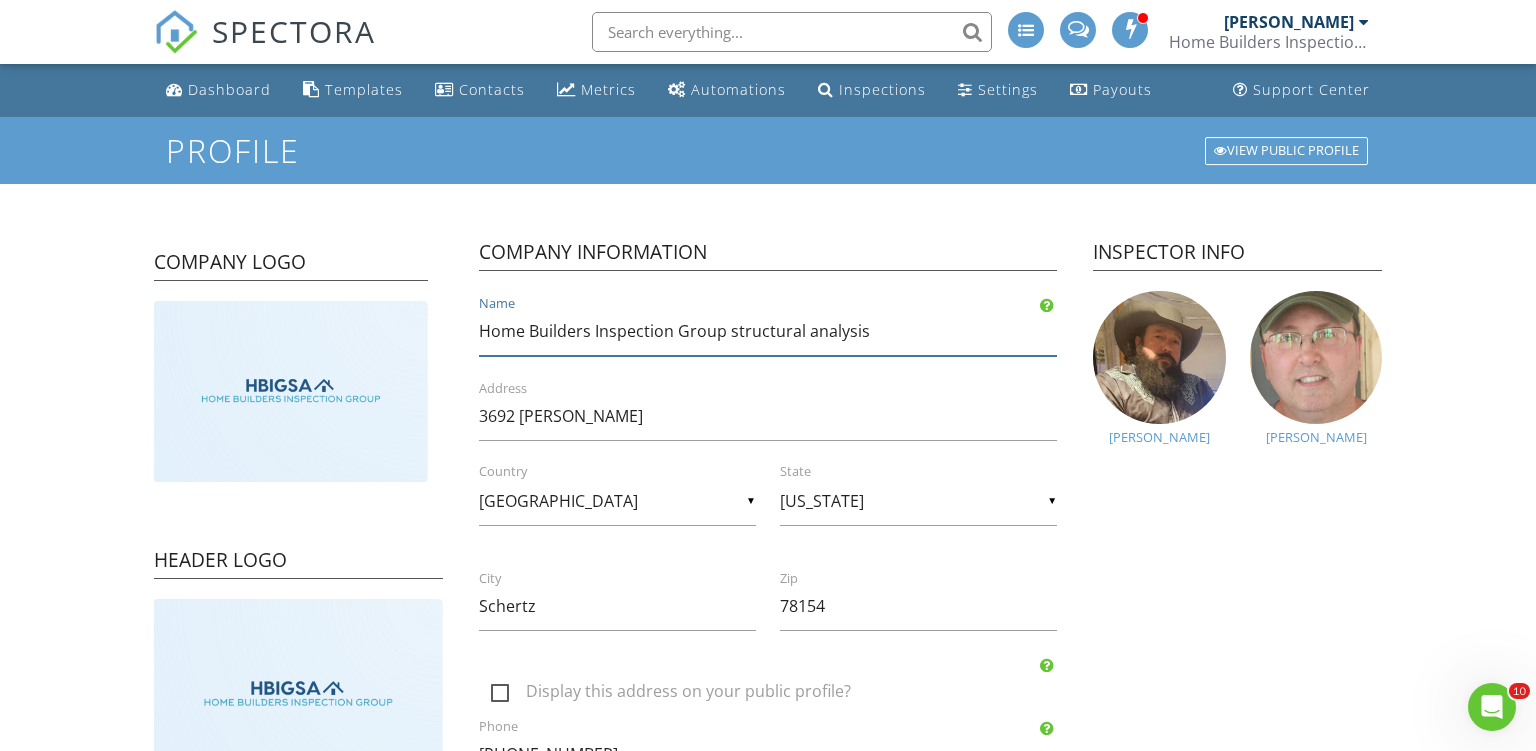 click on "Home Builders Inspection Group structural analysis" at bounding box center (768, 331) 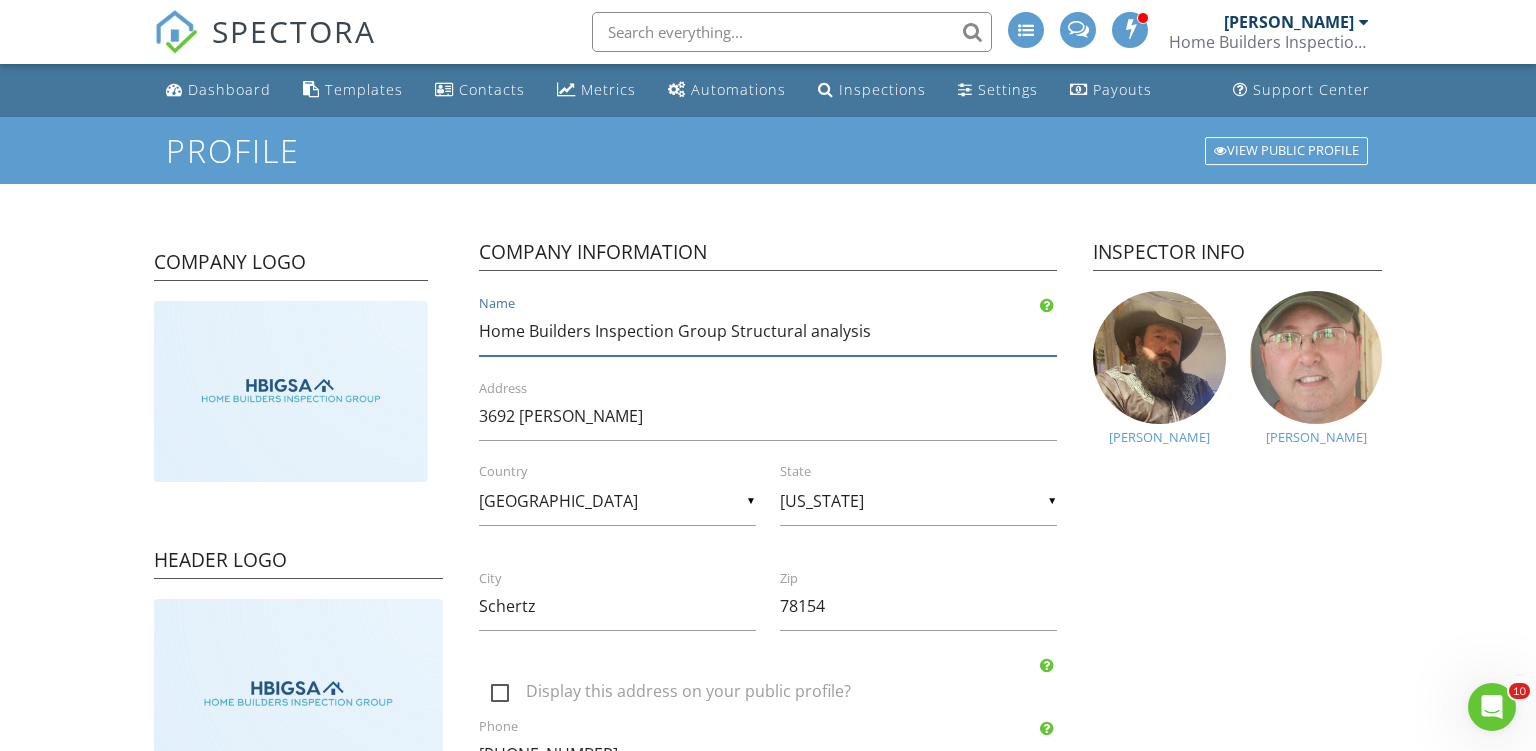 click on "Home Builders Inspection Group Structural analysis" at bounding box center [768, 331] 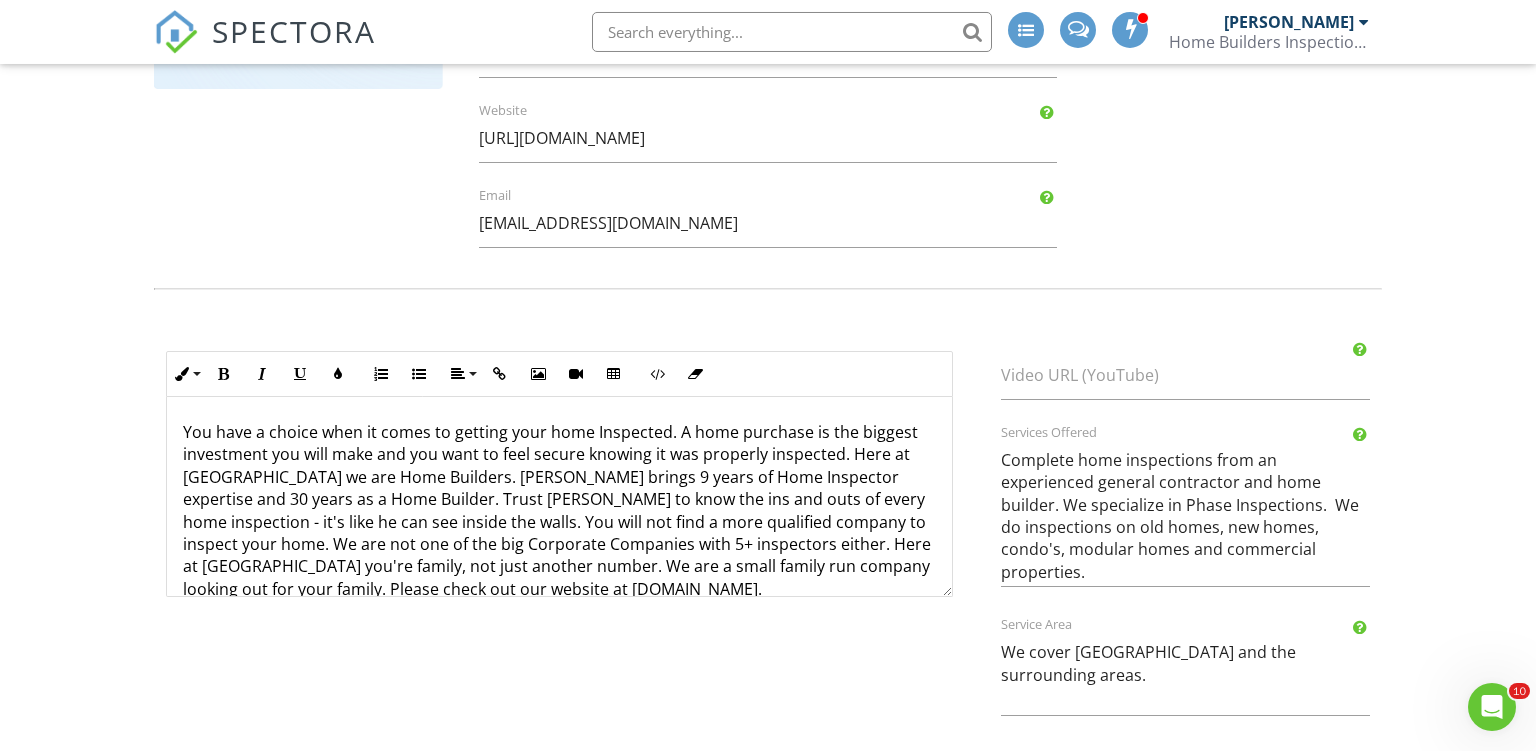 scroll, scrollTop: 787, scrollLeft: 0, axis: vertical 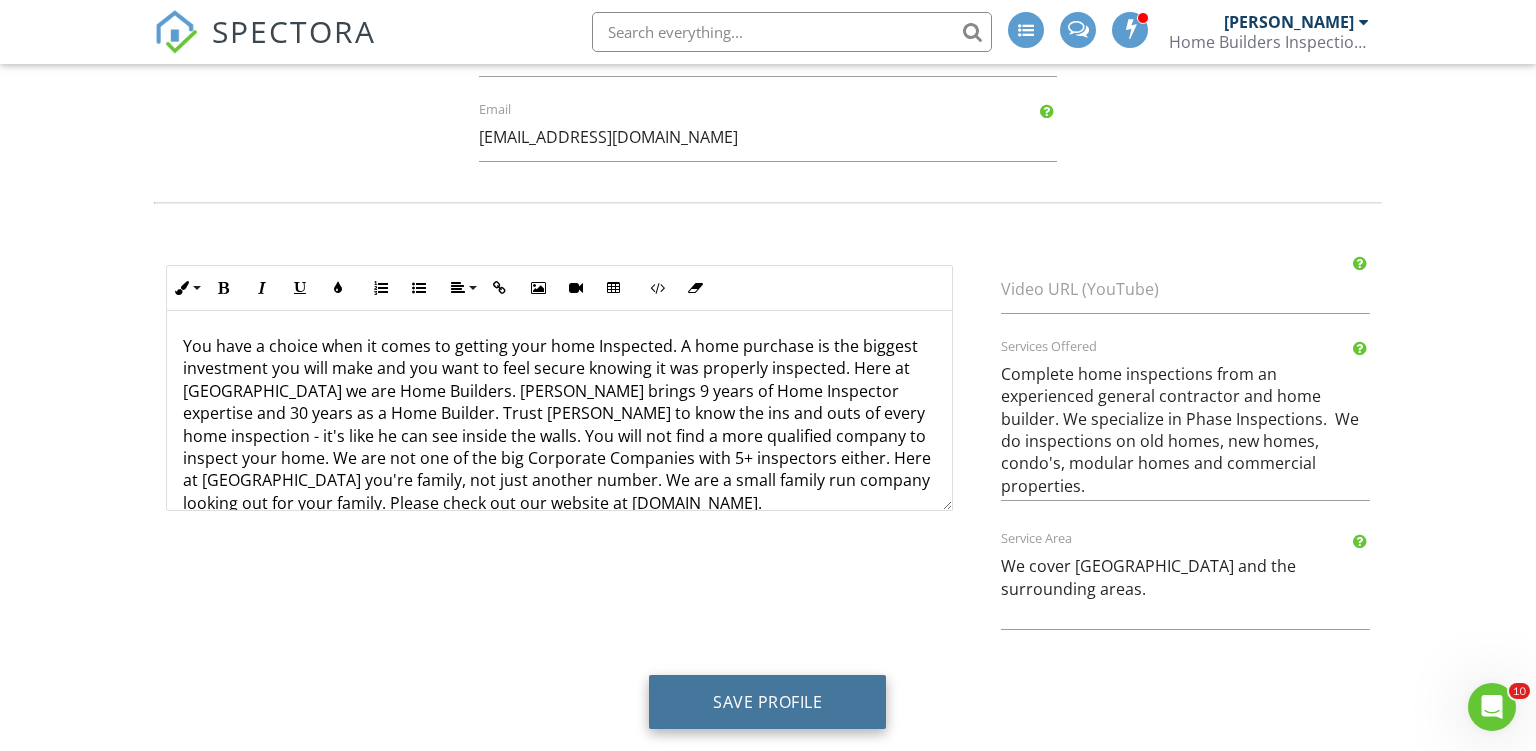 type on "Home Builders Inspection Group Structural Analysis" 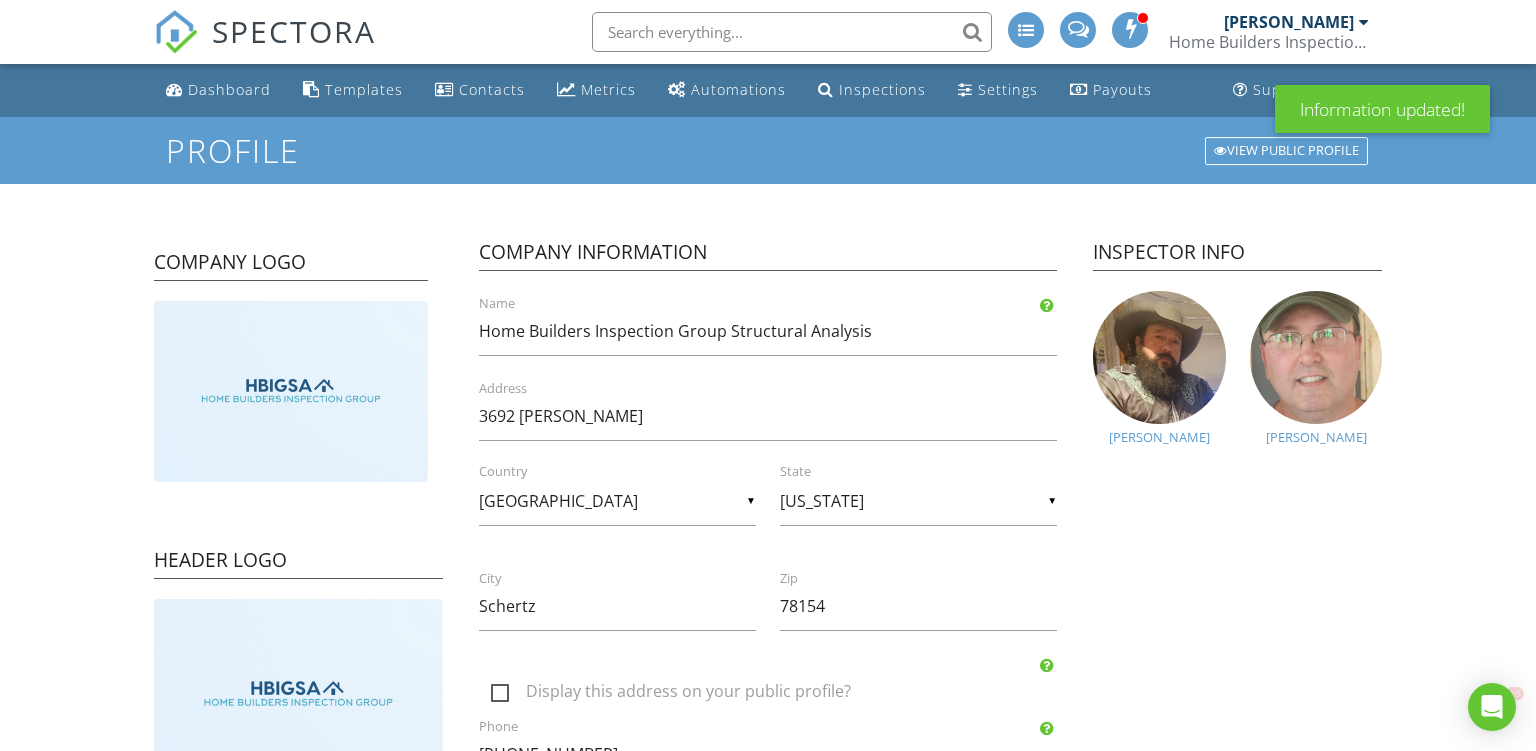 scroll, scrollTop: 0, scrollLeft: 0, axis: both 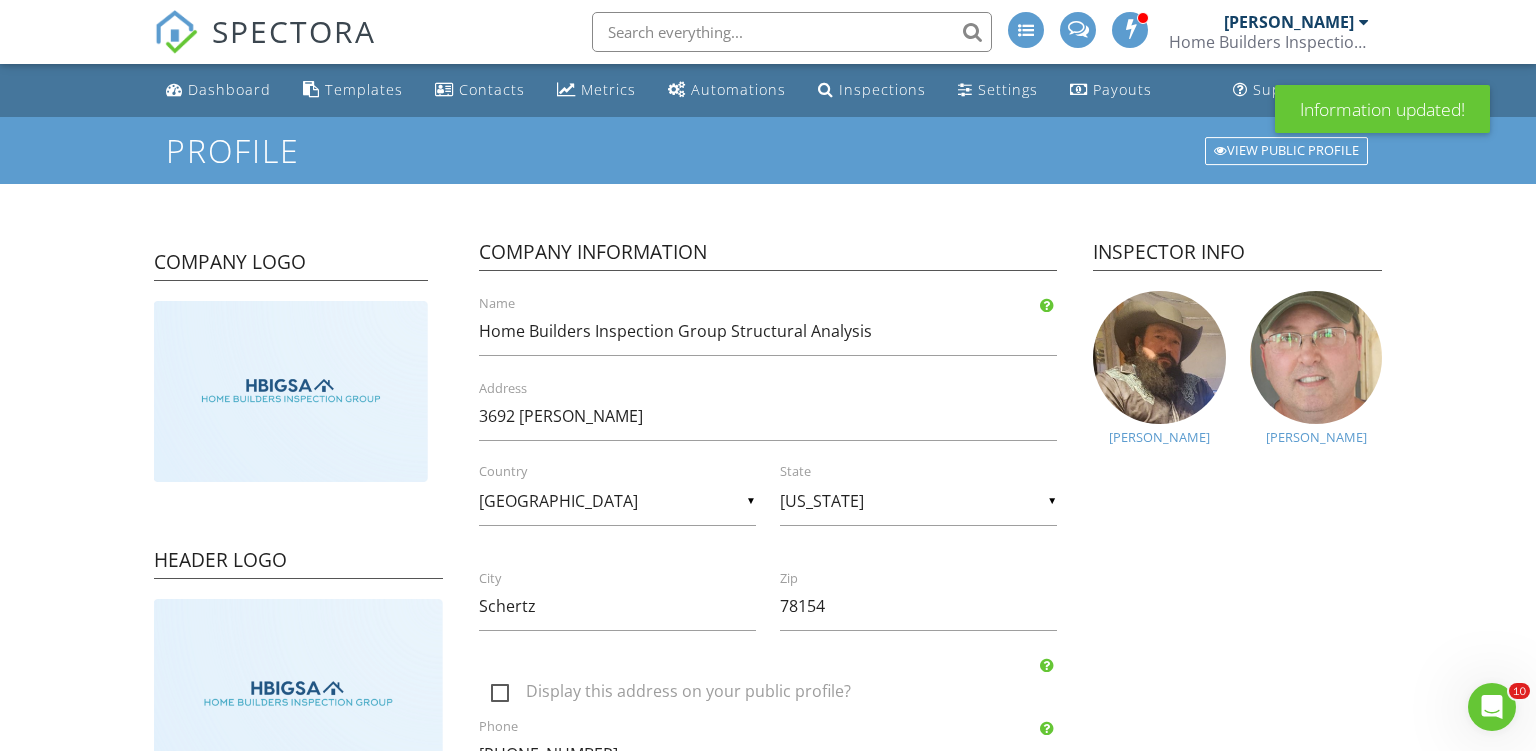 click on "Profile
View Public Profile
Company Logo
Header Logo
Company Information
Home Builders Inspection Group Structural Analysis
Name
3692 [PERSON_NAME]
Address
▼ [GEOGRAPHIC_DATA] - Select a Country - [GEOGRAPHIC_DATA] [GEOGRAPHIC_DATA] [GEOGRAPHIC_DATA] [GEOGRAPHIC_DATA] [GEOGRAPHIC_DATA] [GEOGRAPHIC_DATA] [GEOGRAPHIC_DATA] [GEOGRAPHIC_DATA] [US_STATE] [GEOGRAPHIC_DATA] [GEOGRAPHIC_DATA] [GEOGRAPHIC_DATA] [GEOGRAPHIC_DATA] [GEOGRAPHIC_DATA] [GEOGRAPHIC_DATA] [GEOGRAPHIC_DATA] [GEOGRAPHIC_DATA] [GEOGRAPHIC_DATA] [GEOGRAPHIC_DATA] [GEOGRAPHIC_DATA] [GEOGRAPHIC_DATA] [GEOGRAPHIC_DATA] [GEOGRAPHIC_DATA] [GEOGRAPHIC_DATA] [GEOGRAPHIC_DATA] [GEOGRAPHIC_DATA] [GEOGRAPHIC_DATA] [GEOGRAPHIC_DATA] [GEOGRAPHIC_DATA] [GEOGRAPHIC_DATA] [GEOGRAPHIC_DATA] [GEOGRAPHIC_DATA] [GEOGRAPHIC_DATA] [GEOGRAPHIC_DATA] [GEOGRAPHIC_DATA] [GEOGRAPHIC_DATA] [GEOGRAPHIC_DATA] [GEOGRAPHIC_DATA] [GEOGRAPHIC_DATA] [GEOGRAPHIC_DATA] [GEOGRAPHIC_DATA] [GEOGRAPHIC_DATA] [GEOGRAPHIC_DATA] [GEOGRAPHIC_DATA] [GEOGRAPHIC_DATA] [GEOGRAPHIC_DATA] [GEOGRAPHIC_DATA] [GEOGRAPHIC_DATA] [GEOGRAPHIC_DATA] [GEOGRAPHIC_DATA] [GEOGRAPHIC_DATA] [GEOGRAPHIC_DATA][GEOGRAPHIC_DATA] [GEOGRAPHIC_DATA] [GEOGRAPHIC_DATA] [GEOGRAPHIC_DATA] [GEOGRAPHIC_DATA] [GEOGRAPHIC_DATA] [GEOGRAPHIC_DATA] [GEOGRAPHIC_DATA] [GEOGRAPHIC_DATA] [GEOGRAPHIC_DATA] [GEOGRAPHIC_DATA] [GEOGRAPHIC_DATA] [GEOGRAPHIC_DATA] [GEOGRAPHIC_DATA] [GEOGRAPHIC_DATA] [GEOGRAPHIC_DATA] [GEOGRAPHIC_DATA] [GEOGRAPHIC_DATA] [GEOGRAPHIC_DATA] [GEOGRAPHIC_DATA]" at bounding box center [768, 824] 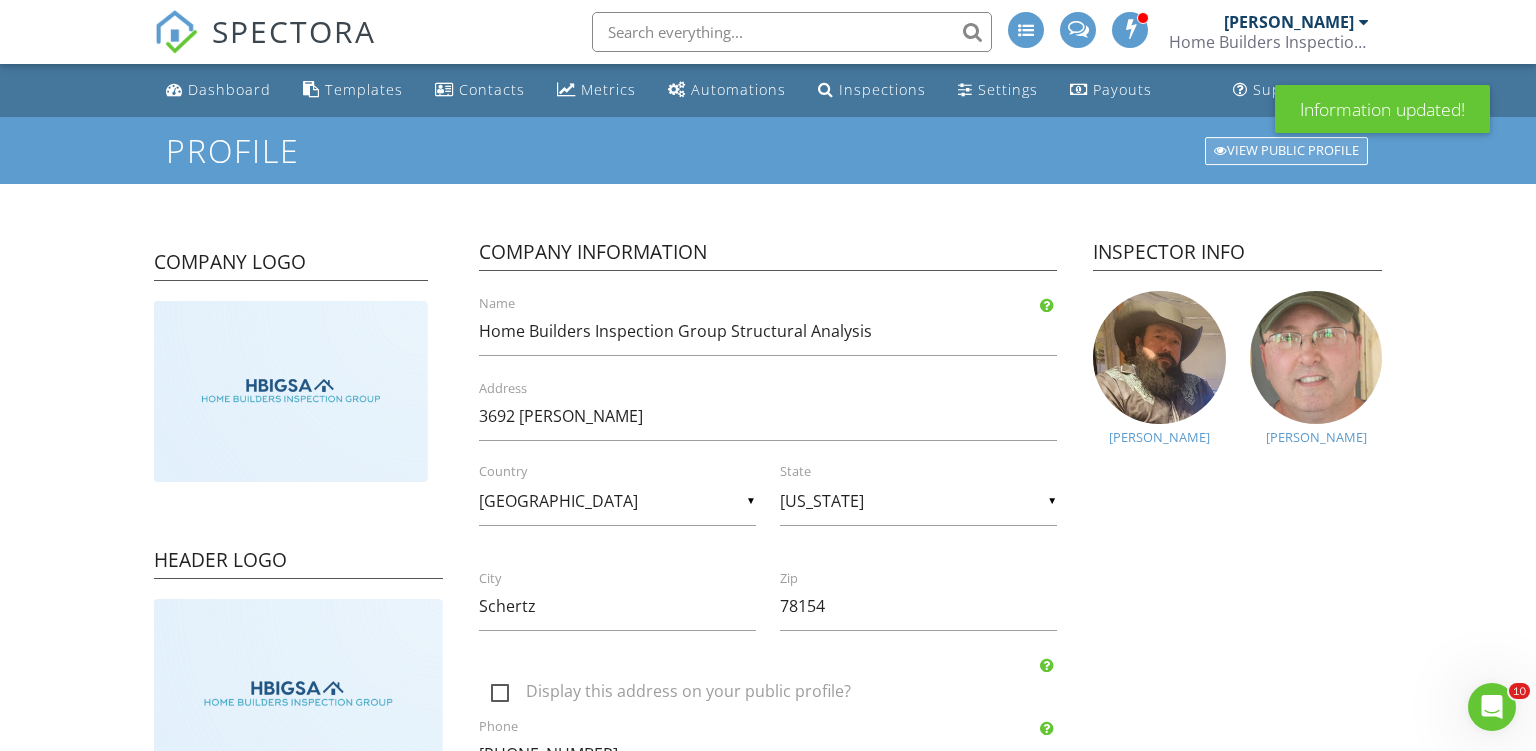 click on "View Public Profile" at bounding box center [1286, 151] 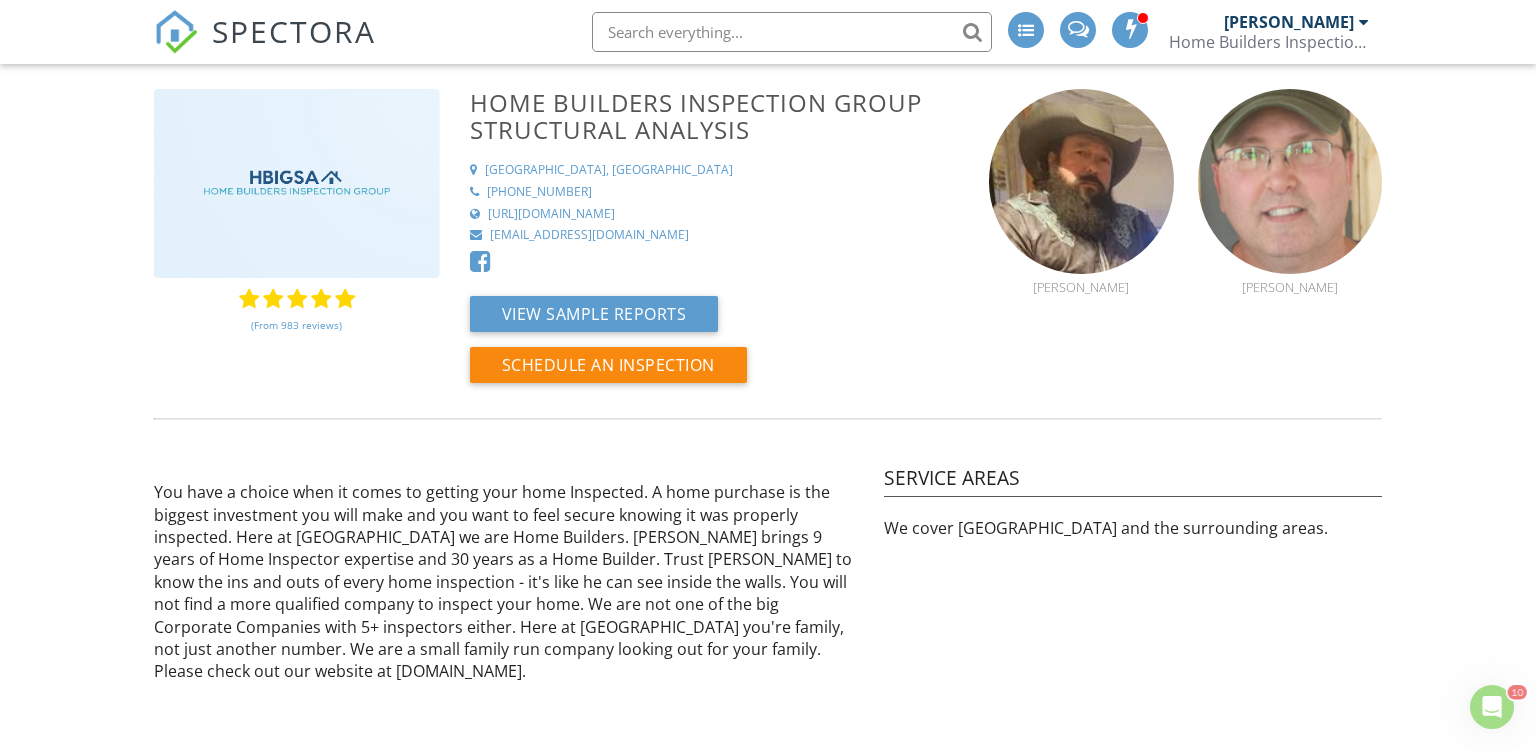 scroll, scrollTop: 0, scrollLeft: 0, axis: both 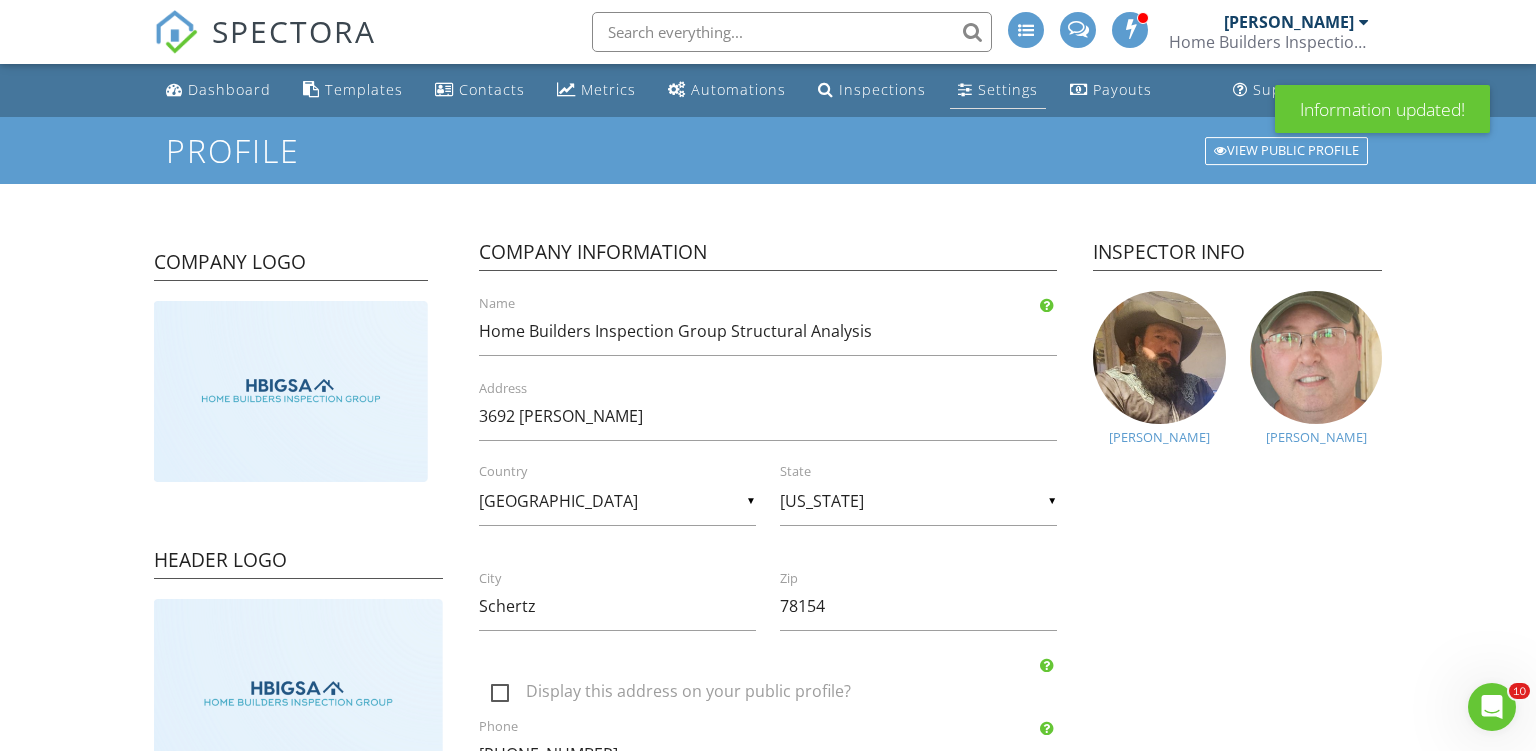click on "Settings" at bounding box center (1008, 89) 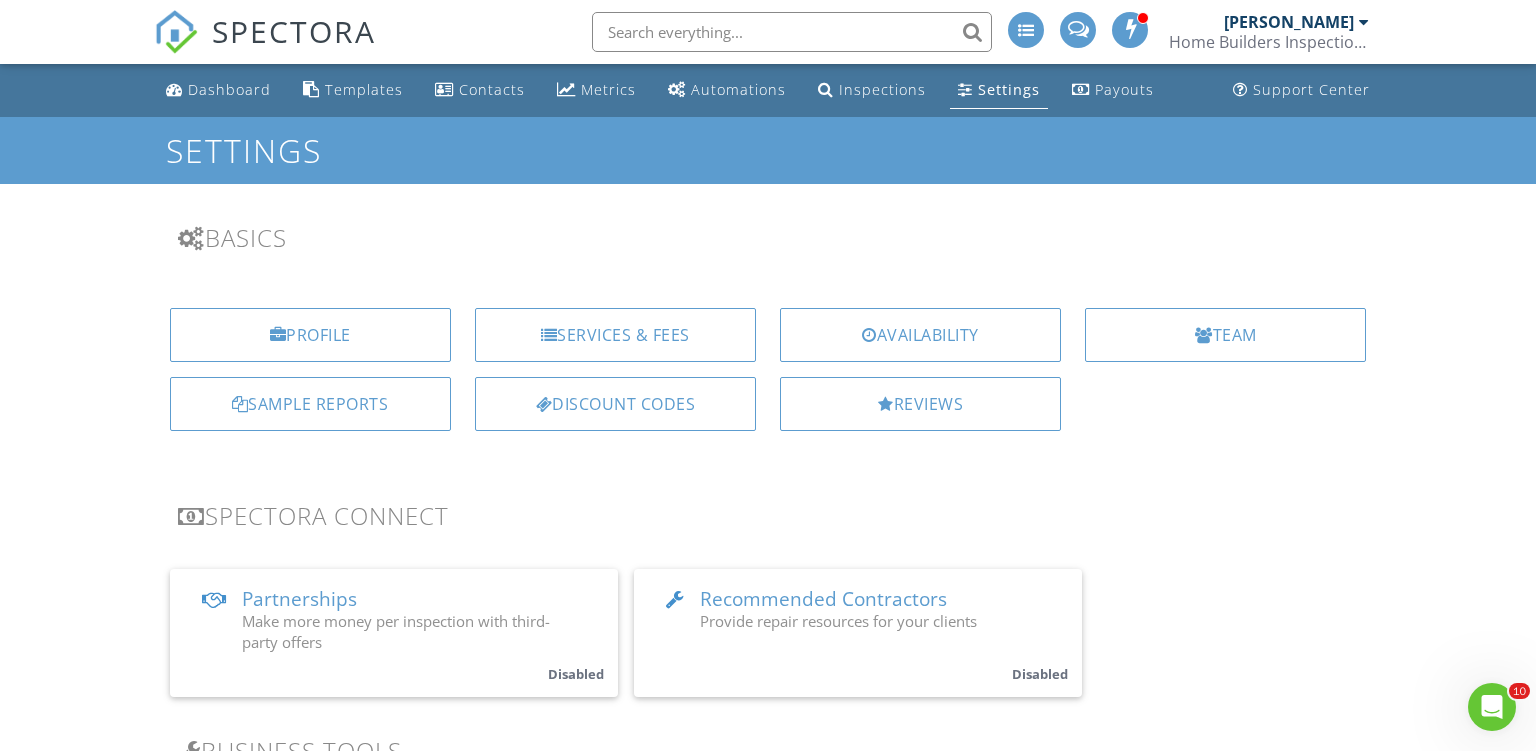 scroll, scrollTop: 0, scrollLeft: 0, axis: both 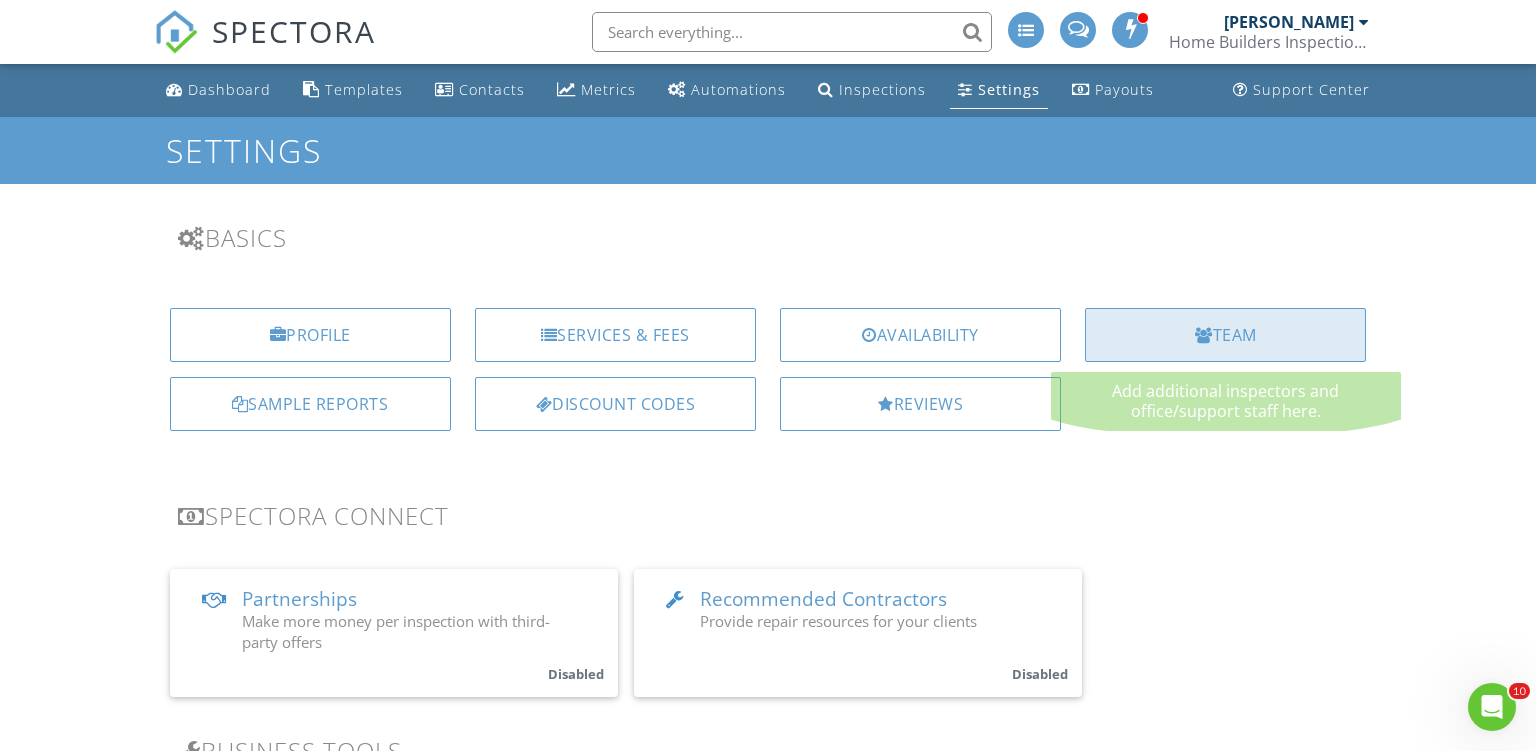 click on "Team" at bounding box center (1225, 335) 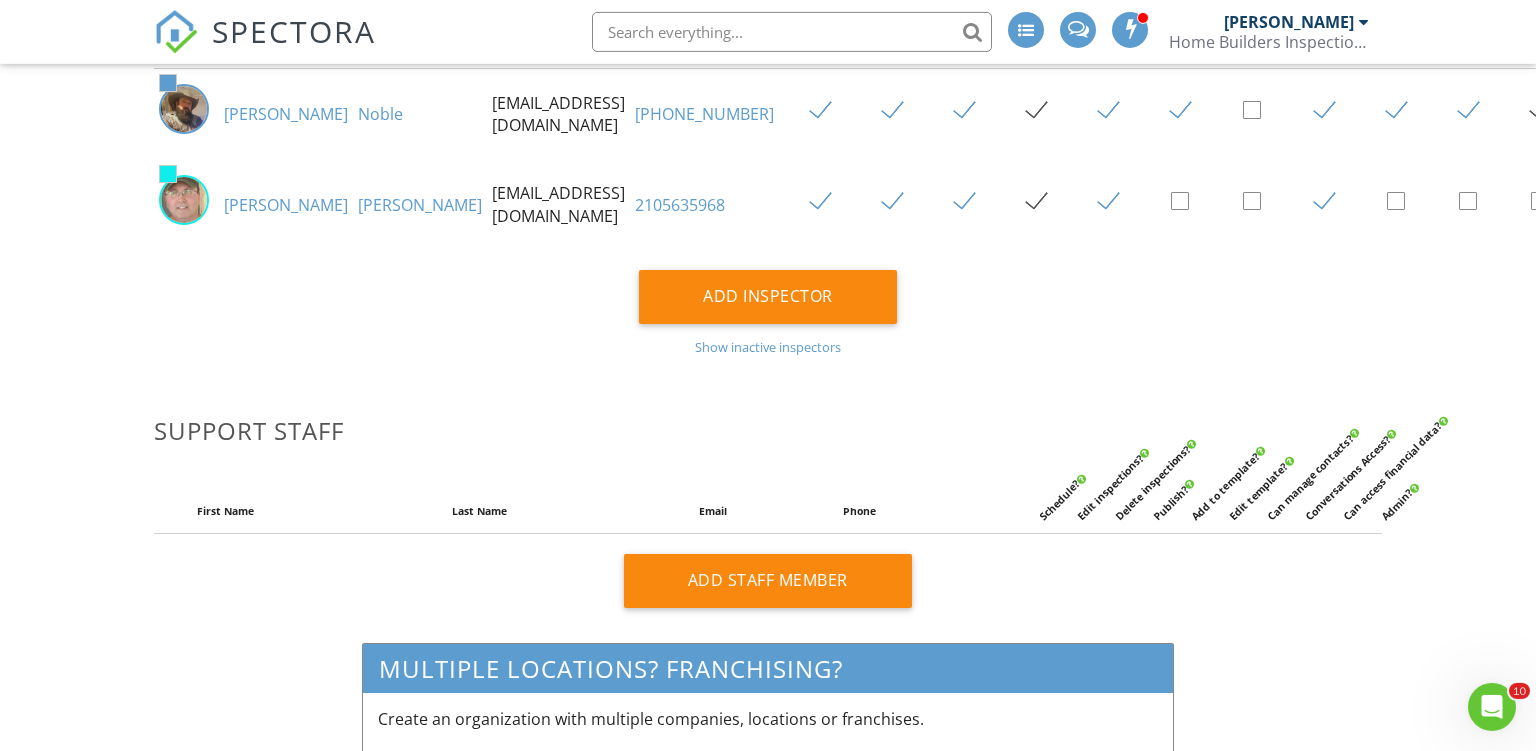 scroll, scrollTop: 316, scrollLeft: 0, axis: vertical 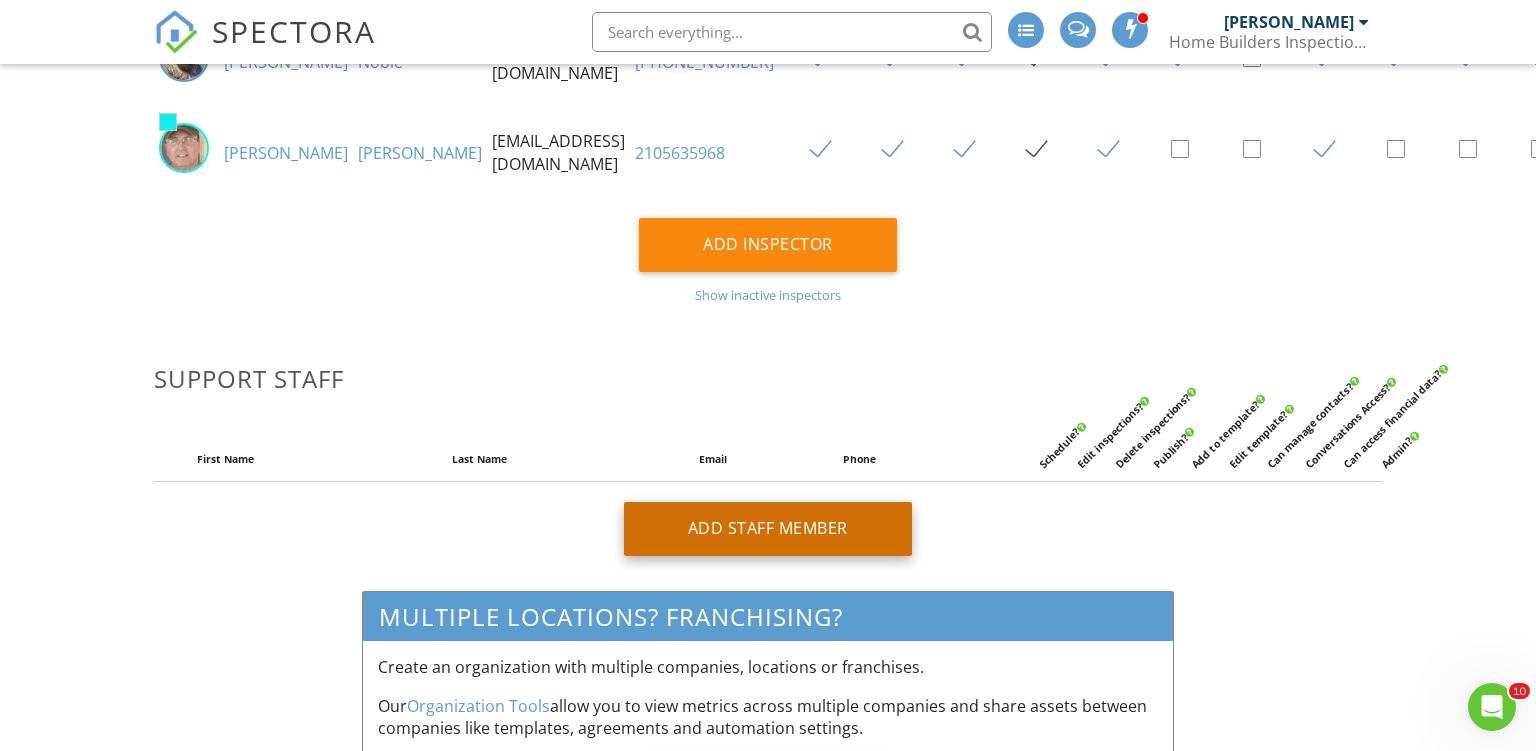 click on "Add Staff Member" at bounding box center (768, 529) 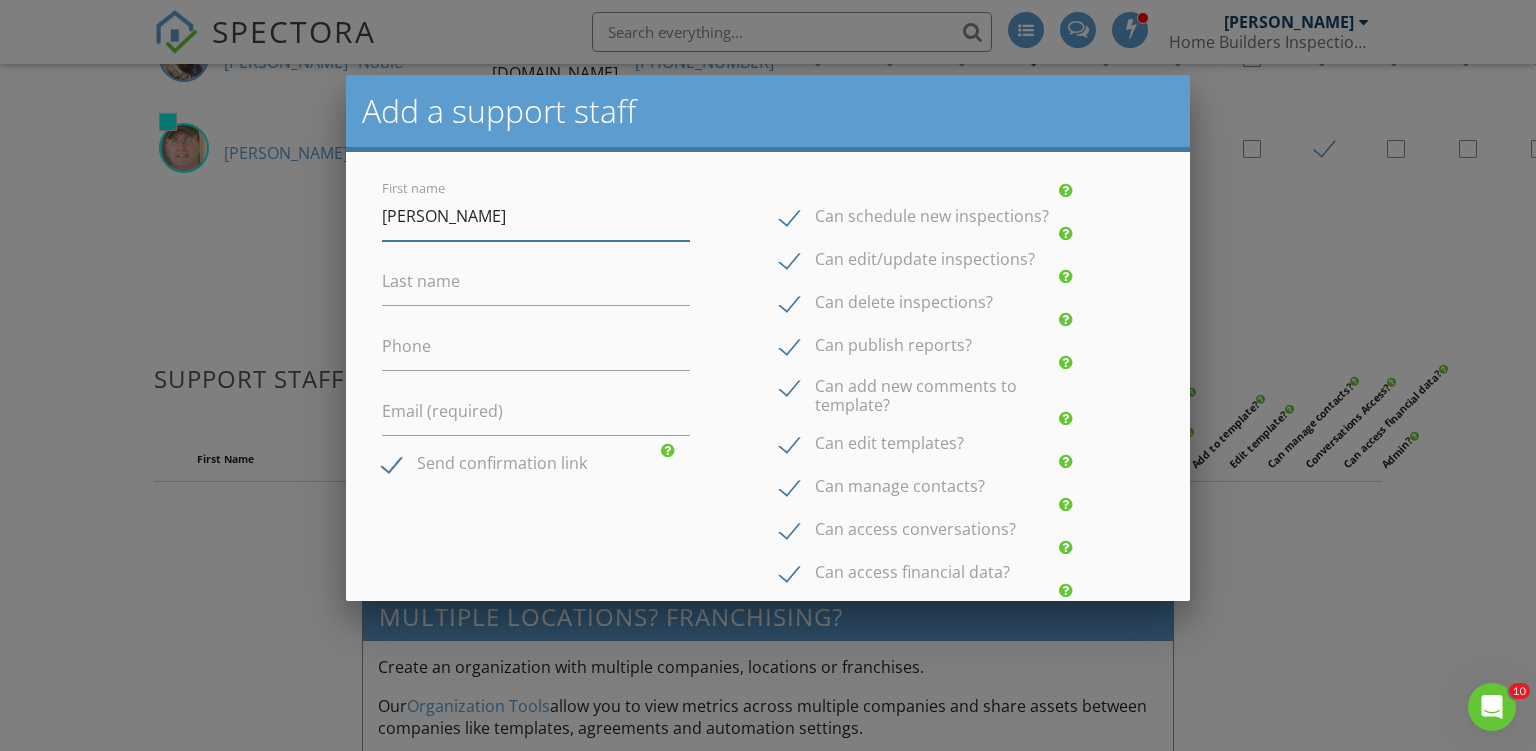 type on "[PERSON_NAME]" 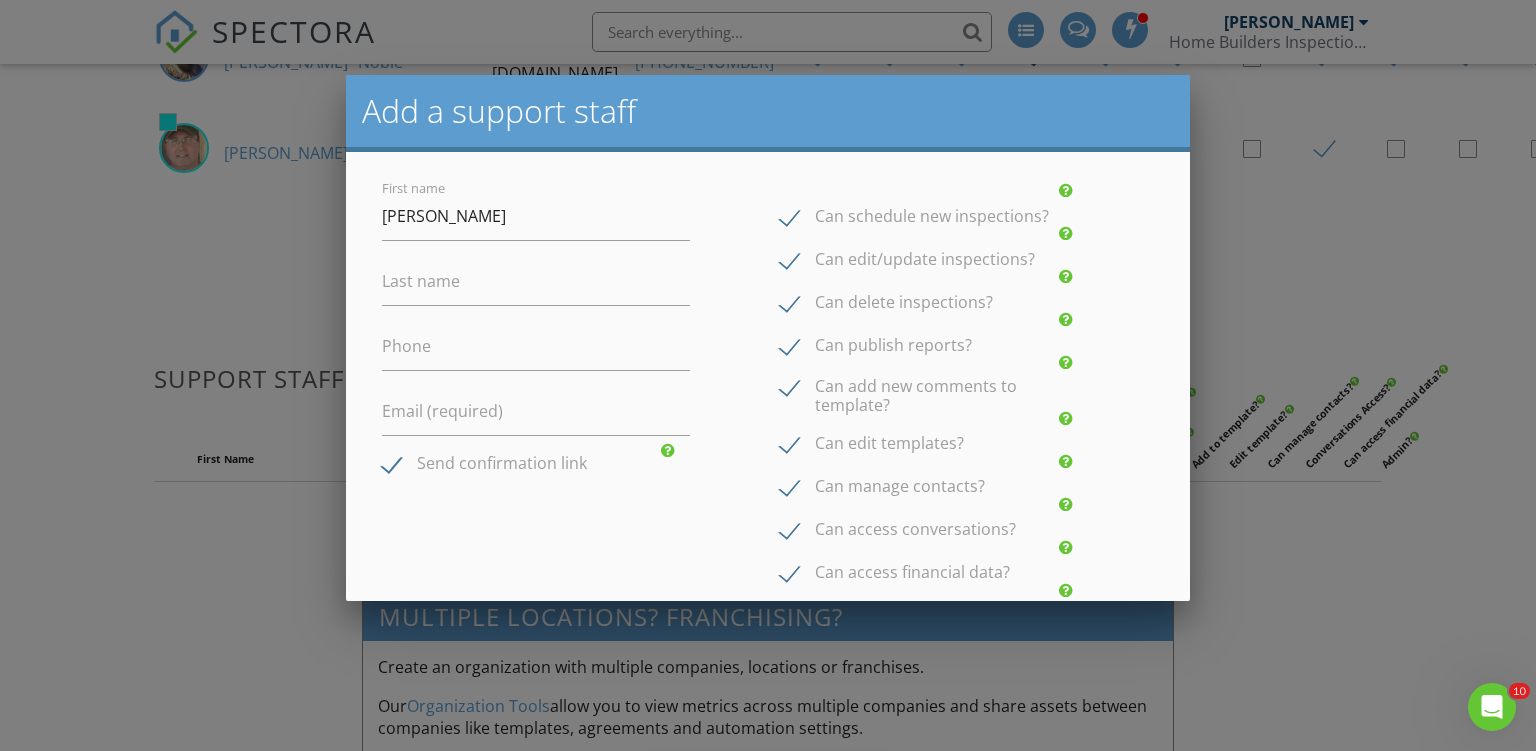 click on "Last name" at bounding box center (421, 281) 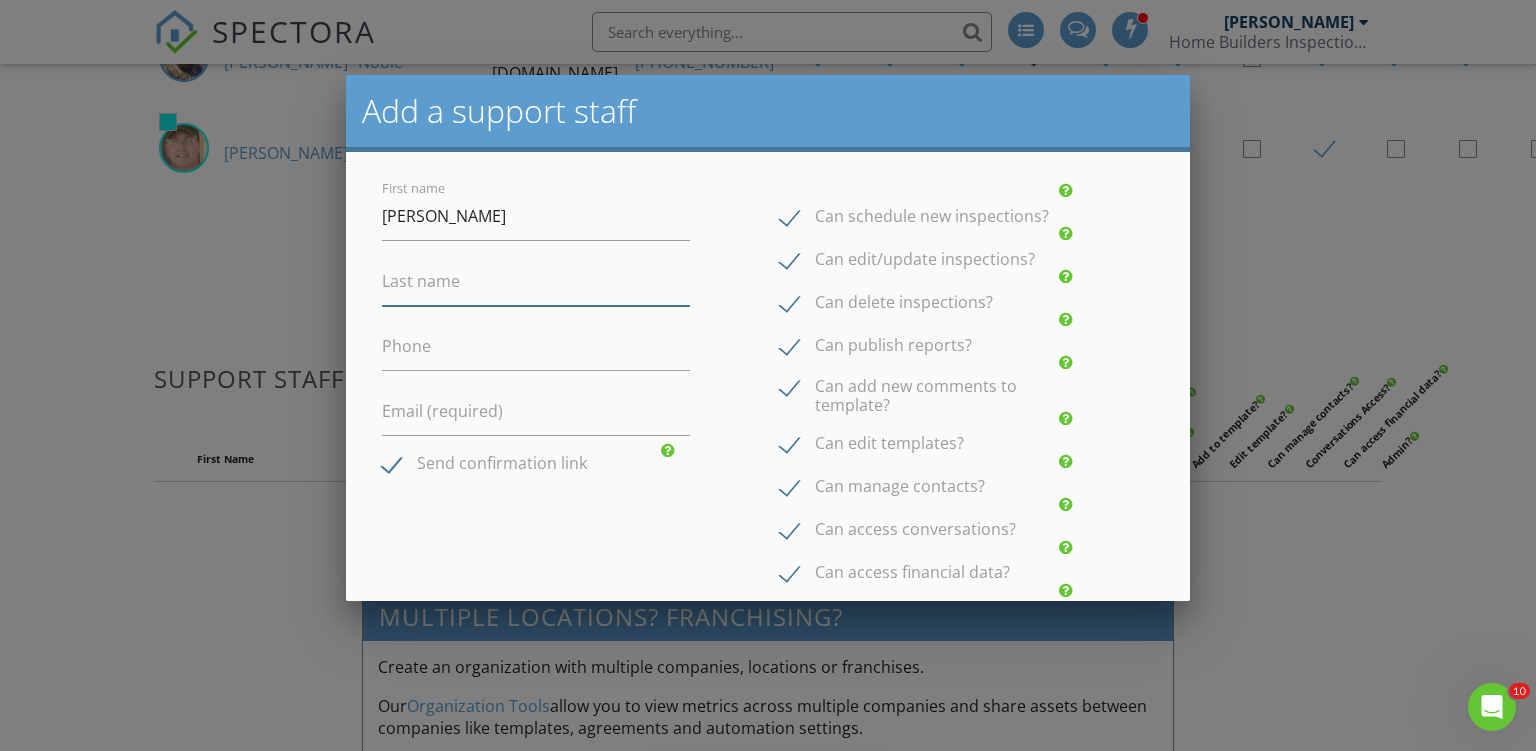 click on "Last name" at bounding box center [536, 281] 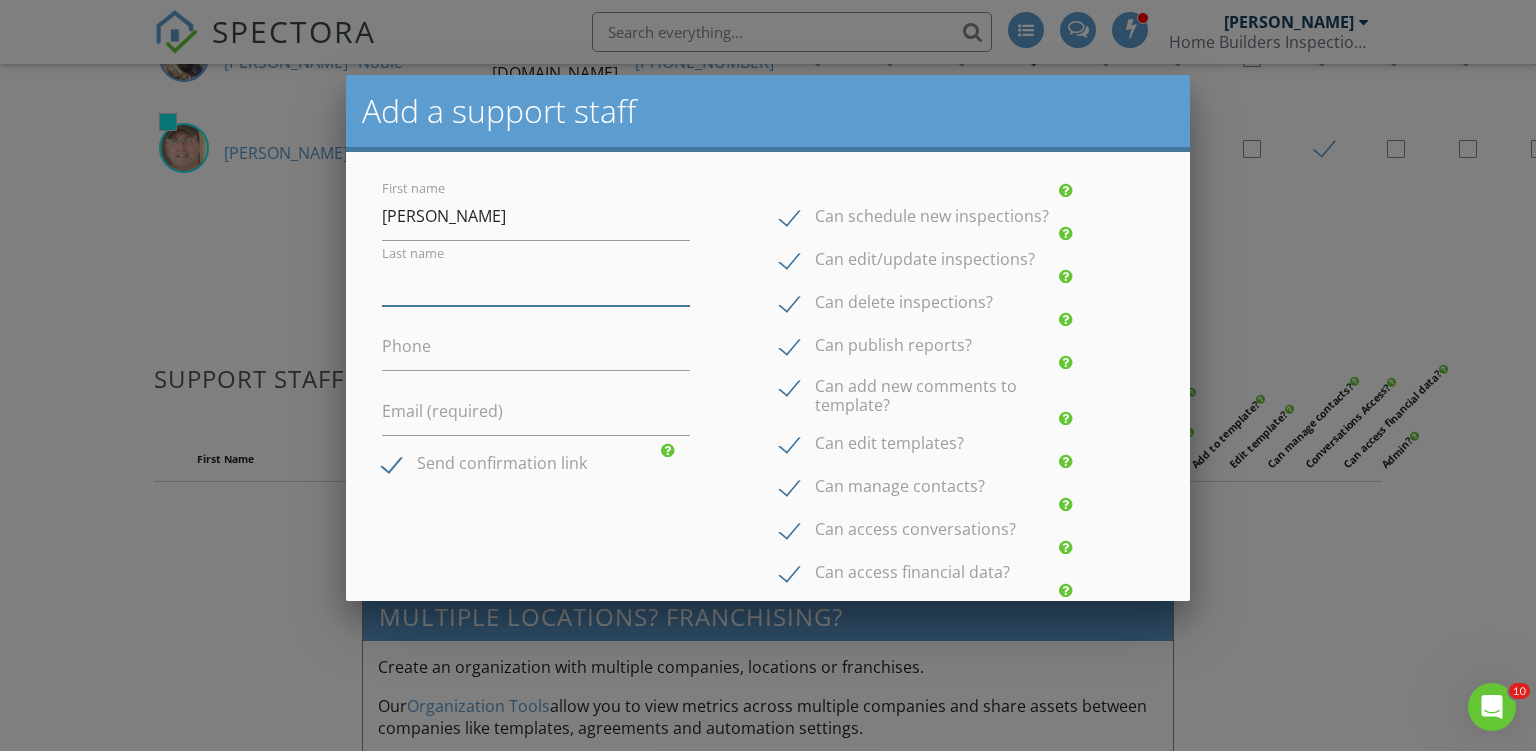 paste on "[PERSON_NAME]" 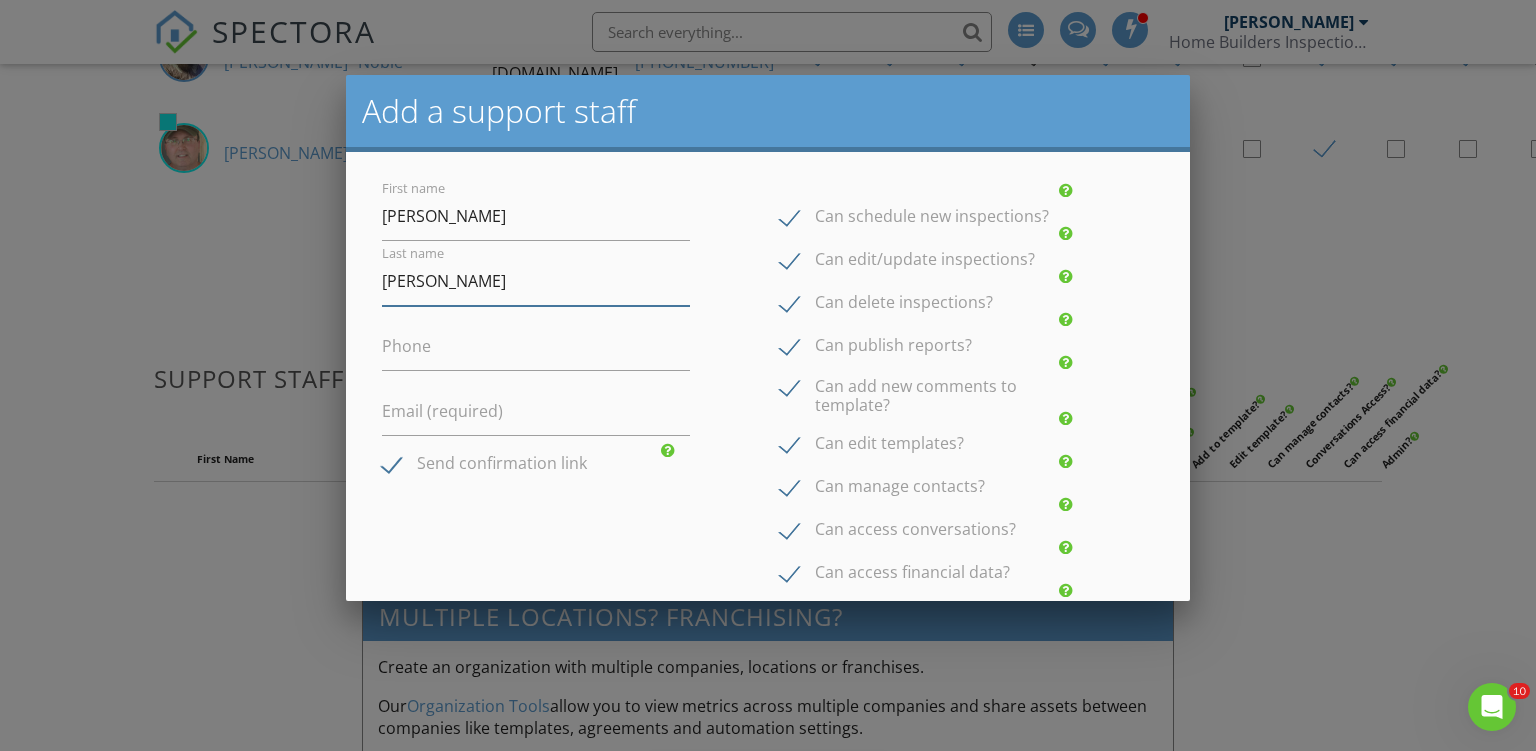 type on "[PERSON_NAME]" 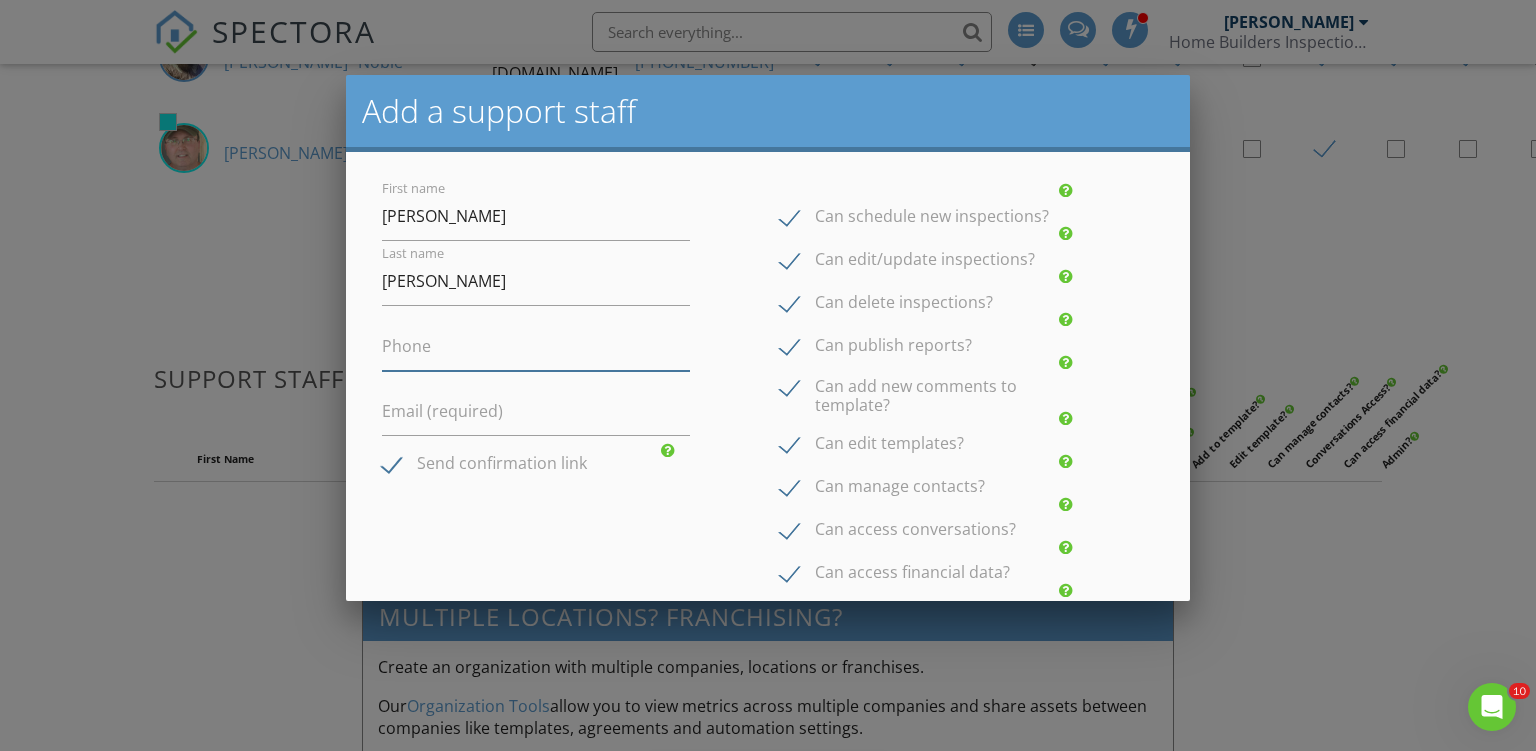 click on "Phone" at bounding box center [536, 346] 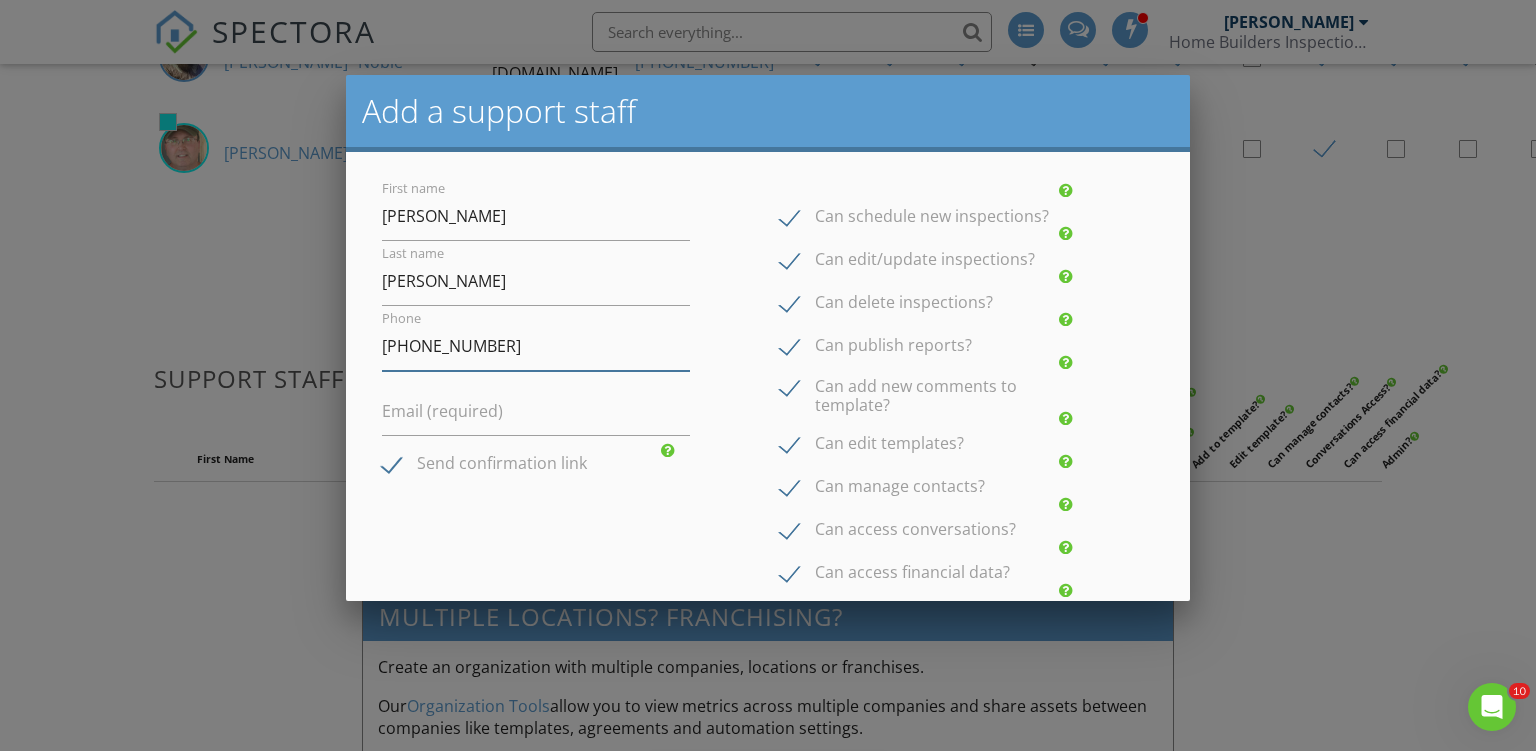 type on "[PHONE_NUMBER]" 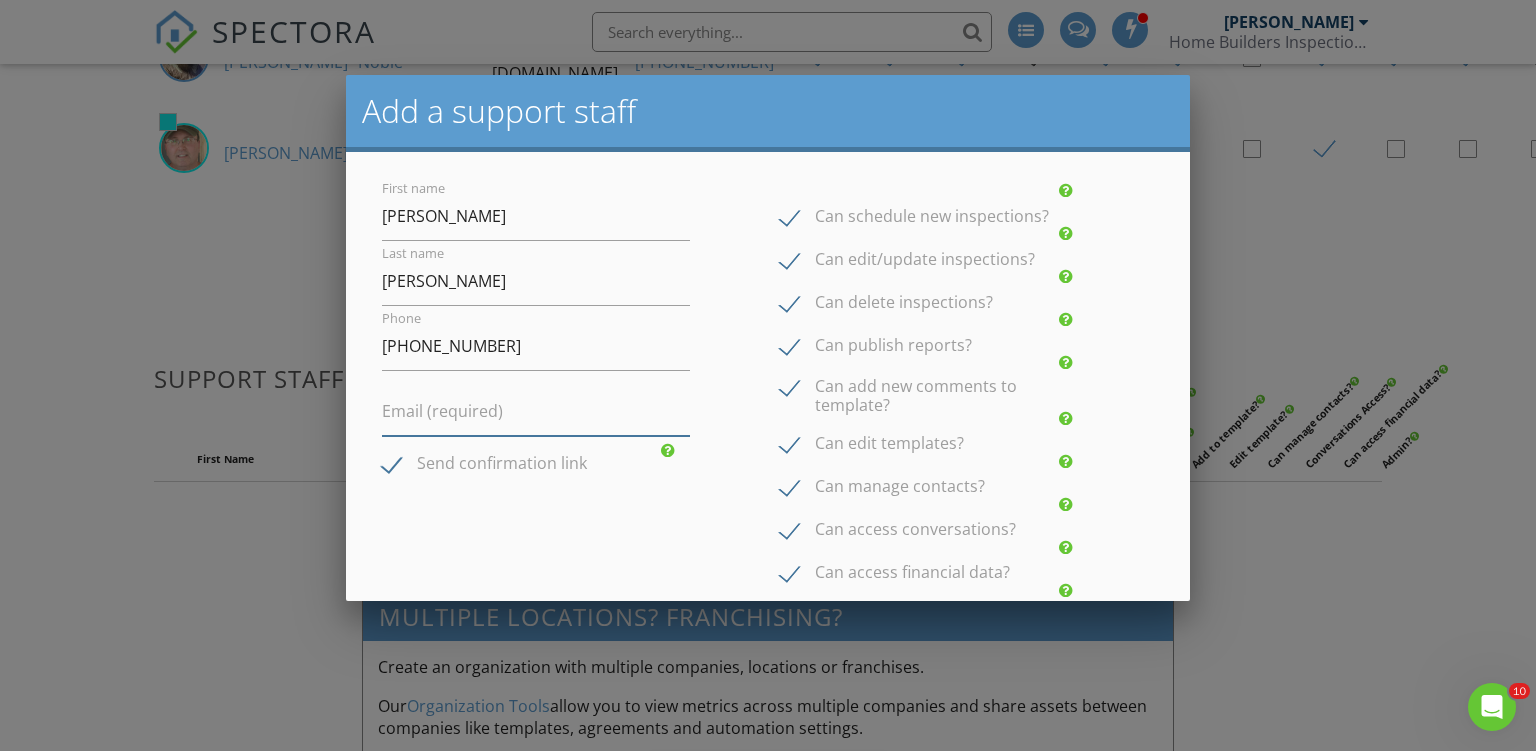 click on "Email (required)" at bounding box center (536, 411) 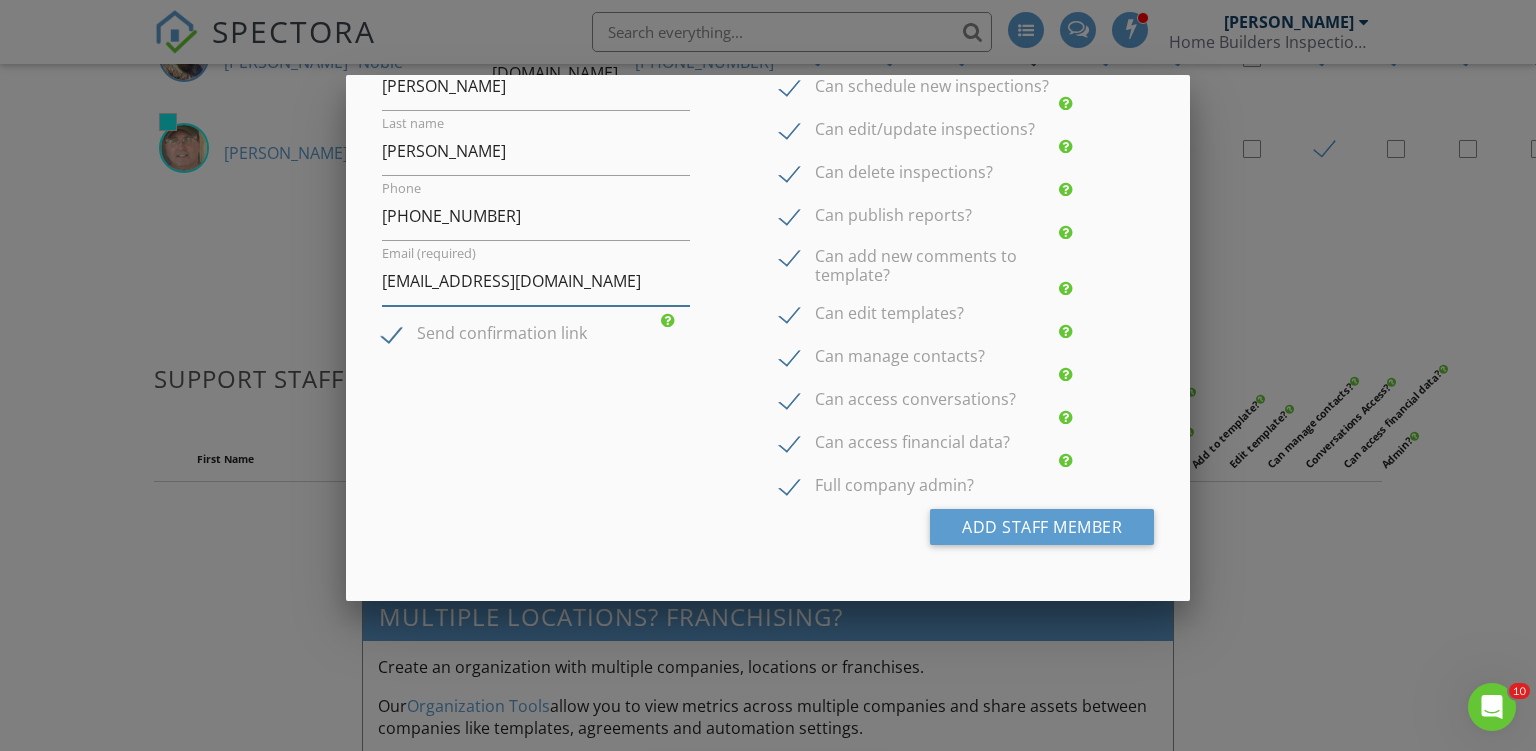 scroll, scrollTop: 0, scrollLeft: 0, axis: both 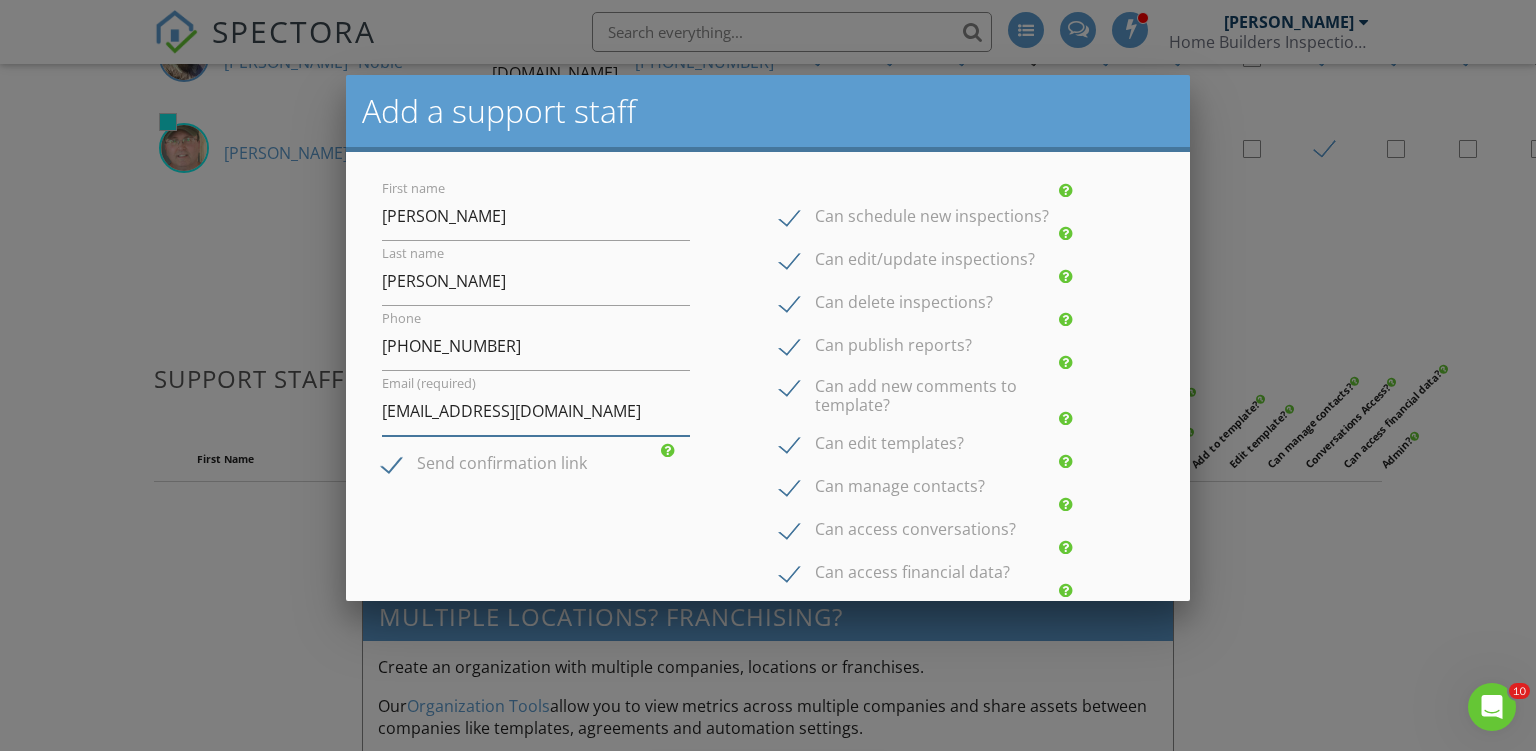 drag, startPoint x: 534, startPoint y: 416, endPoint x: 374, endPoint y: 416, distance: 160 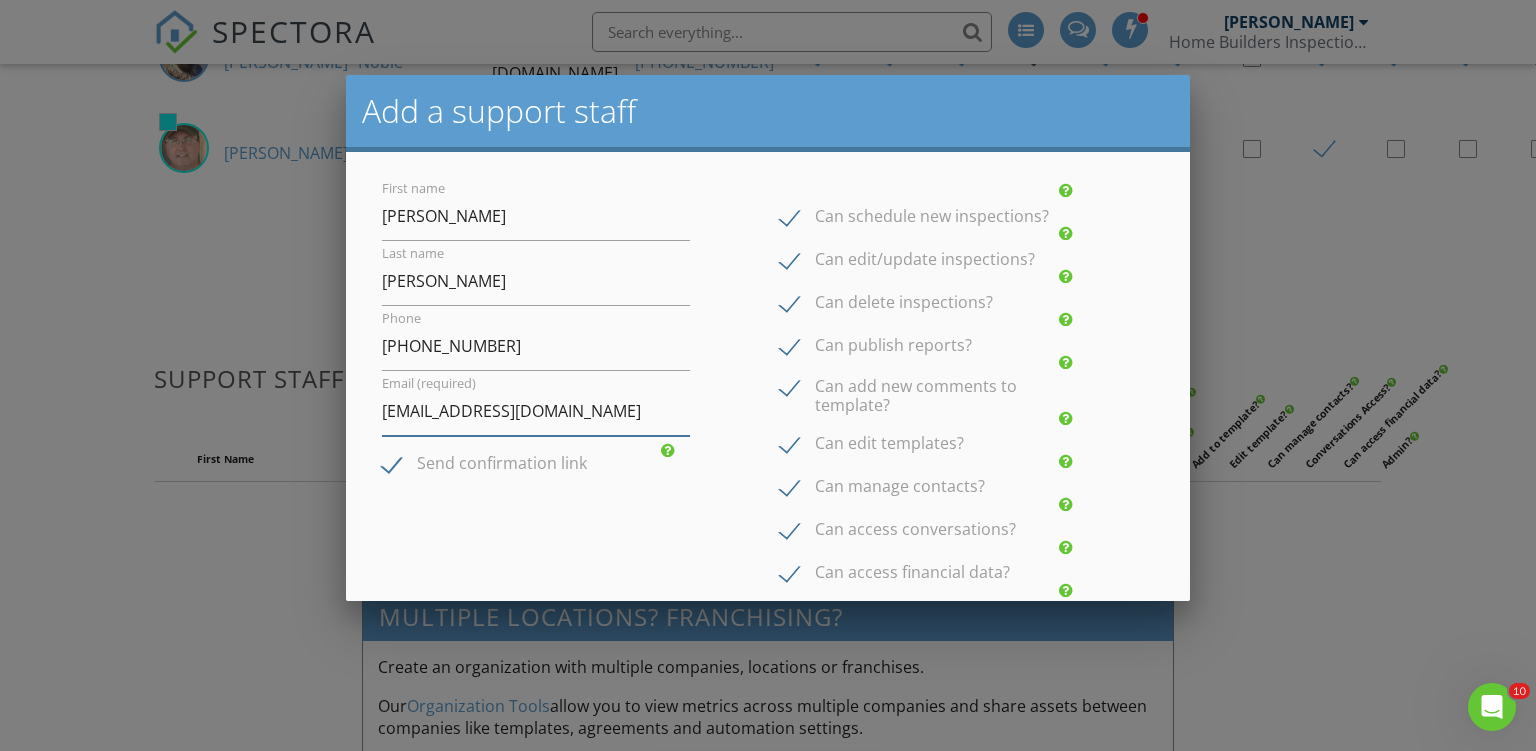 paste on "Deanblanchette" 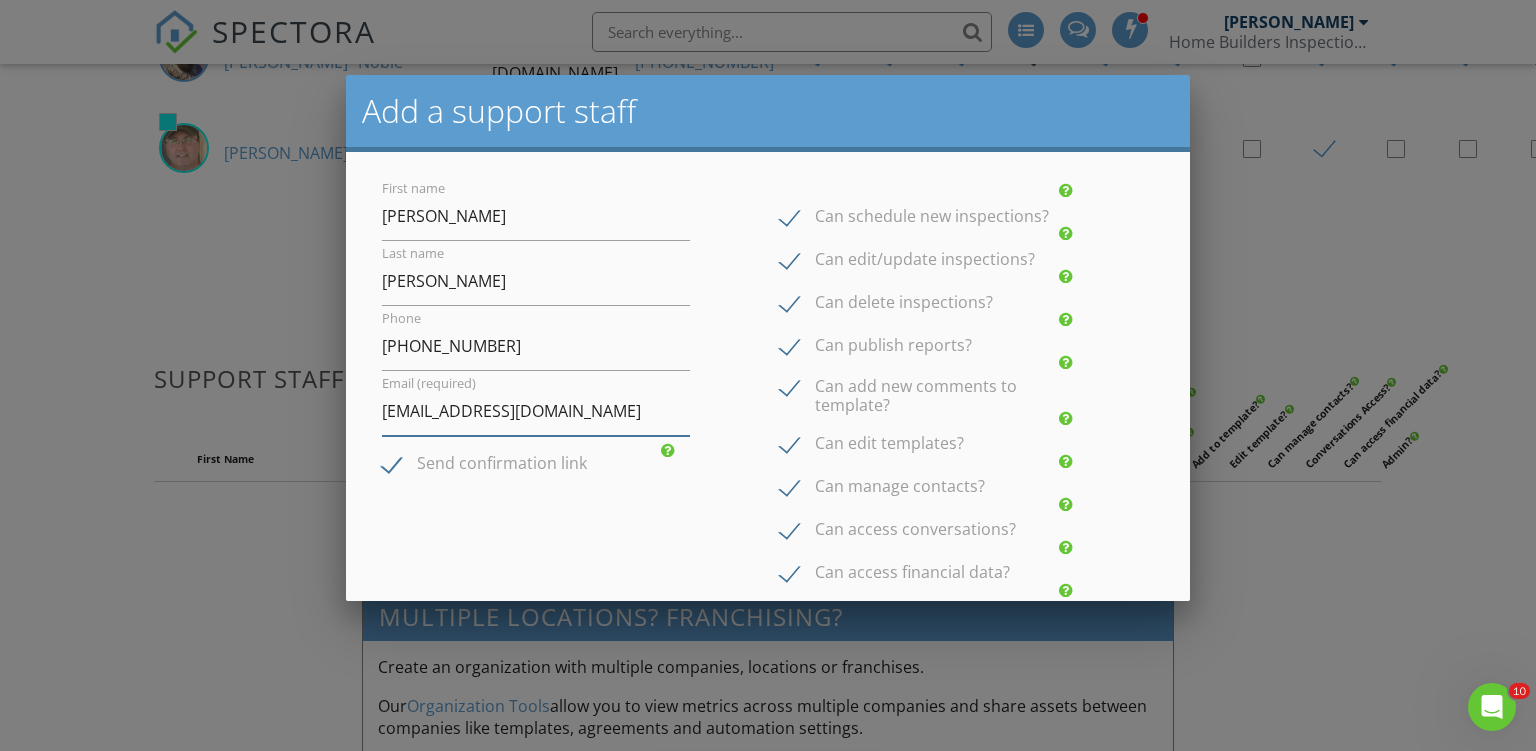 type on "Deanblanchette@gmail.com" 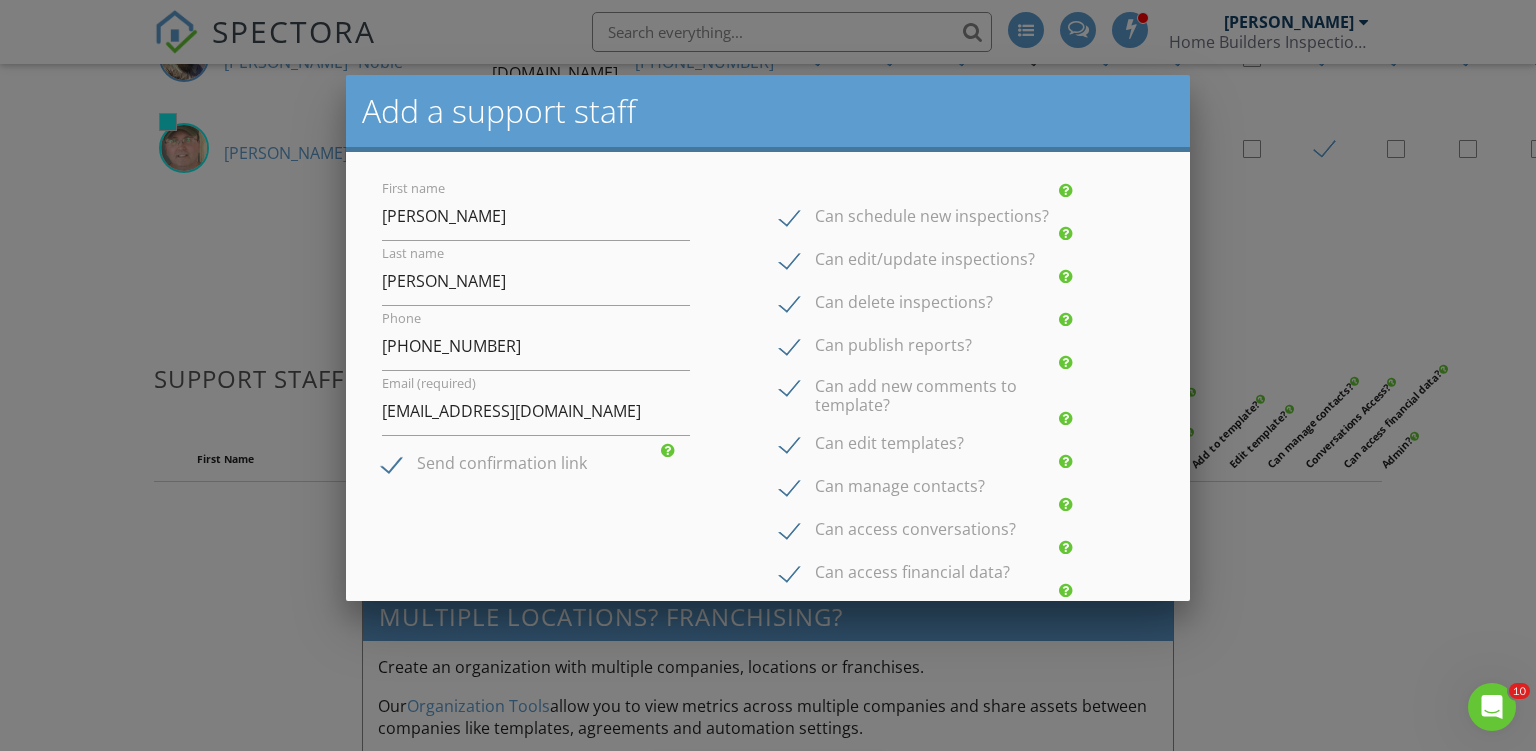 click on "Can delete inspections?" at bounding box center (886, 305) 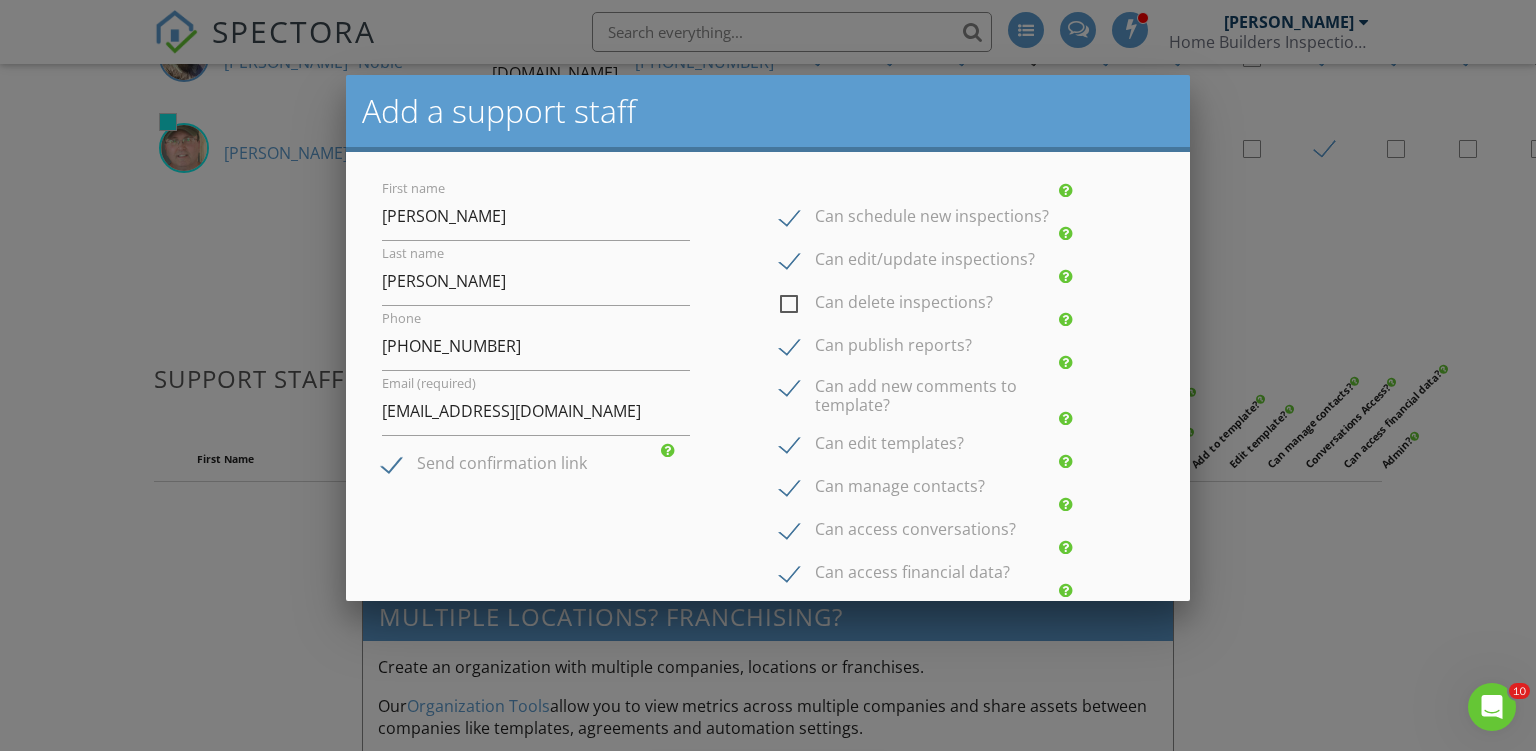 scroll, scrollTop: 130, scrollLeft: 0, axis: vertical 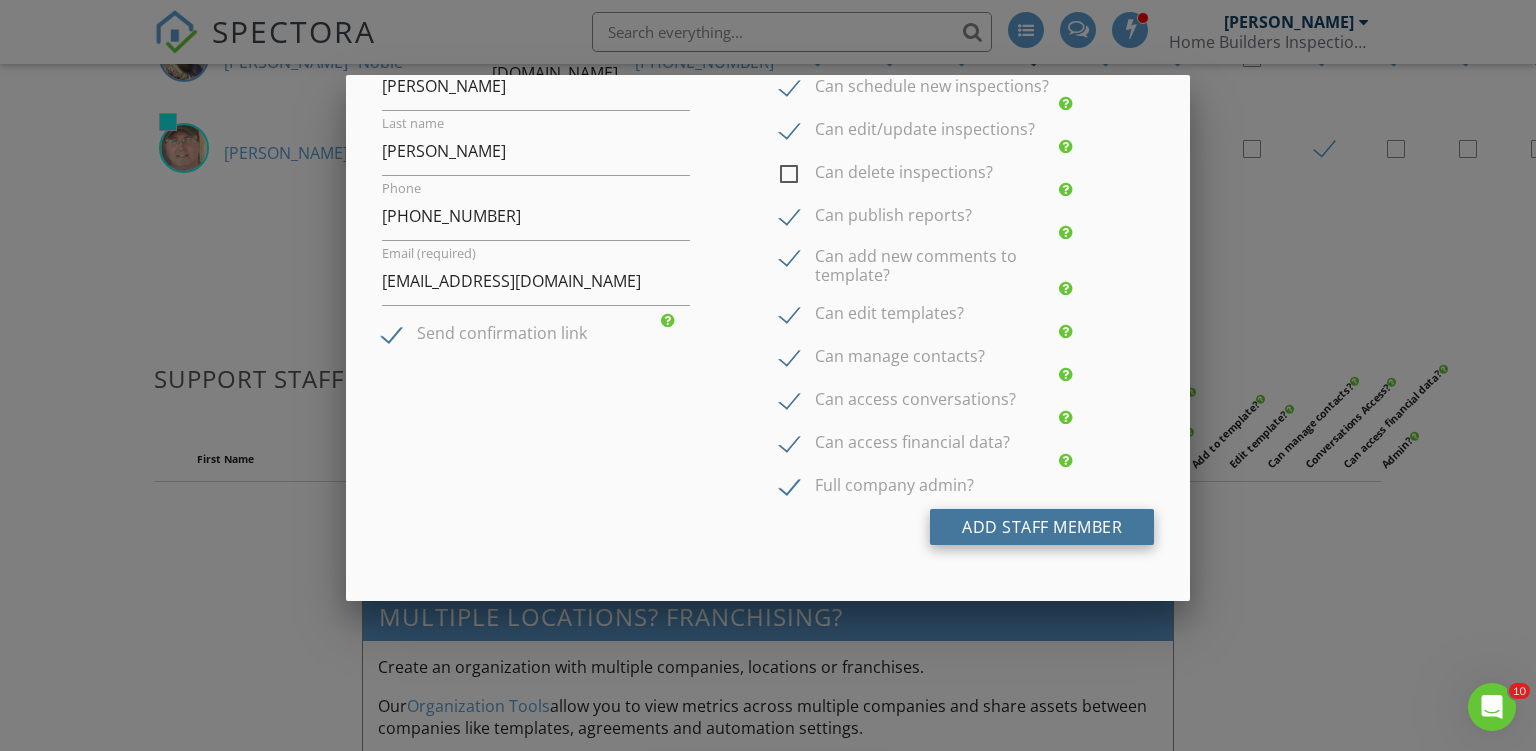 click on "Add Staff Member" at bounding box center [1042, 527] 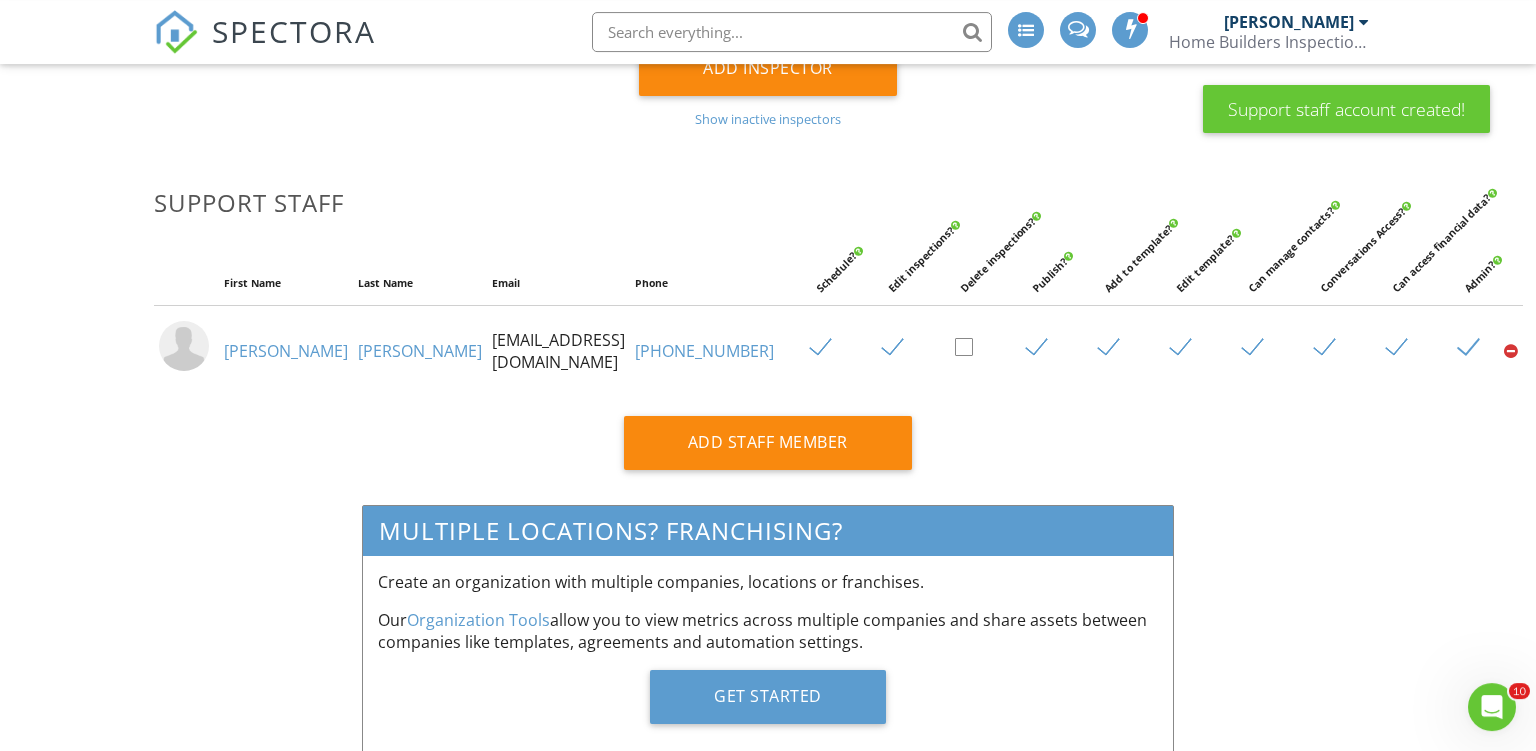 scroll, scrollTop: 528, scrollLeft: 0, axis: vertical 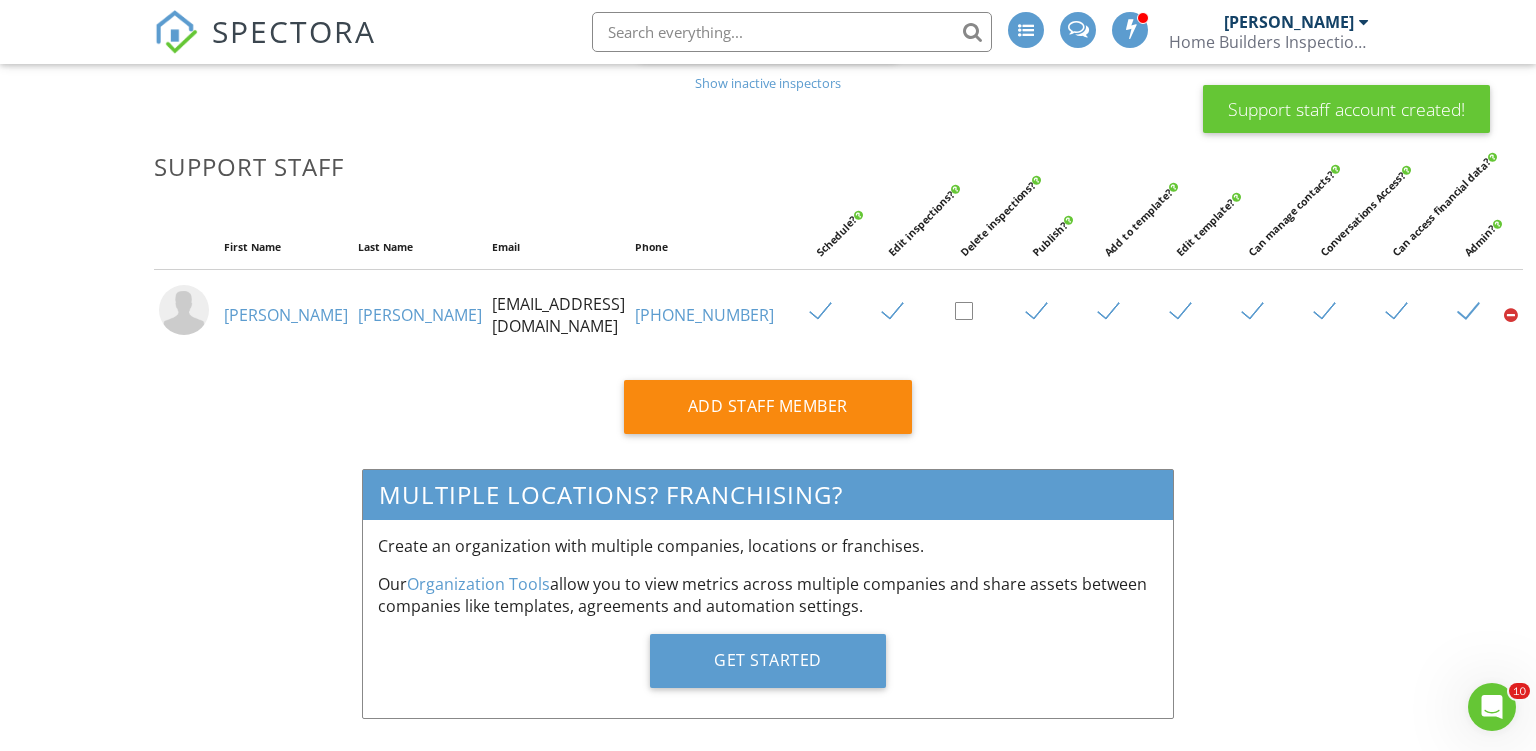 click at bounding box center (184, 310) 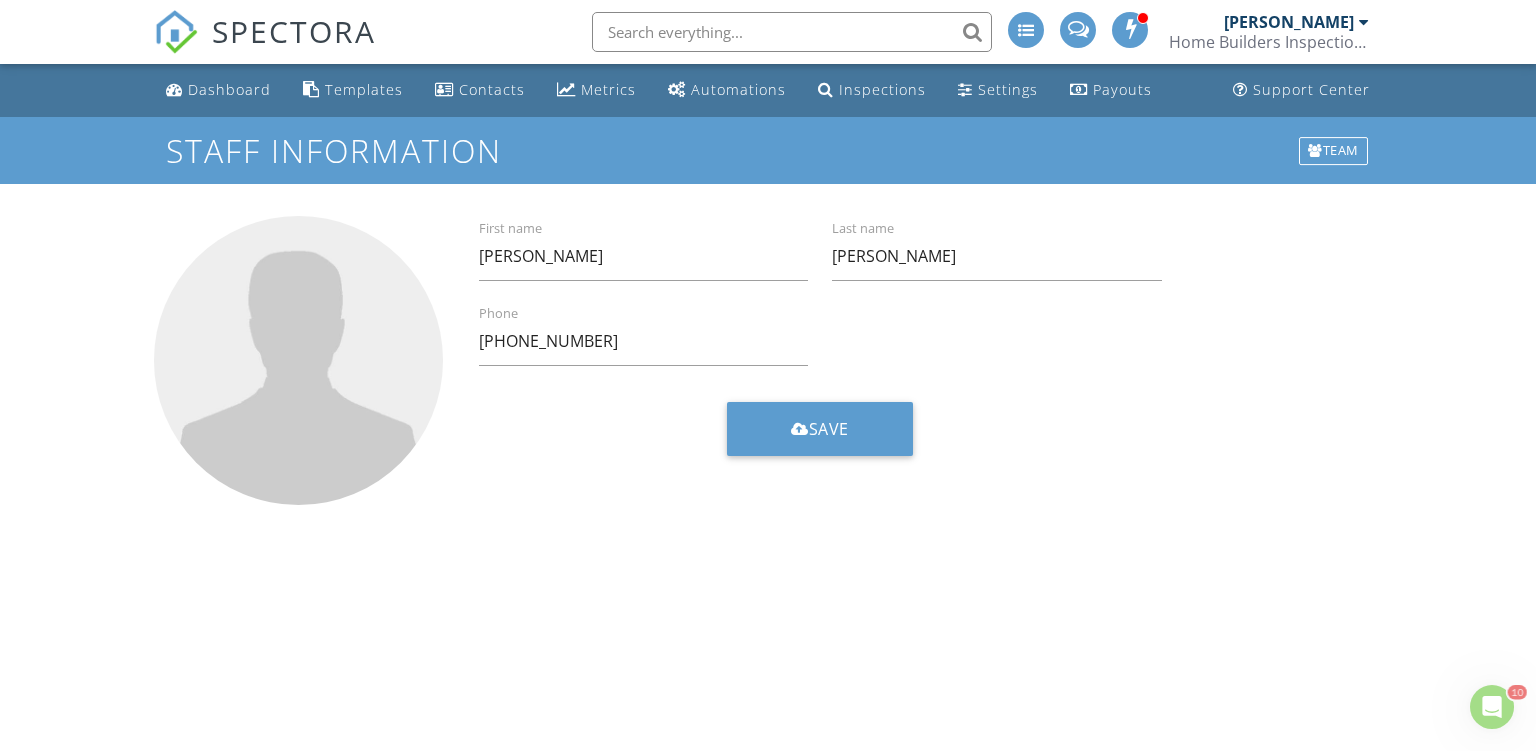 scroll, scrollTop: 0, scrollLeft: 0, axis: both 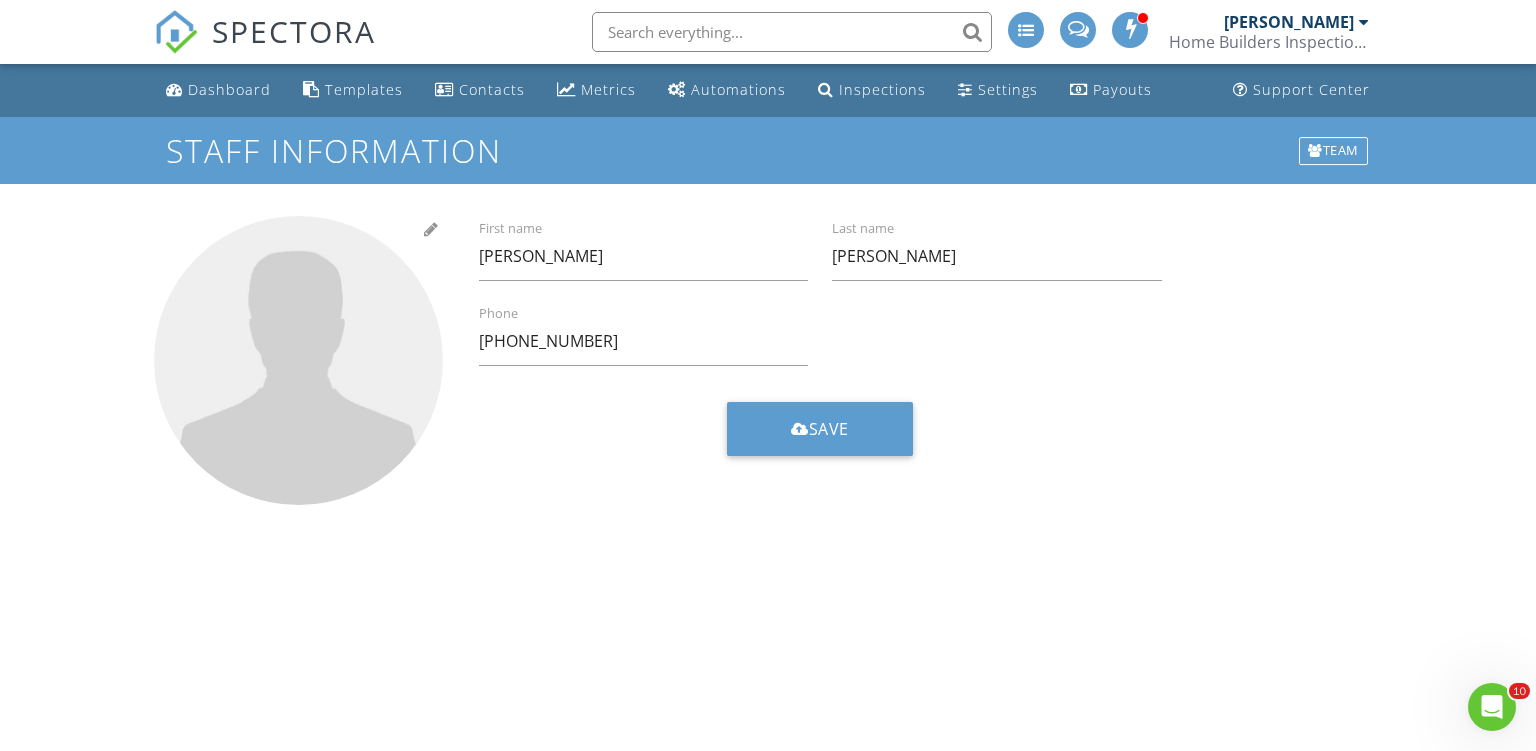 click at bounding box center (298, 360) 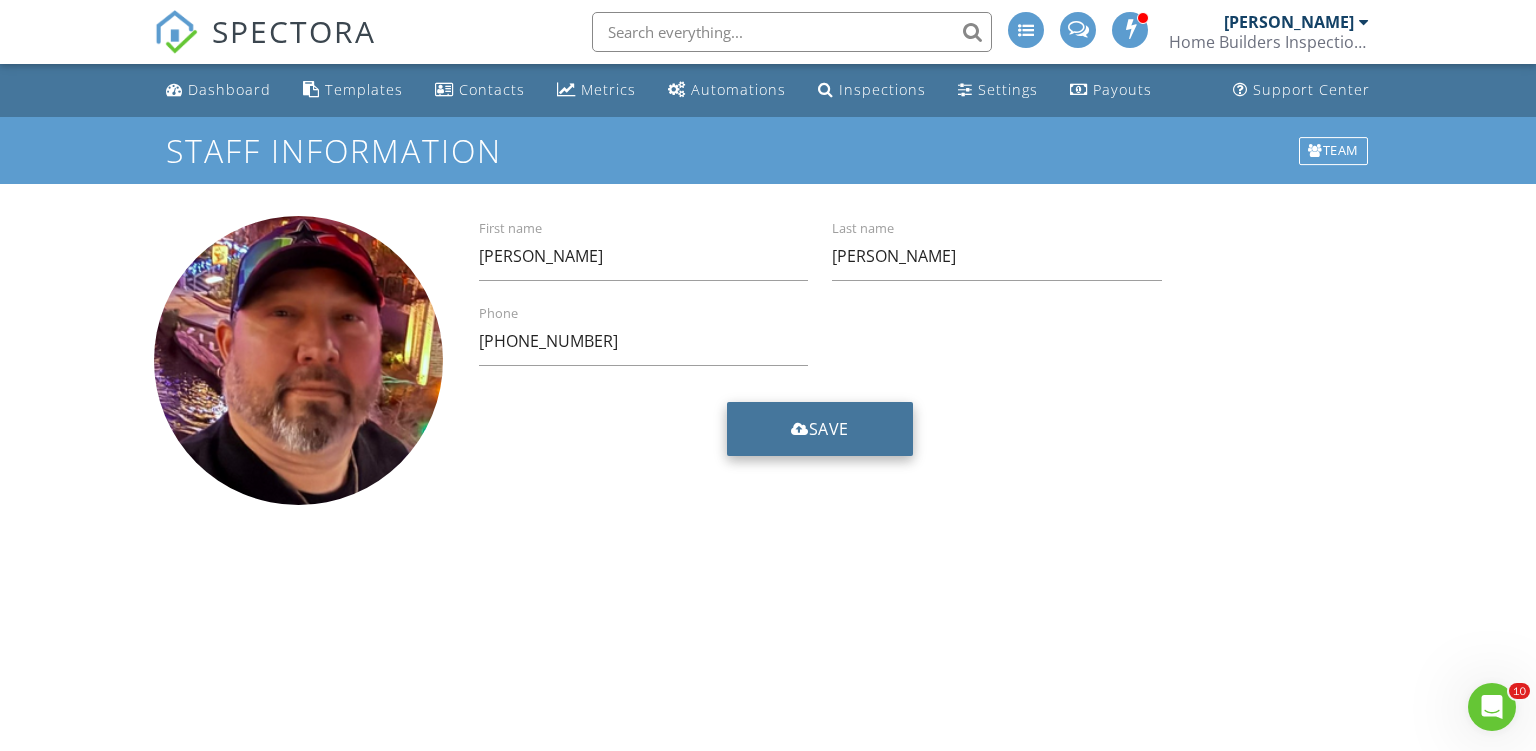 click on "Save" at bounding box center [820, 429] 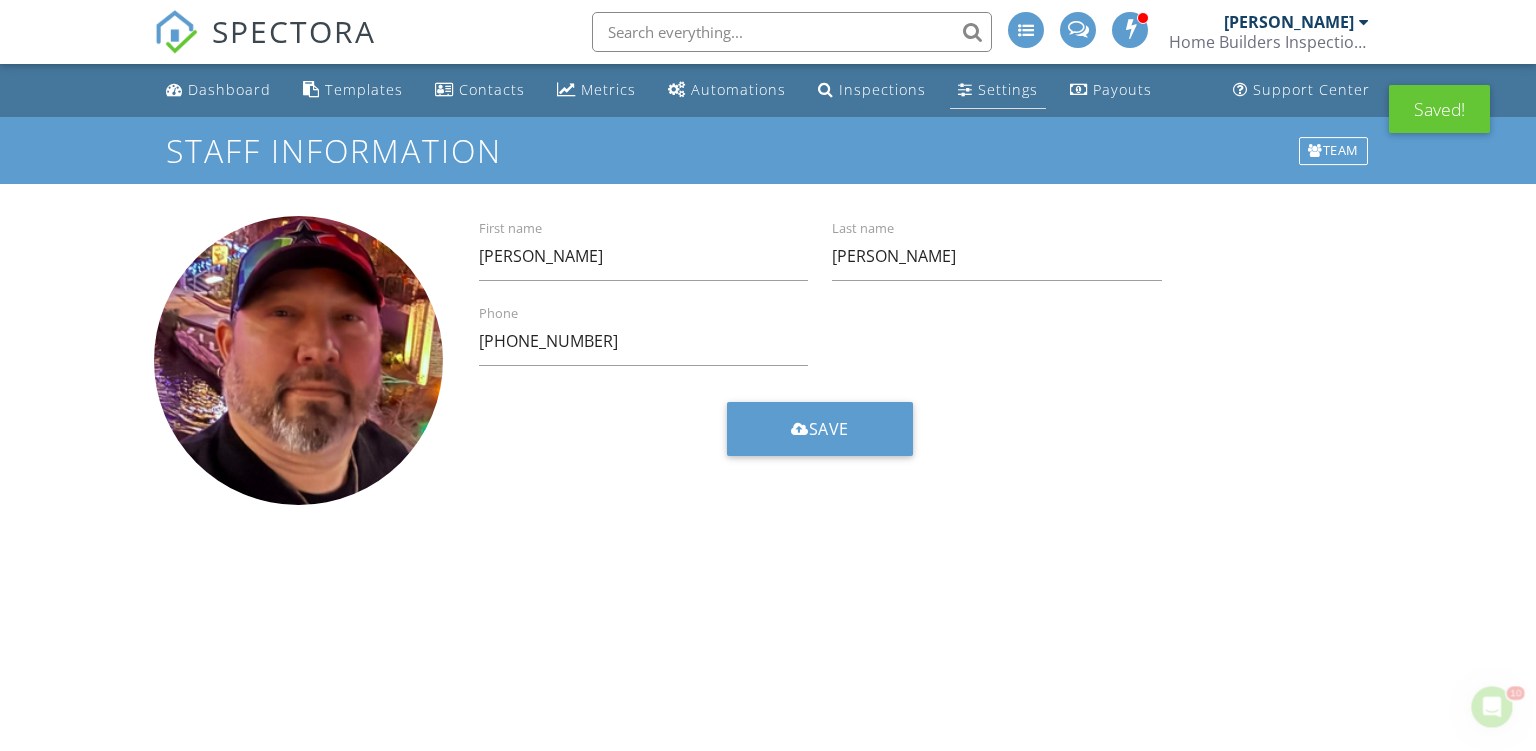 scroll, scrollTop: 0, scrollLeft: 0, axis: both 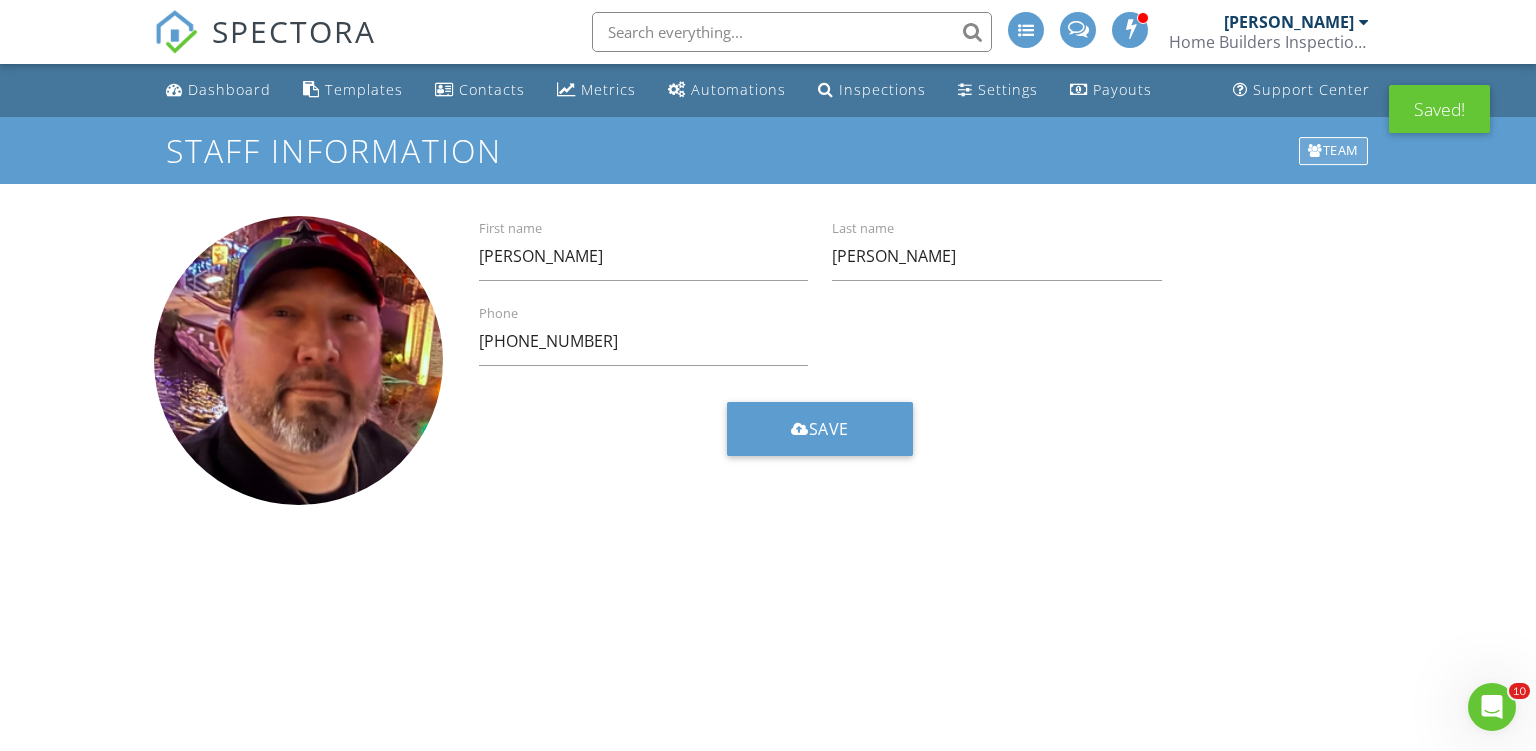 click on "Team" at bounding box center [1333, 151] 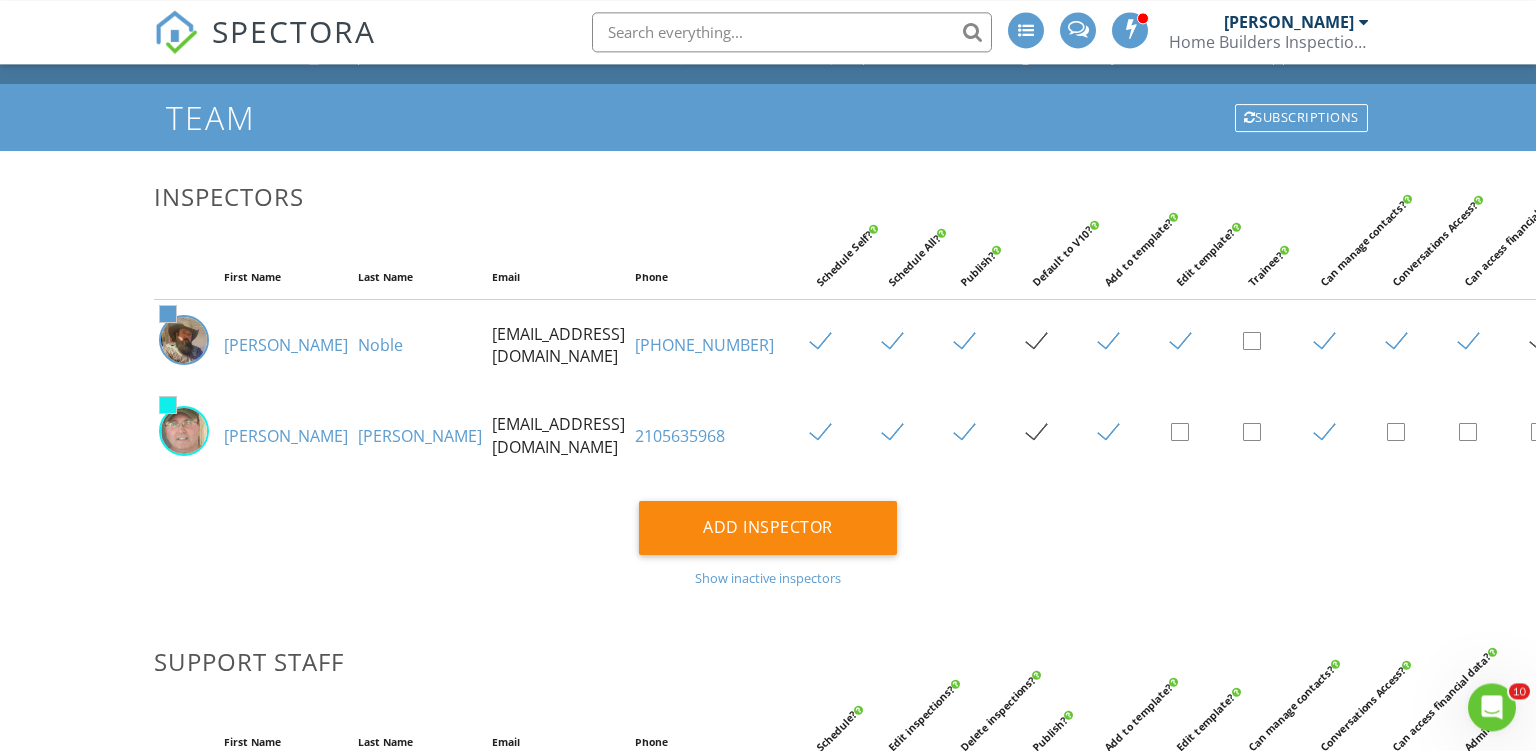 scroll, scrollTop: 0, scrollLeft: 0, axis: both 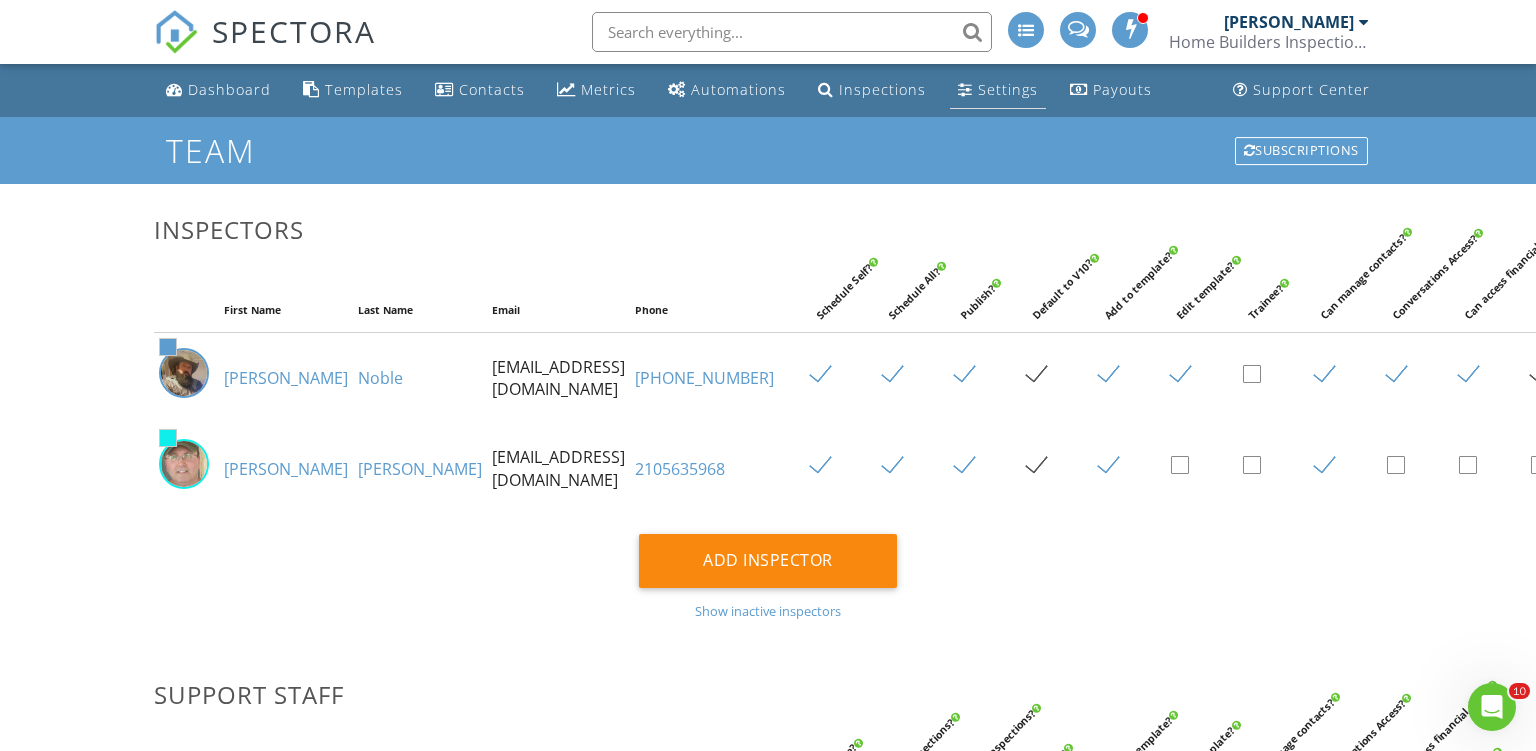 click on "Settings" at bounding box center (998, 90) 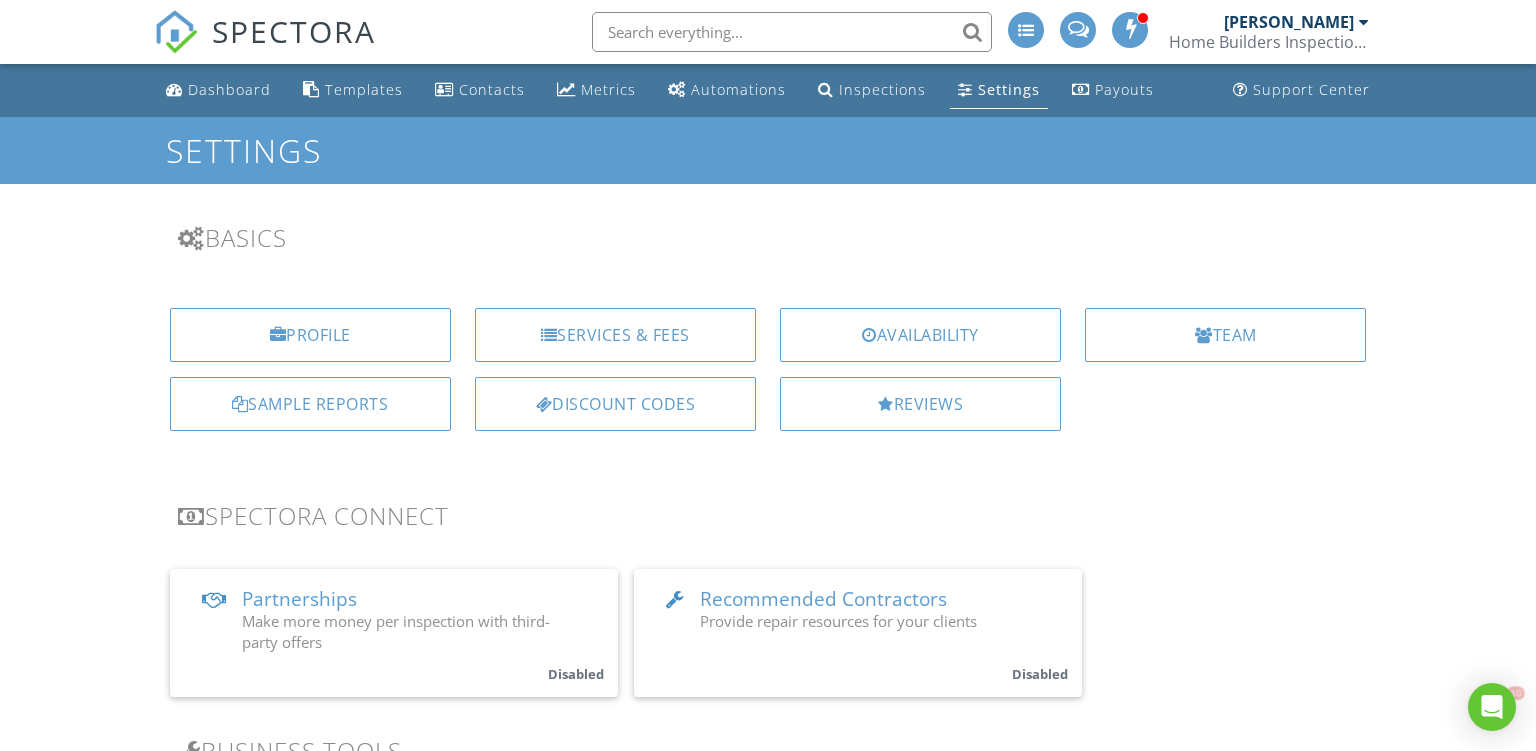 scroll, scrollTop: 0, scrollLeft: 0, axis: both 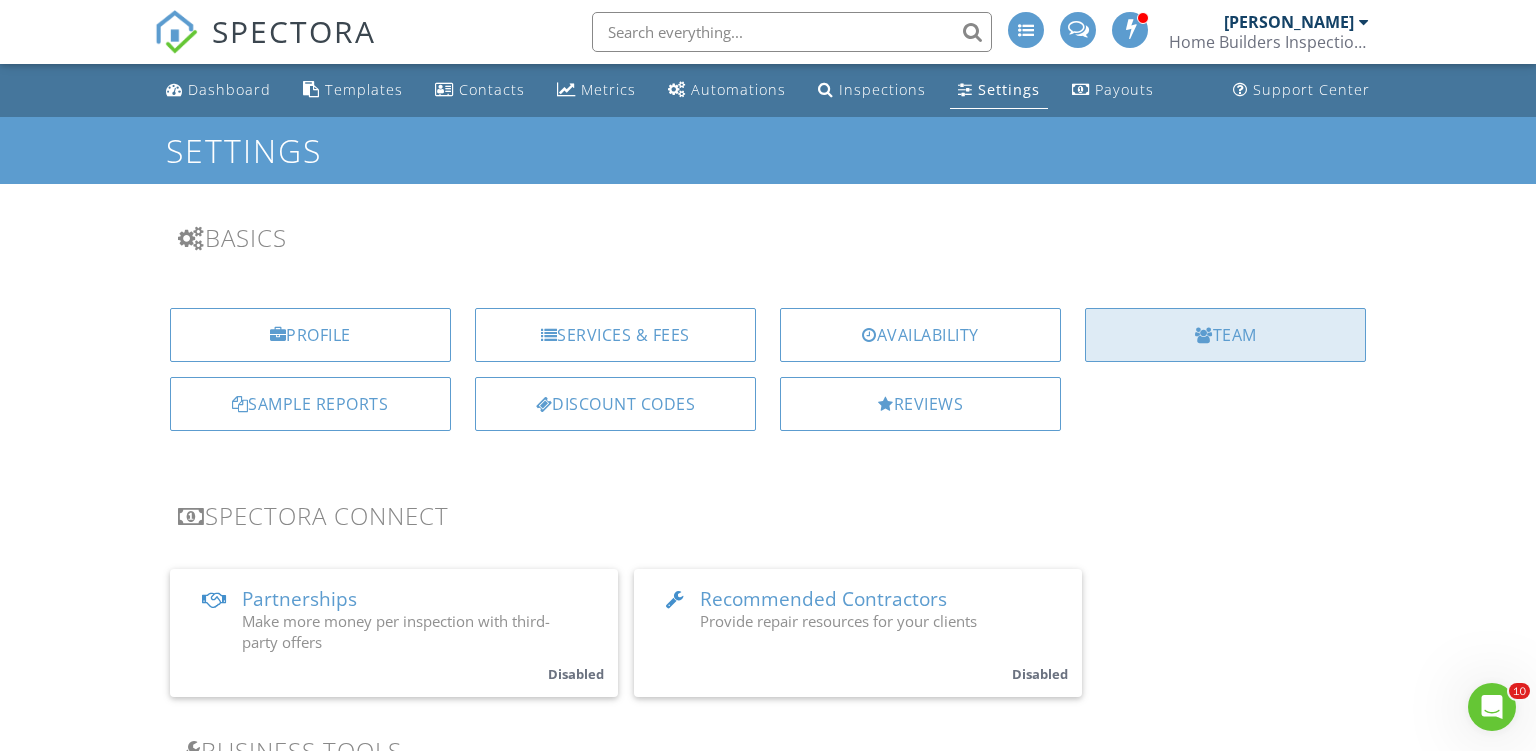 click on "Team" at bounding box center (1225, 335) 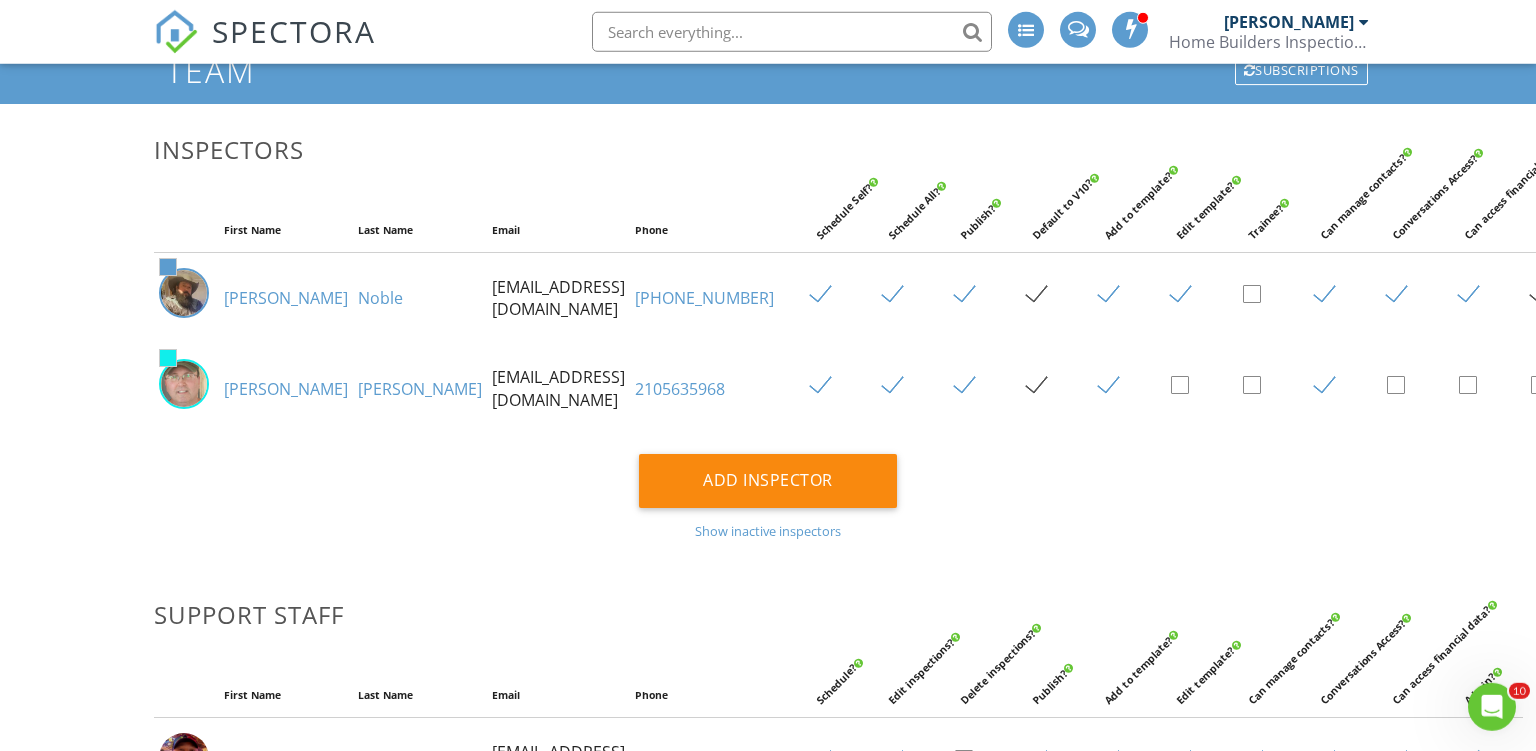 scroll, scrollTop: 0, scrollLeft: 0, axis: both 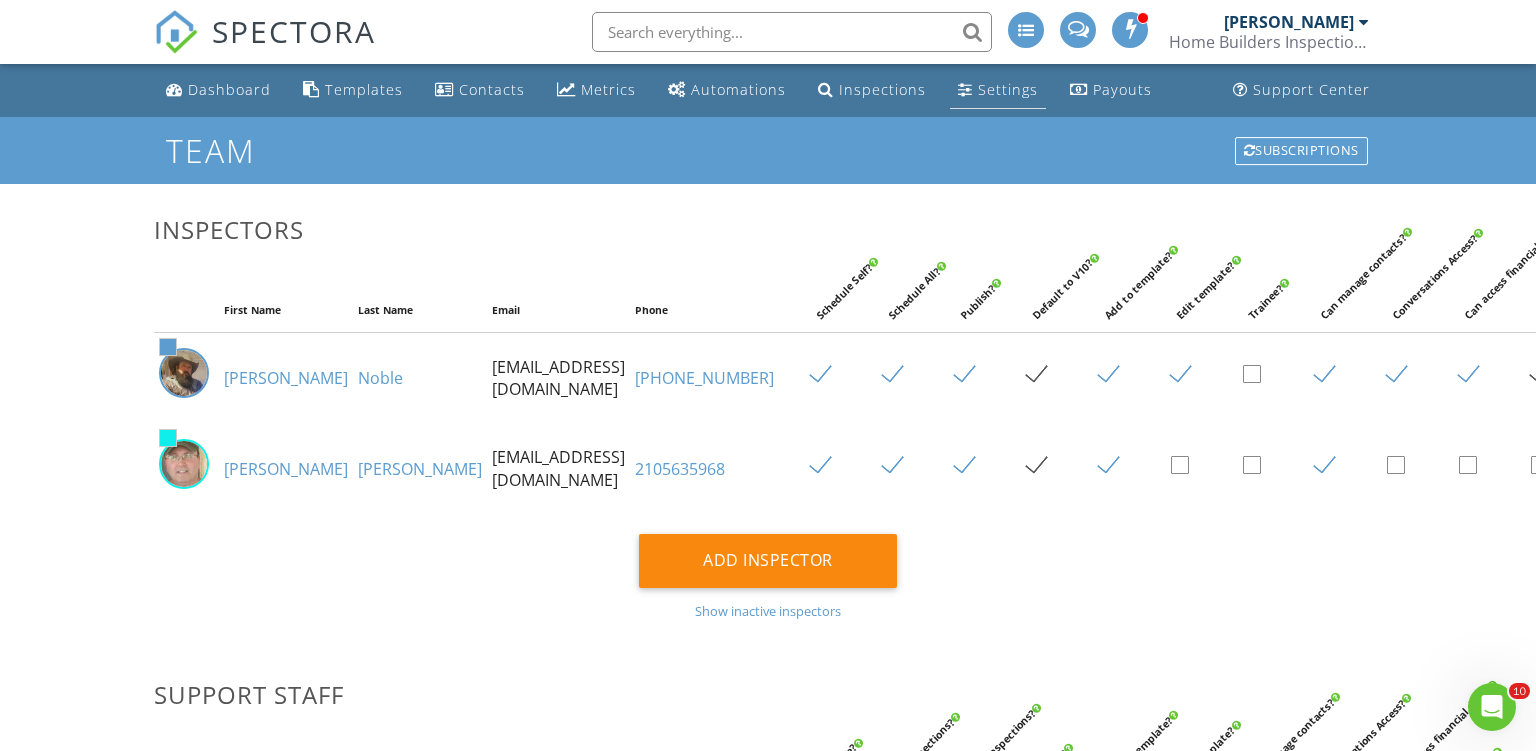 click on "Settings" at bounding box center [1008, 89] 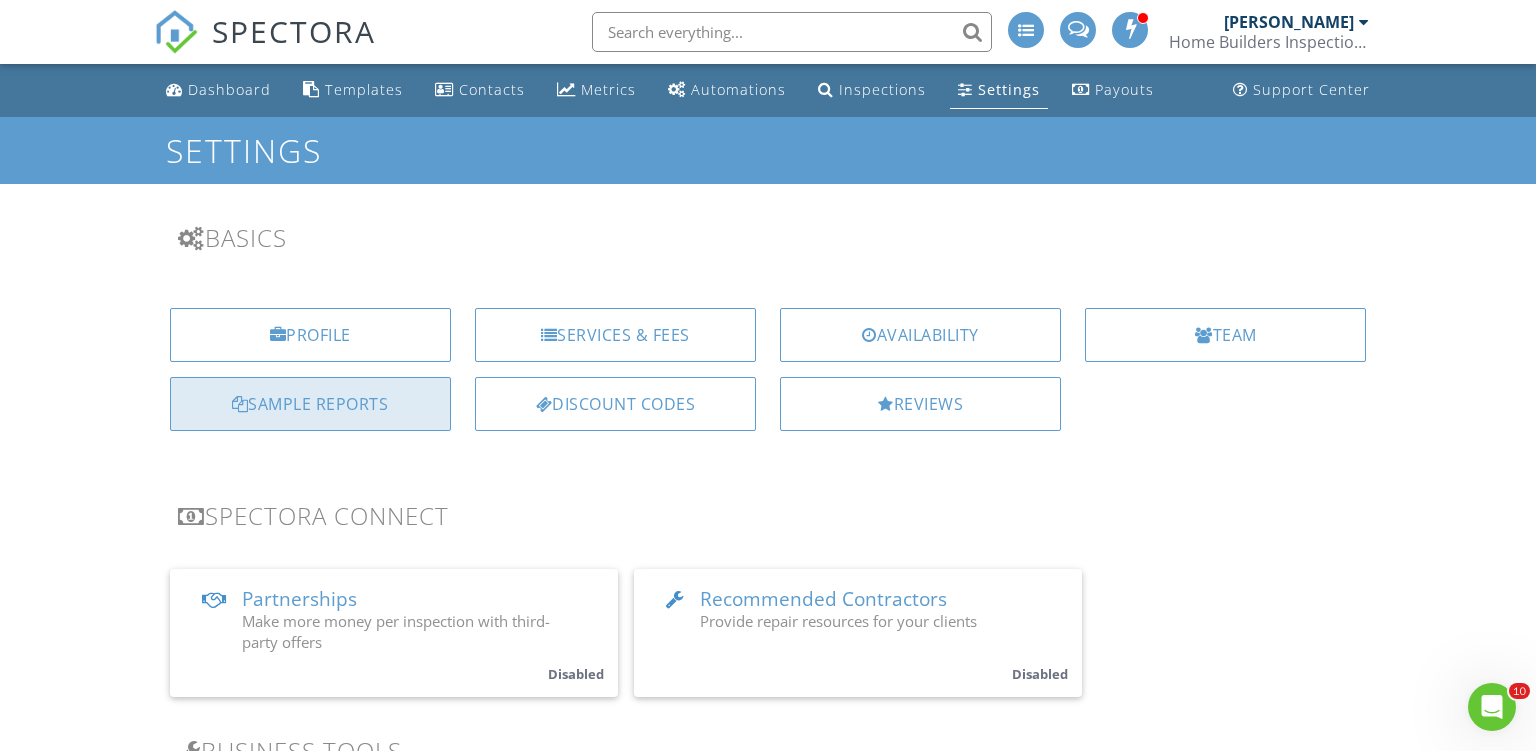 scroll, scrollTop: 0, scrollLeft: 0, axis: both 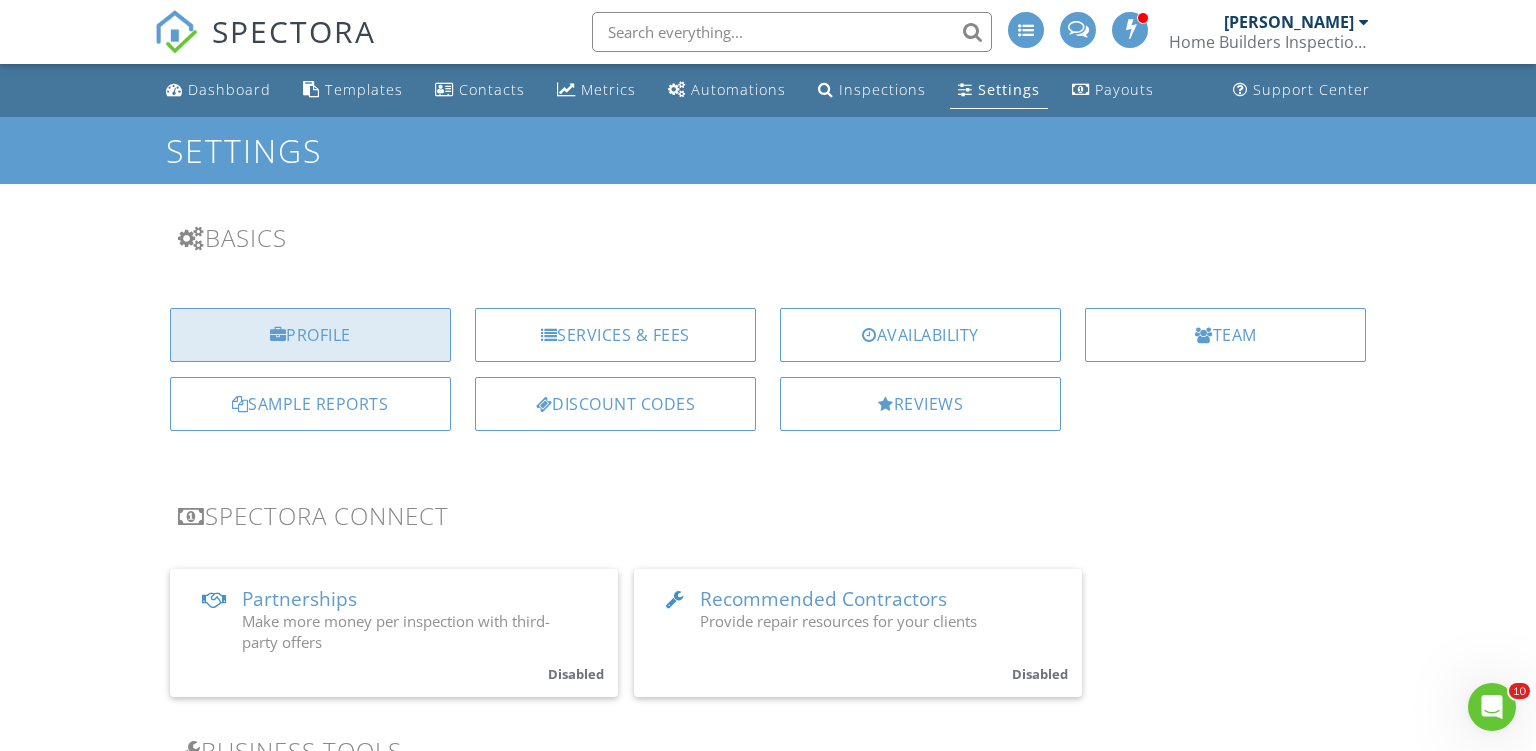 click on "Profile" at bounding box center (310, 335) 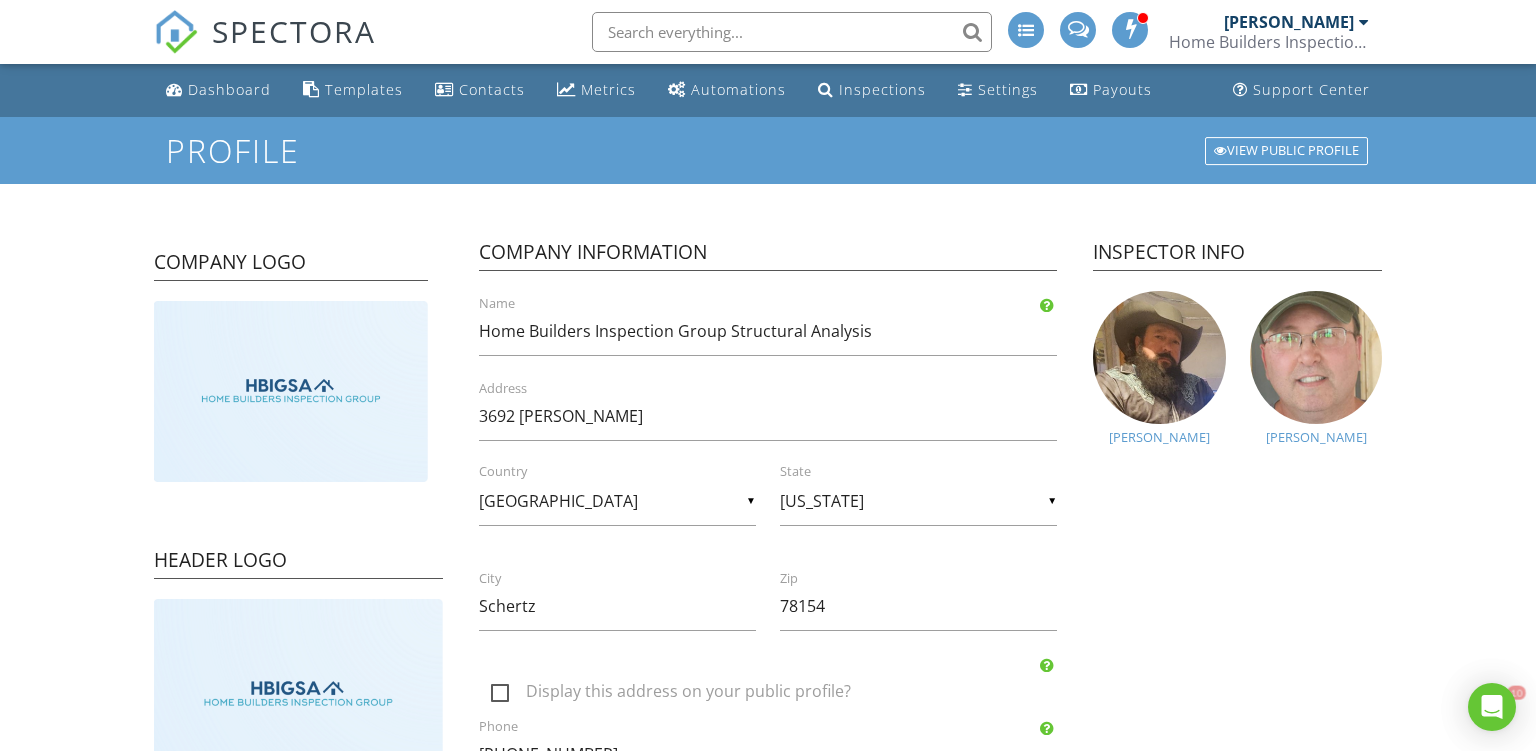 scroll, scrollTop: 0, scrollLeft: 0, axis: both 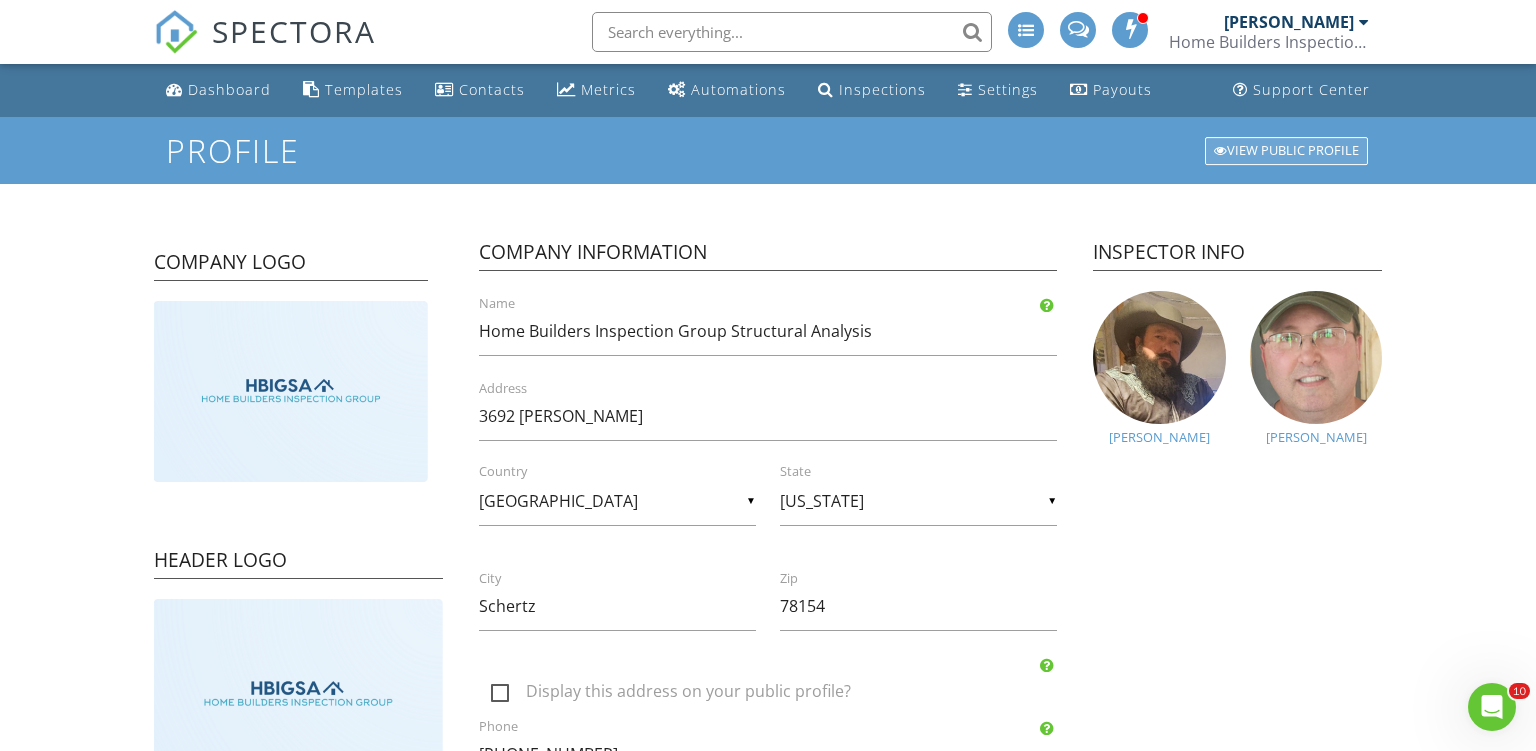 click on "View Public Profile" at bounding box center [1286, 151] 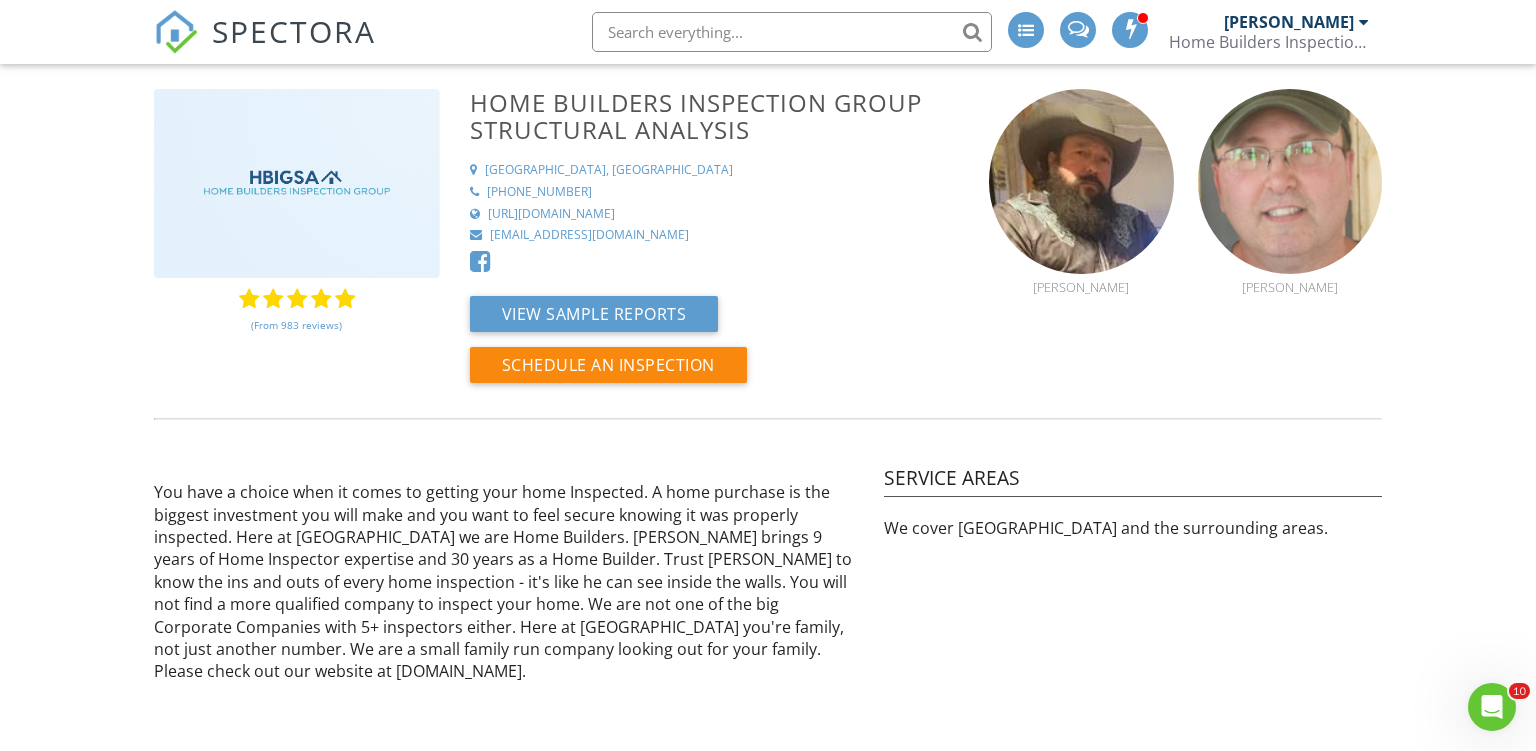 scroll, scrollTop: 0, scrollLeft: 0, axis: both 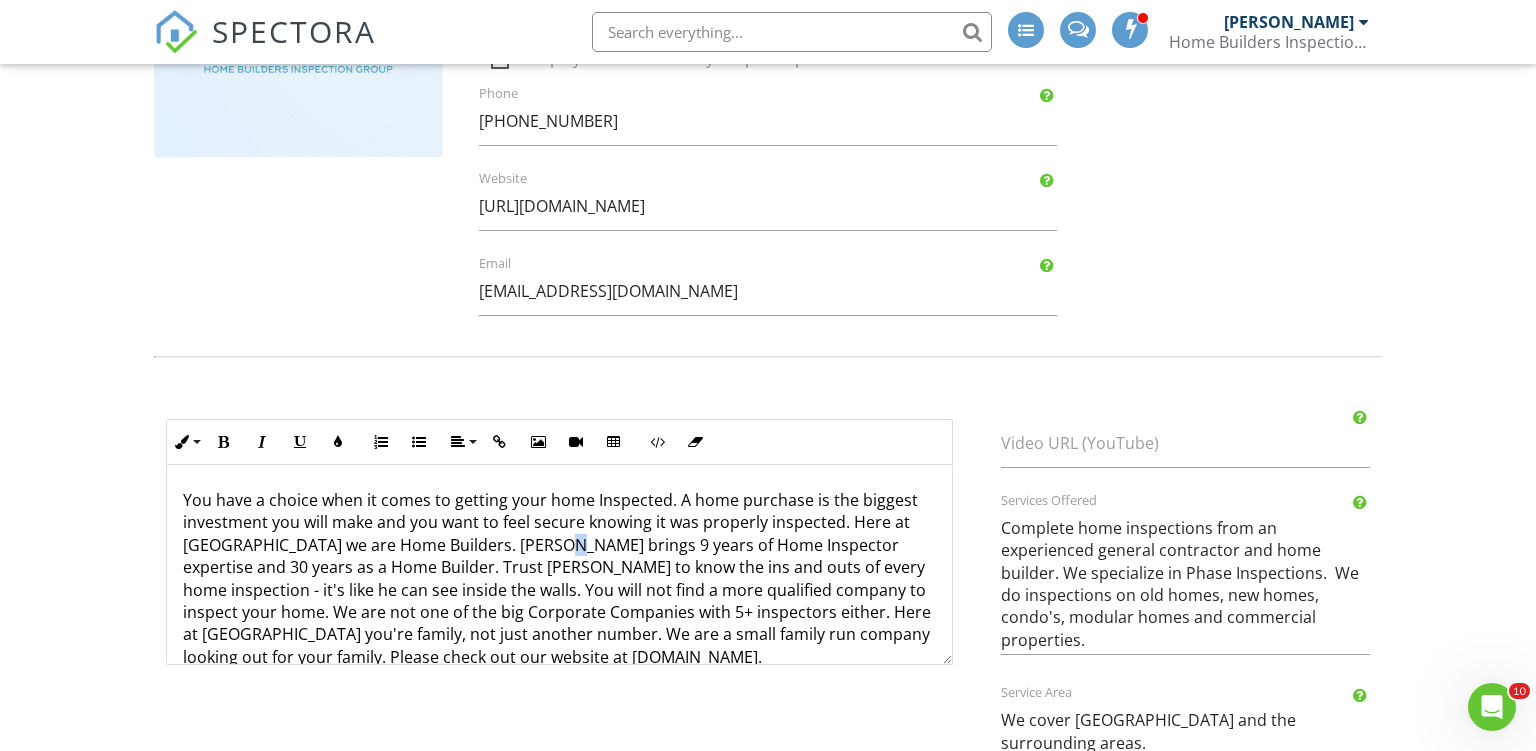 click on "You have a choice when it comes to getting your home Inspected. A home purchase is the biggest investment you will make and you want to feel secure knowing it was properly inspected. Here at HBIGSA we are Home Builders. Ron Noble brings 9 years of Home Inspector expertise and 30 years as a Home Builder. Trust Ron to know the ins and outs of every home inspection - it's like he can see inside the walls. You will not find a more qualified company to inspect your home. We are not one of the big Corporate Companies with 5+ inspectors either. Here at HBIGSA you're family, not just another number. We are a small family run company looking out for your family. Please check out our website at WWW.HBIGSA.COM." at bounding box center (559, 578) 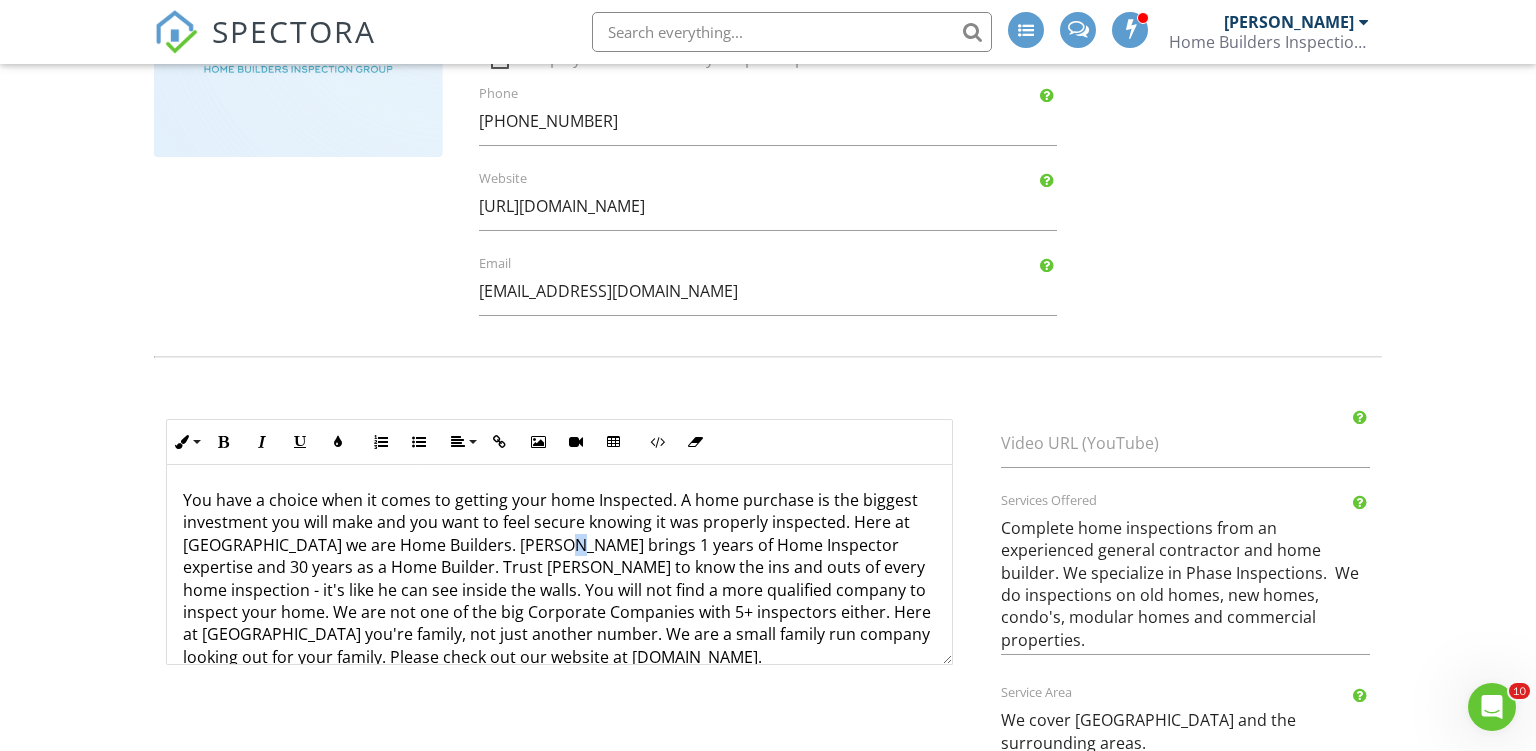 type 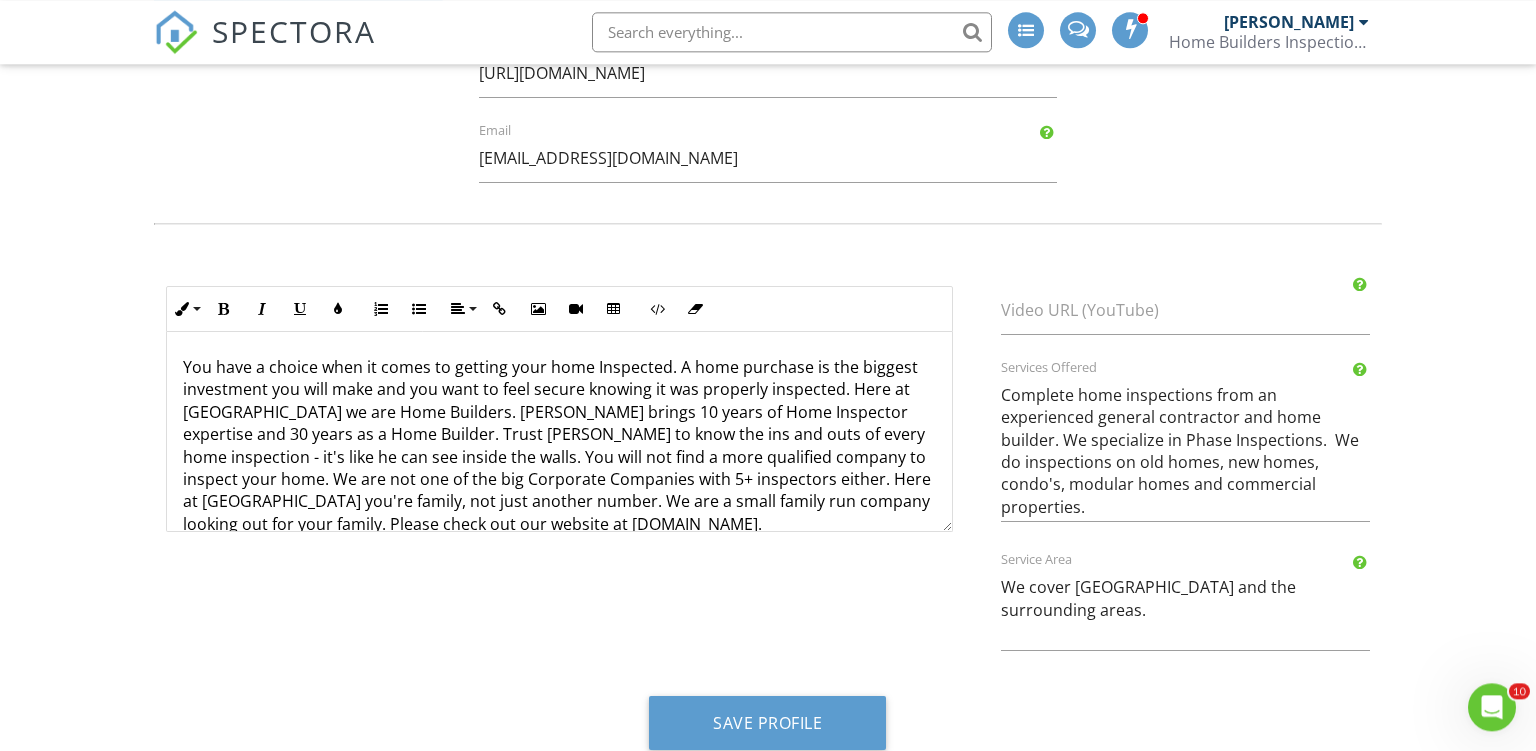 scroll, scrollTop: 787, scrollLeft: 0, axis: vertical 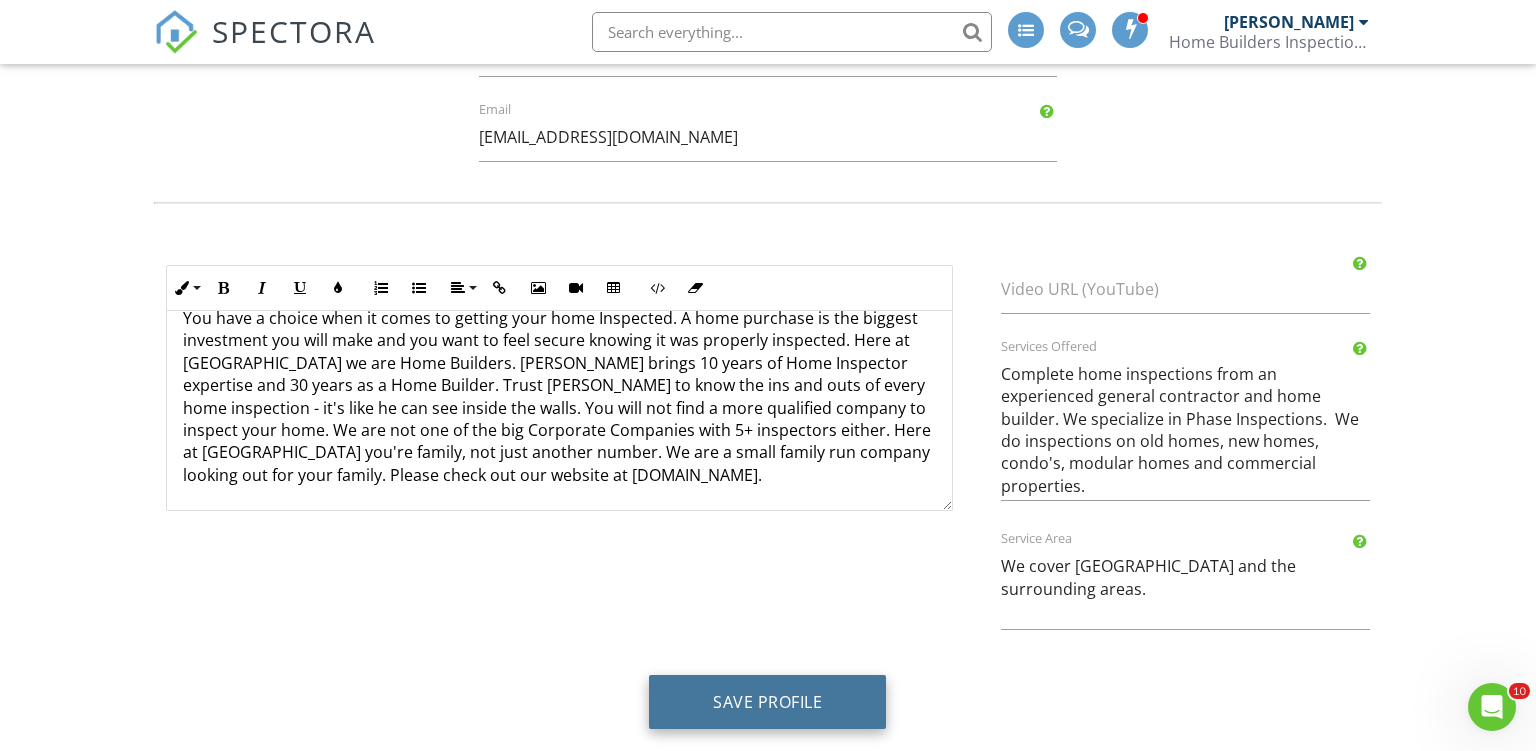 click on "Save Profile" at bounding box center [767, 702] 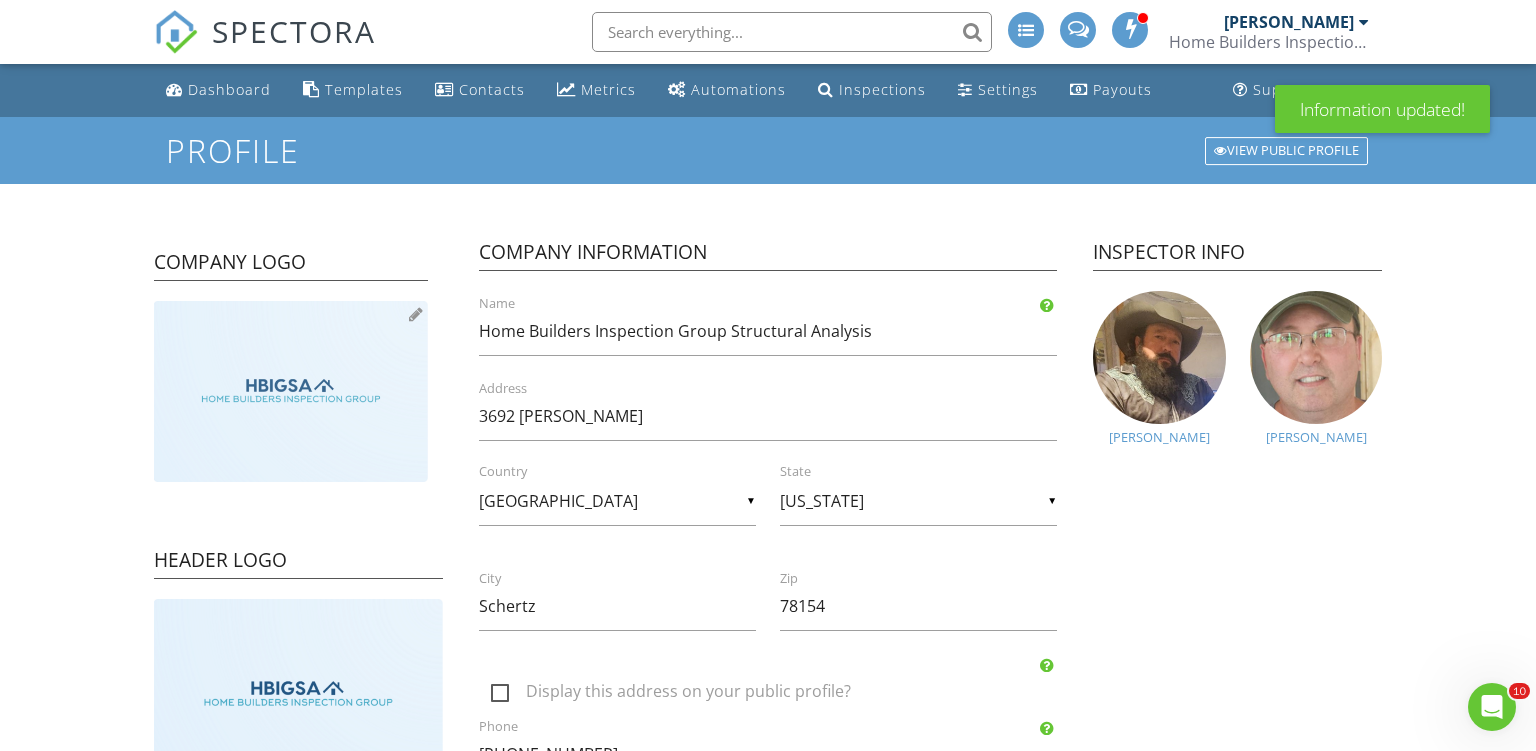 scroll, scrollTop: 0, scrollLeft: 0, axis: both 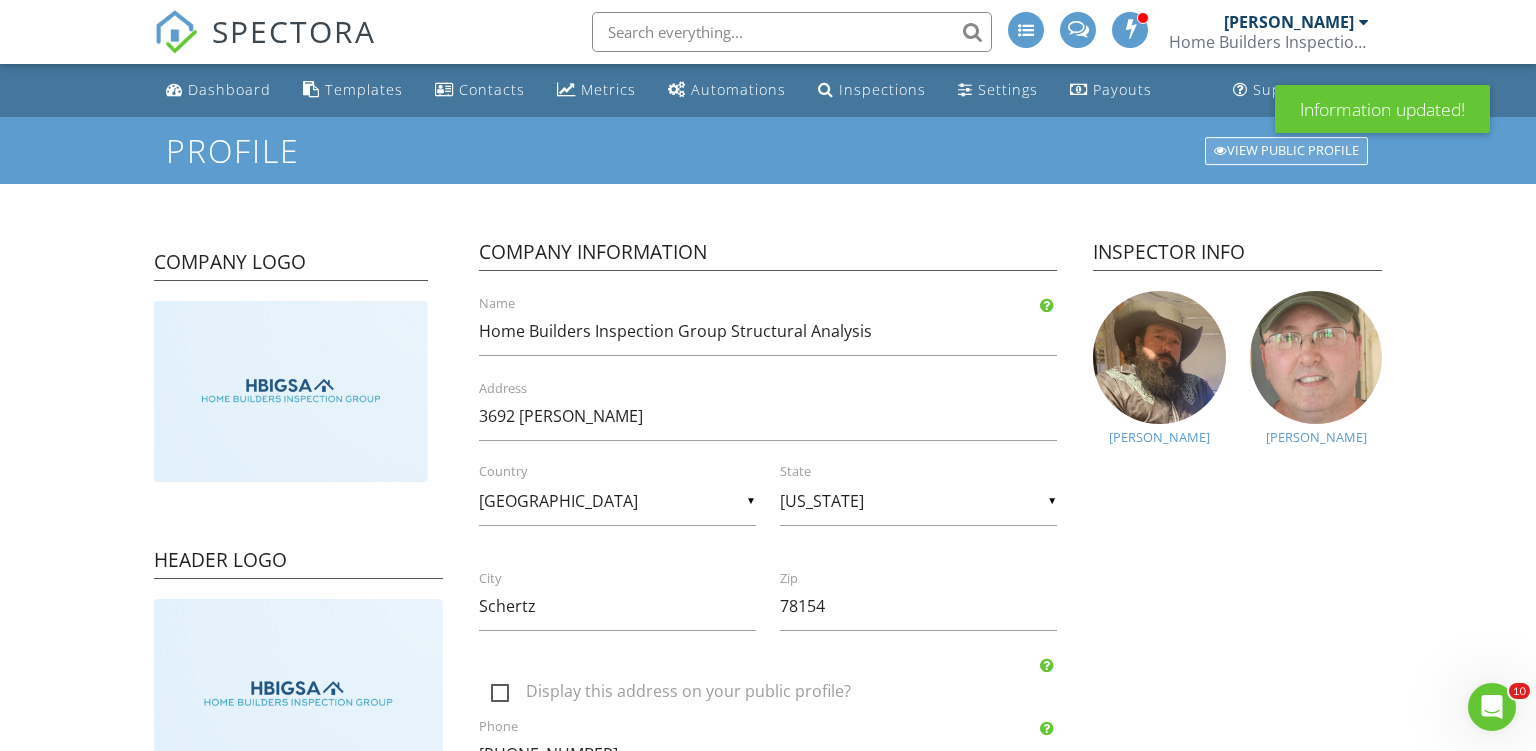 click on "View Public Profile" at bounding box center (1286, 151) 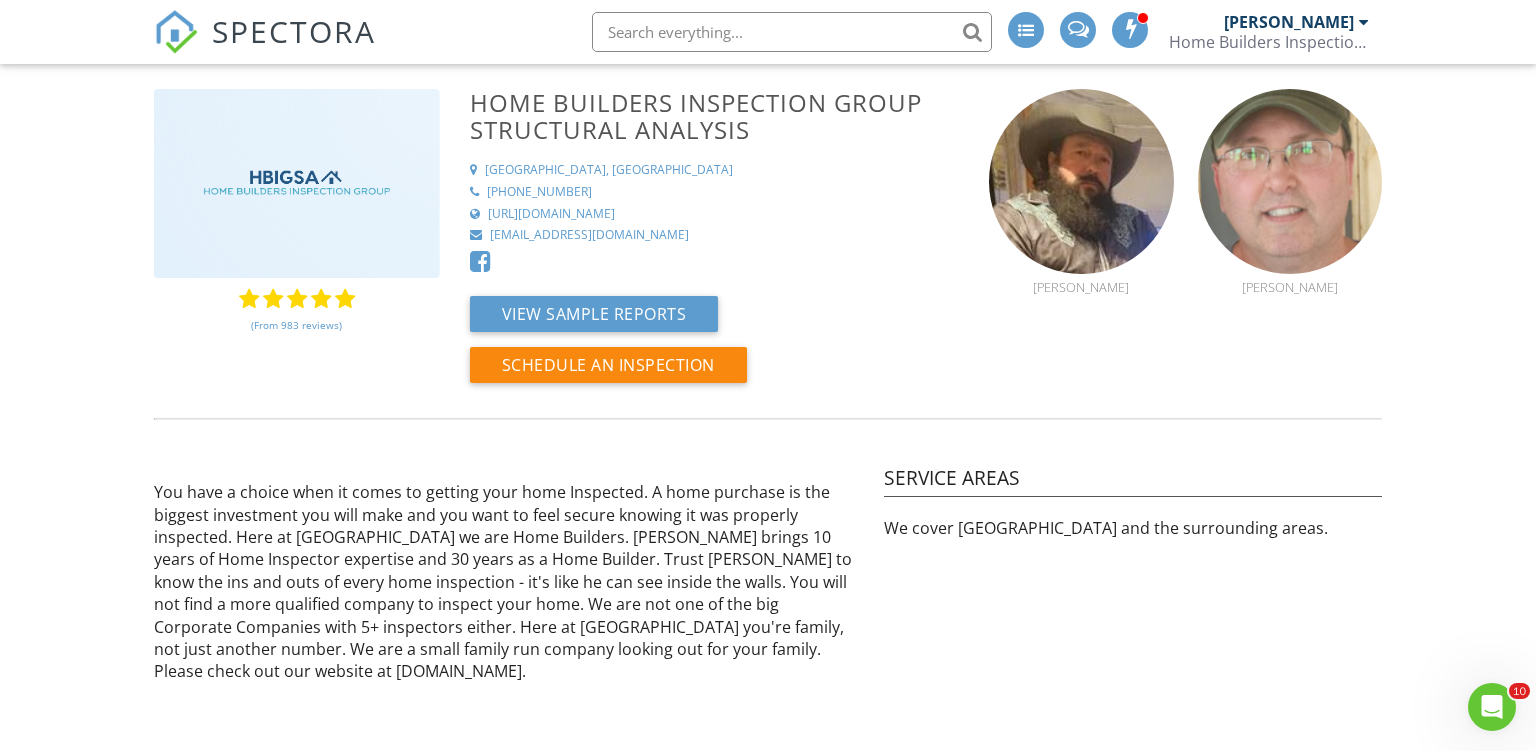 scroll, scrollTop: 0, scrollLeft: 0, axis: both 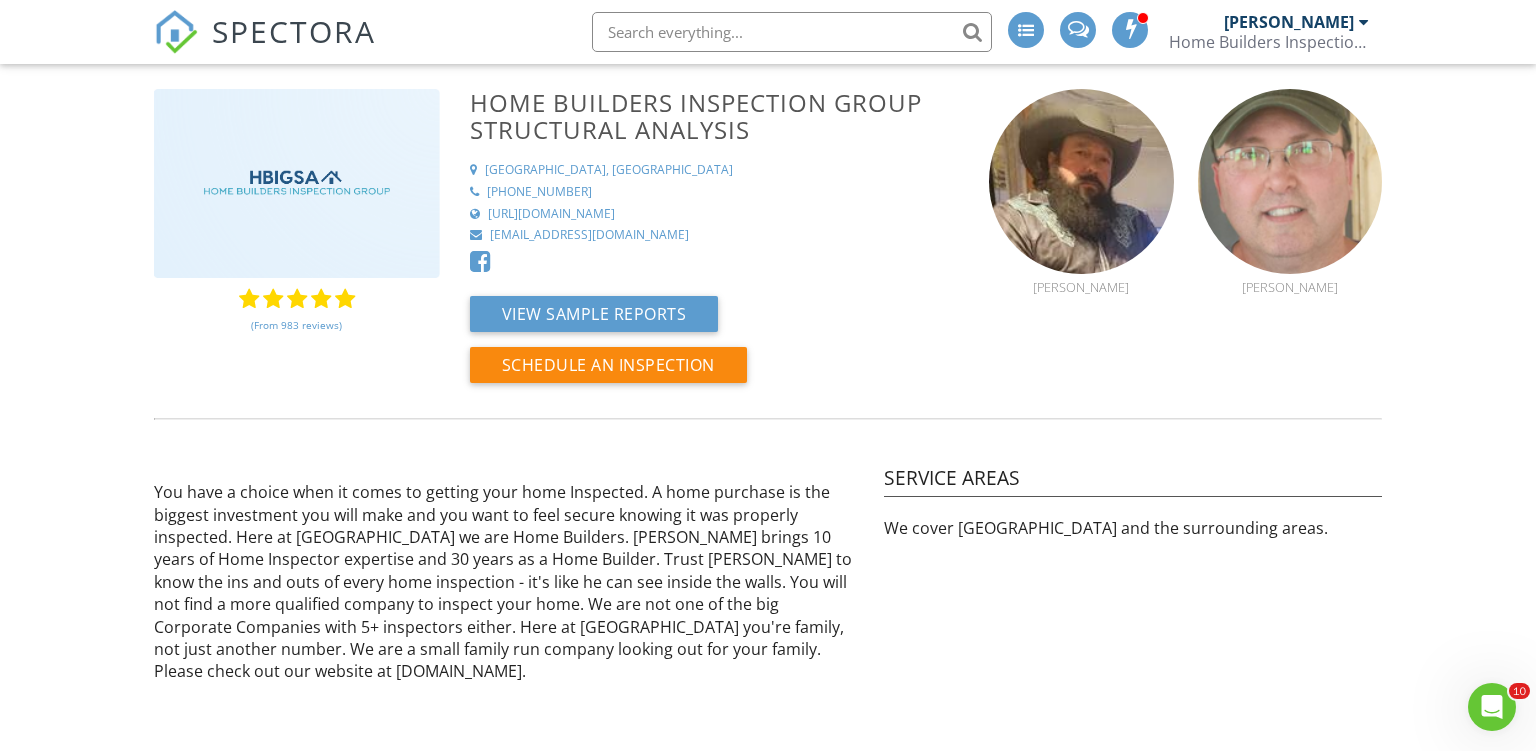click on "(From 983 reviews)" at bounding box center (296, 325) 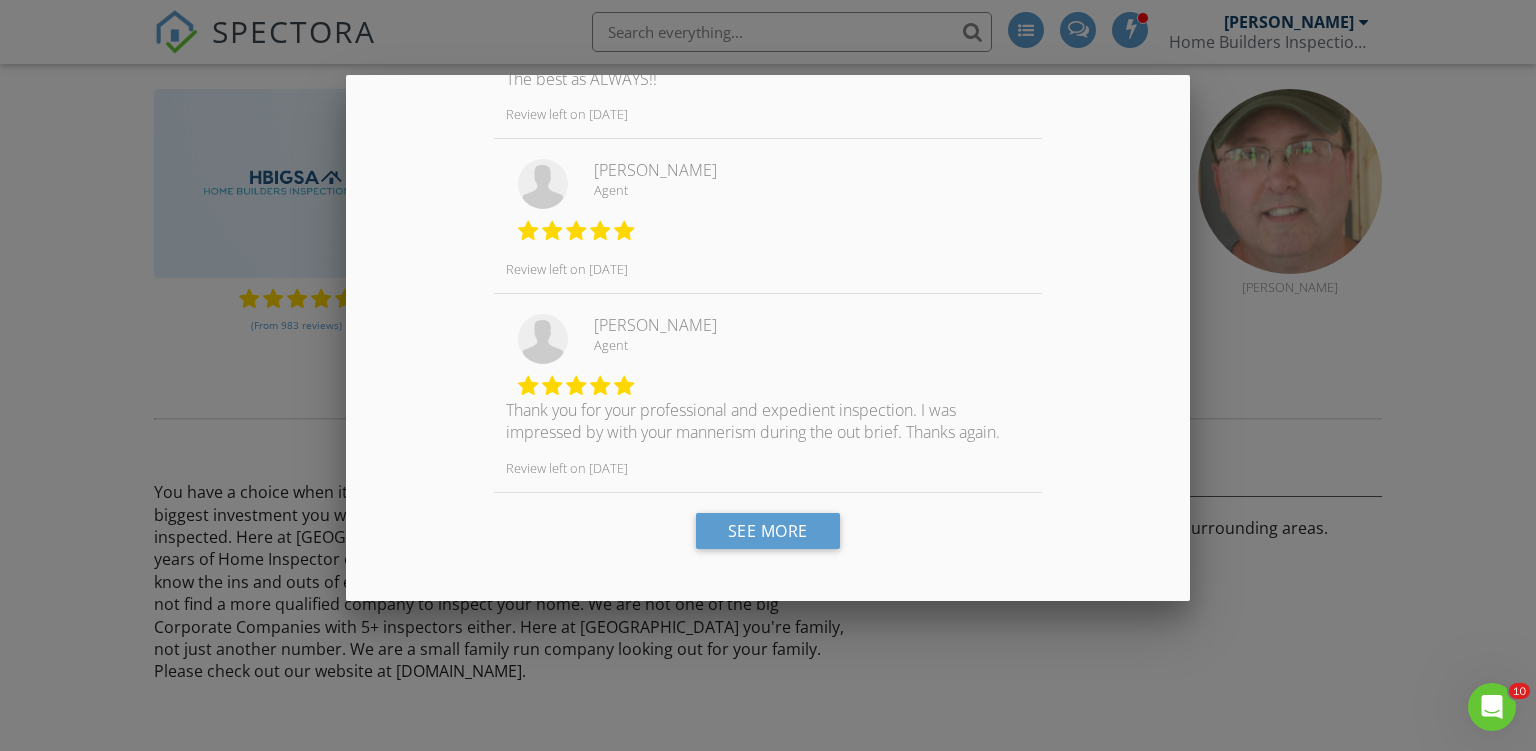 scroll, scrollTop: 1550, scrollLeft: 0, axis: vertical 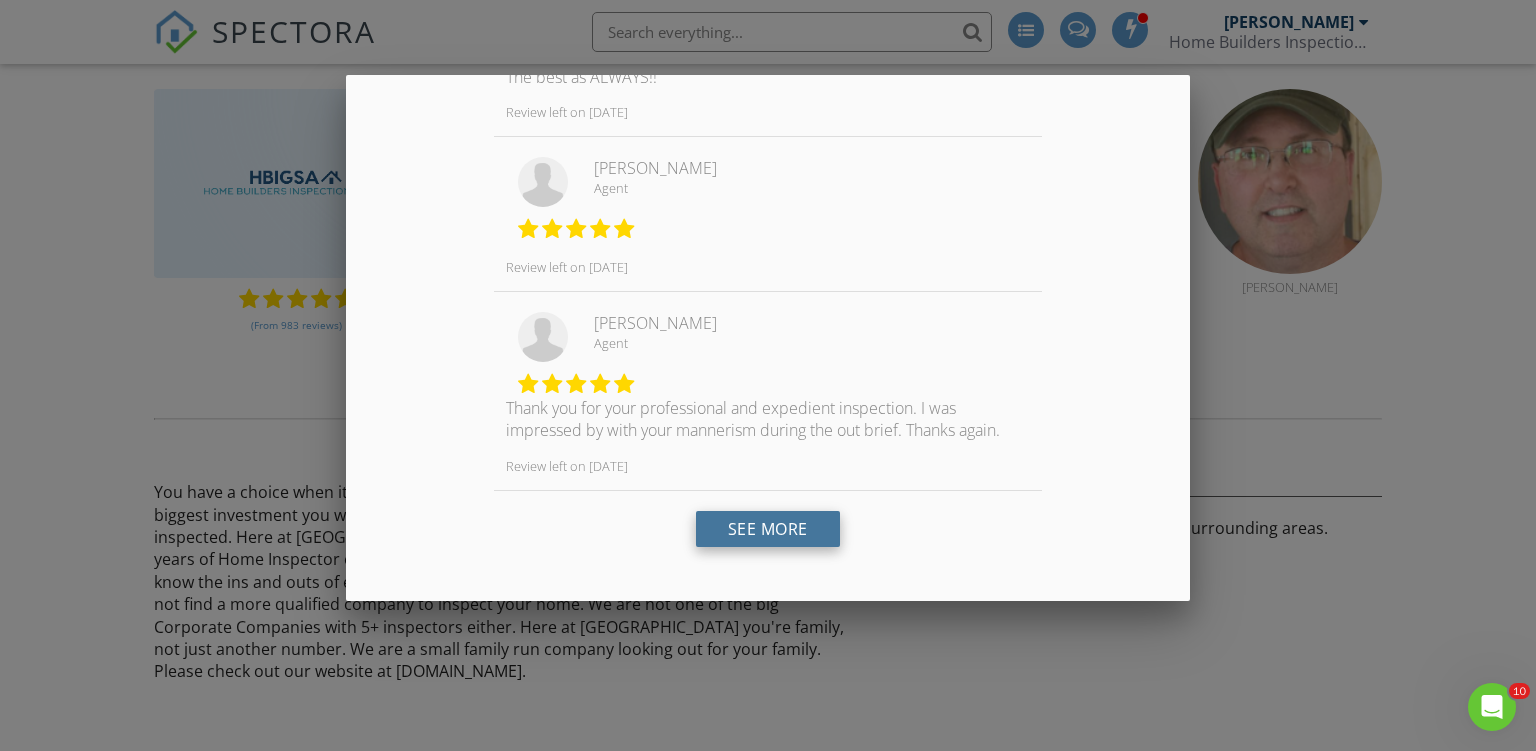 click on "See More" at bounding box center (768, 529) 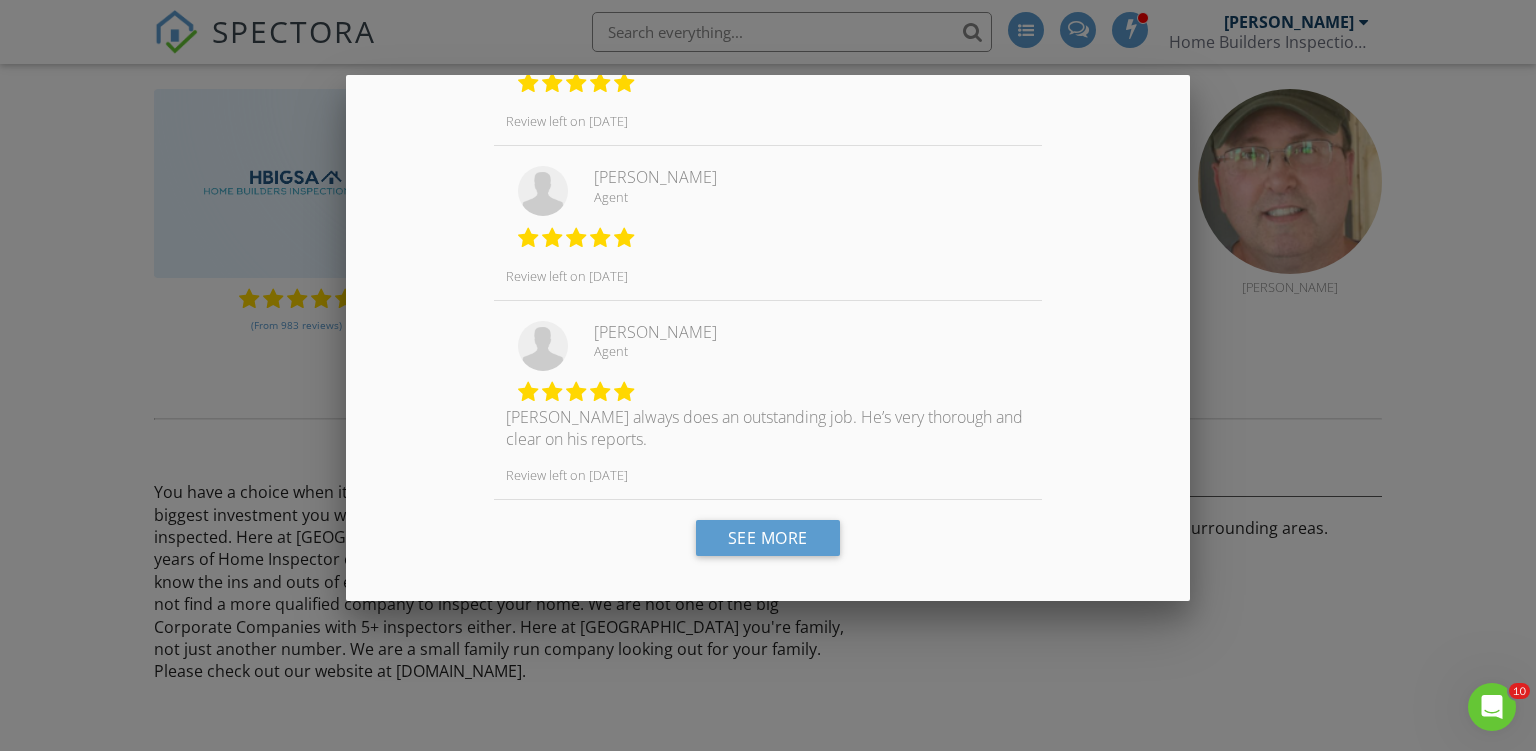 scroll, scrollTop: 3334, scrollLeft: 0, axis: vertical 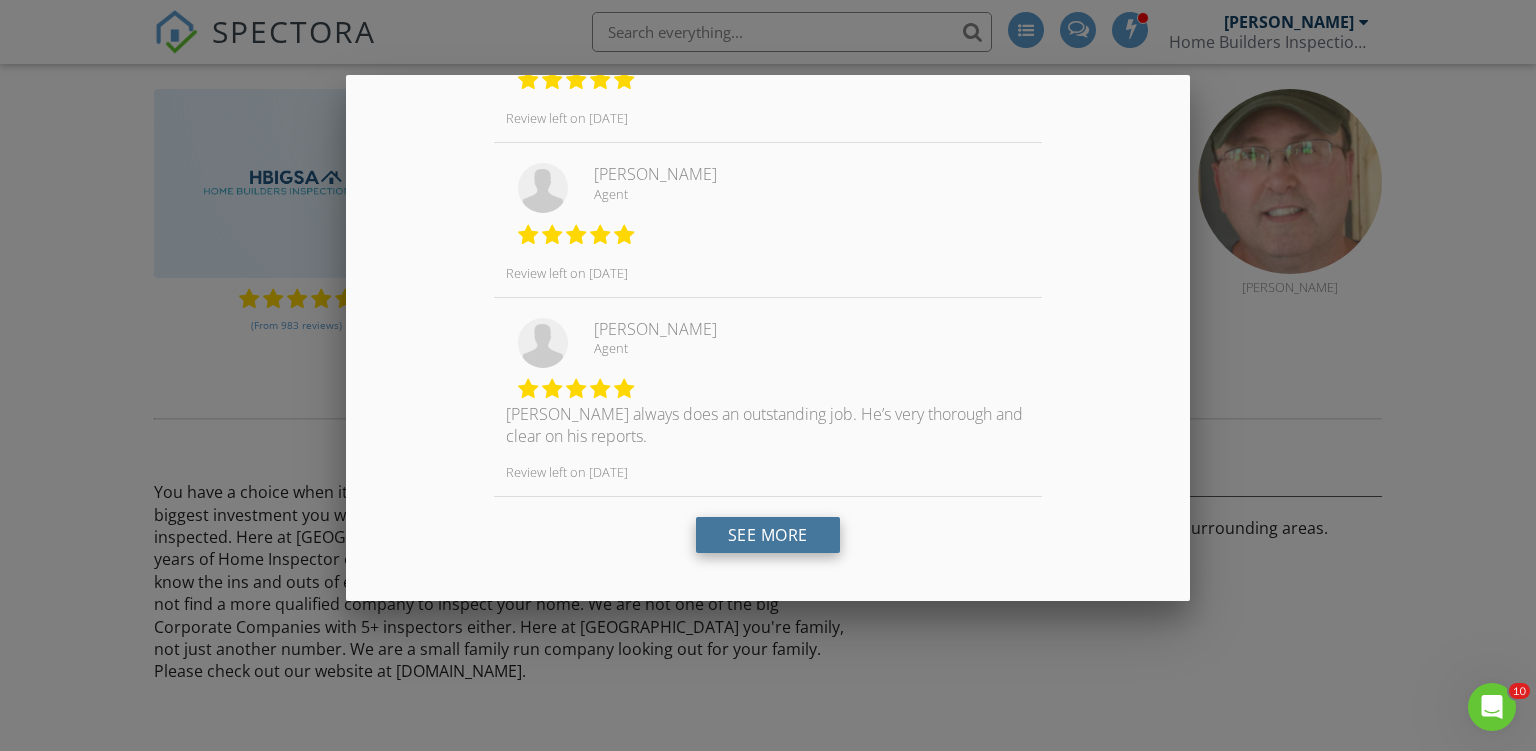 click on "See More" at bounding box center (768, 535) 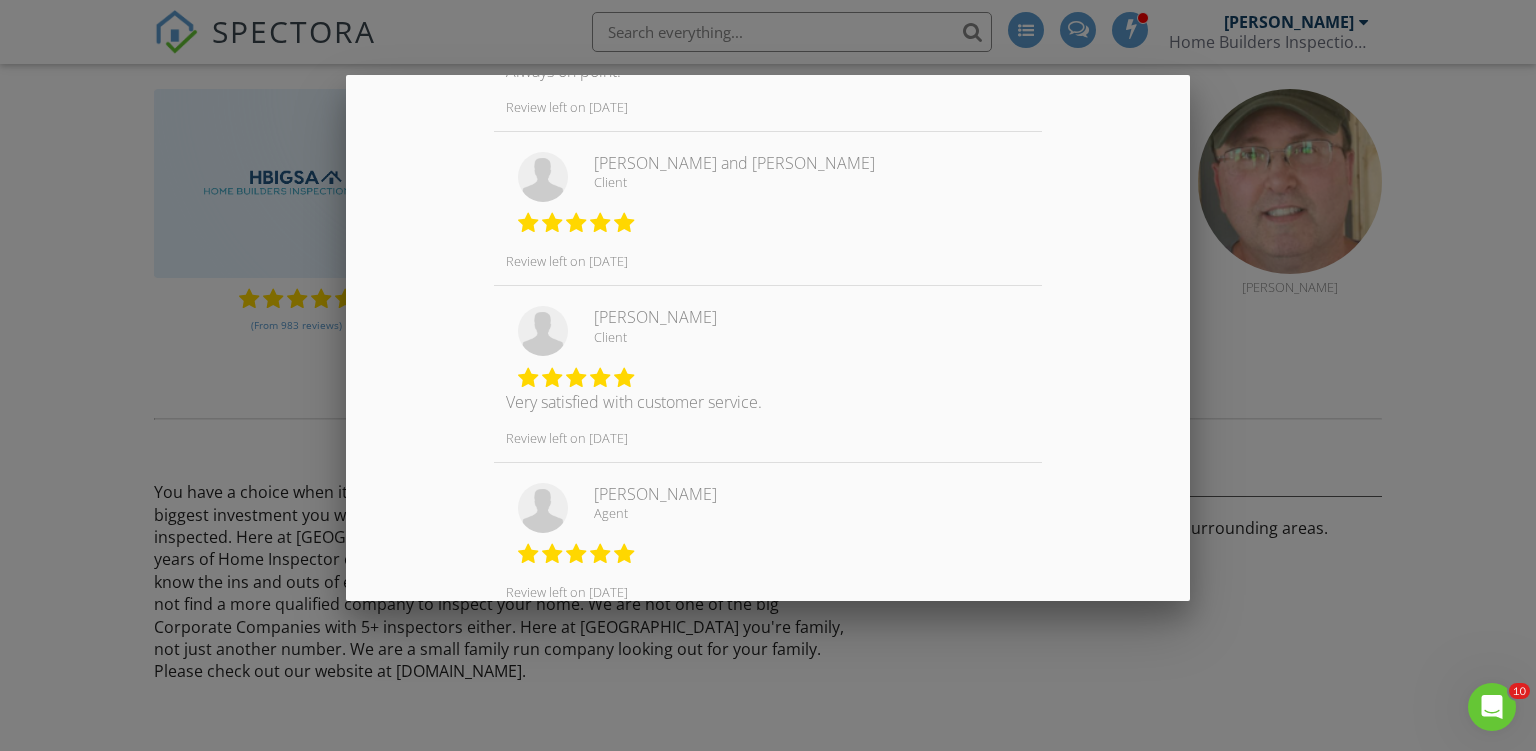 scroll, scrollTop: 4981, scrollLeft: 0, axis: vertical 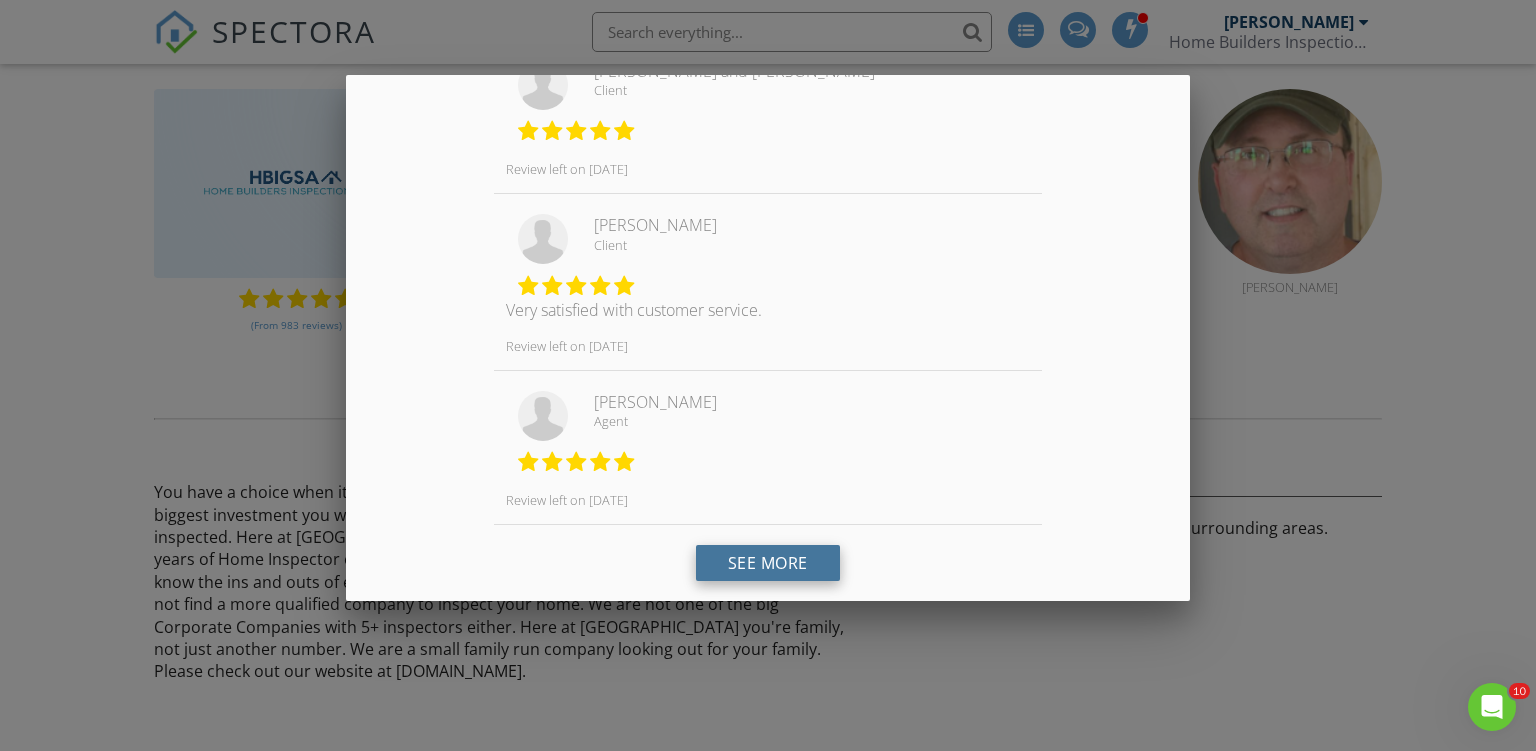 click on "See More" at bounding box center (768, 563) 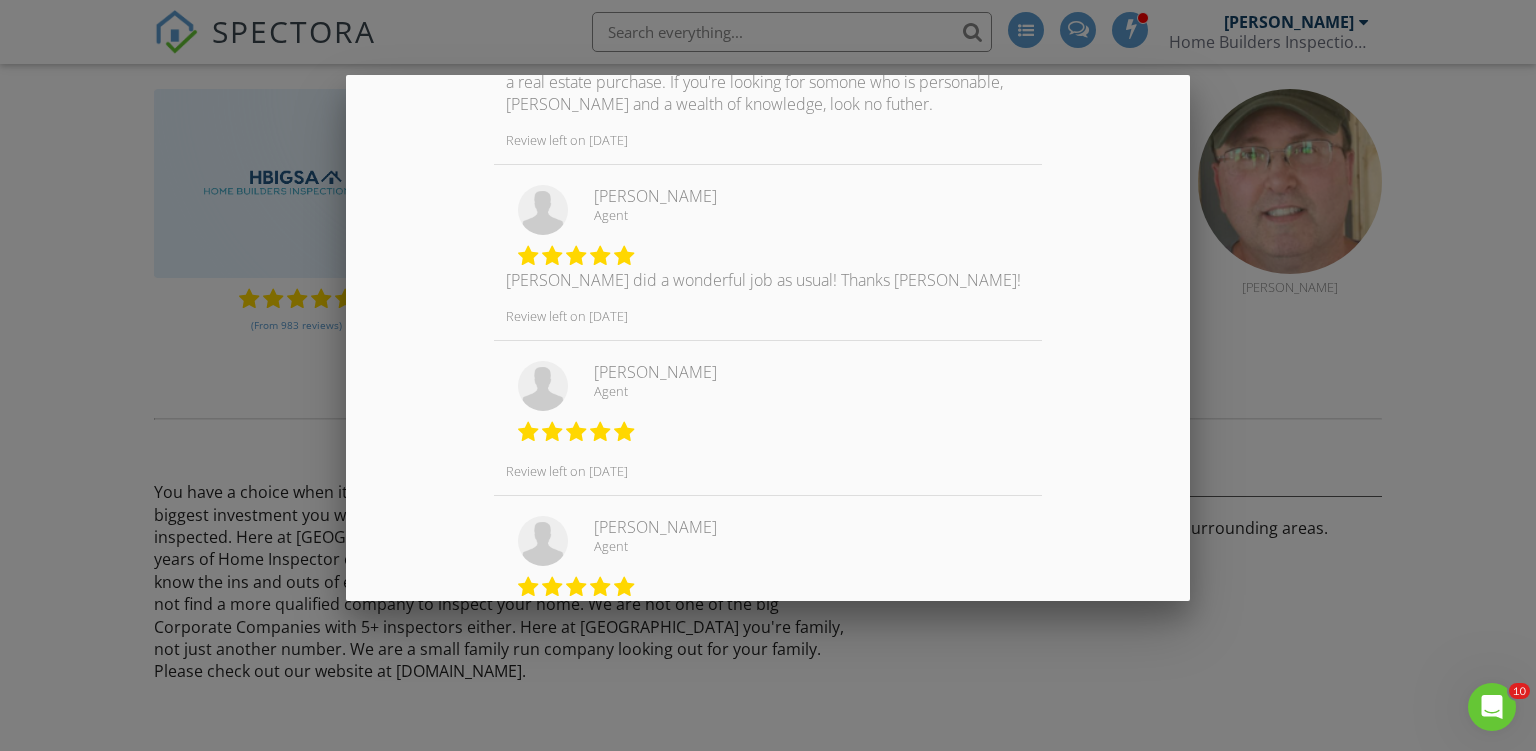 scroll, scrollTop: 6786, scrollLeft: 0, axis: vertical 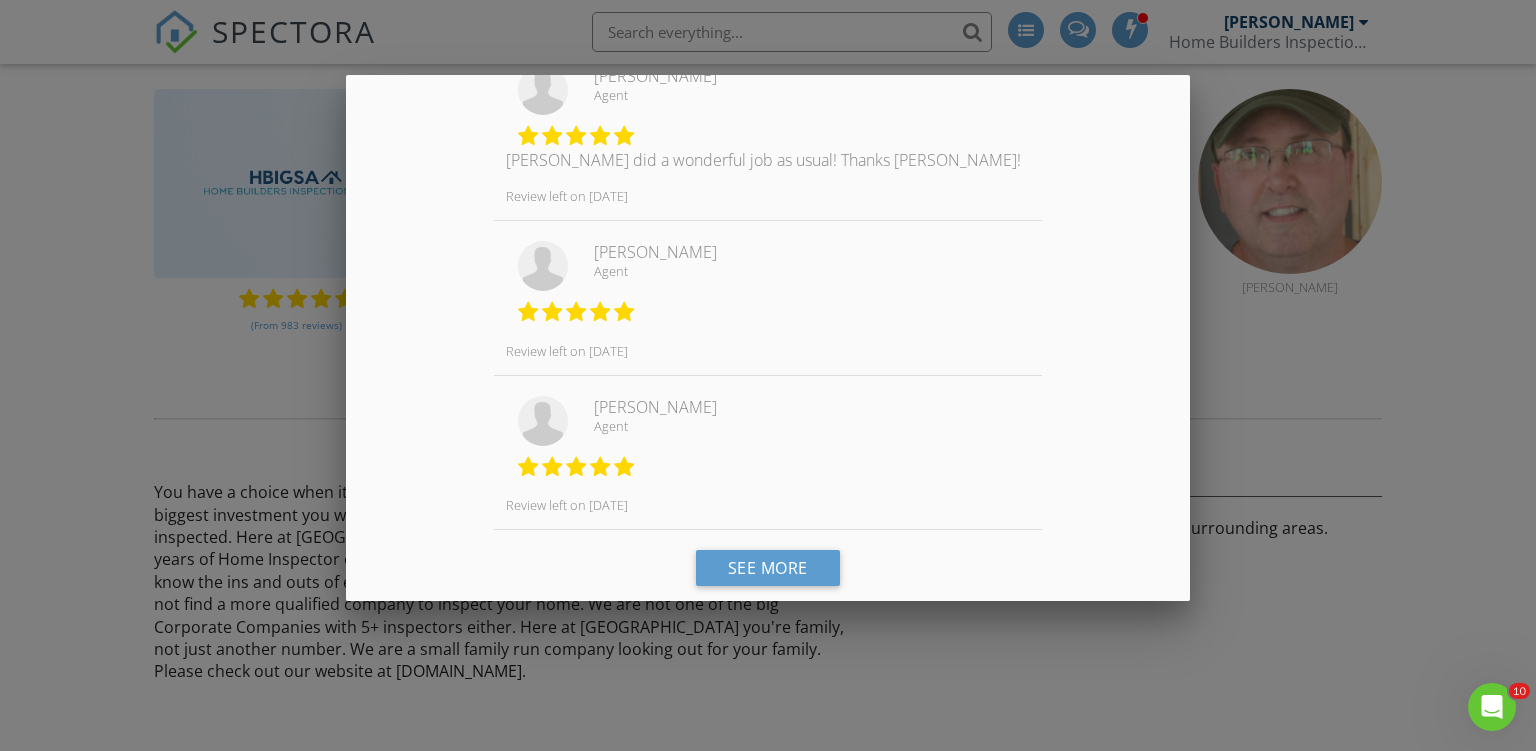 click at bounding box center (768, 369) 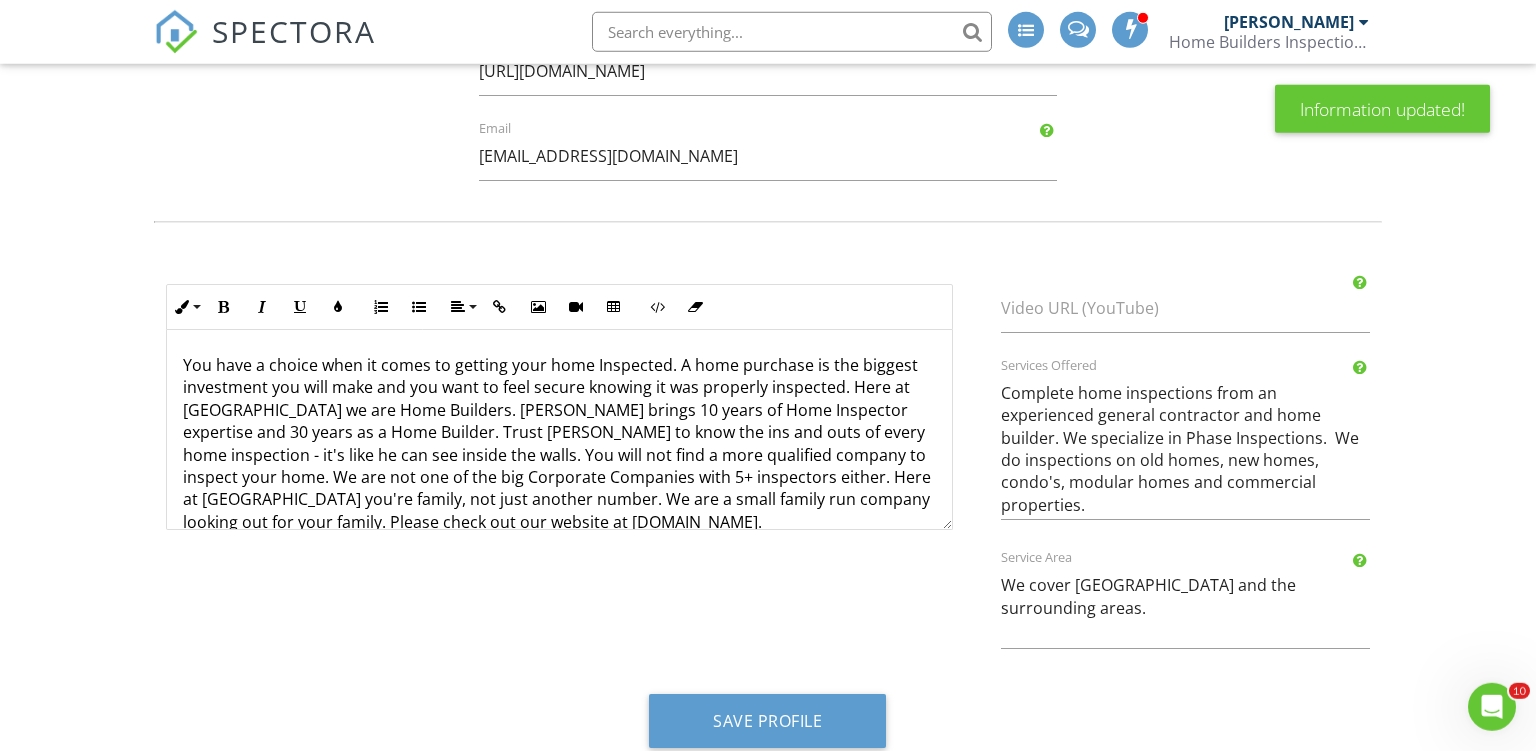 scroll, scrollTop: 787, scrollLeft: 0, axis: vertical 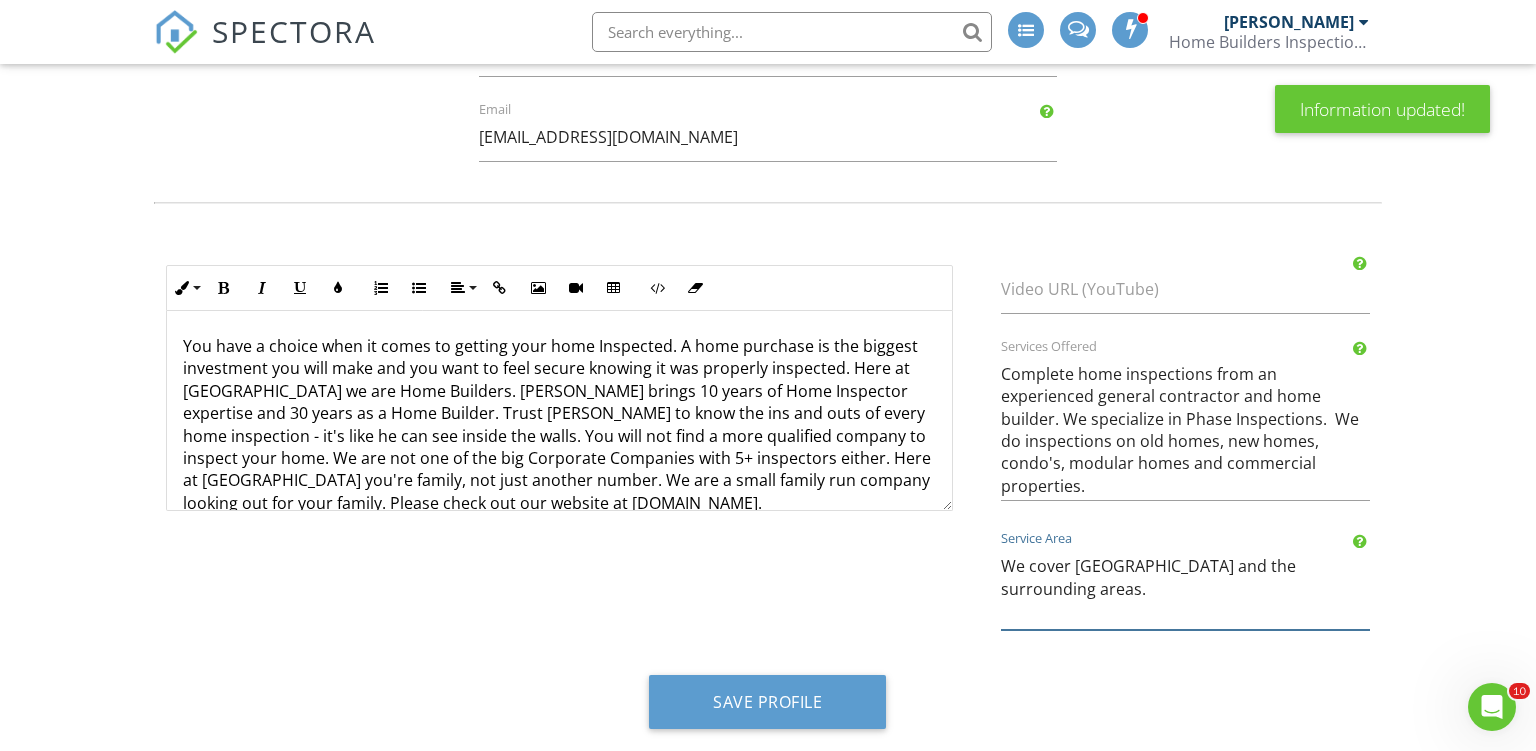 drag, startPoint x: 1002, startPoint y: 558, endPoint x: 1057, endPoint y: 579, distance: 58.872746 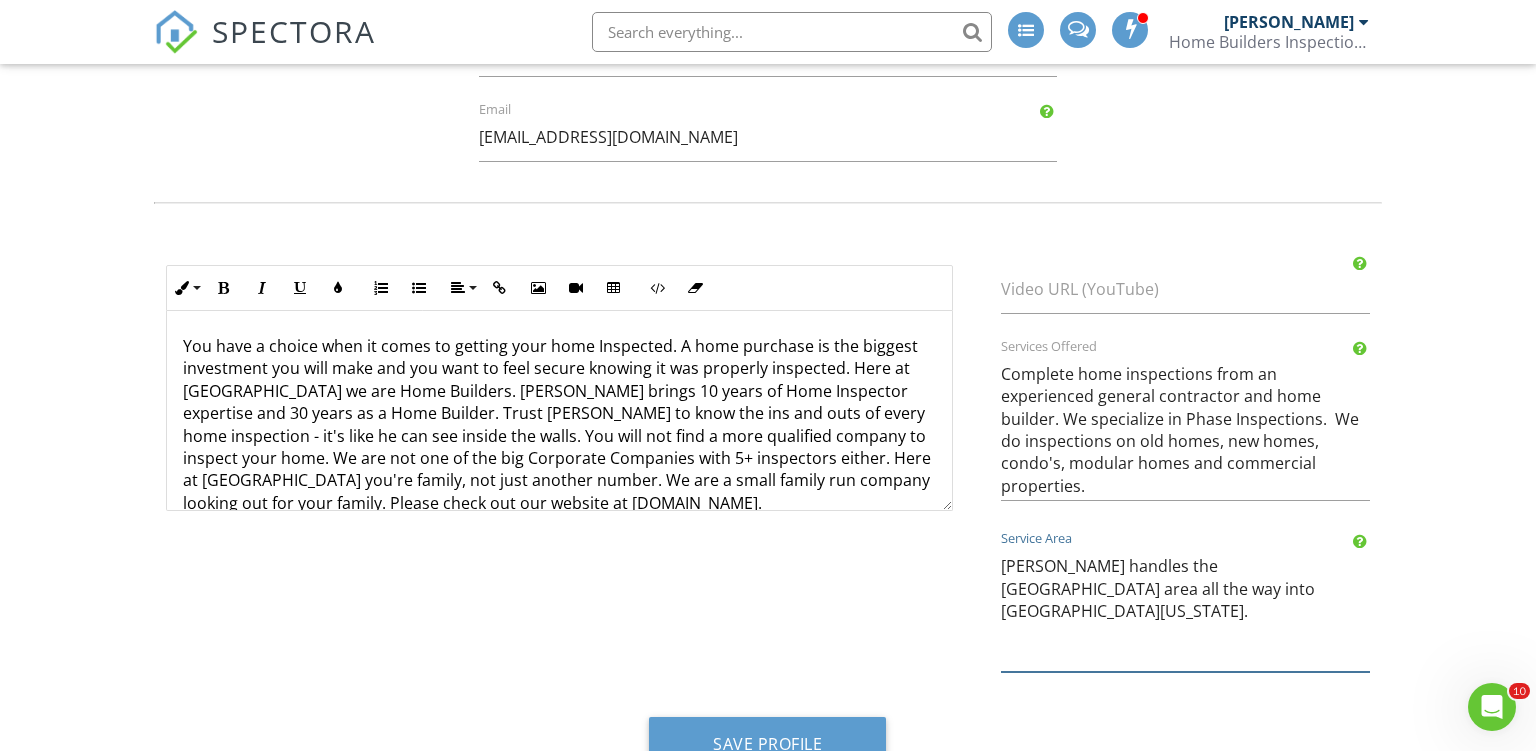 click on "We cover [GEOGRAPHIC_DATA] and the surrounding areas." at bounding box center (1186, 607) 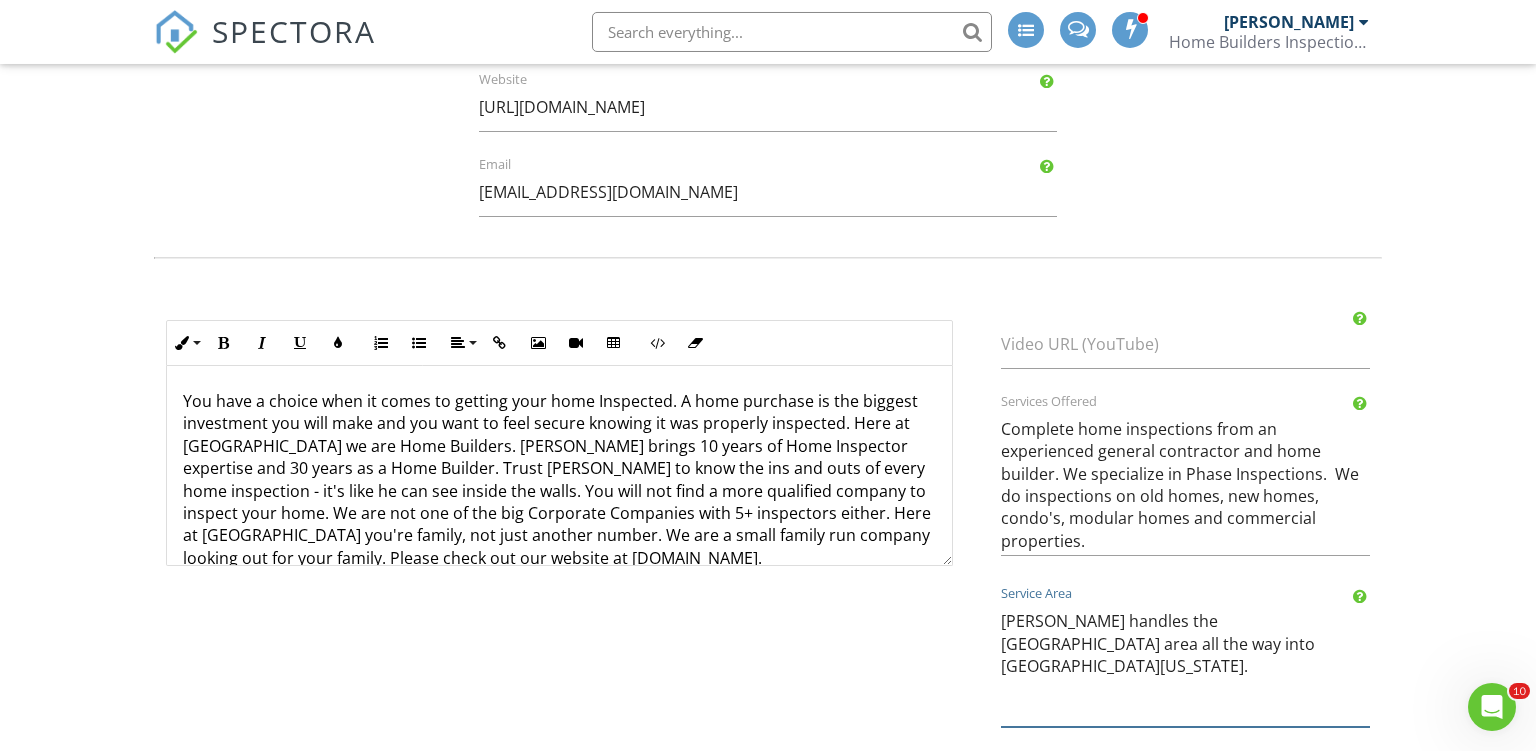 scroll, scrollTop: 739, scrollLeft: 0, axis: vertical 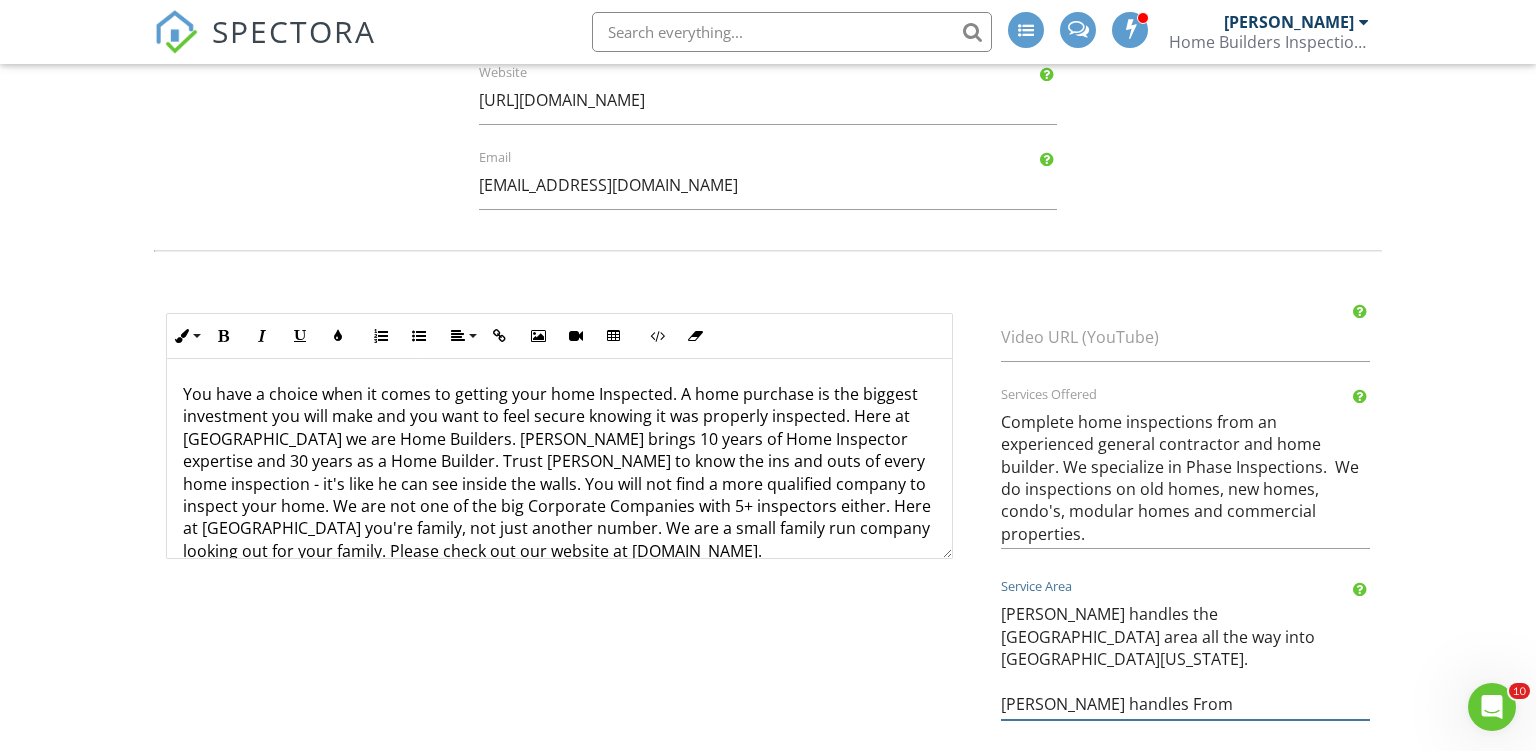 click on "We cover San Antonio and the surrounding areas." at bounding box center (1186, 655) 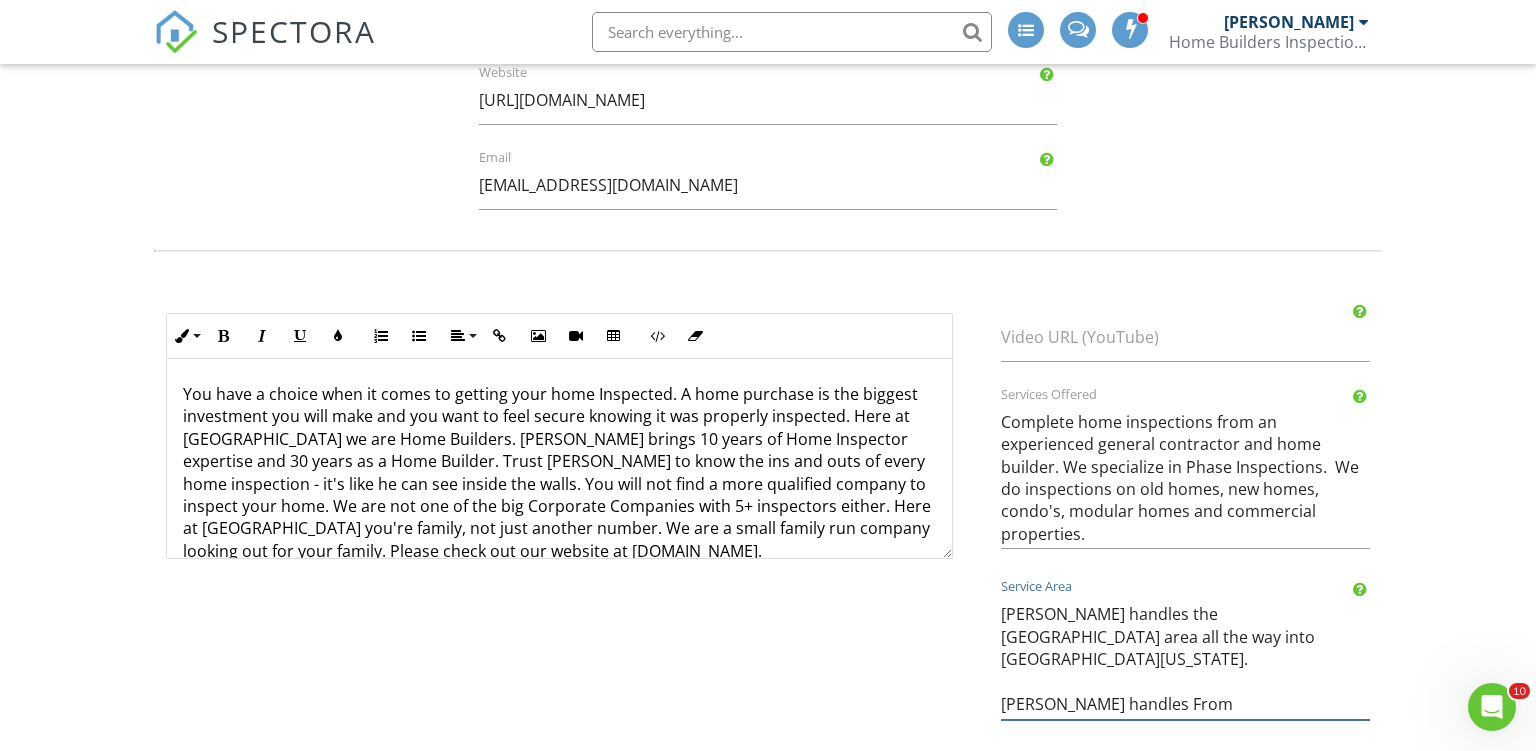 click on "We cover San Antonio and the surrounding areas." at bounding box center (1186, 655) 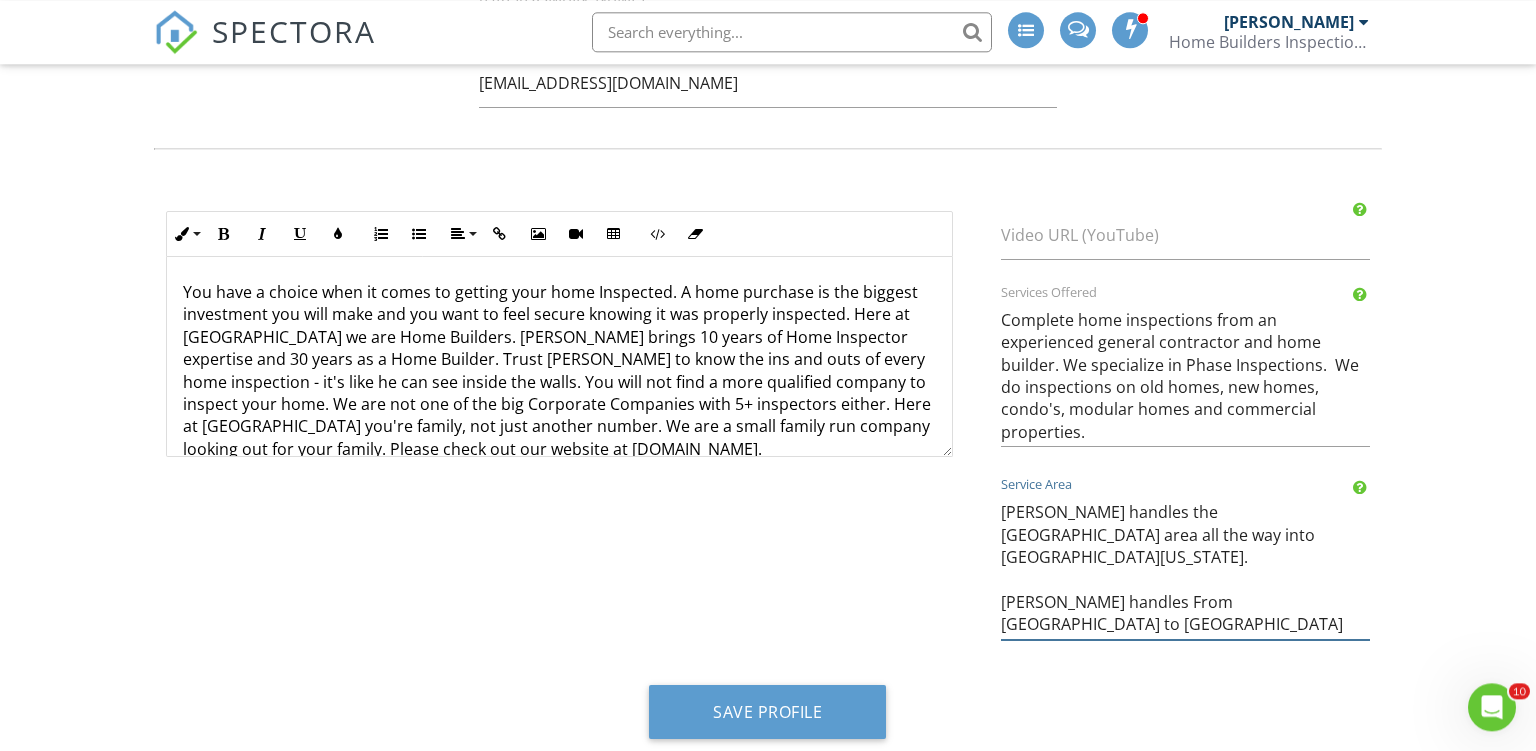 scroll, scrollTop: 850, scrollLeft: 0, axis: vertical 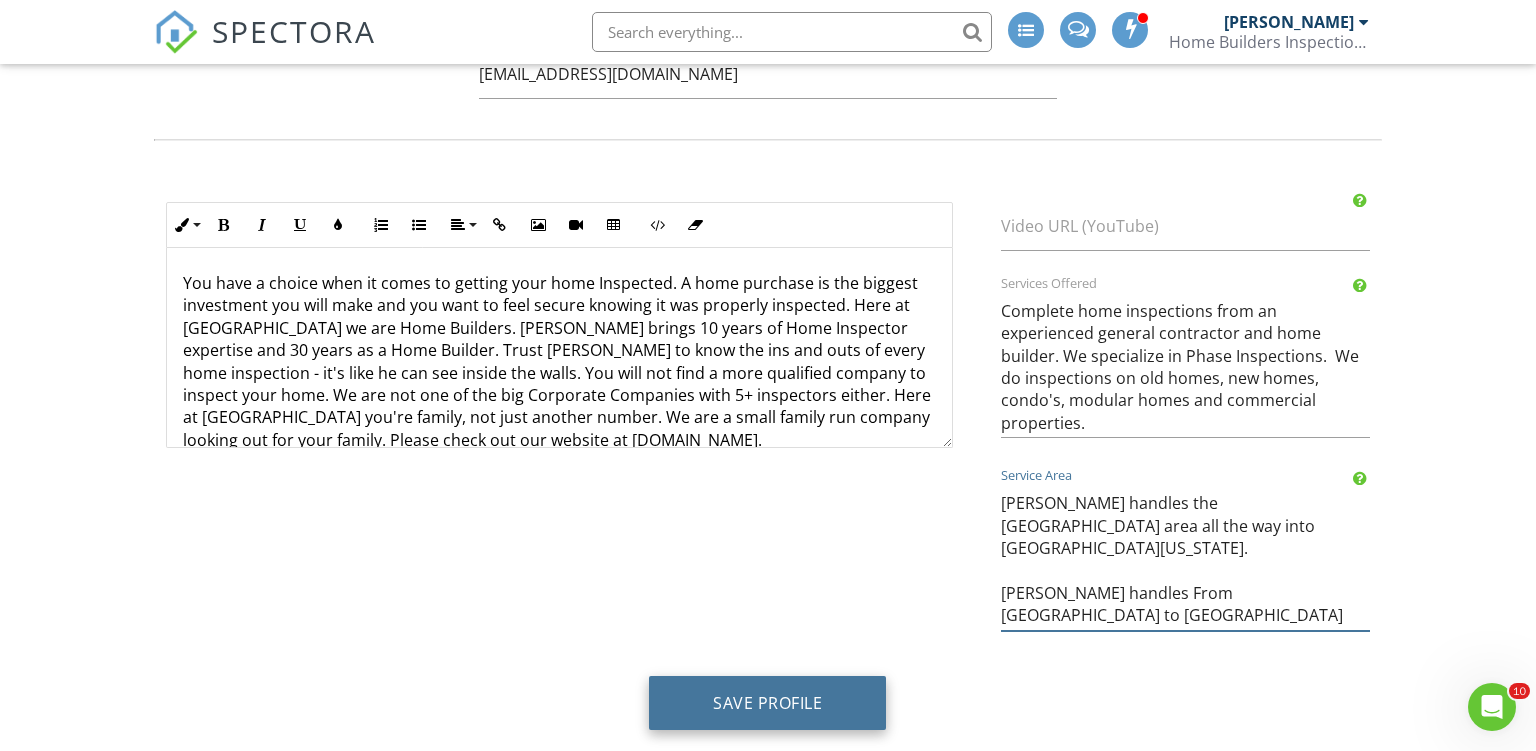 type on "Ron Noble handles the metro San Antonio area all the way into South Texas.
Roy Nichols handles From New Braunfels to South Austin" 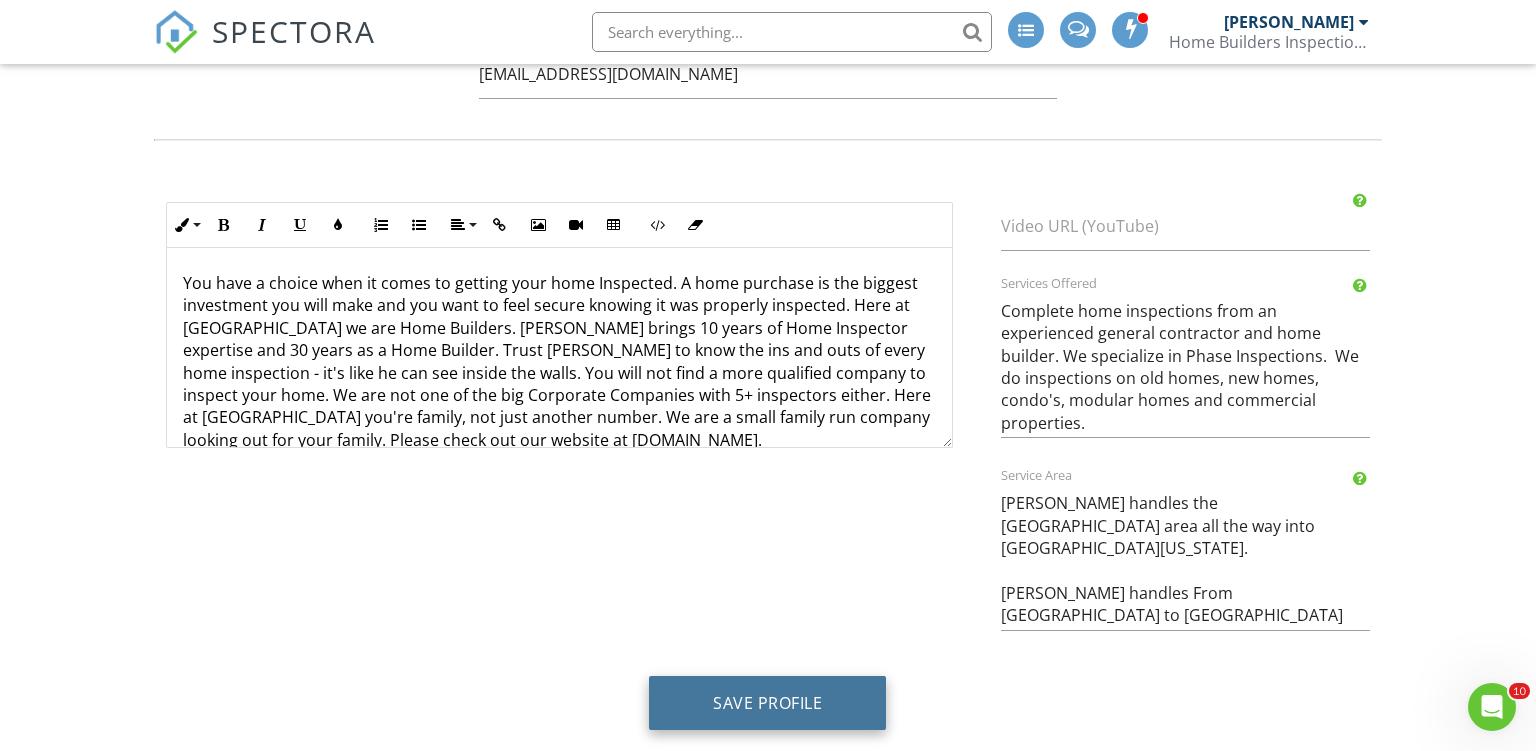 click on "Save Profile" at bounding box center [767, 703] 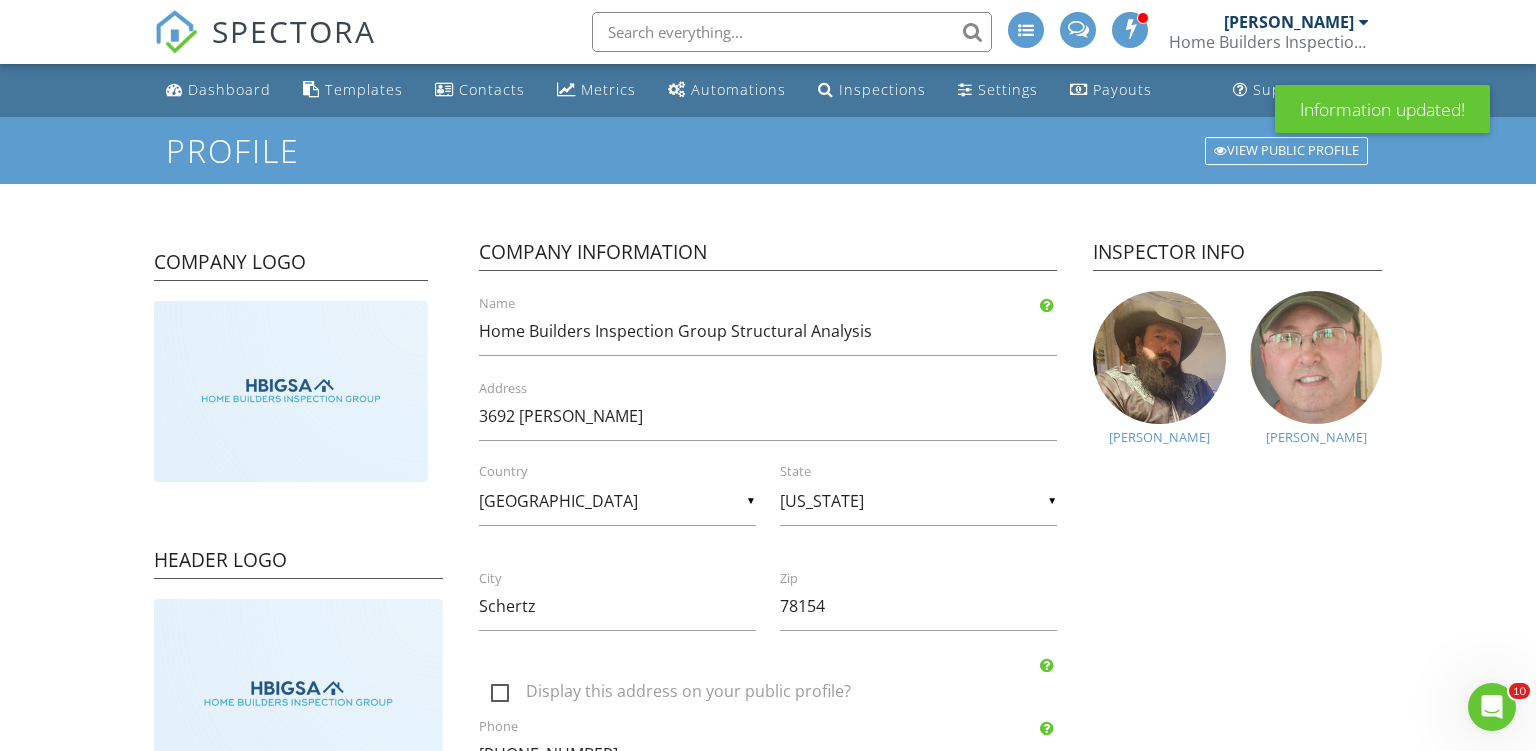 scroll, scrollTop: 0, scrollLeft: 0, axis: both 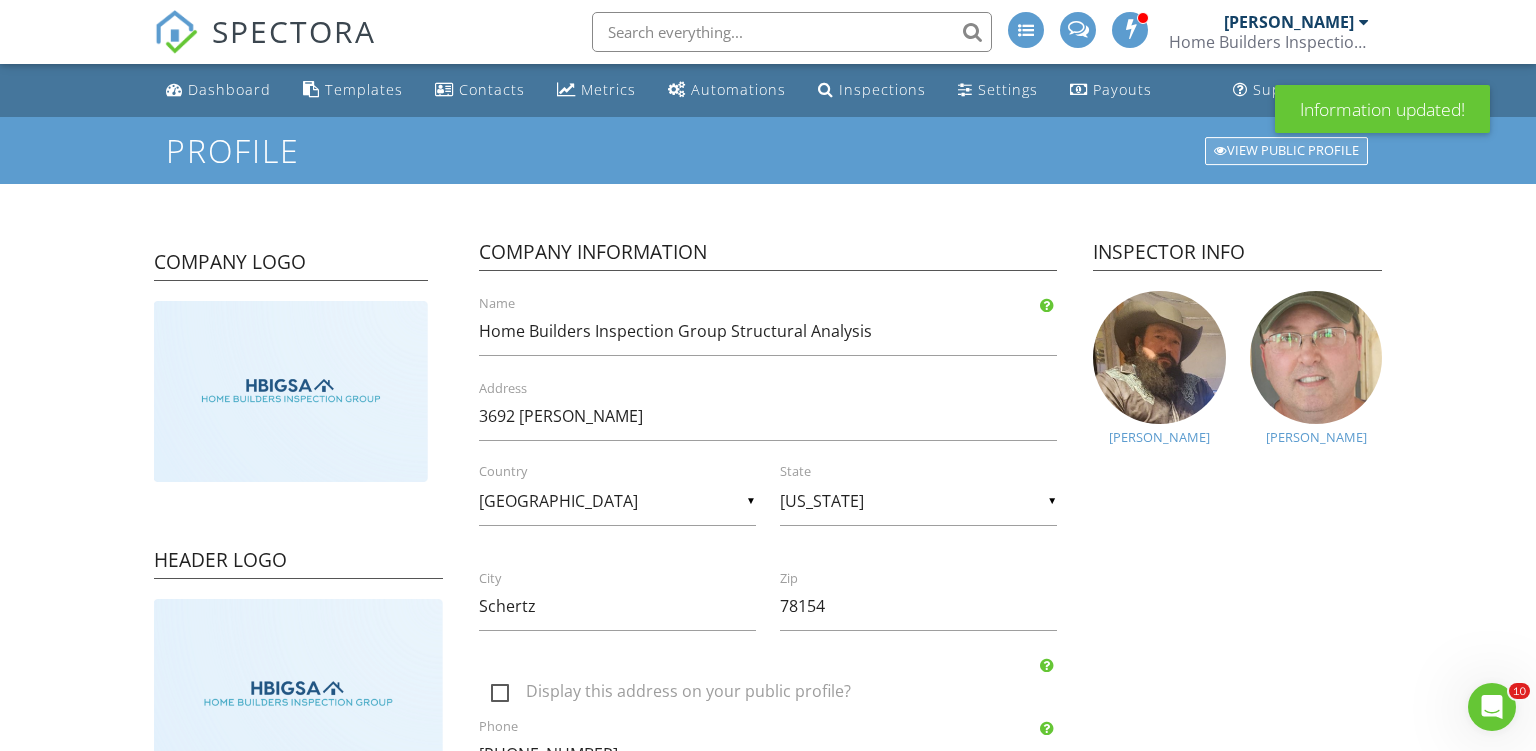 click on "View Public Profile" at bounding box center (1286, 151) 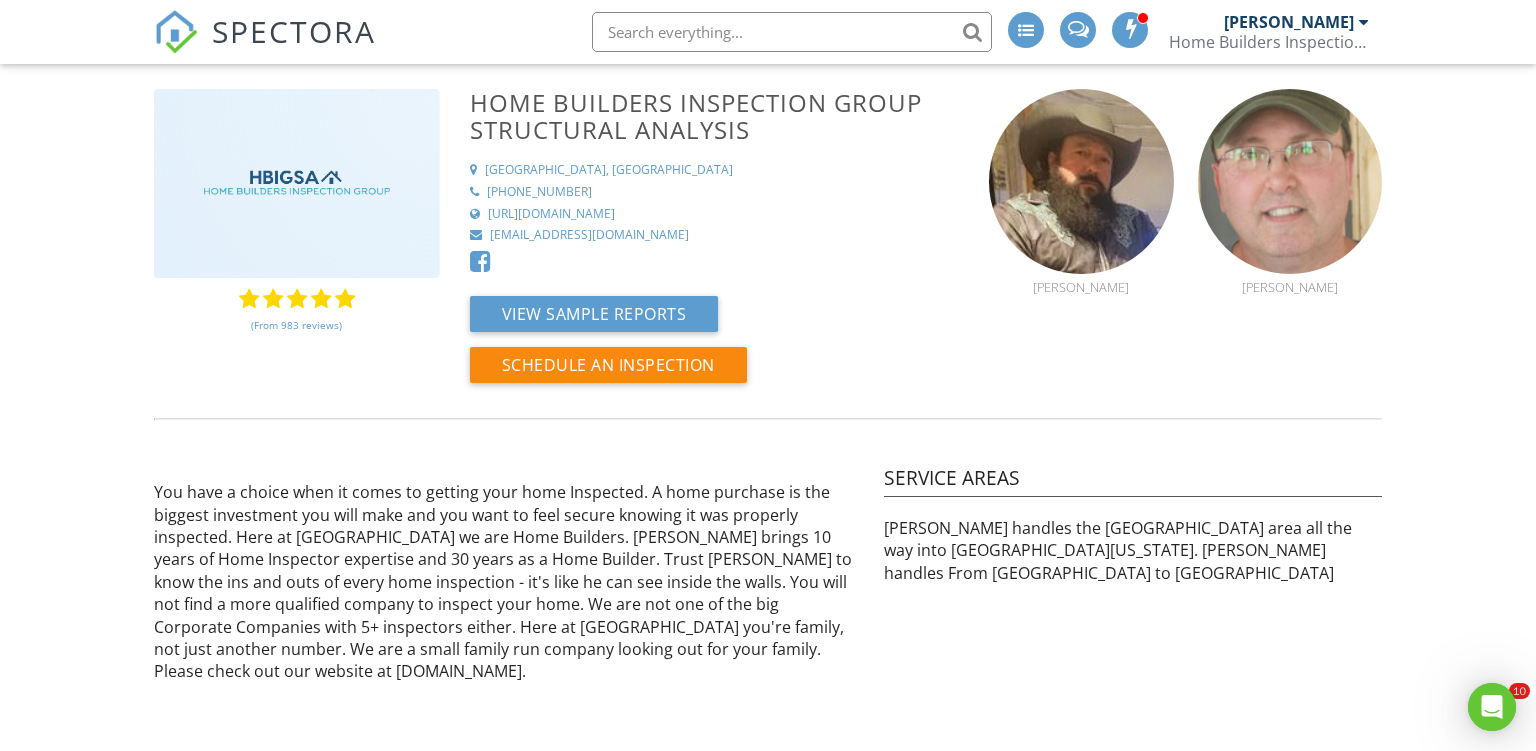 scroll, scrollTop: 0, scrollLeft: 0, axis: both 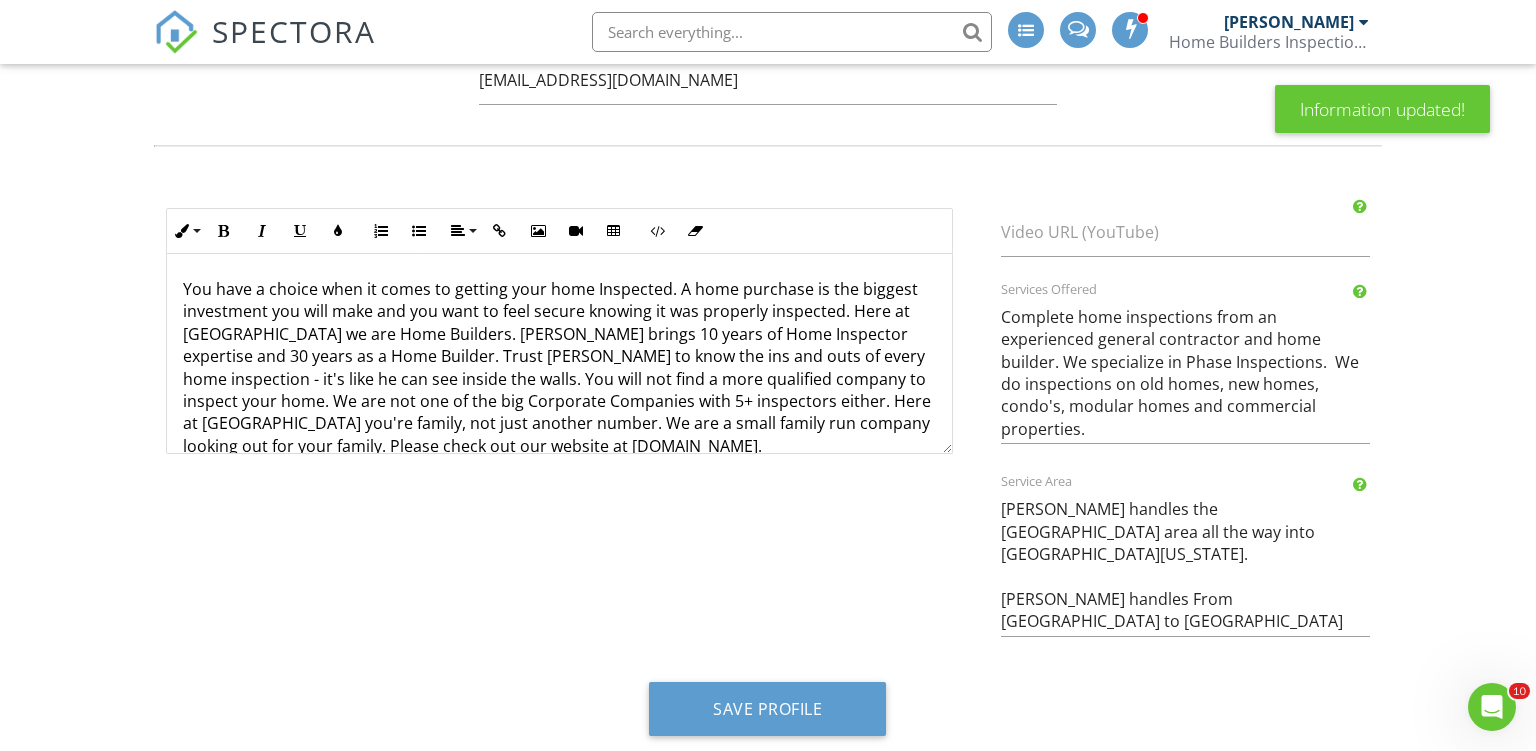 click on "You have a choice when it comes to getting your home Inspected. A home purchase is the biggest investment you will make and you want to feel secure knowing it was properly inspected. Here at HBIGSA we are Home Builders. Ron Noble brings 10 years of Home Inspector expertise and 30 years as a Home Builder. Trust Ron to know the ins and outs of every home inspection - it's like he can see inside the walls. You will not find a more qualified company to inspect your home. We are not one of the big Corporate Companies with 5+ inspectors either. Here at HBIGSA you're family, not just another number. We are a small family run company looking out for your family. Please check out our website at WWW.HBIGSA.COM." at bounding box center [559, 367] 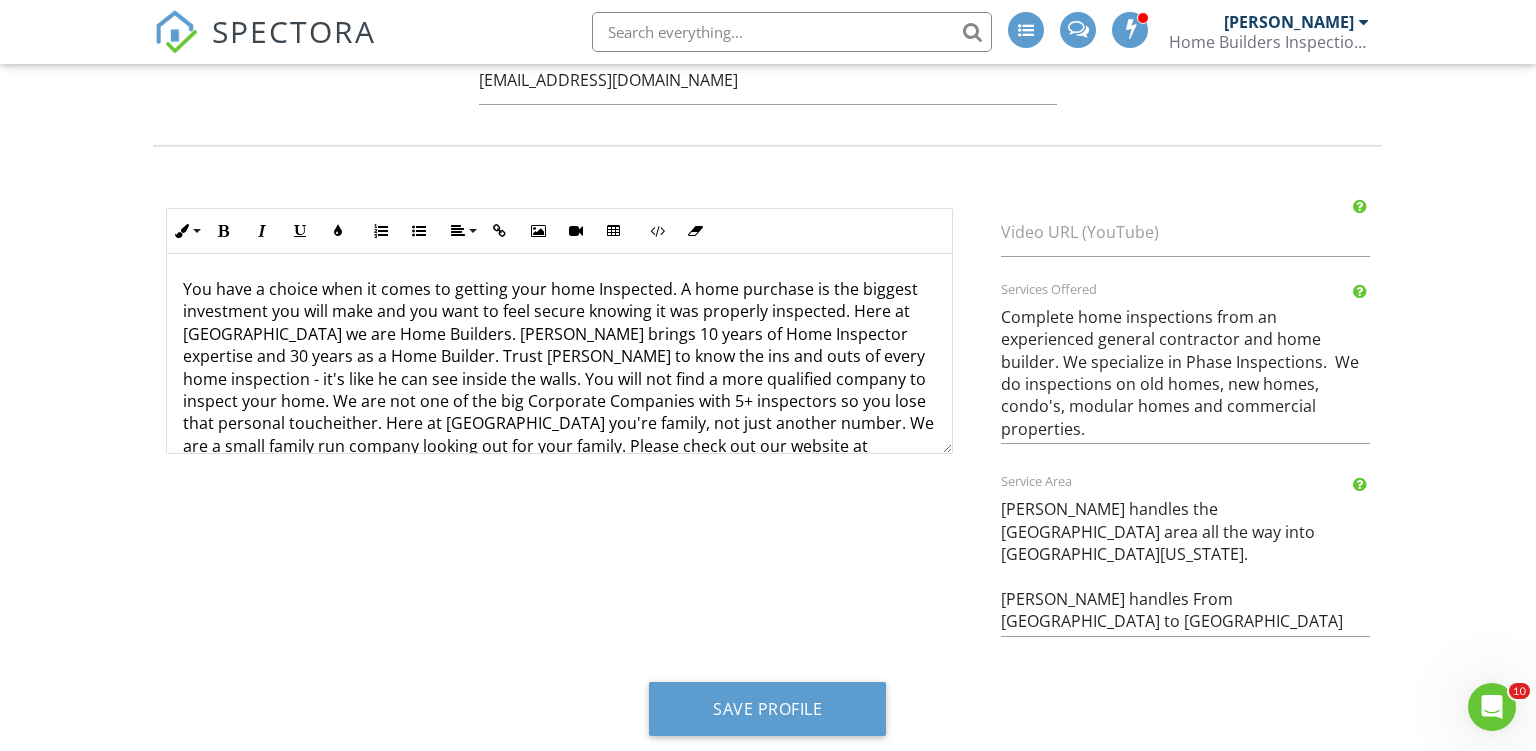 scroll, scrollTop: 28, scrollLeft: 0, axis: vertical 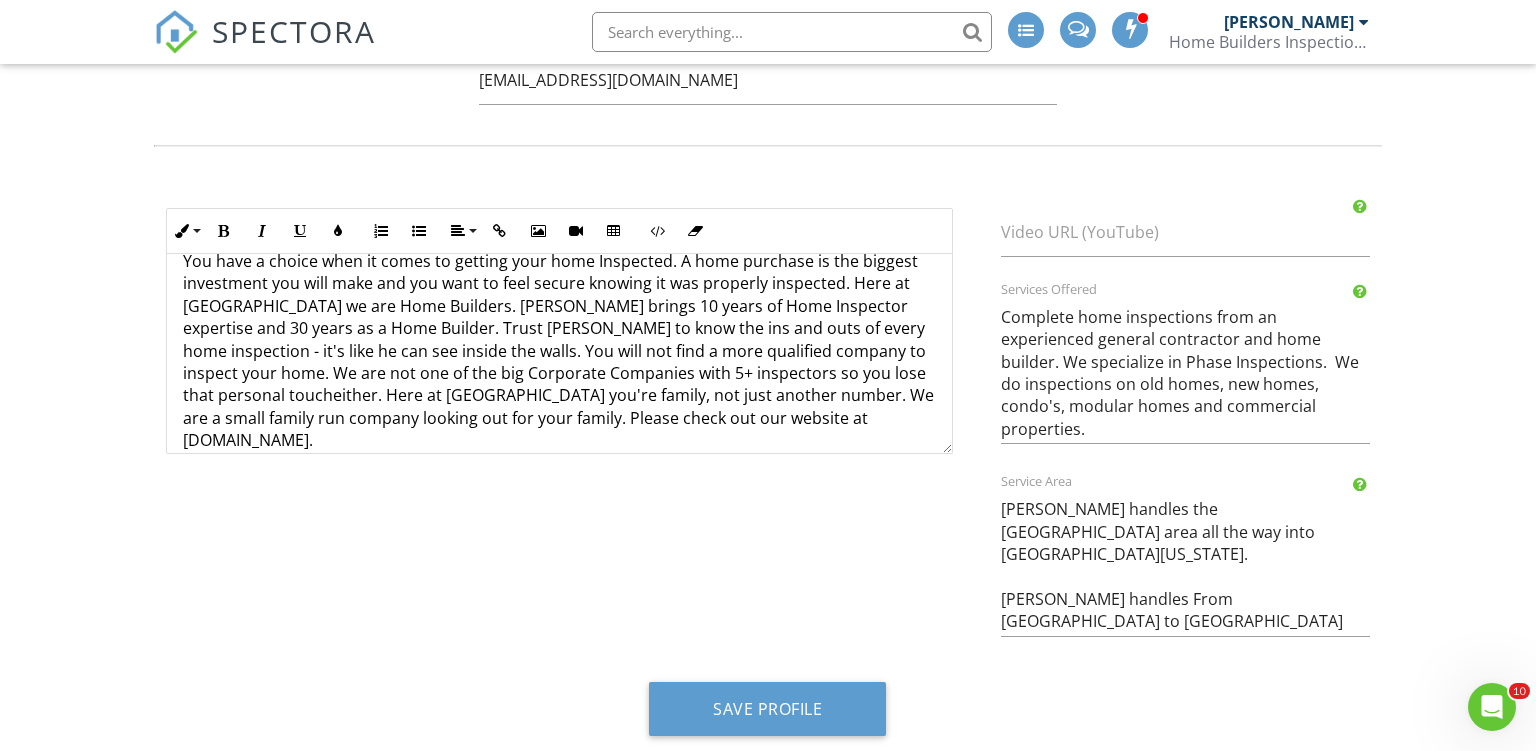 click on "You have a choice when it comes to getting your home Inspected. A home purchase is the biggest investment you will make and you want to feel secure knowing it was properly inspected. Here at HBIGSA we are Home Builders. Ron Noble brings 10 years of Home Inspector expertise and 30 years as a Home Builder. Trust Ron to know the ins and outs of every home inspection - it's like he can see inside the walls. You will not find a more qualified company to inspect your home. We are not one of the big Corporate Companies with 5+ inspectors so you lose that personal touch  ​ ​ either. Here at HBIGSA you're family, not just another number. We are a small family run company looking out for your family. Please check out our website at WWW.HBIGSA.COM." at bounding box center (559, 351) 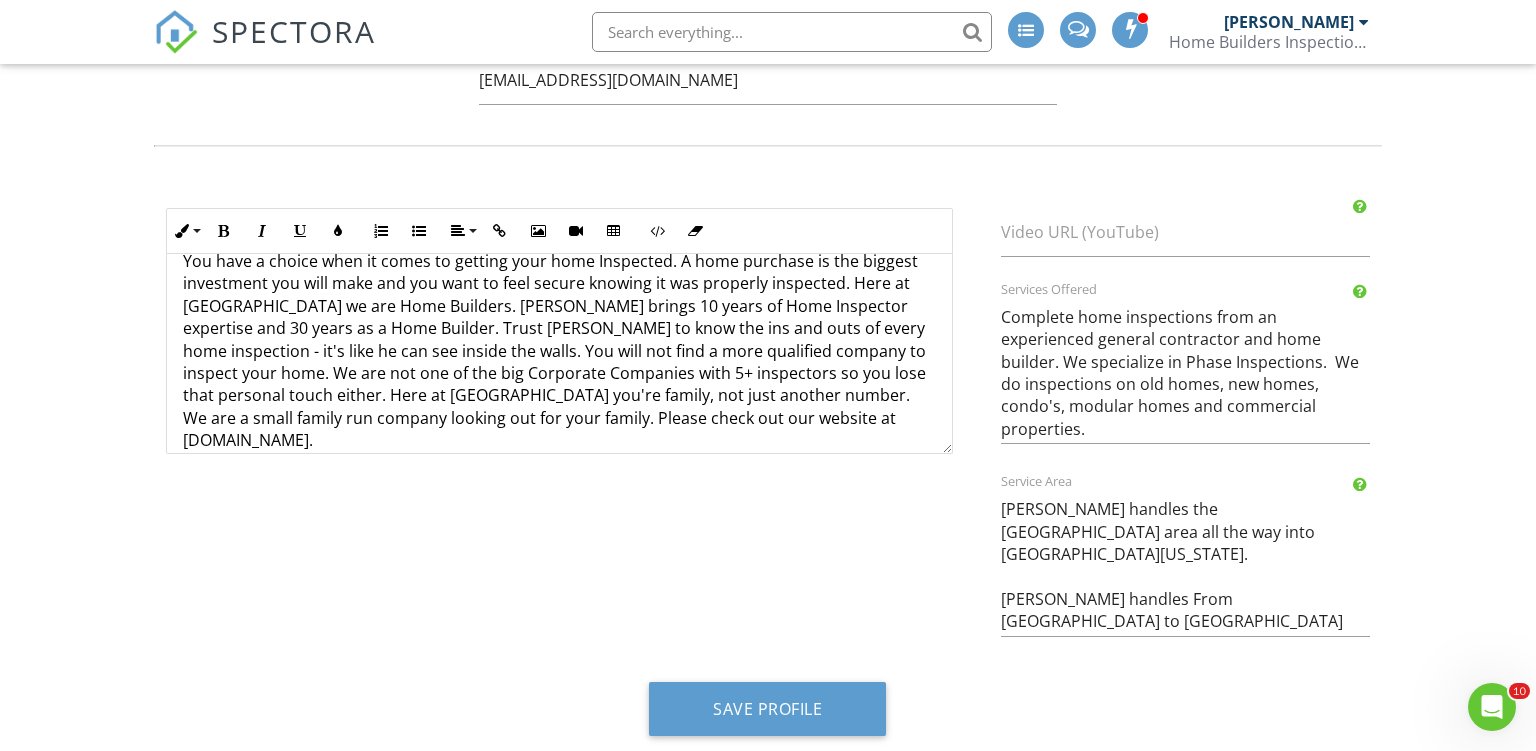 click on "You have a choice when it comes to getting your home Inspected. A home purchase is the biggest investment you will make and you want to feel secure knowing it was properly inspected. Here at HBIGSA we are Home Builders. Ron Noble brings 10 years of Home Inspector expertise and 30 years as a Home Builder. Trust Ron to know the ins and outs of every home inspection - it's like he can see inside the walls. You will not find a more qualified company to inspect your home. We are not one of the big Corporate Companies with 5+ inspectors so you lose that personal touch either. Here at HBIGSA you're family, not just another number. We are a small family run company looking out for your family. Please check out our website at WWW.HBIGSA.COM." at bounding box center (559, 351) 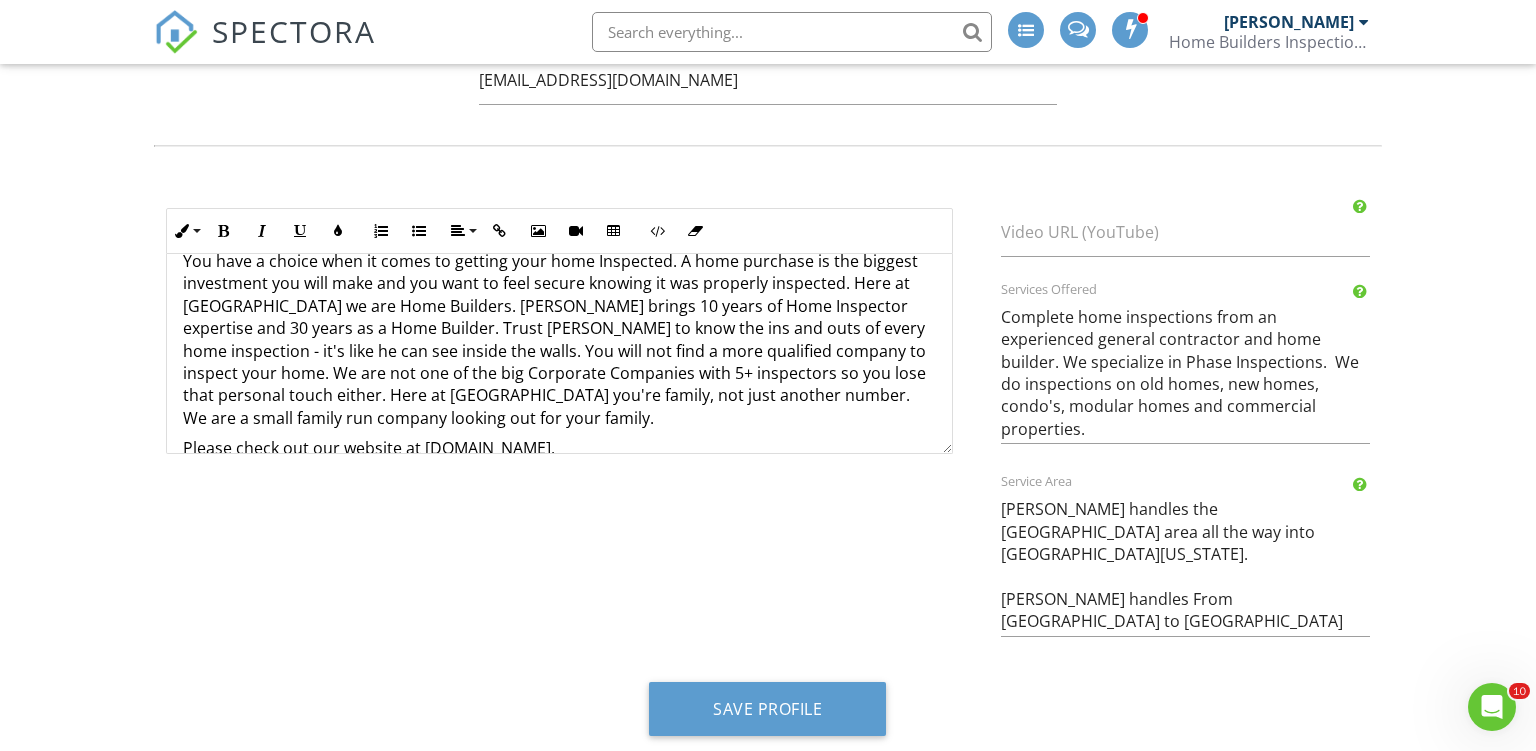 scroll, scrollTop: 32, scrollLeft: 0, axis: vertical 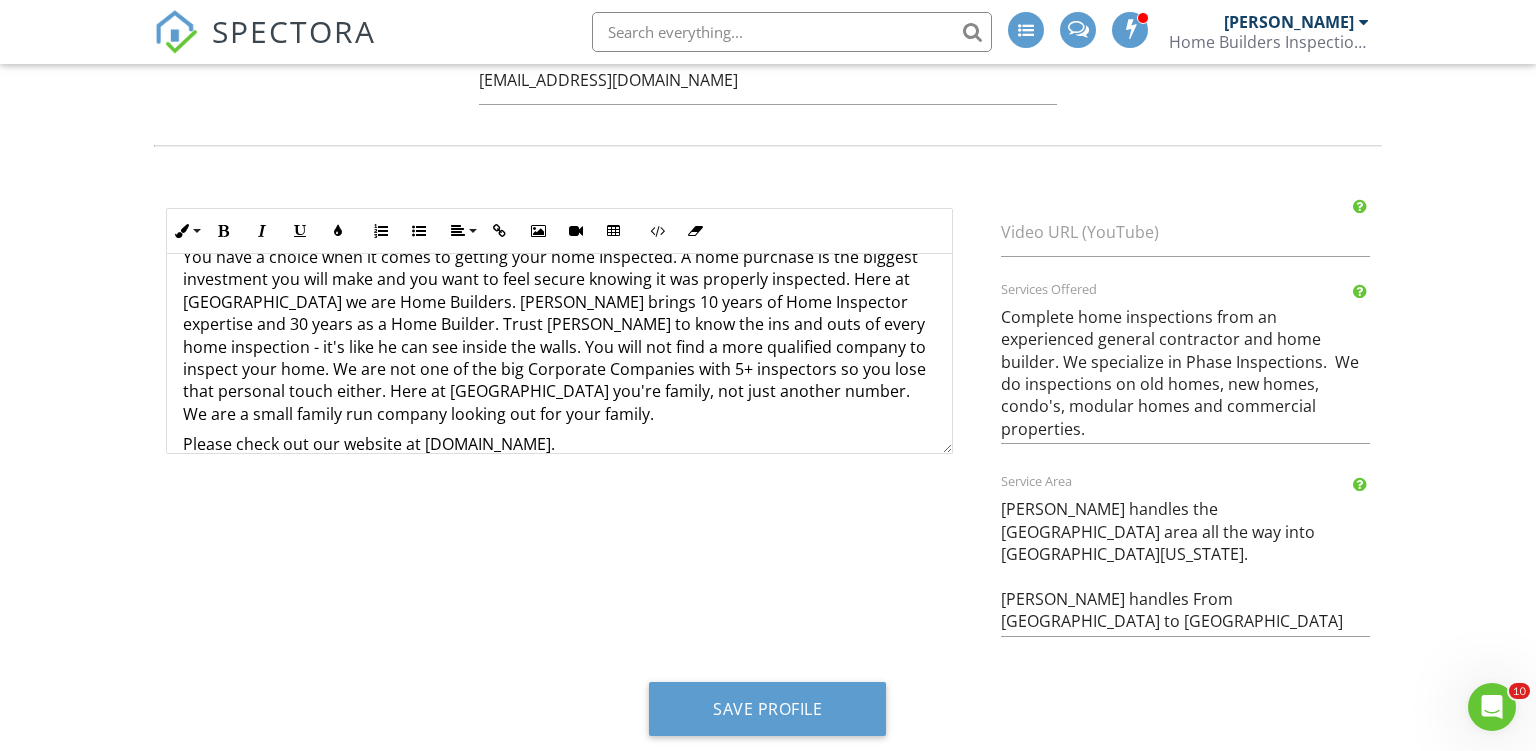 click on "You have a choice when it comes to getting your home Inspected. A home purchase is the biggest investment you will make and you want to feel secure knowing it was properly inspected. Here at HBIGSA we are Home Builders. Ron Noble brings 10 years of Home Inspector expertise and 30 years as a Home Builder. Trust Ron to know the ins and outs of every home inspection - it's like he can see inside the walls. You will not find a more qualified company to inspect your home. We are not one of the big Corporate Companies with 5+ inspectors so you lose that personal touch either. Here at HBIGSA you're family, not just another number. We are a small family run company looking out for your family." at bounding box center [559, 335] 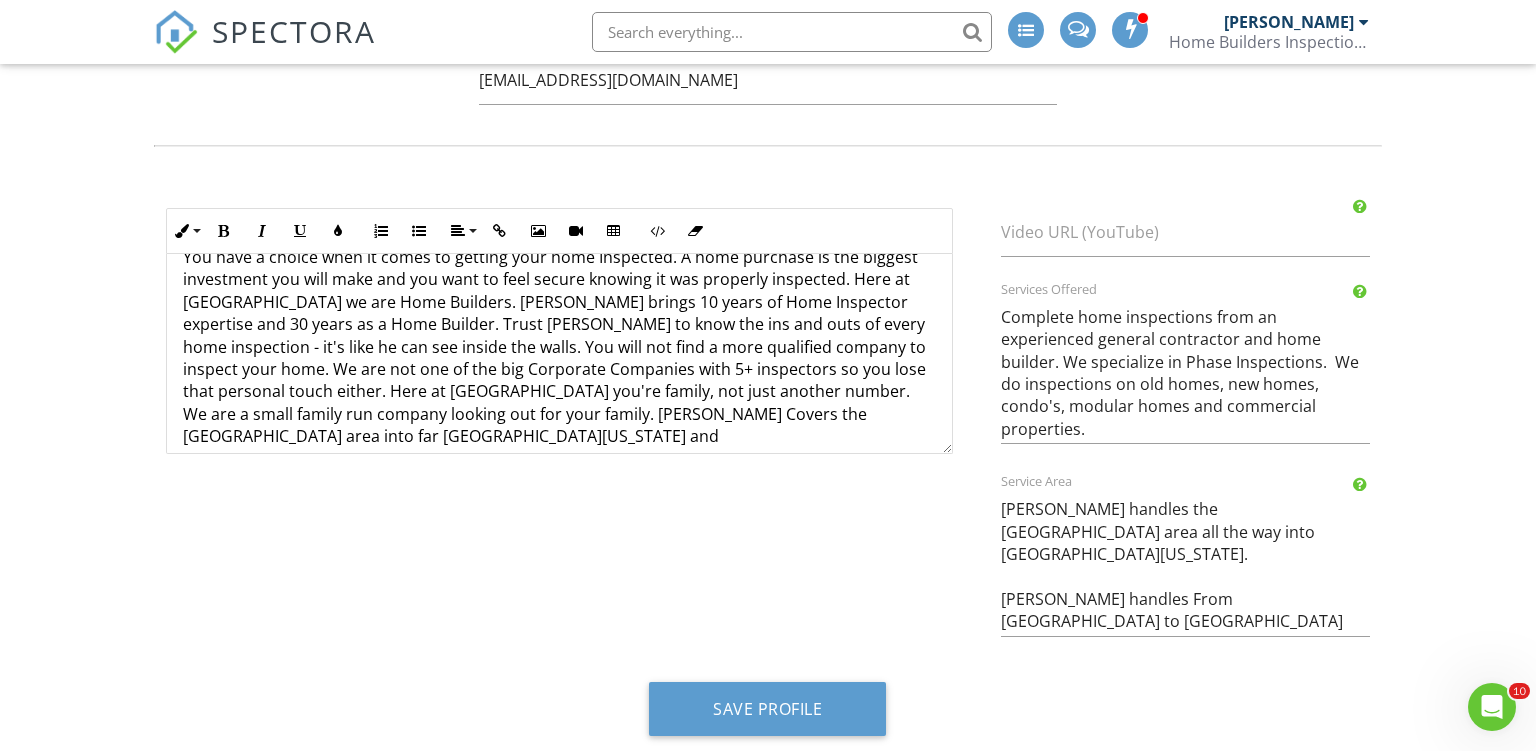 click on "You have a choice when it comes to getting your home Inspected. A home purchase is the biggest investment you will make and you want to feel secure knowing it was properly inspected. Here at HBIGSA we are Home Builders. Ron Noble brings 10 years of Home Inspector expertise and 30 years as a Home Builder. Trust Ron to know the ins and outs of every home inspection - it's like he can see inside the walls. You will not find a more qualified company to inspect your home. We are not one of the big Corporate Companies with 5+ inspectors so you lose that personal touch either. Here at HBIGSA you're family, not just another number. We are a small family run company looking out for your family. Ron noble Covers the San Antonio Metro area into far south Texas and" at bounding box center (559, 347) 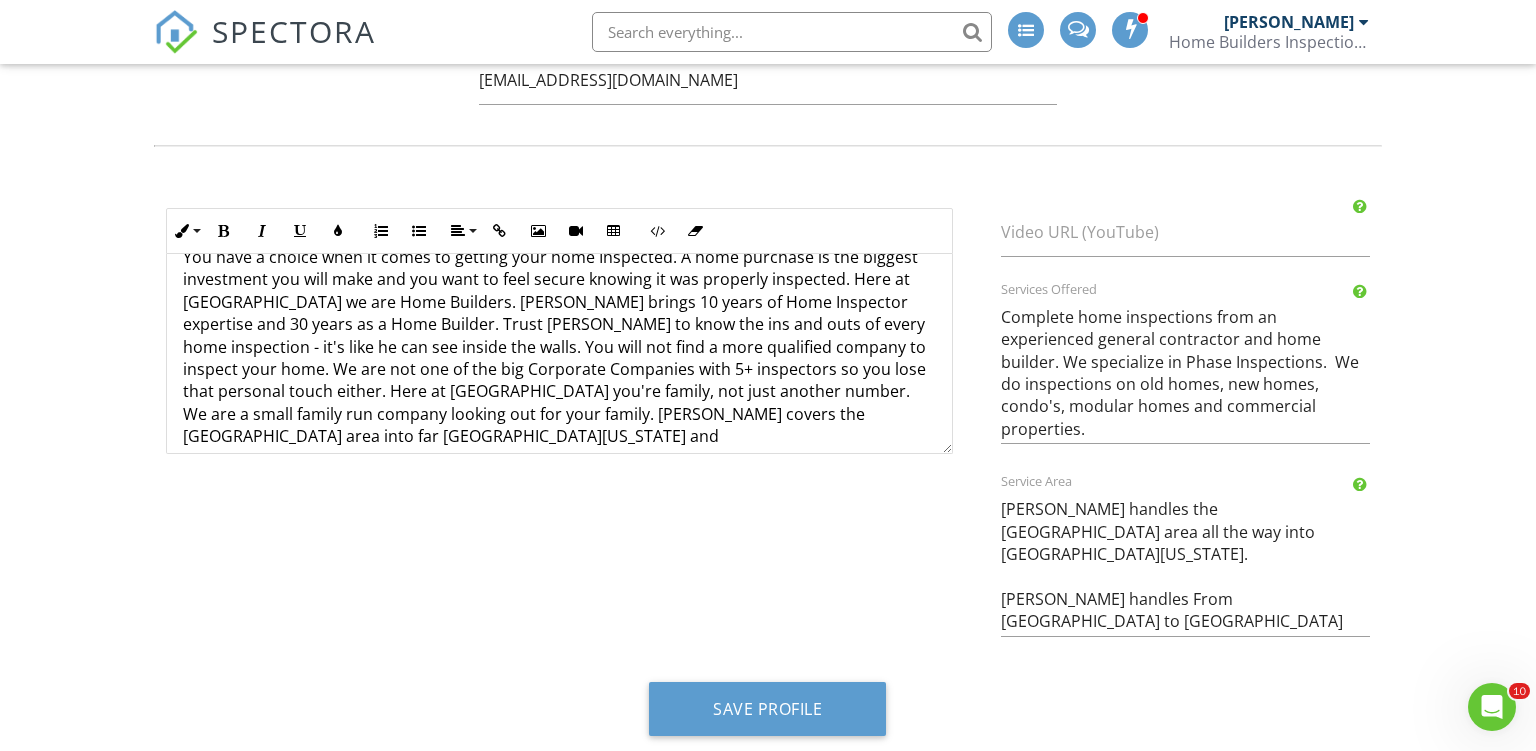 click on "You have a choice when it comes to getting your home Inspected. A home purchase is the biggest investment you will make and you want to feel secure knowing it was properly inspected. Here at HBIGSA we are Home Builders. Ron Noble brings 10 years of Home Inspector expertise and 30 years as a Home Builder. Trust Ron to know the ins and outs of every home inspection - it's like he can see inside the walls. You will not find a more qualified company to inspect your home. We are not one of the big Corporate Companies with 5+ inspectors so you lose that personal touch either. Here at HBIGSA you're family, not just another number. We are a small family run company looking out for your family. Ron covers the San Antonio Metro area into far south Texas and" at bounding box center (559, 347) 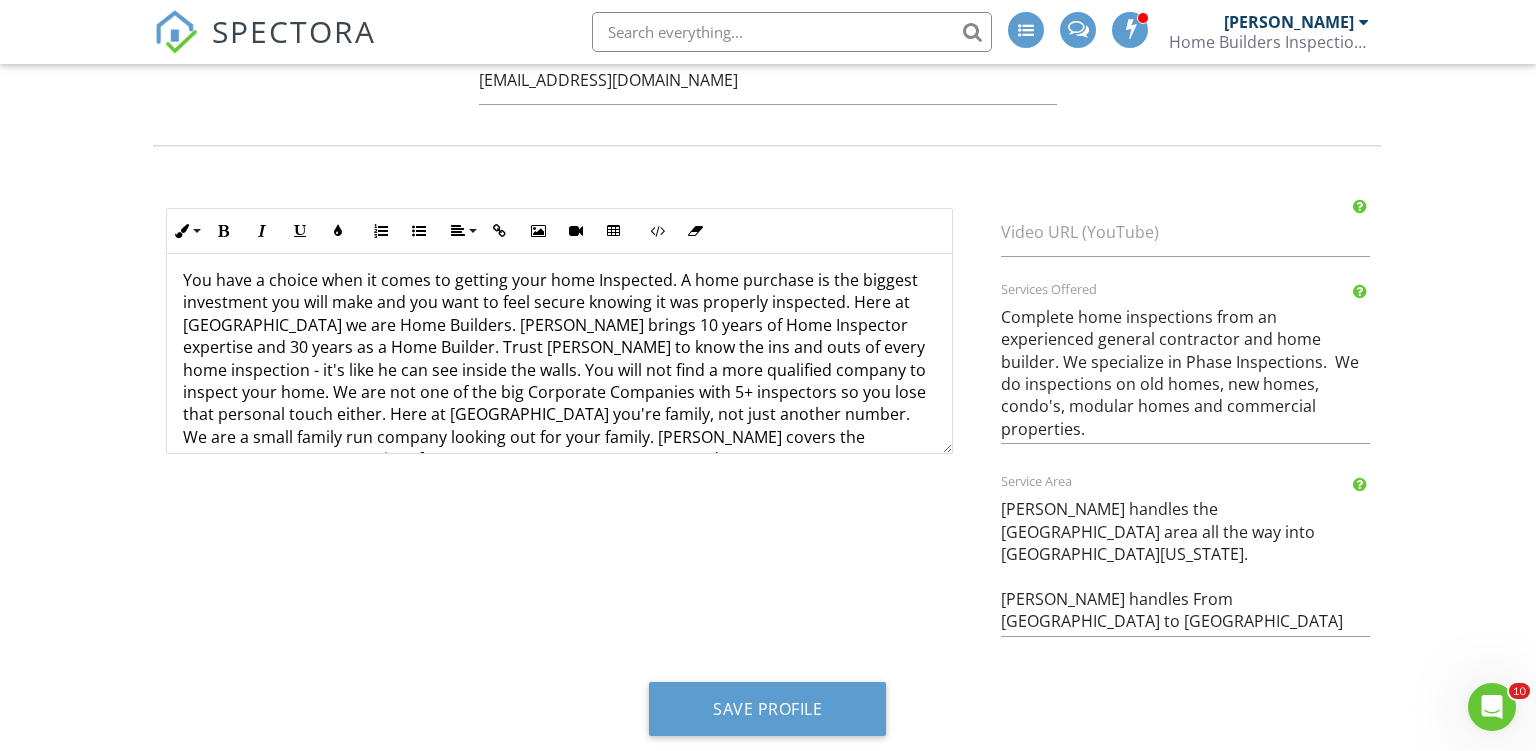 scroll, scrollTop: 0, scrollLeft: 0, axis: both 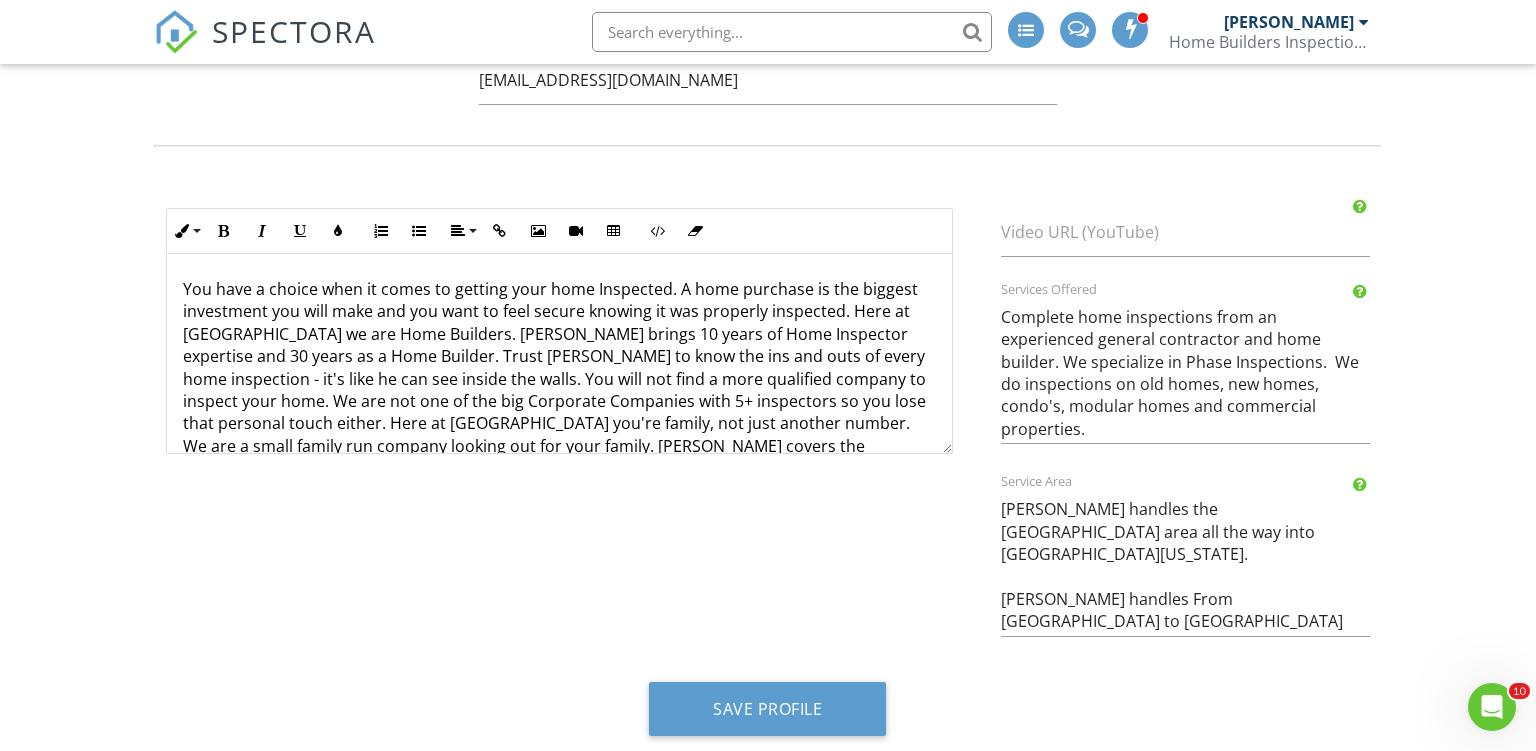 click on "You have a choice when it comes to getting your home Inspected. A home purchase is the biggest investment you will make and you want to feel secure knowing it was properly inspected. Here at HBIGSA we are Home Builders. Ron Noble brings 10 years of Home Inspector expertise and 30 years as a Home Builder. Trust Ron to know the ins and outs of every home inspection - it's like he can see inside the walls. You will not find a more qualified company to inspect your home. We are not one of the big Corporate Companies with 5+ inspectors so you lose that personal touch either. Here at HBIGSA you're family, not just another number. We are a small family run company looking out for your family. Ron covers the San Antonio Metro area into far south Texas and Roy covers from New Braunfels to South Austin." at bounding box center [559, 390] 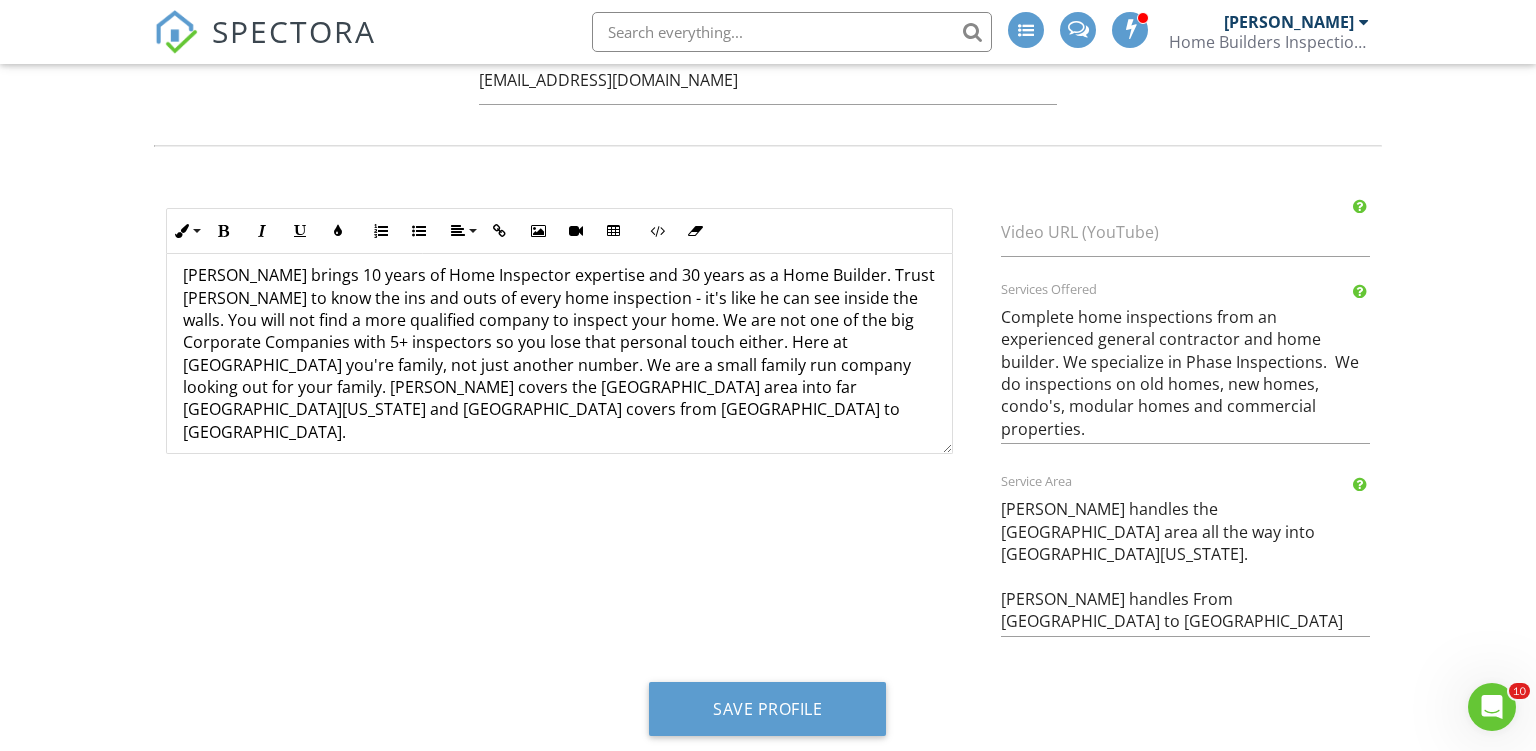 click on "Ron Noble brings 10 years of Home Inspector expertise and 30 years as a Home Builder. Trust Ron to know the ins and outs of every home inspection - it's like he can see inside the walls. You will not find a more qualified company to inspect your home. We are not one of the big Corporate Companies with 5+ inspectors so you lose that personal touch either. Here at HBIGSA you're family, not just another number. We are a small family run company looking out for your family. Ron covers the San Antonio Metro area into far south Texas and Roy covers from New Braunfels to South Austin." at bounding box center [559, 353] 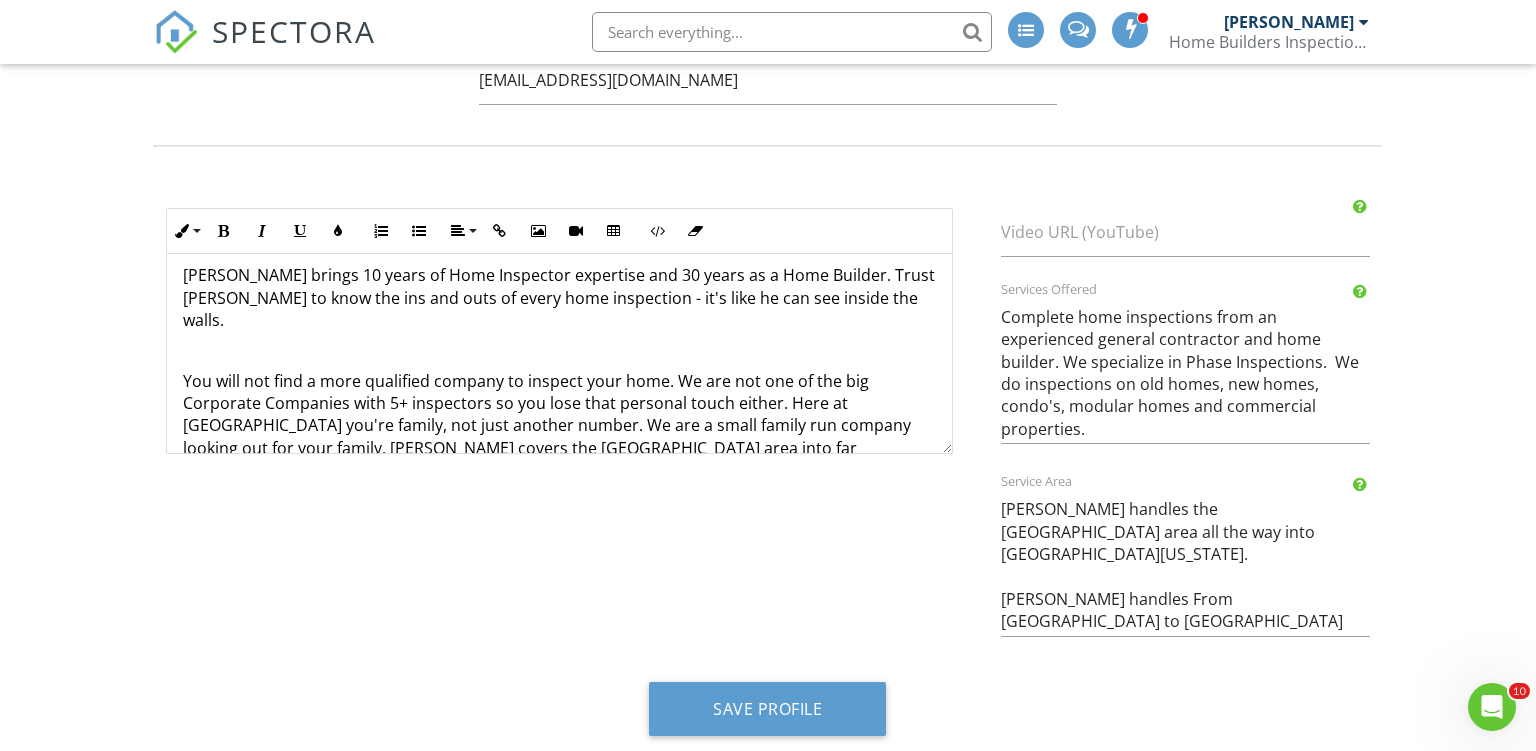 click on "You have a choice when it comes to getting your home Inspected. A home purchase is the biggest investment you will make and you want to feel secure knowing it was properly inspected. Here at HBIGSA we are Home Builders.  Ron Noble brings 10 years of Home Inspector expertise and 30 years as a Home Builder. Trust Ron to know the ins and outs of every home inspection - it's like he can see inside the walls.  You will not find a more qualified company to inspect your home. We are not one of the big Corporate Companies with 5+ inspectors so you lose that personal touch either. Here at HBIGSA you're family, not just another number. We are a small family run company looking out for your family. Ron covers the San Antonio Metro area into far south Texas and Roy covers from New Braunfels to South Austin. Please check out our website at WWW.HBIGSA.COM." at bounding box center [559, 361] 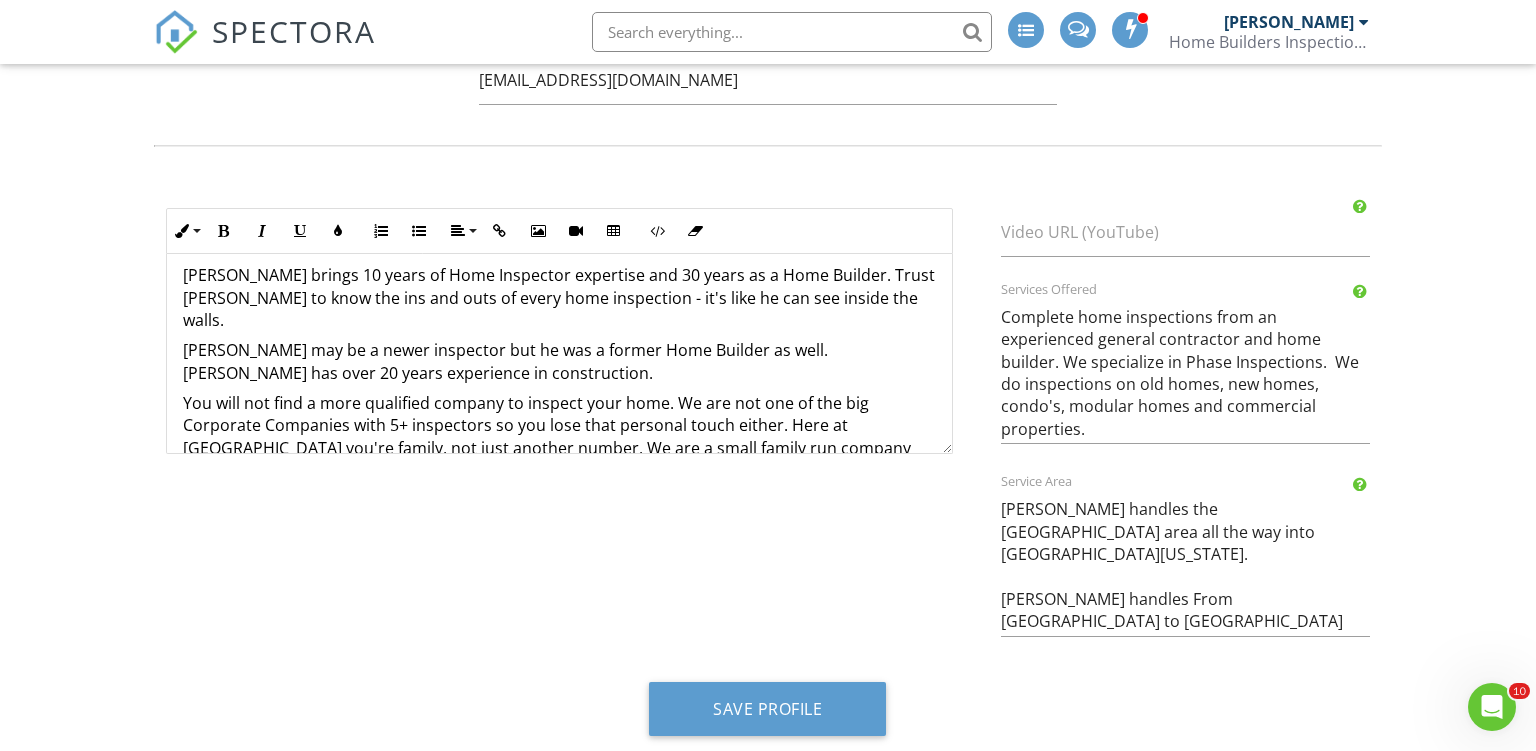 click on "Roy Nichols may be a newer inspector but he was a former Home Builder as well. Roy has over 20 years experience in construction." at bounding box center [559, 361] 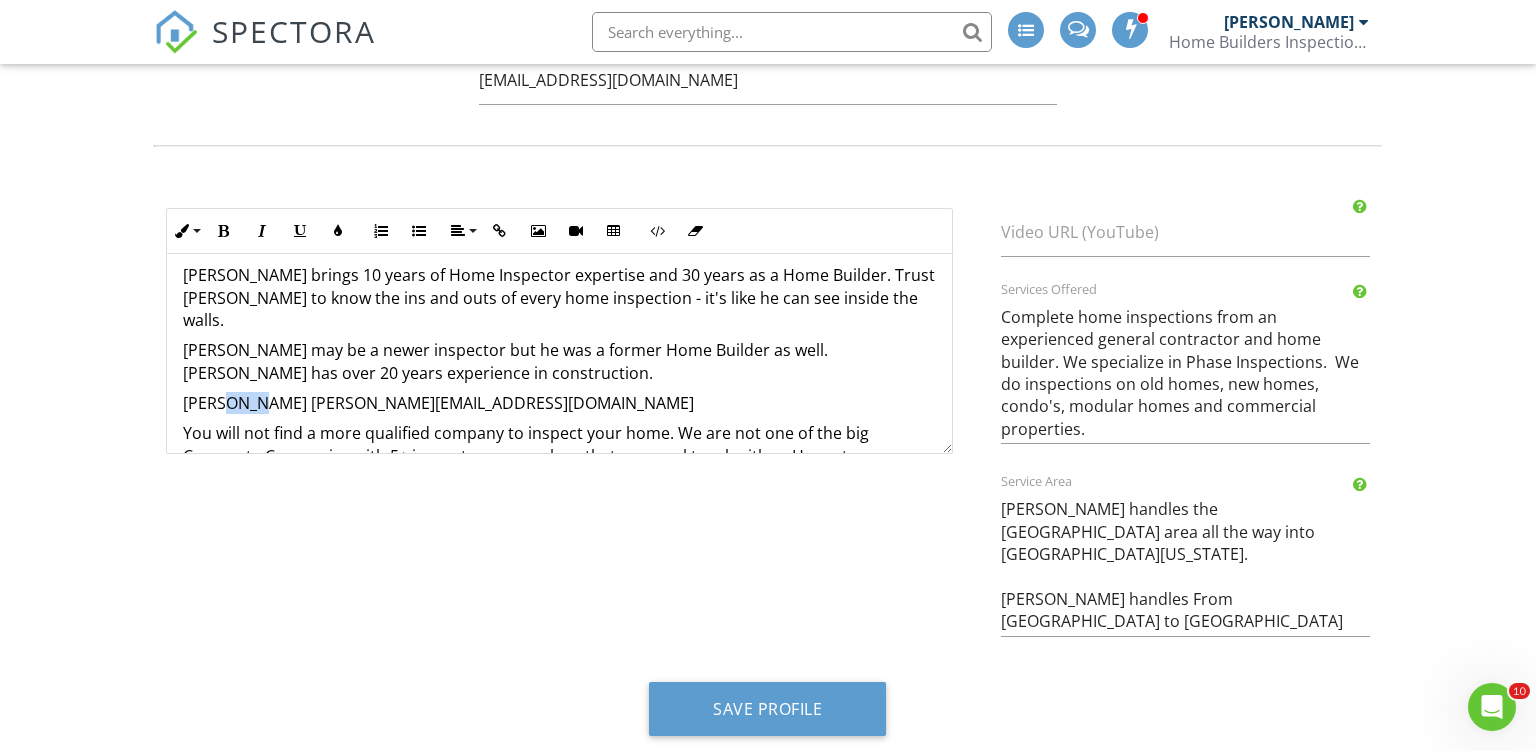 drag, startPoint x: 266, startPoint y: 377, endPoint x: 227, endPoint y: 374, distance: 39.115215 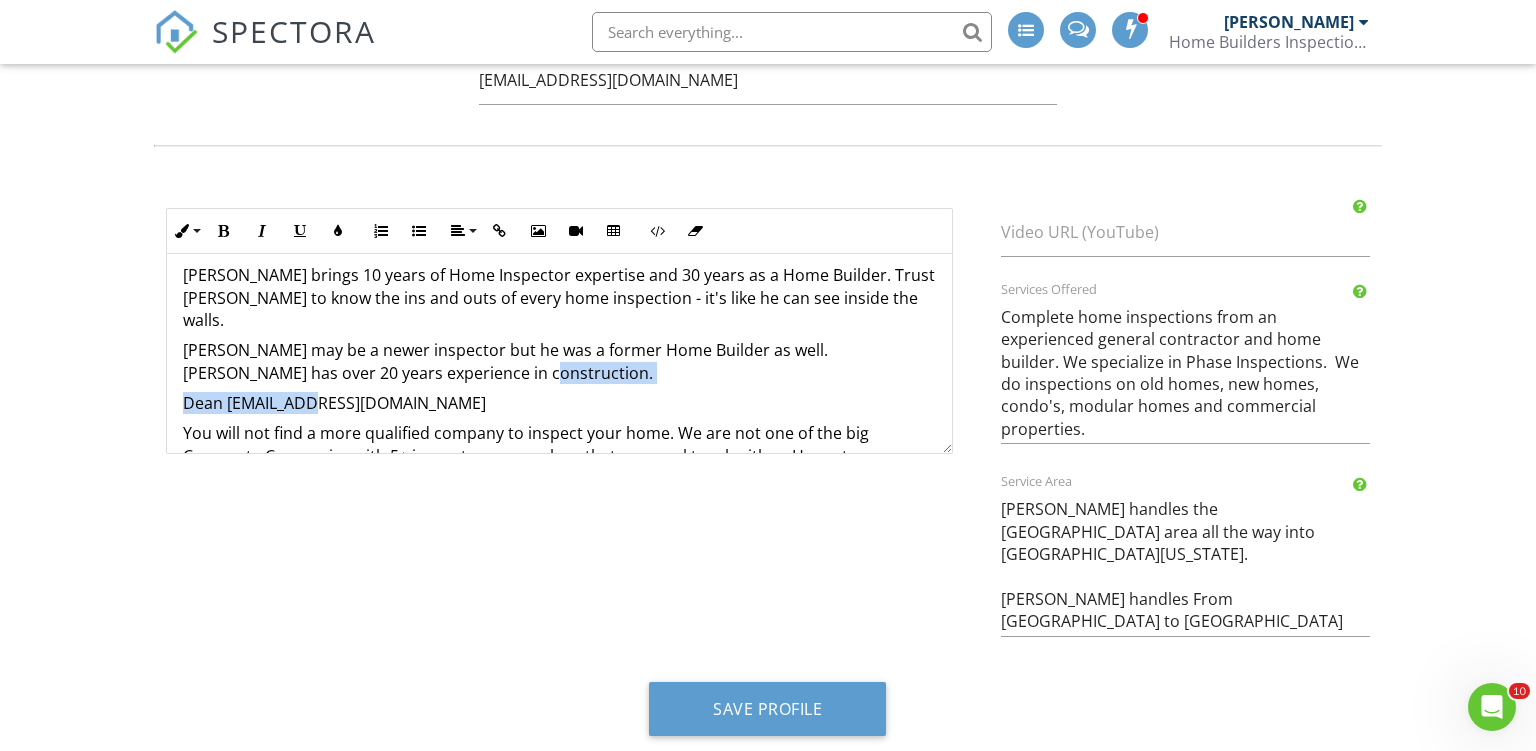 drag, startPoint x: 309, startPoint y: 373, endPoint x: 462, endPoint y: 360, distance: 153.5513 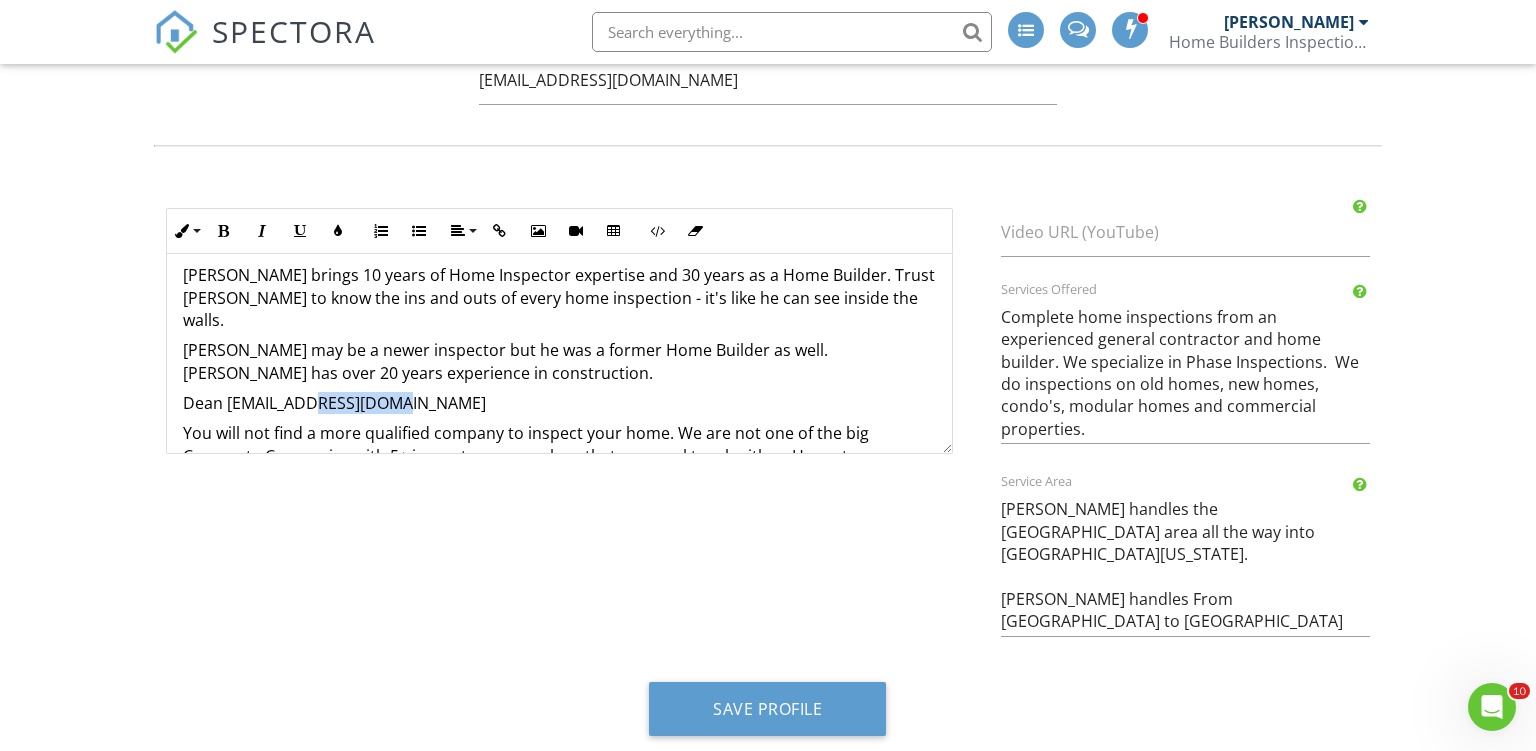 drag, startPoint x: 424, startPoint y: 378, endPoint x: 309, endPoint y: 374, distance: 115.06954 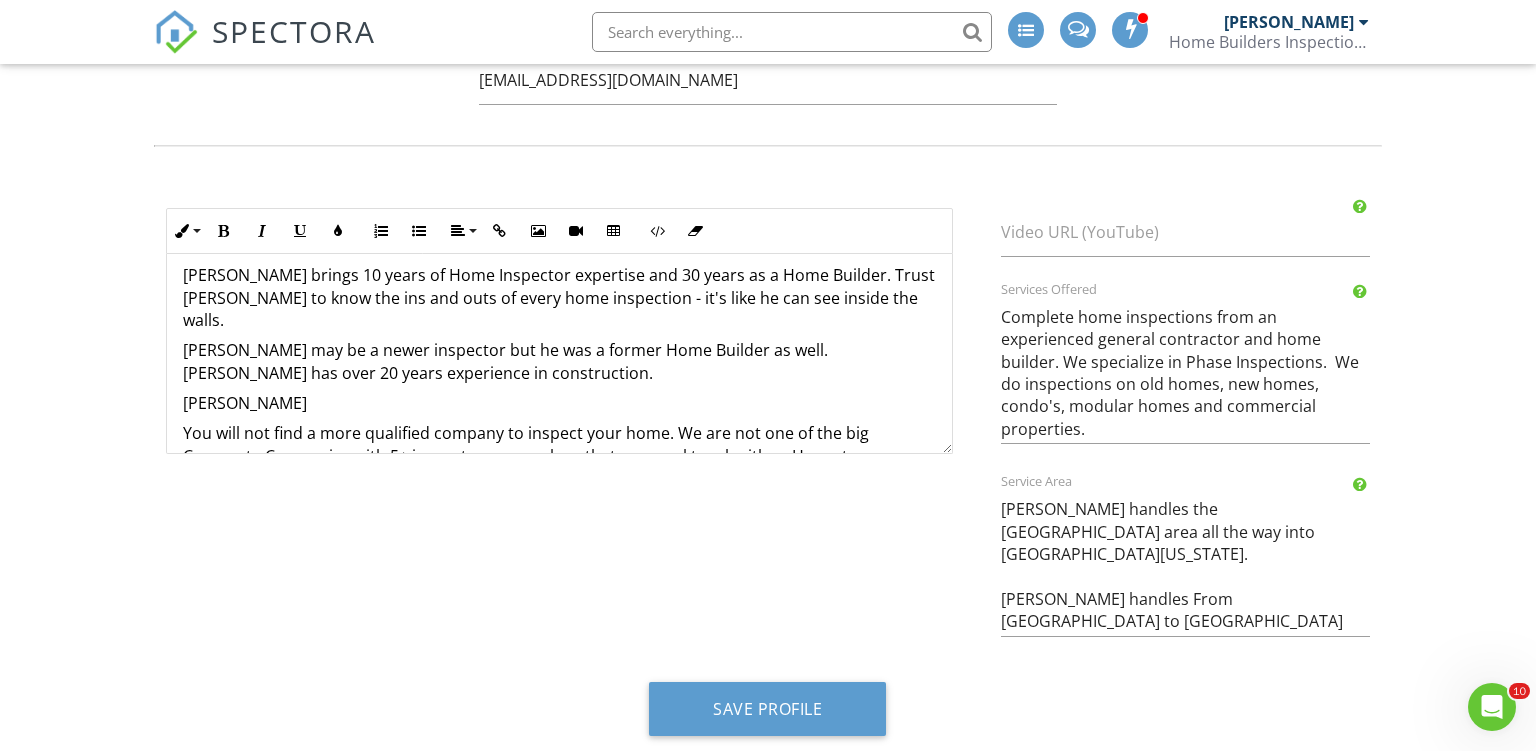 click on "Dean blanchette" at bounding box center (559, 403) 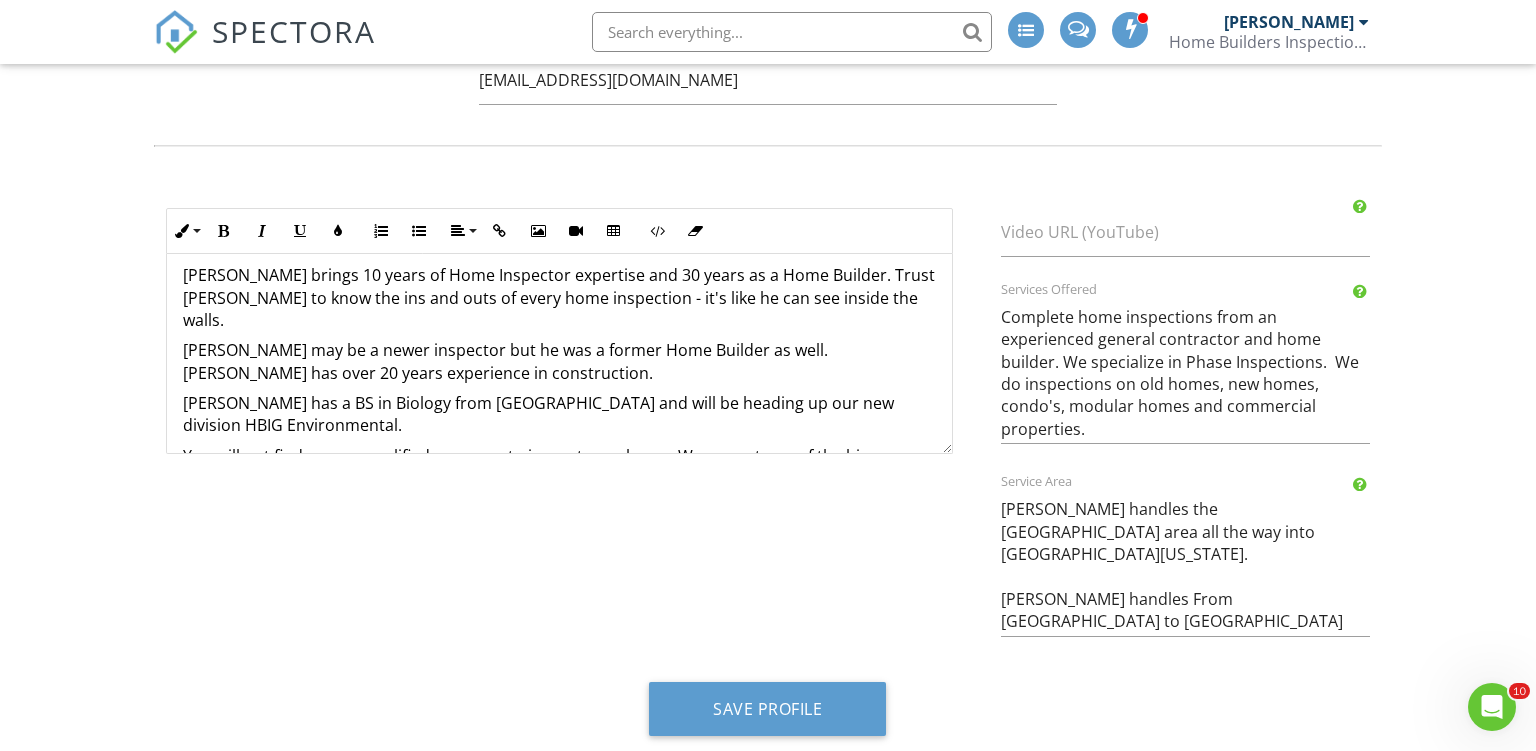 click on "Dean Blanchette has a BS in Biology from UTSA and will be heading up our new division HBIG Environmental." at bounding box center [559, 414] 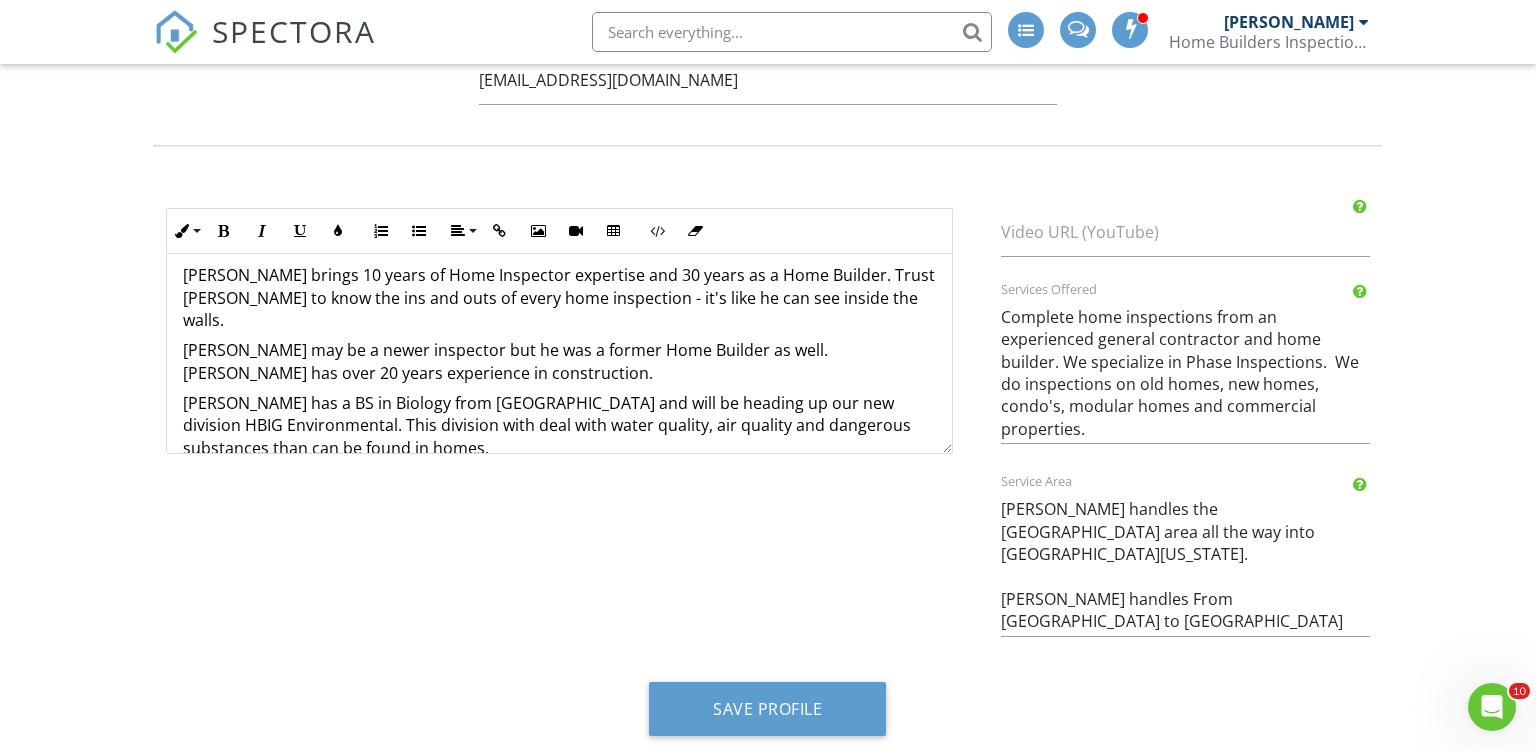click on "Ron Noble brings 10 years of Home Inspector expertise and 30 years as a Home Builder. Trust Ron to know the ins and outs of every home inspection - it's like he can see inside the walls." at bounding box center (559, 297) 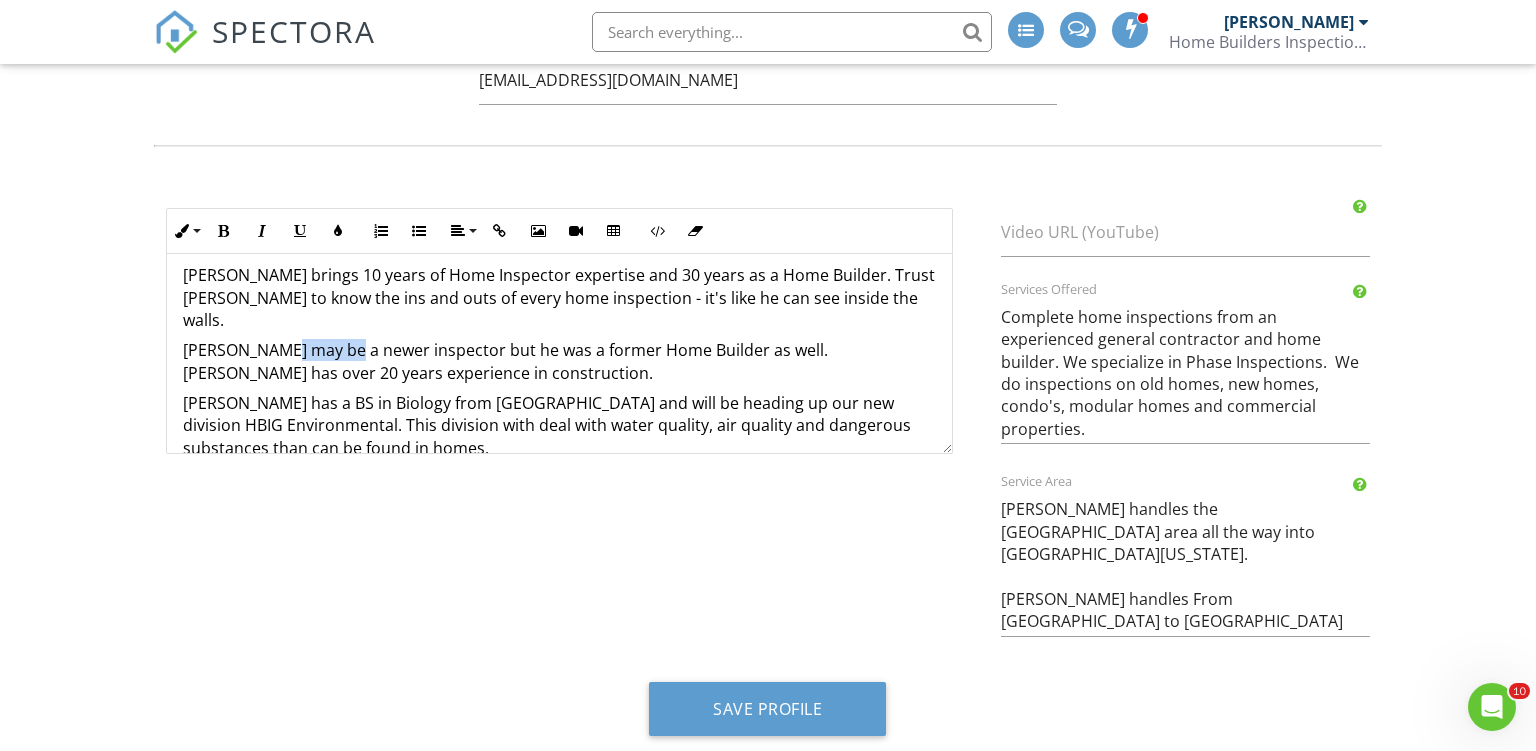 drag, startPoint x: 338, startPoint y: 326, endPoint x: 276, endPoint y: 322, distance: 62.1289 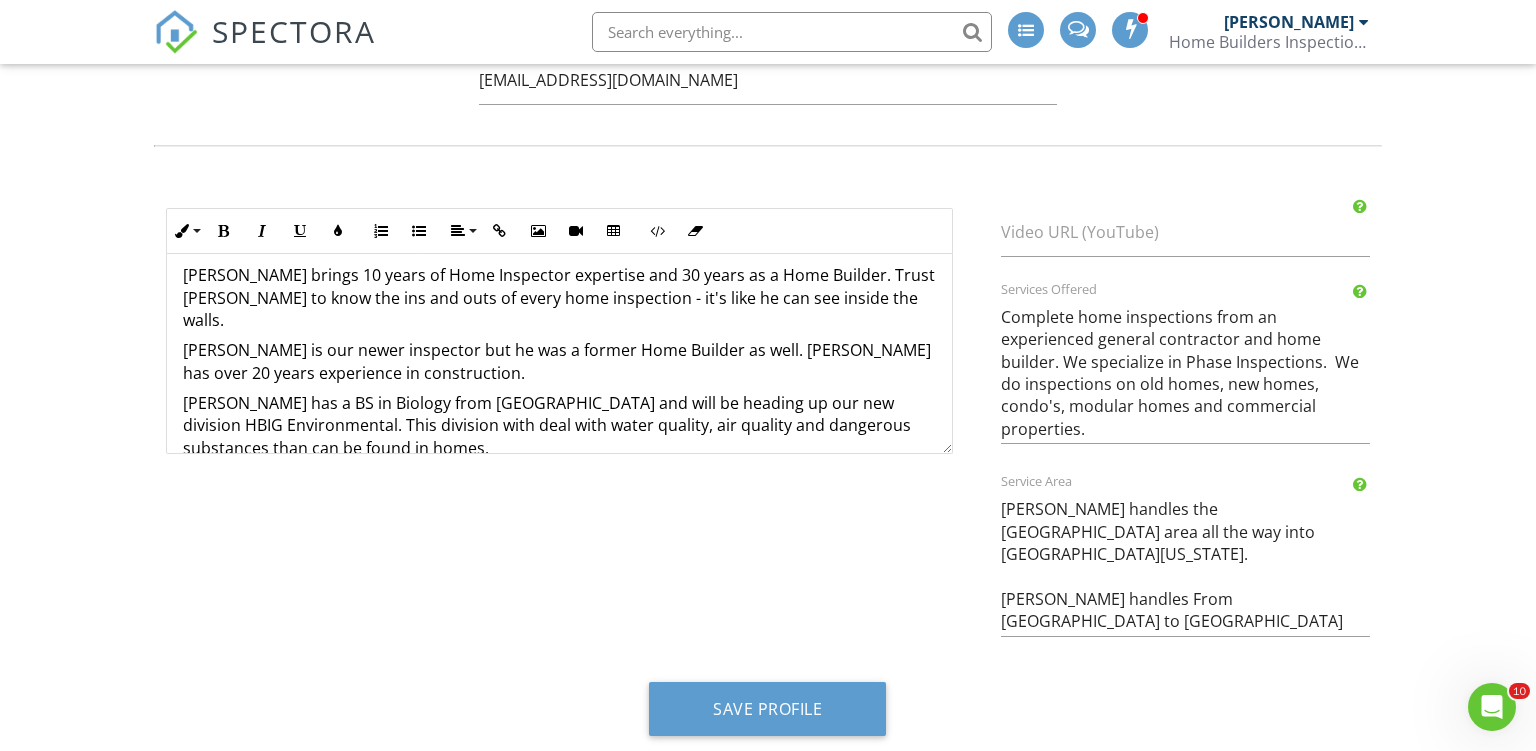 click on "Roy Nichols is our newer inspector but he was a former Home Builder as well. Roy has over 20 years experience in construction." at bounding box center [559, 361] 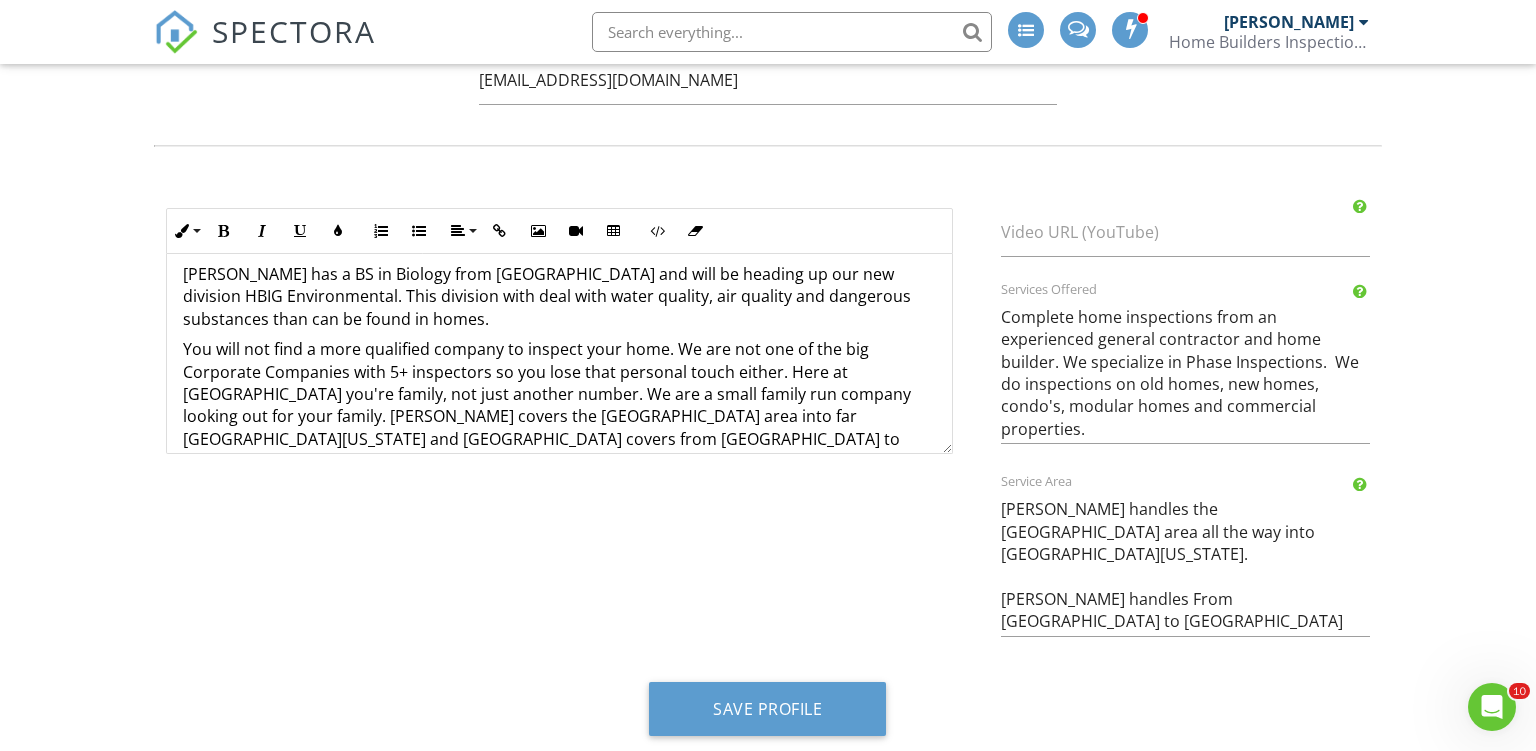 scroll, scrollTop: 89, scrollLeft: 0, axis: vertical 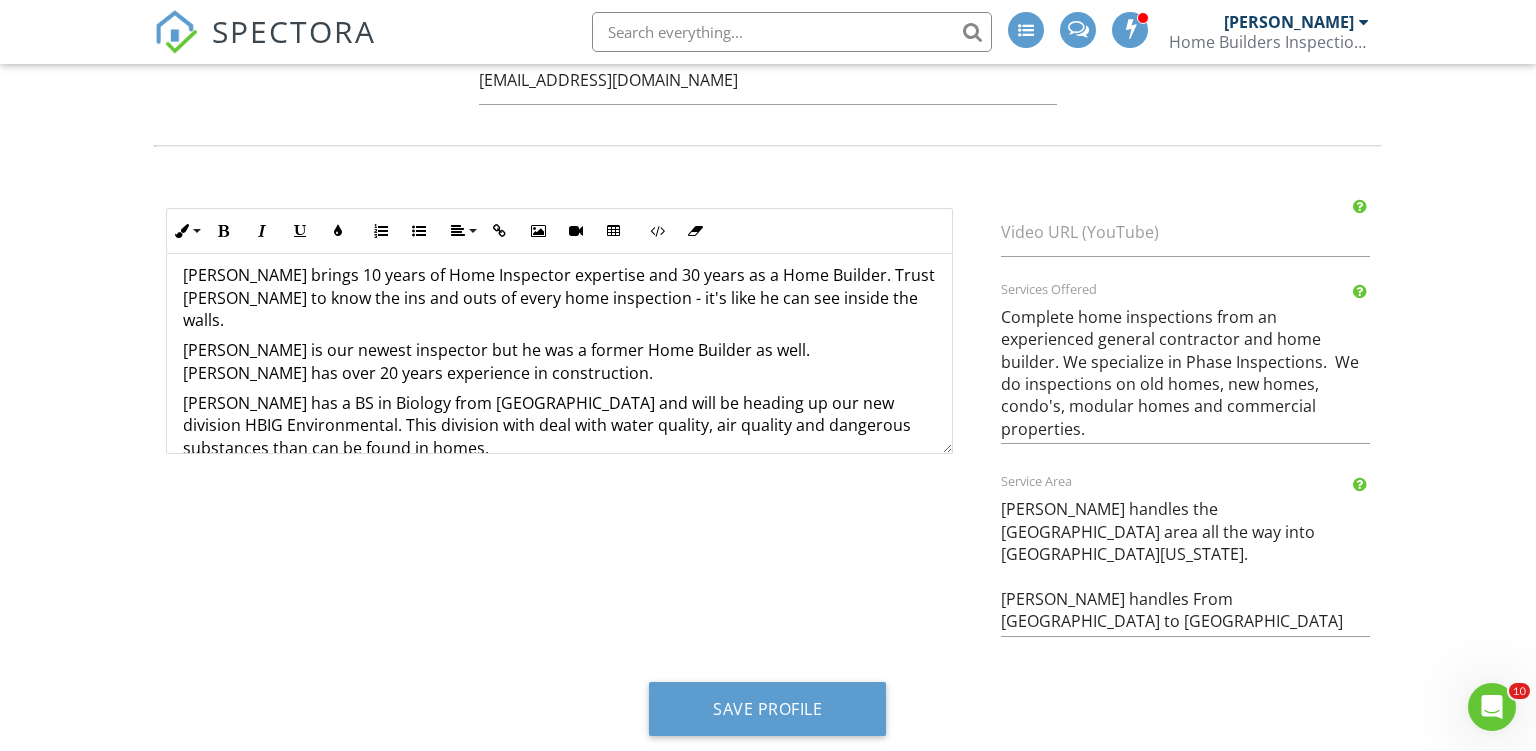 click on "Dean Blanchette has a BS in Biology from UTSA and will be heading up our new division HBIG Environmental. This division with deal with water quality, air quality and dangerous substances than can be found in homes." at bounding box center (559, 425) 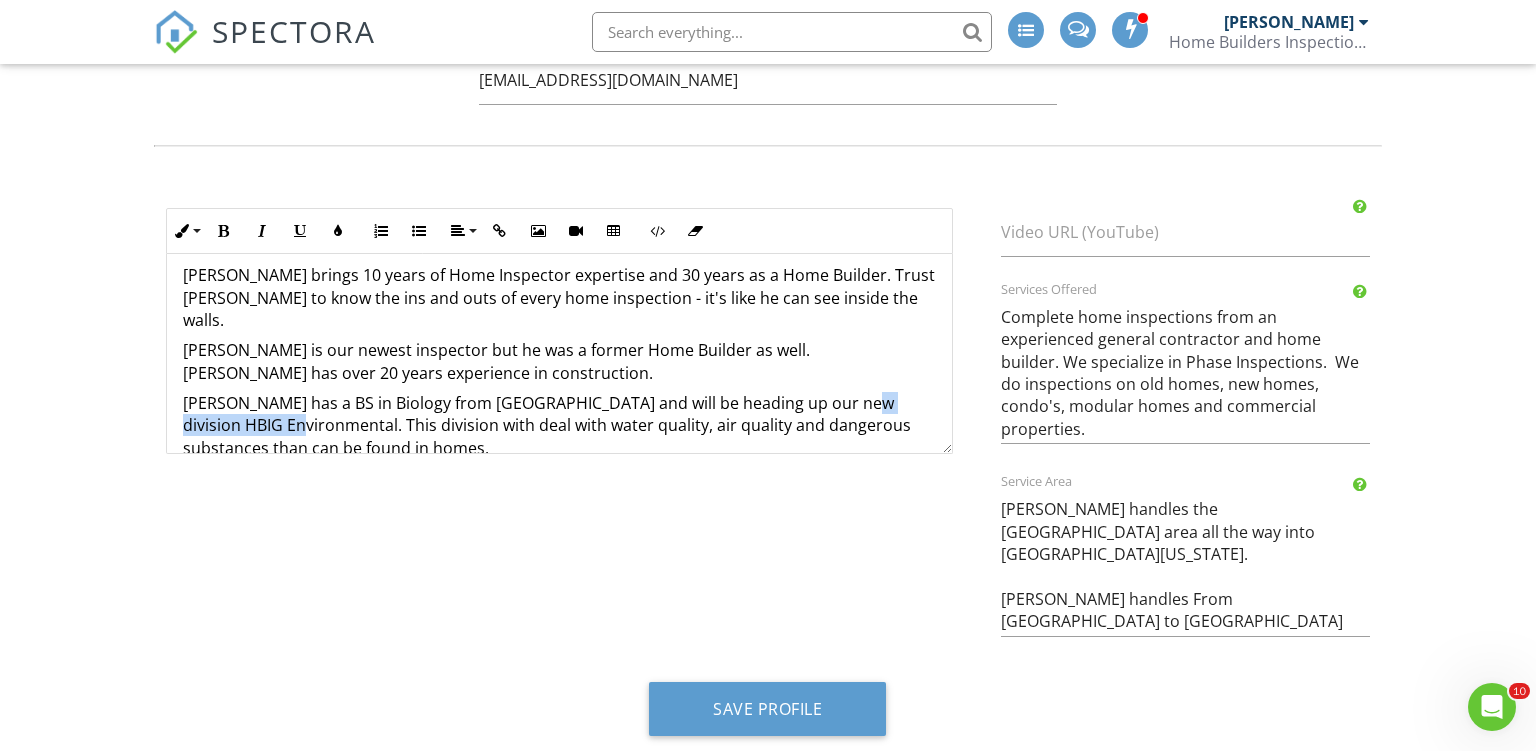 drag, startPoint x: 838, startPoint y: 376, endPoint x: 291, endPoint y: 394, distance: 547.2961 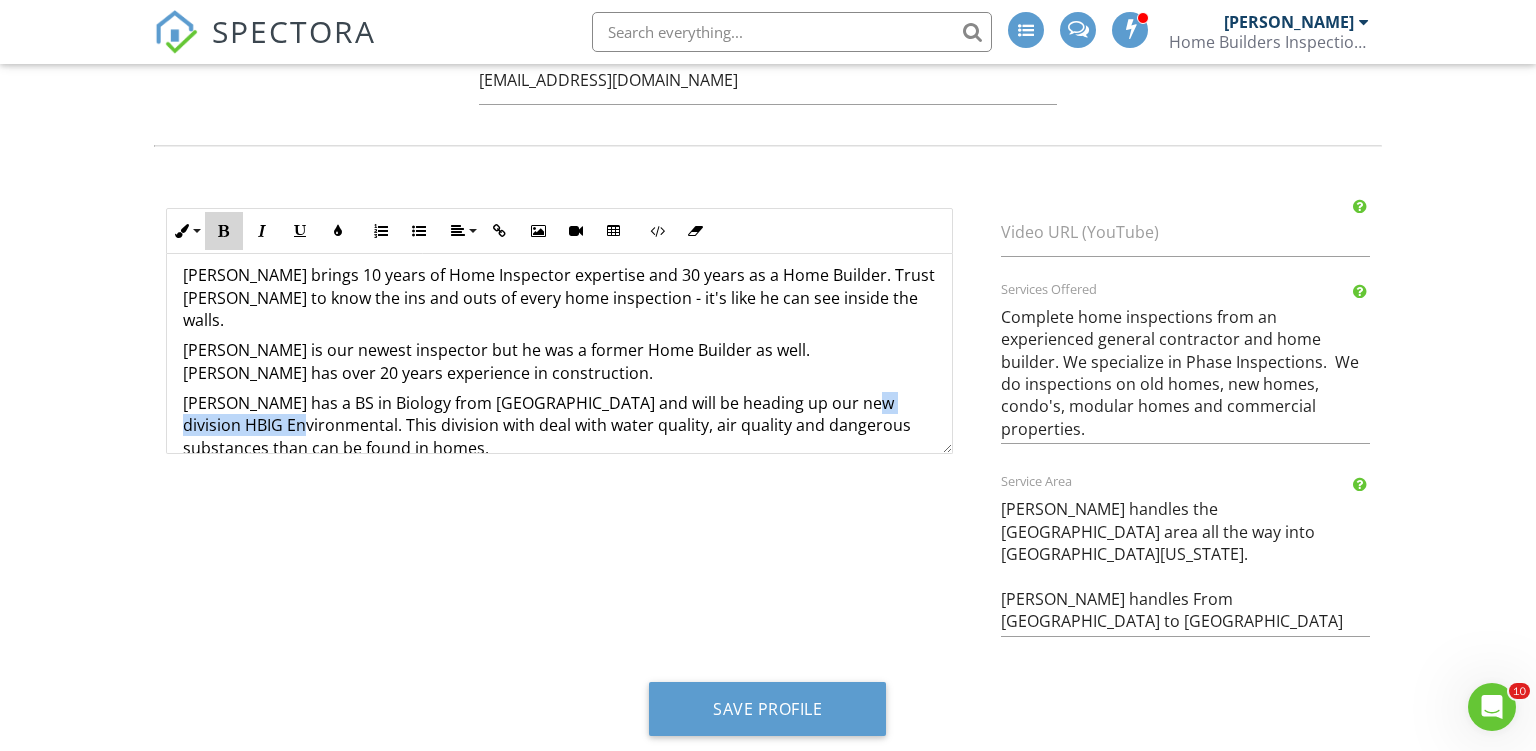 click at bounding box center [224, 231] 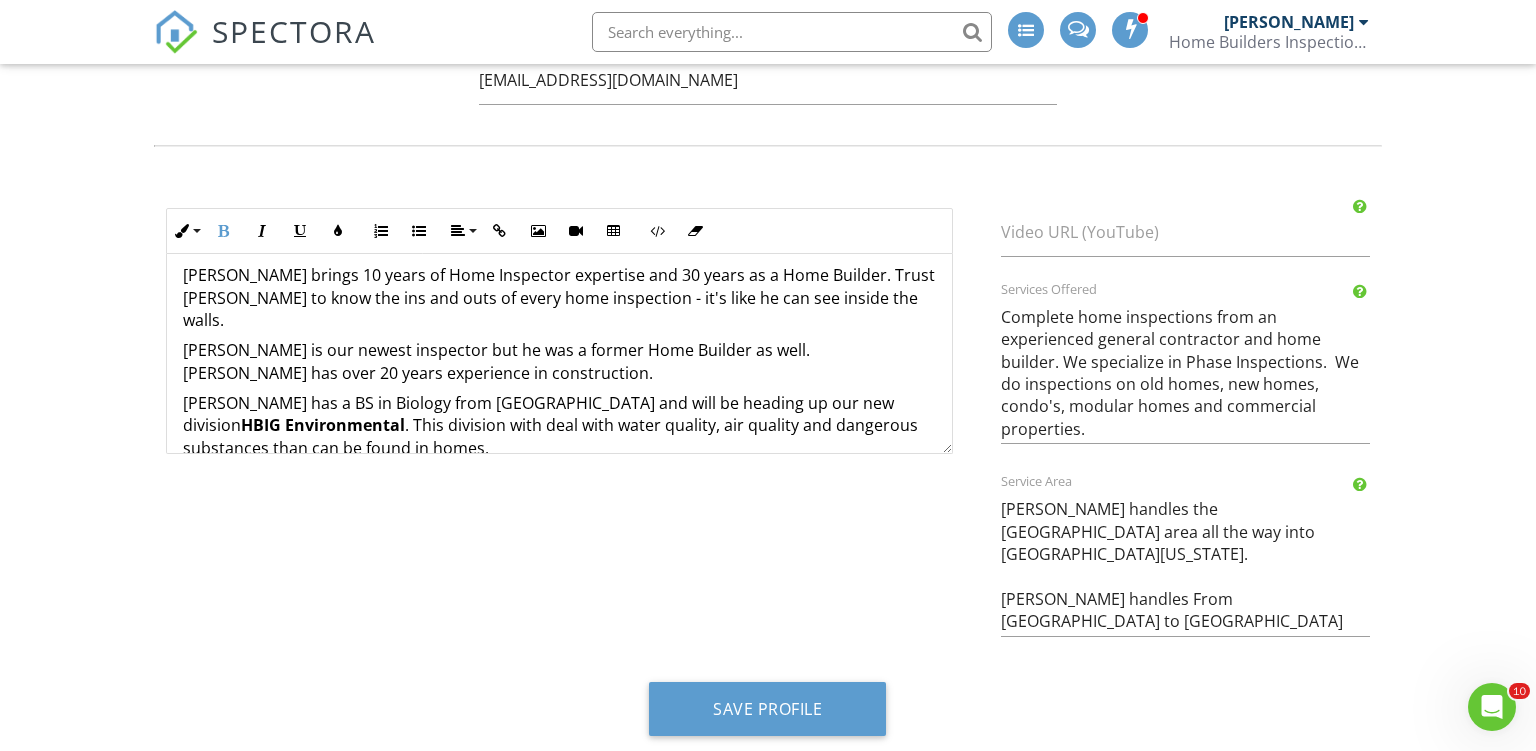click on "Dean Blanchette has a BS in Biology from UTSA and will be heading up our new division  HBIG Environmental . This division with deal with water quality, air quality and dangerous substances than can be found in homes." at bounding box center (559, 425) 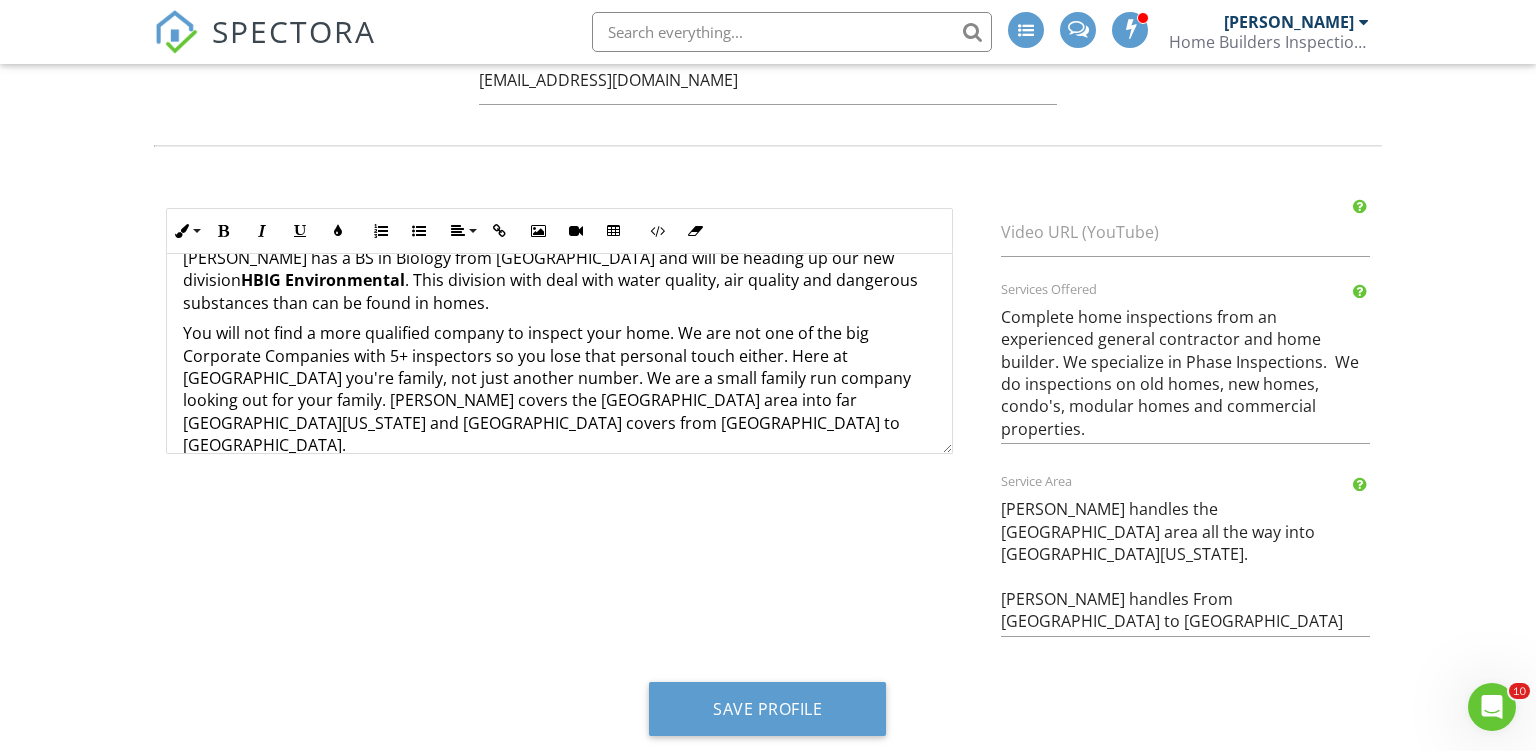 scroll, scrollTop: 247, scrollLeft: 0, axis: vertical 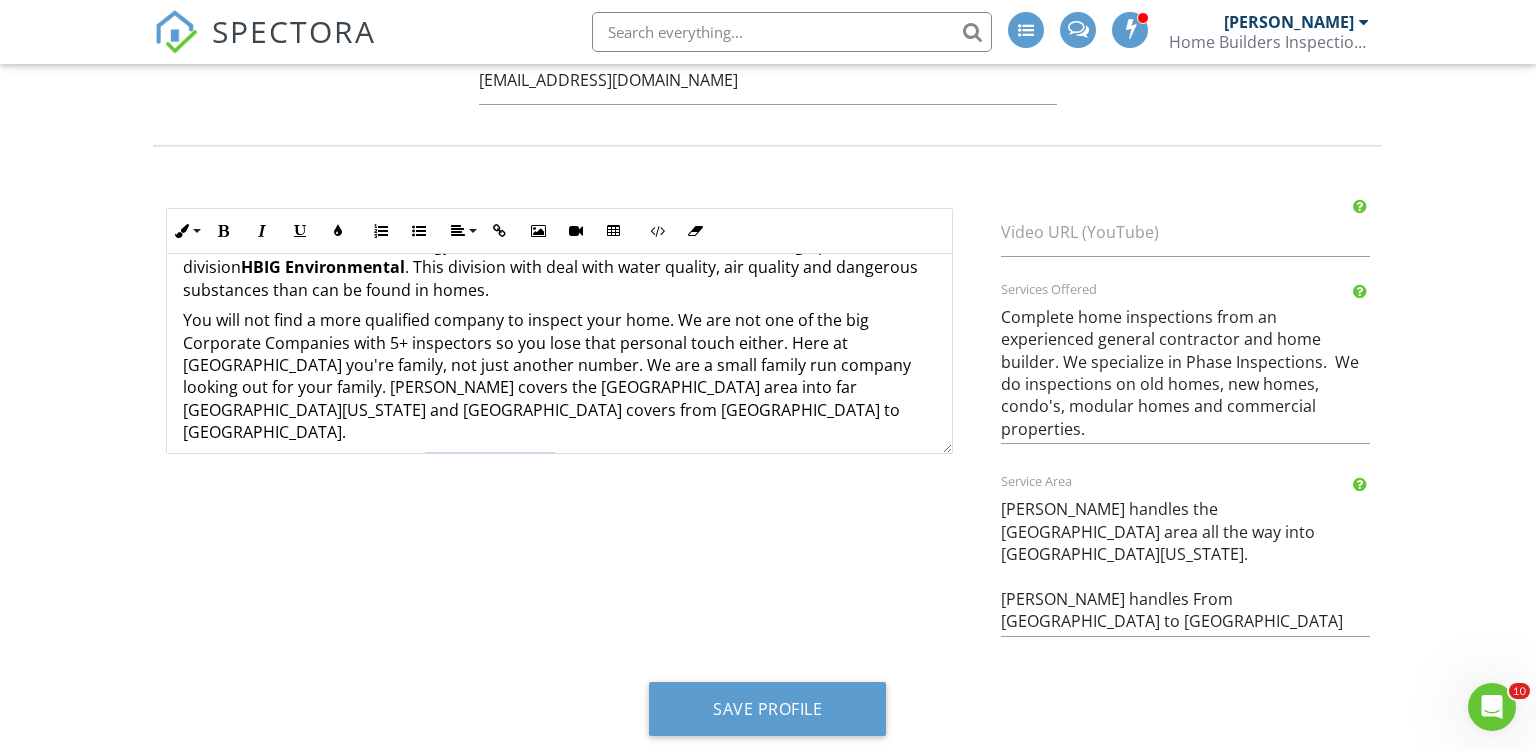 drag, startPoint x: 568, startPoint y: 416, endPoint x: 426, endPoint y: 414, distance: 142.01408 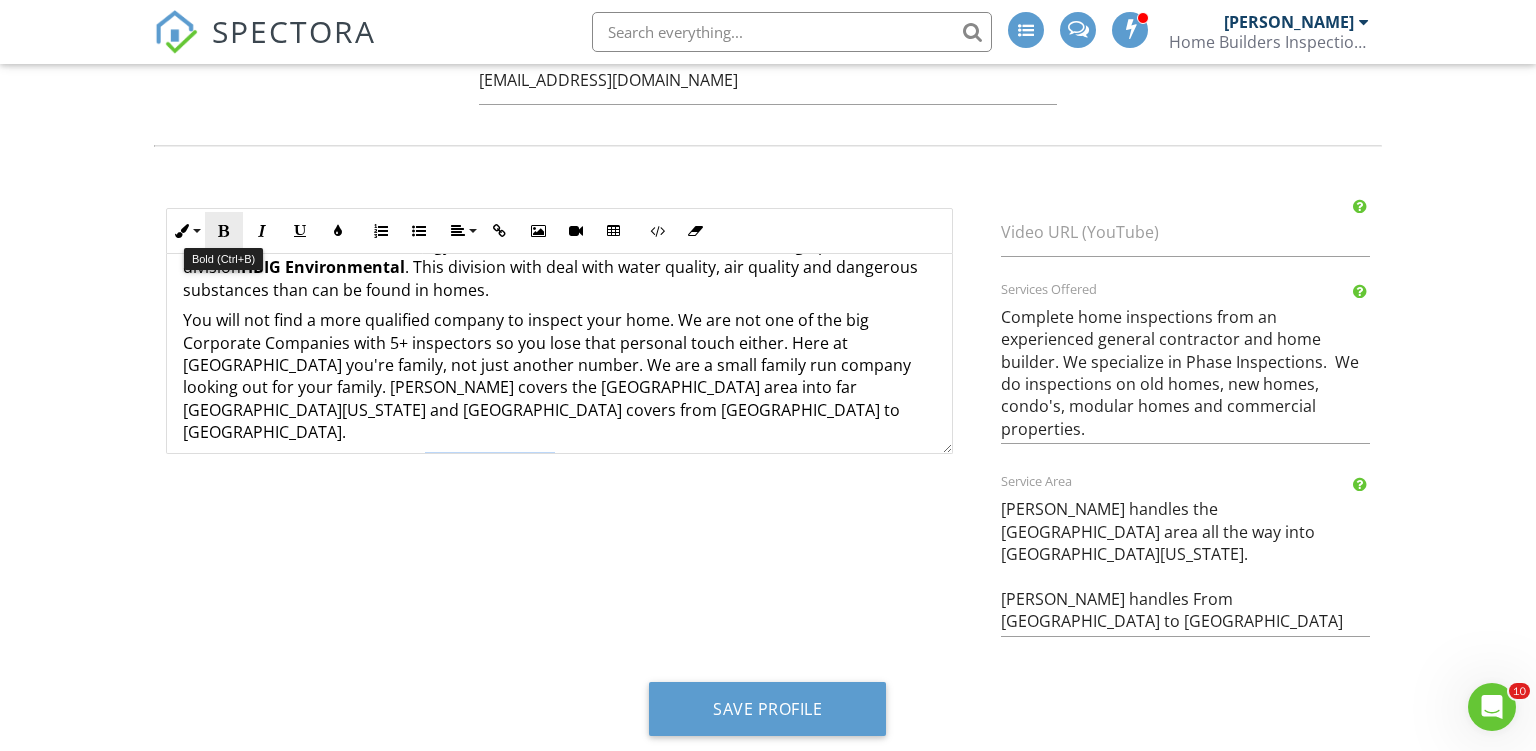 click at bounding box center [224, 231] 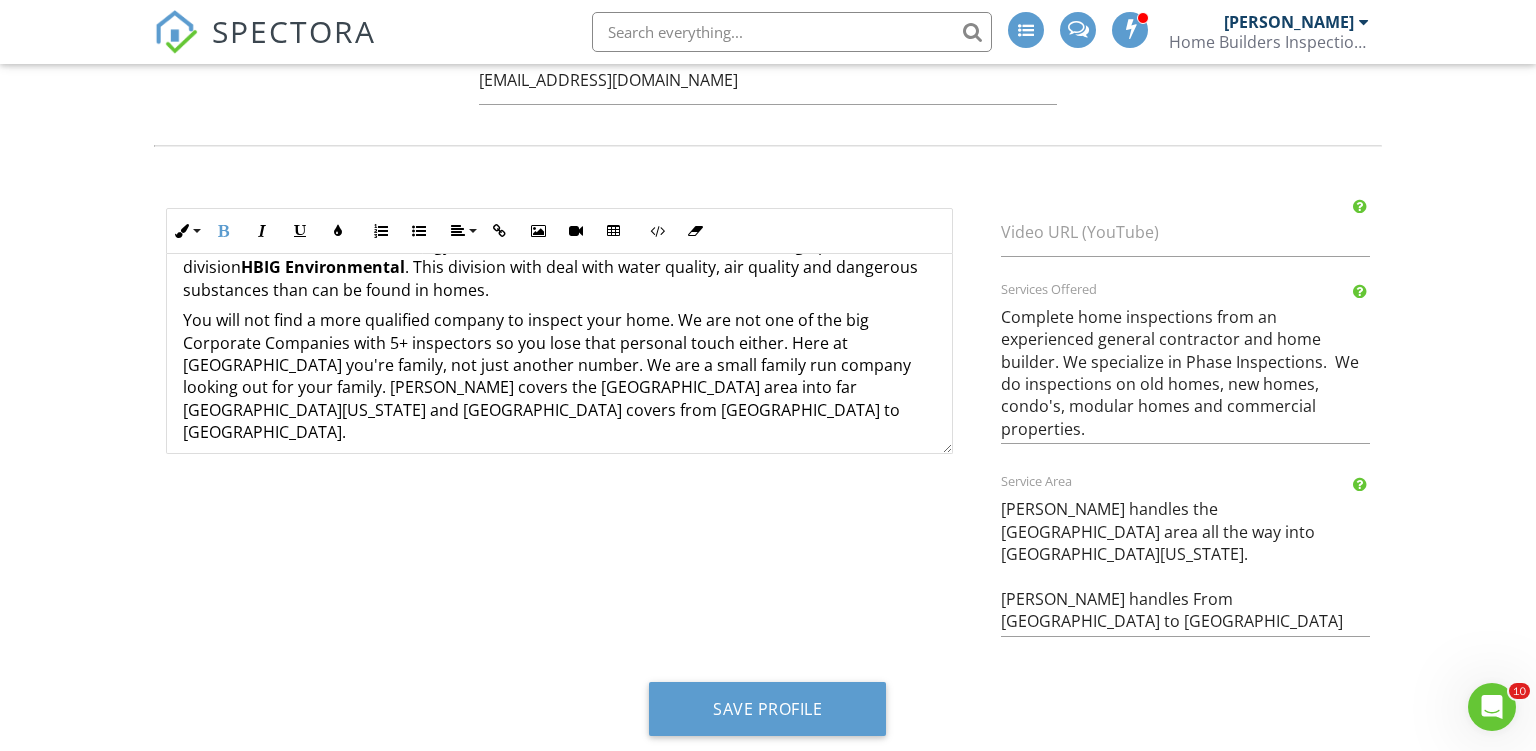 click on "You will not find a more qualified company to inspect your home. We are not one of the big Corporate Companies with 5+ inspectors so you lose that personal touch either. Here at HBIGSA you're family, not just another number. We are a small family run company looking out for your family. Ron covers the San Antonio Metro area into far south Texas and Roy covers from New Braunfels to South Austin." at bounding box center (559, 376) 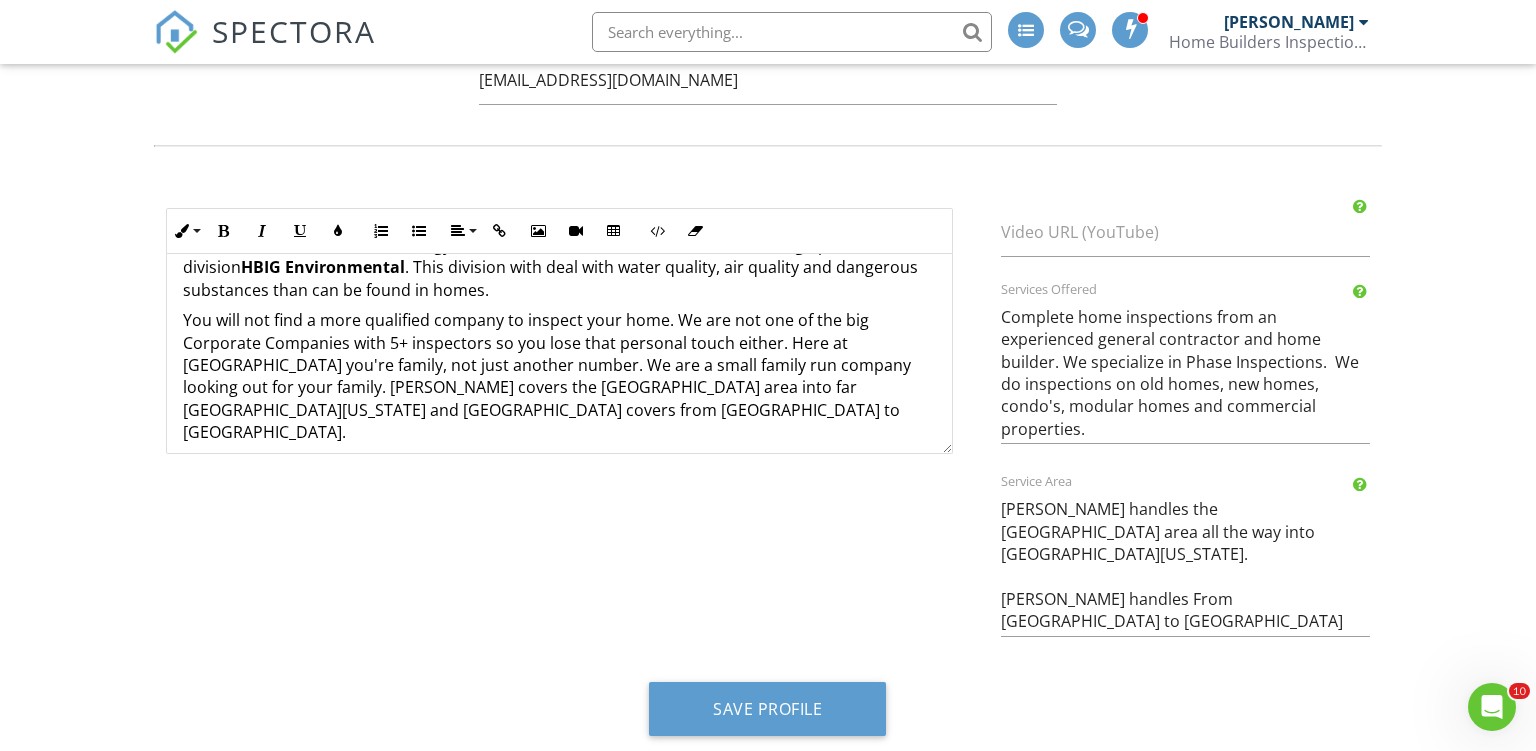 drag, startPoint x: 236, startPoint y: 360, endPoint x: 252, endPoint y: 359, distance: 16.03122 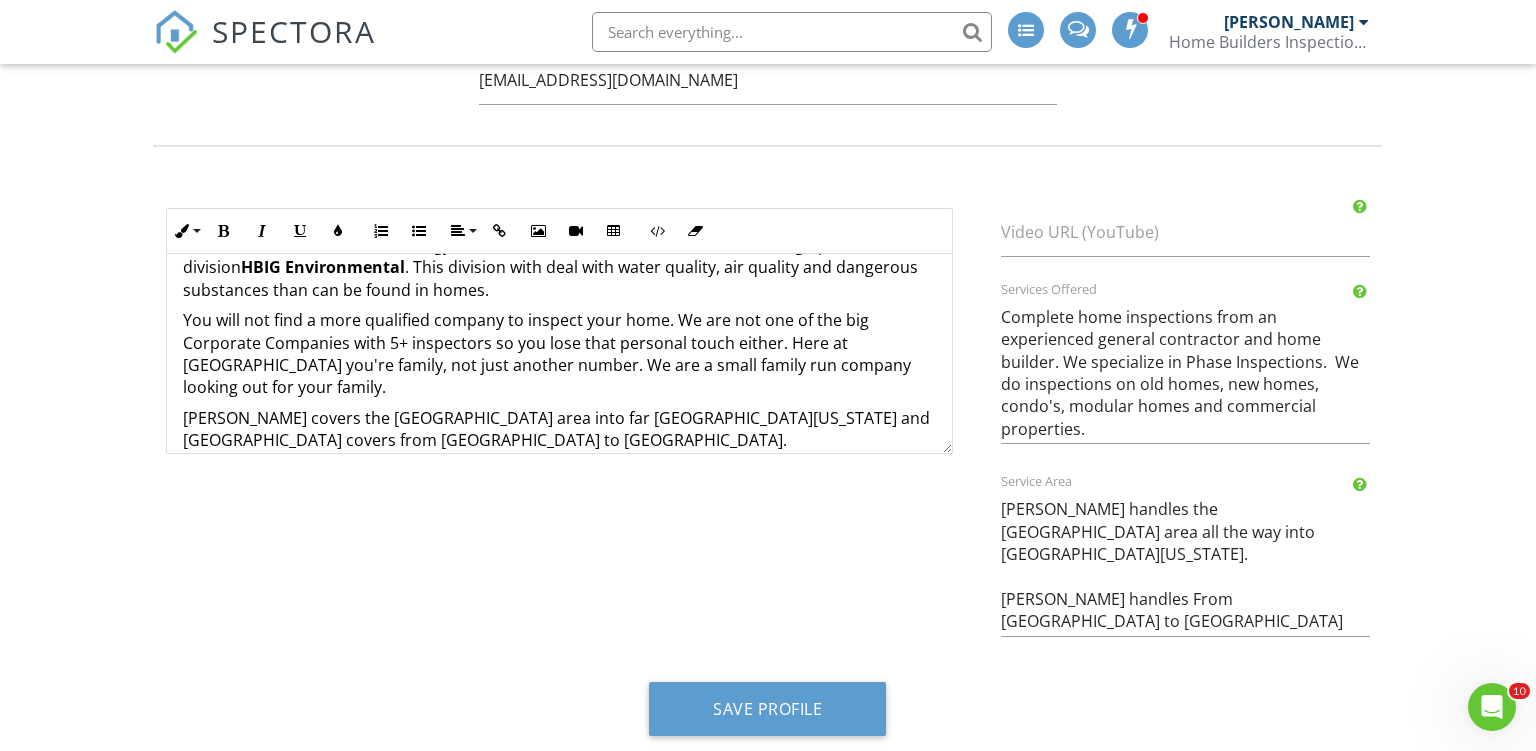 click on "Ron covers the San Antonio Metro area into far south Texas and Roy covers from New Braunfels to South Austin." at bounding box center (559, 429) 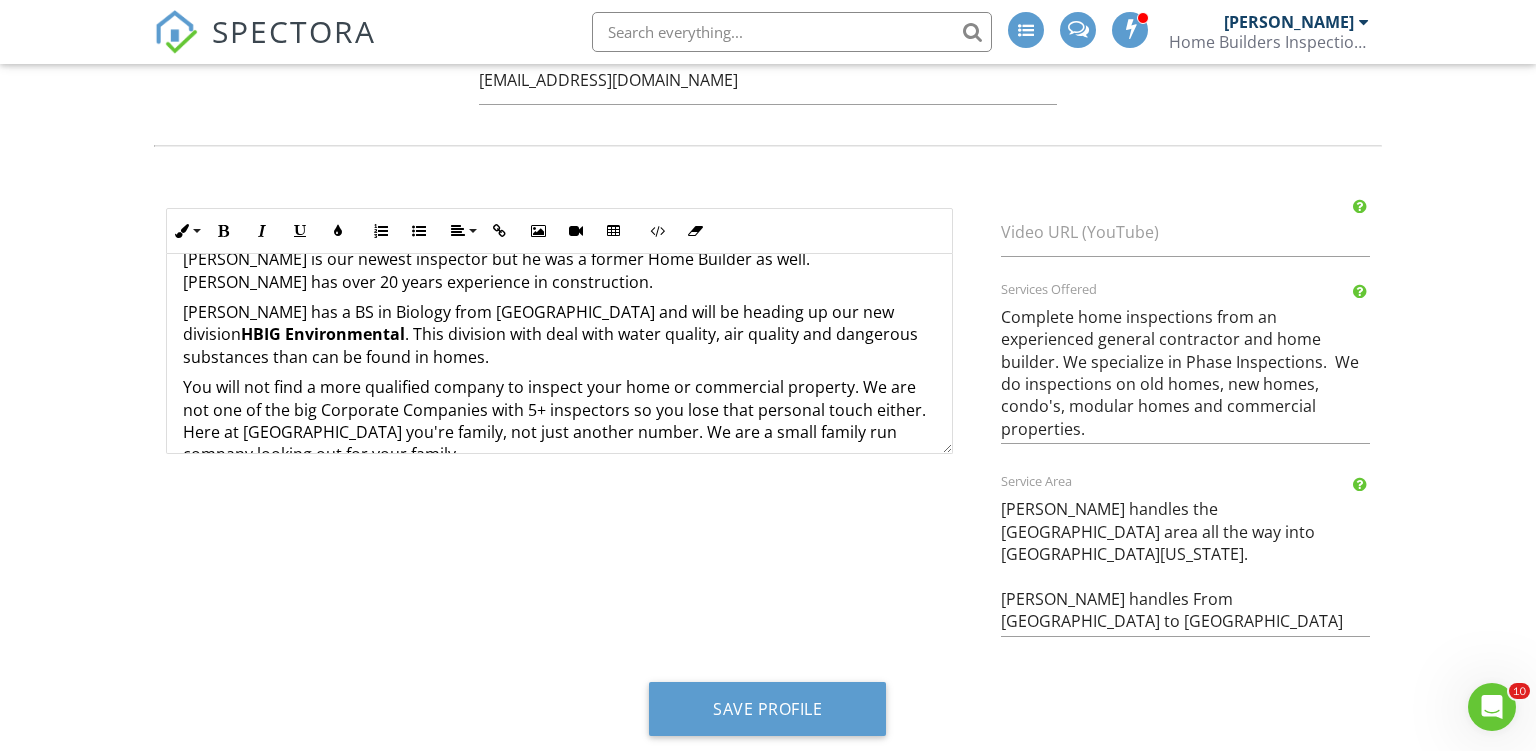 scroll, scrollTop: 118, scrollLeft: 0, axis: vertical 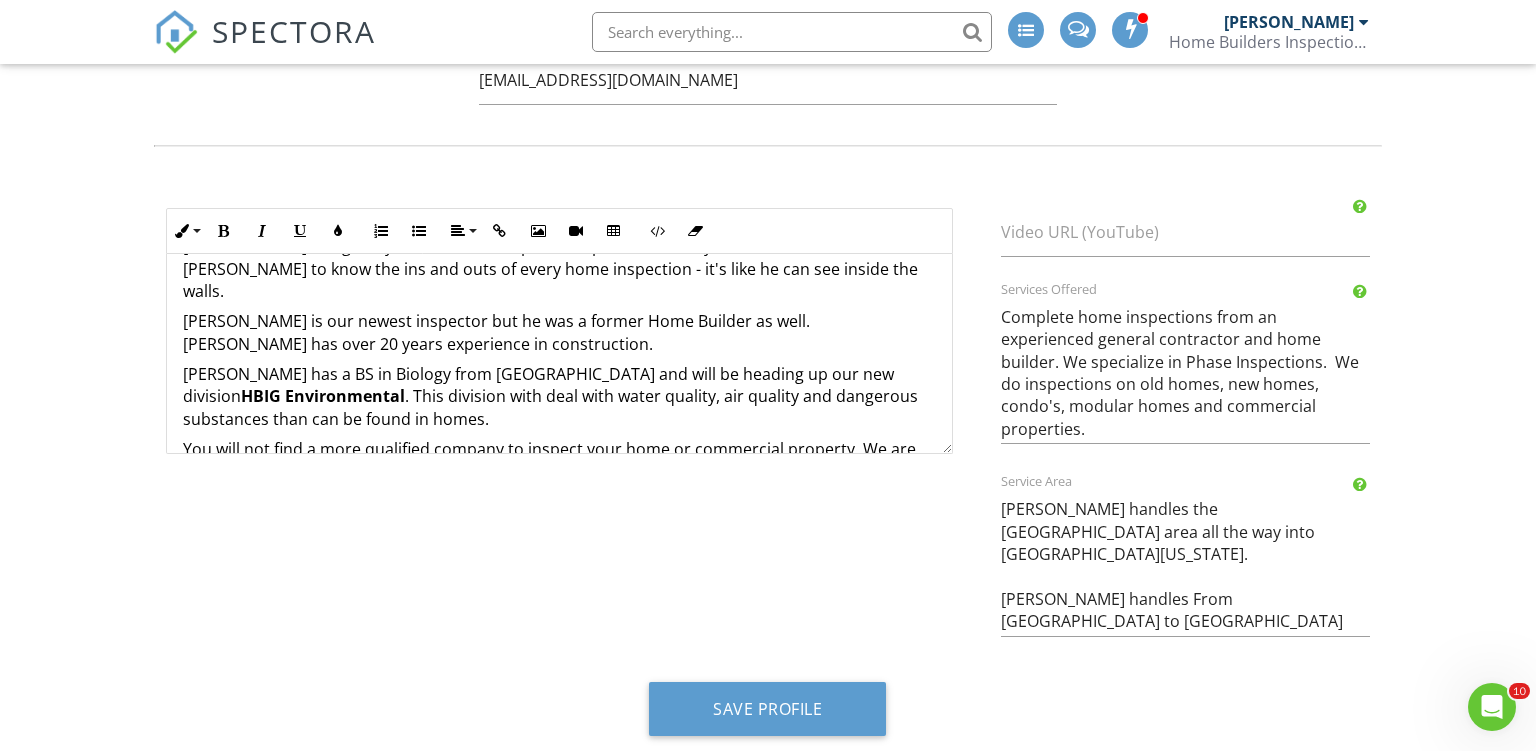 click on "Dean Blanchette has a BS in Biology from UTSA and will be heading up our new division  HBIG Environmental . This division with deal with water quality, air quality and dangerous substances than can be found in homes." at bounding box center [559, 396] 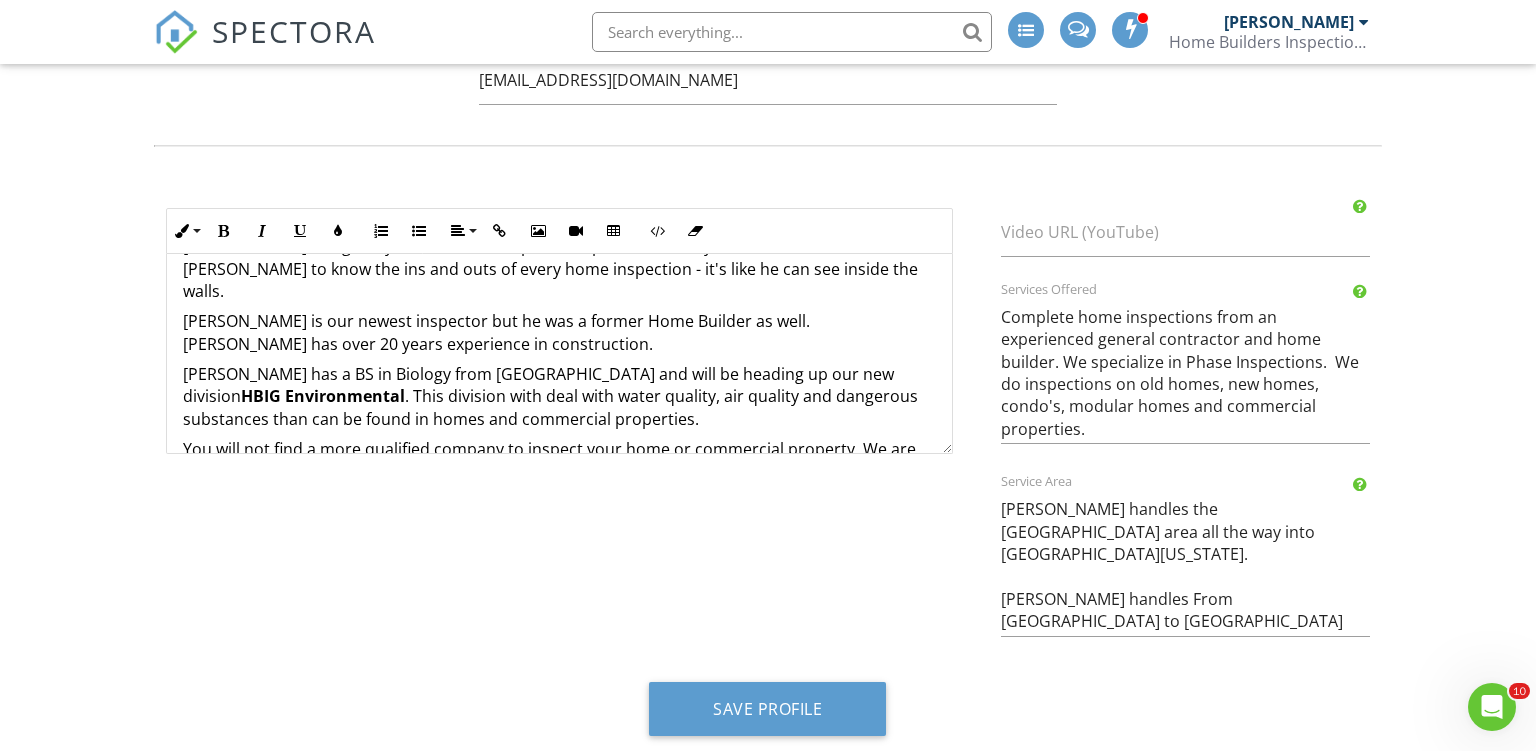 click on "Dean Blanchette has a BS in Biology from UTSA and will be heading up our new division  HBIG Environmental . This division with deal with water quality, air quality and dangerous substances than can be found in homes and commercial properties." at bounding box center (559, 396) 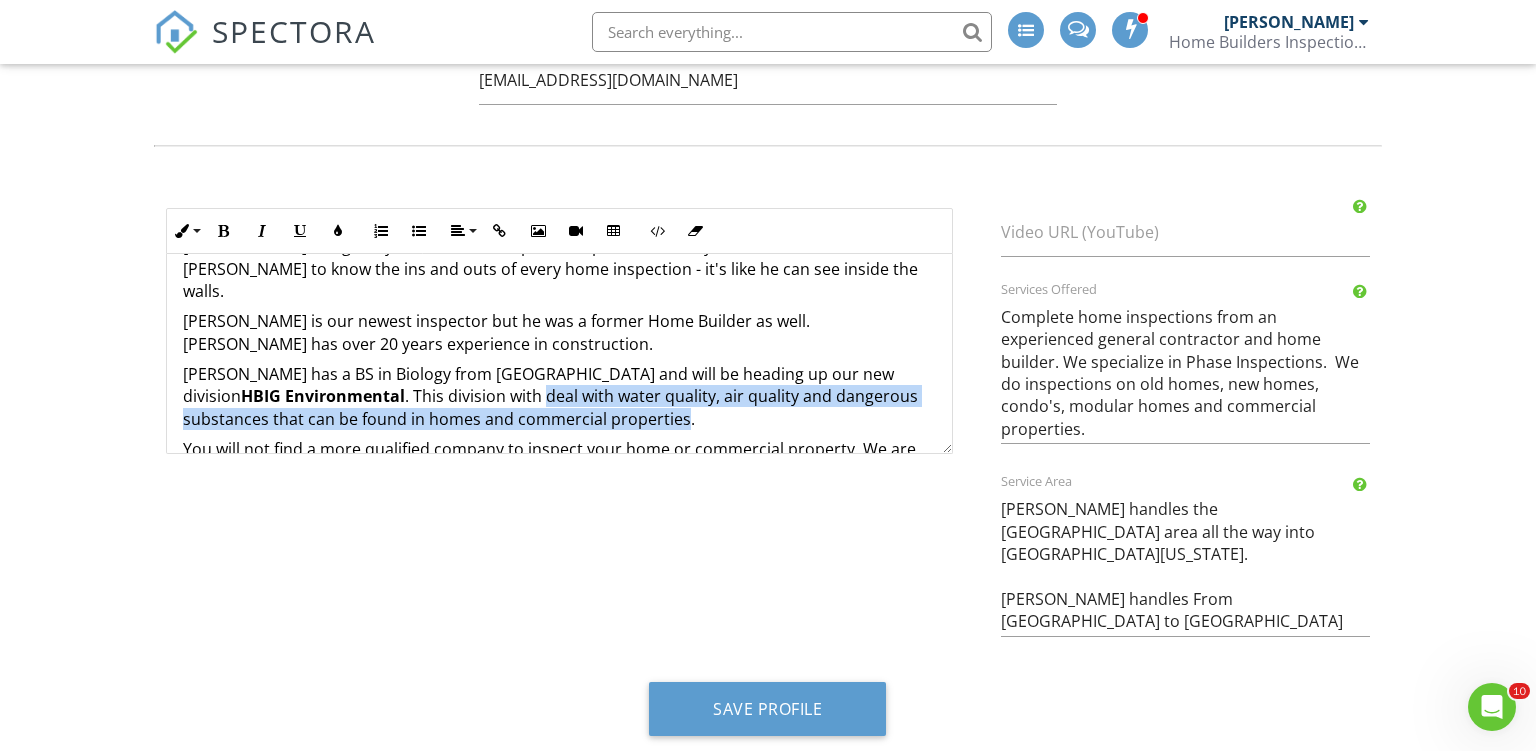 drag, startPoint x: 444, startPoint y: 367, endPoint x: 559, endPoint y: 390, distance: 117.27745 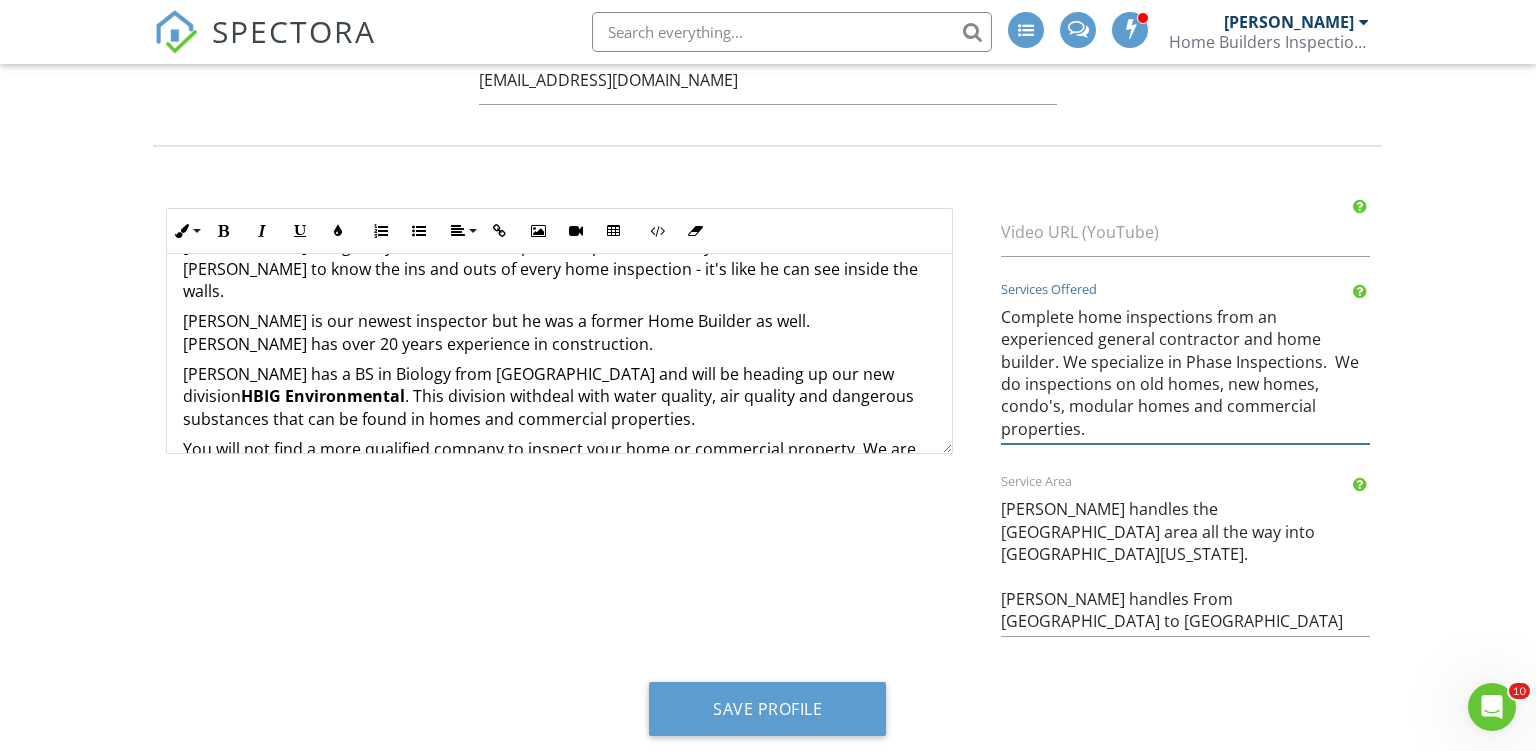 click on "Complete home inspections from an experienced general contractor and home builder. We specialize in Phase Inspections.  We do inspections on old homes, new homes, condo's, modular homes and commercial properties." at bounding box center (1186, 368) 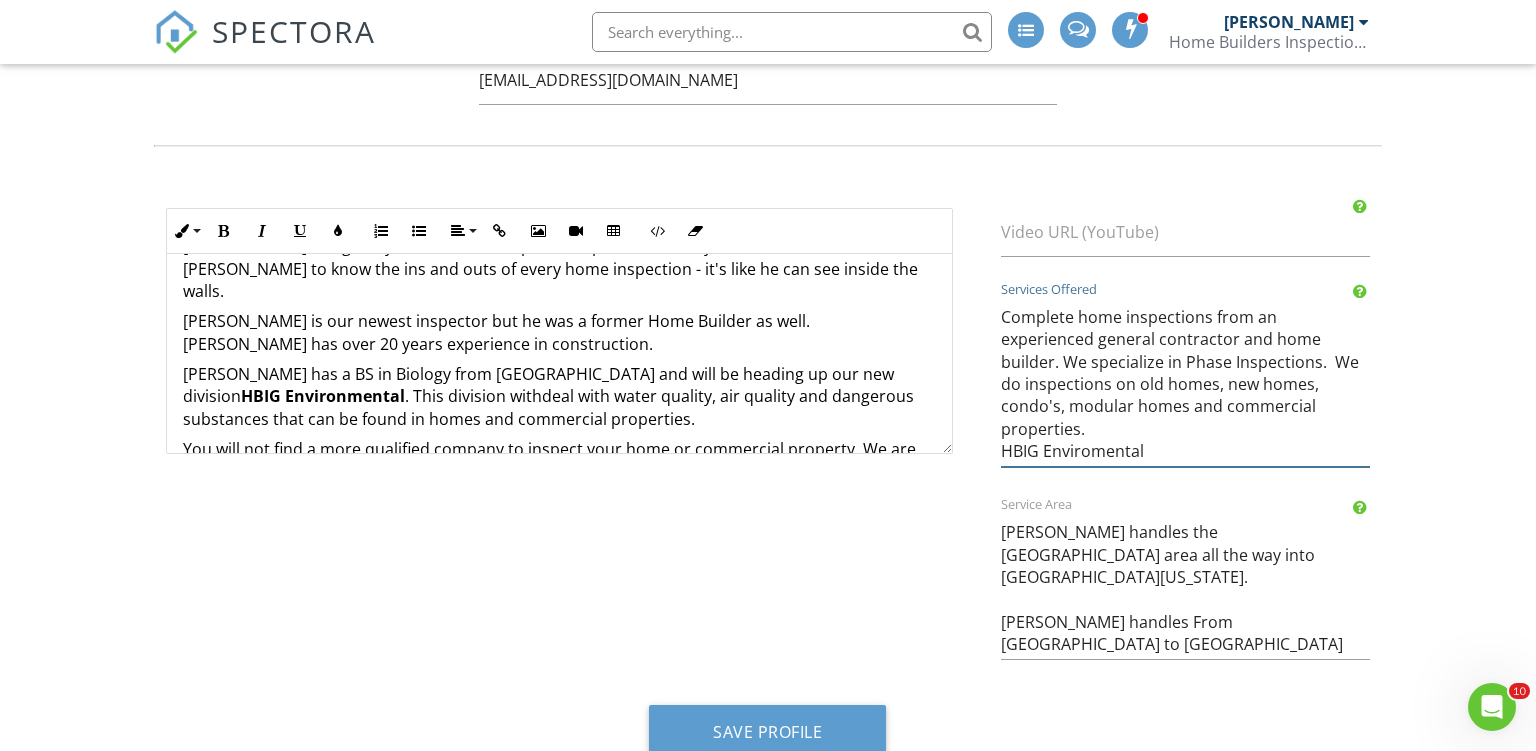 paste on "deal with water quality, air quality and dangerous substances that can be found in homes and commercial properties" 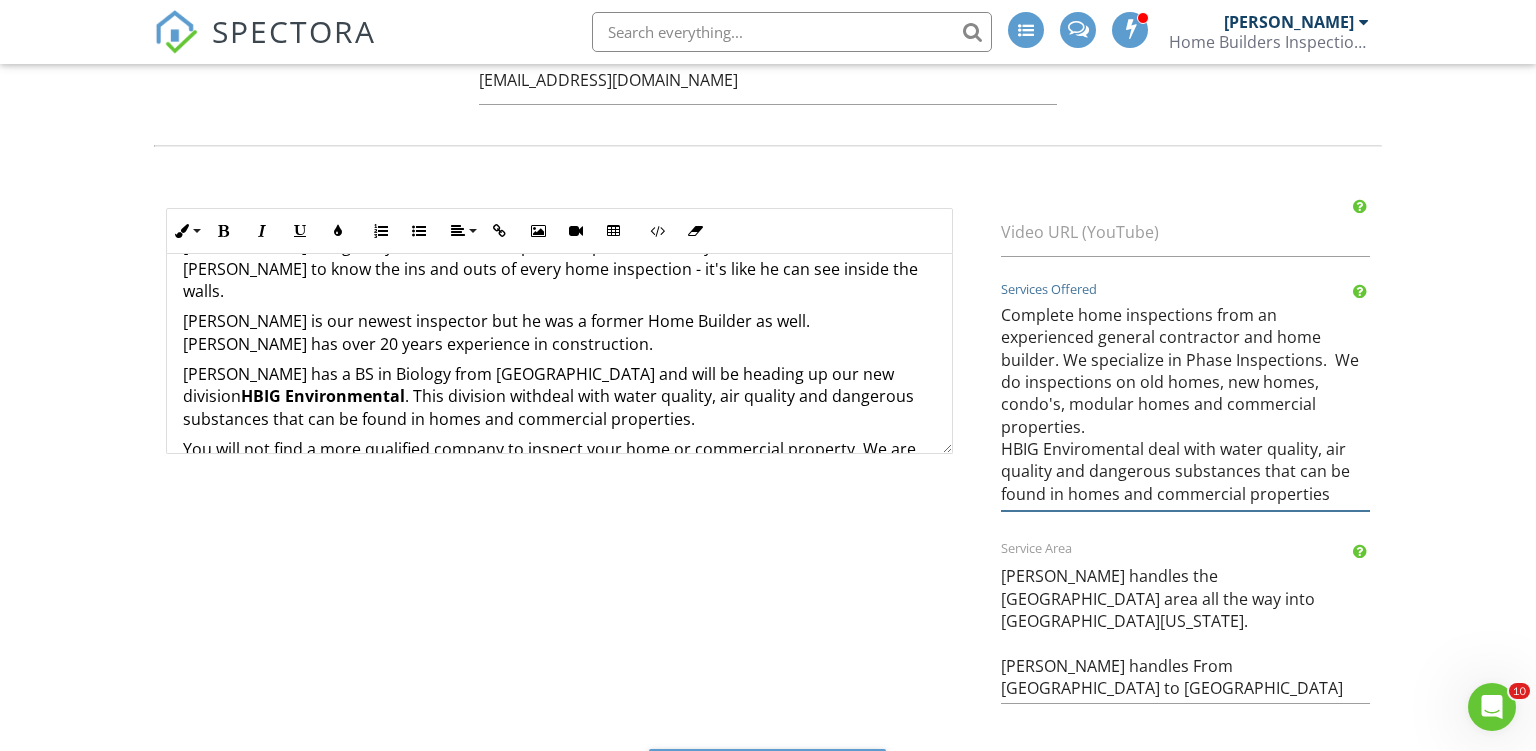 scroll, scrollTop: 1, scrollLeft: 0, axis: vertical 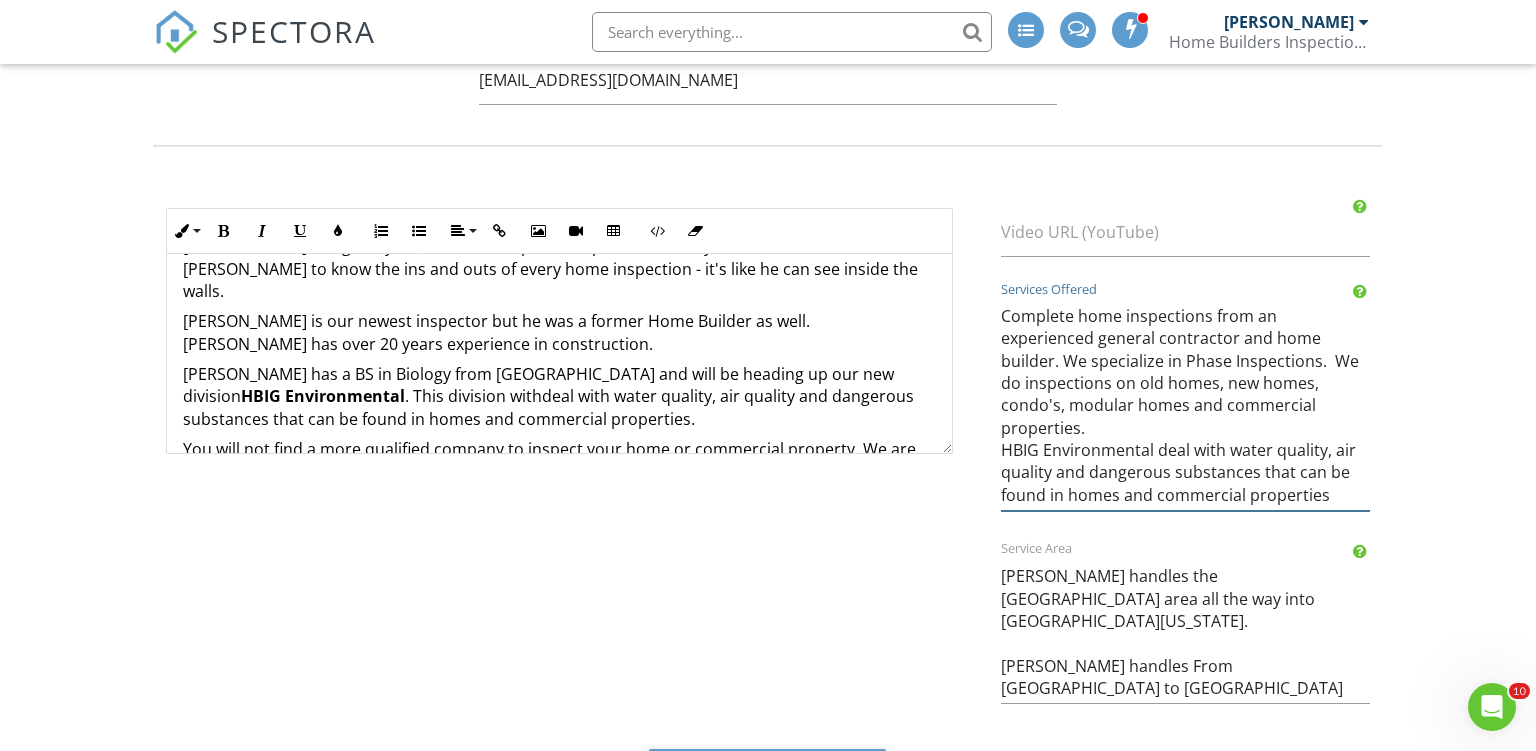 click on "Complete home inspections from an experienced general contractor and home builder. We specialize in Phase Inspections.  We do inspections on old homes, new homes, condo's, modular homes and commercial properties." at bounding box center [1186, 402] 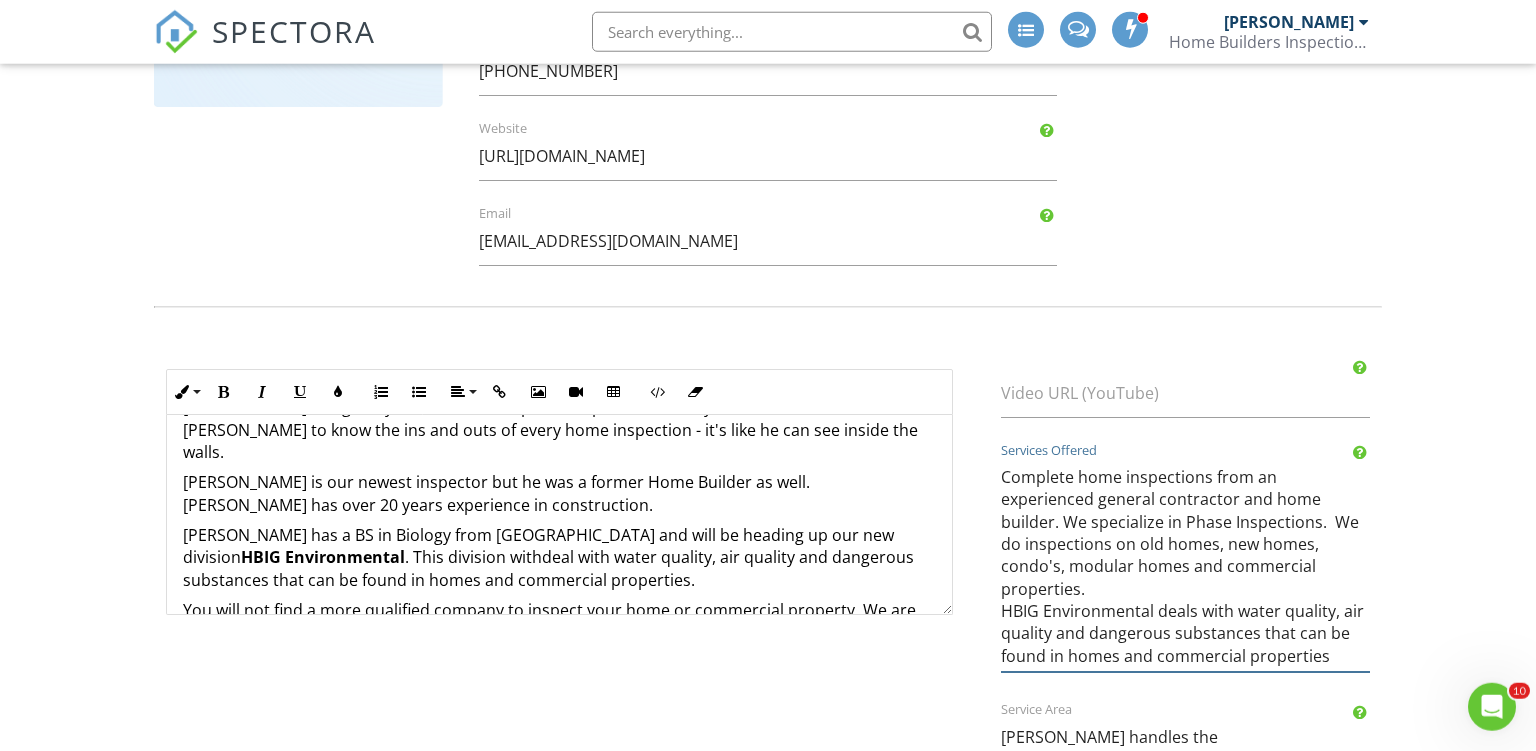 scroll, scrollTop: 739, scrollLeft: 0, axis: vertical 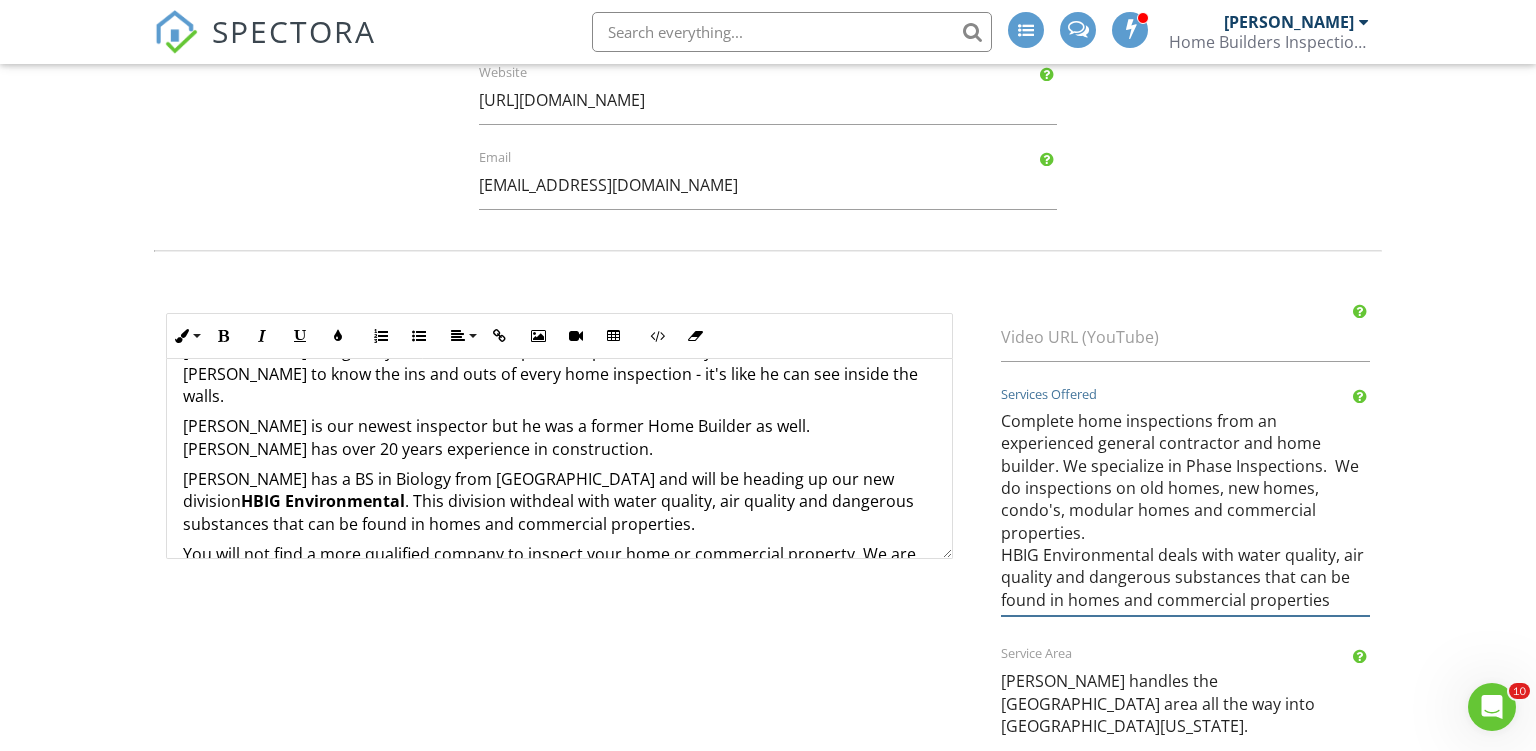 click on "Complete home inspections from an experienced general contractor and home builder. We specialize in Phase Inspections.  We do inspections on old homes, new homes, condo's, modular homes and commercial properties." at bounding box center (1186, 507) 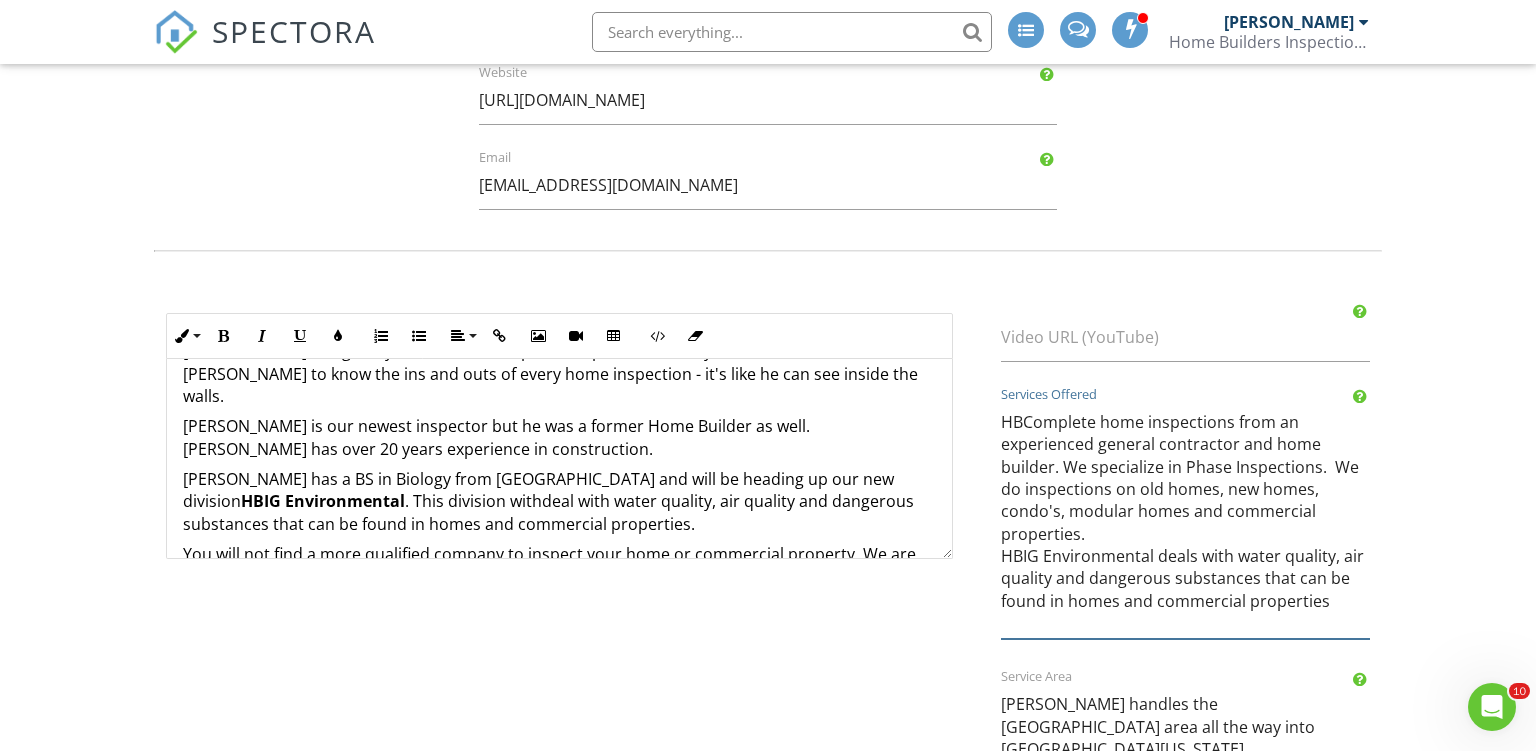 scroll, scrollTop: 0, scrollLeft: 0, axis: both 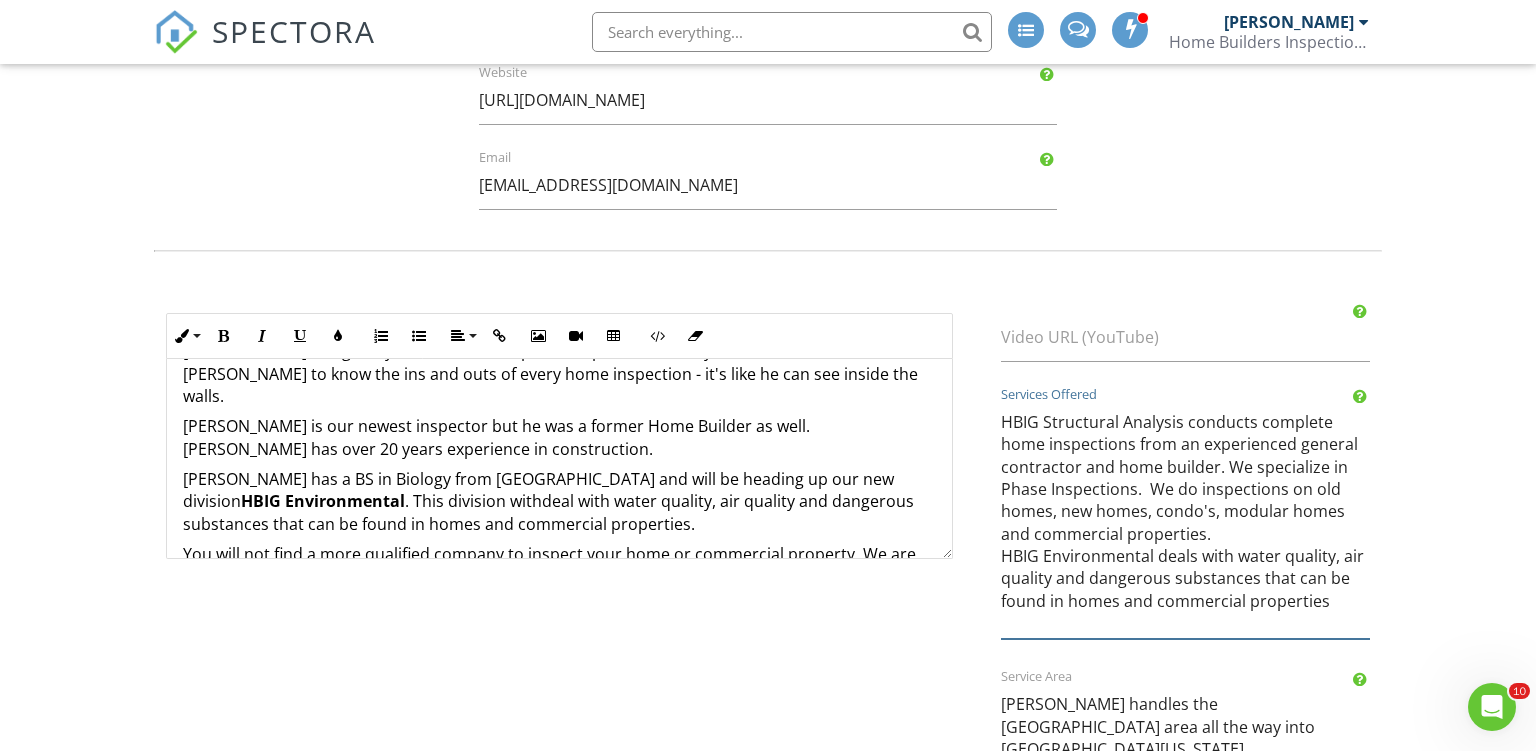 drag, startPoint x: 1044, startPoint y: 442, endPoint x: 1004, endPoint y: 440, distance: 40.04997 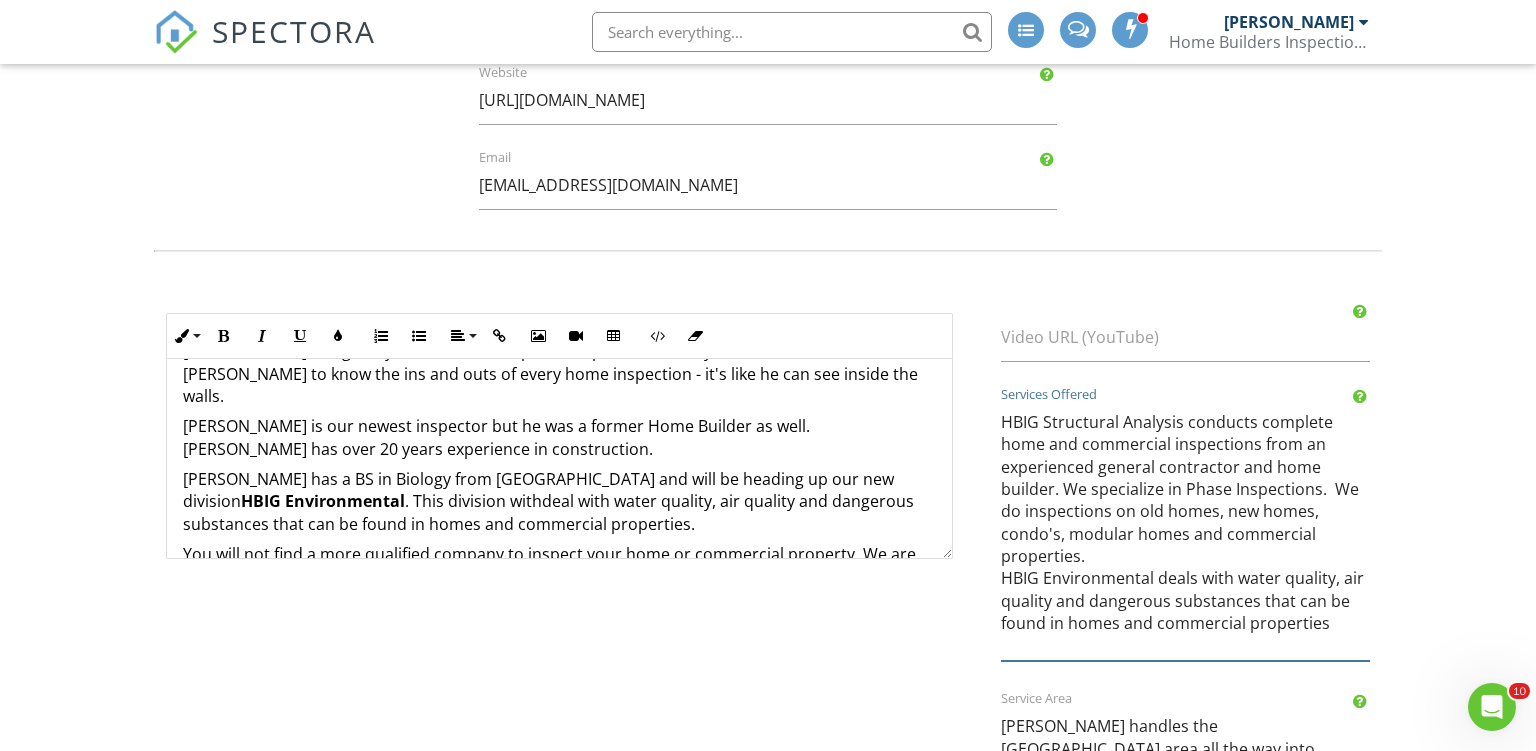 click on "Complete home inspections from an experienced general contractor and home builder. We specialize in Phase Inspections.  We do inspections on old homes, new homes, condo's, modular homes and commercial properties." at bounding box center (1186, 529) 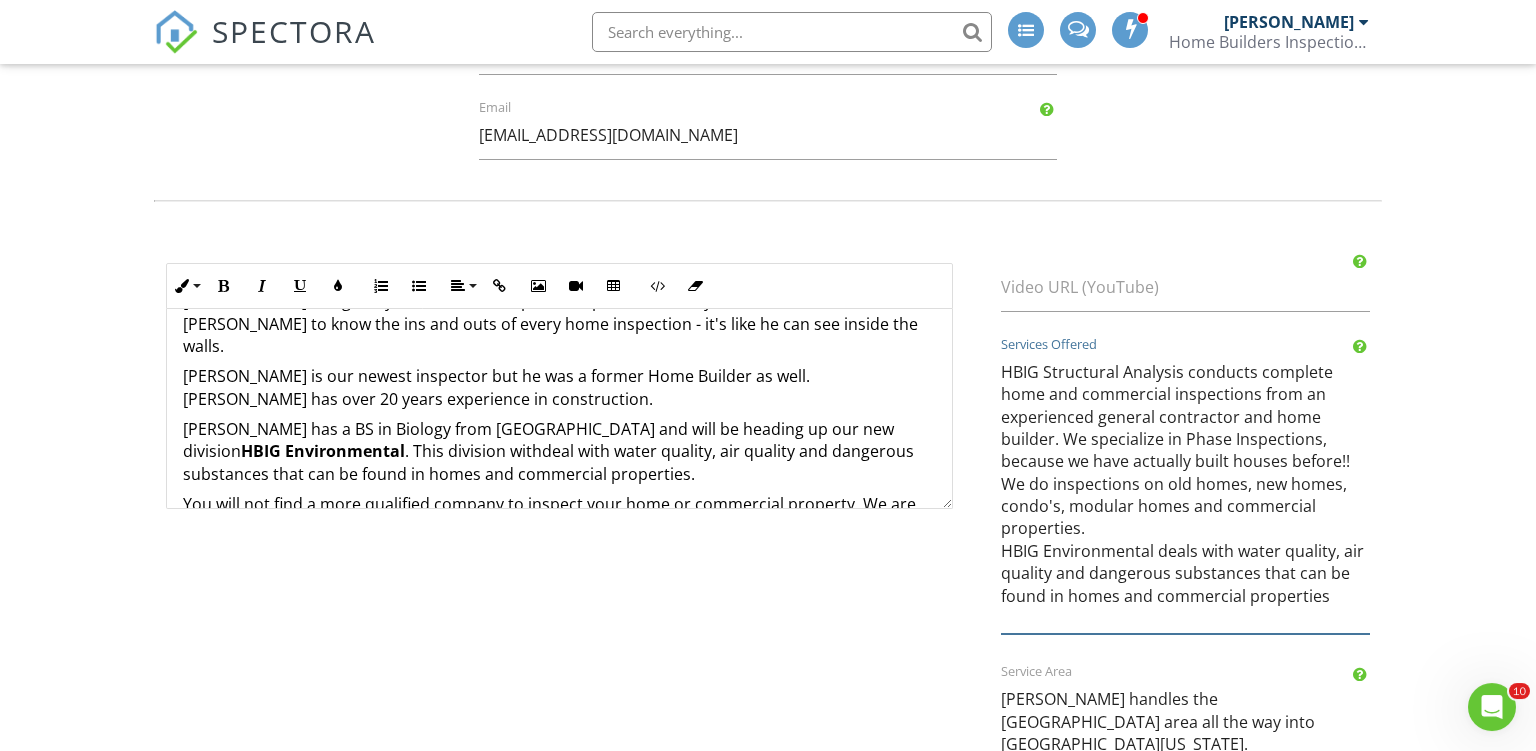 scroll, scrollTop: 844, scrollLeft: 0, axis: vertical 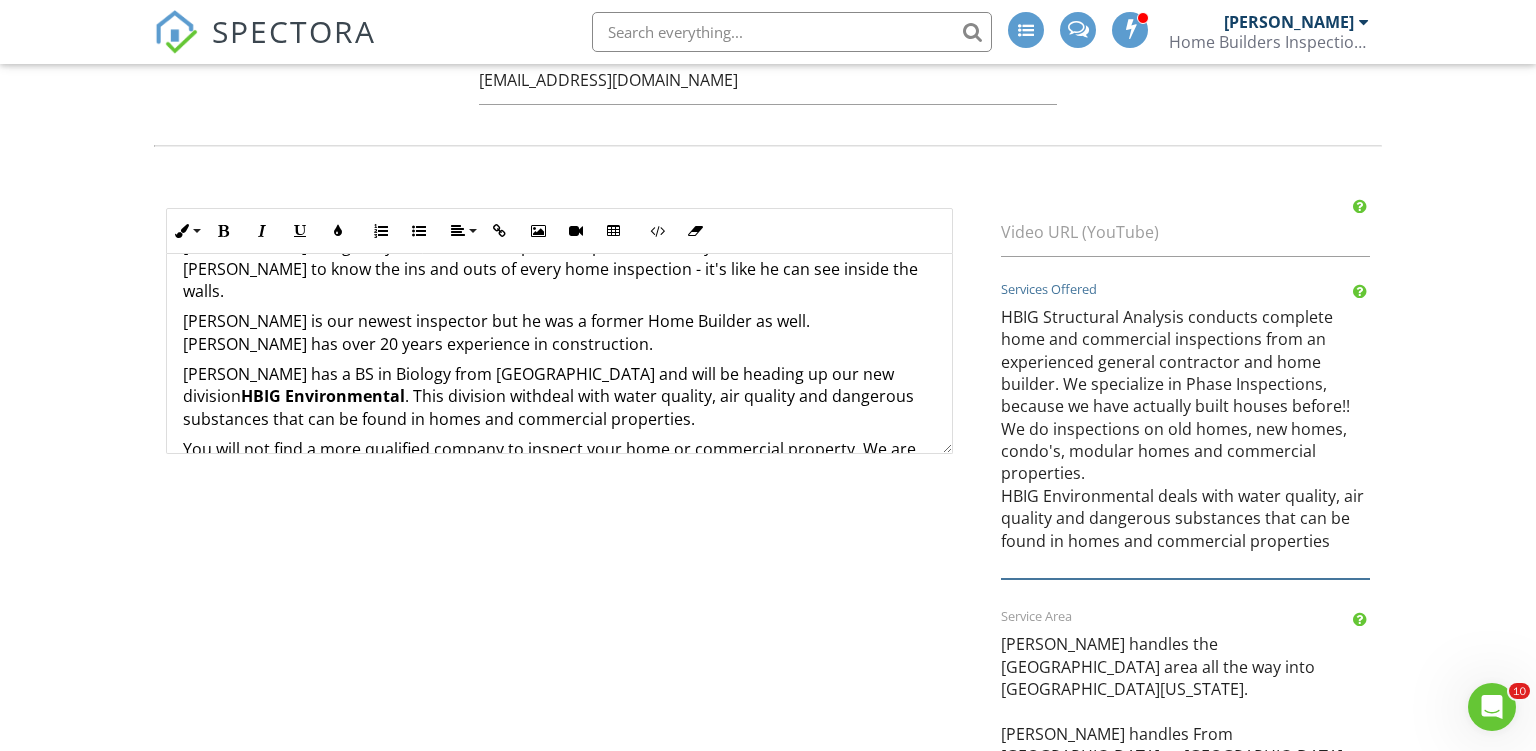 drag, startPoint x: 1195, startPoint y: 495, endPoint x: 1177, endPoint y: 494, distance: 18.027756 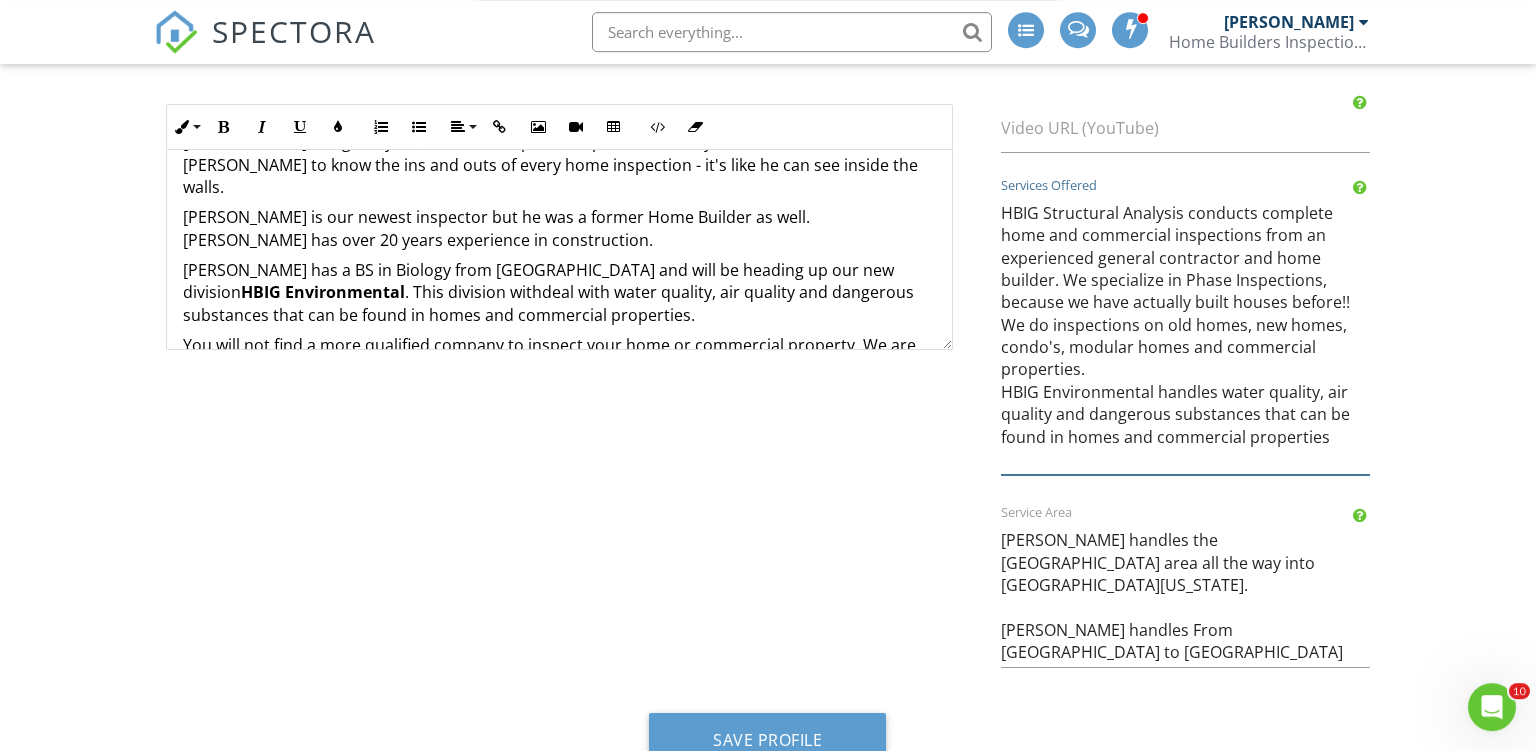 scroll, scrollTop: 950, scrollLeft: 0, axis: vertical 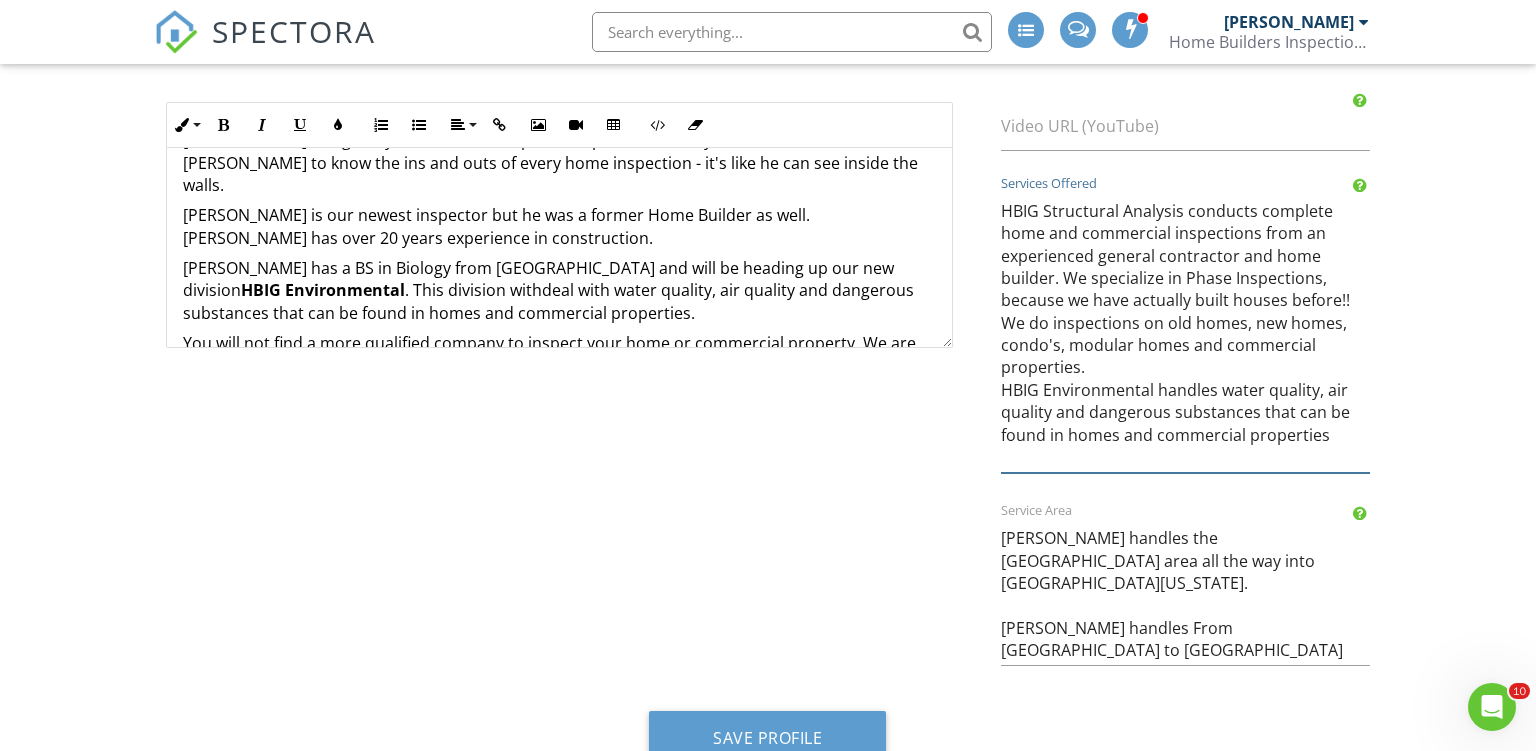 type on "HBIG Structural Analysis conducts complete home and commercial inspections from an experienced general contractor and home builder. We specialize in Phase Inspections, because we have actually built houses before!!   We do inspections on old homes, new homes, condo's, modular homes and commercial properties.
HBIG Environmental handles water quality, air quality and dangerous substances that can be found in homes and commercial properties" 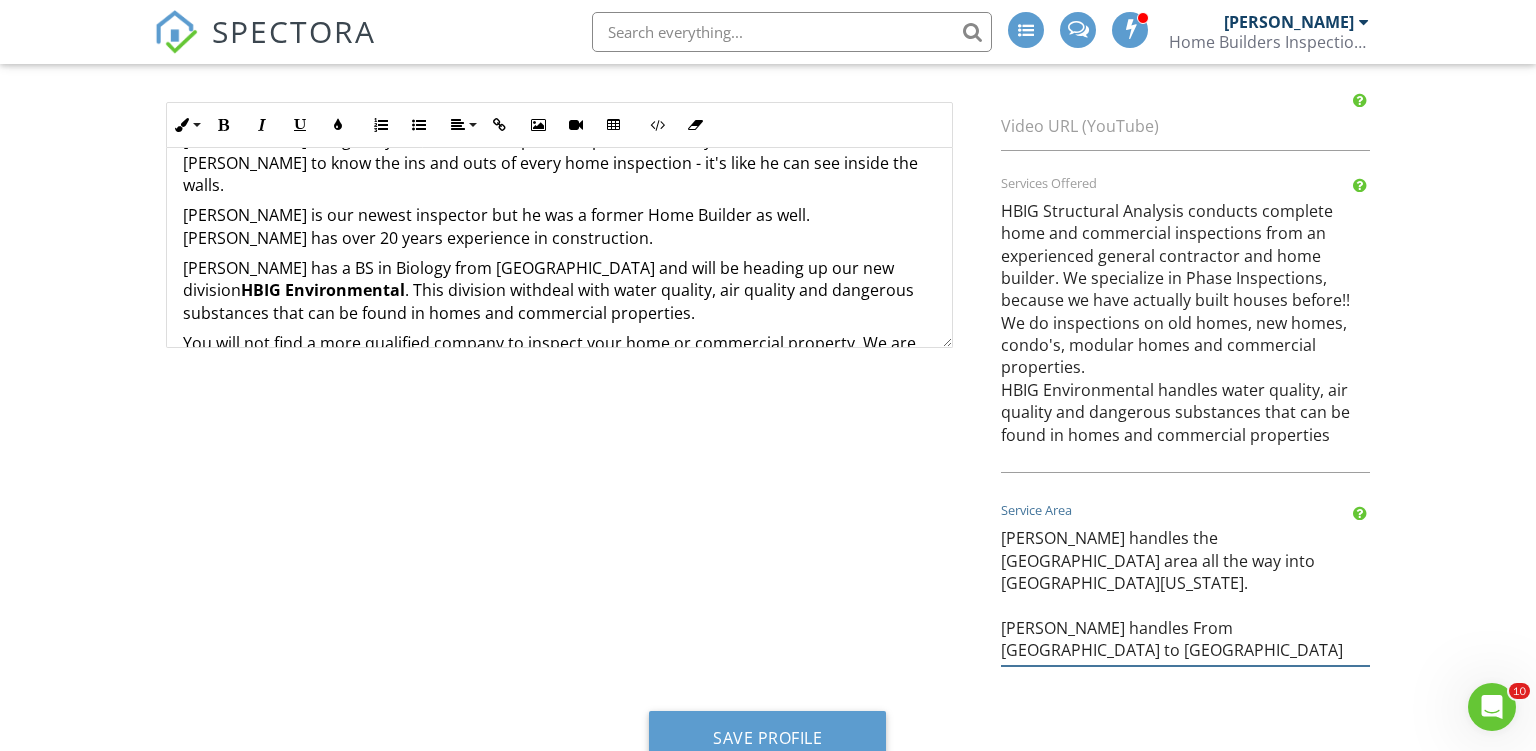 click on "Ron Noble handles the metro San Antonio area all the way into South Texas.
Roy Nichols handles From New Braunfels to South Austin" at bounding box center [1186, 590] 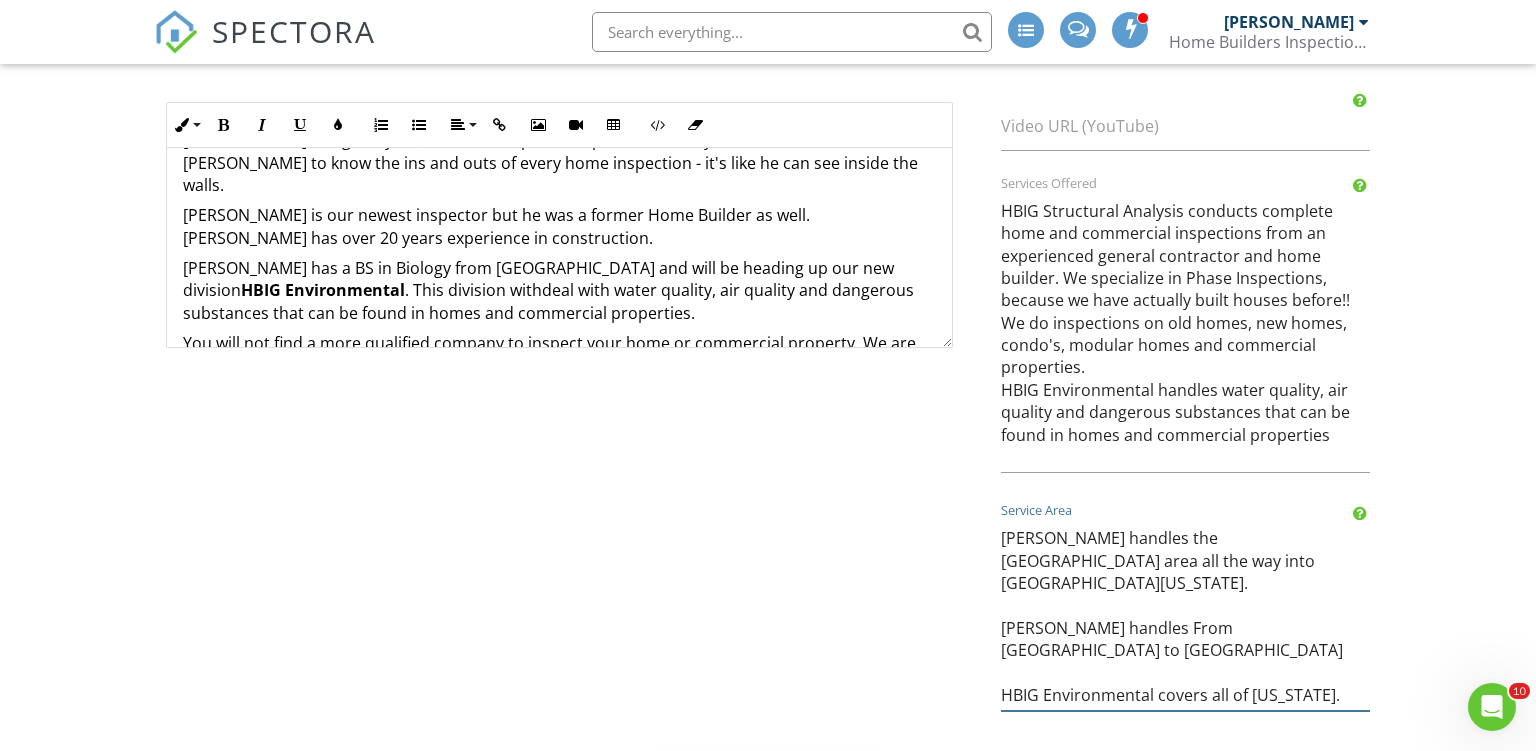 click on "Ron Noble handles the metro San Antonio area all the way into South Texas.
Roy Nichols handles From New Braunfels to South Austin" at bounding box center (1186, 613) 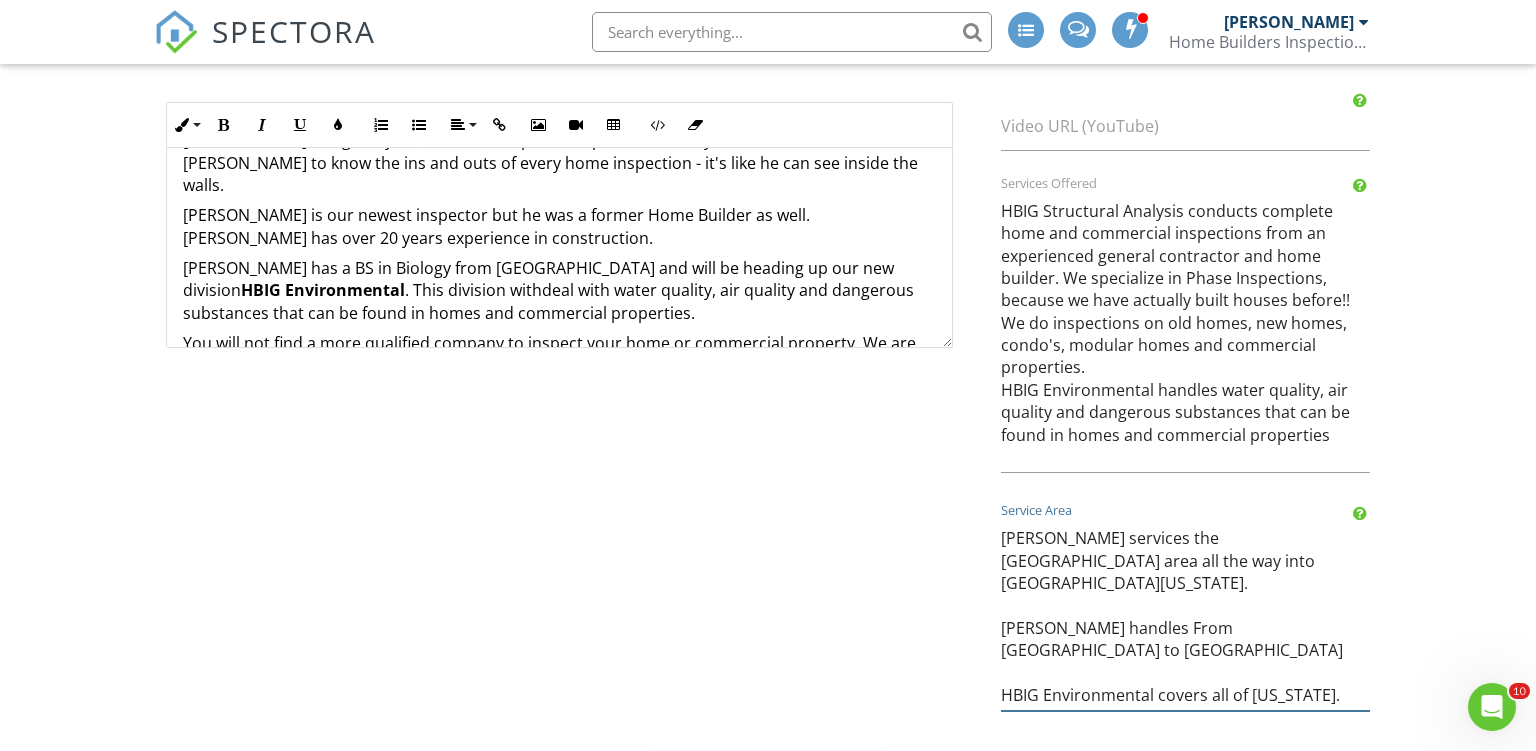 click on "Ron Noble handles the metro San Antonio area all the way into South Texas.
Roy Nichols handles From New Braunfels to South Austin" at bounding box center [1186, 613] 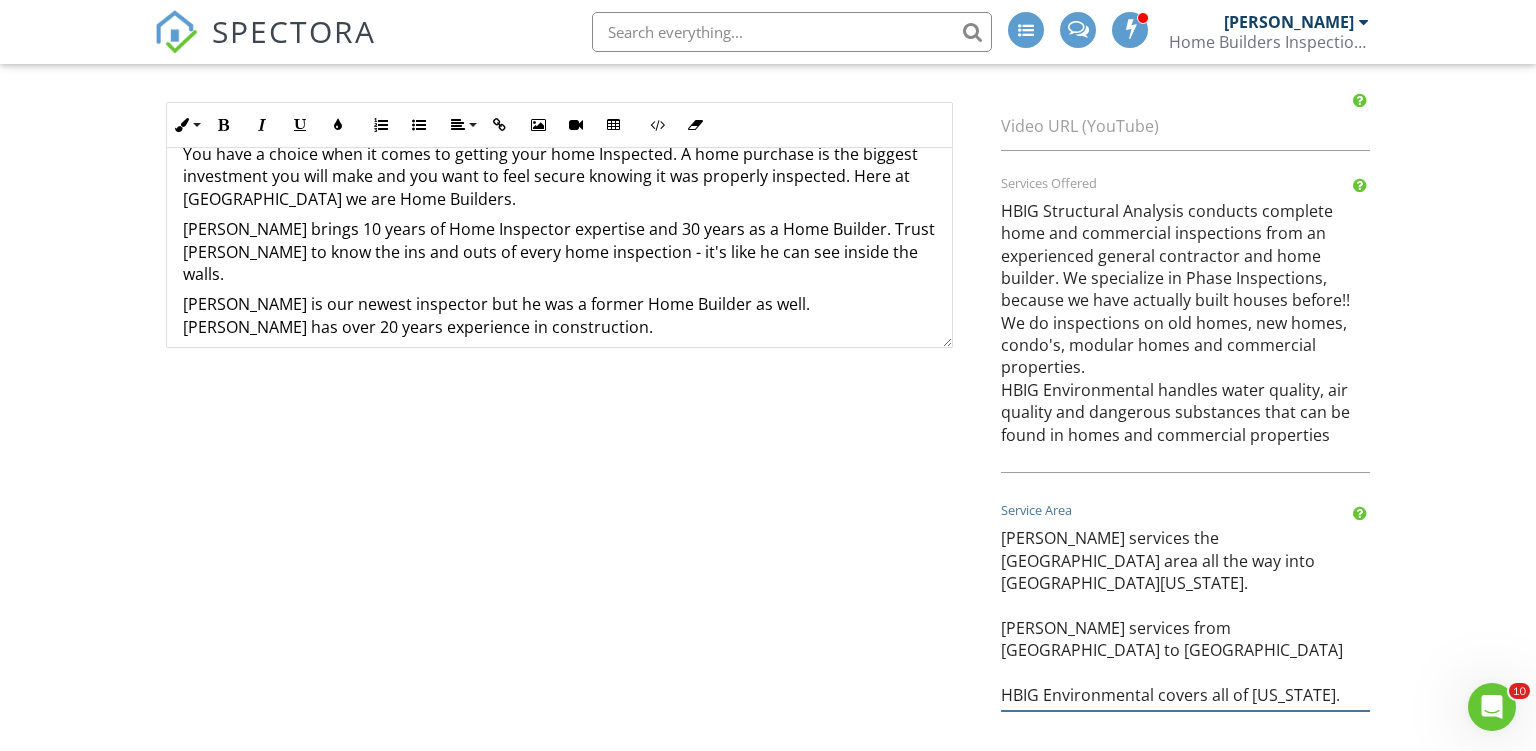 scroll, scrollTop: 0, scrollLeft: 0, axis: both 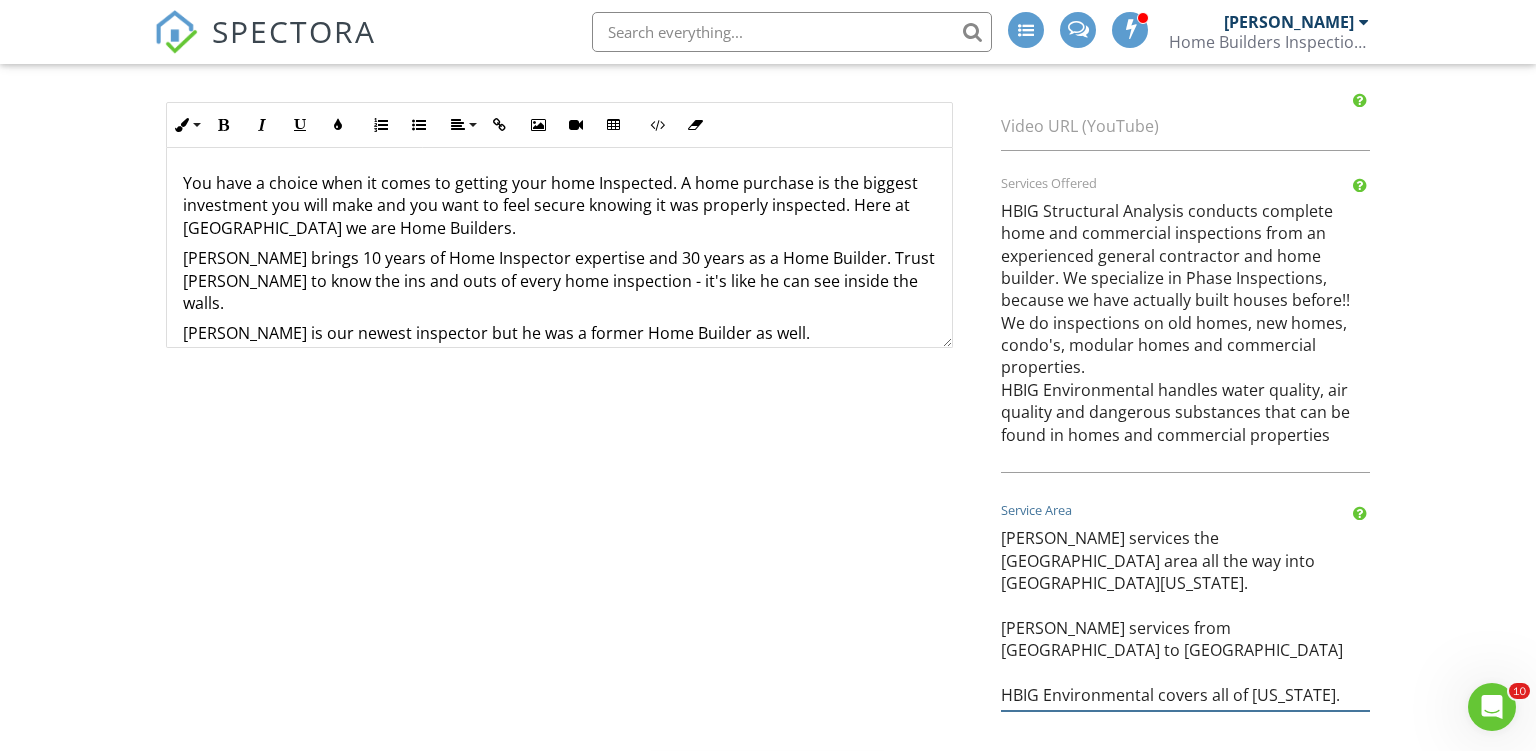 type on "Ron Noble services the metro San Antonio area all the way into South Texas.
Roy Nichols services from New Braunfels to South Austin
HBIG Environmental covers all of Texas." 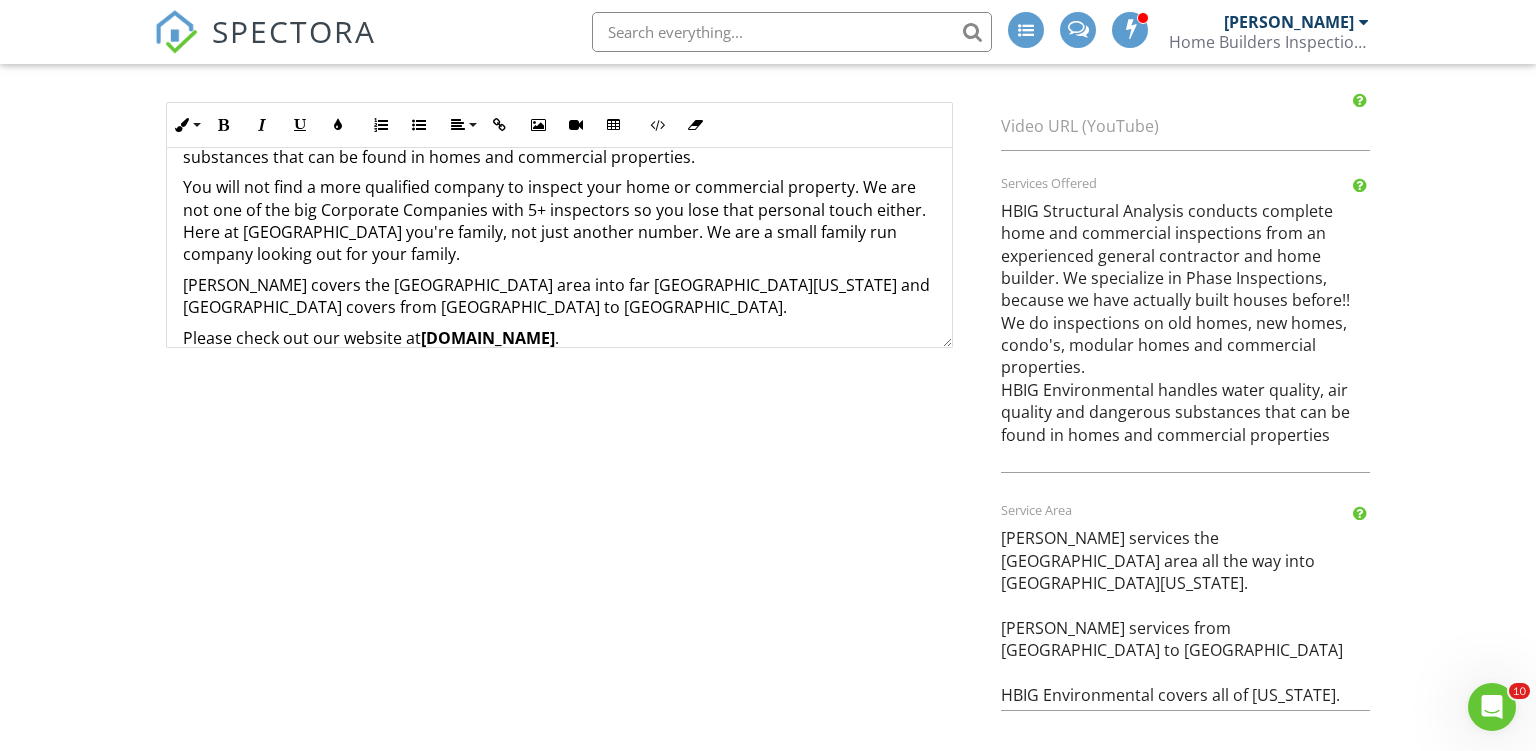 scroll, scrollTop: 278, scrollLeft: 0, axis: vertical 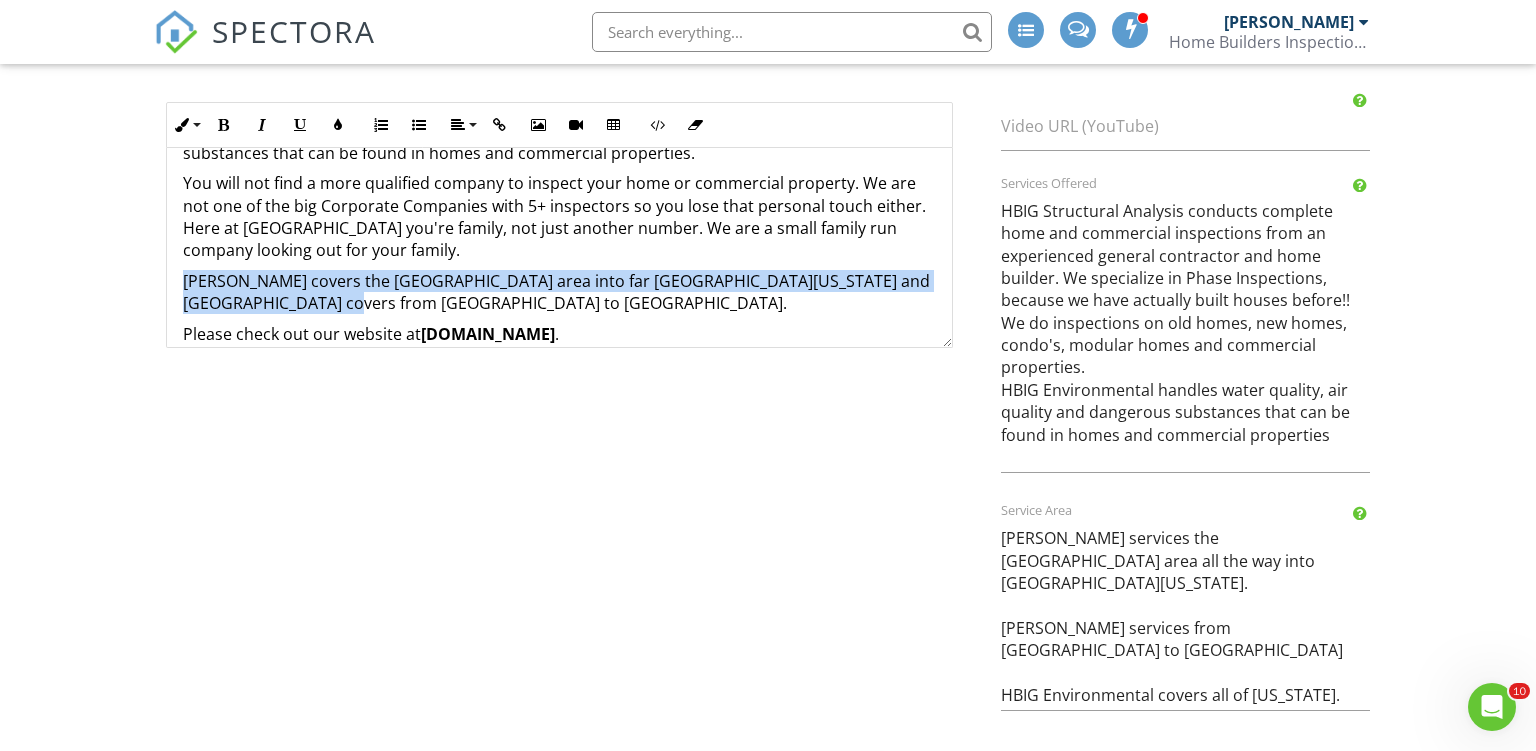 drag, startPoint x: 286, startPoint y: 274, endPoint x: 182, endPoint y: 253, distance: 106.09901 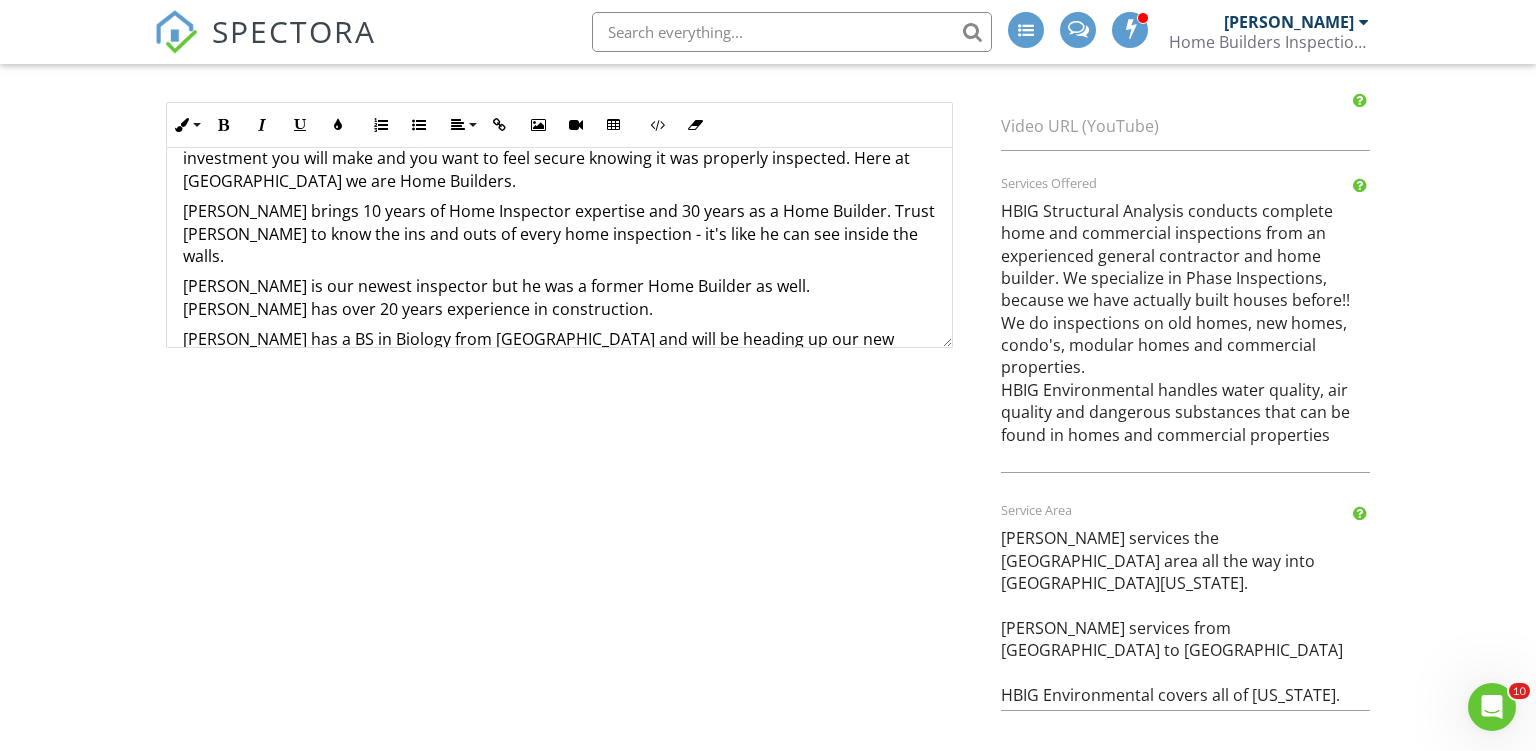 scroll, scrollTop: 0, scrollLeft: 0, axis: both 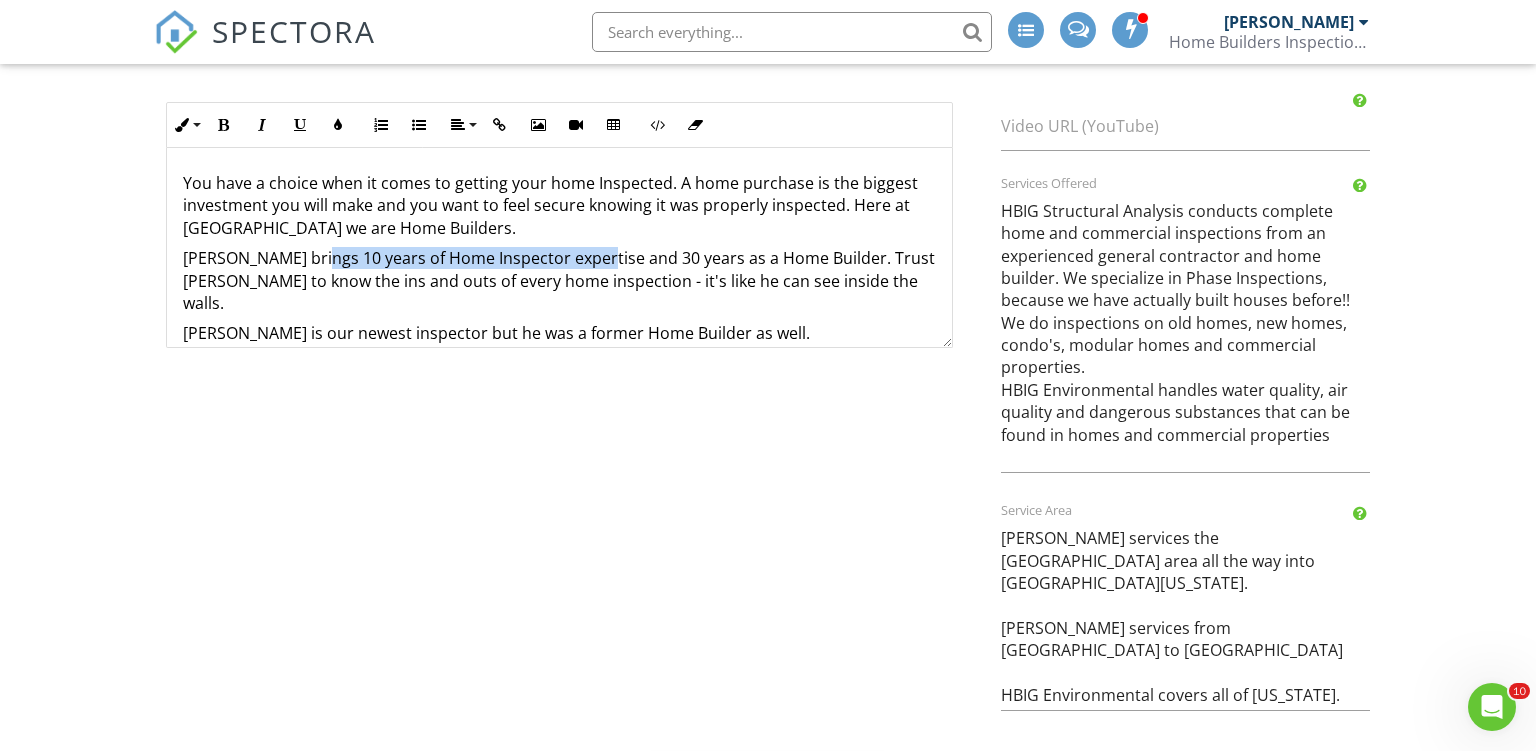 drag, startPoint x: 318, startPoint y: 255, endPoint x: 590, endPoint y: 249, distance: 272.06616 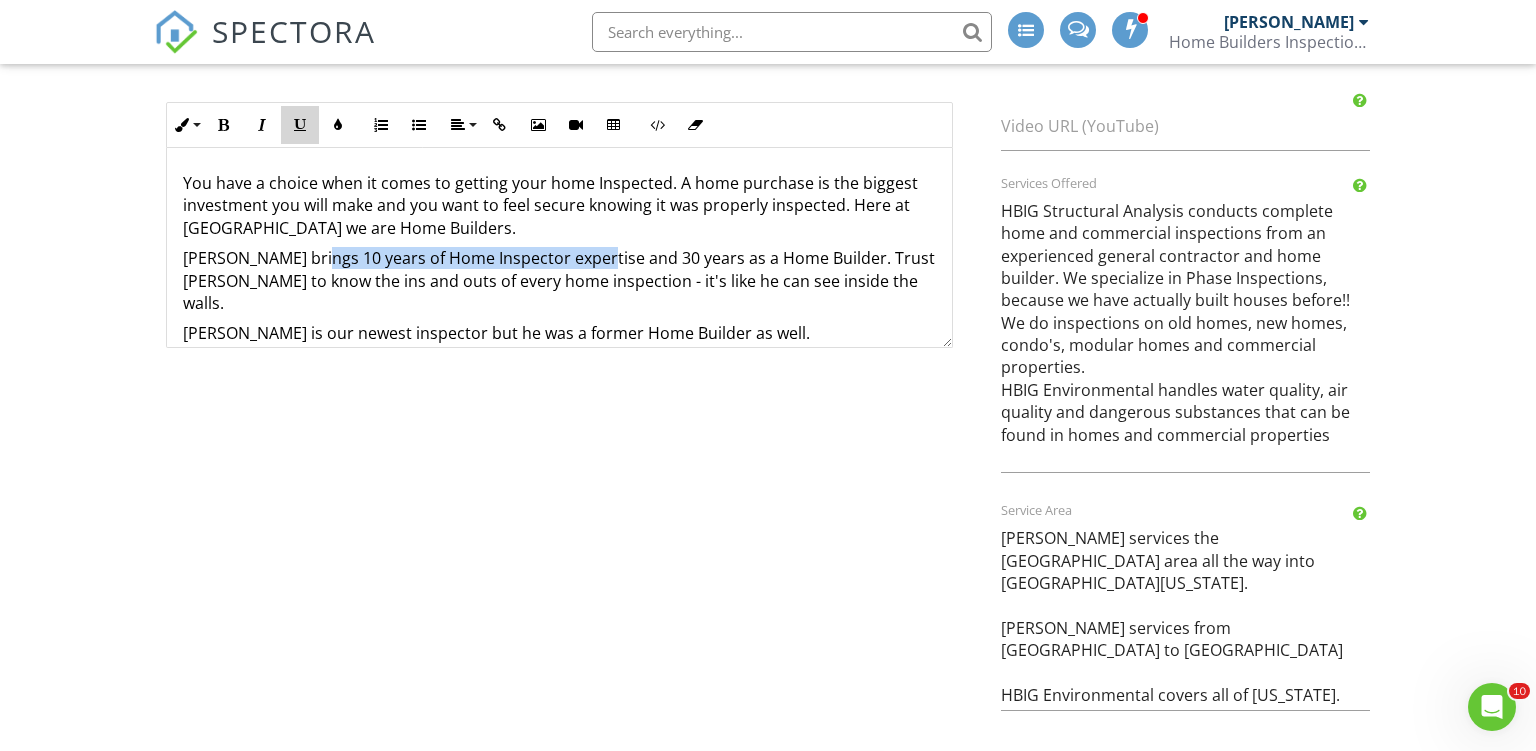 click at bounding box center [300, 125] 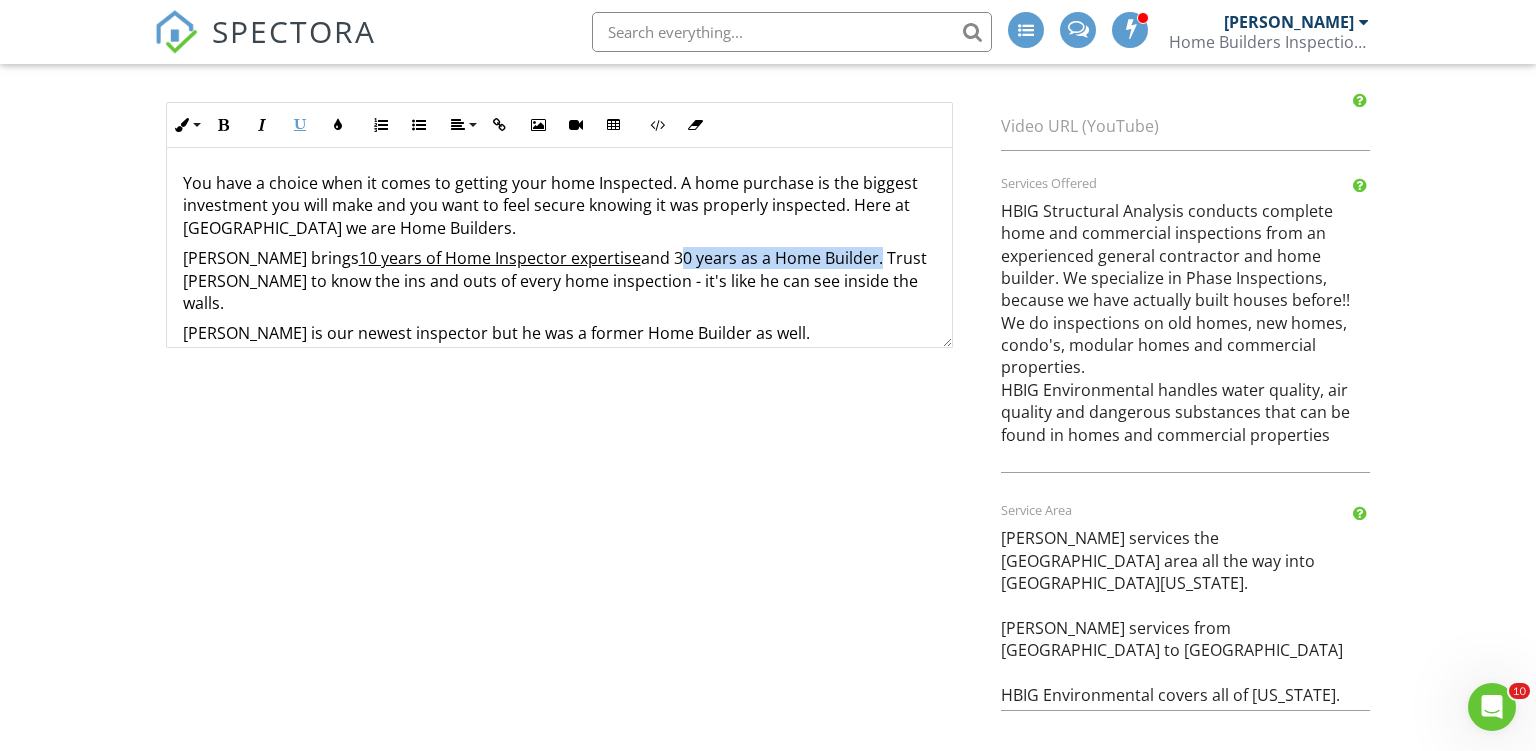 drag, startPoint x: 633, startPoint y: 250, endPoint x: 831, endPoint y: 255, distance: 198.06313 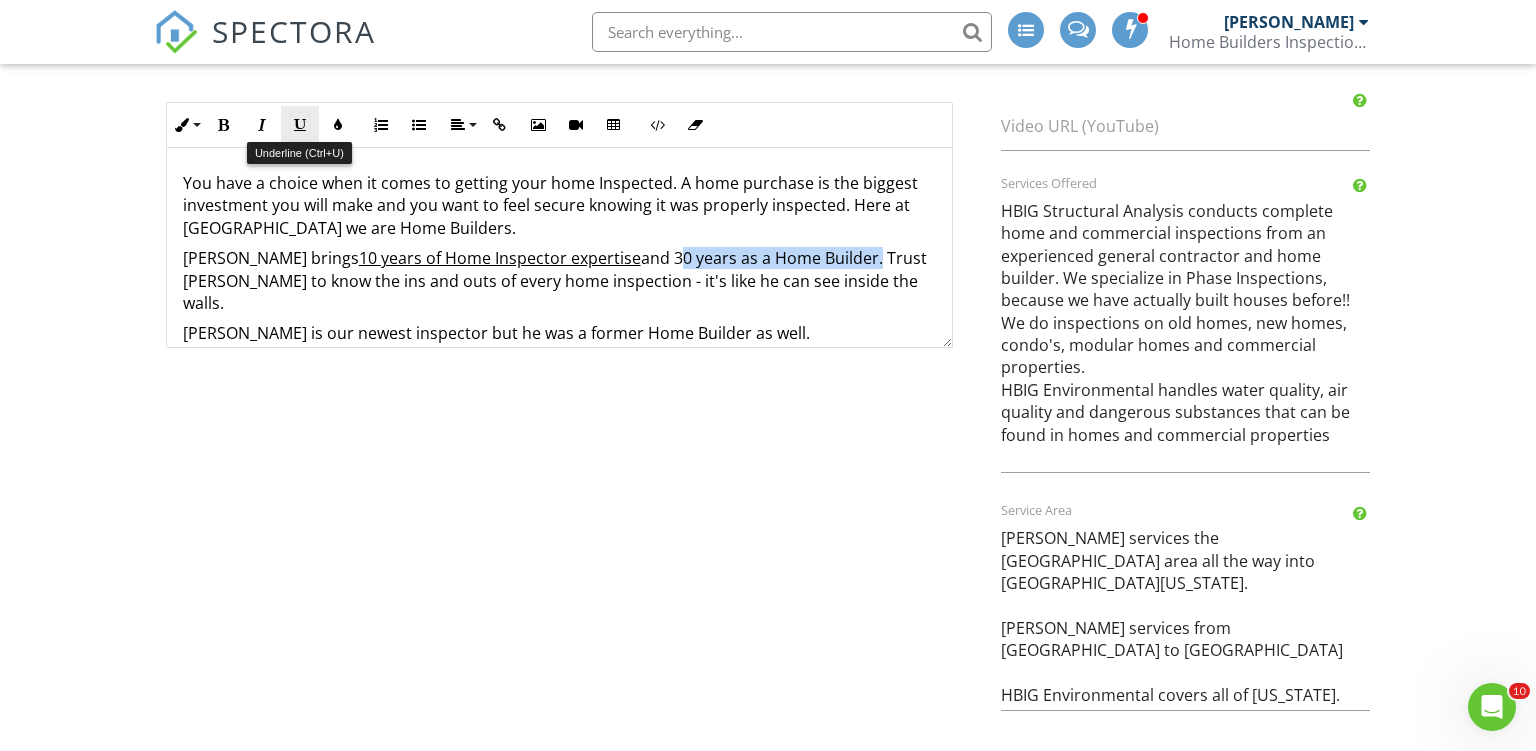 click at bounding box center (300, 125) 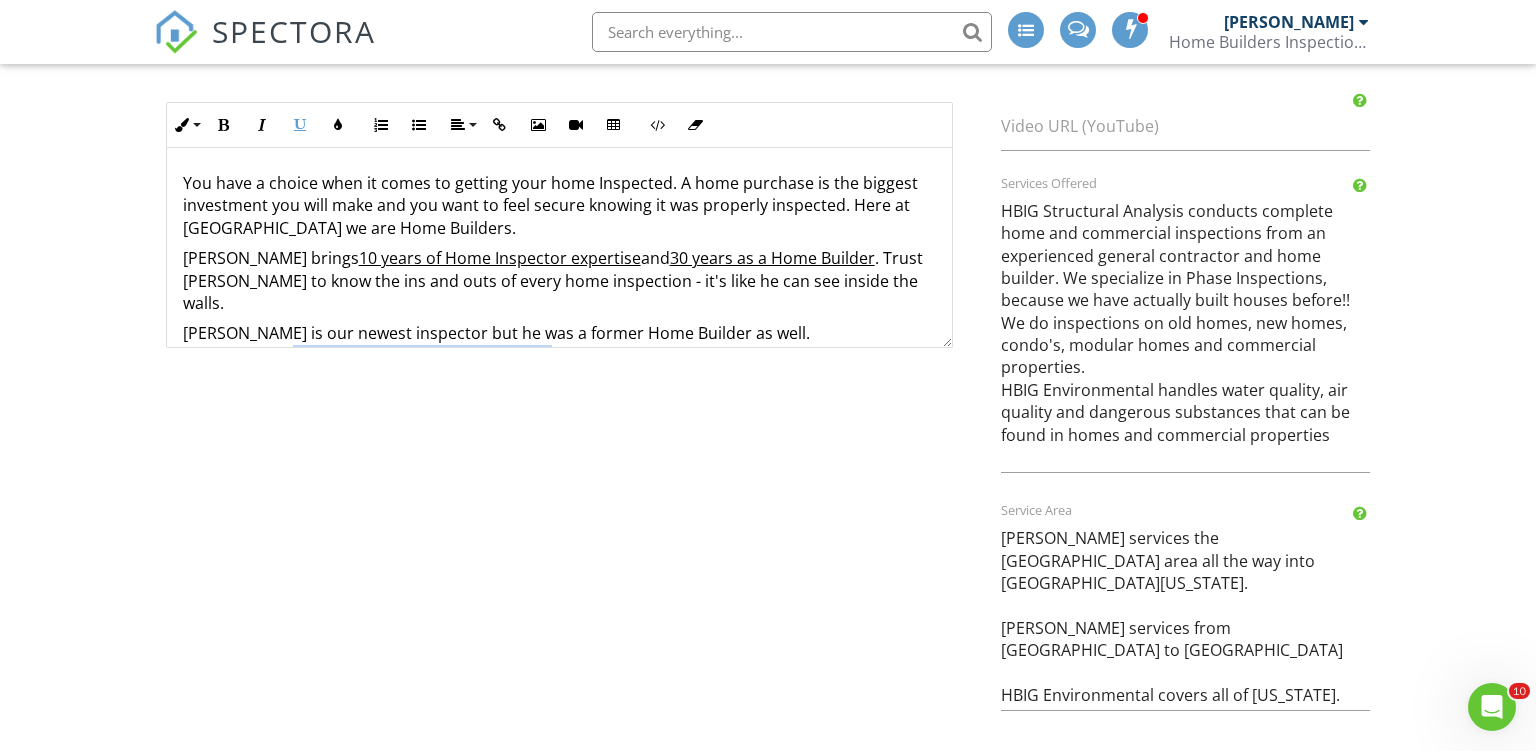 drag, startPoint x: 870, startPoint y: 309, endPoint x: 378, endPoint y: 332, distance: 492.53732 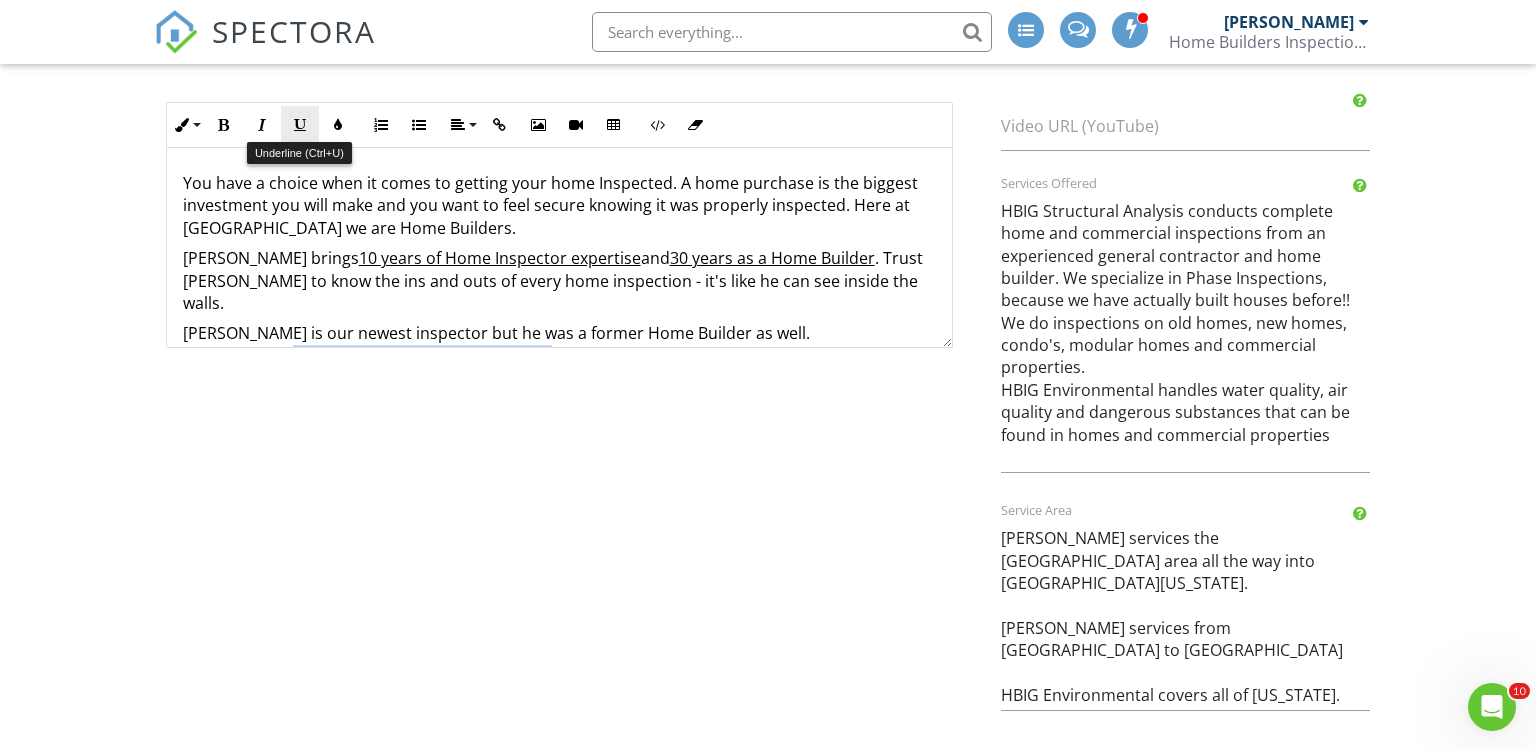 click at bounding box center [300, 125] 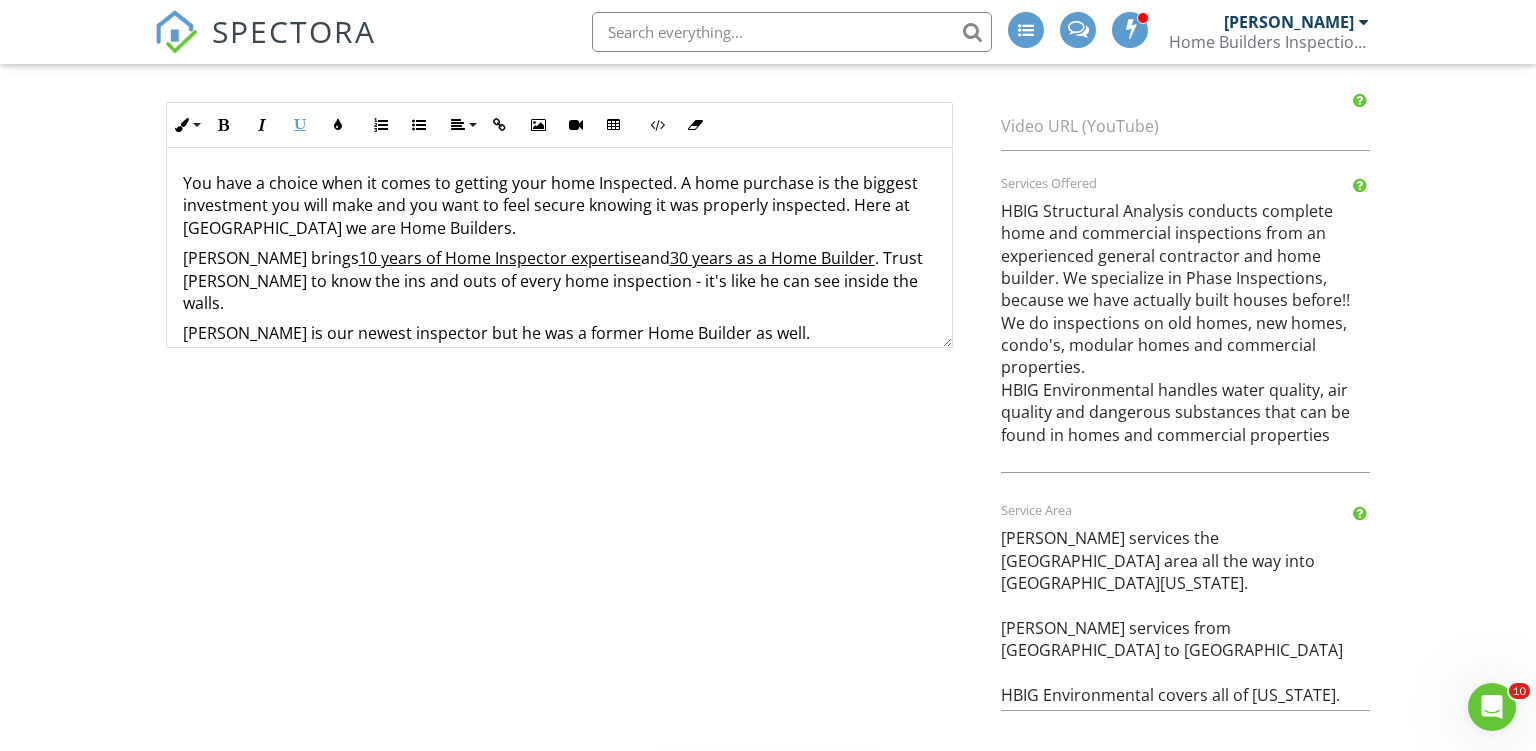 click on "Roy Nichols is our newest inspector but he was a former Home Builder as well. Roy has over  20 years experience in construction ." at bounding box center [559, 344] 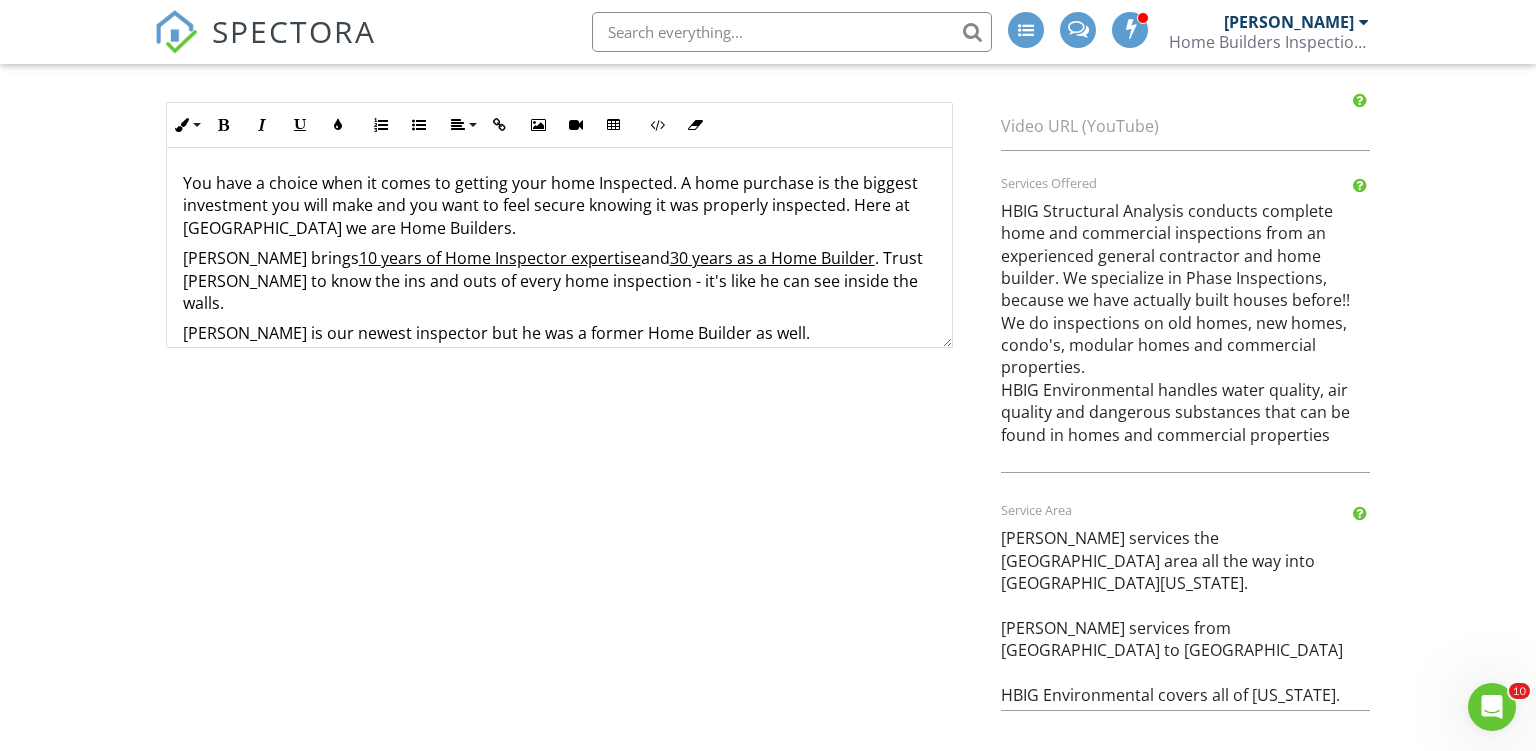 click on "You have a choice when it comes to getting your home Inspected. A home purchase is the biggest investment you will make and you want to feel secure knowing it was properly inspected. Here at HBIGSA we are Home Builders." at bounding box center (559, 205) 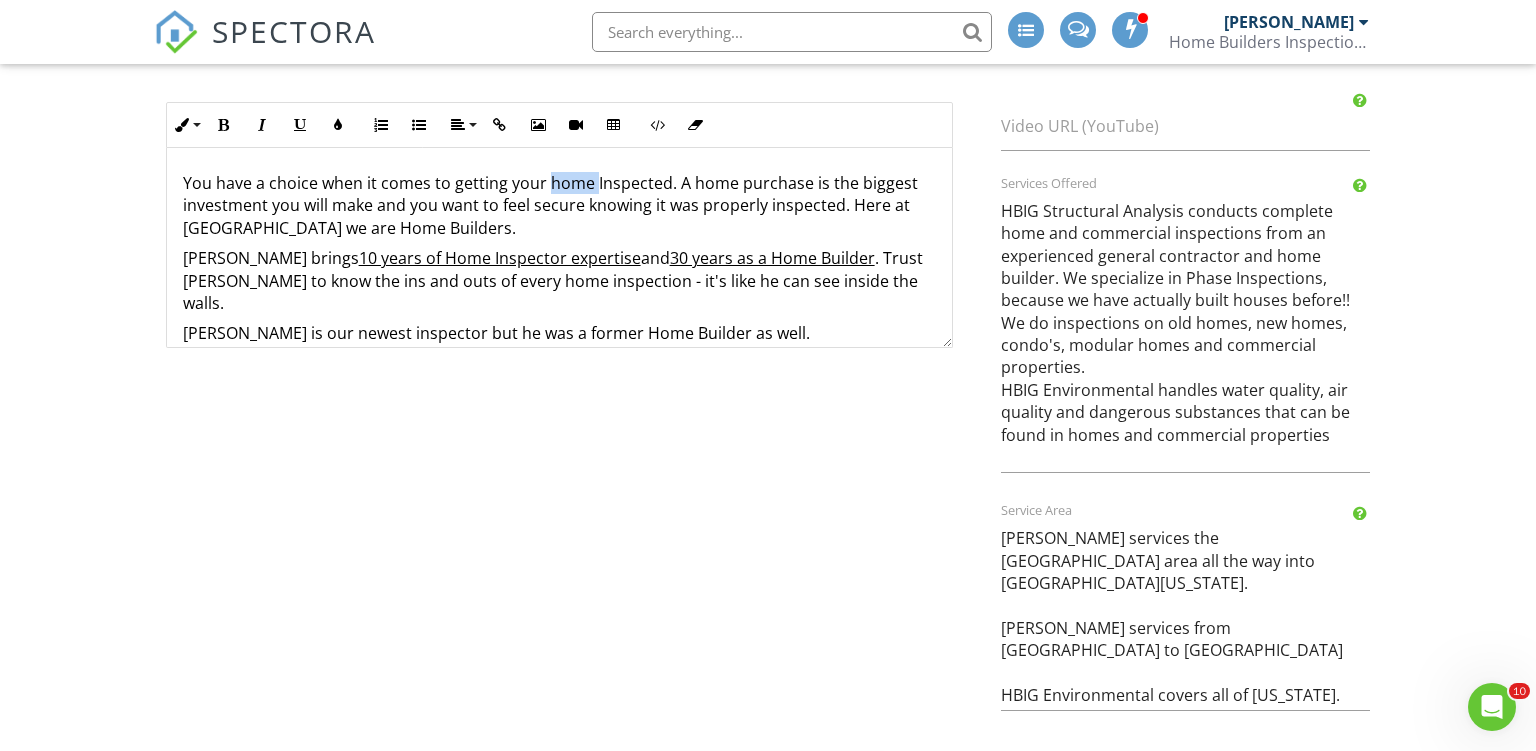 click on "You have a choice when it comes to getting your home Inspected. A home purchase is the biggest investment you will make and you want to feel secure knowing it was properly inspected. Here at HBIGSA we are Home Builders." at bounding box center (559, 205) 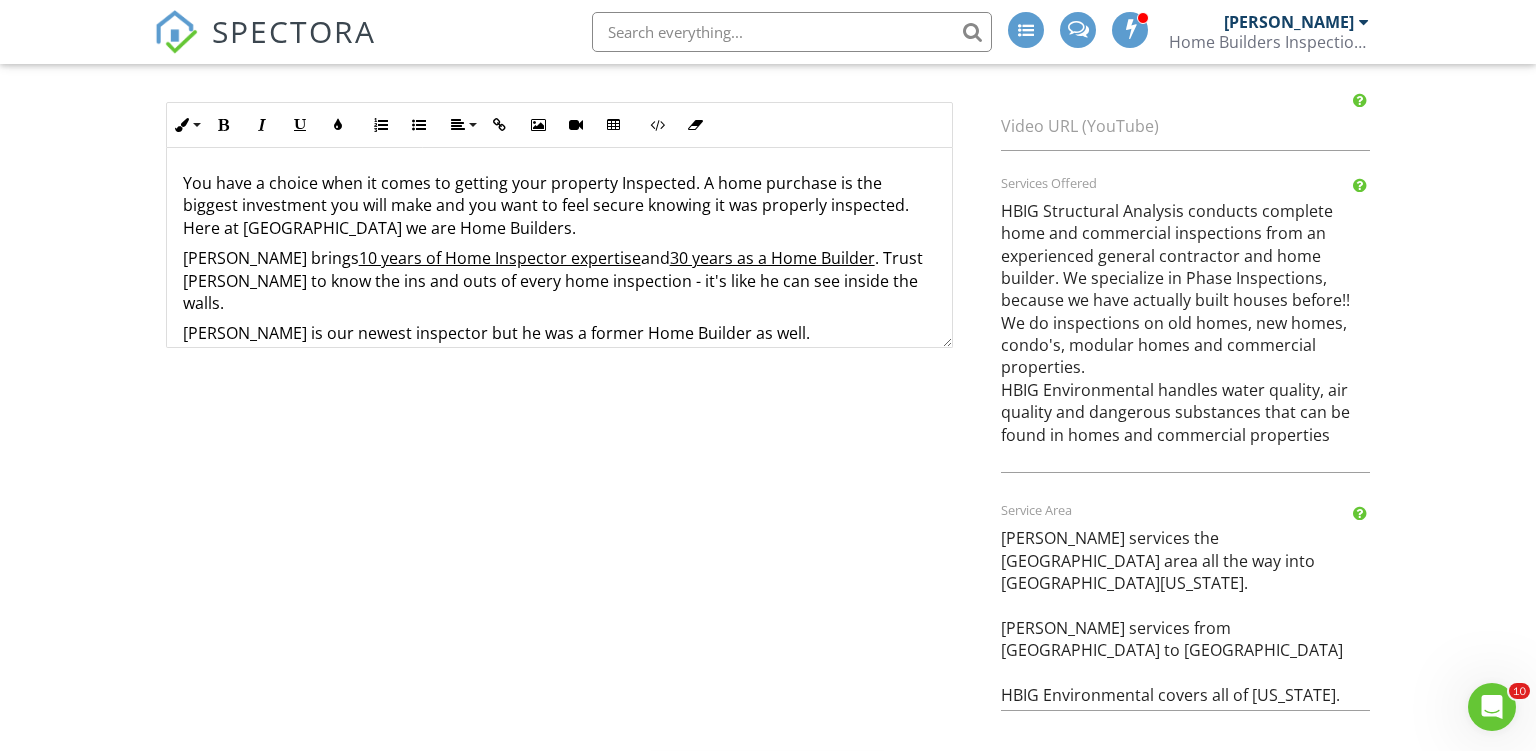 click on "You have a choice when it comes to getting your property Inspected. A home purchase is the biggest investment you will make and you want to feel secure knowing it was properly inspected. Here at HBIGSA we are Home Builders." at bounding box center (559, 205) 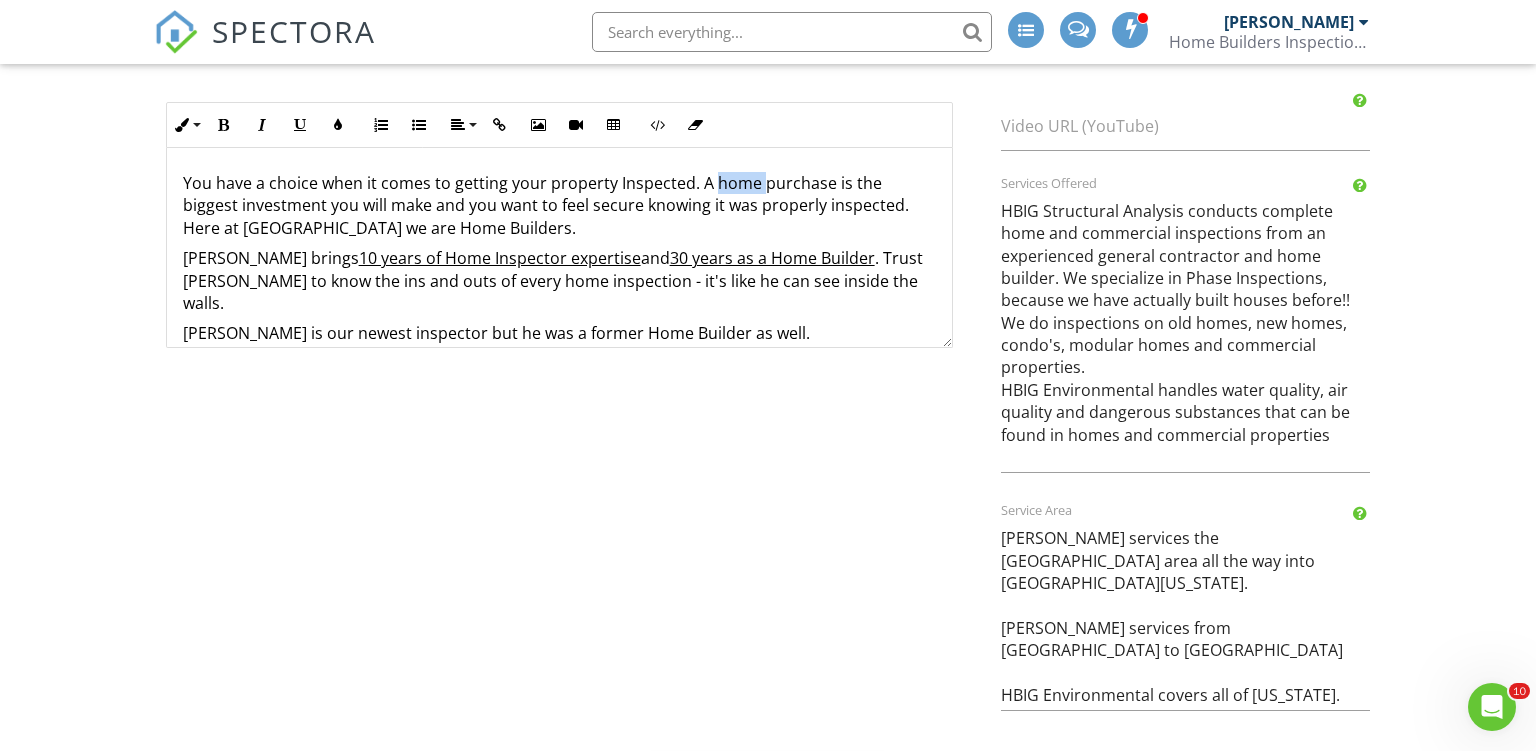 click on "You have a choice when it comes to getting your property Inspected. A home purchase is the biggest investment you will make and you want to feel secure knowing it was properly inspected. Here at HBIGSA we are Home Builders." at bounding box center (559, 205) 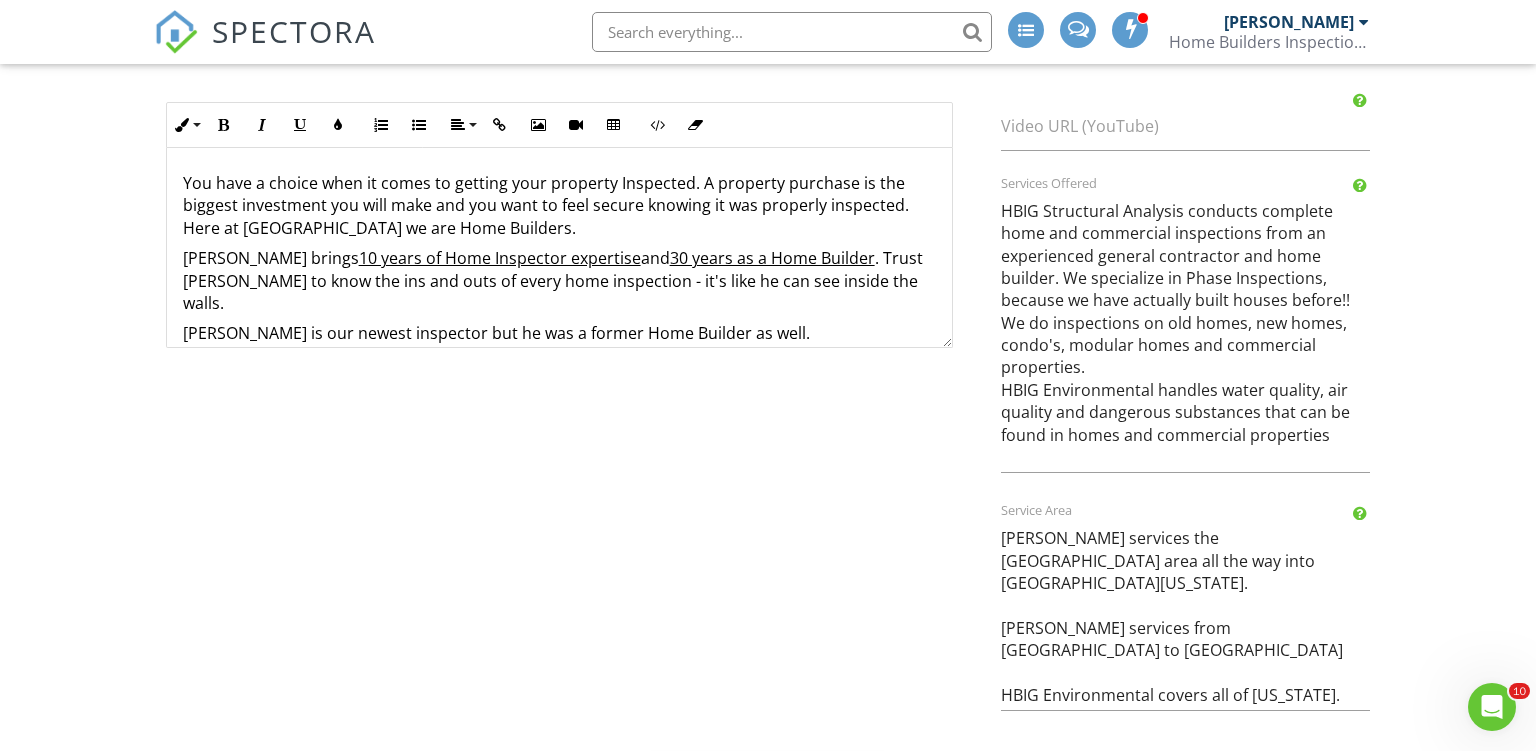 click on "You have a choice when it comes to getting your property Inspected. A property purchase is the biggest investment you will make and you want to feel secure knowing it was properly inspected. Here at HBIGSA we are Home Builders." at bounding box center (559, 205) 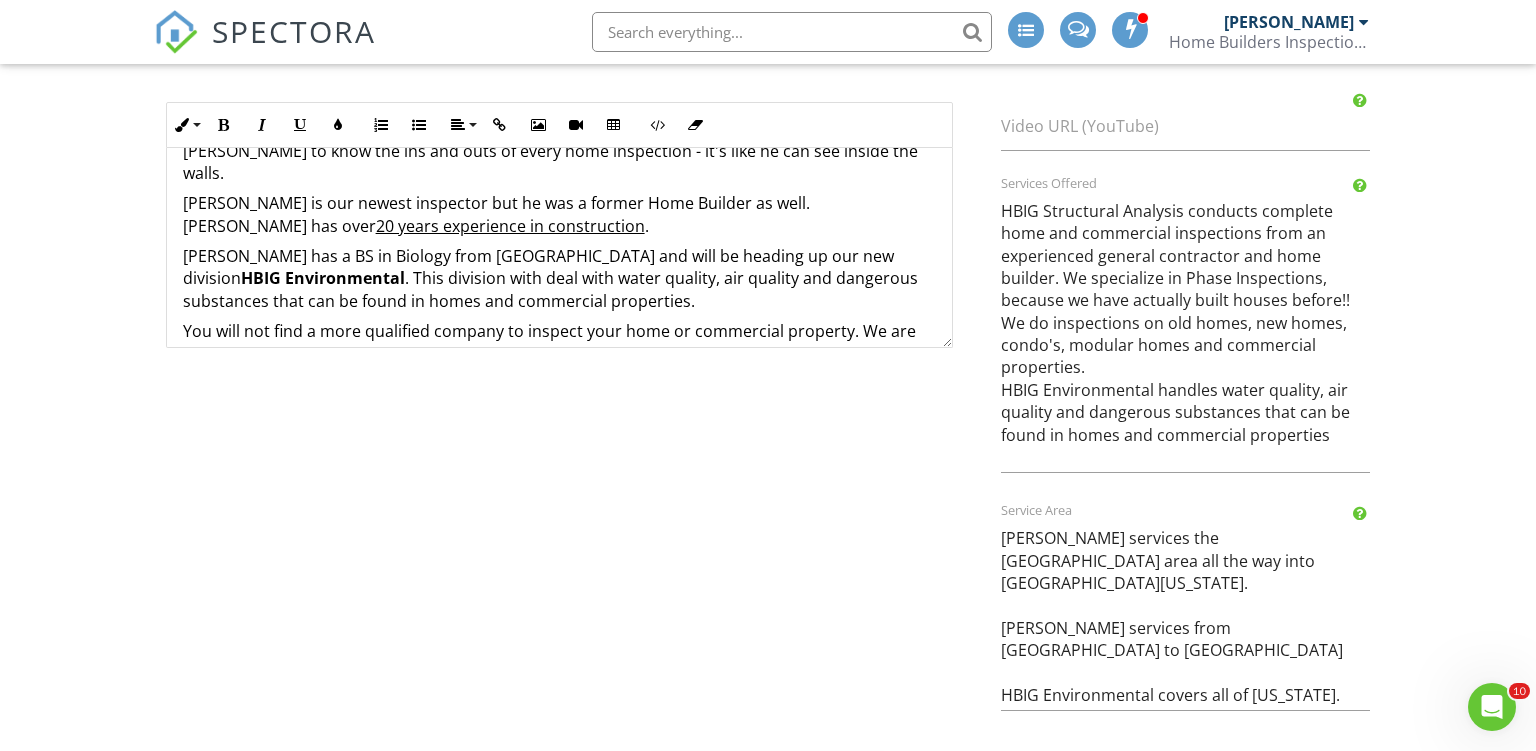 scroll, scrollTop: 0, scrollLeft: 0, axis: both 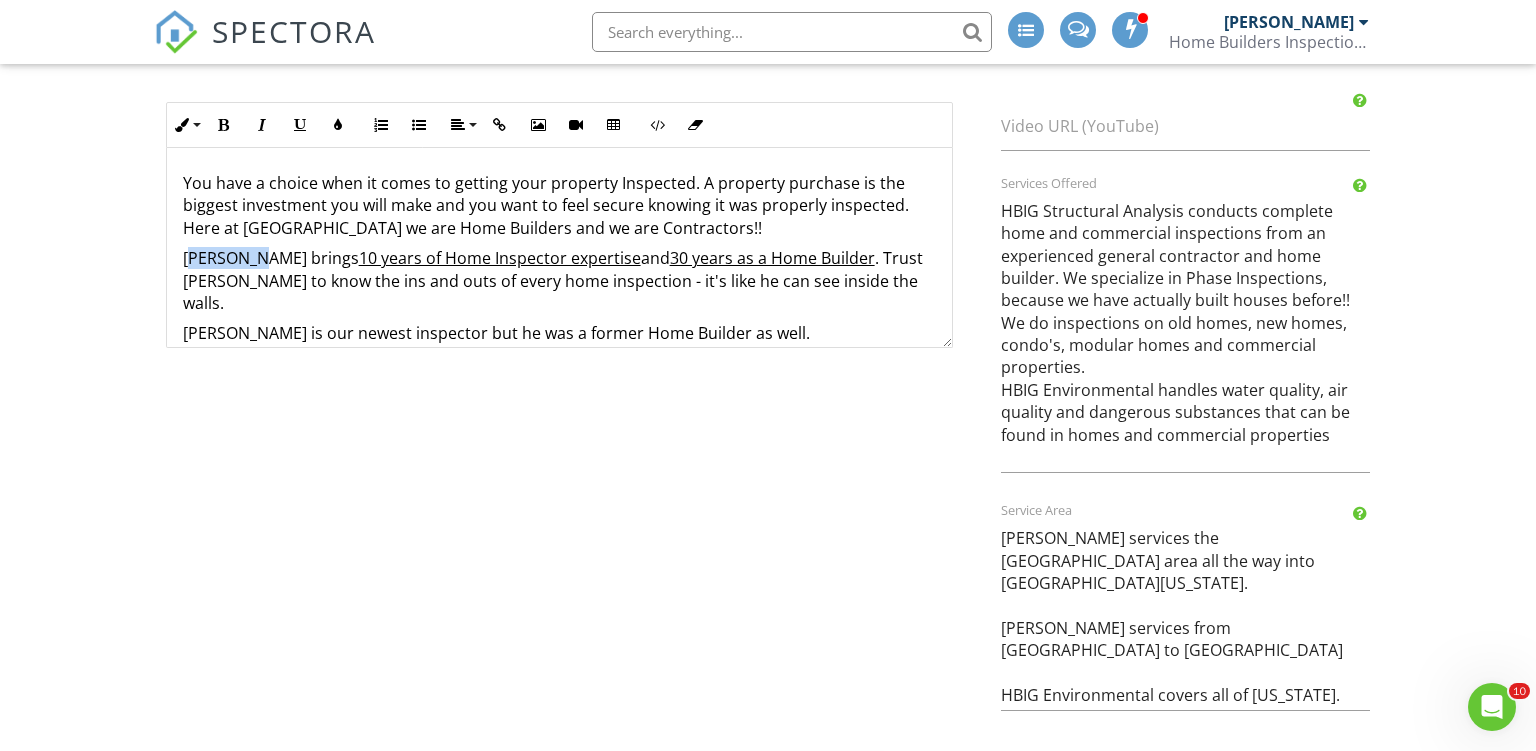 drag, startPoint x: 258, startPoint y: 256, endPoint x: 196, endPoint y: 254, distance: 62.03225 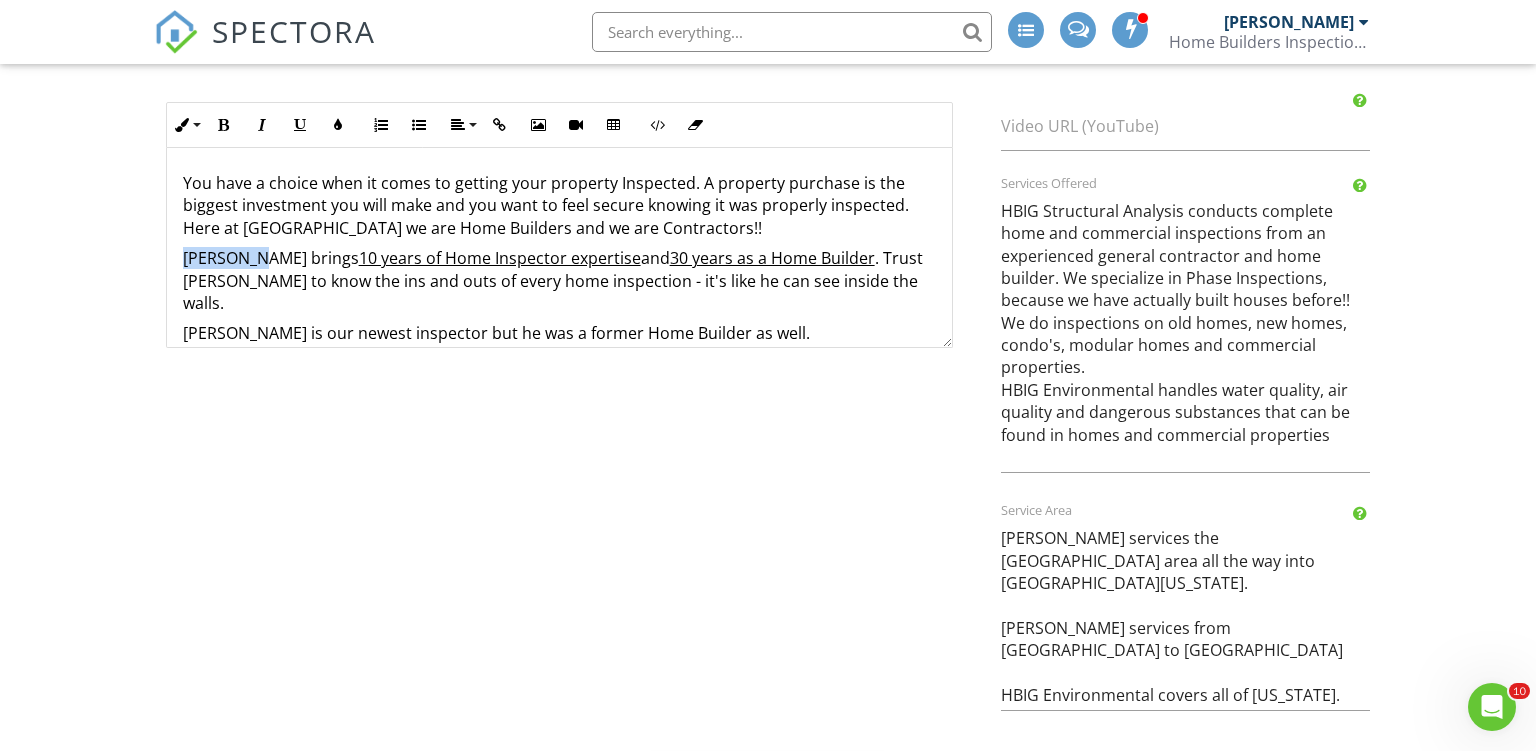 drag, startPoint x: 181, startPoint y: 256, endPoint x: 258, endPoint y: 247, distance: 77.52419 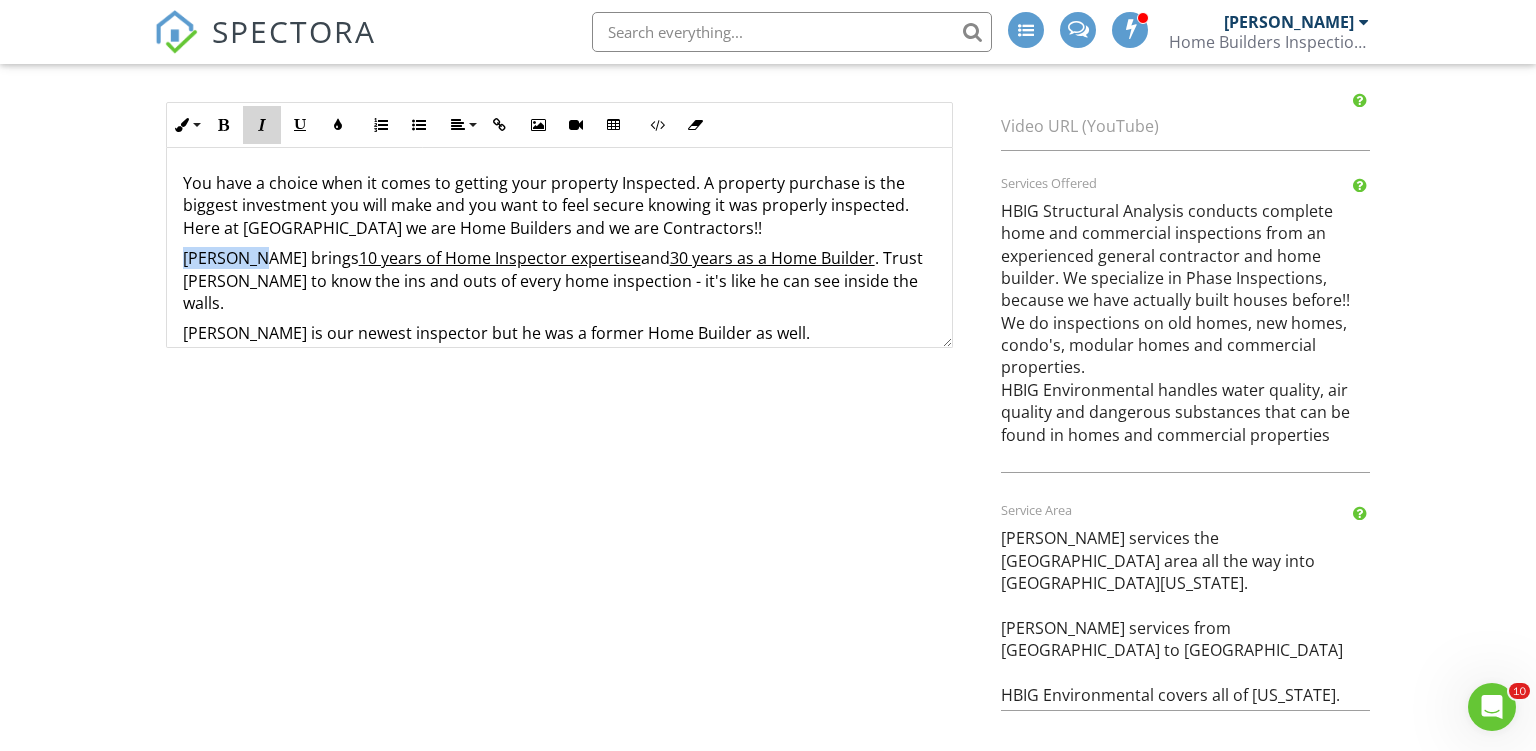 click at bounding box center (262, 125) 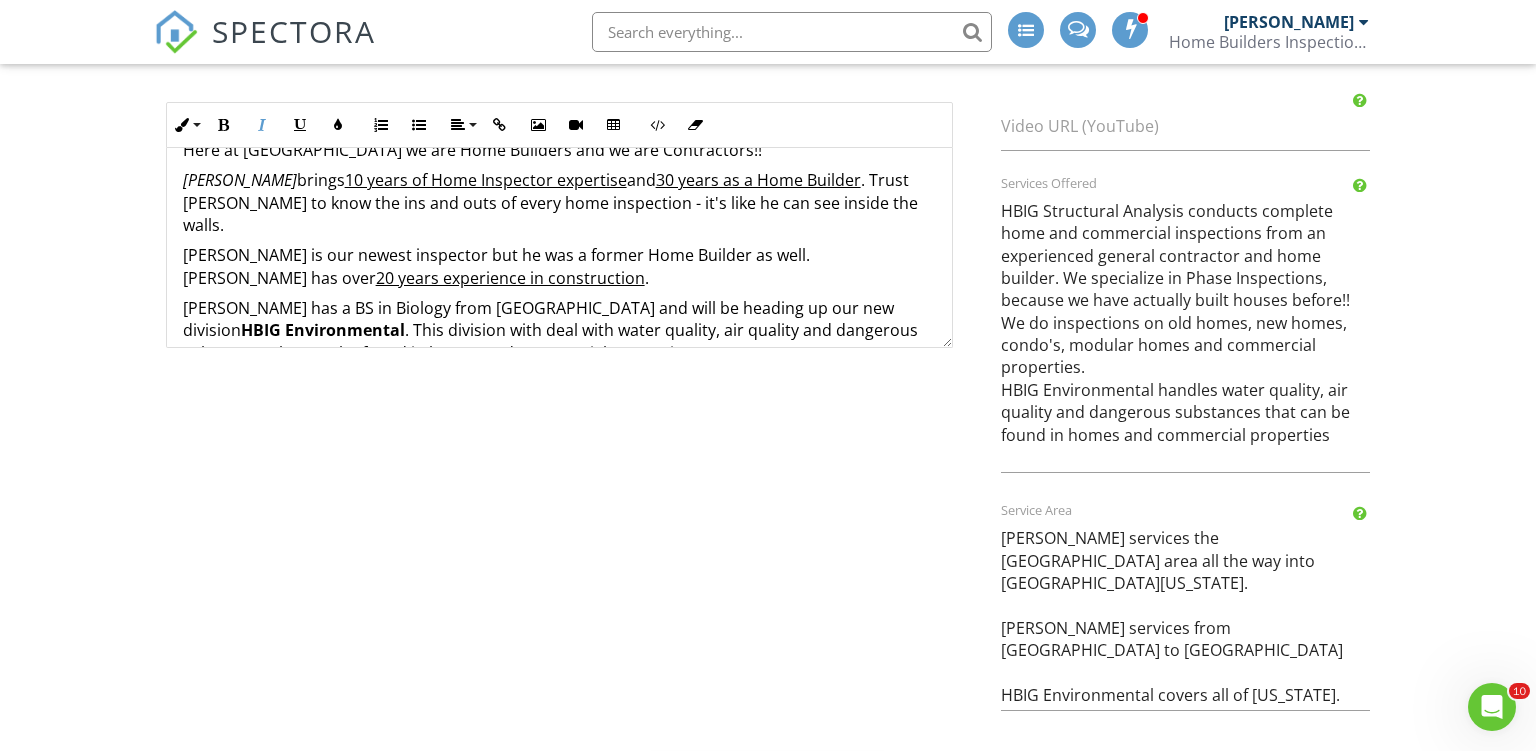 scroll, scrollTop: 130, scrollLeft: 0, axis: vertical 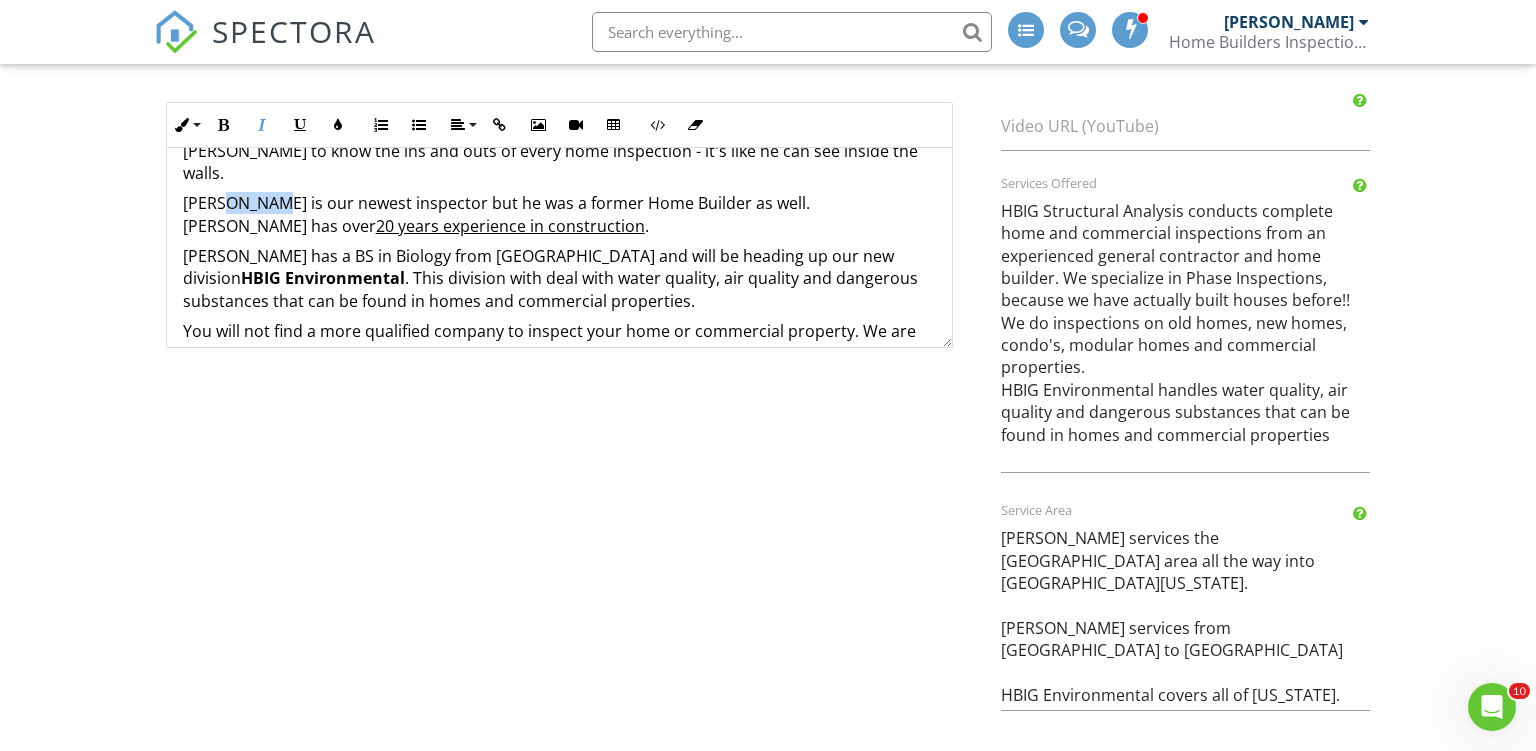 drag, startPoint x: 266, startPoint y: 180, endPoint x: 226, endPoint y: 177, distance: 40.112343 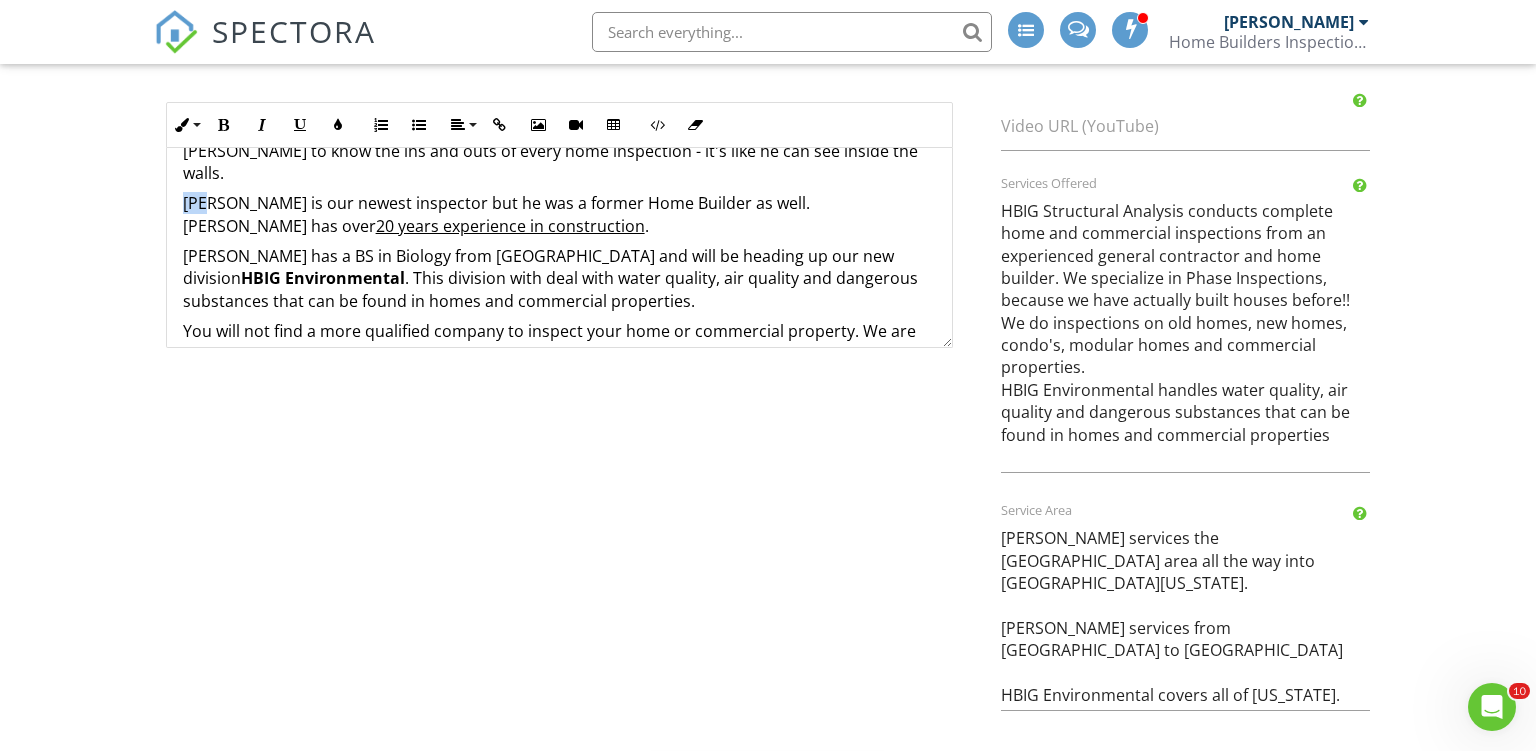 drag, startPoint x: 186, startPoint y: 178, endPoint x: 212, endPoint y: 175, distance: 26.172504 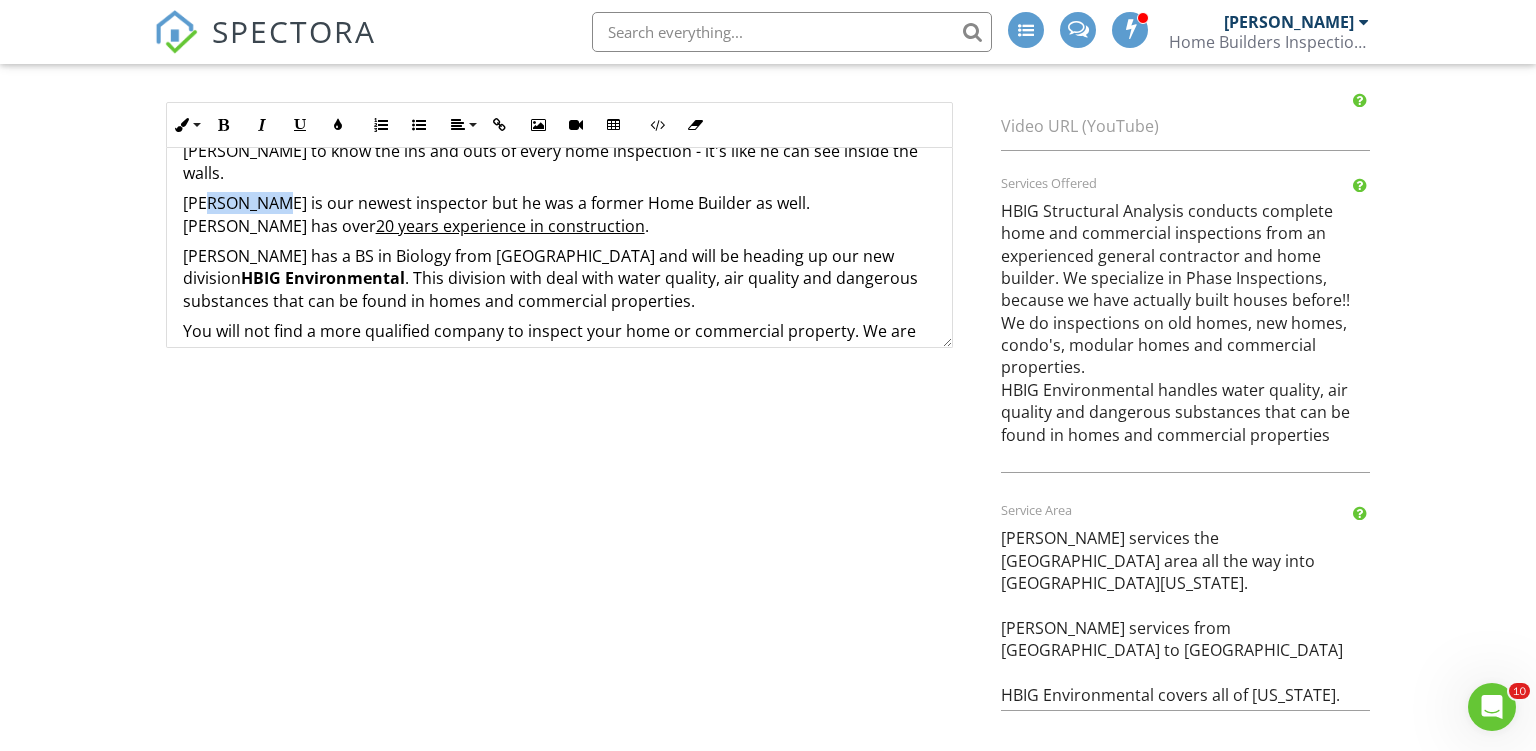 drag, startPoint x: 266, startPoint y: 178, endPoint x: 208, endPoint y: 178, distance: 58 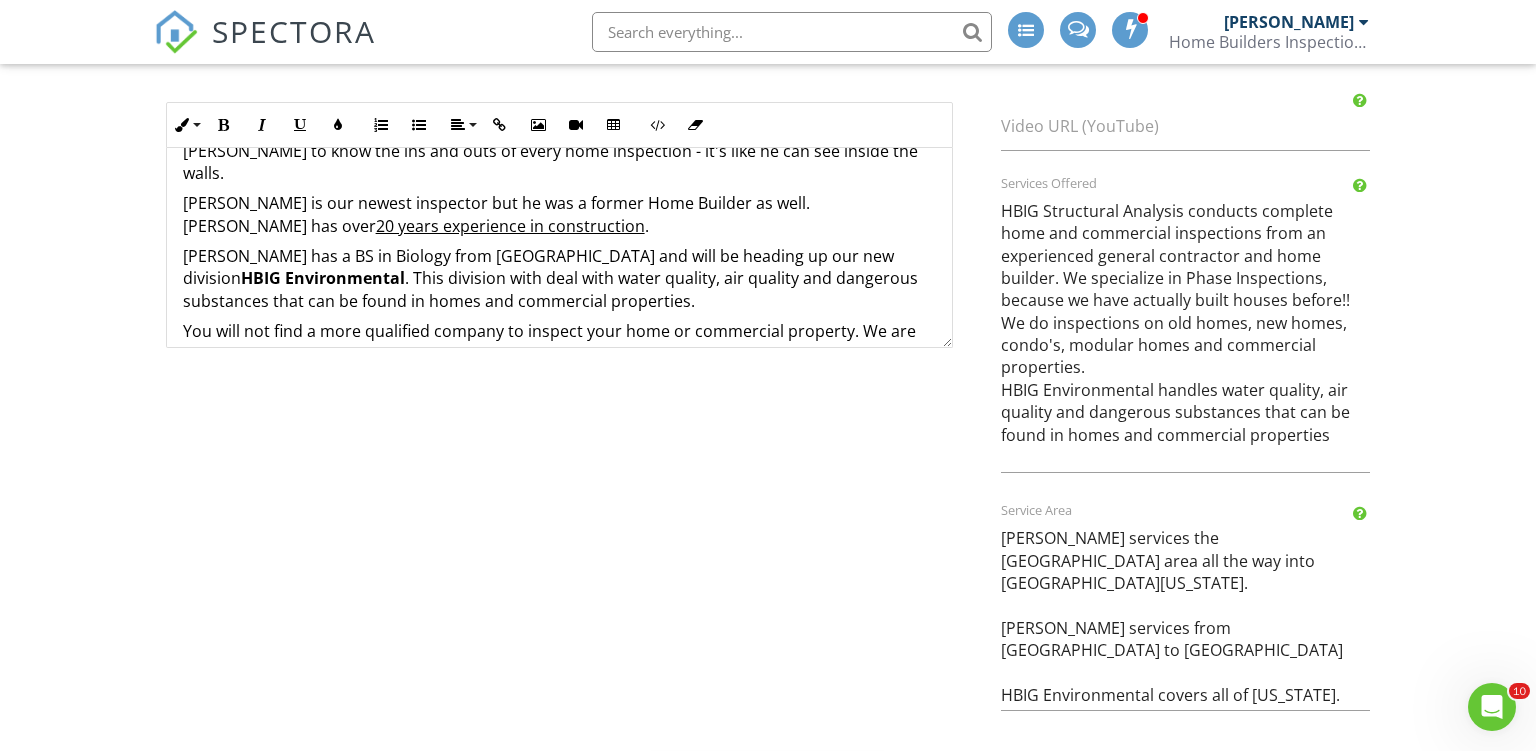 click on "Roy Nichols is our newest inspector but he was a former Home Builder as well. Roy has over  20 years experience in construction ." at bounding box center [559, 214] 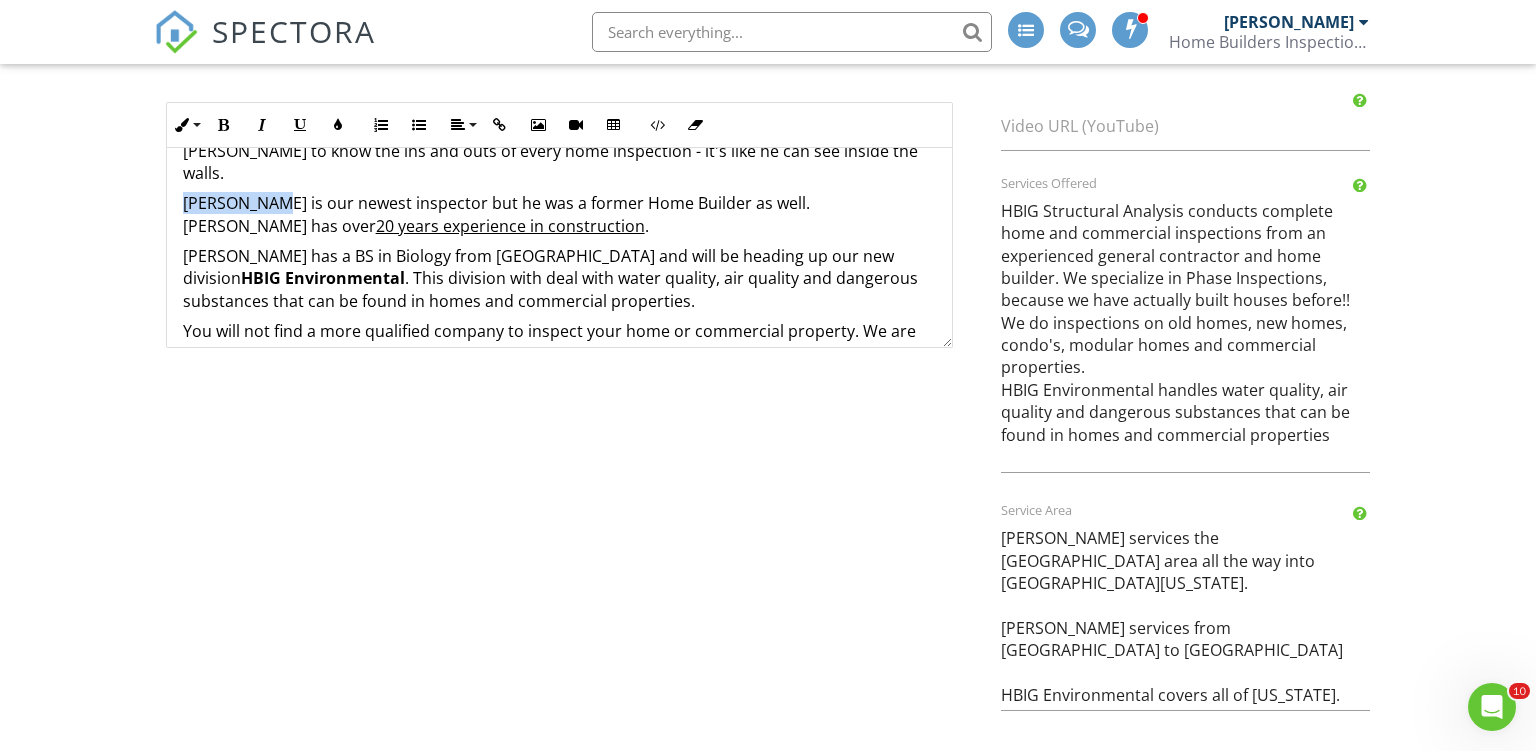 drag, startPoint x: 185, startPoint y: 178, endPoint x: 267, endPoint y: 177, distance: 82.006096 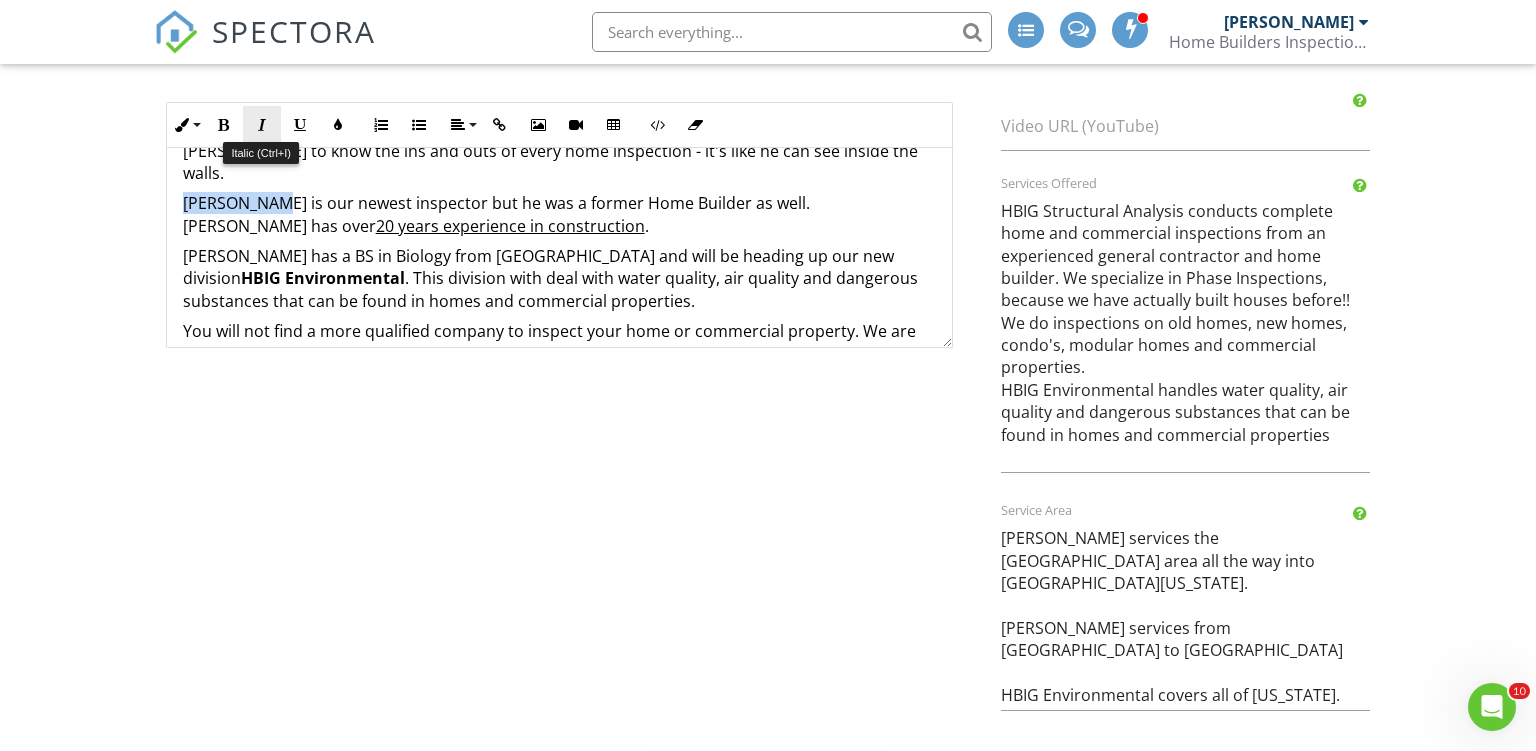 click at bounding box center [262, 125] 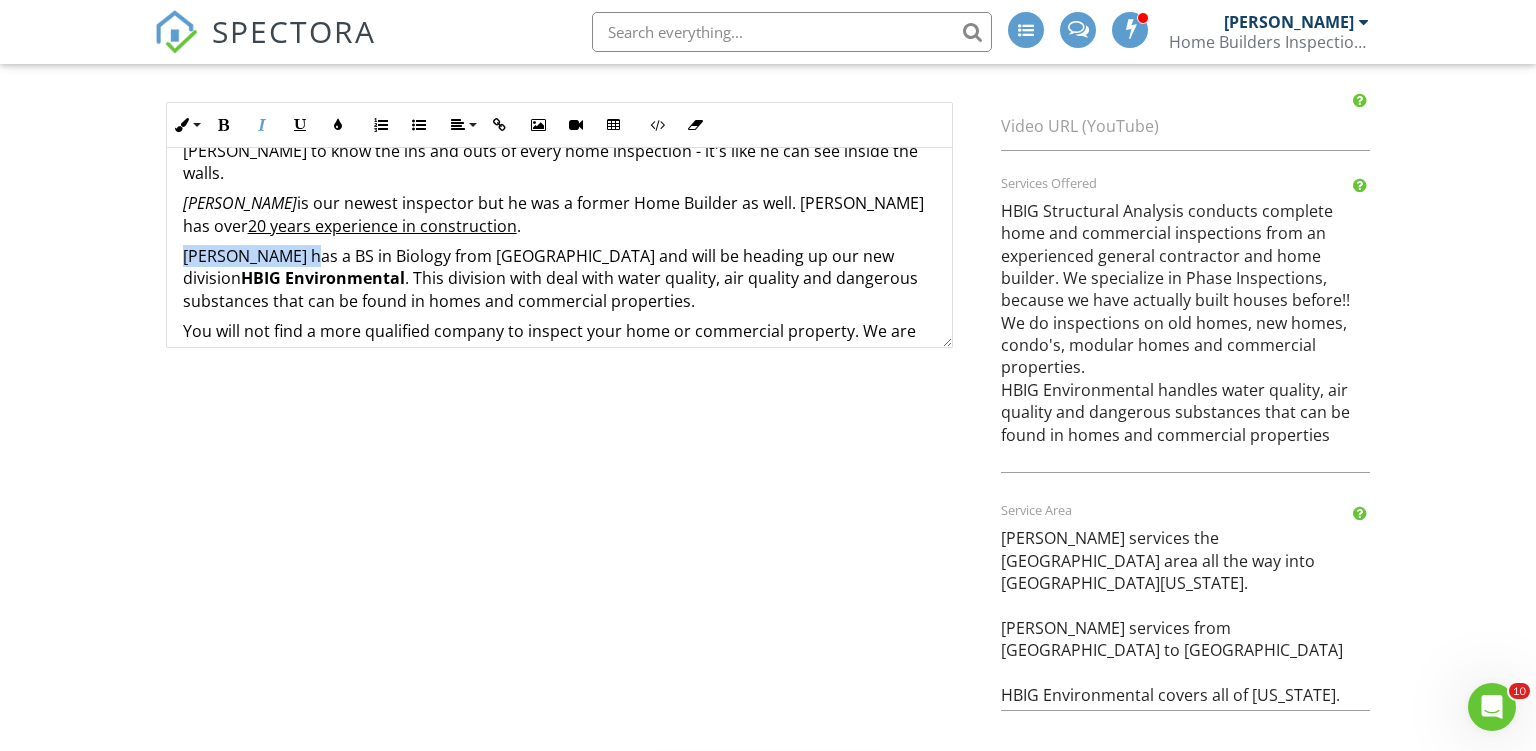 drag, startPoint x: 303, startPoint y: 233, endPoint x: 158, endPoint y: 231, distance: 145.0138 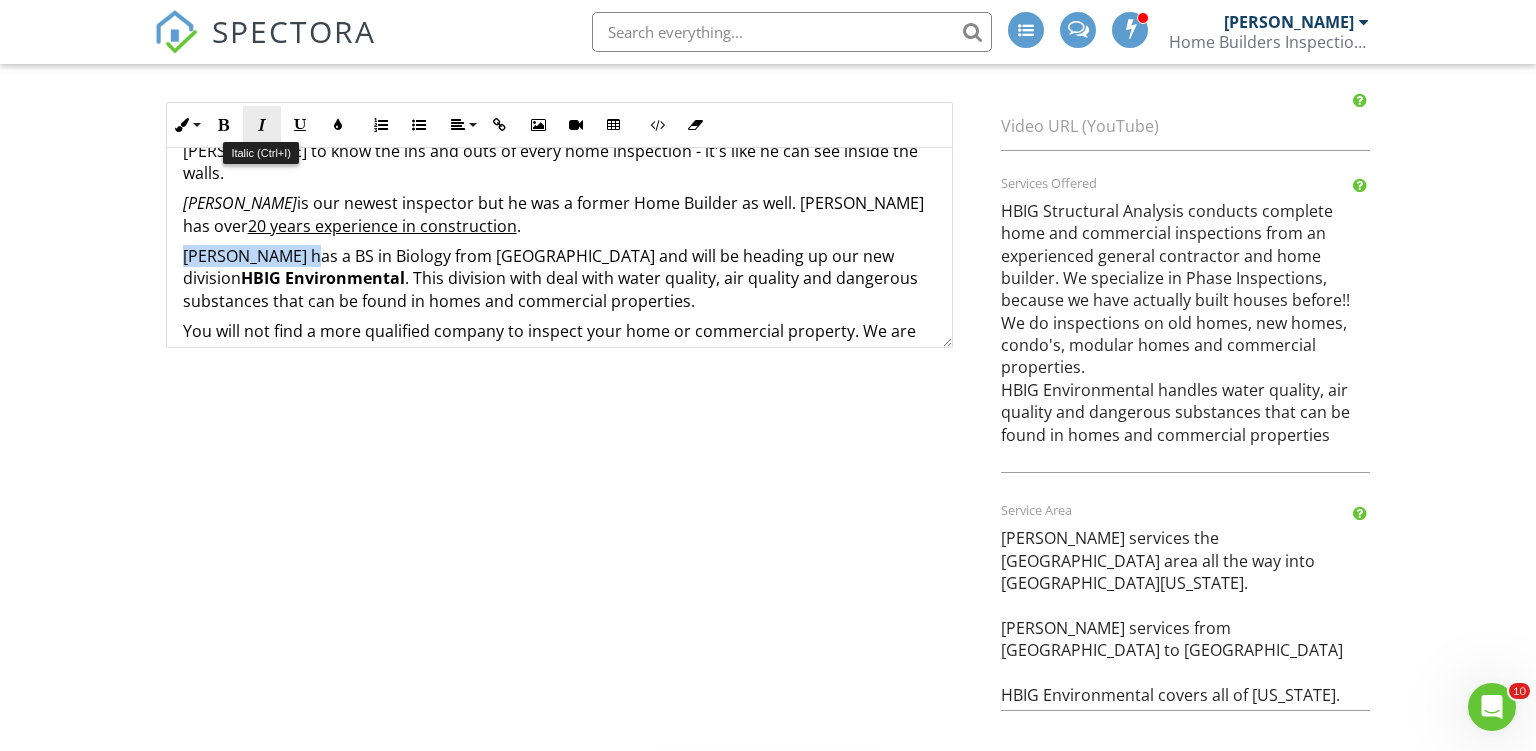 click at bounding box center [262, 125] 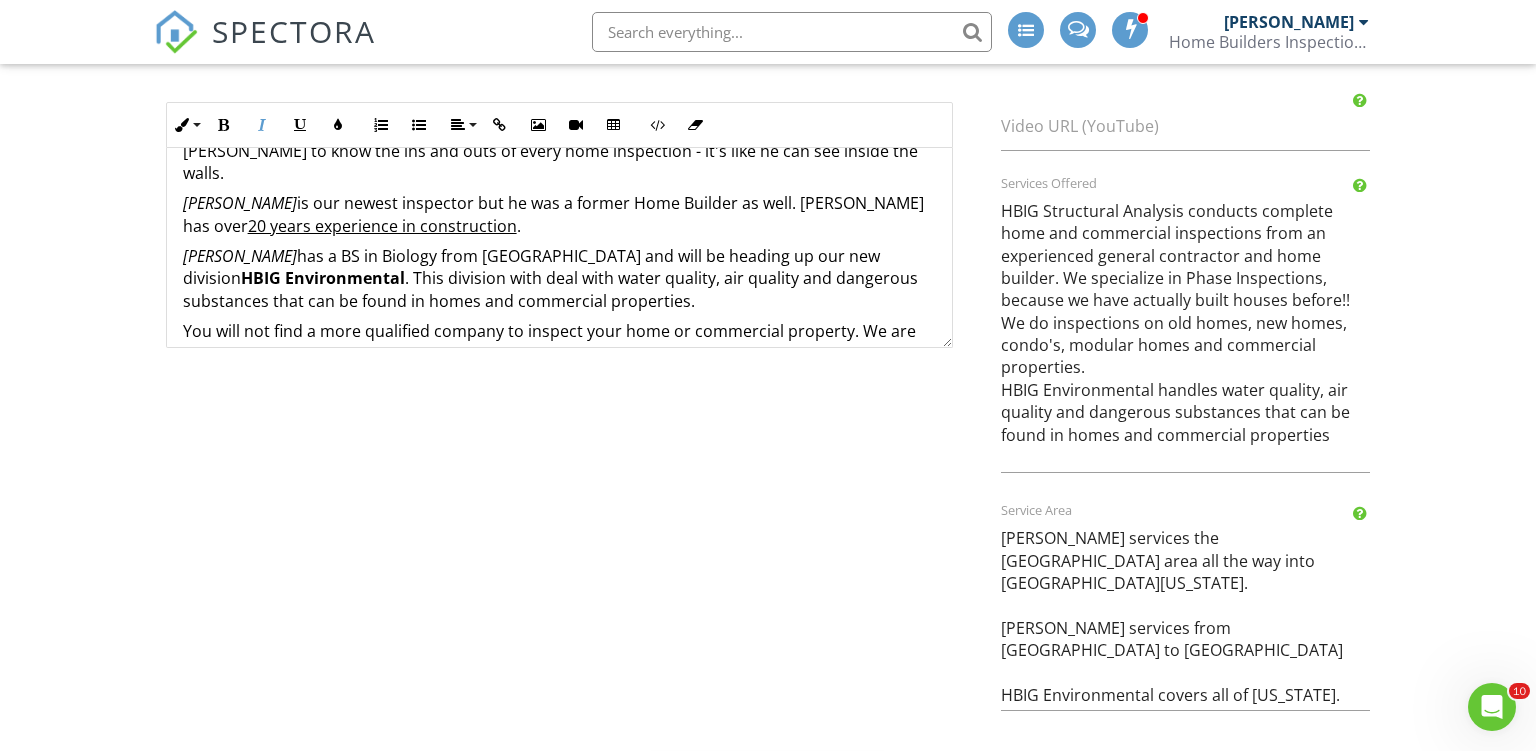 click on "Dean Blanchette  has a BS in Biology from UTSA and will be heading up our new division  HBIG Environmental . This division with deal with water quality, air quality and dangerous substances that can be found in homes and commercial properties." at bounding box center [559, 278] 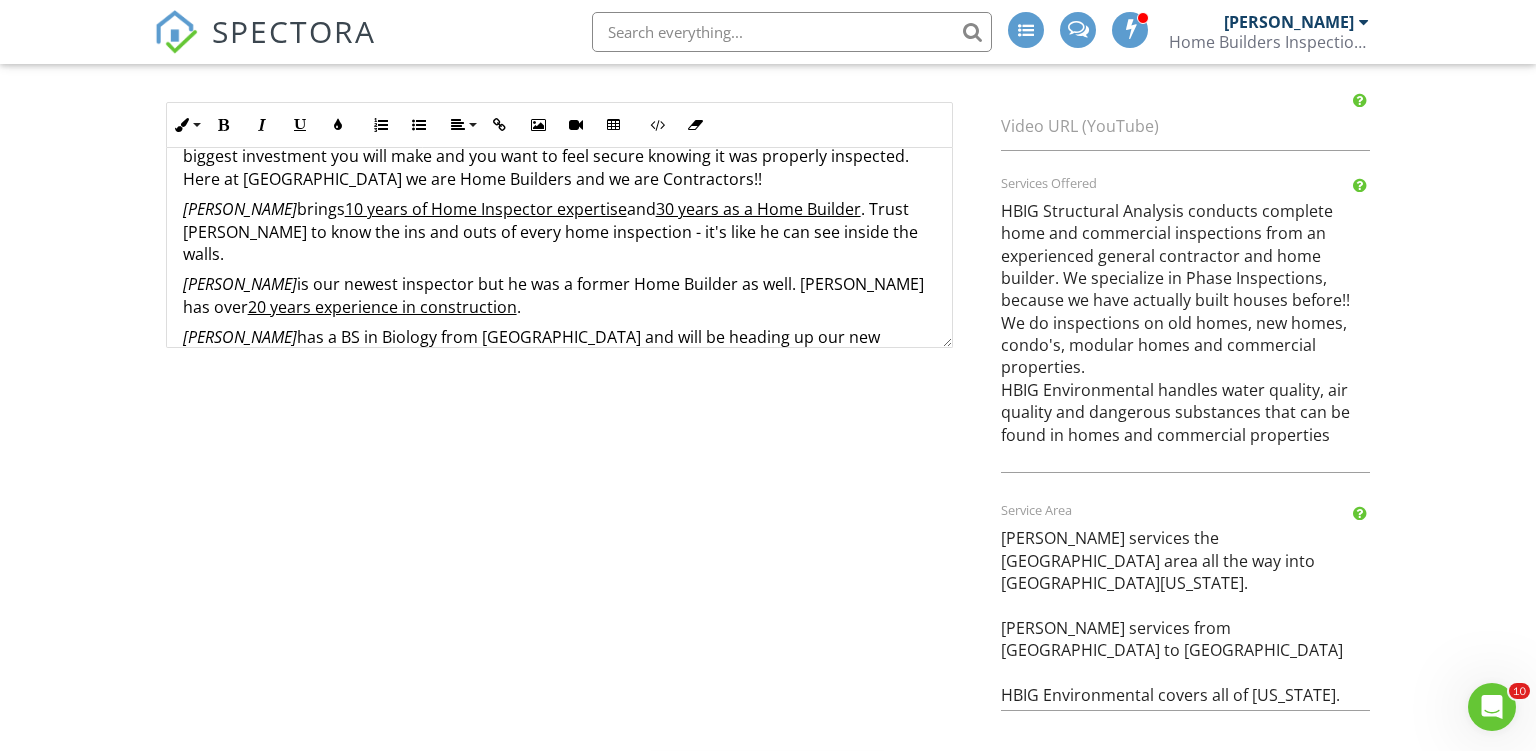 scroll, scrollTop: 0, scrollLeft: 0, axis: both 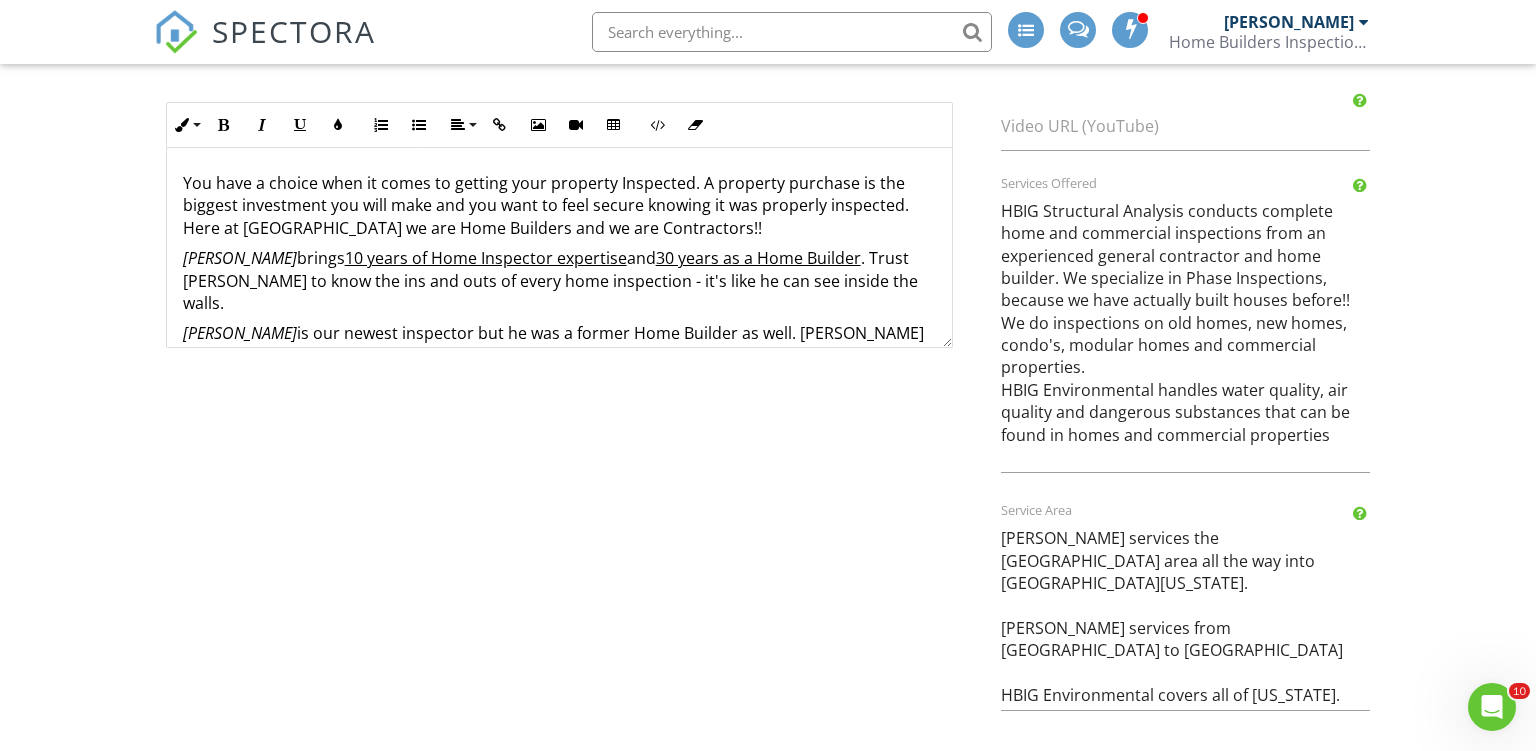 click on "Ron Noble  brings  10 years of Home Inspector expertise  and  30 years as a Home Builder . Trust Ron to know the ins and outs of every home inspection - it's like he can see inside the walls." at bounding box center (559, 280) 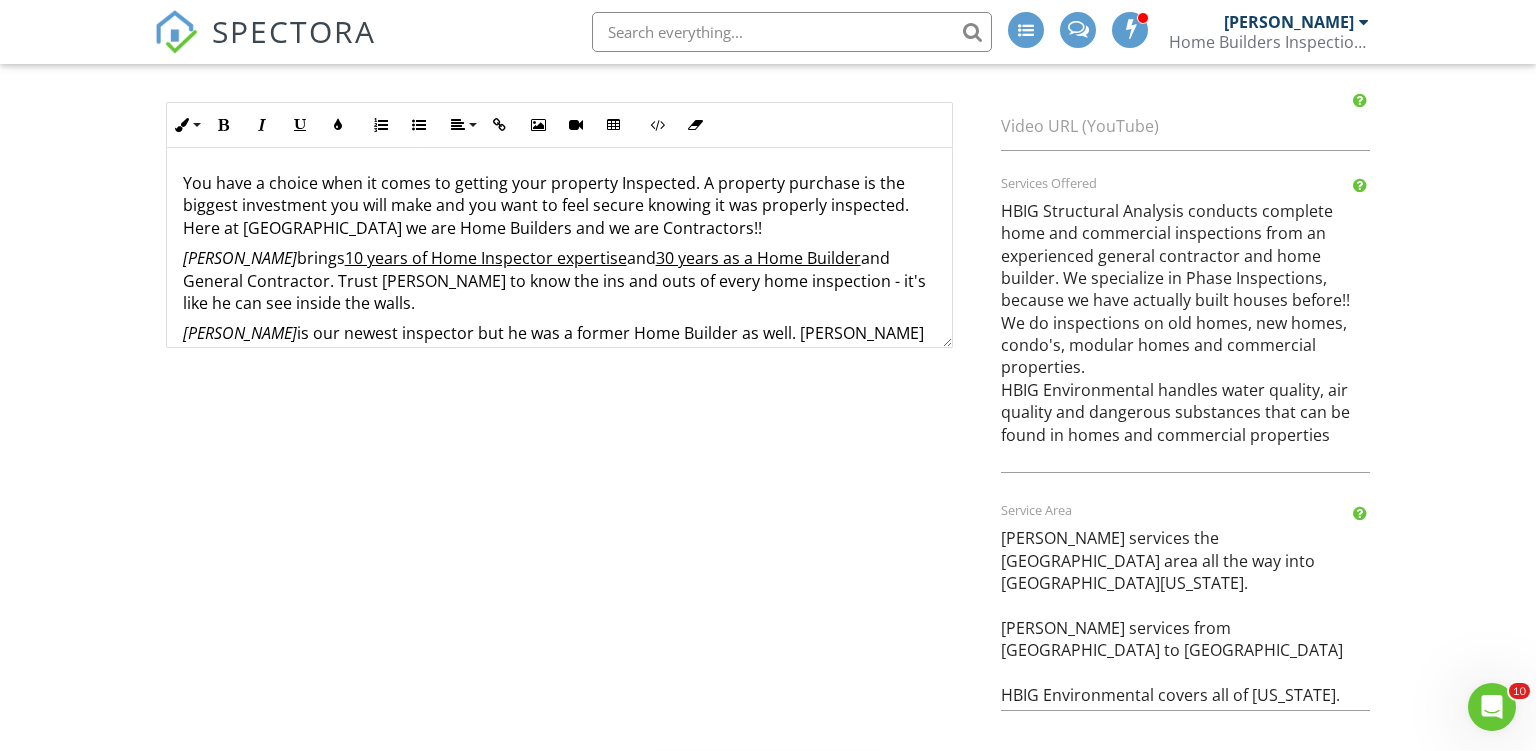 click on "Ron Noble  brings  10 years of Home Inspector expertise  and  30 years as a Home Builder  and General Contractor. Trust Ron to know the ins and outs of every home inspection - it's like he can see inside the walls." at bounding box center (559, 280) 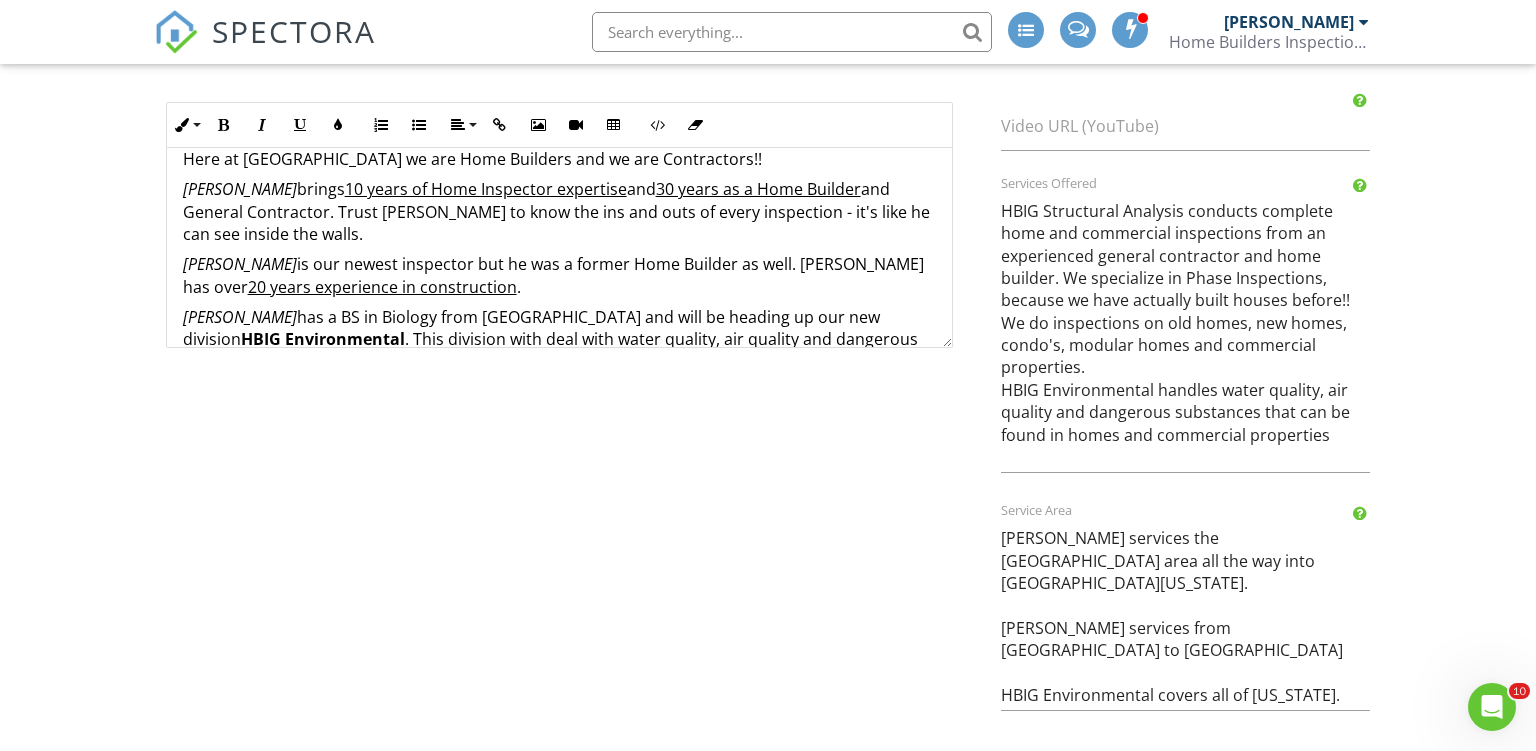 scroll, scrollTop: 130, scrollLeft: 0, axis: vertical 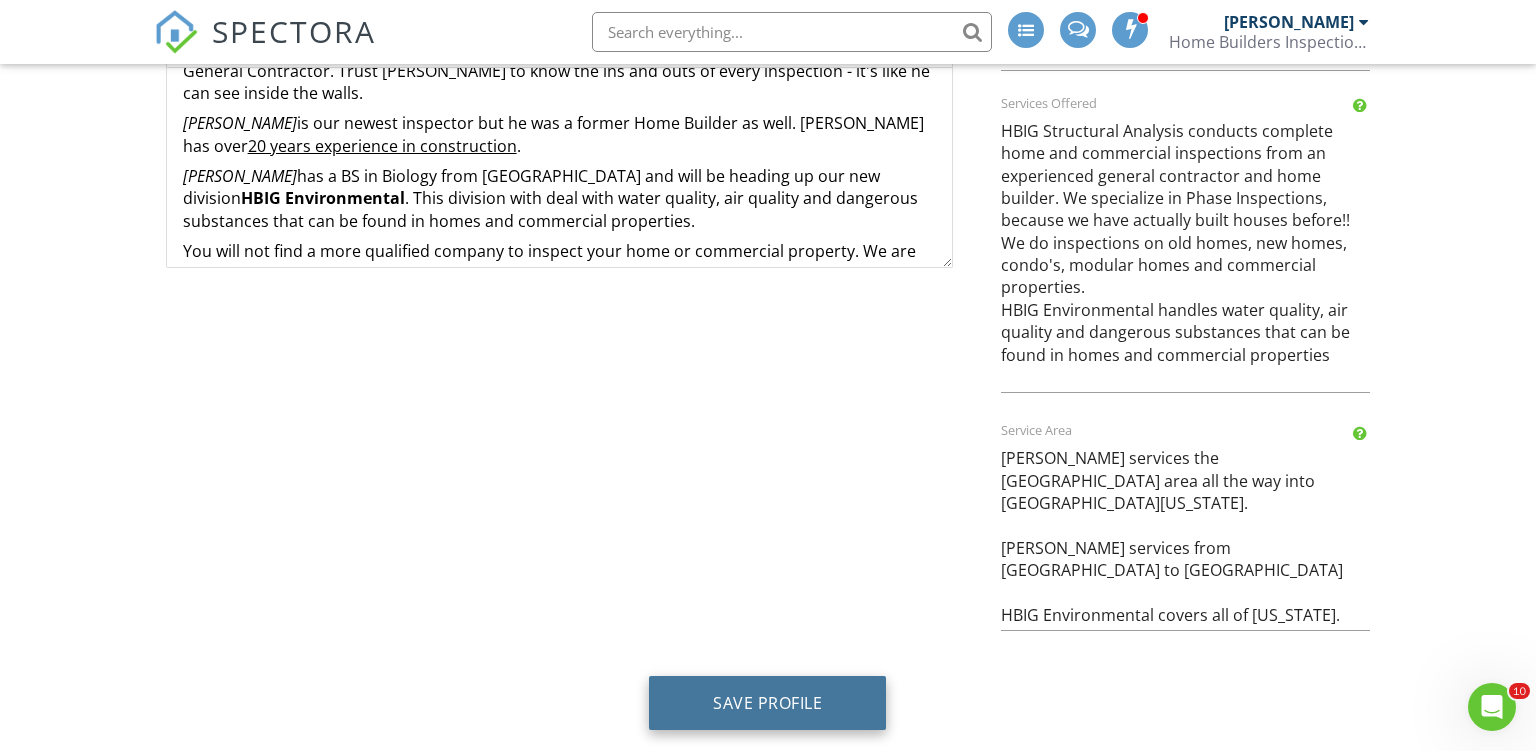 click on "Save Profile" at bounding box center [767, 703] 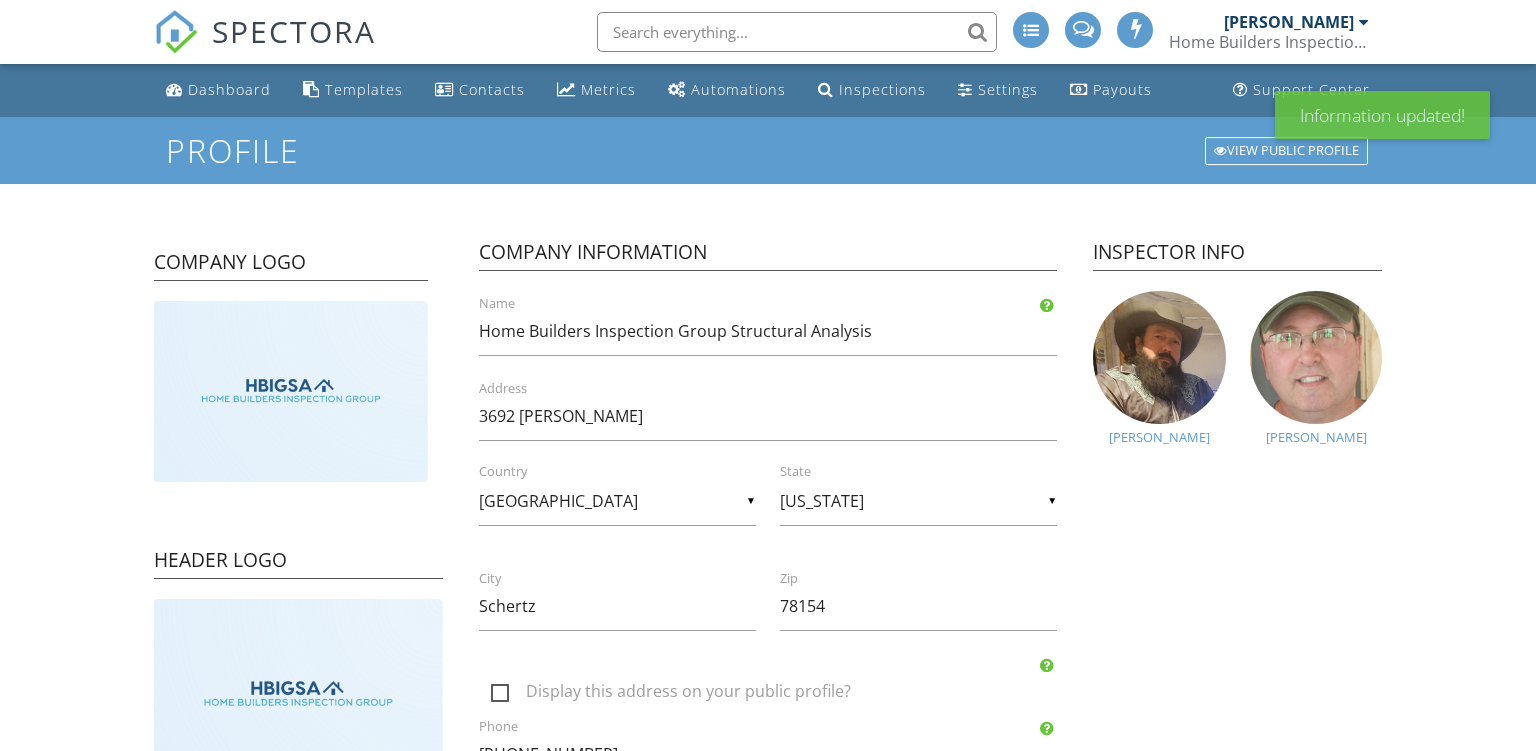 scroll, scrollTop: 0, scrollLeft: 0, axis: both 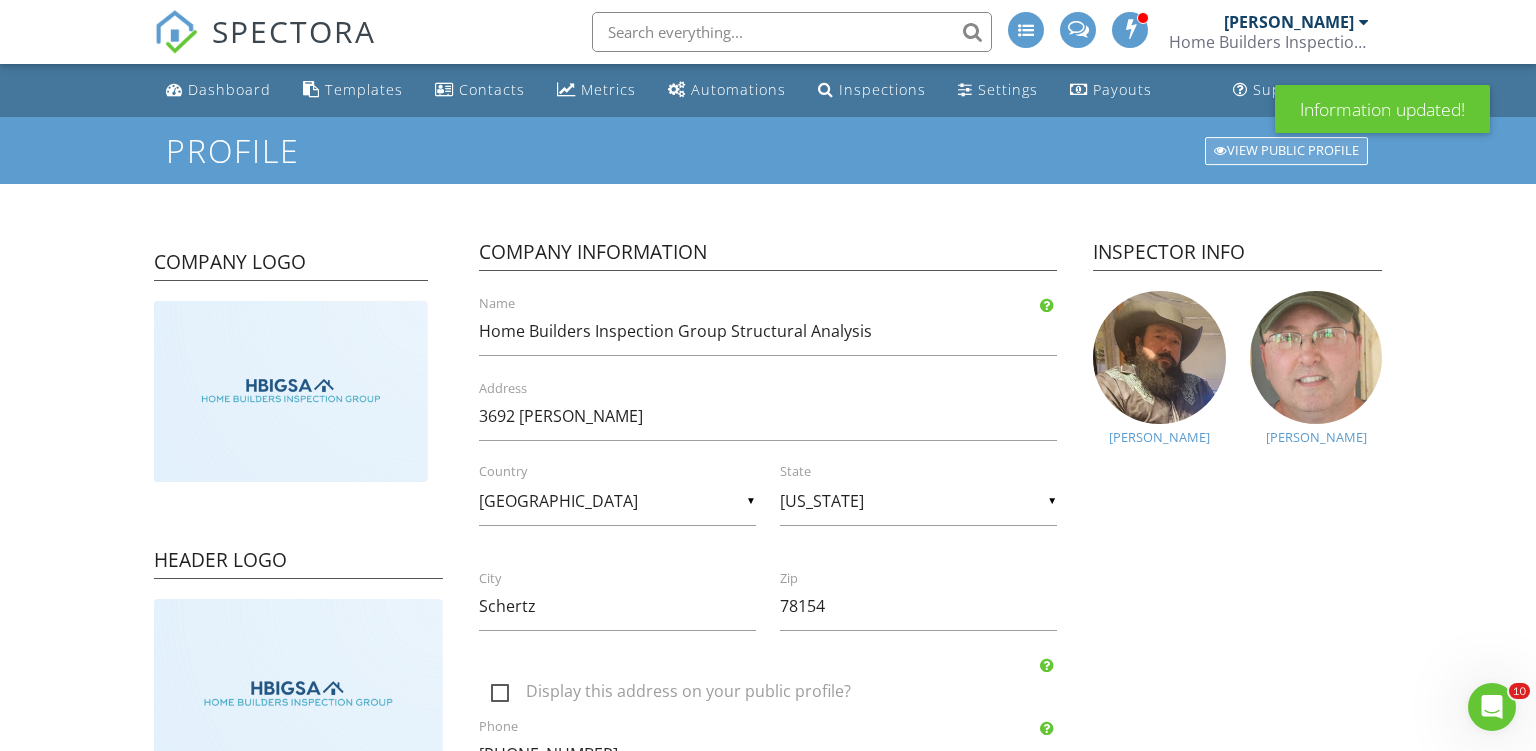 click on "View Public Profile" at bounding box center (1286, 151) 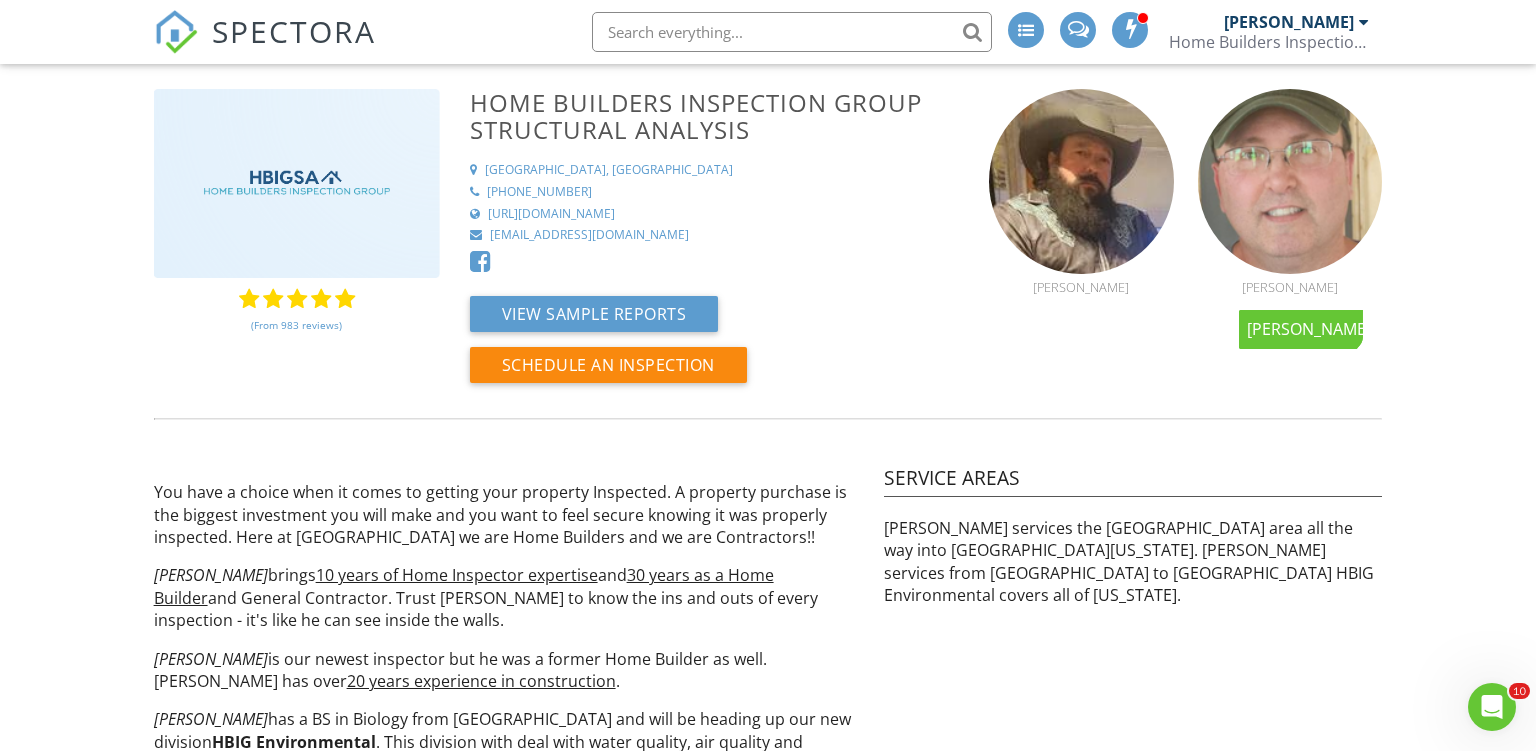 scroll, scrollTop: 0, scrollLeft: 0, axis: both 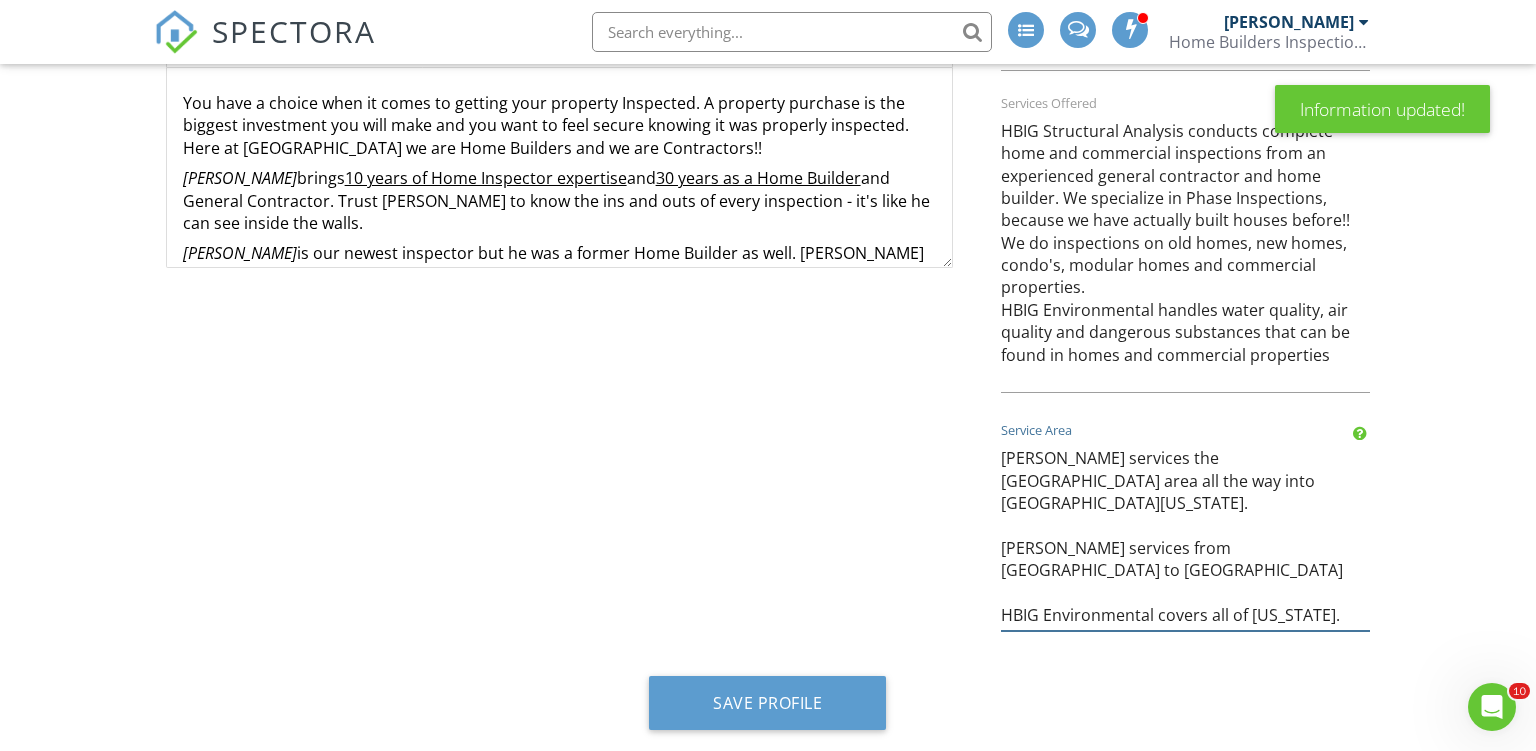 click on "[PERSON_NAME] services the [GEOGRAPHIC_DATA] area all the way into [GEOGRAPHIC_DATA][US_STATE].
[PERSON_NAME] services from [GEOGRAPHIC_DATA] to [GEOGRAPHIC_DATA]
HBIG Environmental covers all of [US_STATE]." at bounding box center [1186, 533] 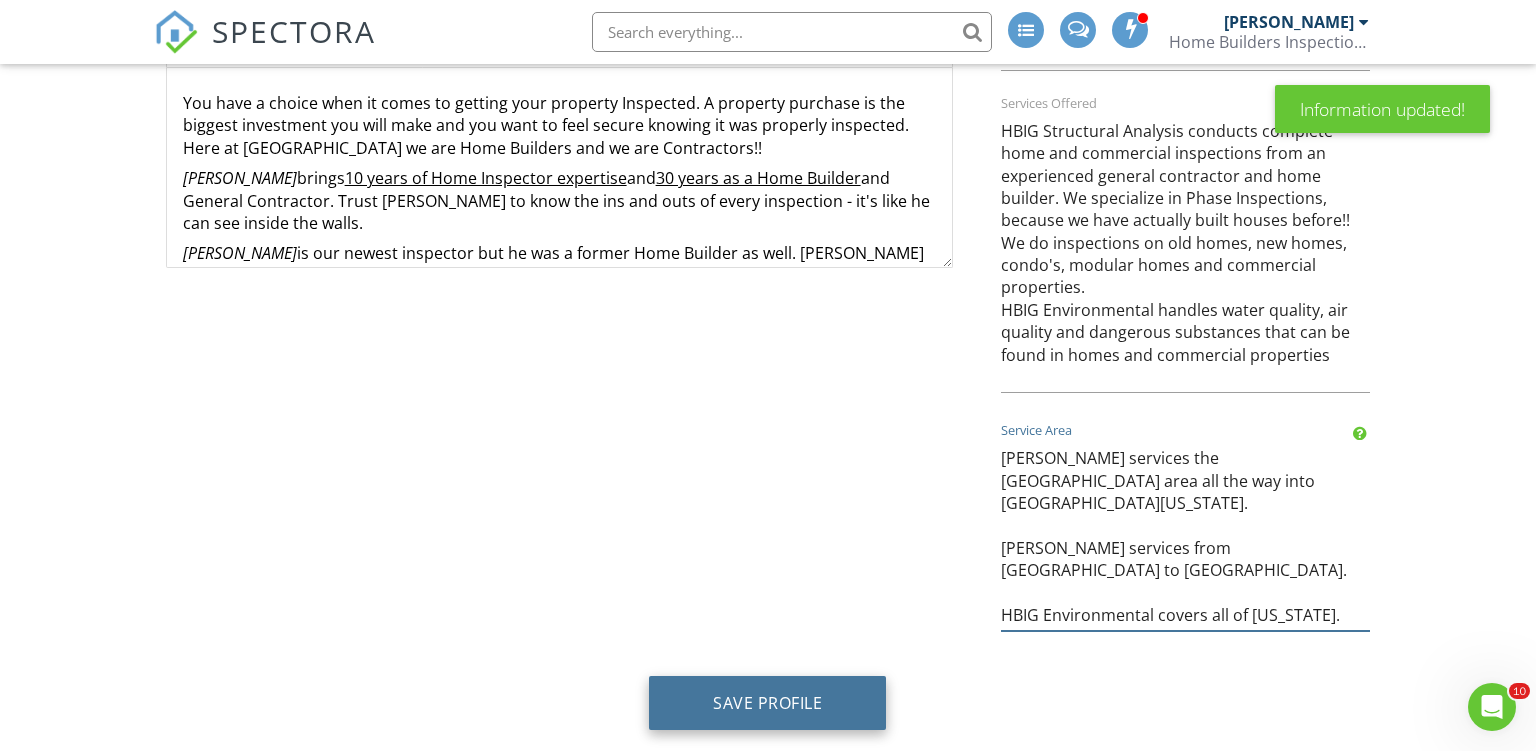 type on "[PERSON_NAME] services the [GEOGRAPHIC_DATA] area all the way into [GEOGRAPHIC_DATA][US_STATE].
[PERSON_NAME] services from [GEOGRAPHIC_DATA] to [GEOGRAPHIC_DATA].
HBIG Environmental covers all of [US_STATE]." 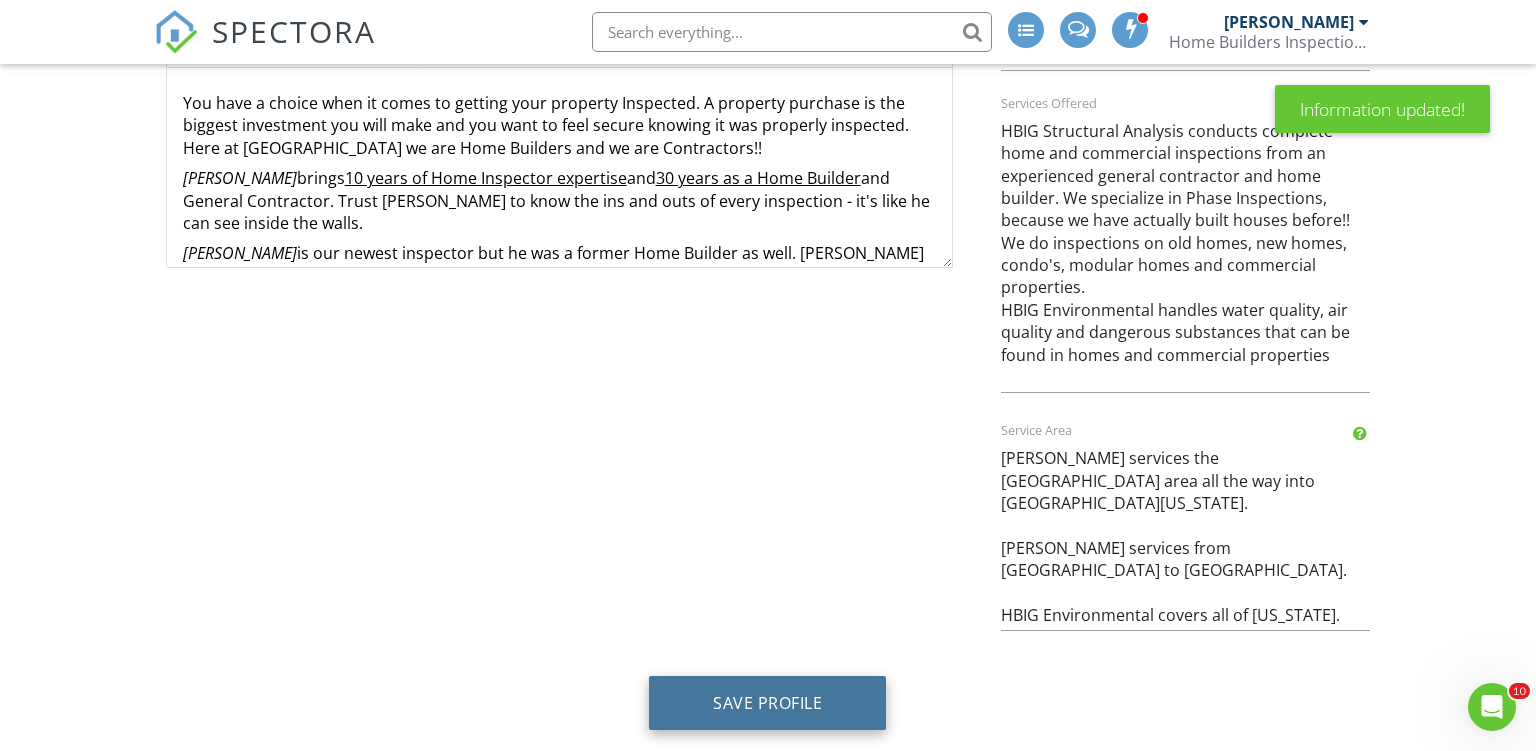 click on "Save Profile" at bounding box center [767, 703] 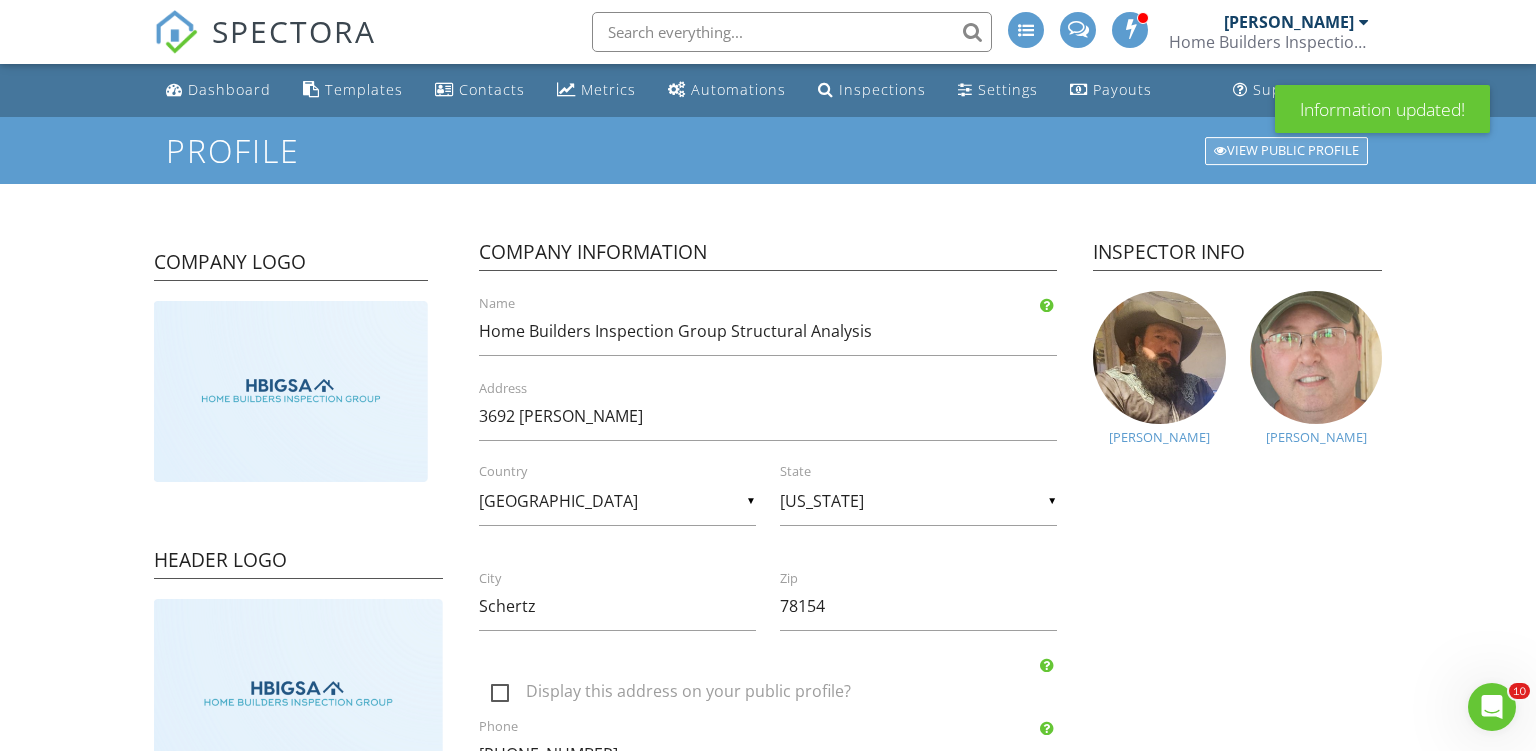 scroll, scrollTop: 0, scrollLeft: 0, axis: both 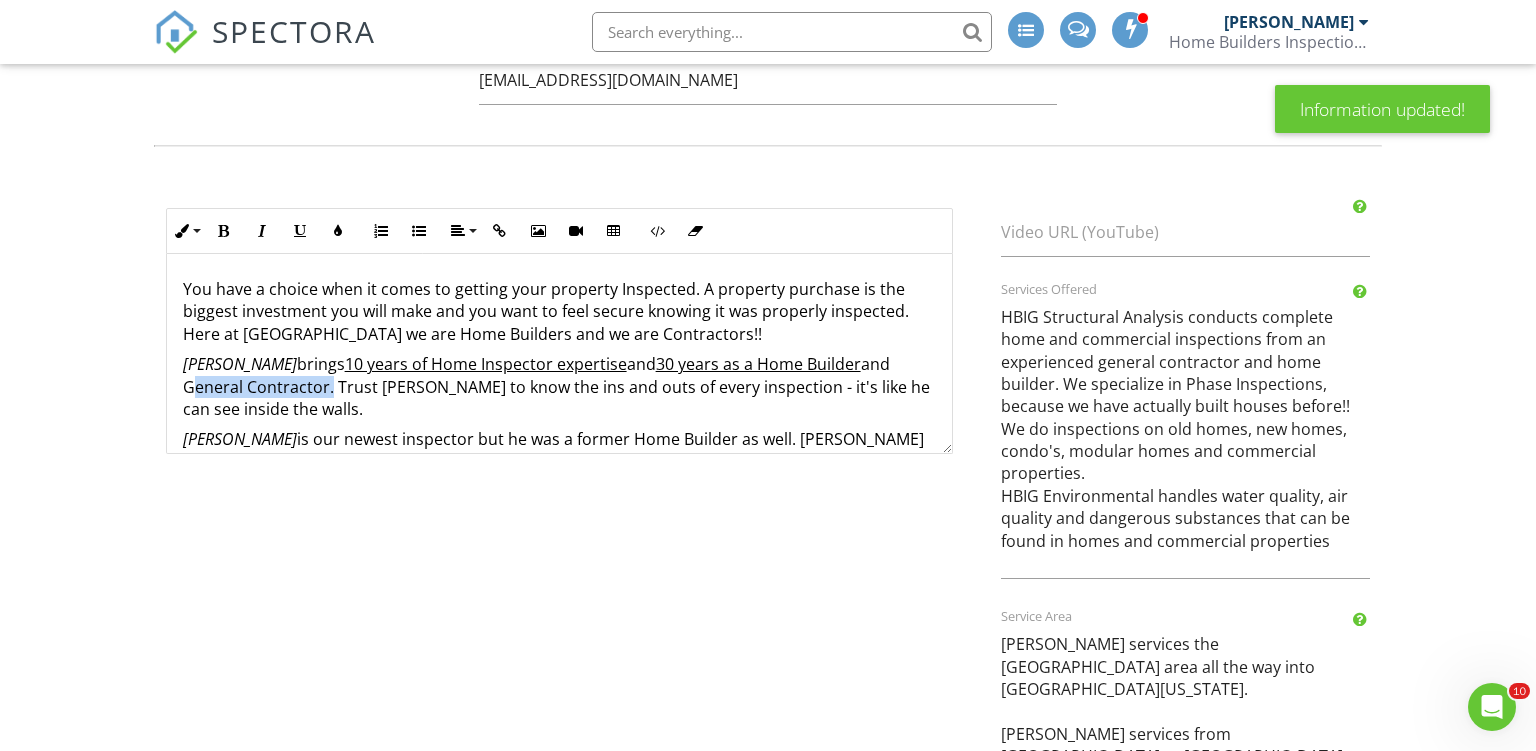 drag, startPoint x: 870, startPoint y: 362, endPoint x: 261, endPoint y: 388, distance: 609.55475 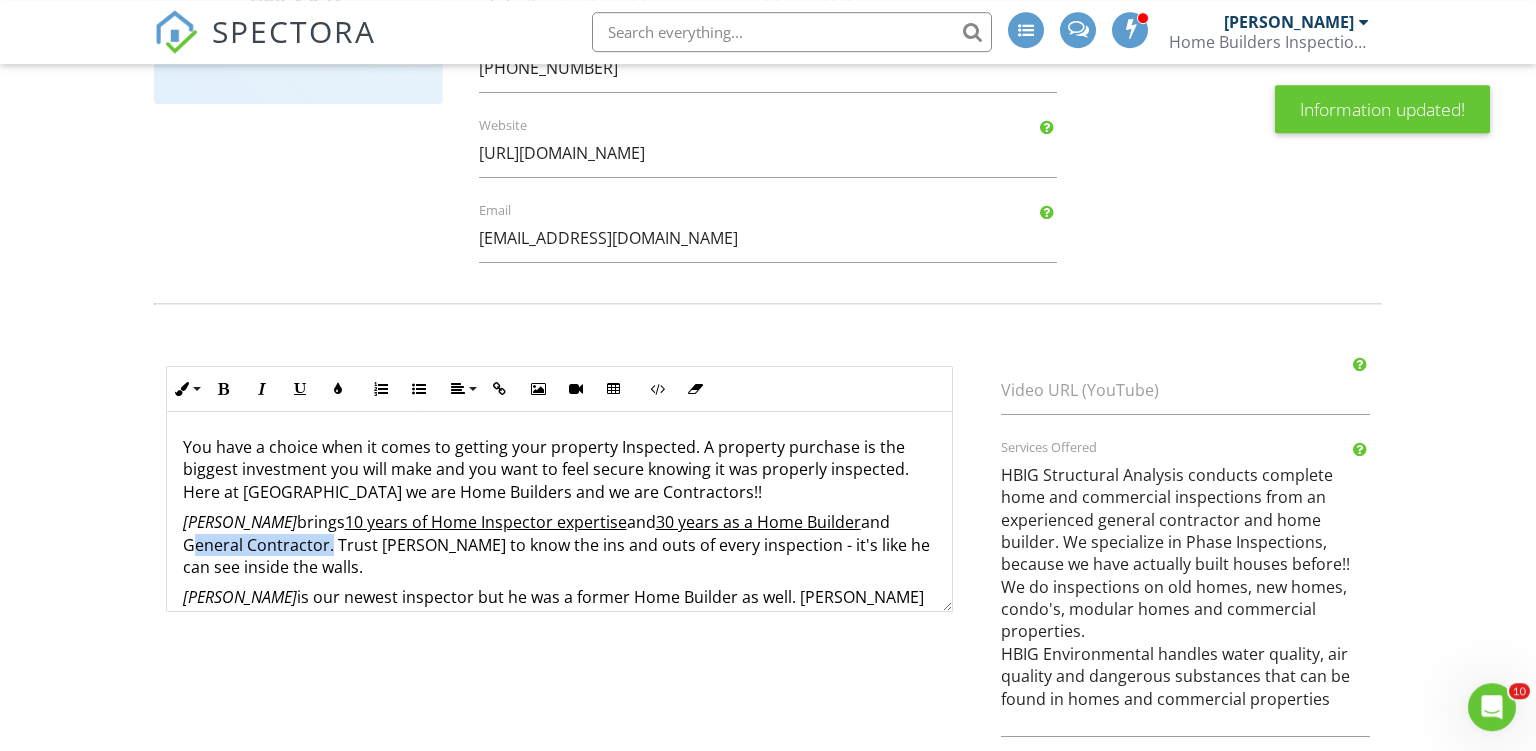 scroll, scrollTop: 633, scrollLeft: 0, axis: vertical 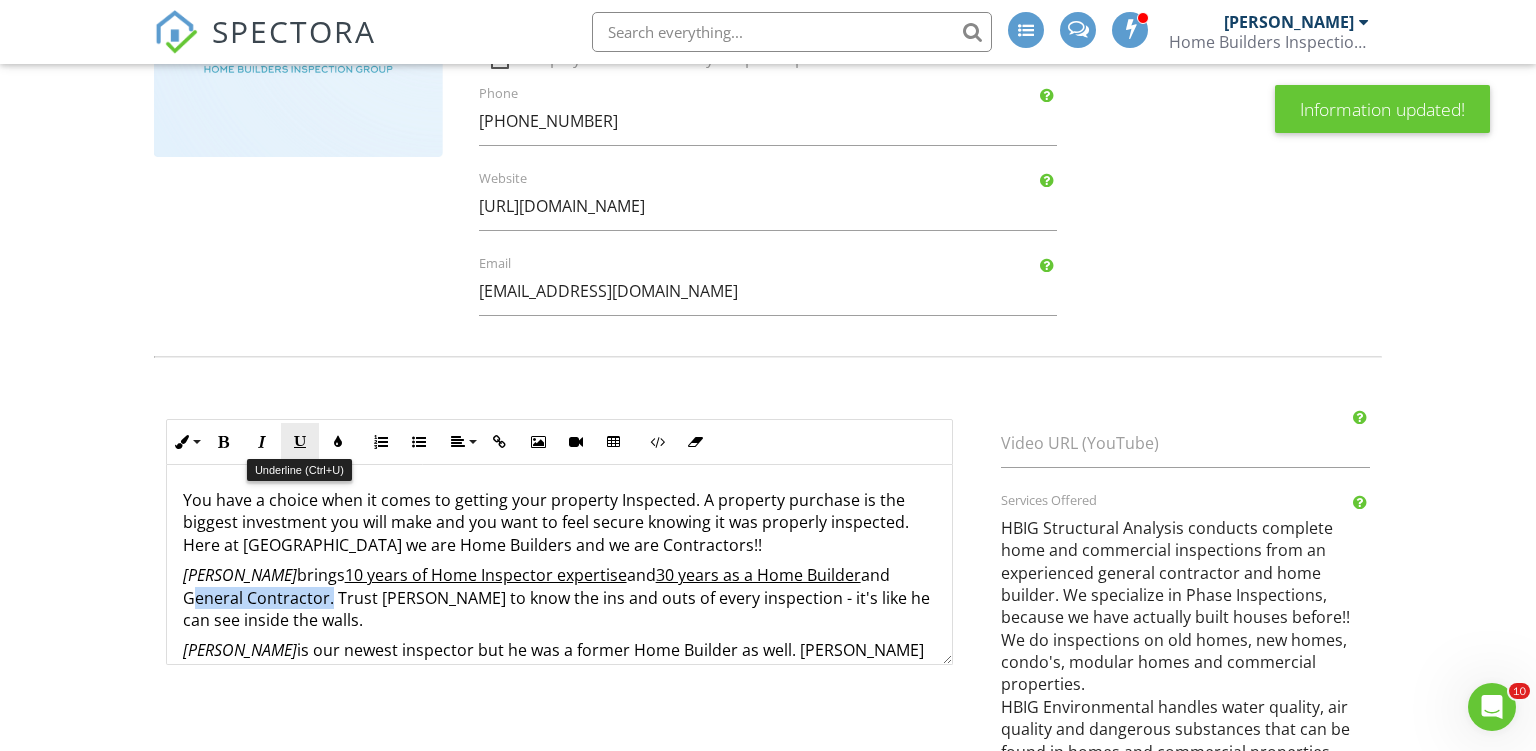 click at bounding box center [300, 442] 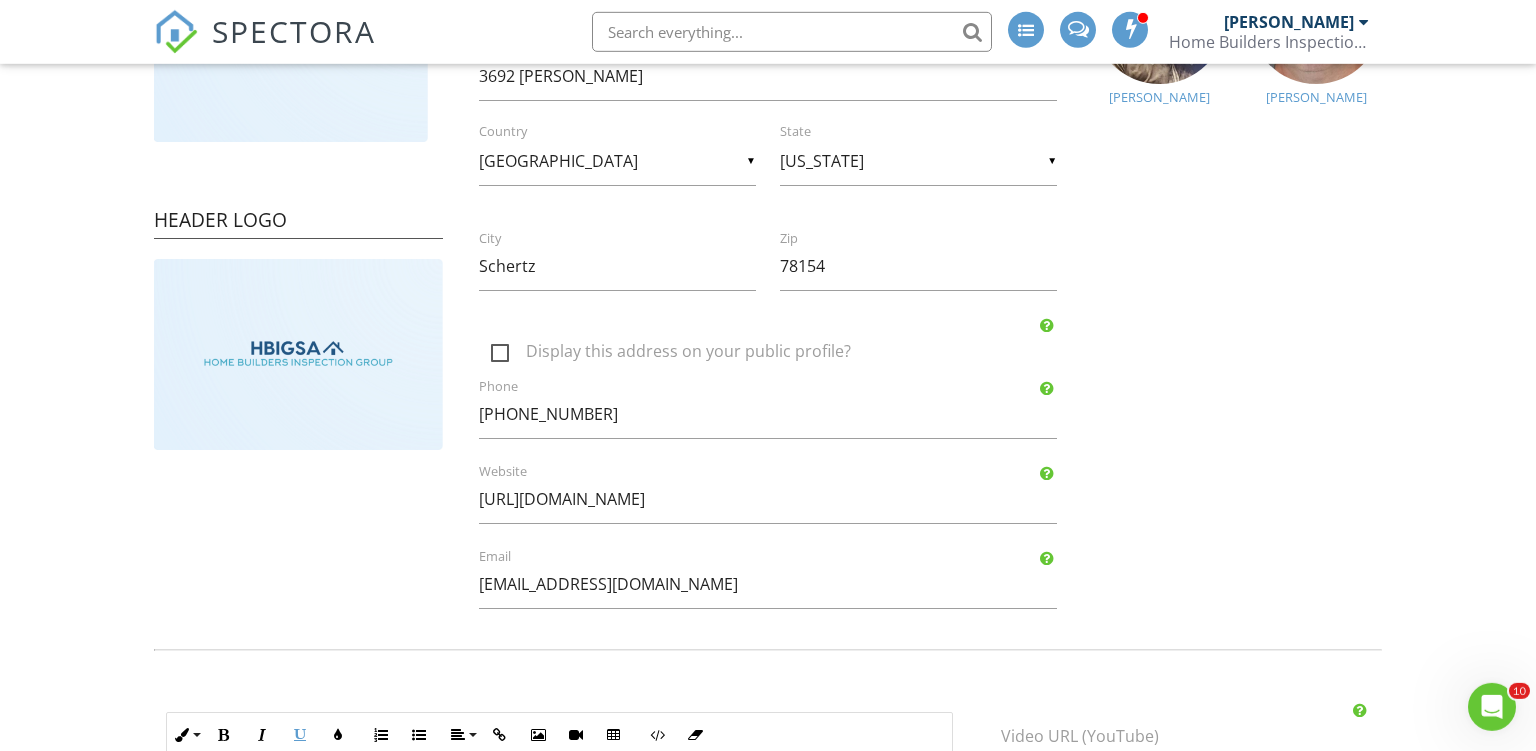 scroll, scrollTop: 739, scrollLeft: 0, axis: vertical 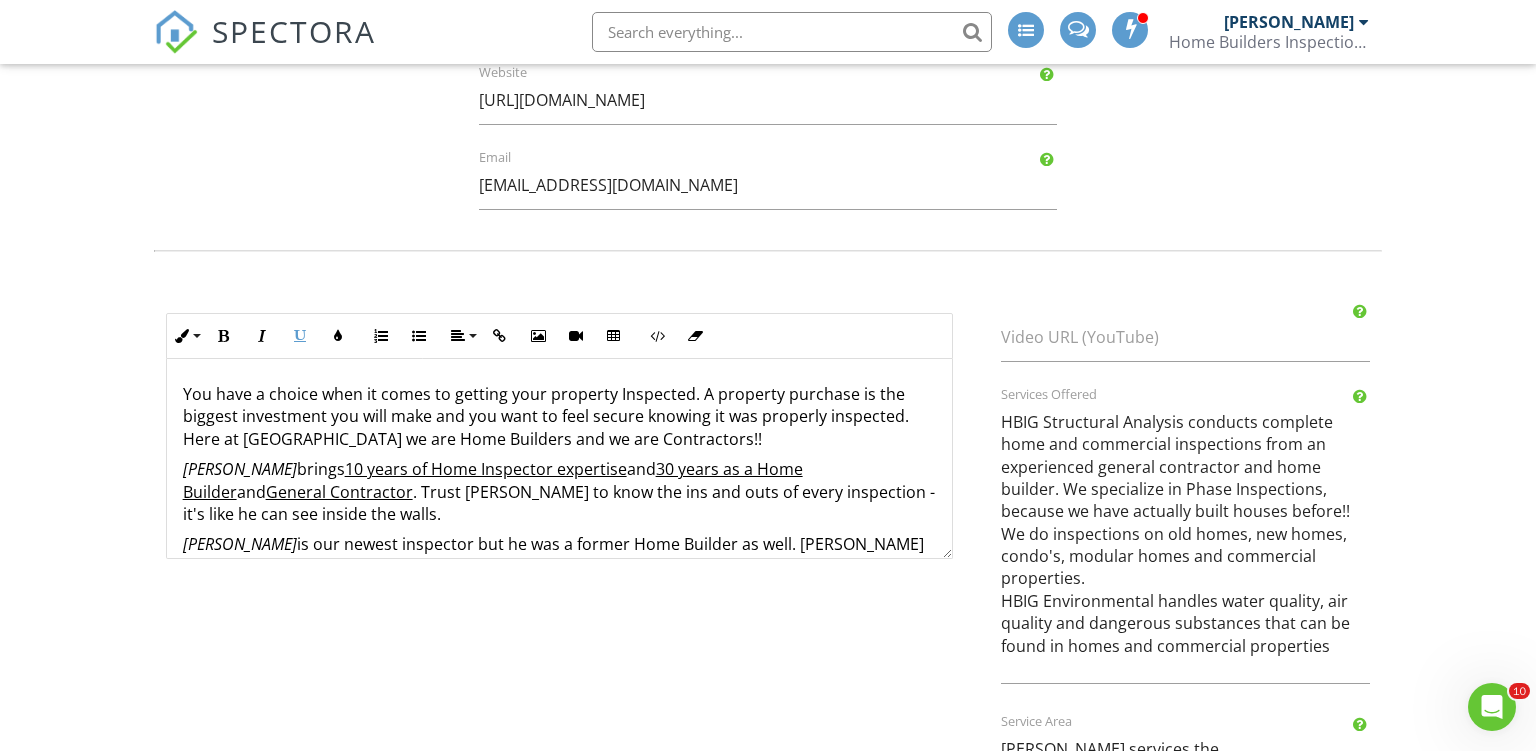 click on "You have a choice when it comes to getting your property Inspected. A property purchase is the biggest investment you will make and you want to feel secure knowing it was properly inspected. Here at HBIGSA we are Home Builders and we are Contractors!!" at bounding box center (559, 416) 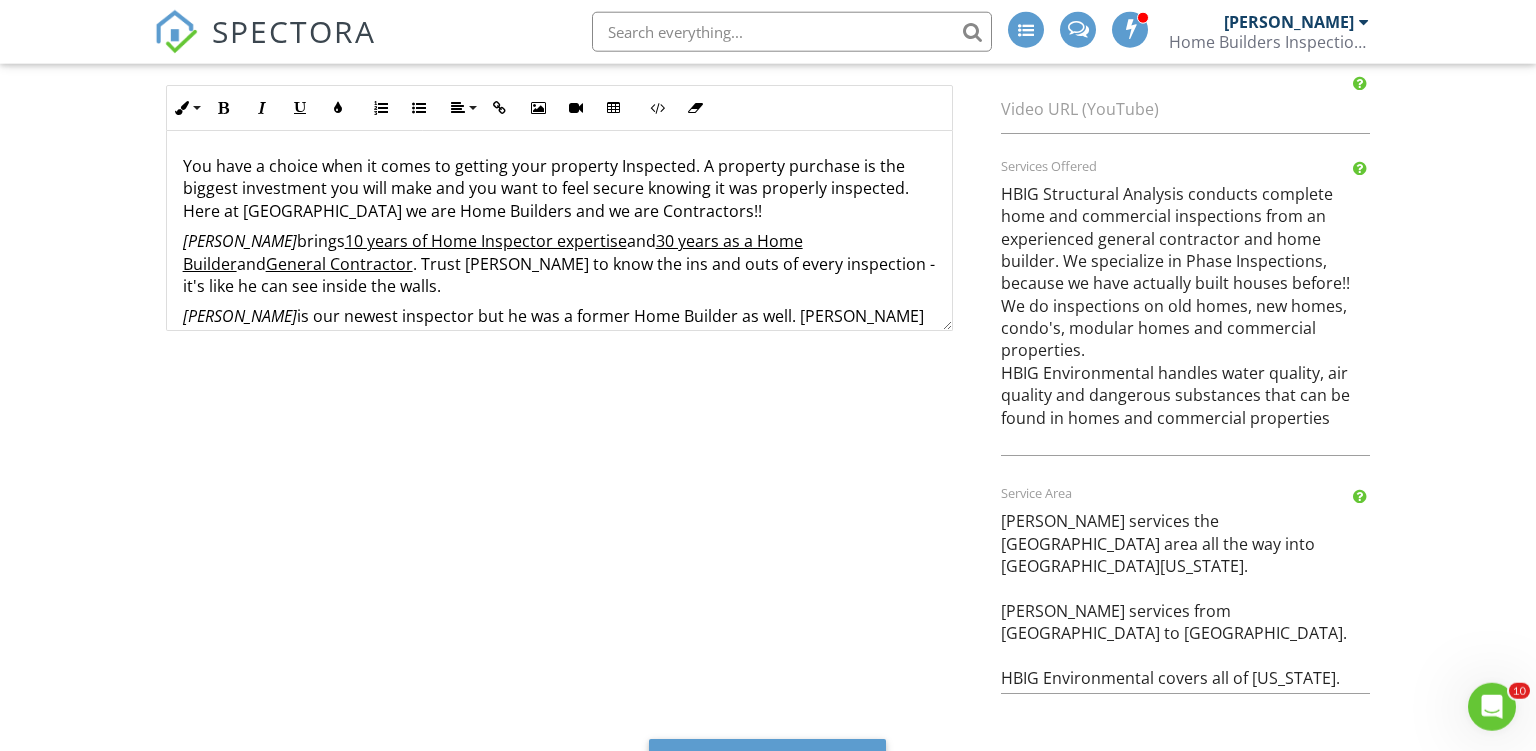 scroll, scrollTop: 1030, scrollLeft: 0, axis: vertical 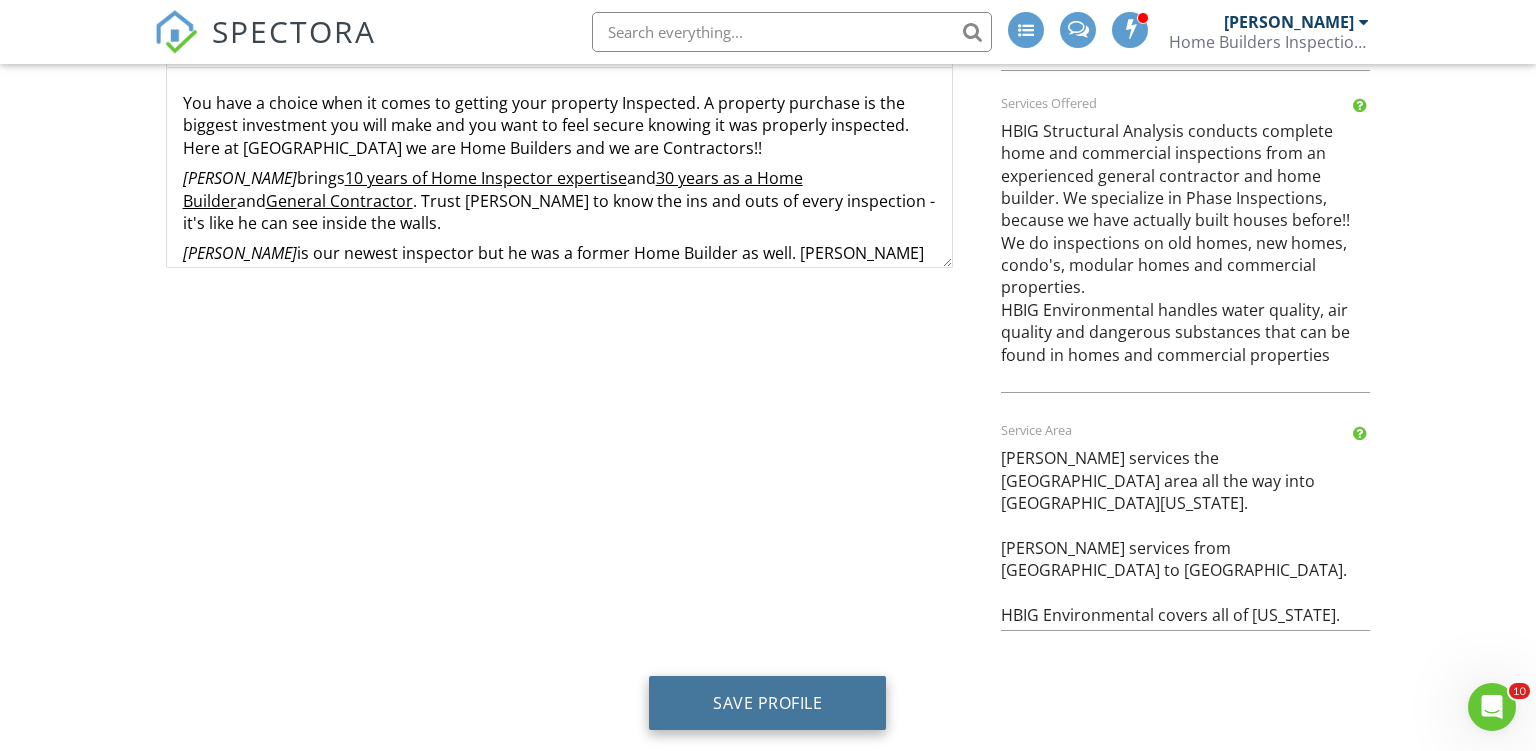 click on "Save Profile" at bounding box center (767, 703) 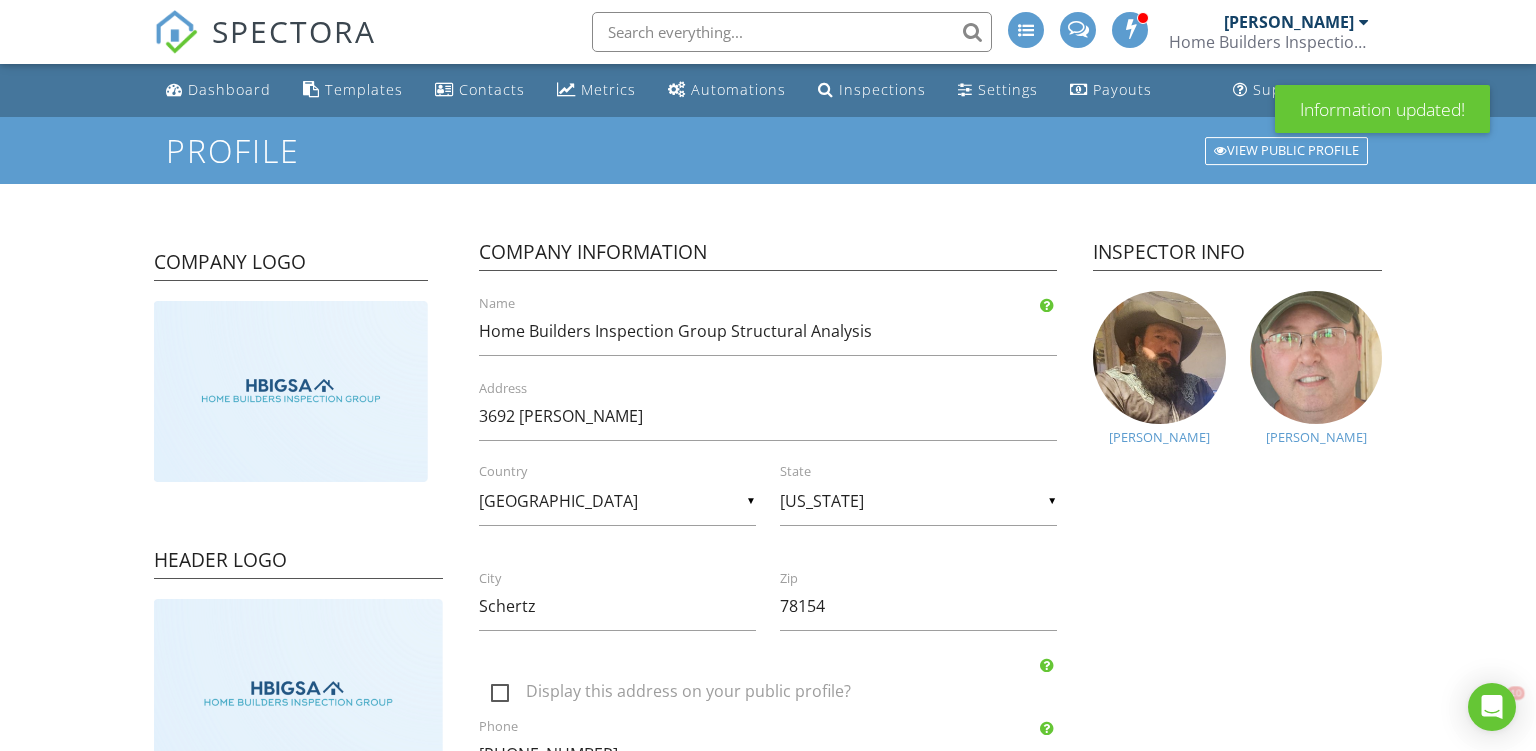 scroll, scrollTop: 0, scrollLeft: 0, axis: both 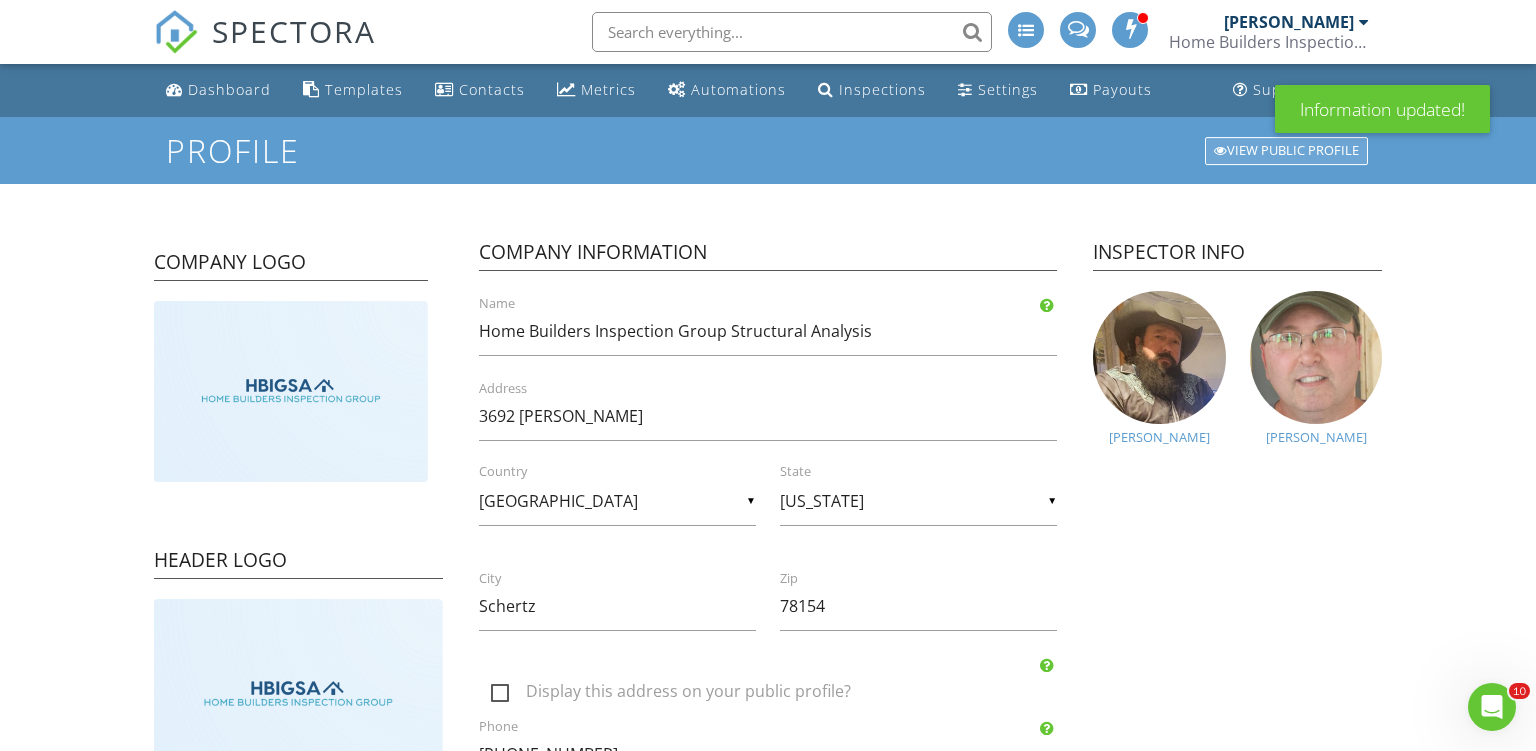 click on "View Public Profile" at bounding box center [1286, 151] 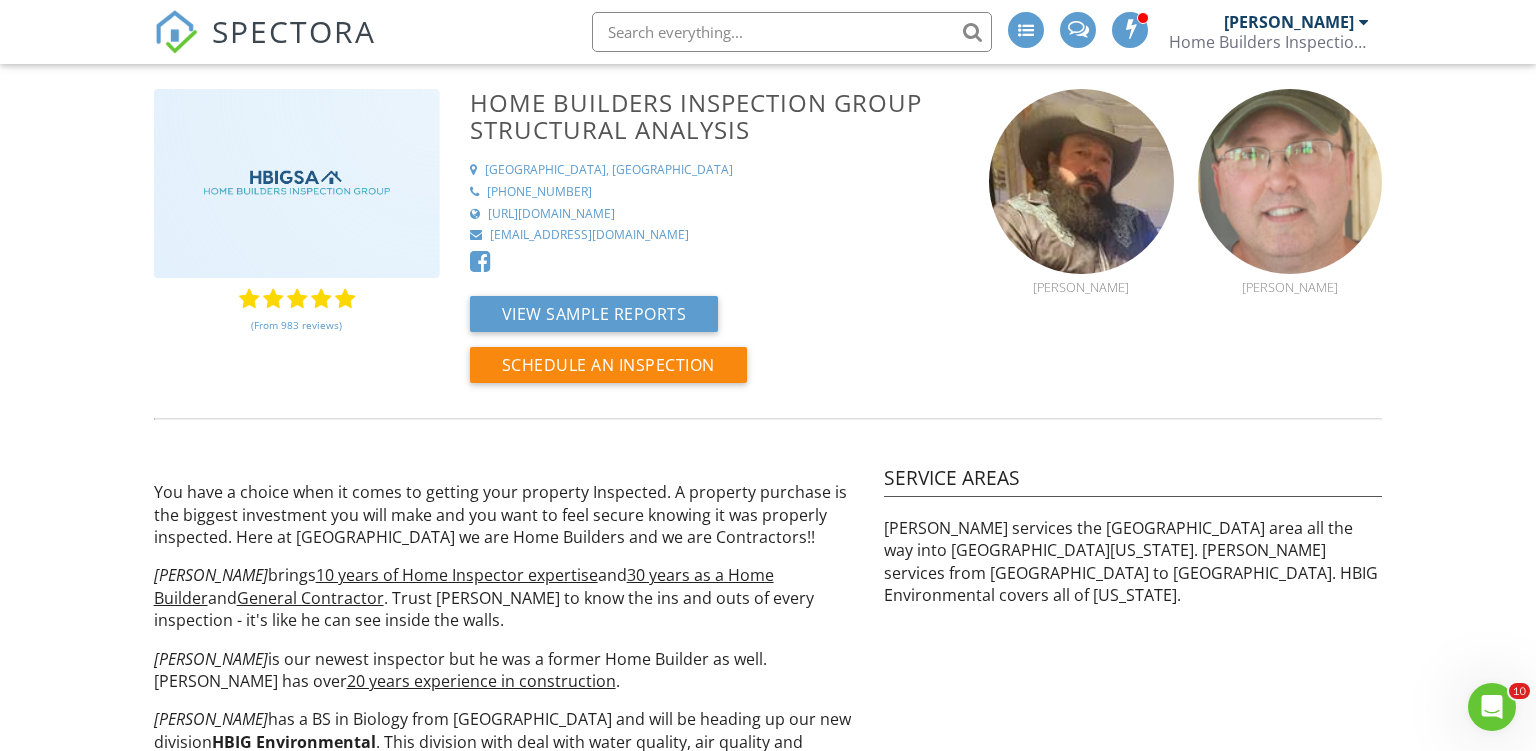 scroll, scrollTop: 0, scrollLeft: 0, axis: both 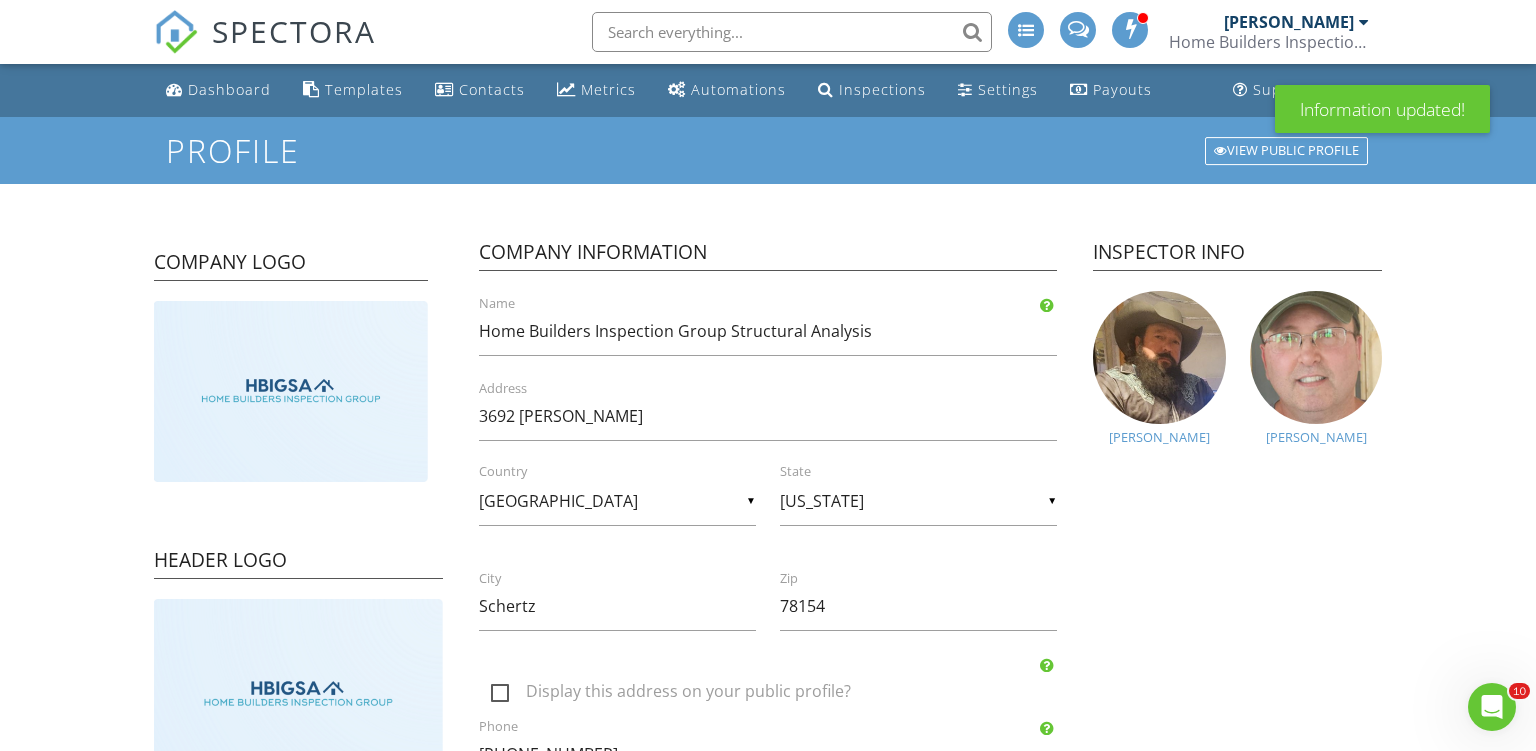 click on "Profile
View Public Profile
Company Logo
Header Logo
Company Information
Home Builders Inspection Group Structural Analysis
Name
3692 Gamble
Address
▼ United States - Select a Country - United States Canada Australia United Kingdom New Zealand Afghanistan Albania Algeria American Samoa Andorra Angola Anguilla Antarctica Antigua and Barbuda Argentina Armenia Aruba Austria Azerbaijan Bahamas Bahrain Bangladesh Barbados Belarus Belgium Belize Benin Bermuda Bhutan Bolivia Bonaire Bosnia and Herzegovina Botswana Bouvet Island Brazil British Indian Ocean Territory British Virgin Islands Brunei Bulgaria Burkina Faso Burundi Cabo Verde Cambodia Cameroon Cayman Islands Central African Republic Chad Chile China Christmas Island Cocos [Keeling] Islands Colombia Comoros Congo Republic Cook Islands Costa Rica Croatia Cuba Curaçao Cyprus Czechia DR Congo Denmark Djibouti Dominica Dominican Republic East Timor Ecuador Egypt" at bounding box center [768, 946] 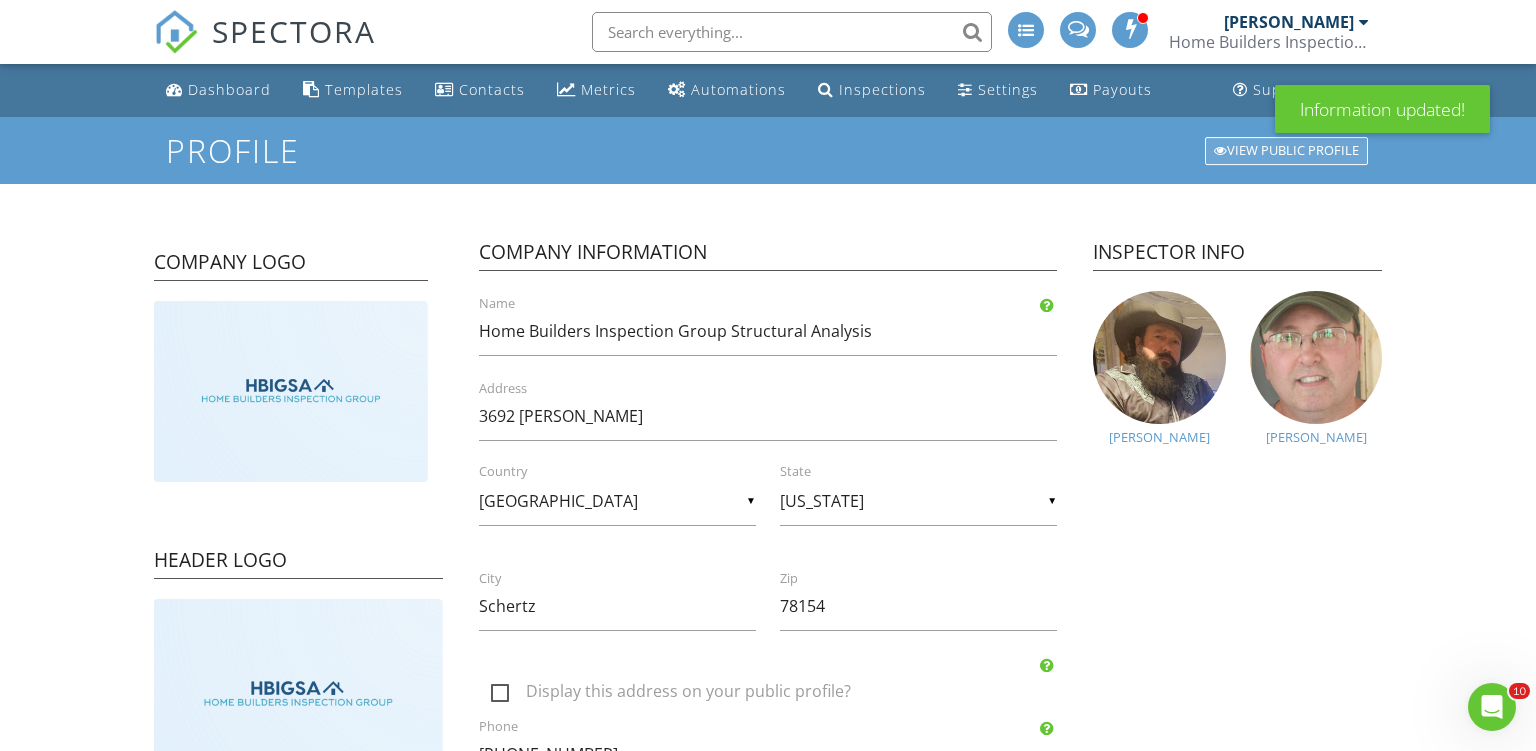 click on "View Public Profile" at bounding box center [1286, 151] 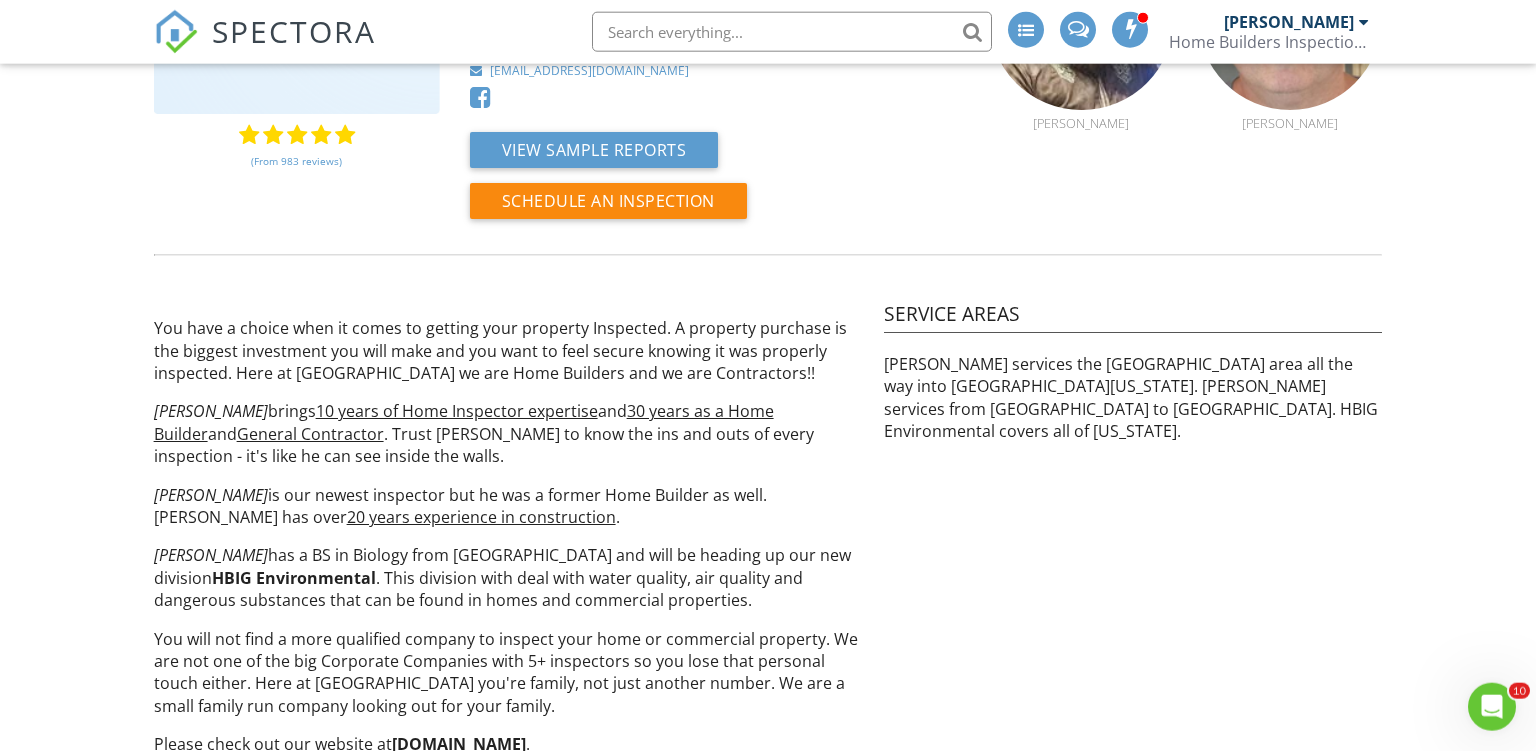 scroll, scrollTop: 204, scrollLeft: 0, axis: vertical 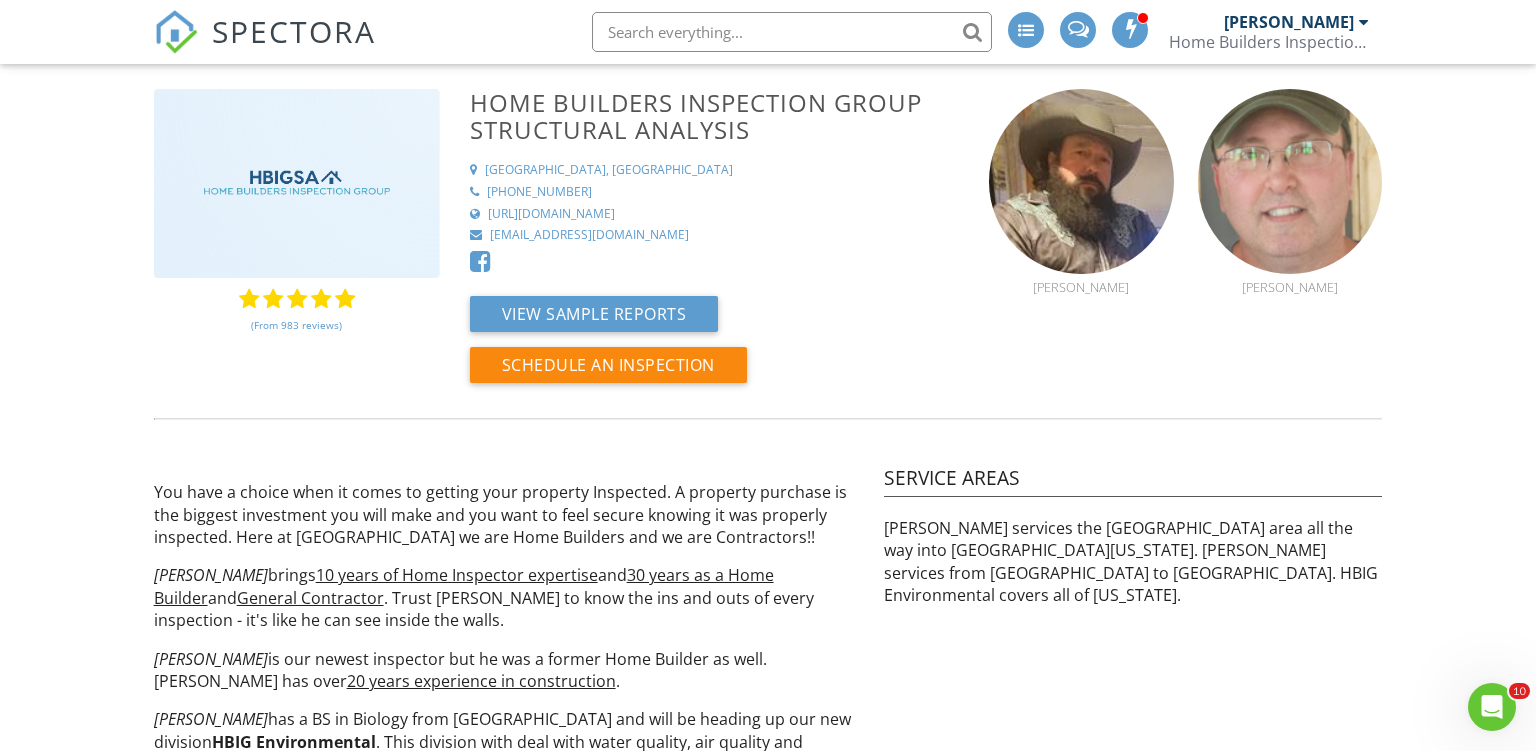 click at bounding box center [1364, 22] 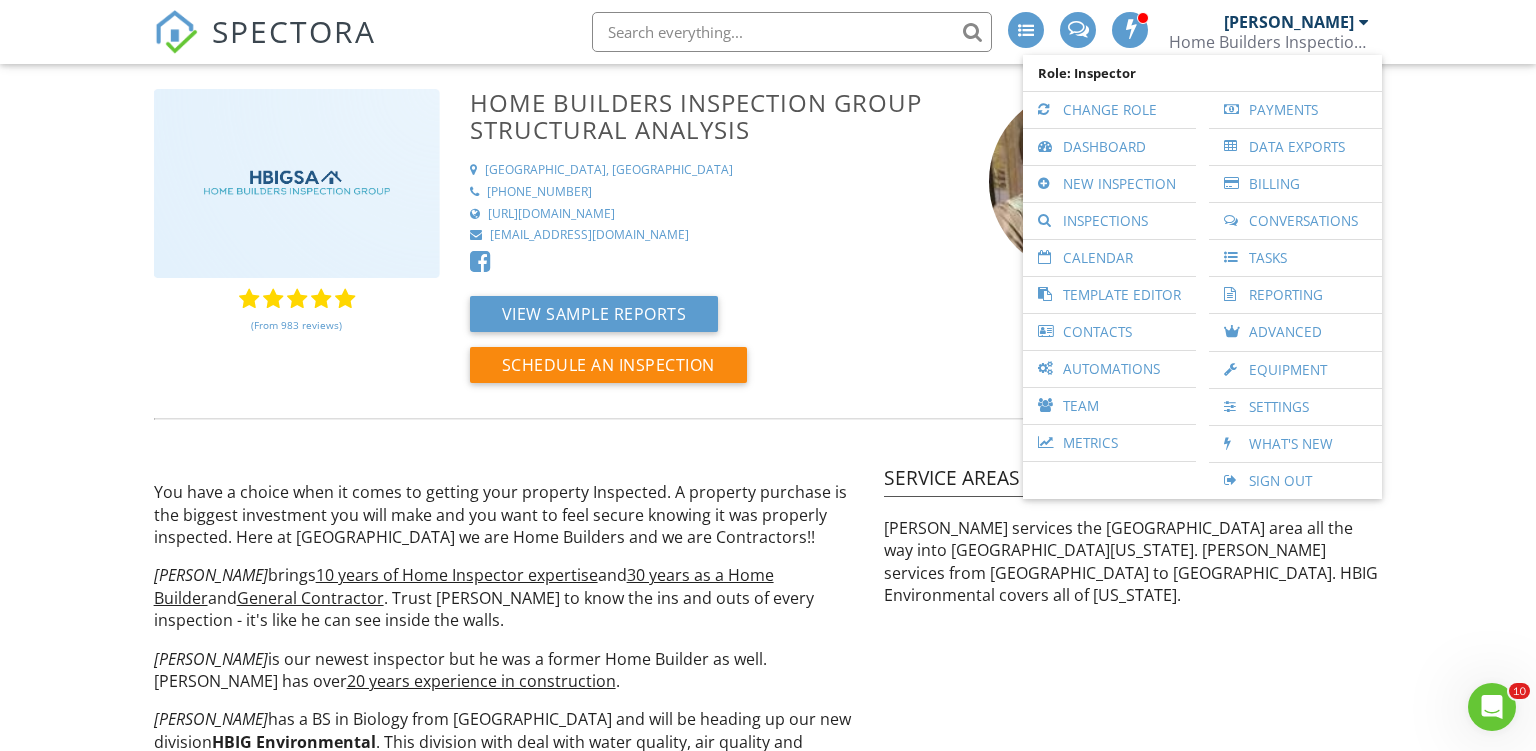 click on "(From 983 reviews)
Home Builders Inspection Group Structural Analysis
Schertz, TX
210-243-5591
https://www.hbigsa.com
hbigsa@gmail.com
View Sample Reports
Schedule an Inspection
Ron
Roy
Reviews for Home Builders Inspection Group Structural Analysis
Here's some of the great things people have been saying
You have a choice when it comes to getting your property Inspected. A property purchase is the biggest investment you will make and you want to feel secure knowing it was properly inspected. Here at HBIG we are Home Builders and we are Contractors!!  Ron Noble  brings  10 years of Home Inspector expertise  and  30 years as a Home Builder  and  General Contractor . Trust Ron to know the ins and outs of every inspection - it's like he can see inside the walls.  Roy Nichols  is our newest inspector but he was a former Home Builder as well. Roy has over  . ." at bounding box center (768, 512) 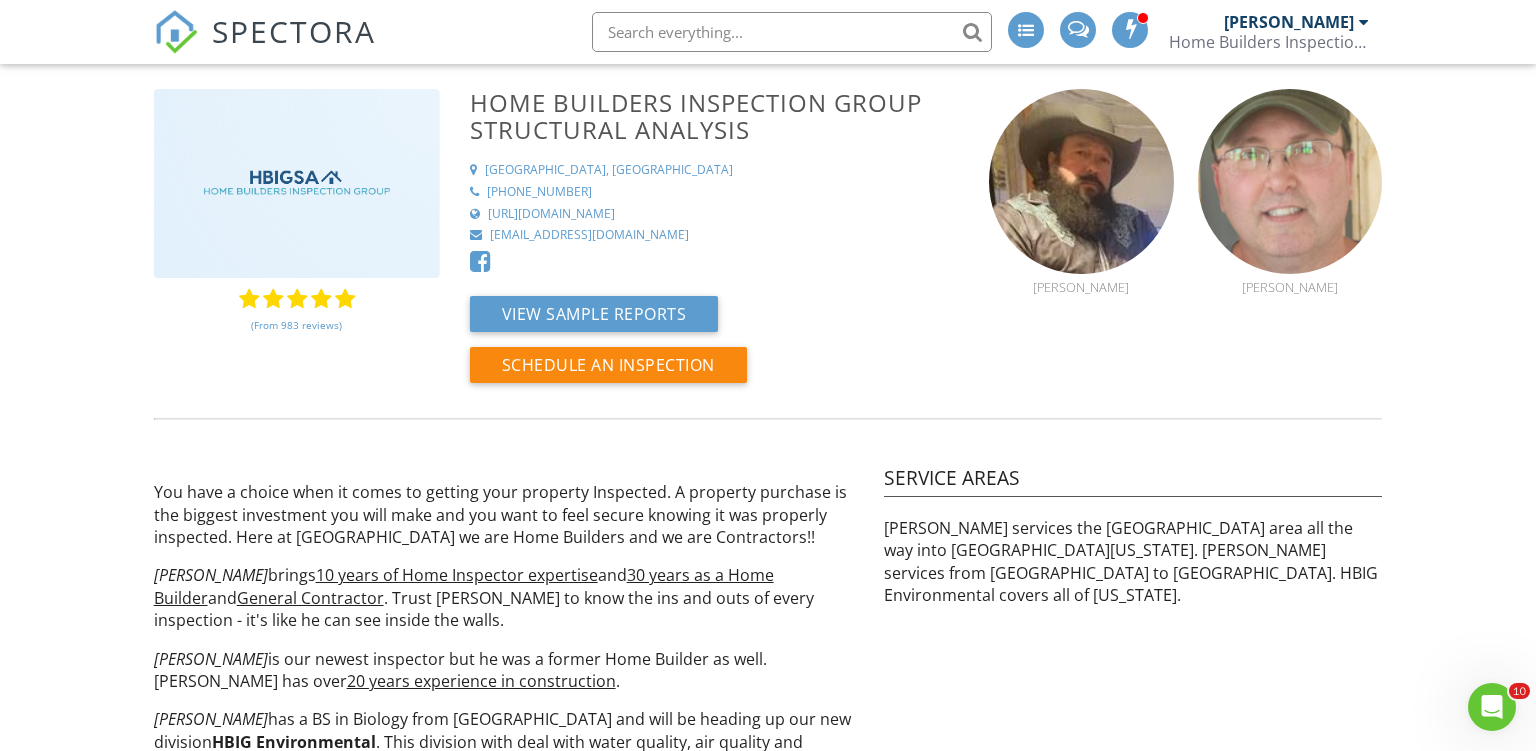 click on "Home Builders Inspection Group Structural Analysis" at bounding box center (1269, 42) 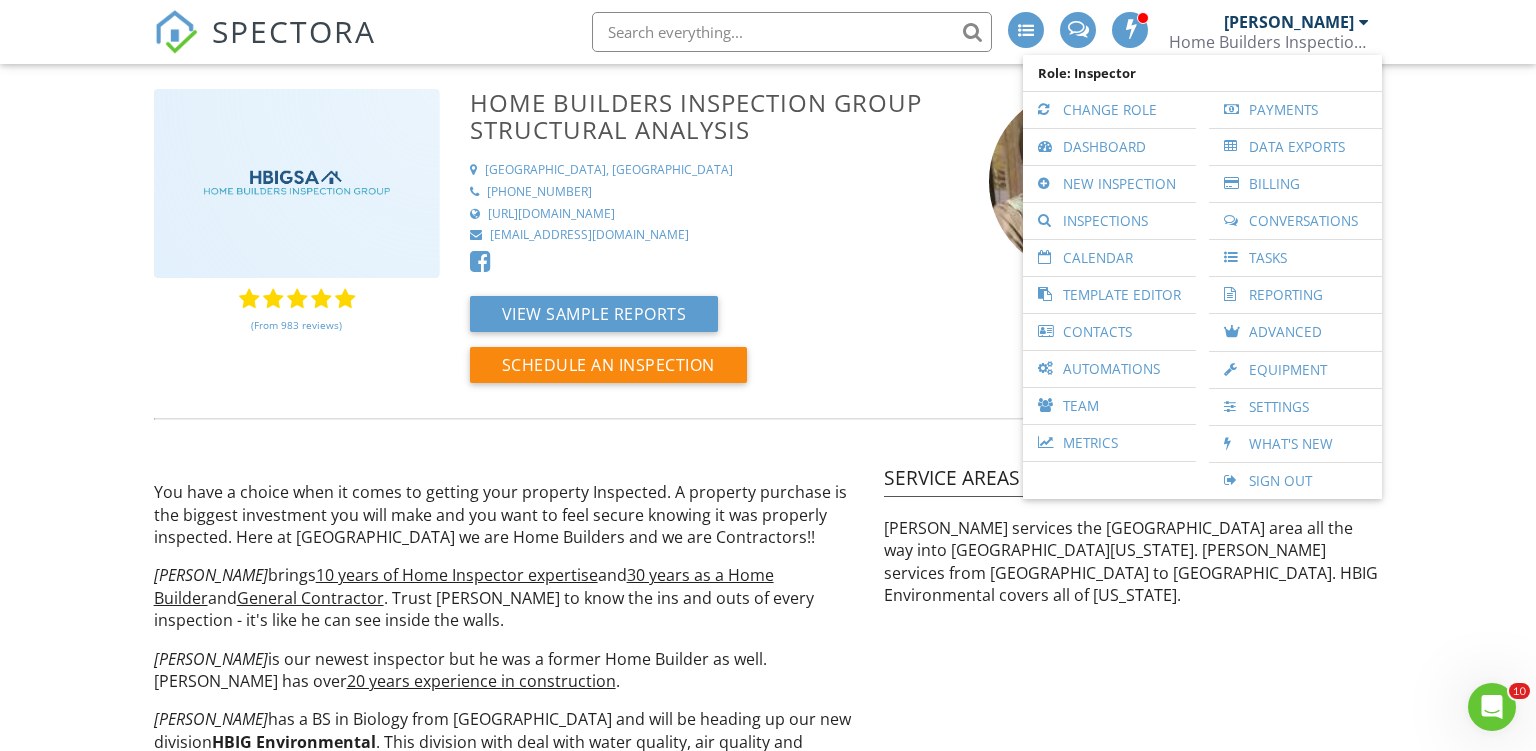 click on "(From 983 reviews)
Home Builders Inspection Group Structural Analysis
Schertz, TX
210-243-5591
https://www.hbigsa.com
hbigsa@gmail.com
View Sample Reports
Schedule an Inspection
Ron
Roy
Reviews for Home Builders Inspection Group Structural Analysis
Here's some of the great things people have been saying
You have a choice when it comes to getting your property Inspected. A property purchase is the biggest investment you will make and you want to feel secure knowing it was properly inspected. Here at HBIG we are Home Builders and we are Contractors!!  Ron Noble  brings  10 years of Home Inspector expertise  and  30 years as a Home Builder  and  General Contractor . Trust Ron to know the ins and outs of every inspection - it's like he can see inside the walls.  Roy Nichols  is our newest inspector but he was a former Home Builder as well. Roy has over  . ." at bounding box center (768, 512) 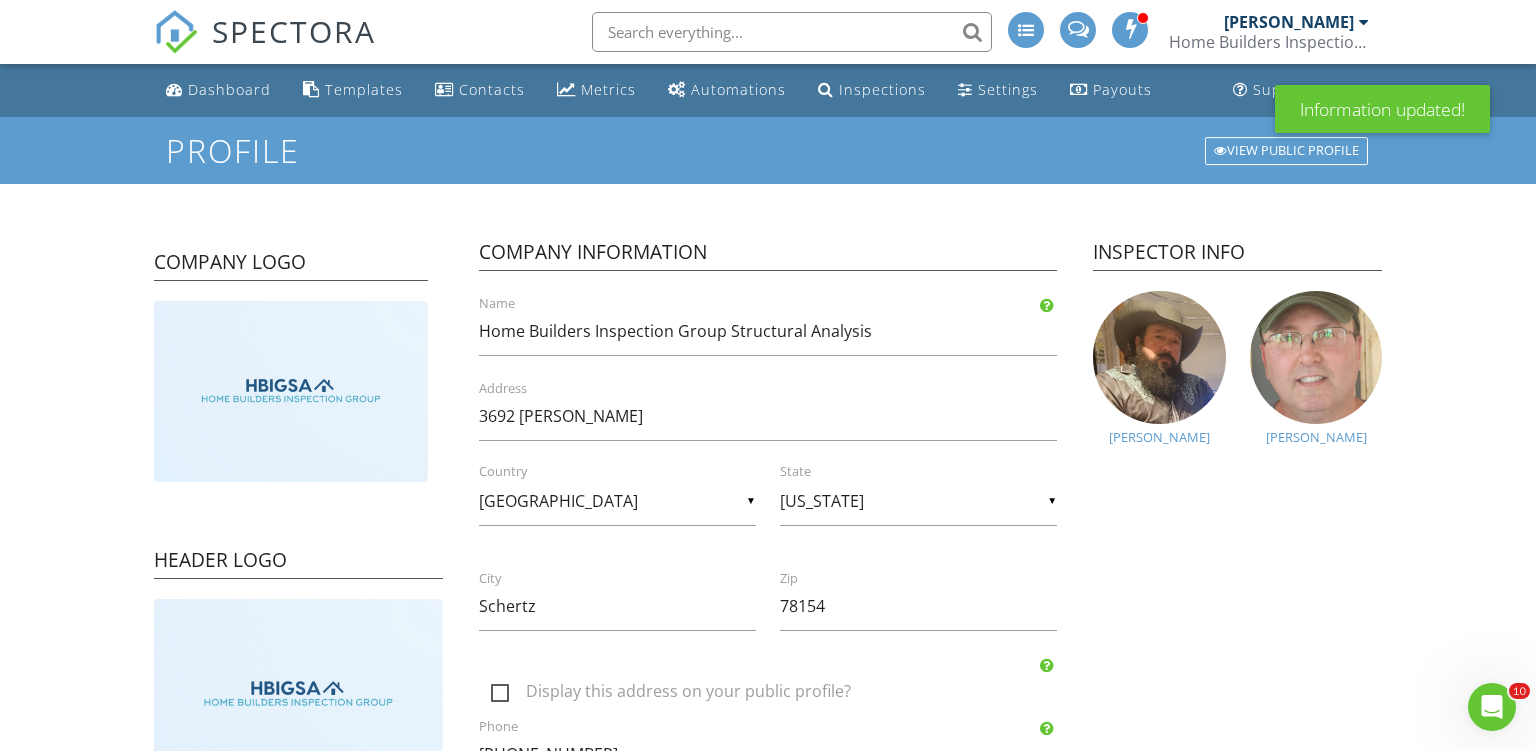 scroll, scrollTop: 0, scrollLeft: 0, axis: both 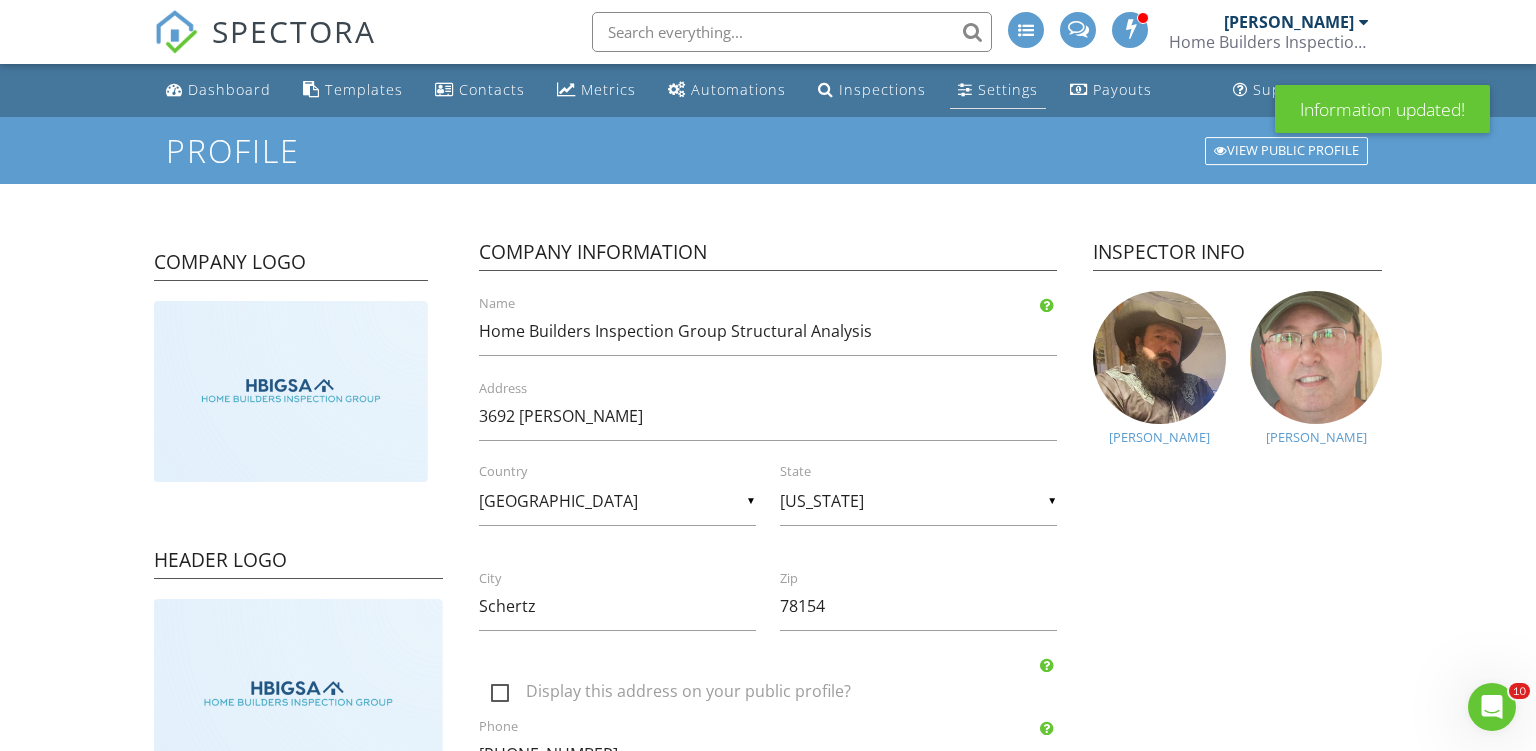 click on "Settings" at bounding box center [1008, 89] 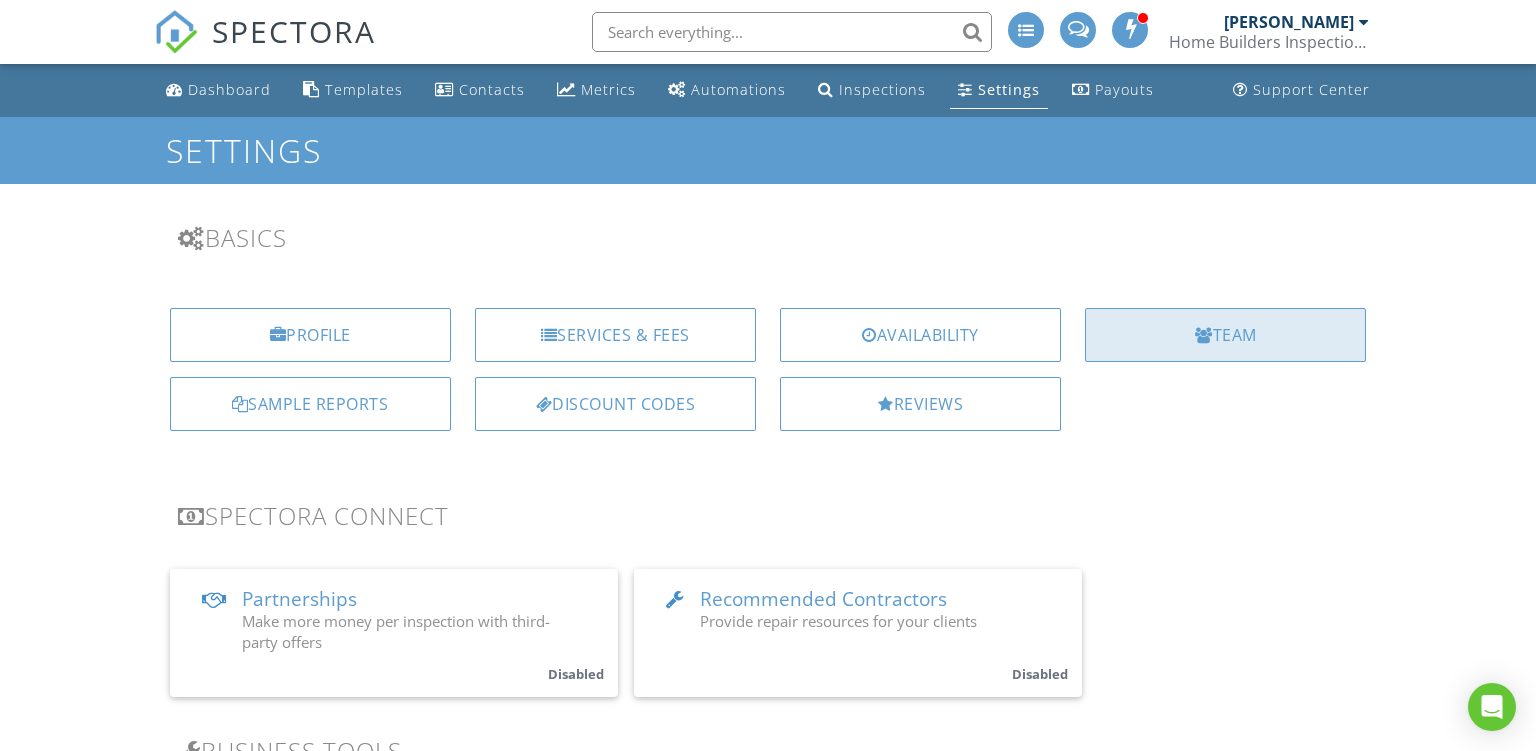 scroll, scrollTop: 0, scrollLeft: 0, axis: both 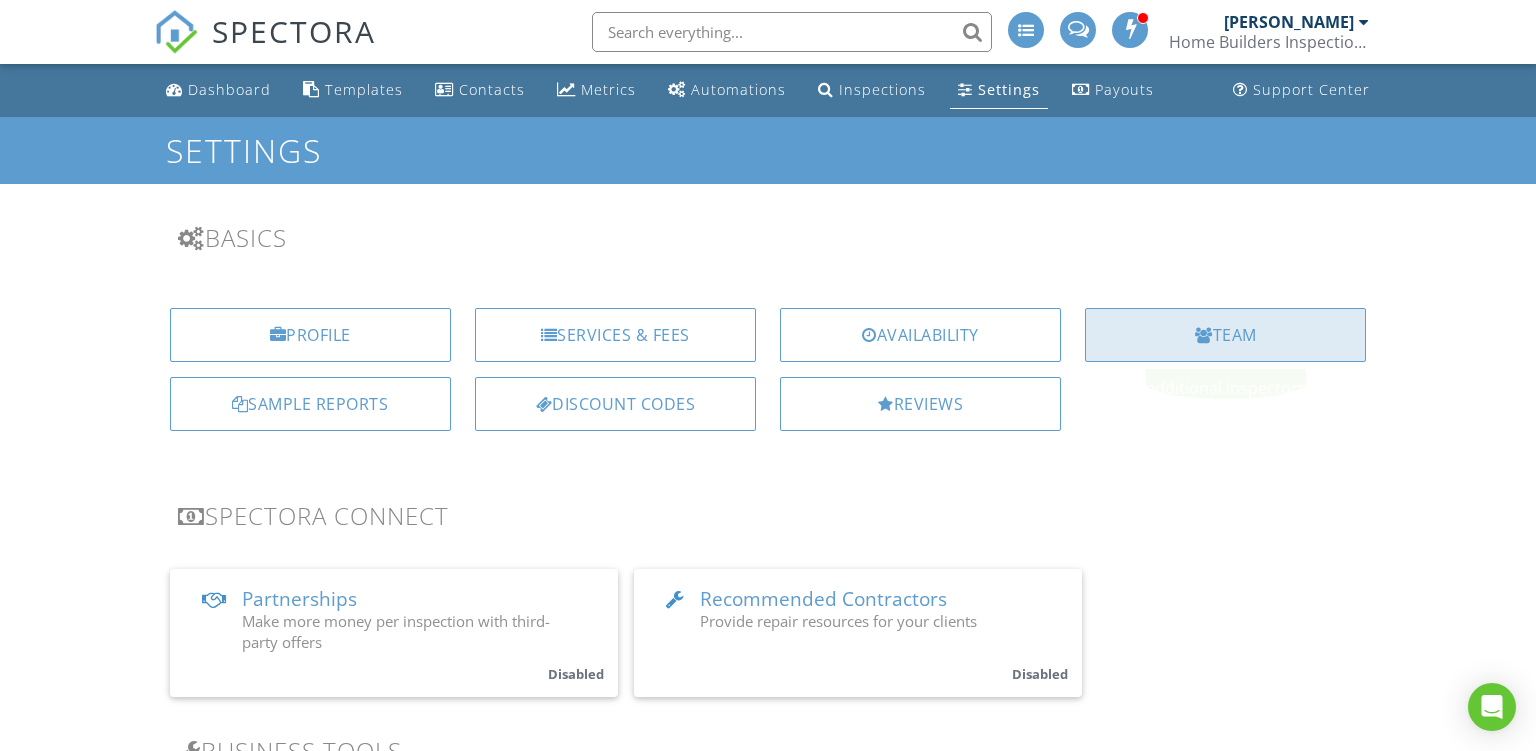 click on "Team" at bounding box center (1225, 335) 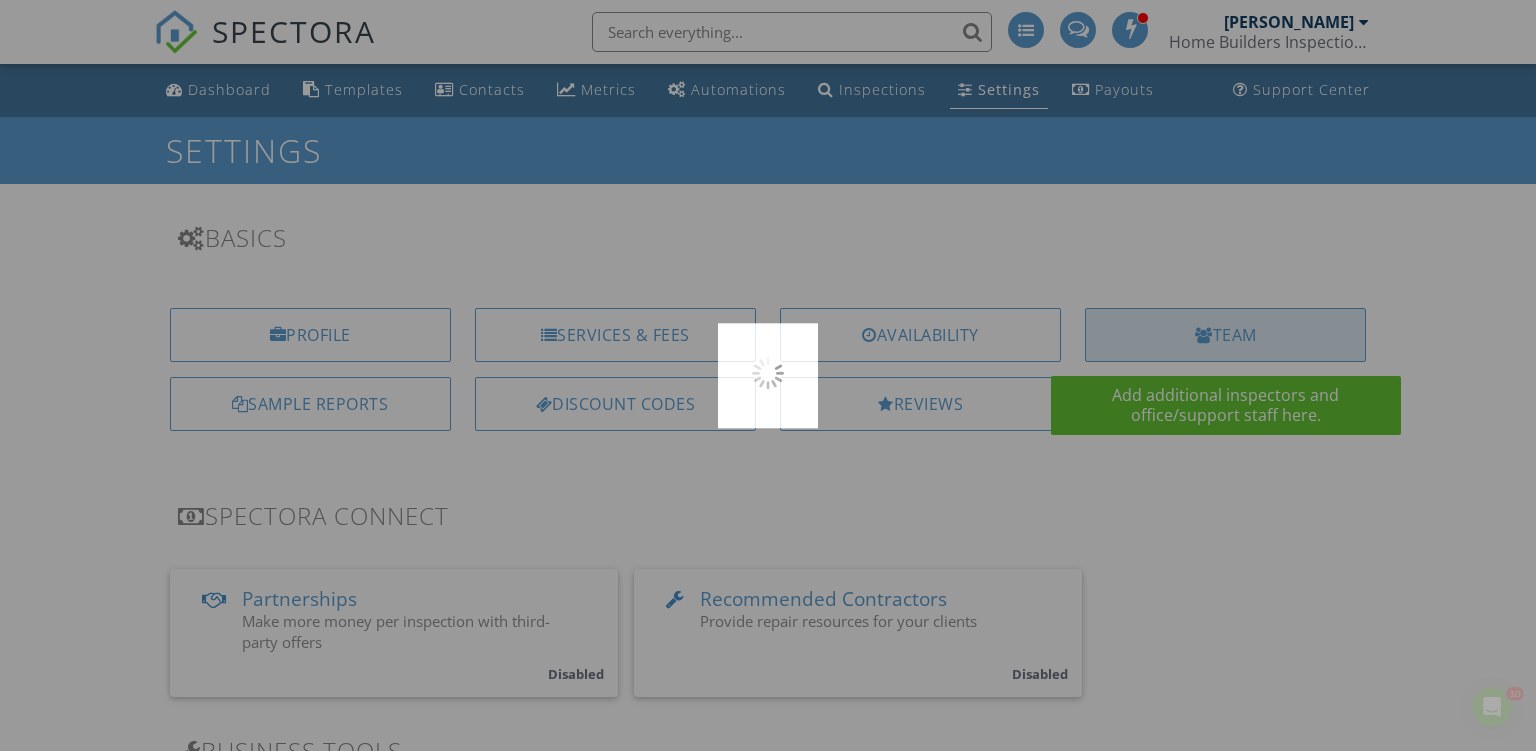 scroll, scrollTop: 0, scrollLeft: 0, axis: both 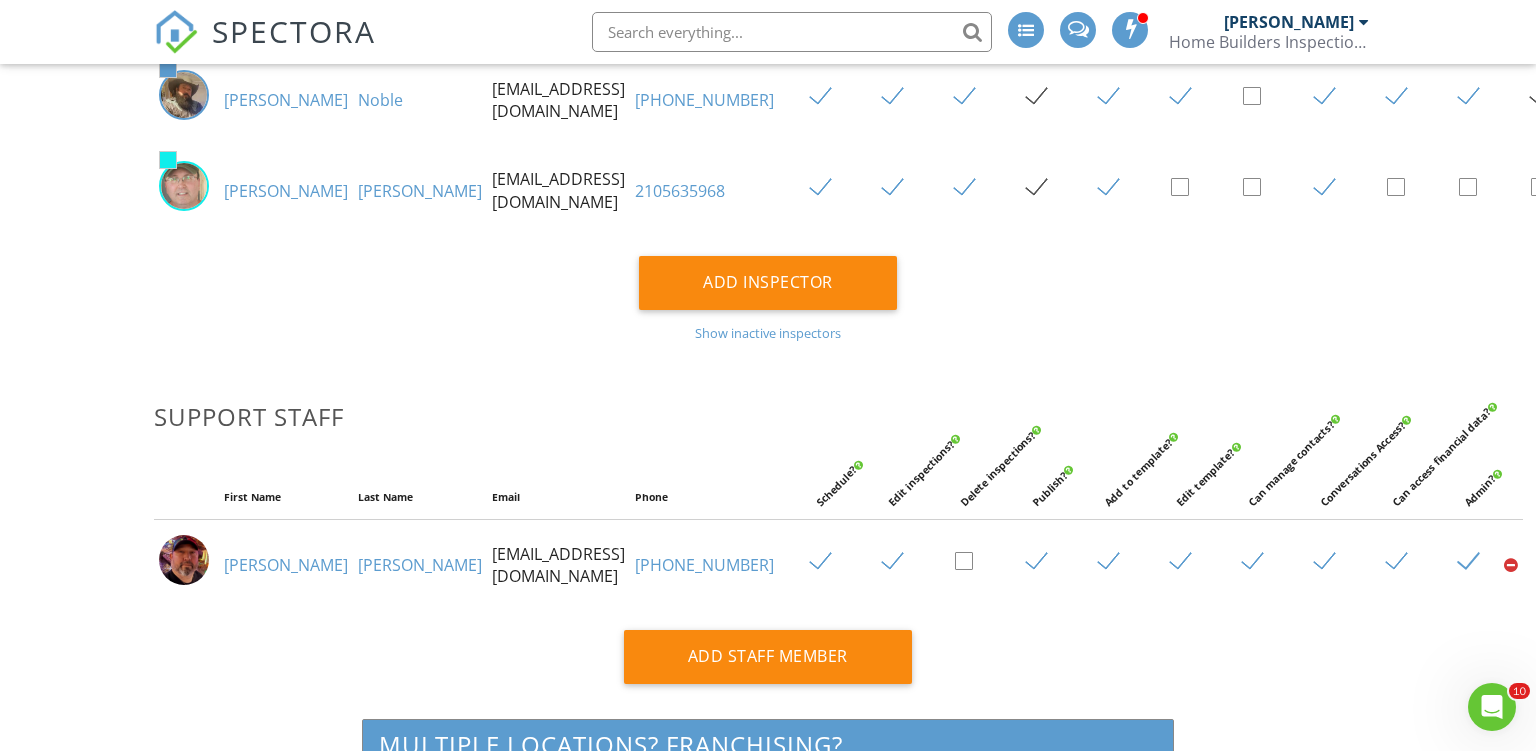click at bounding box center (184, 186) 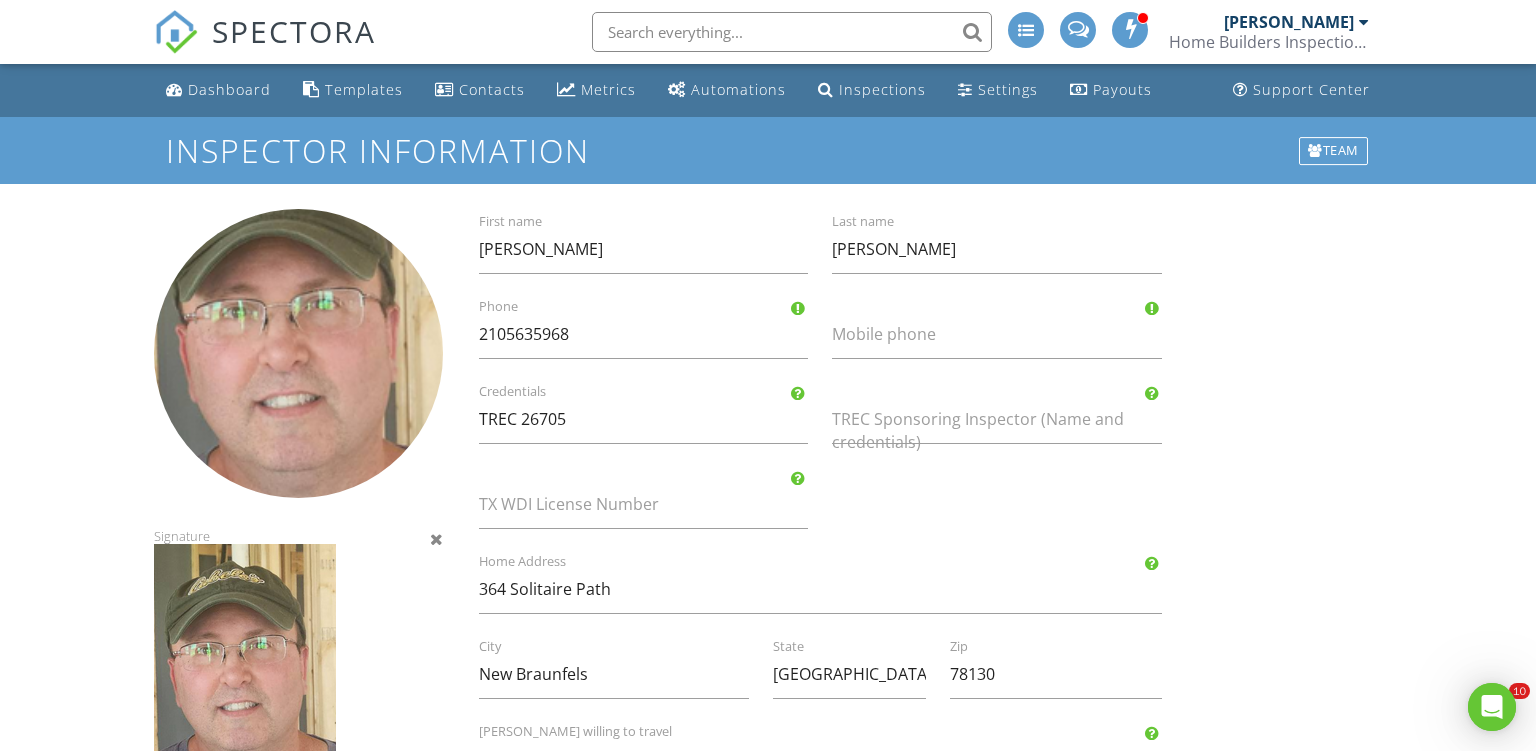 scroll, scrollTop: 0, scrollLeft: 0, axis: both 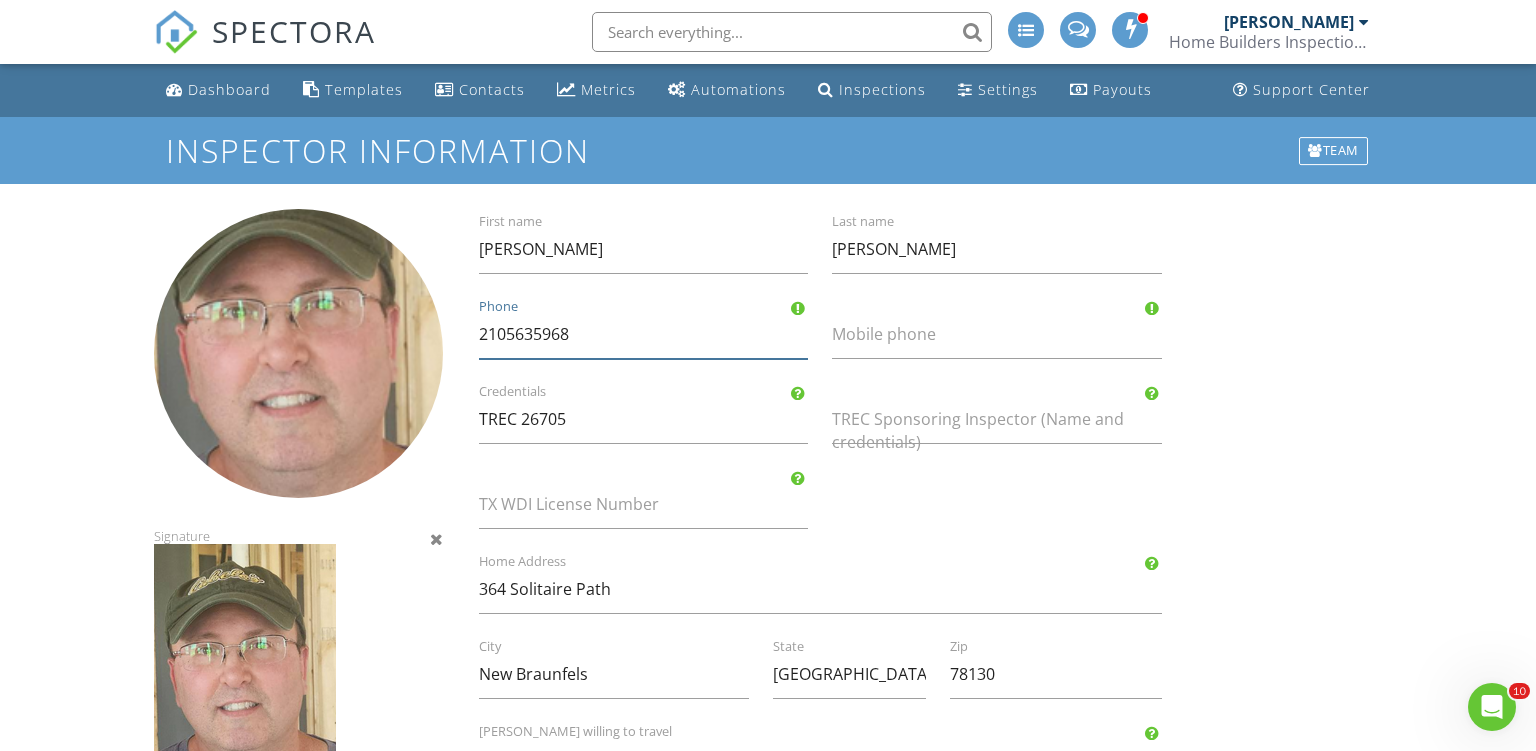 click on "2105635968" at bounding box center (643, 334) 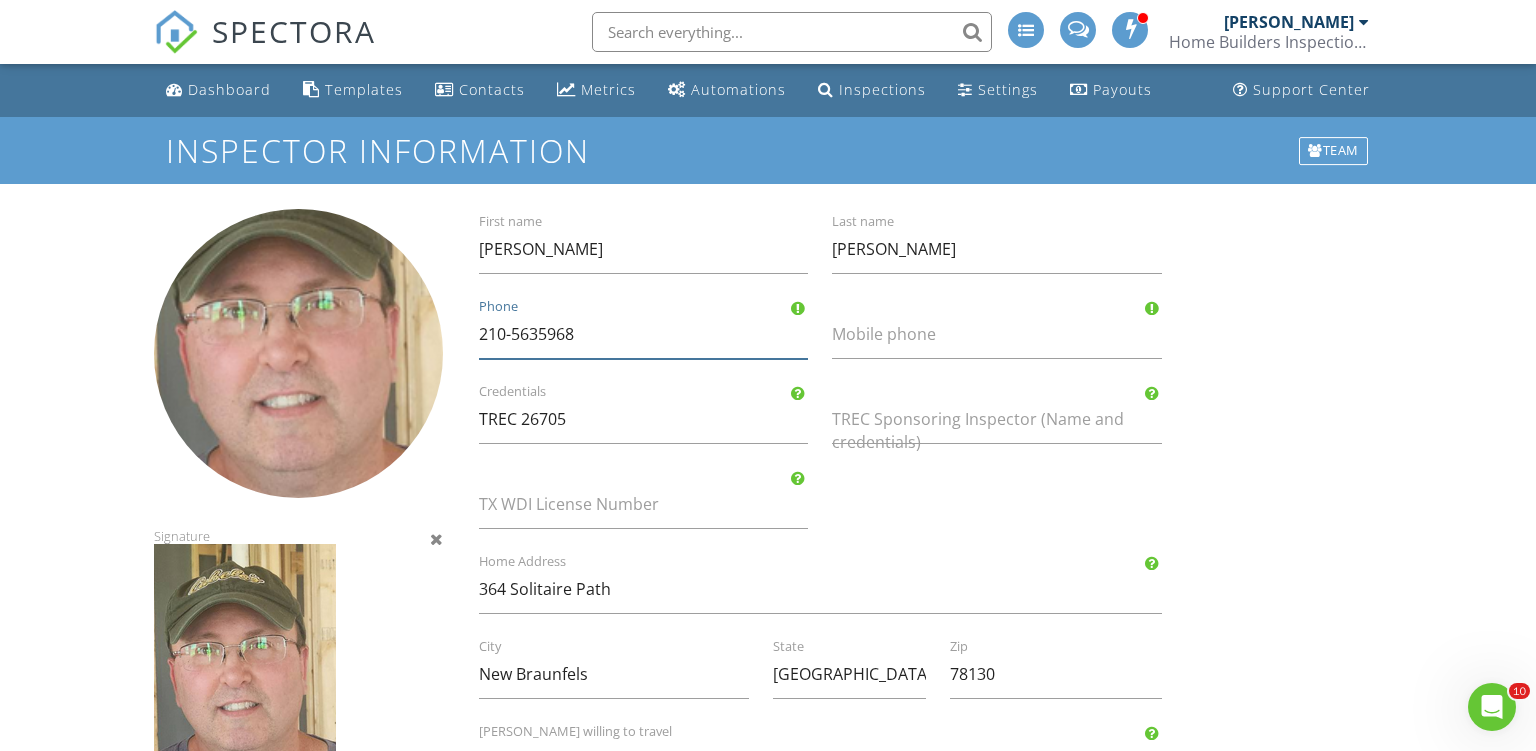 click on "210-5635968" at bounding box center [643, 334] 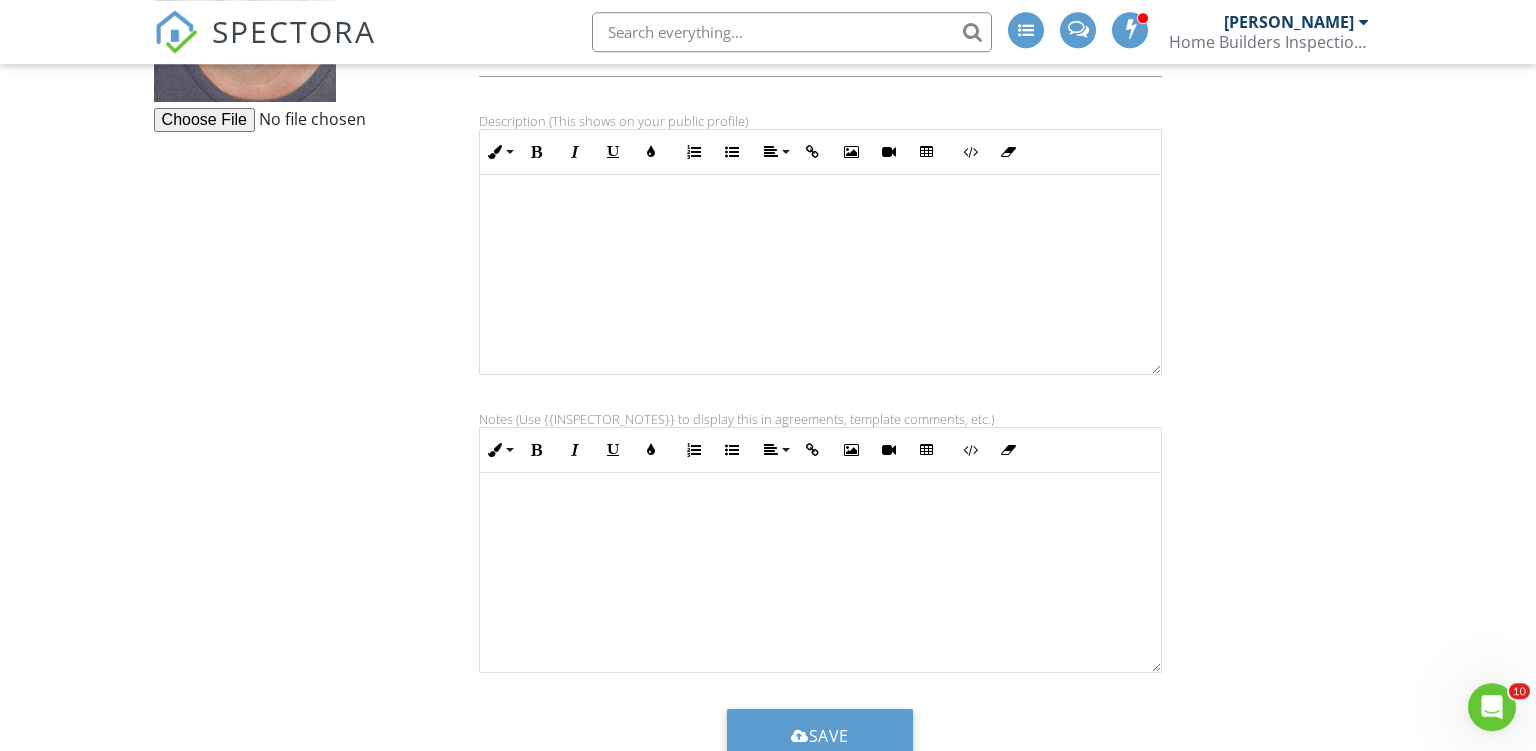 scroll, scrollTop: 772, scrollLeft: 0, axis: vertical 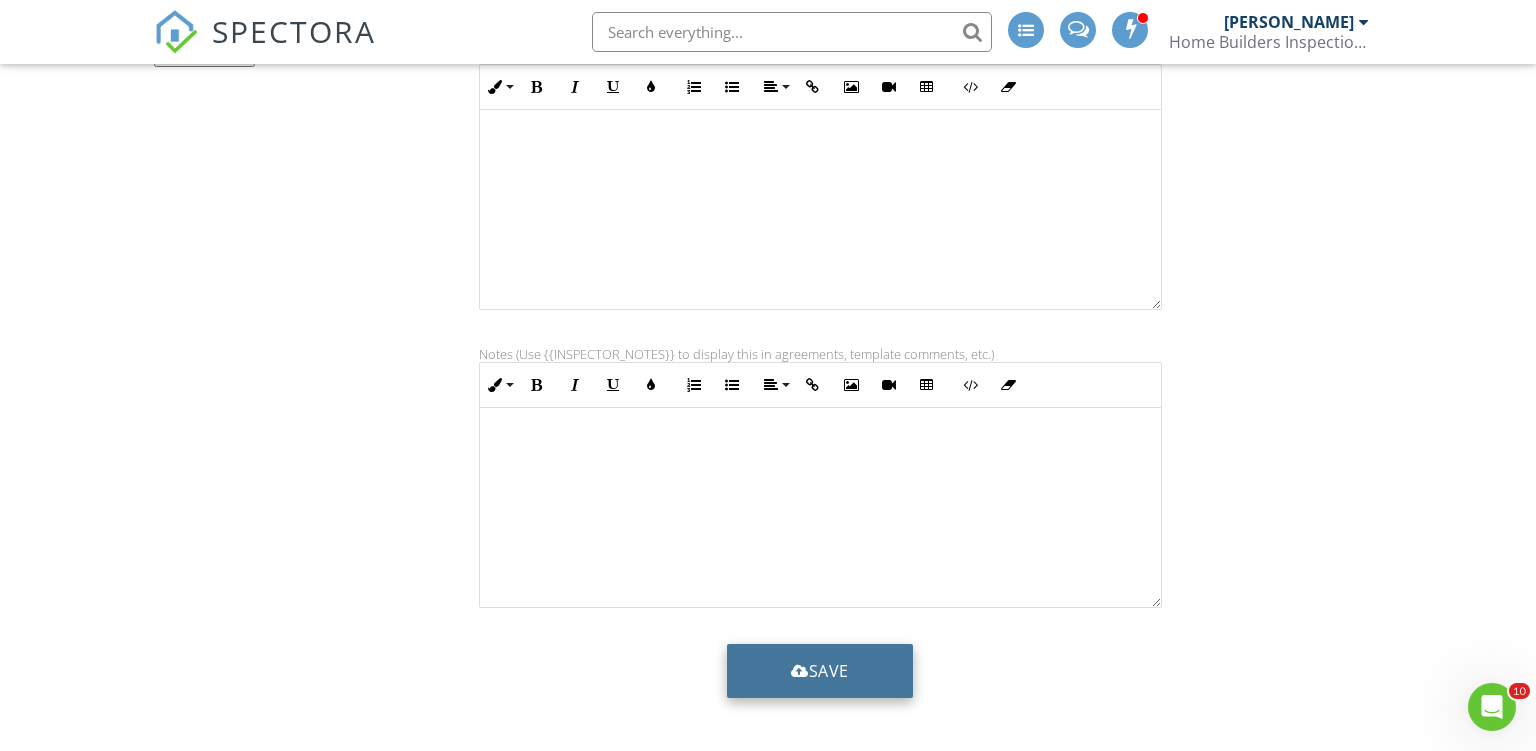 type on "[PHONE_NUMBER]" 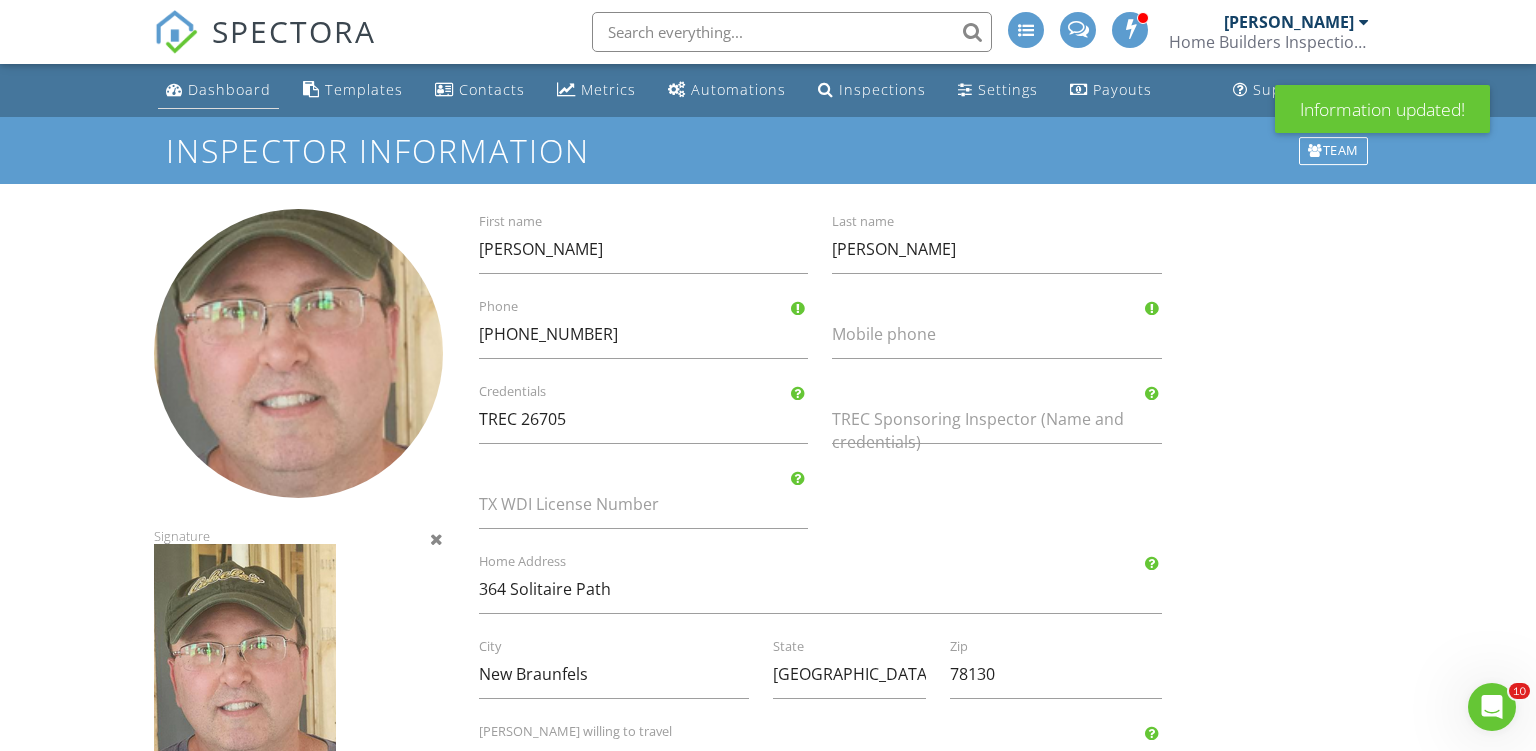 scroll, scrollTop: 0, scrollLeft: 0, axis: both 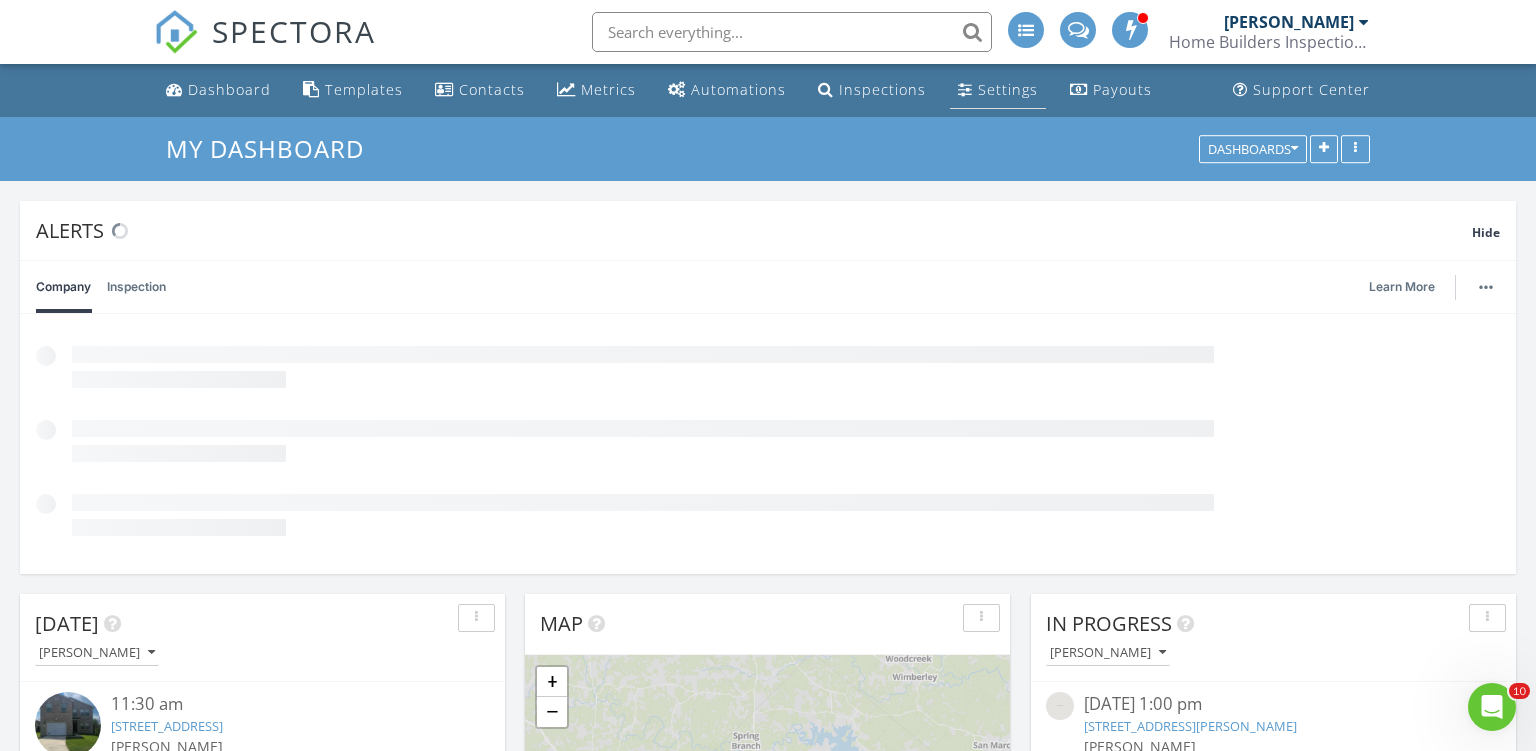 click on "Settings" at bounding box center (1008, 89) 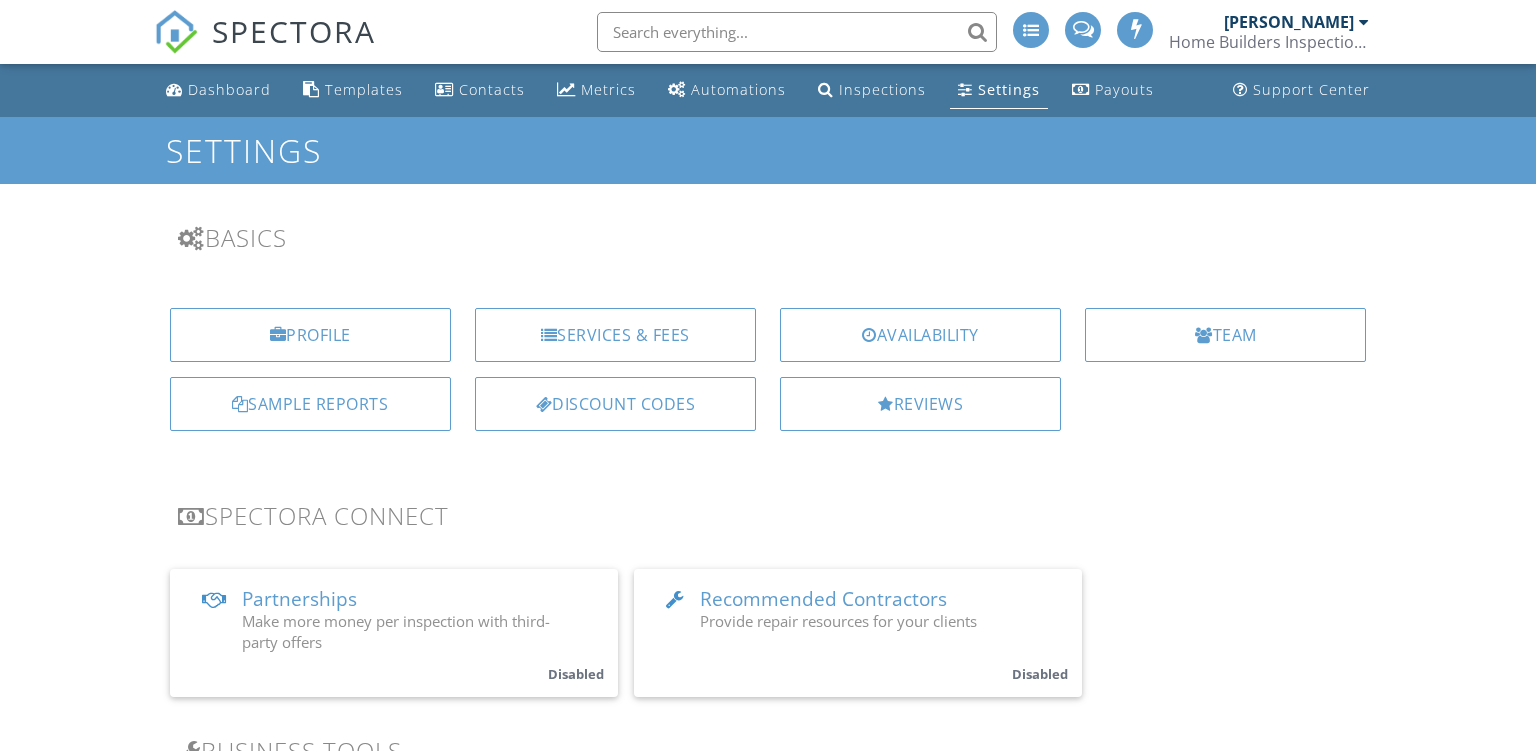 click at bounding box center (1204, 335) 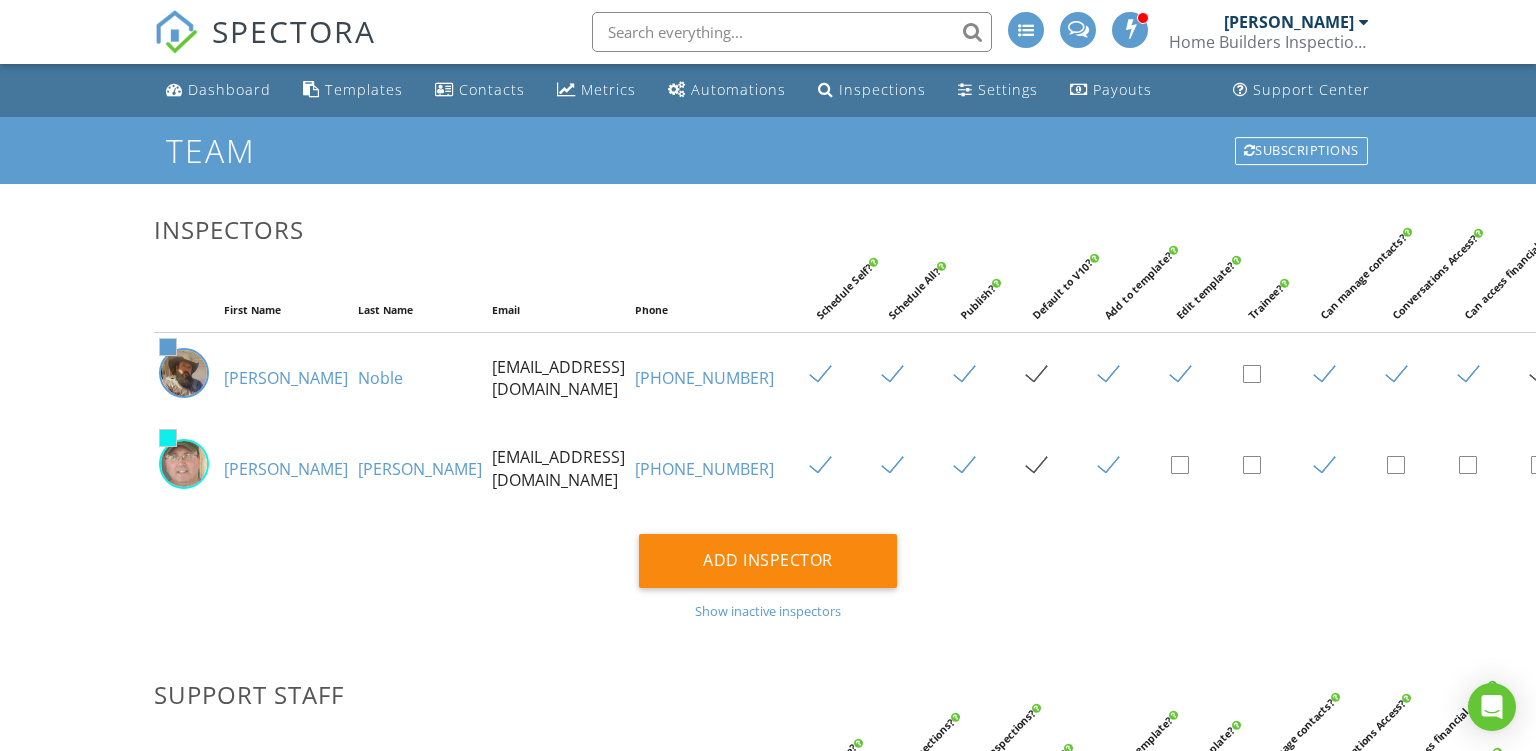 scroll, scrollTop: 0, scrollLeft: 0, axis: both 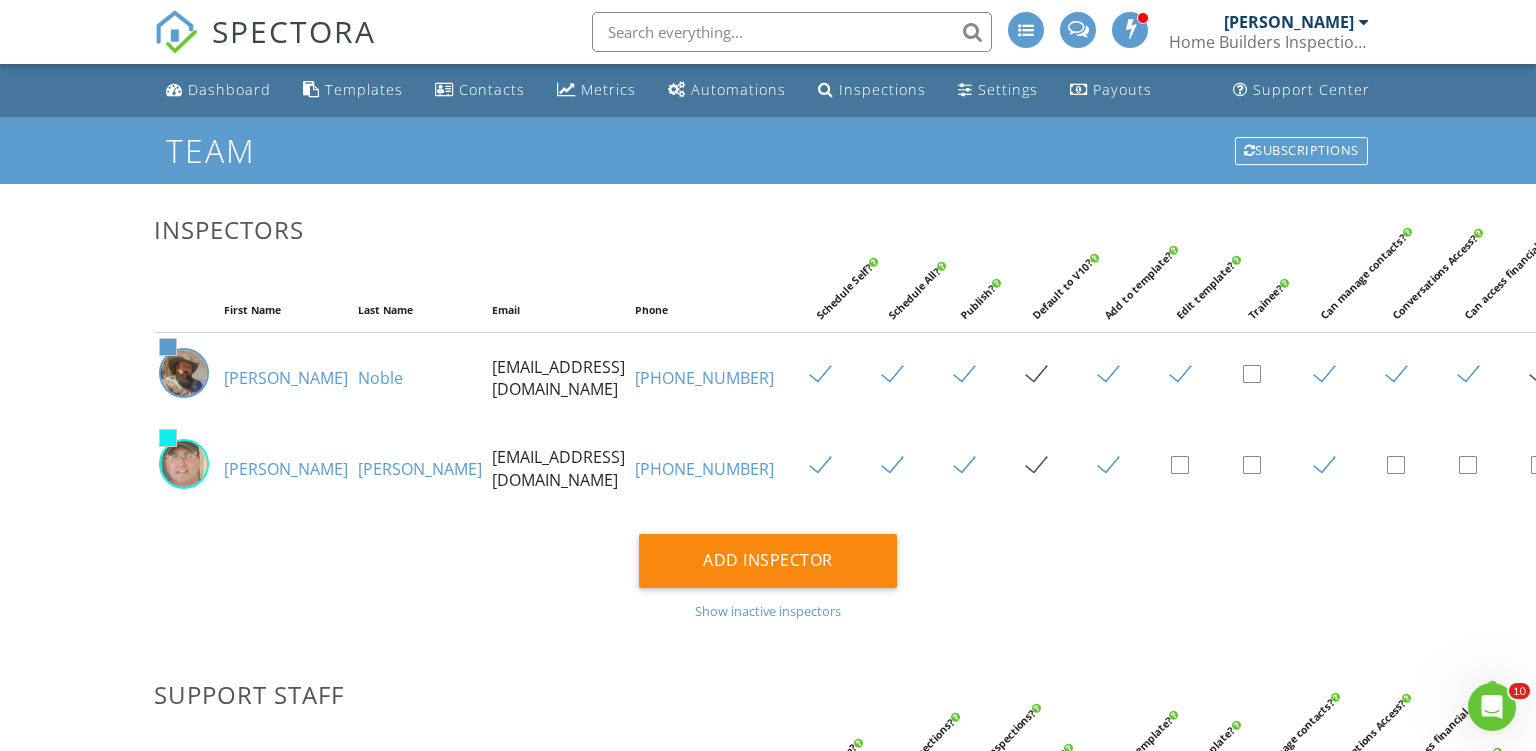 click at bounding box center (1188, 466) 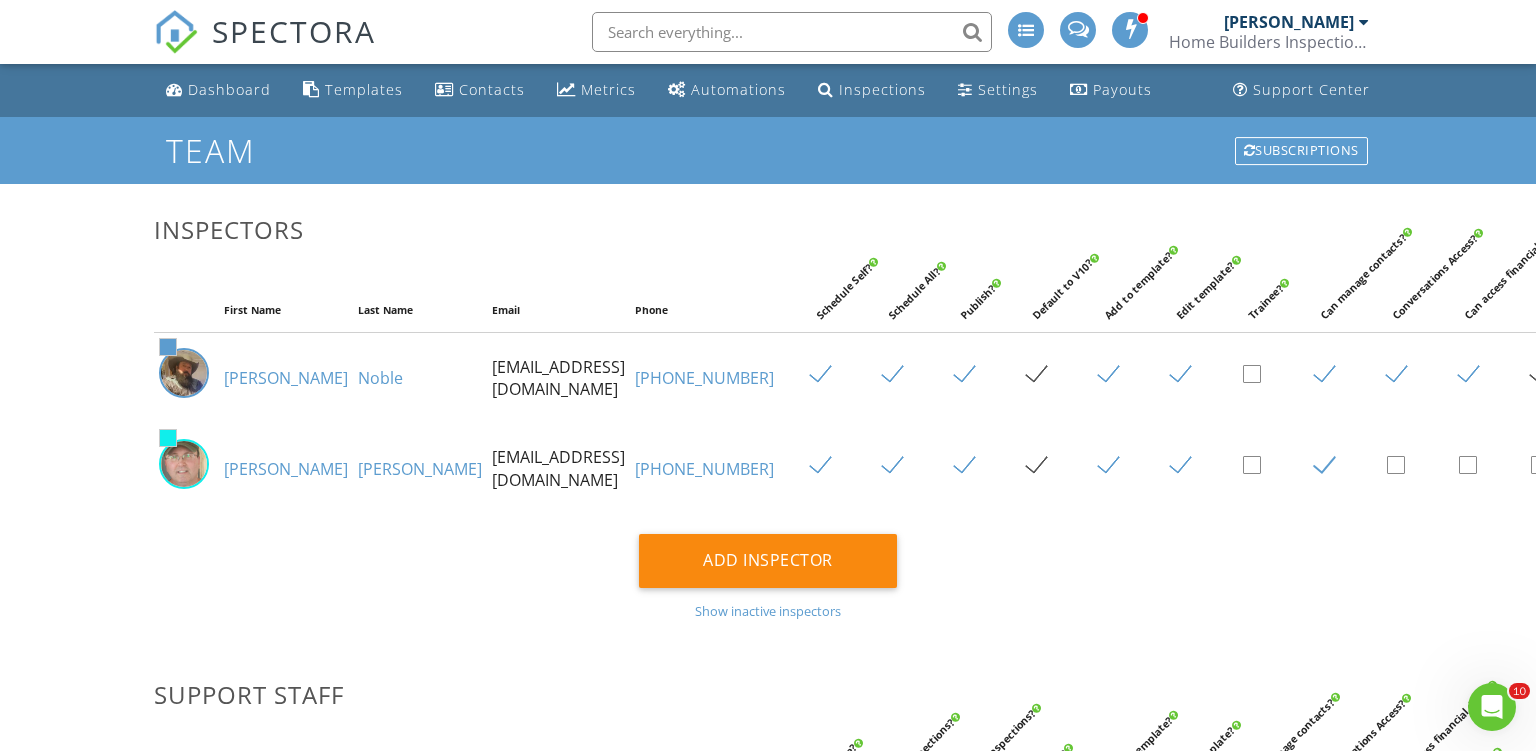 click at bounding box center [972, 466] 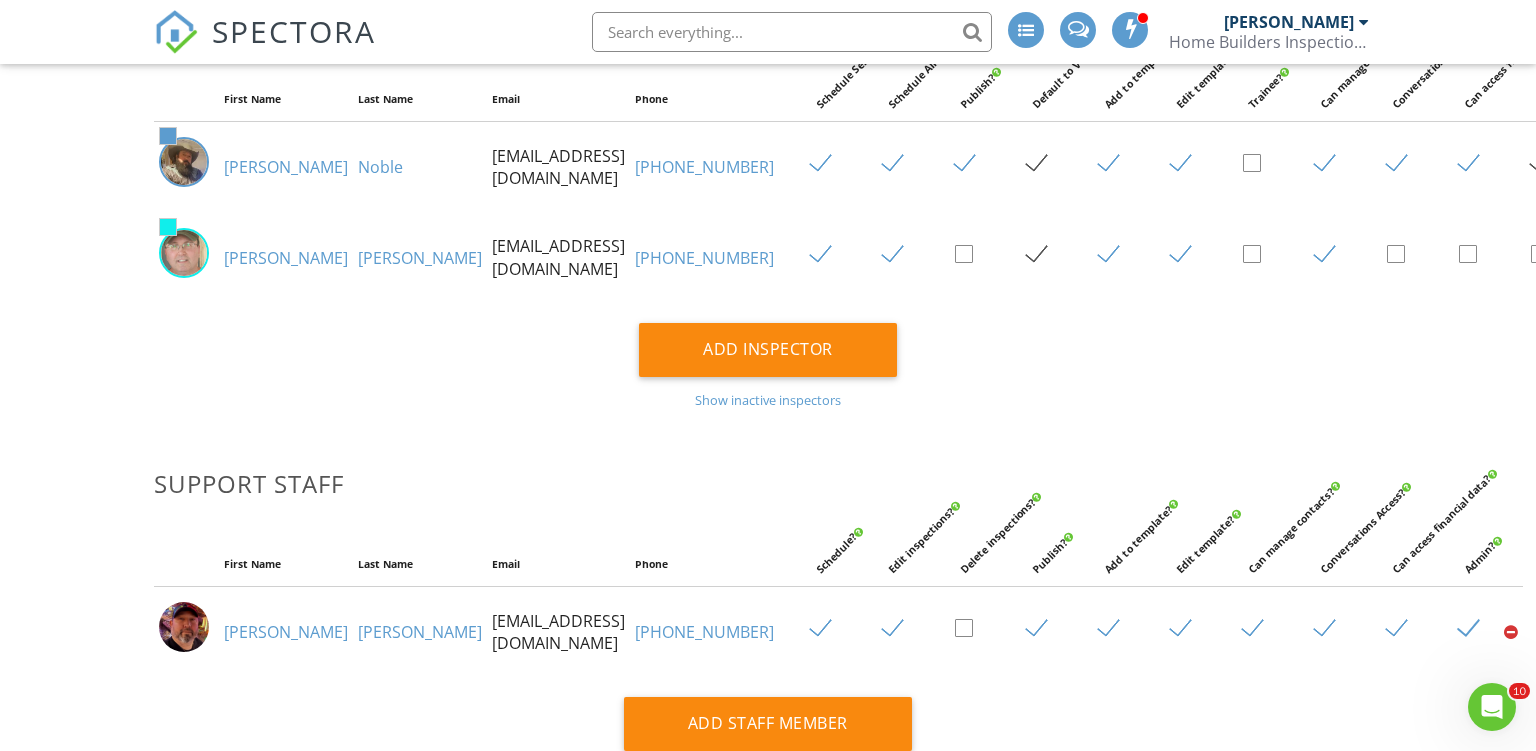 scroll, scrollTop: 316, scrollLeft: 0, axis: vertical 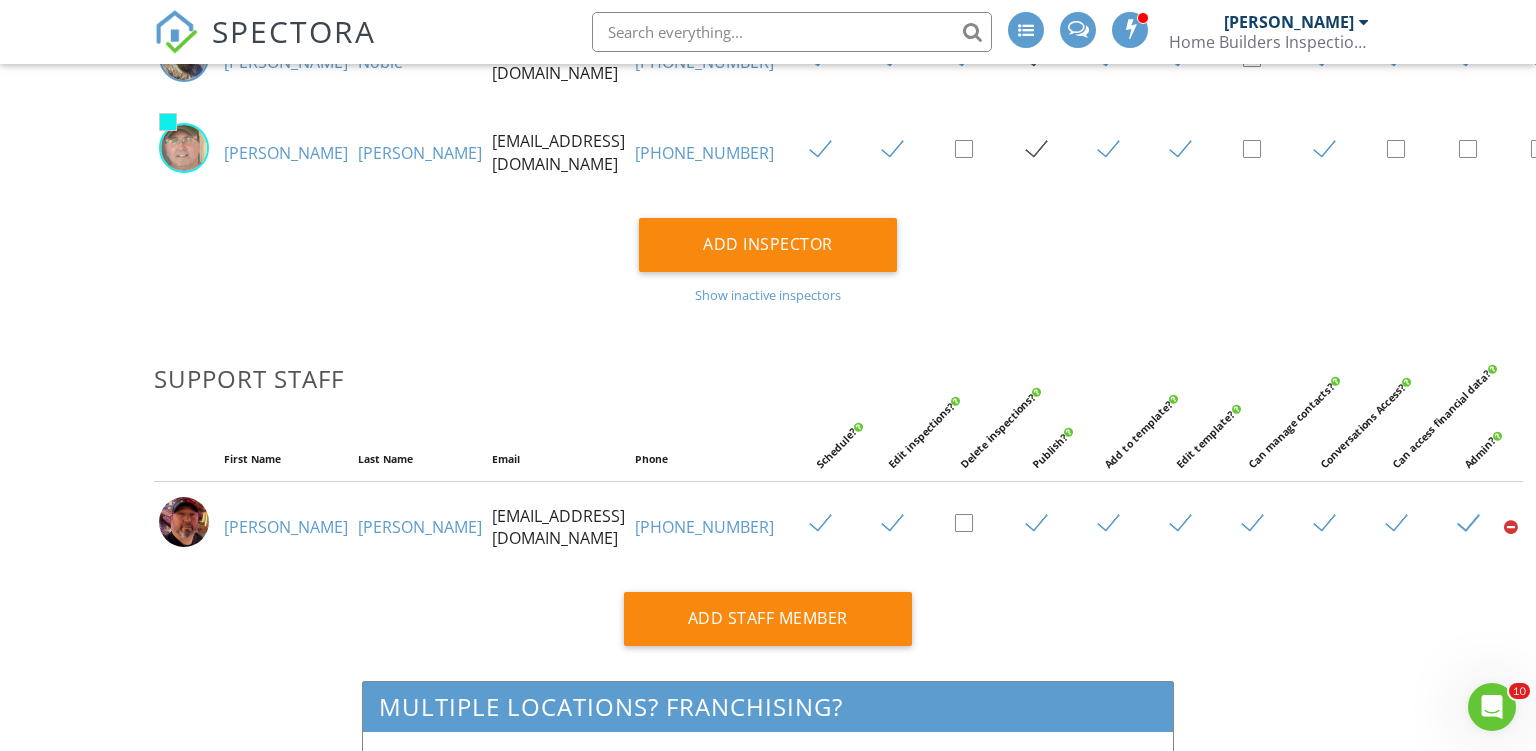click at bounding box center (1404, 524) 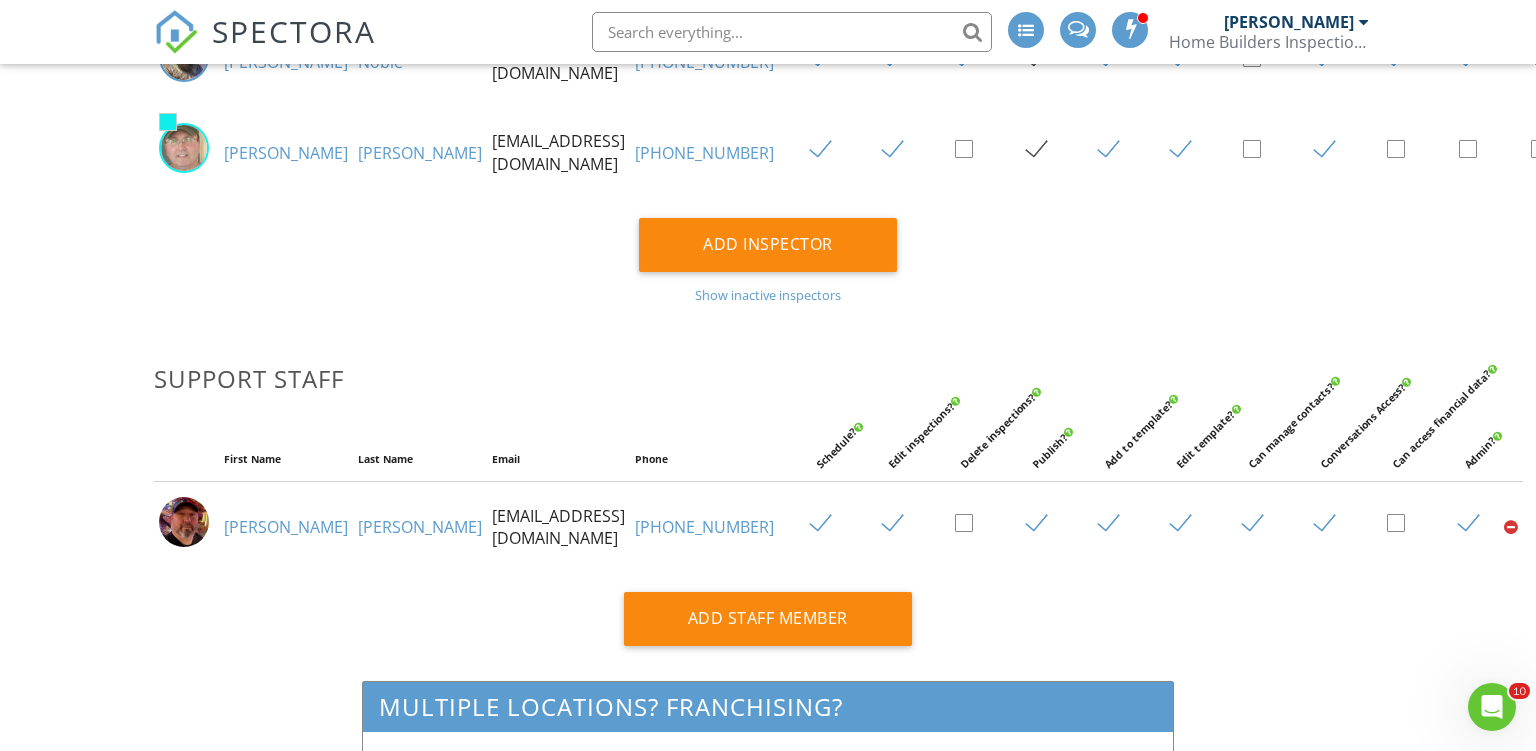 click at bounding box center (900, 524) 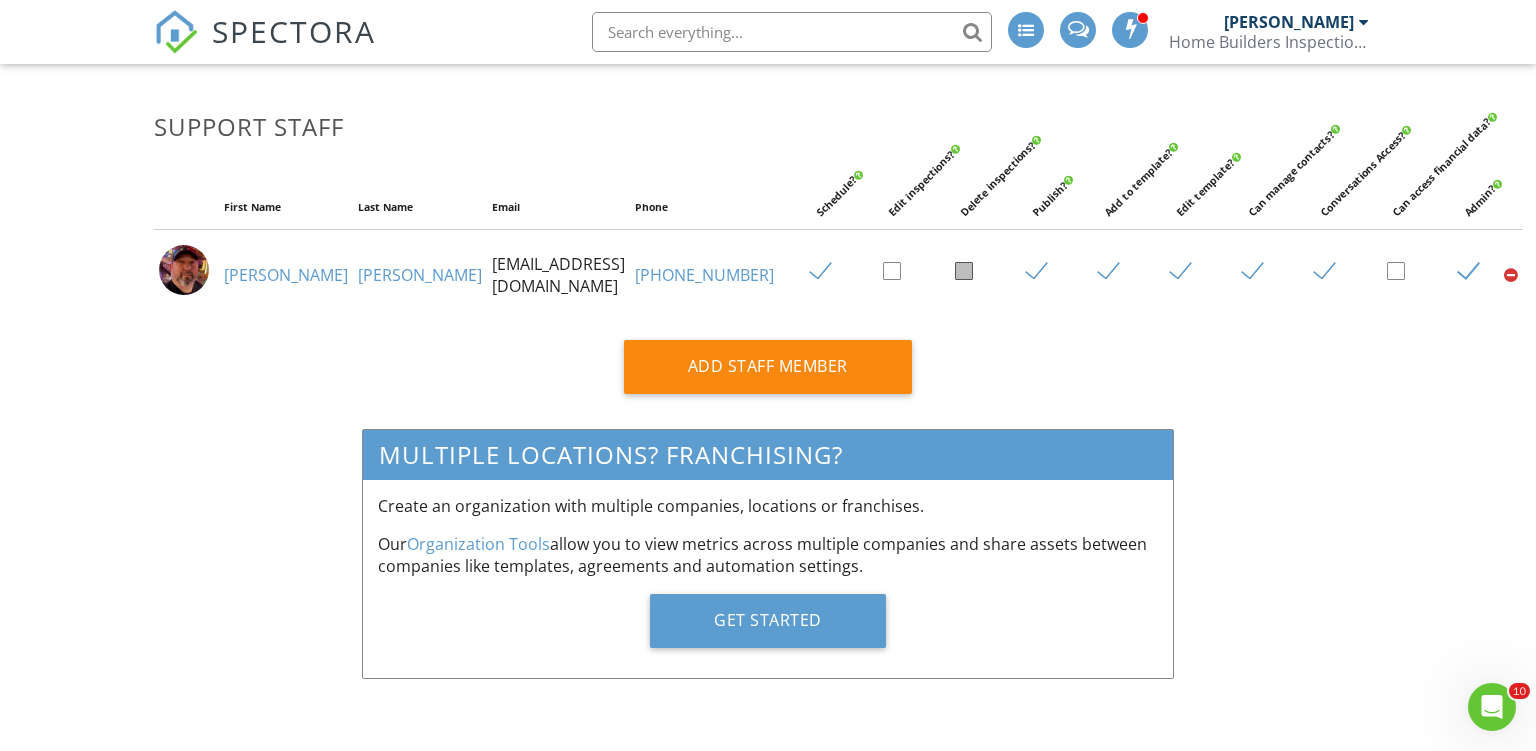 scroll, scrollTop: 0, scrollLeft: 0, axis: both 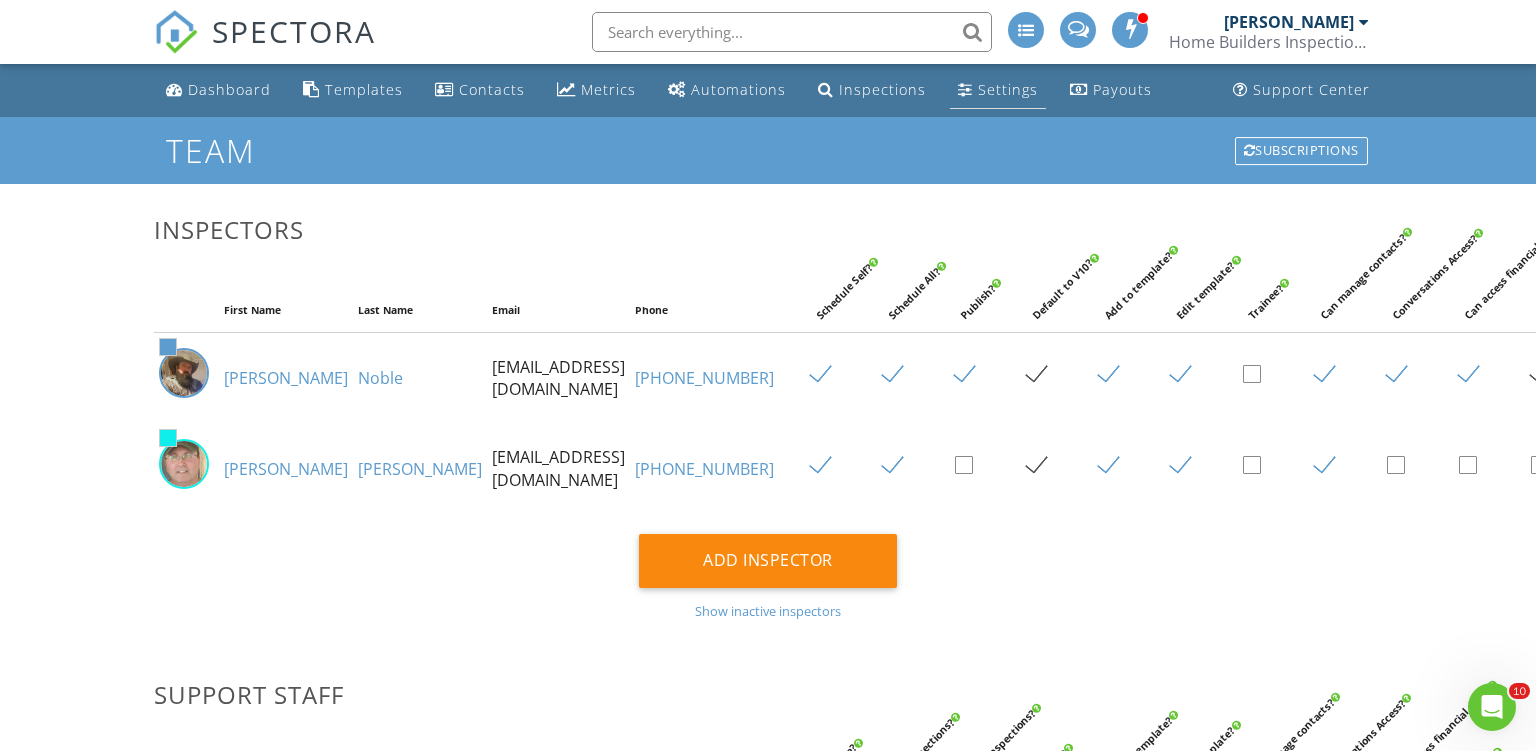 click on "Settings" at bounding box center (1008, 89) 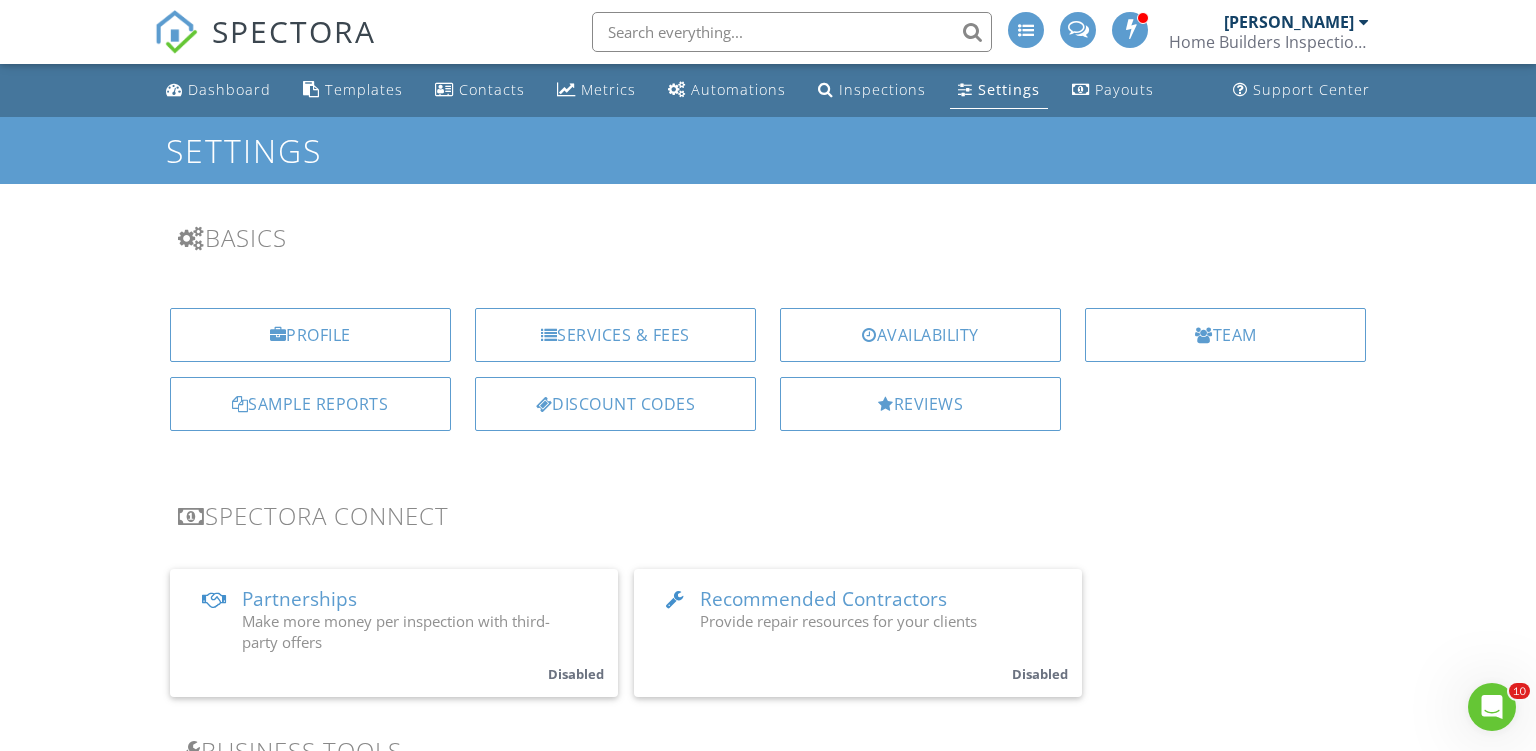 scroll, scrollTop: 0, scrollLeft: 0, axis: both 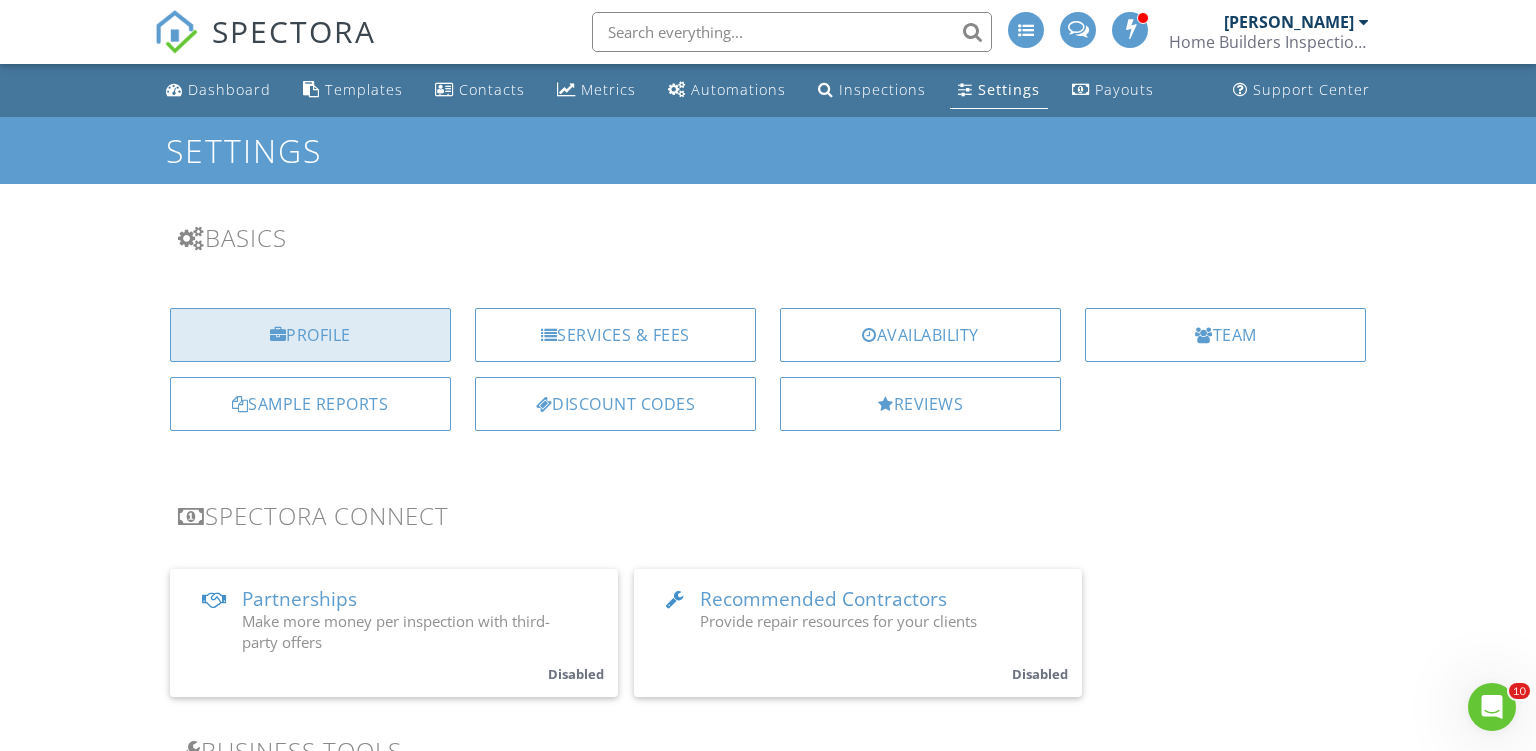 click on "Profile" at bounding box center (310, 335) 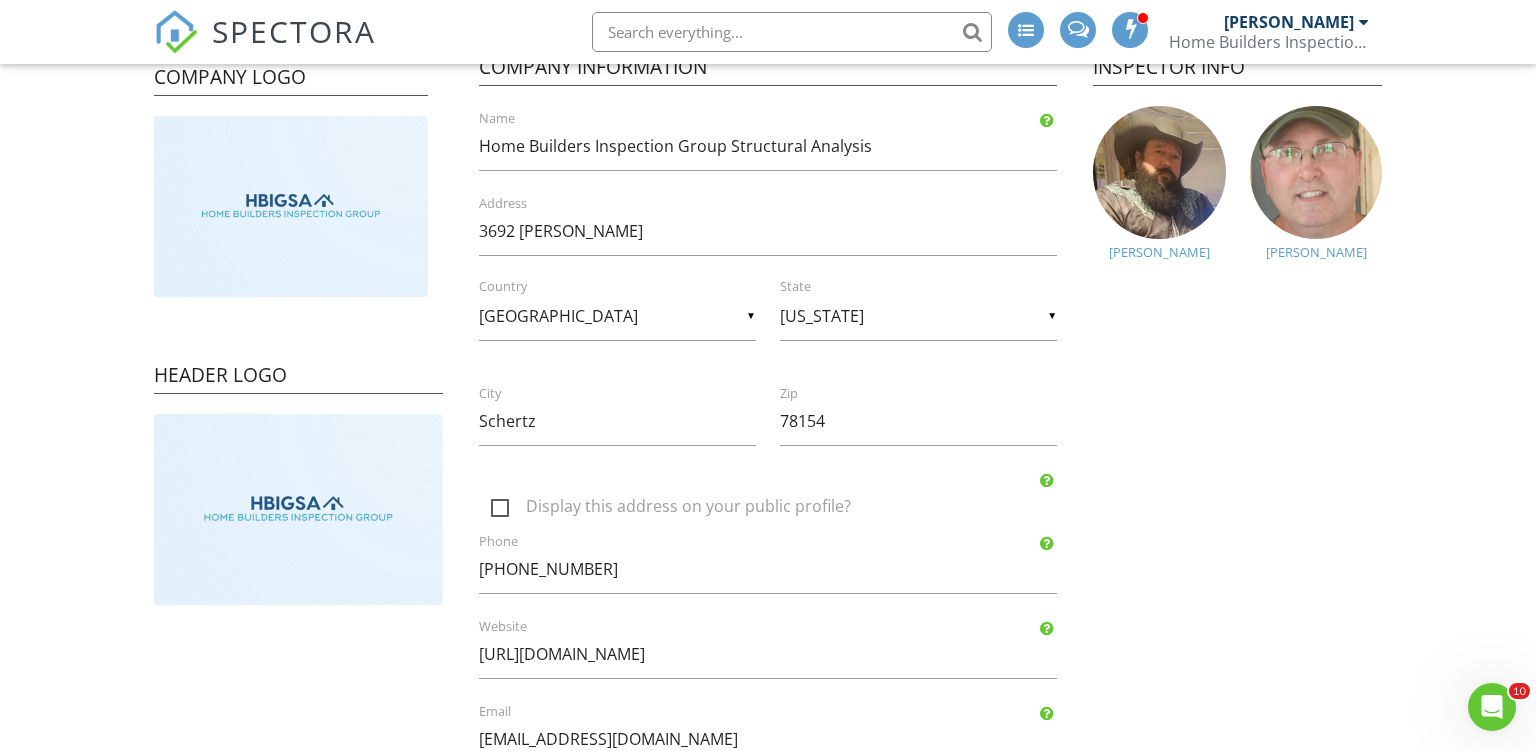 scroll, scrollTop: 0, scrollLeft: 0, axis: both 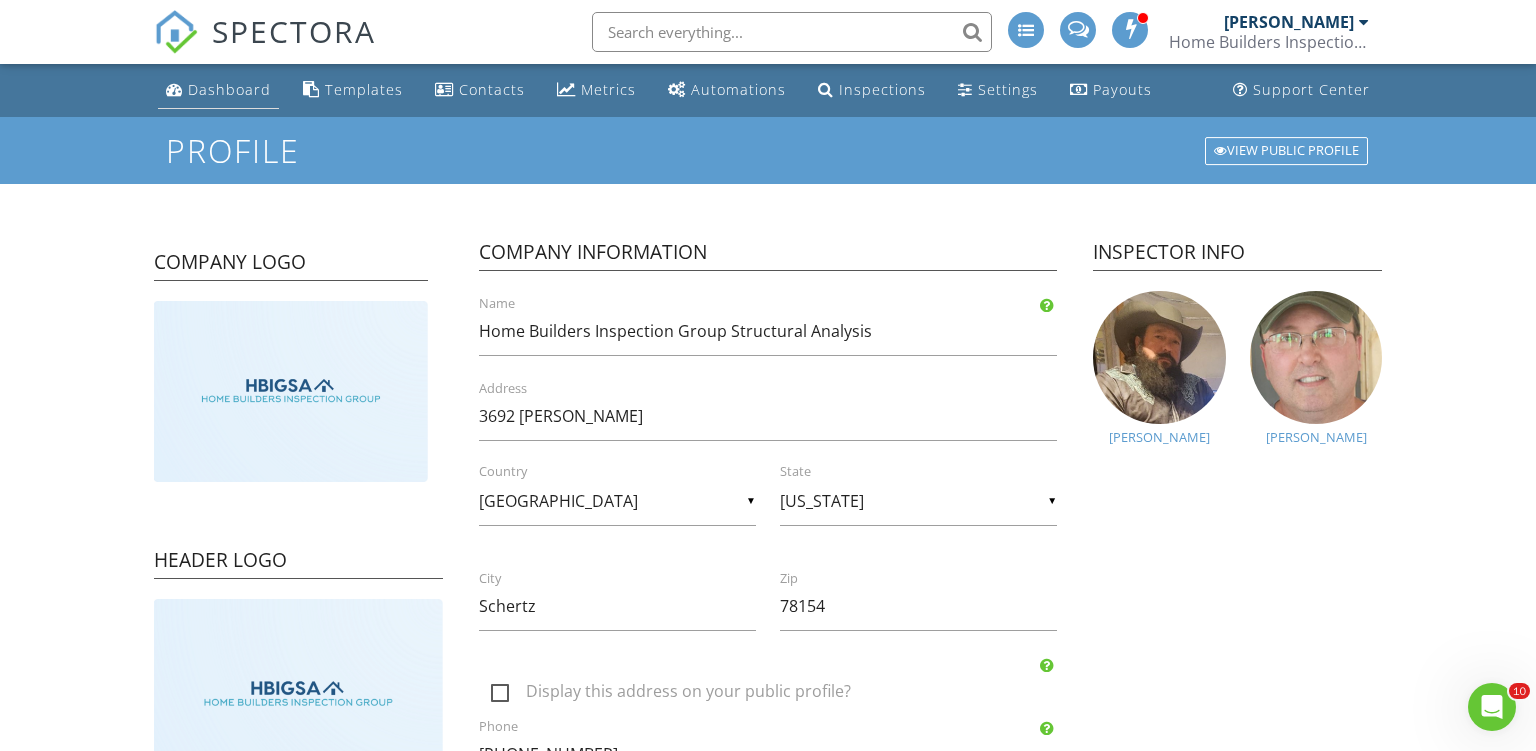 click on "Dashboard" at bounding box center [229, 89] 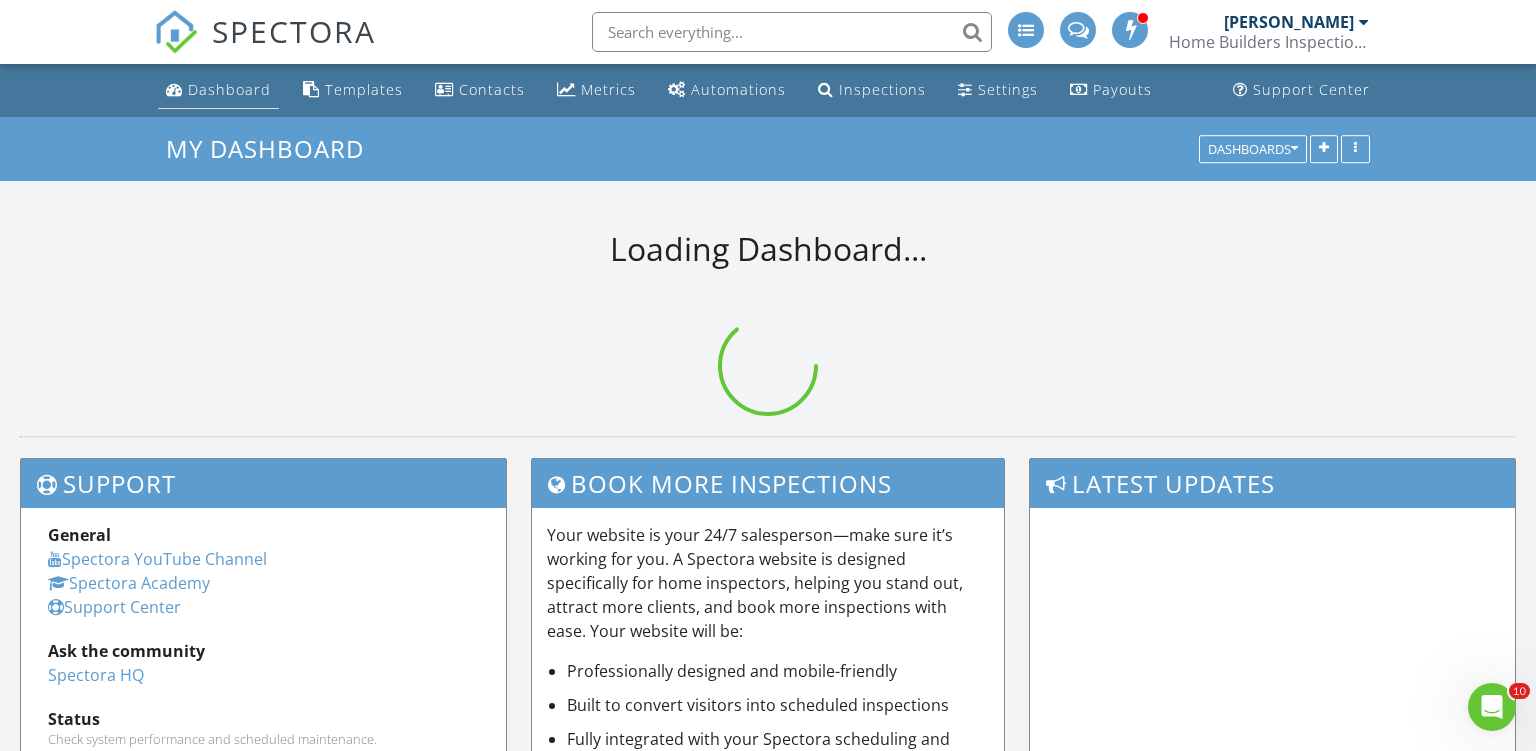scroll, scrollTop: 0, scrollLeft: 0, axis: both 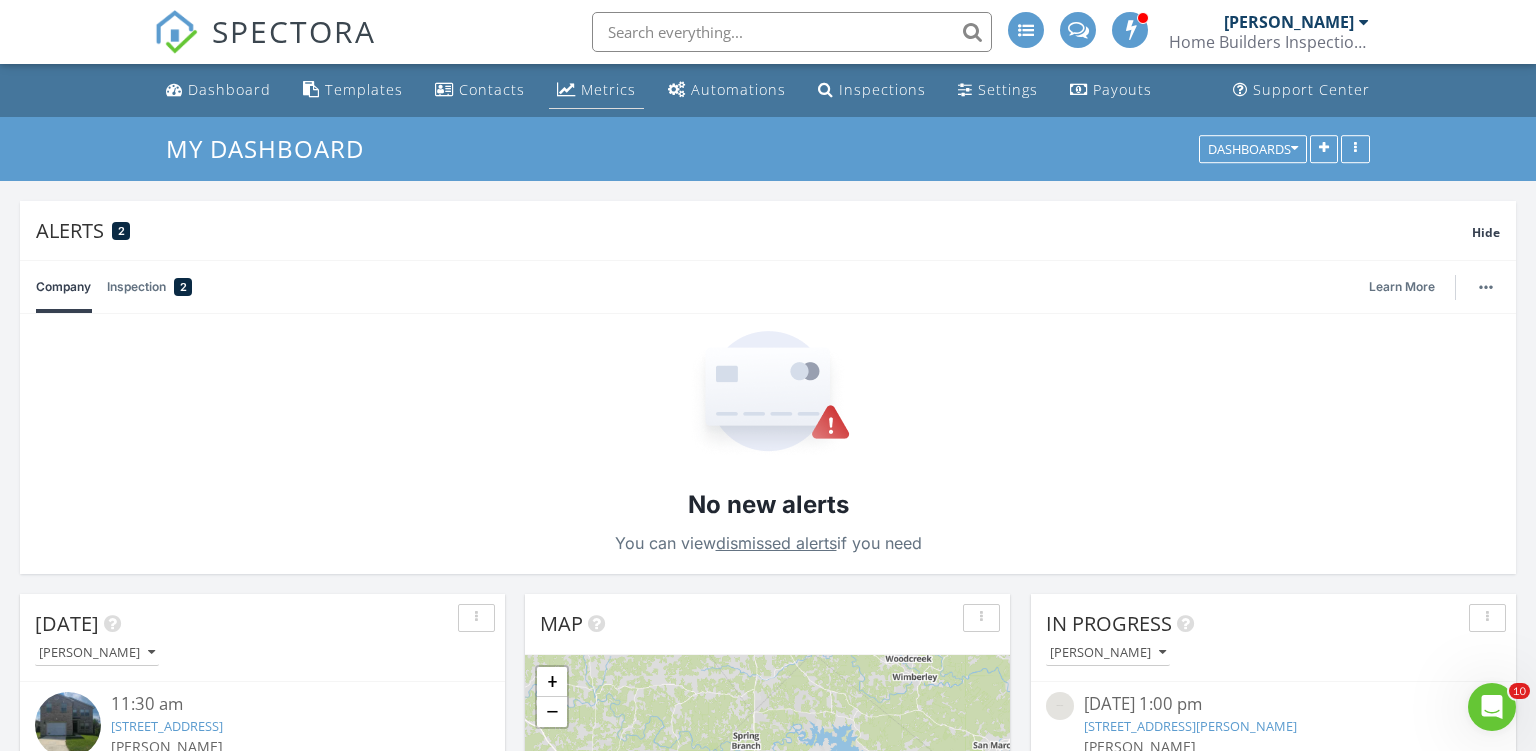 click on "Metrics" at bounding box center [608, 89] 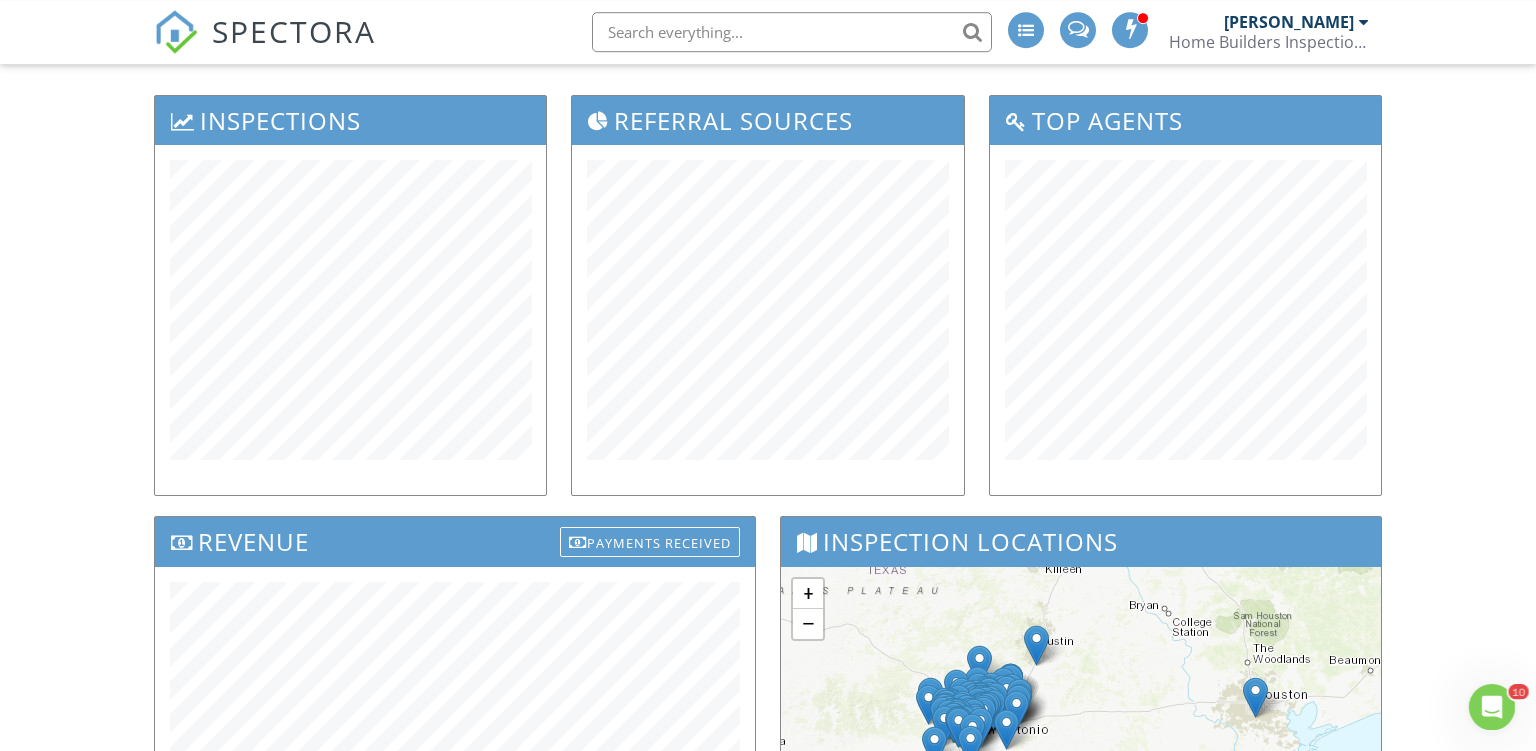 scroll, scrollTop: 0, scrollLeft: 0, axis: both 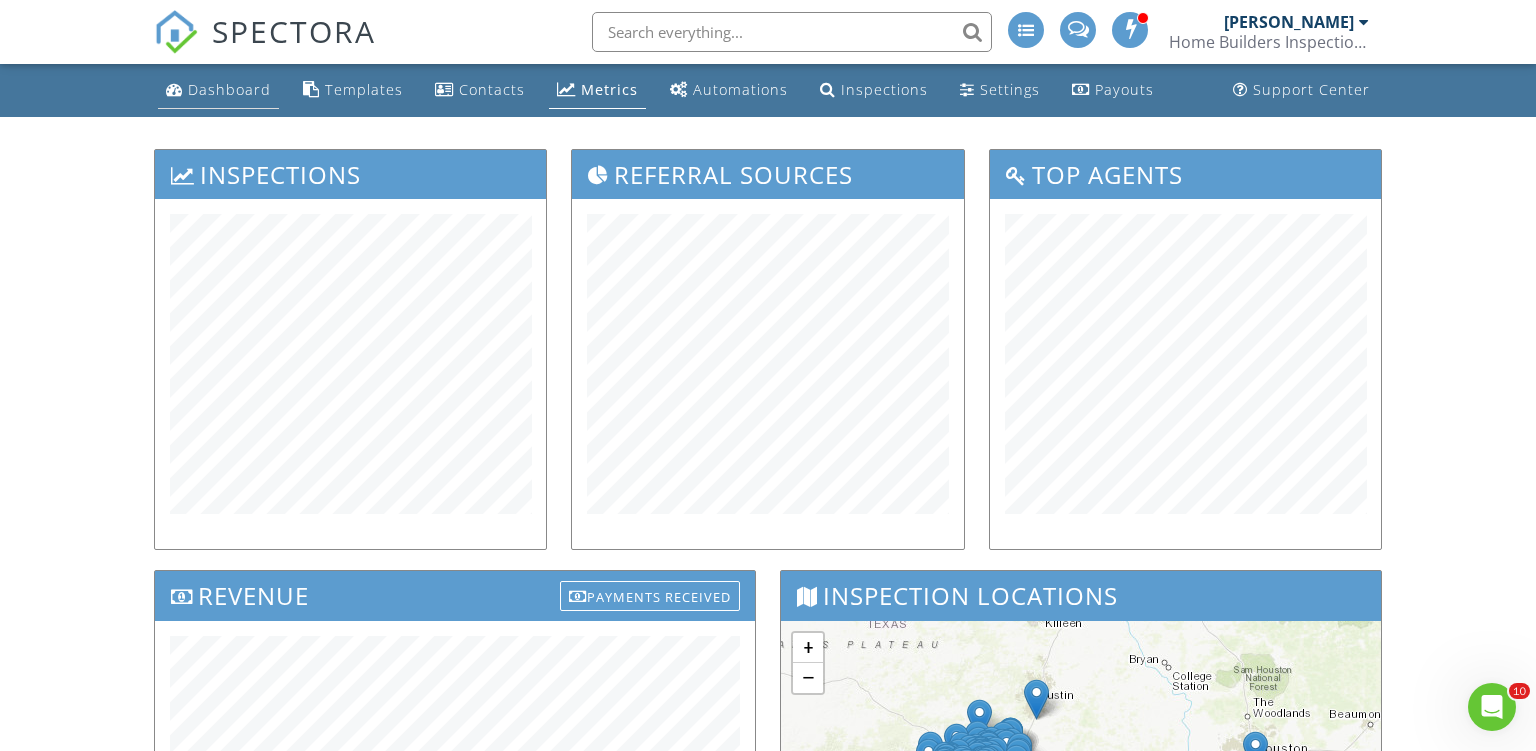 click on "Dashboard" at bounding box center (229, 89) 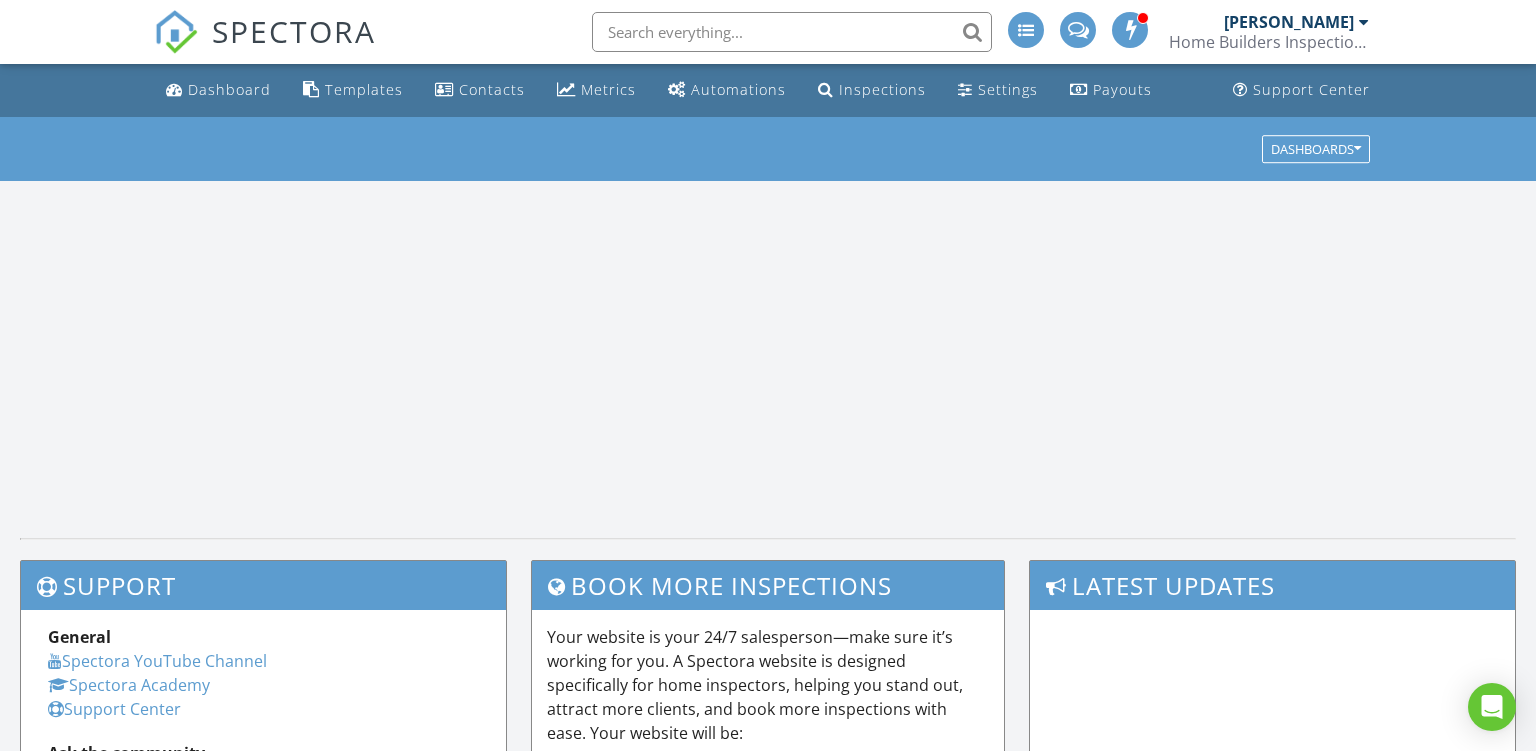 scroll, scrollTop: 0, scrollLeft: 0, axis: both 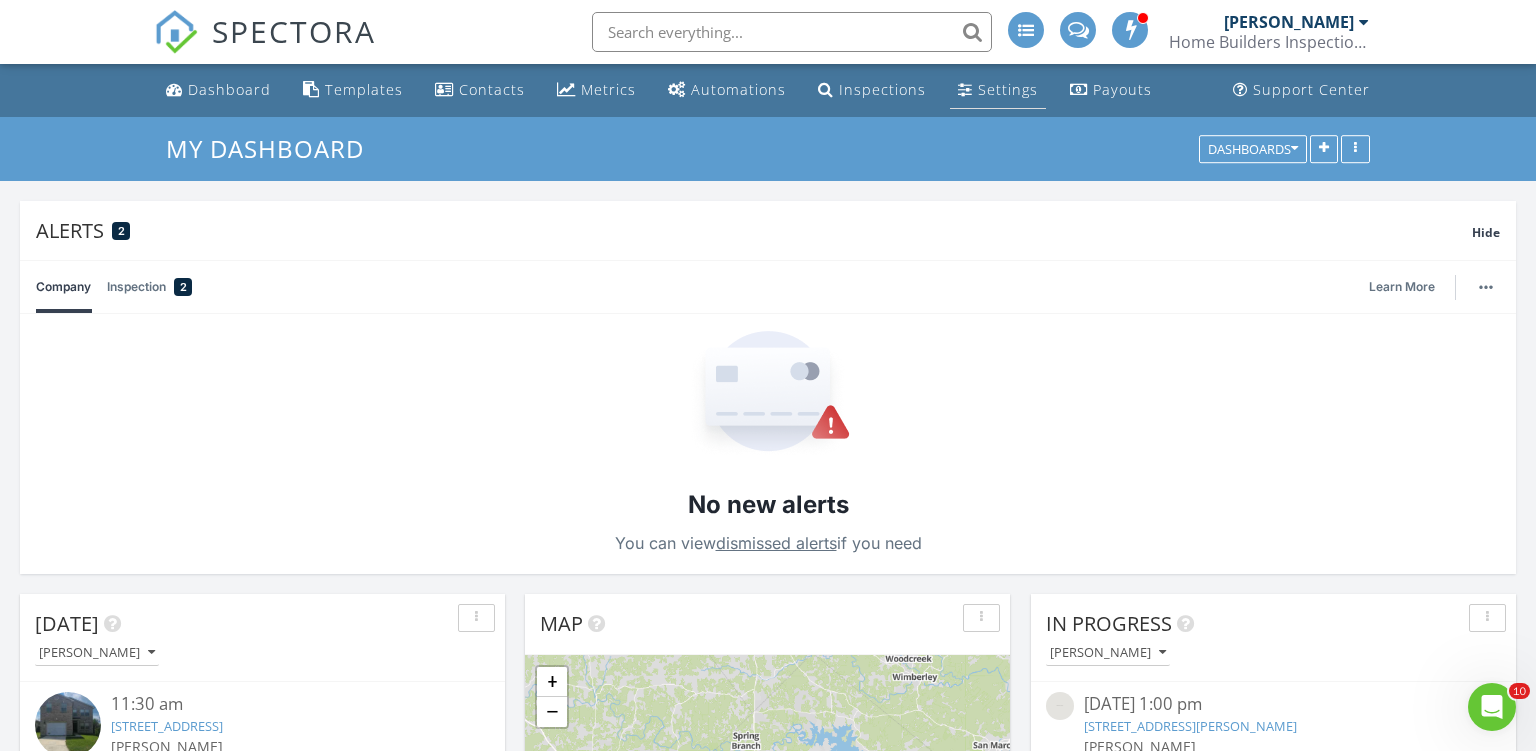 click at bounding box center (965, 89) 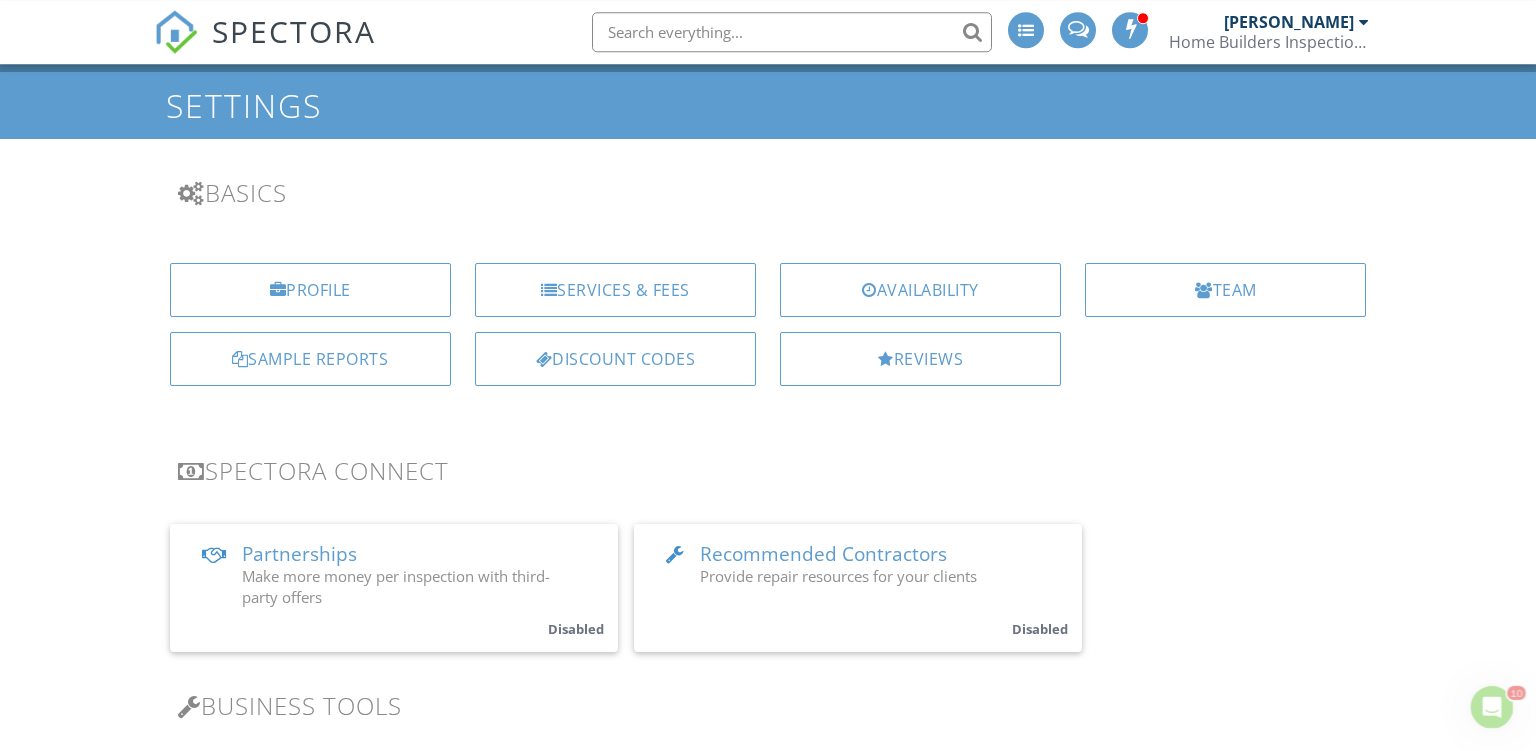 scroll, scrollTop: 0, scrollLeft: 0, axis: both 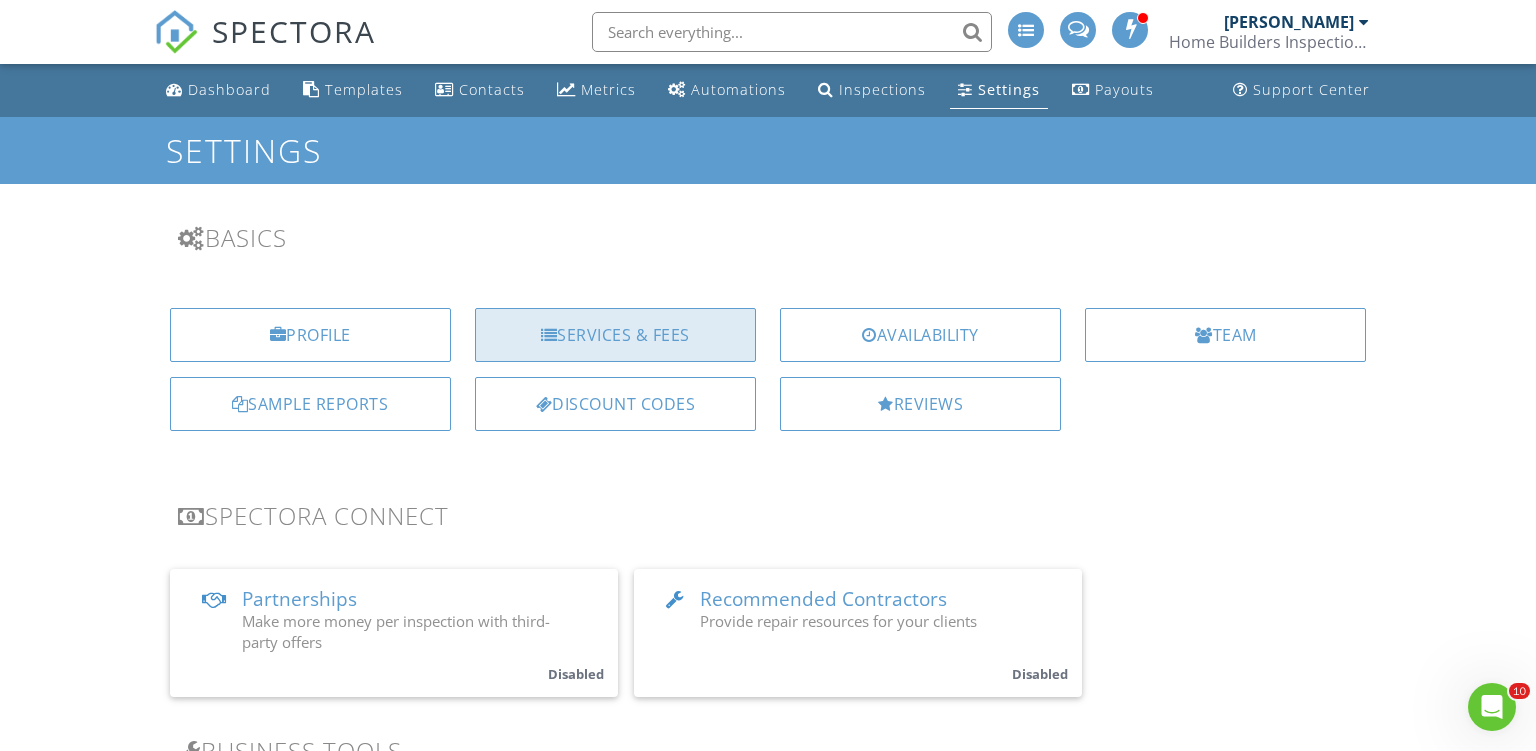 click on "Services & Fees" at bounding box center (615, 335) 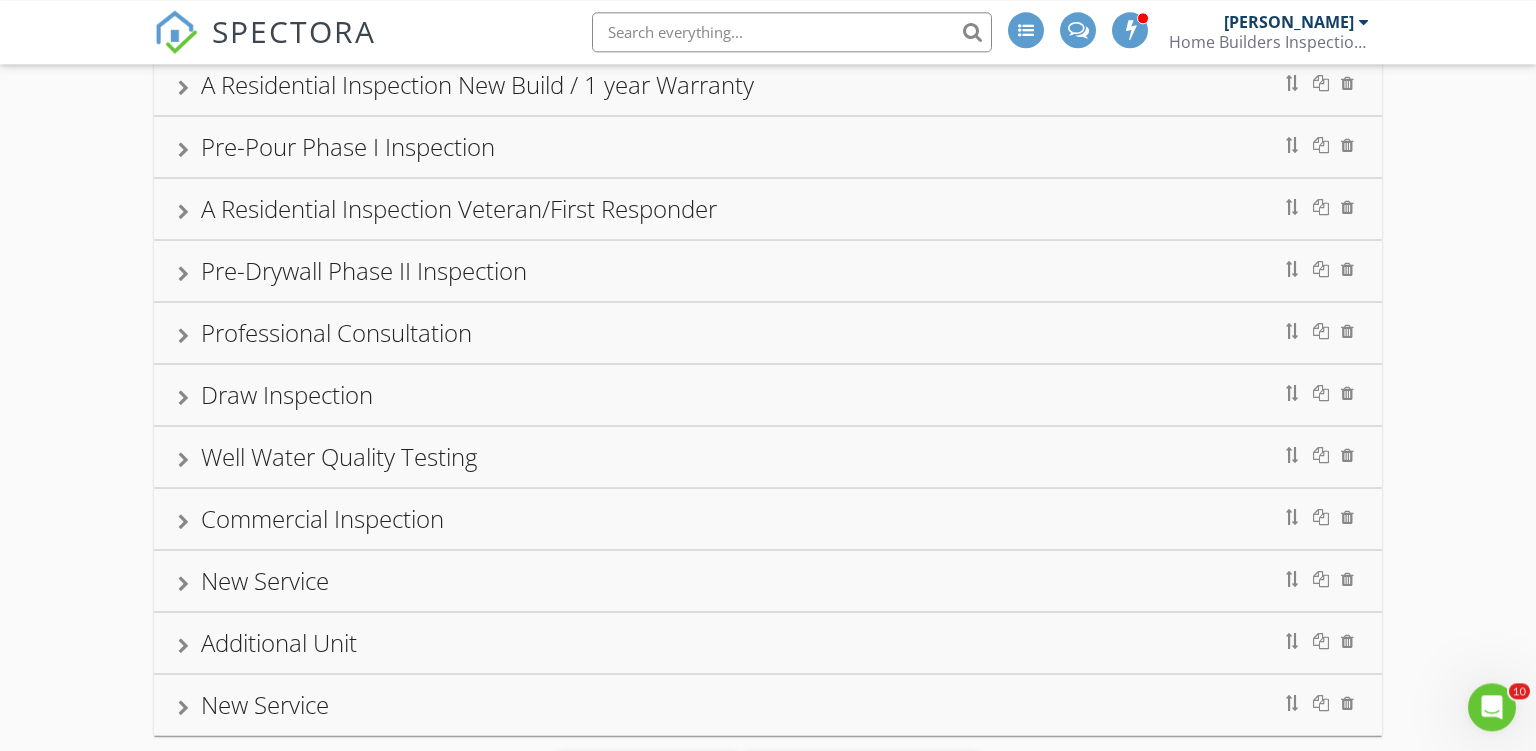 scroll, scrollTop: 380, scrollLeft: 0, axis: vertical 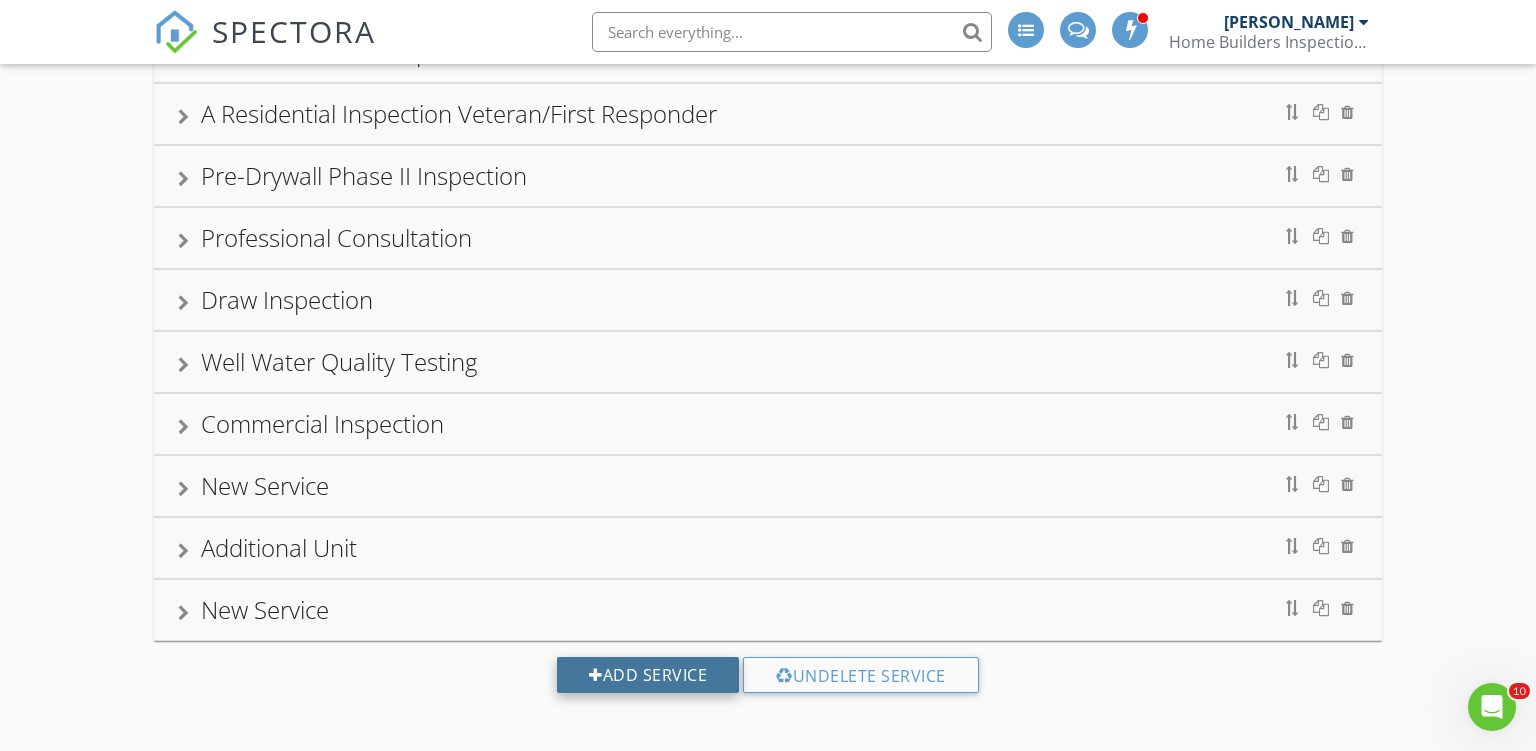 click on "Add Service" at bounding box center [648, 675] 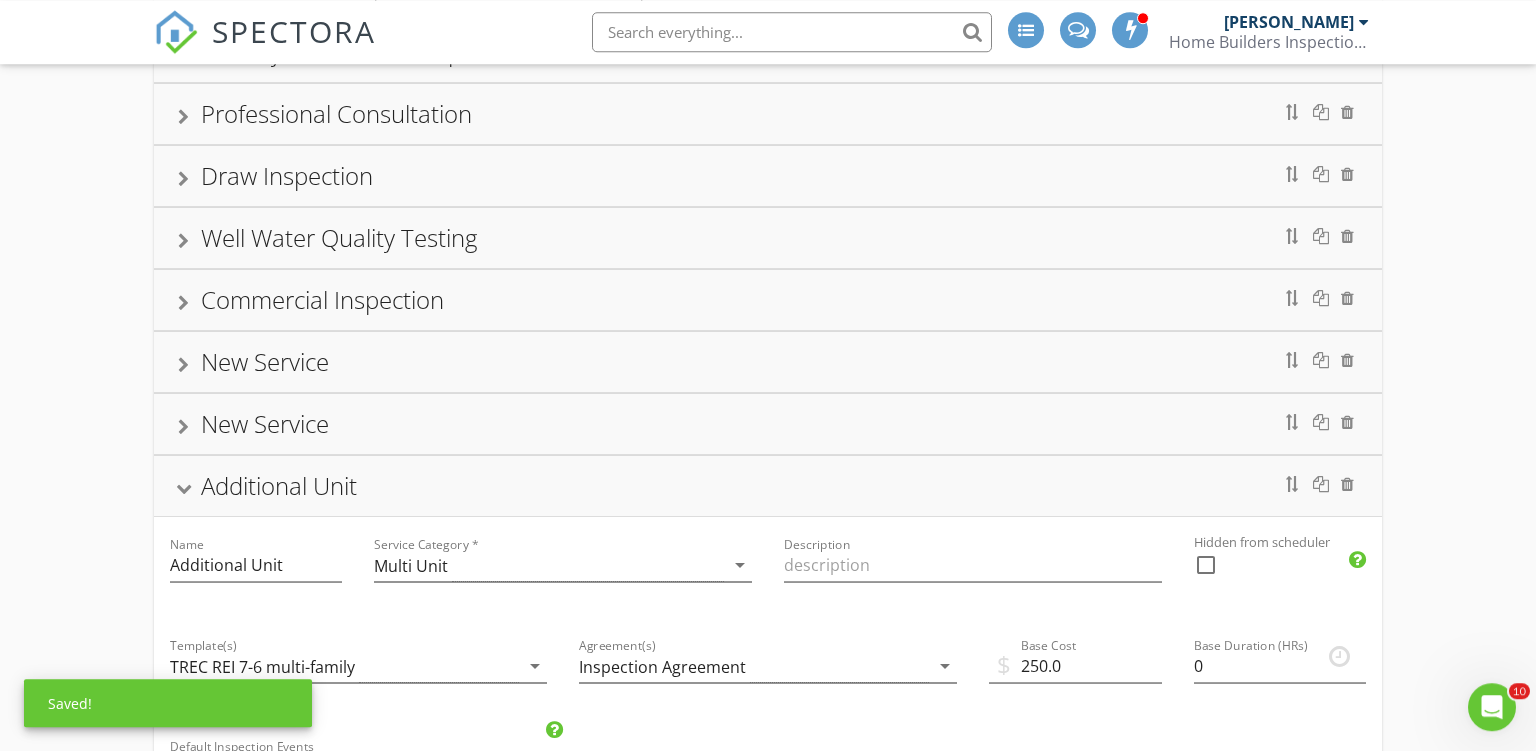 scroll, scrollTop: 696, scrollLeft: 0, axis: vertical 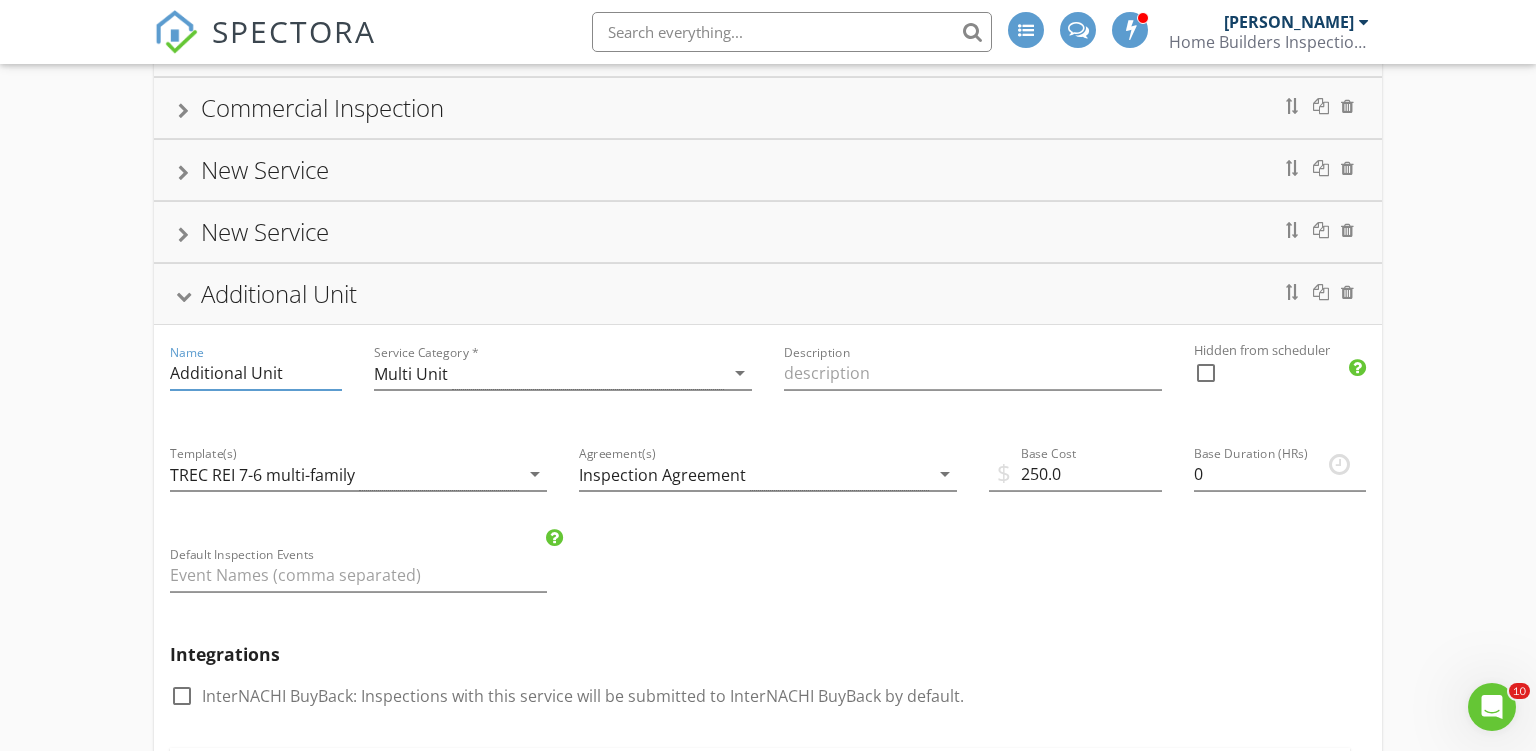 drag, startPoint x: 293, startPoint y: 370, endPoint x: 150, endPoint y: 367, distance: 143.03146 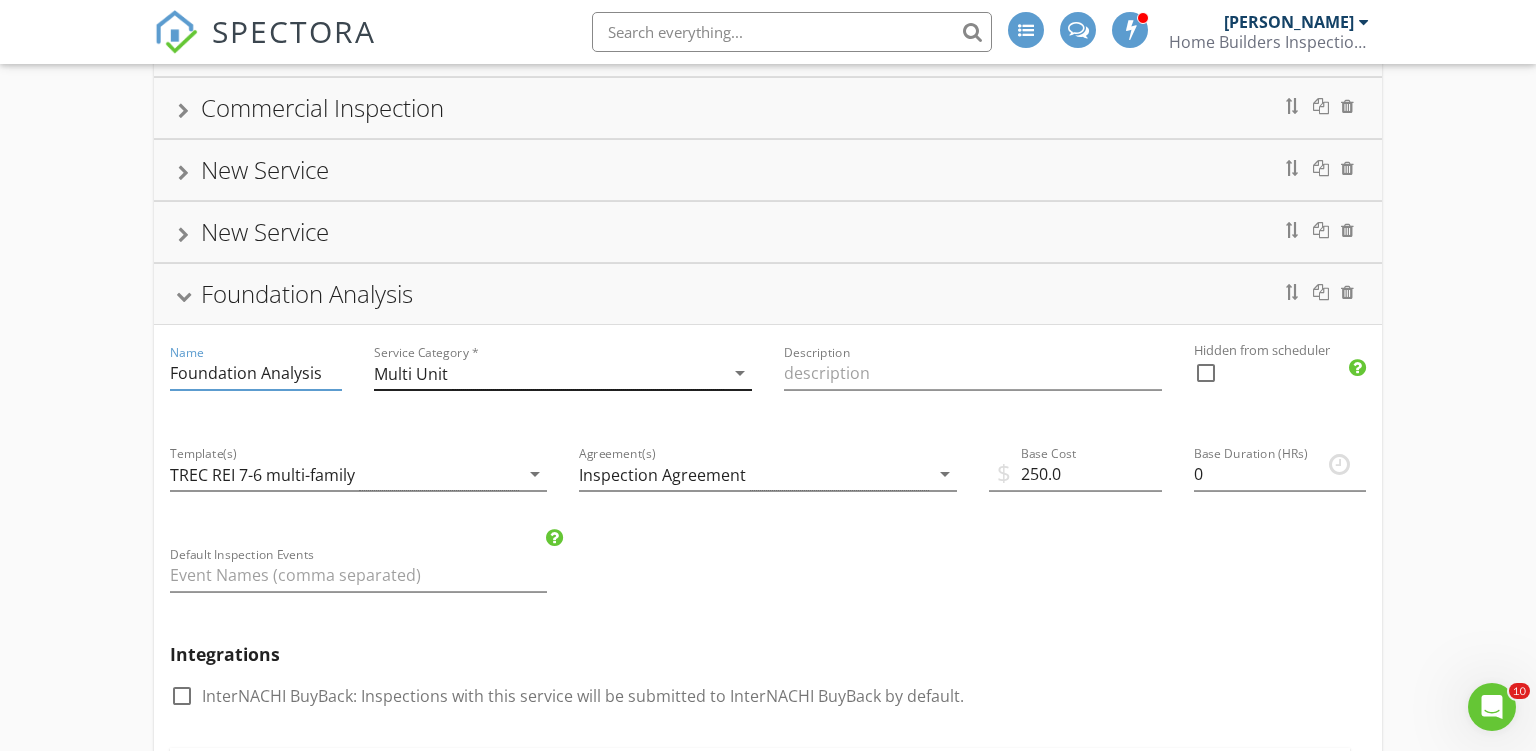 type on "Foundation Analysis" 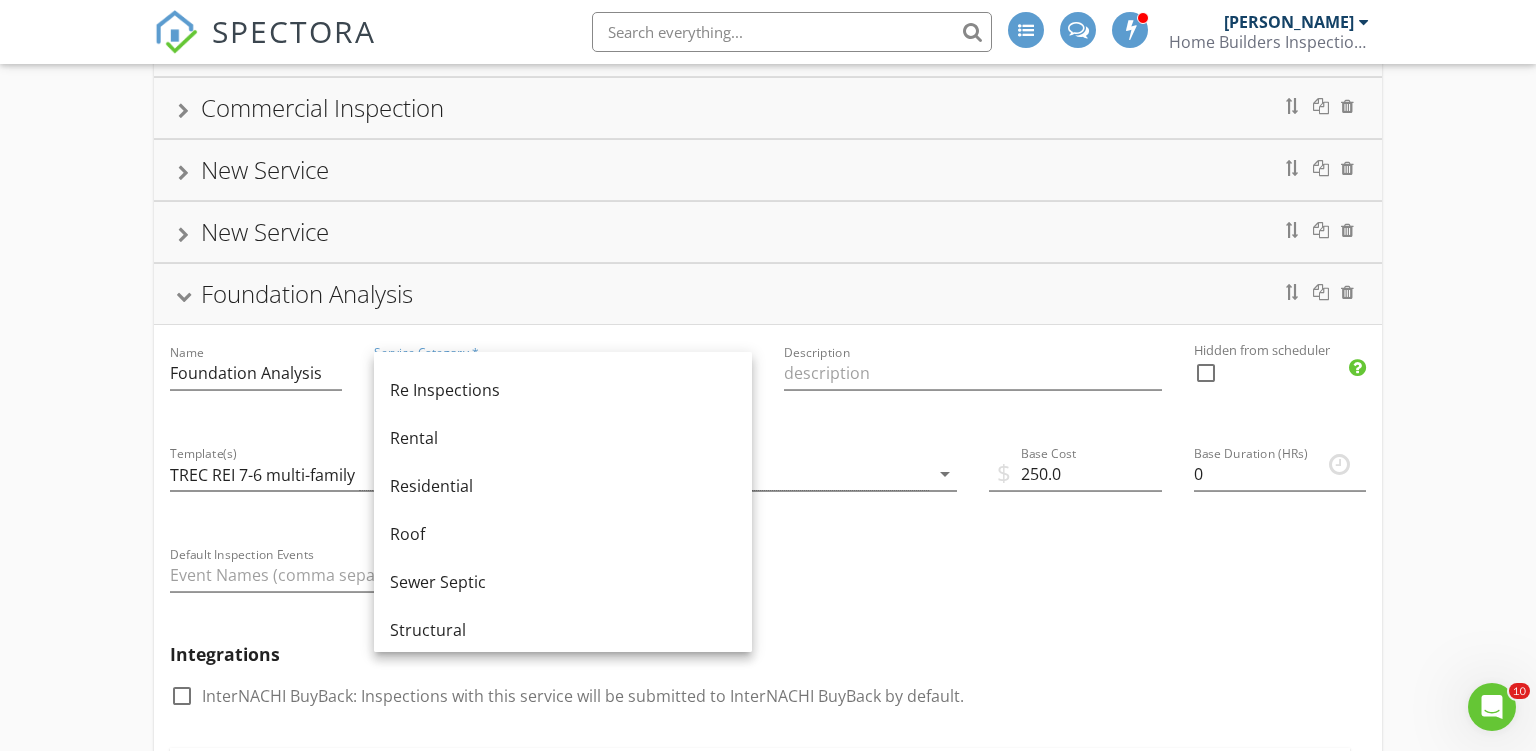 scroll, scrollTop: 1204, scrollLeft: 0, axis: vertical 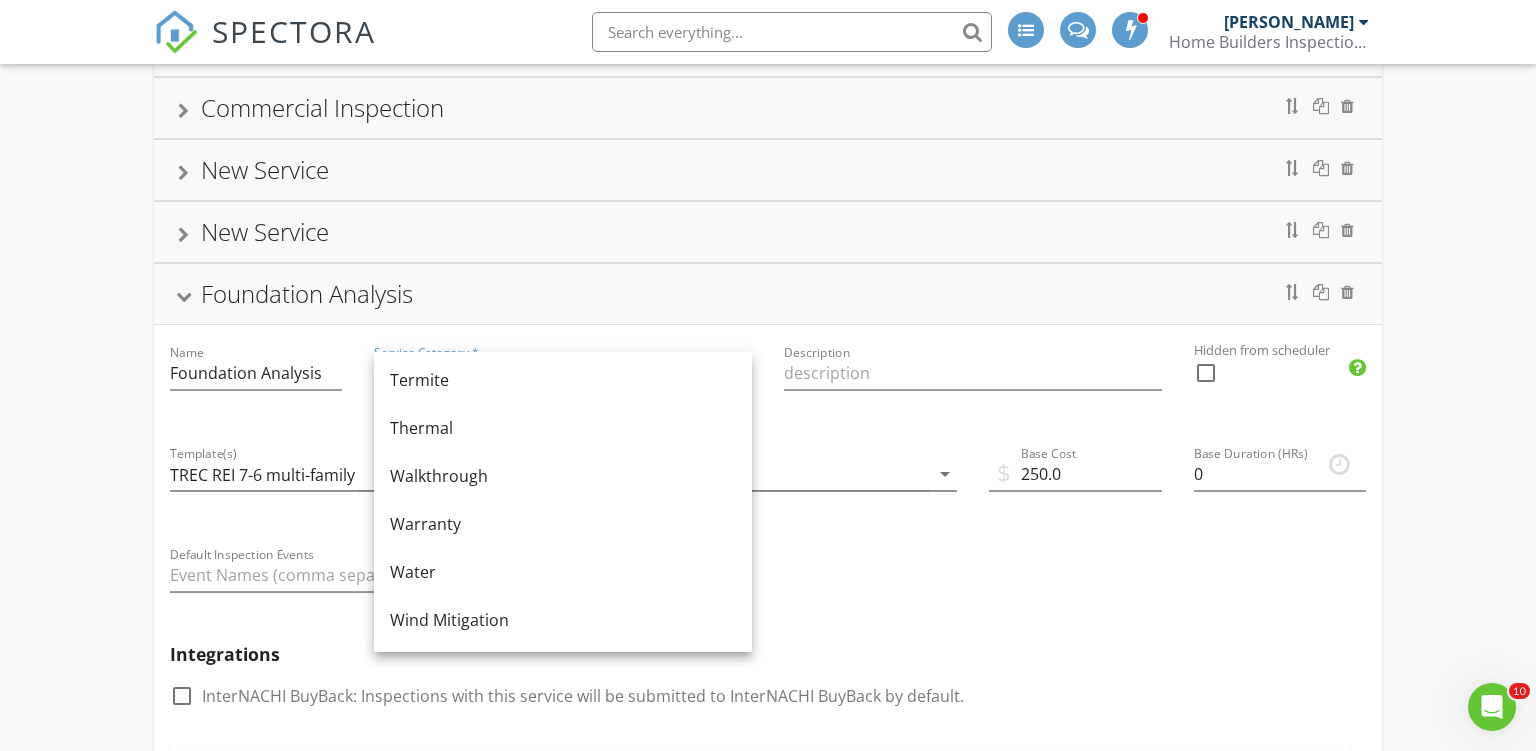 click on "Name Foundation Analysis" at bounding box center (256, 375) 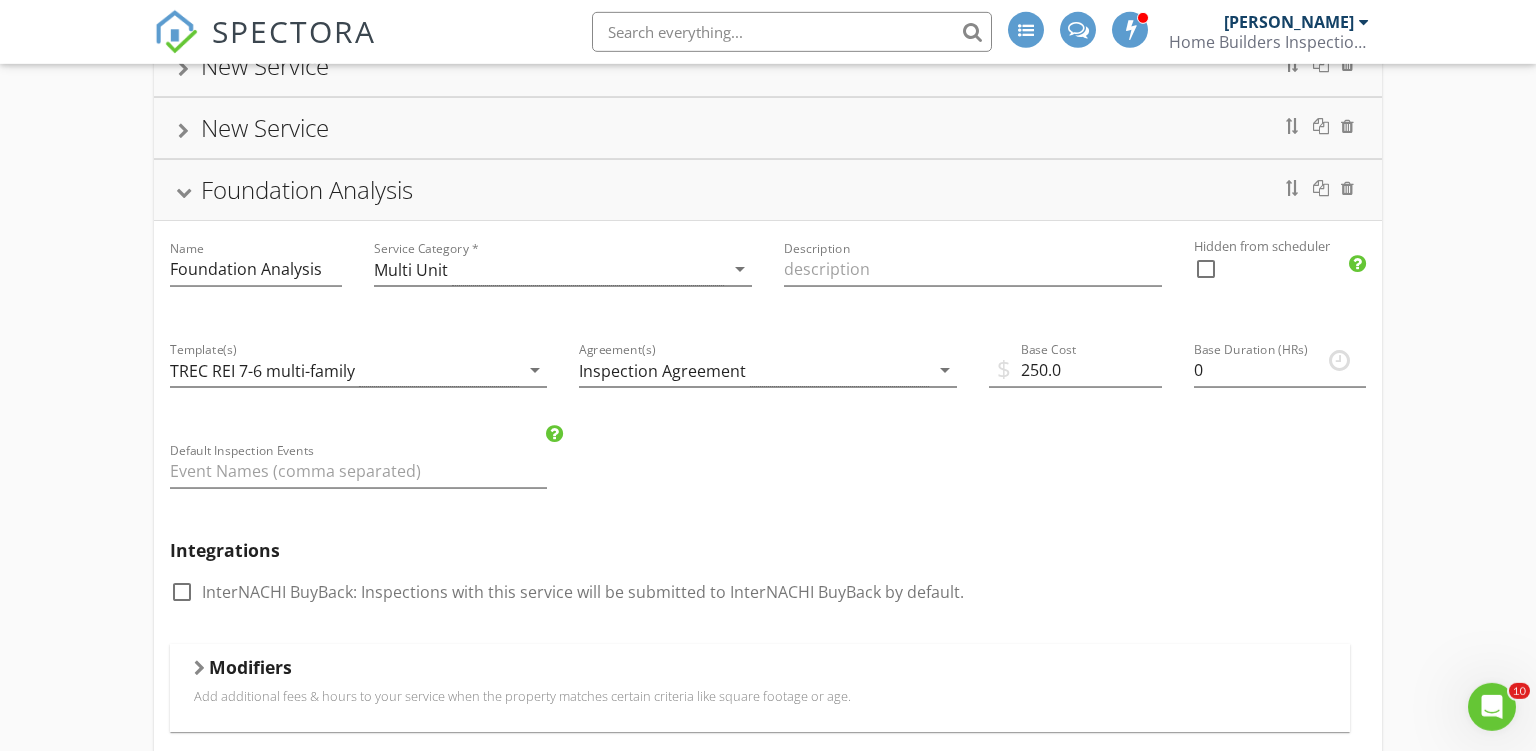 scroll, scrollTop: 768, scrollLeft: 0, axis: vertical 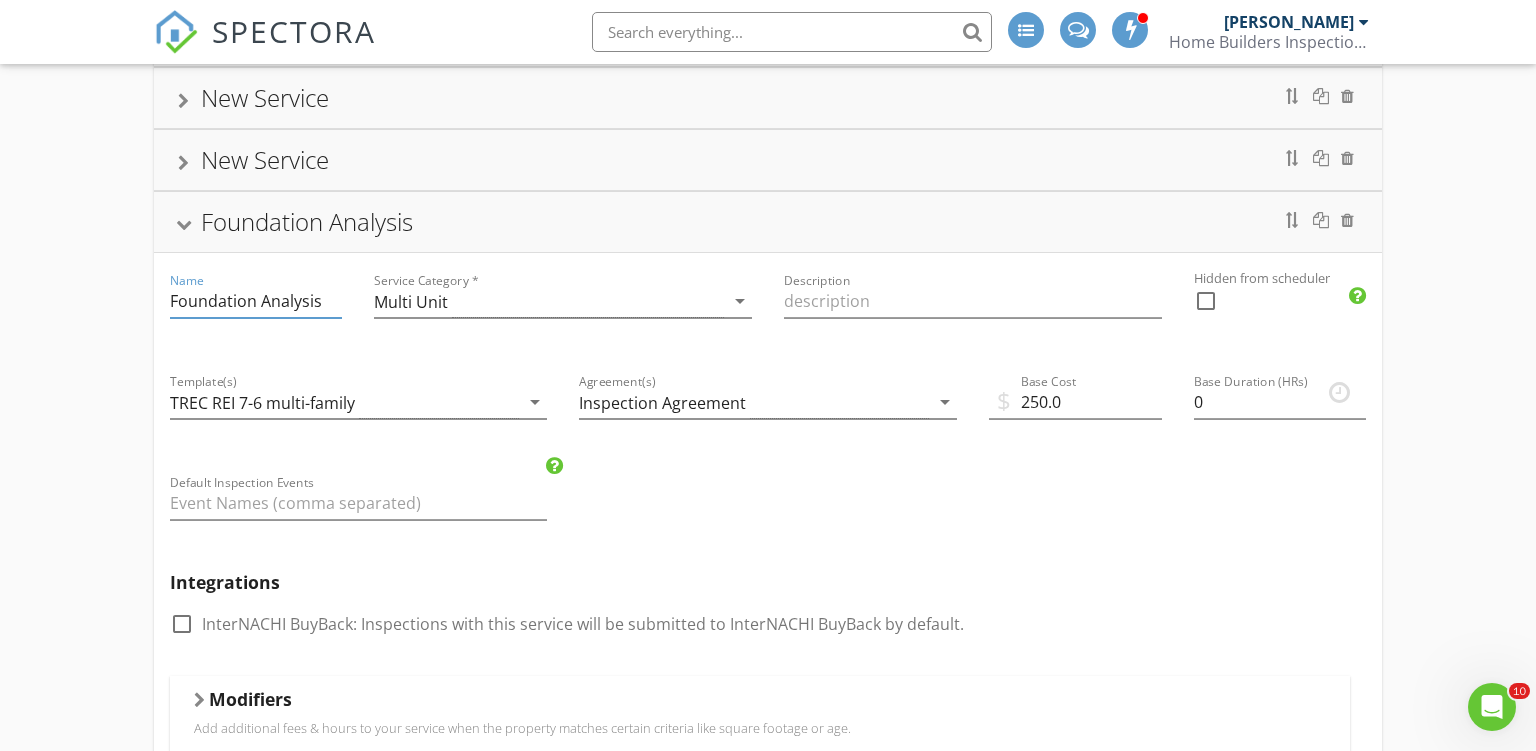 drag, startPoint x: 324, startPoint y: 294, endPoint x: 154, endPoint y: 294, distance: 170 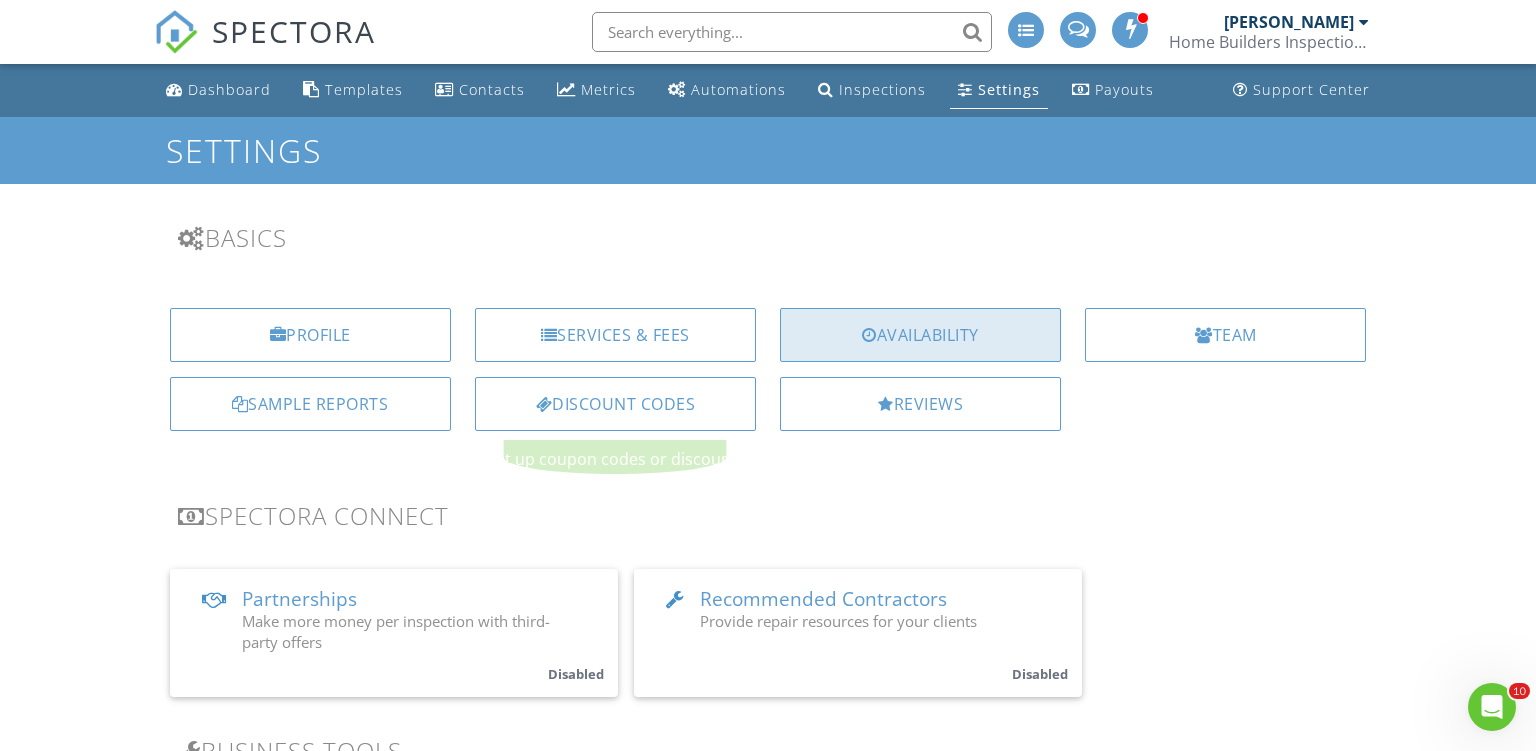 scroll, scrollTop: 0, scrollLeft: 0, axis: both 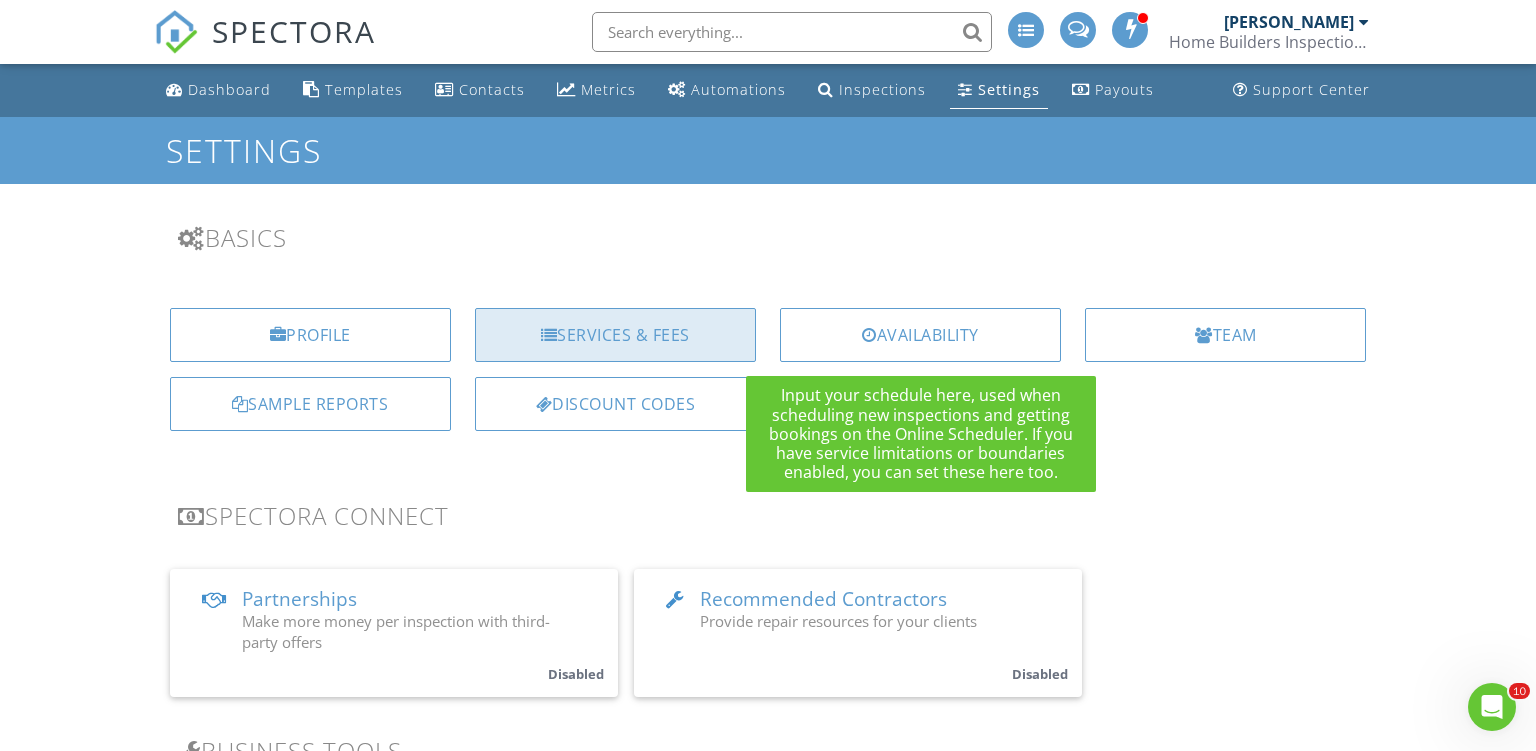 click on "Services & Fees" at bounding box center [615, 335] 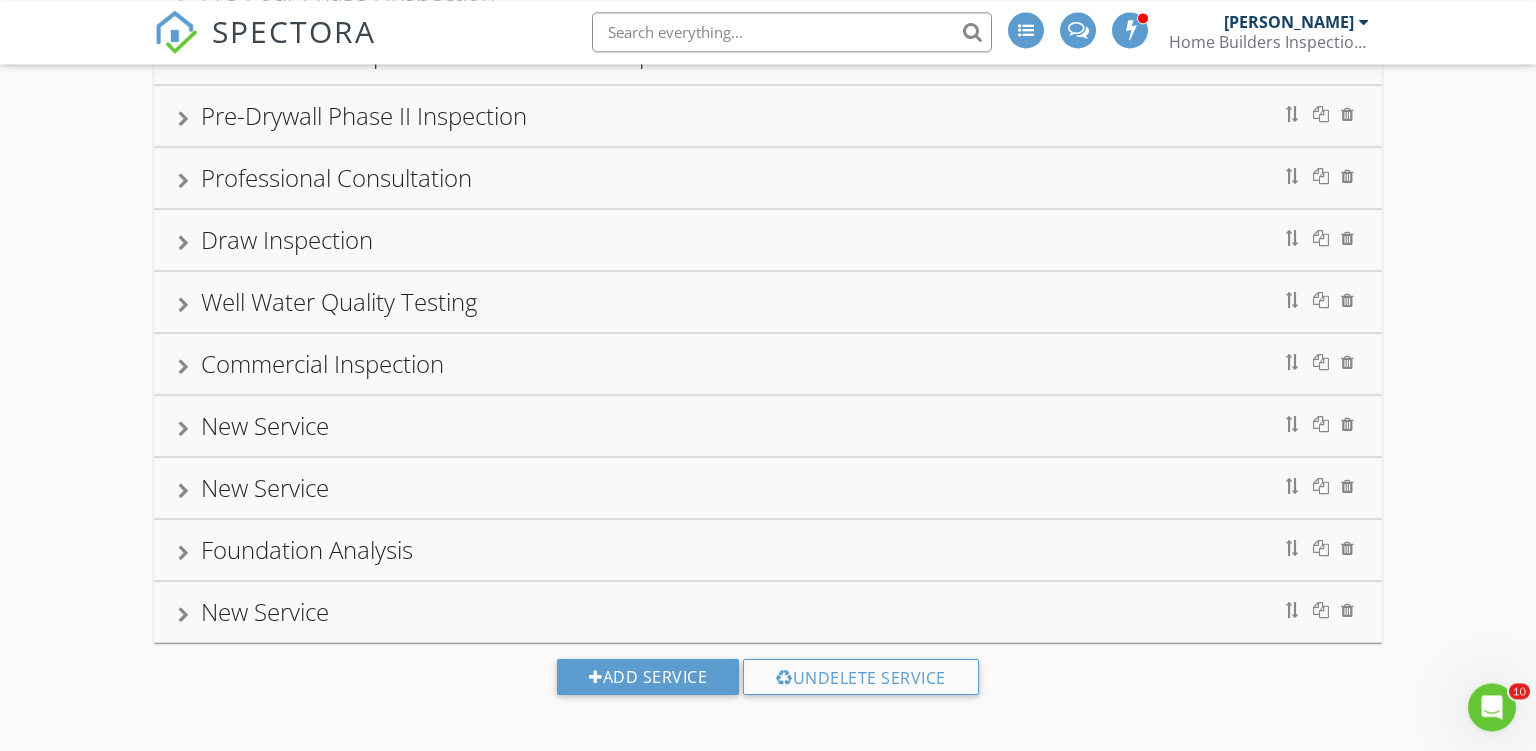 scroll, scrollTop: 441, scrollLeft: 0, axis: vertical 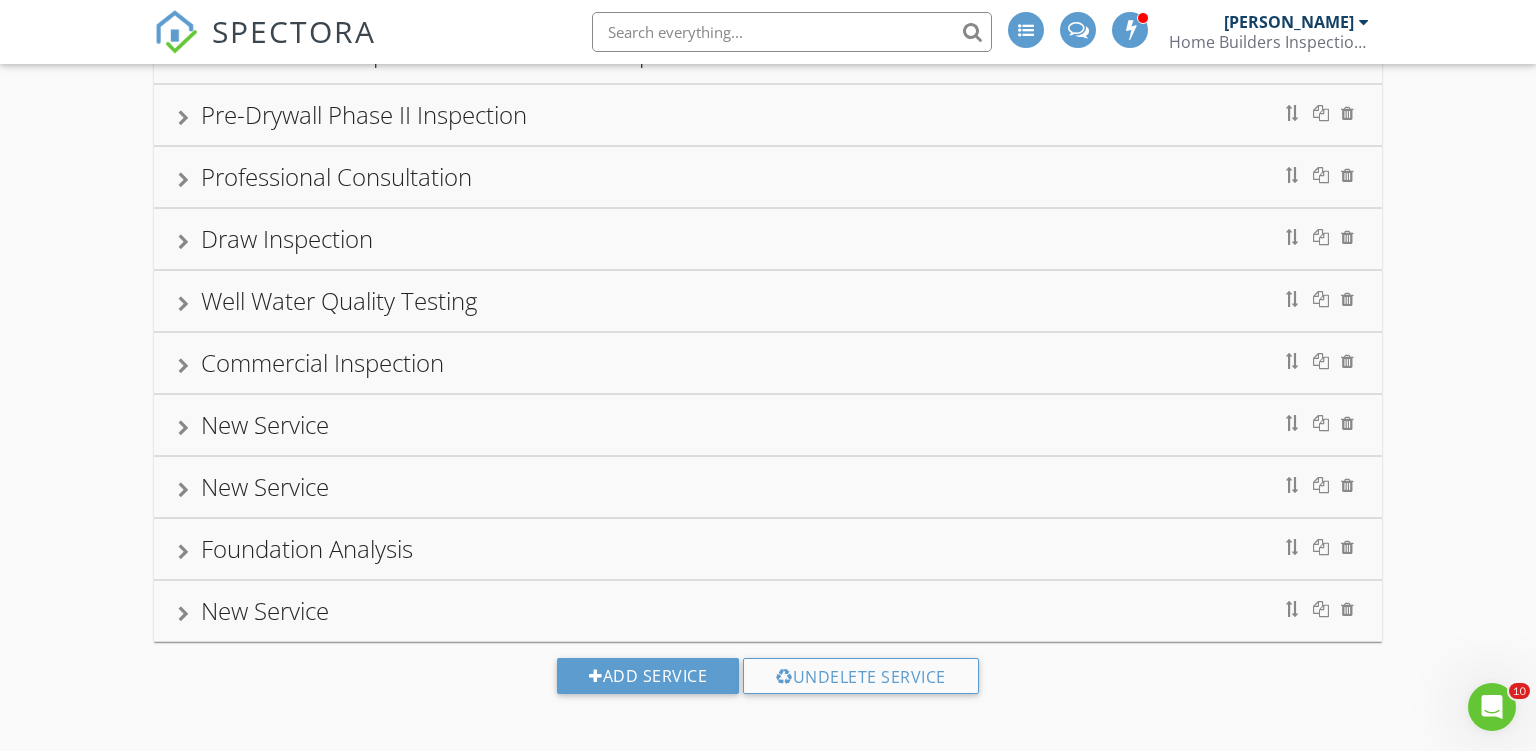 click on "Foundation Analysis" at bounding box center (307, 548) 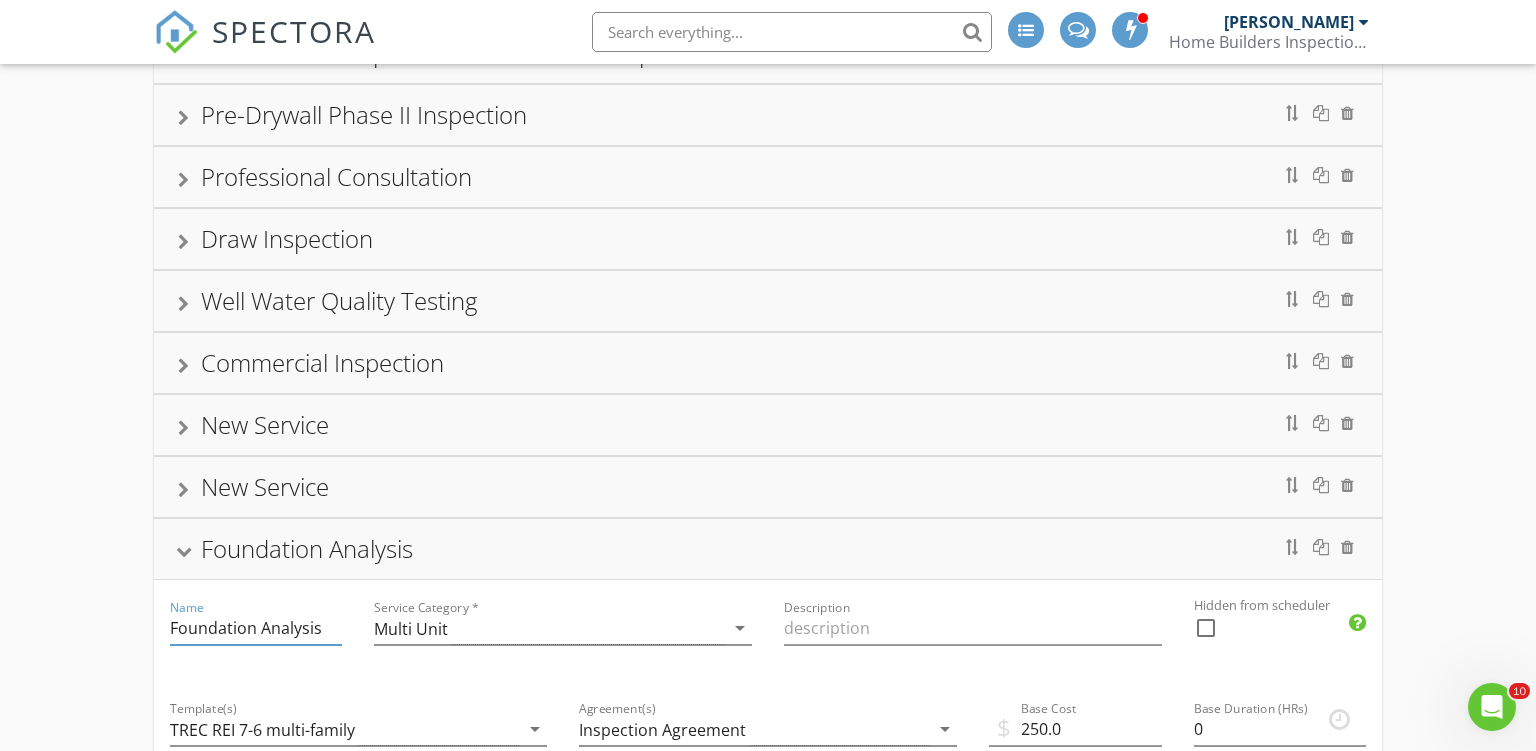 drag, startPoint x: 324, startPoint y: 621, endPoint x: 53, endPoint y: 622, distance: 271.00183 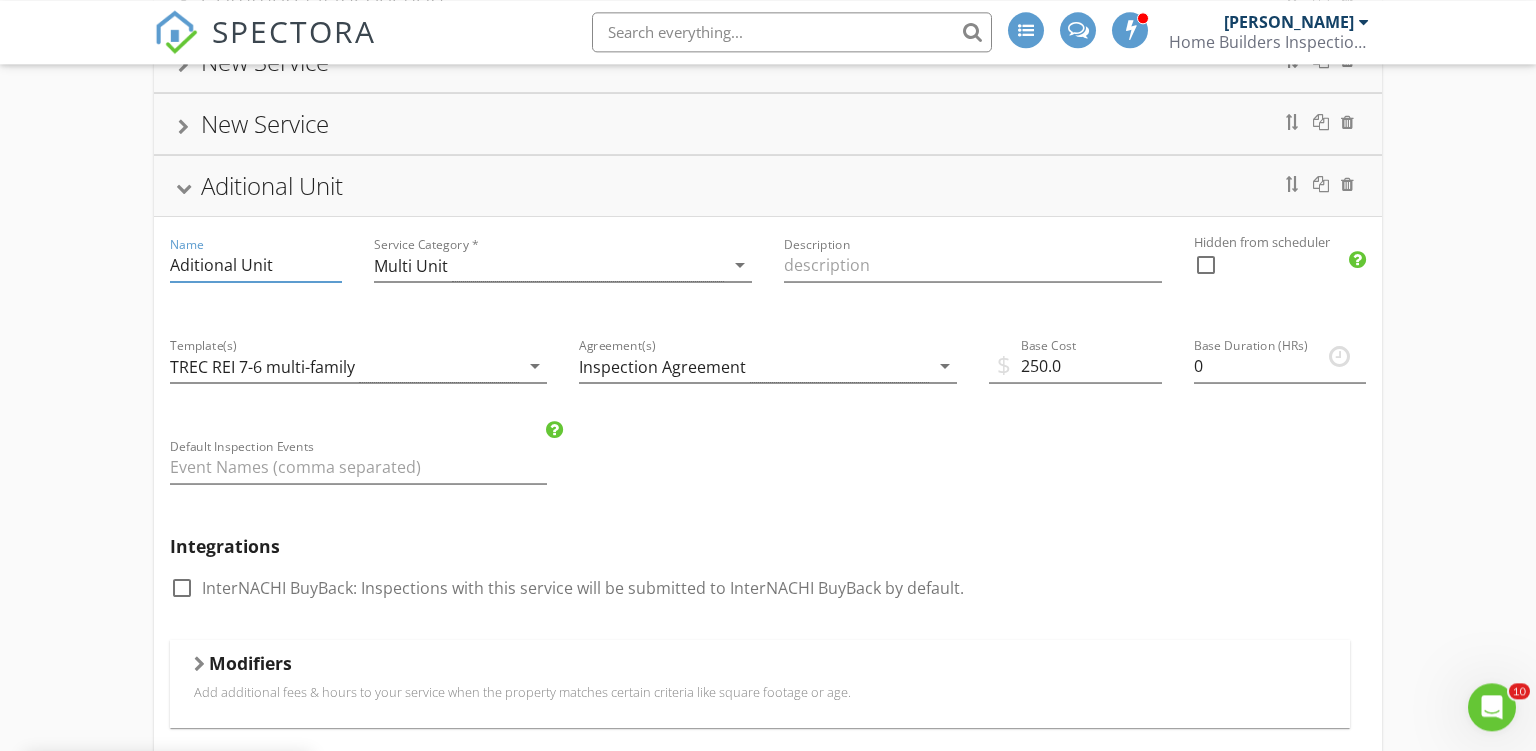 scroll, scrollTop: 758, scrollLeft: 0, axis: vertical 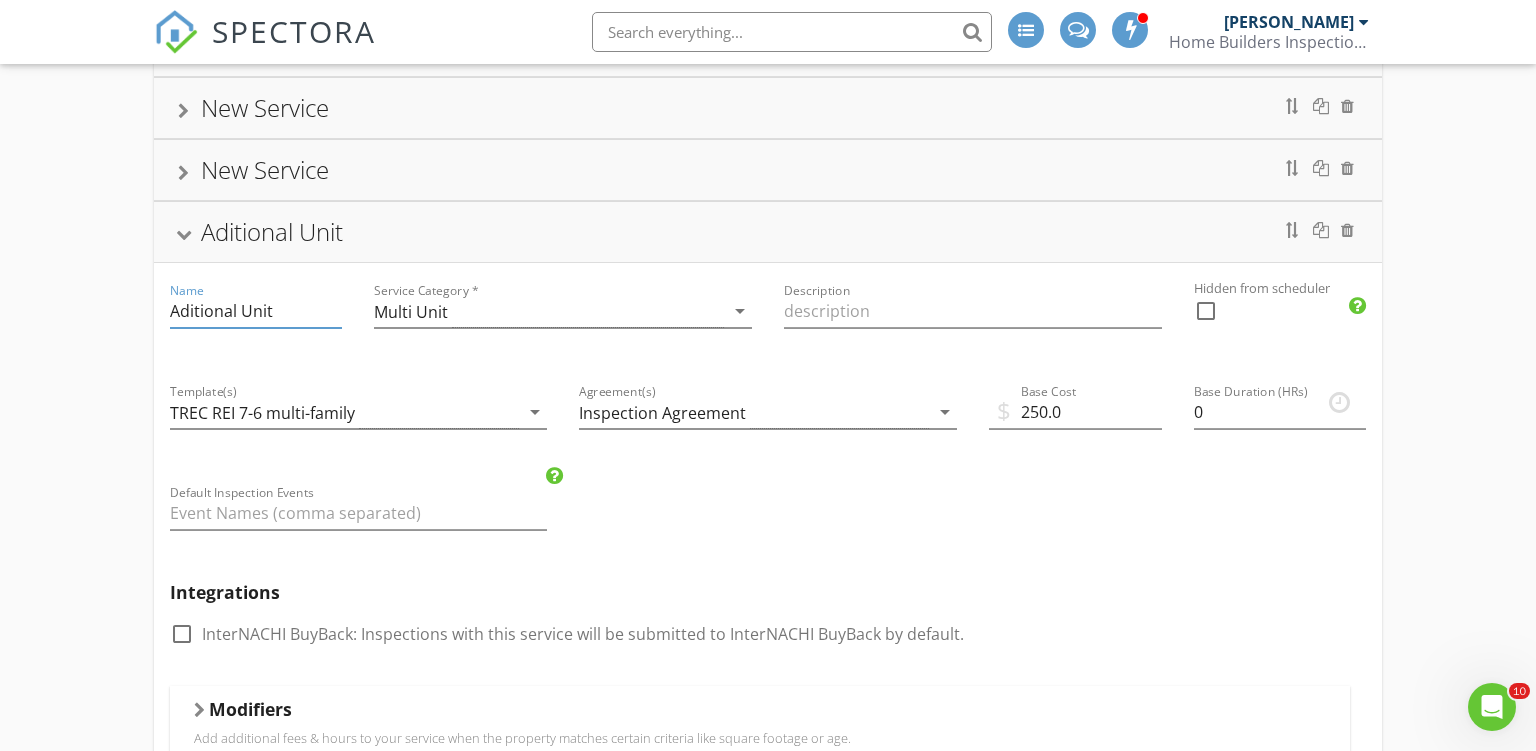 type on "Aditional Unit" 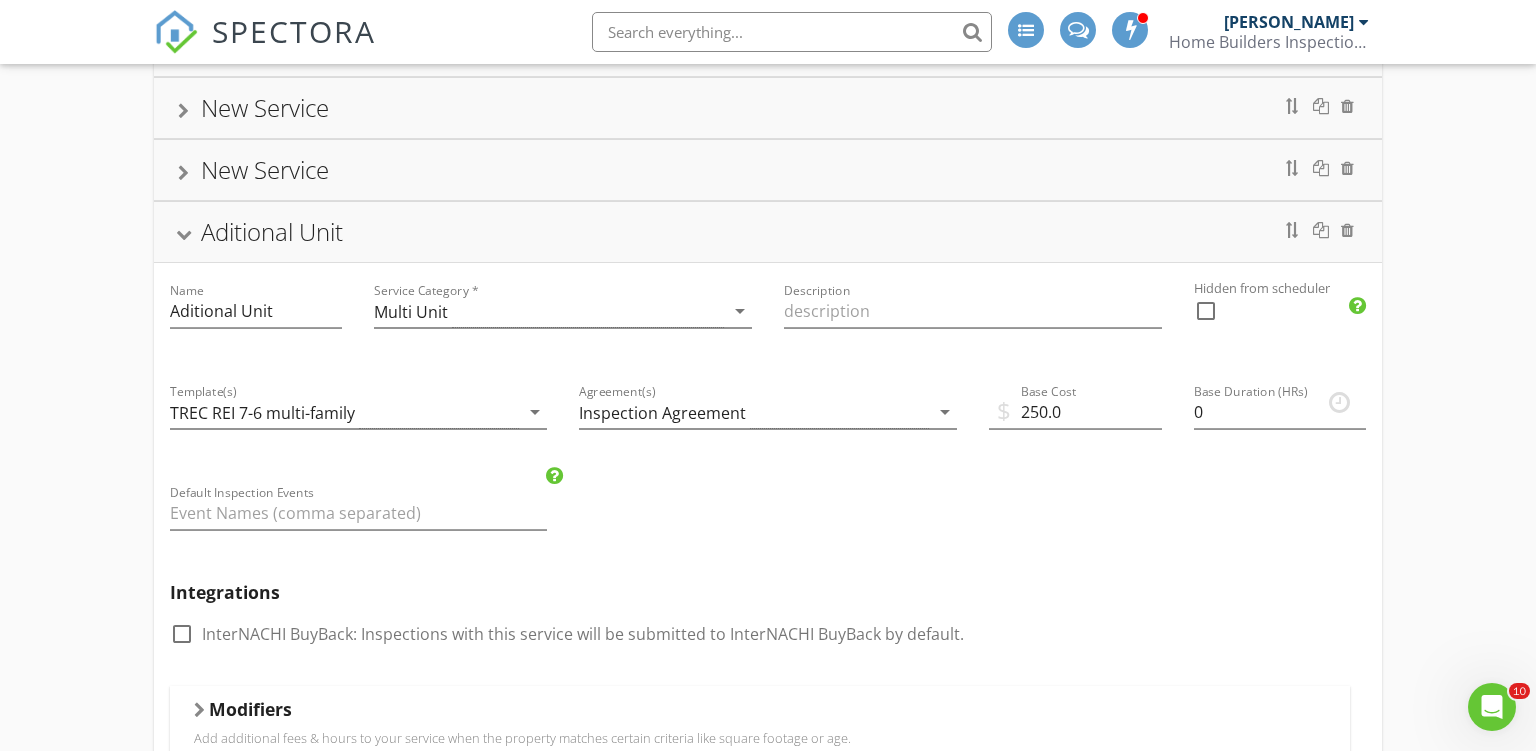 click on "Aditional Unit" at bounding box center [272, 231] 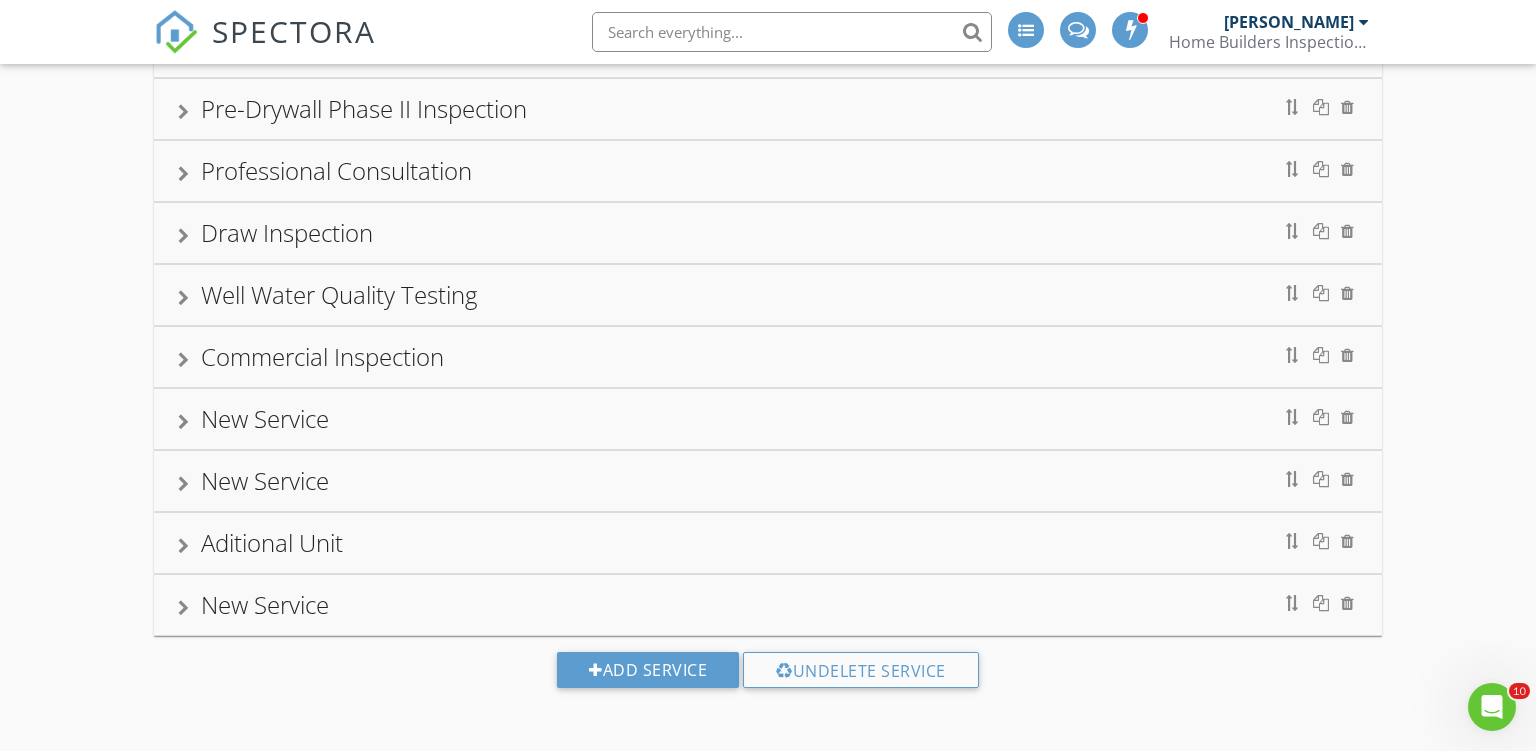 scroll, scrollTop: 441, scrollLeft: 0, axis: vertical 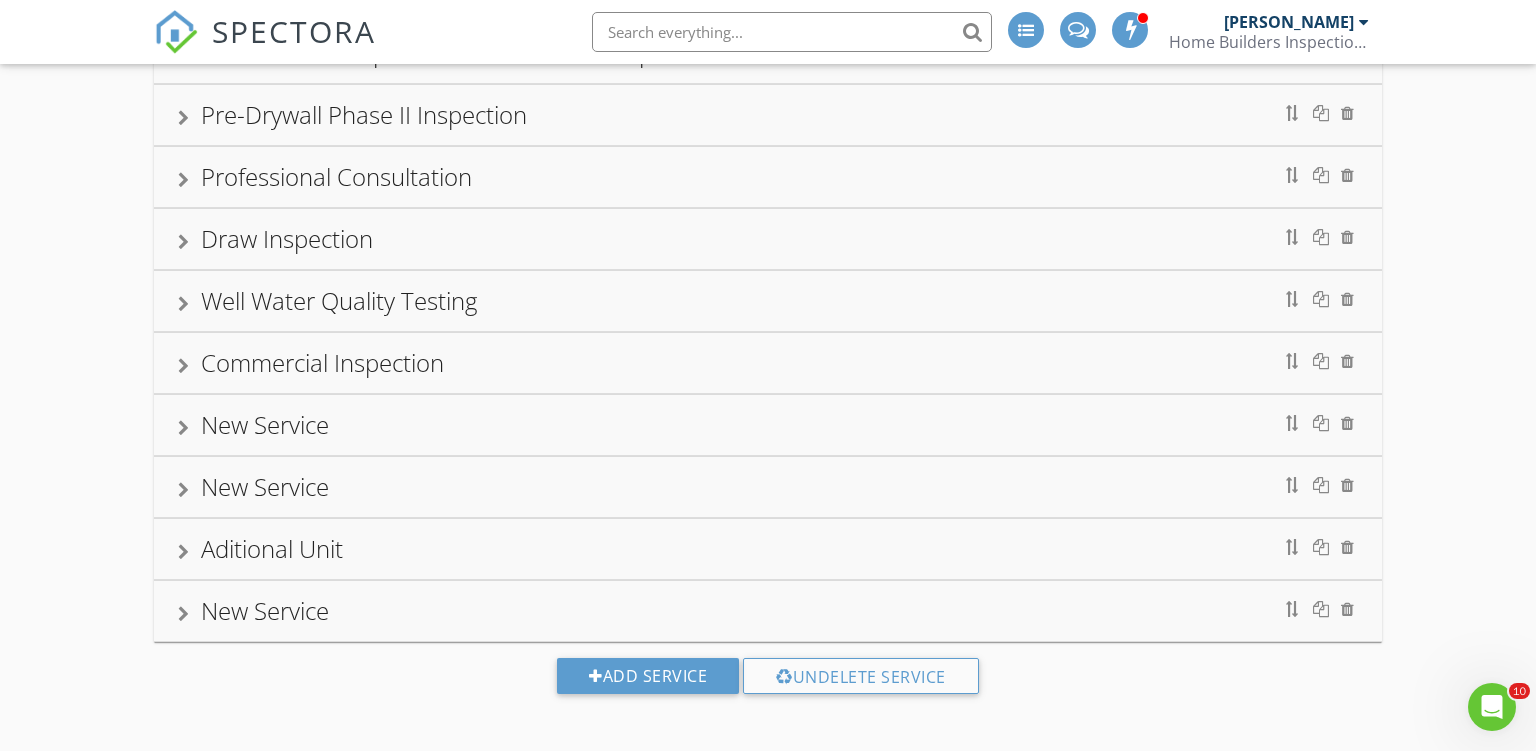 click on "New Service" at bounding box center (265, 610) 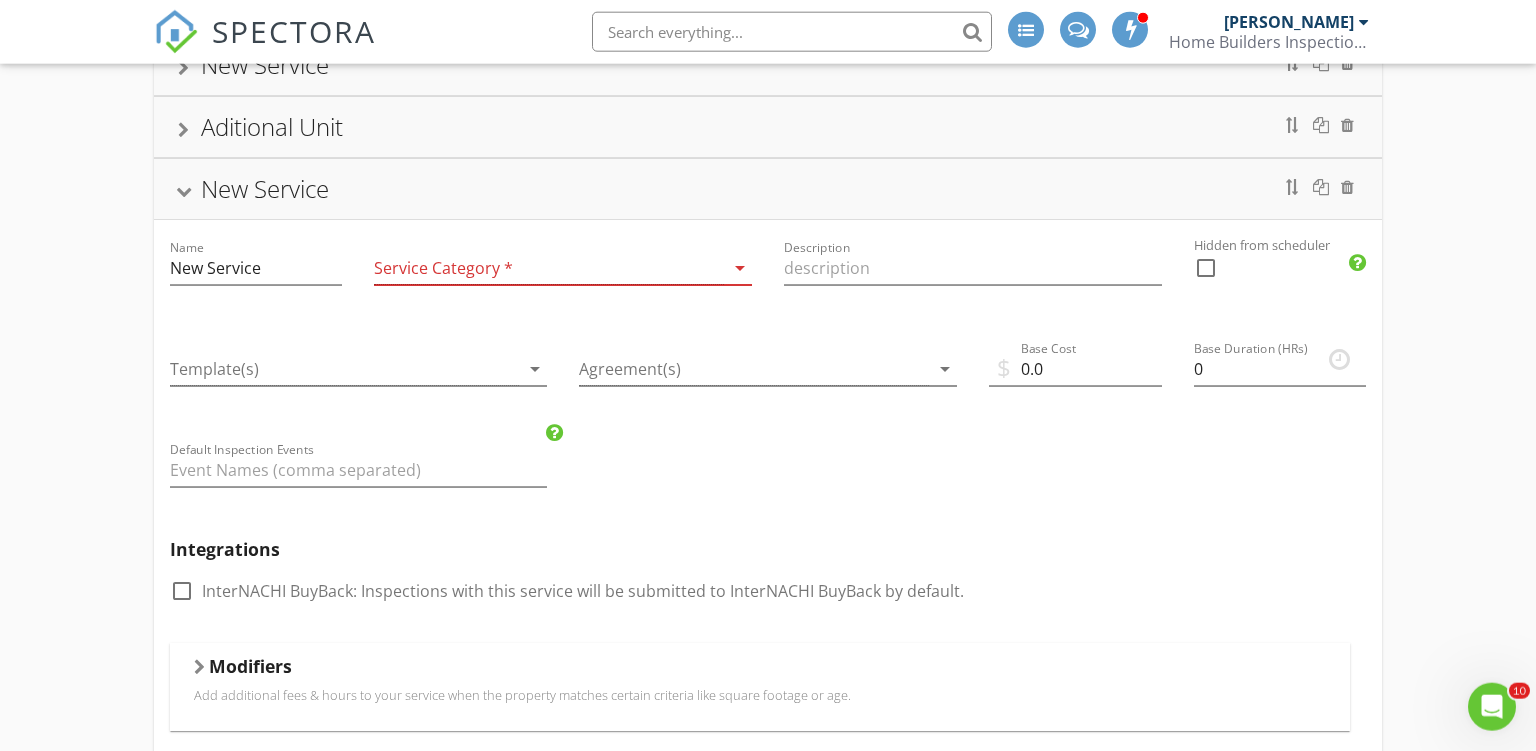 scroll, scrollTop: 864, scrollLeft: 0, axis: vertical 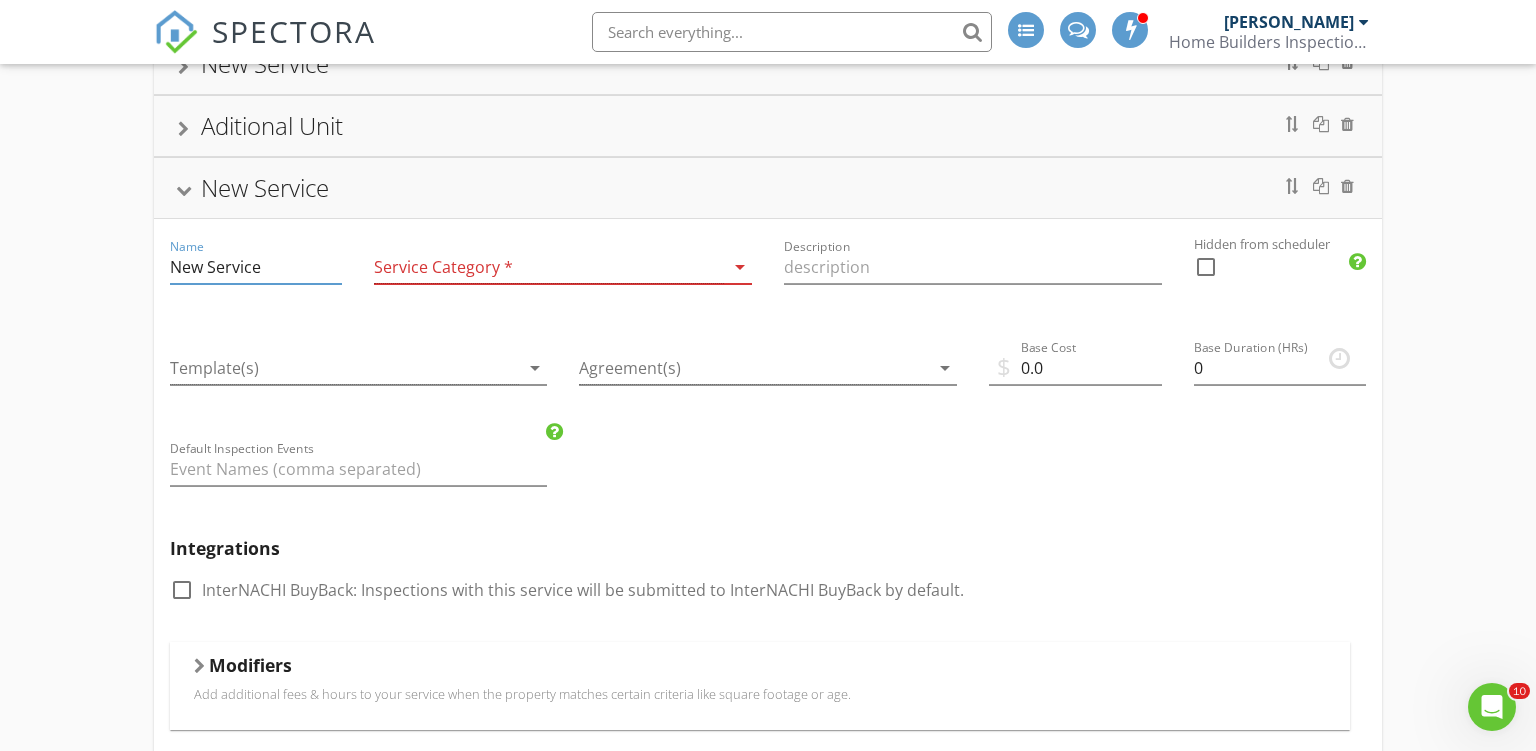drag, startPoint x: 266, startPoint y: 262, endPoint x: 132, endPoint y: 258, distance: 134.0597 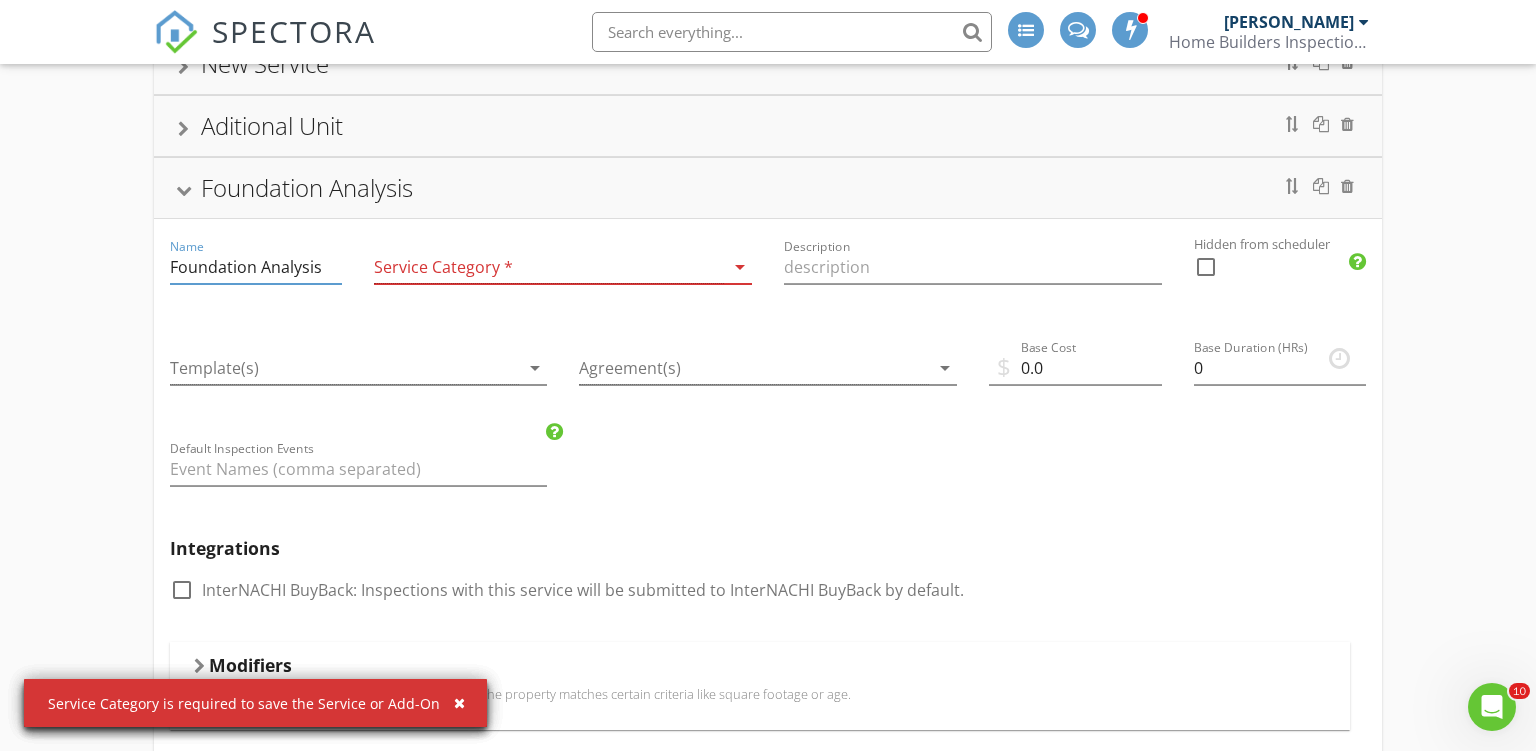 type on "Foundation Analysis" 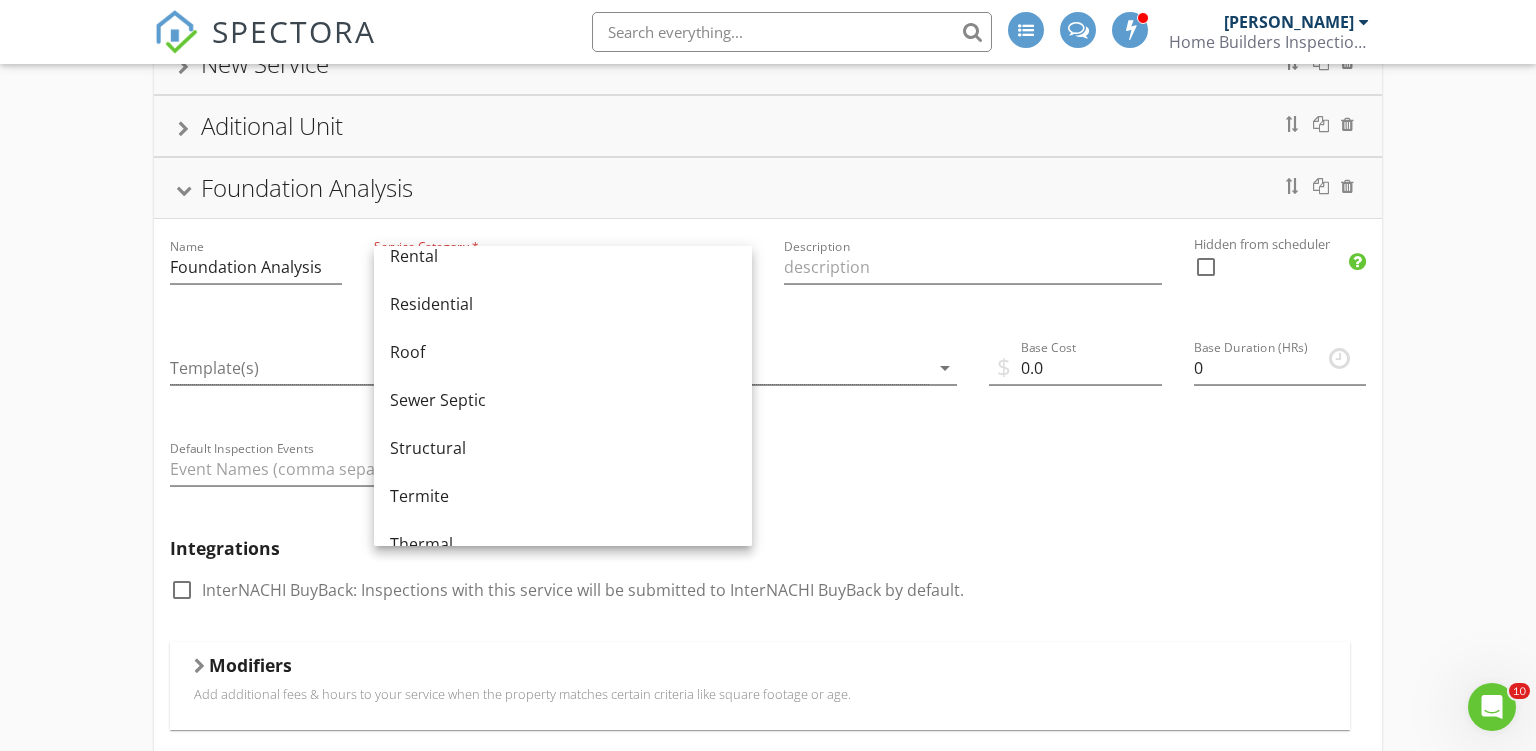 scroll, scrollTop: 945, scrollLeft: 0, axis: vertical 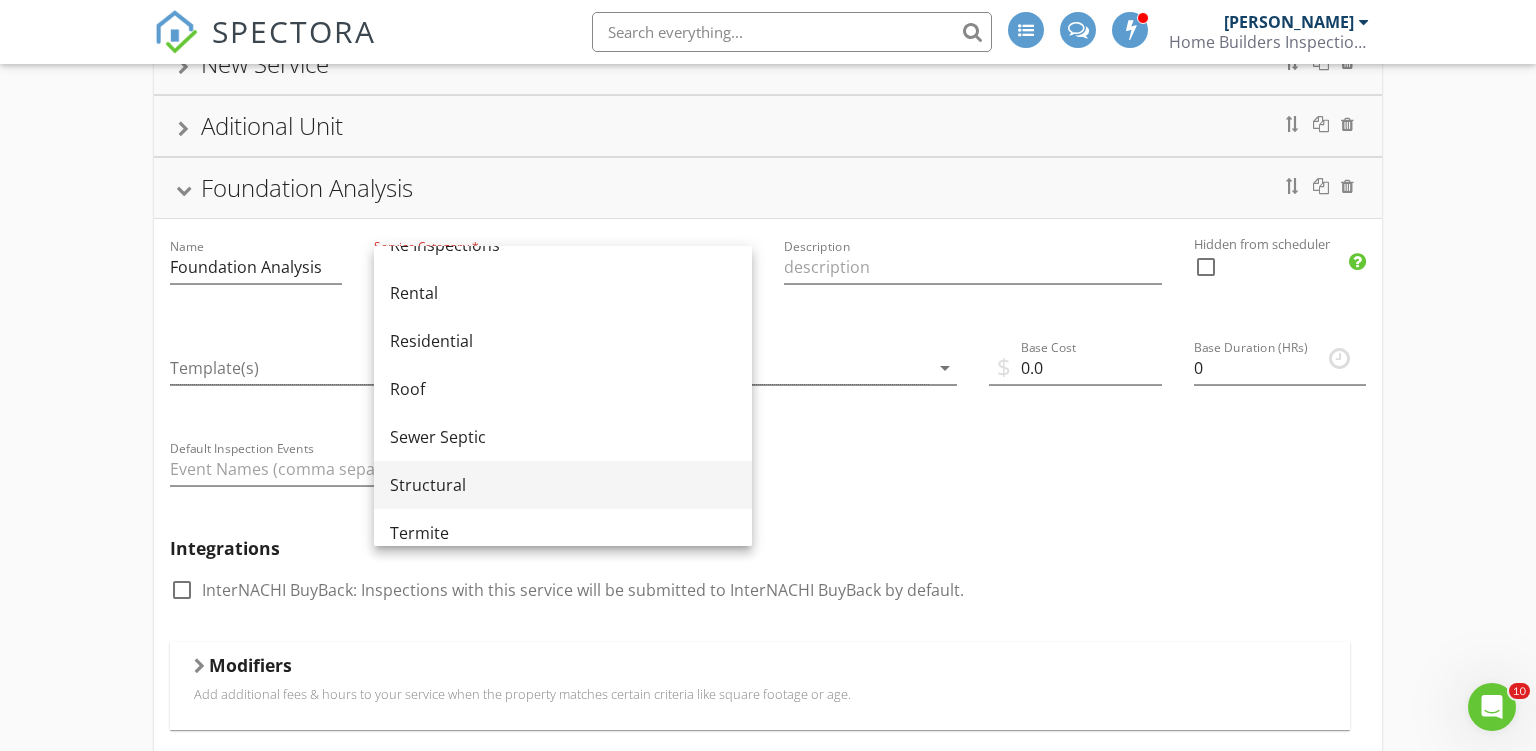 click on "Structural" at bounding box center [563, 485] 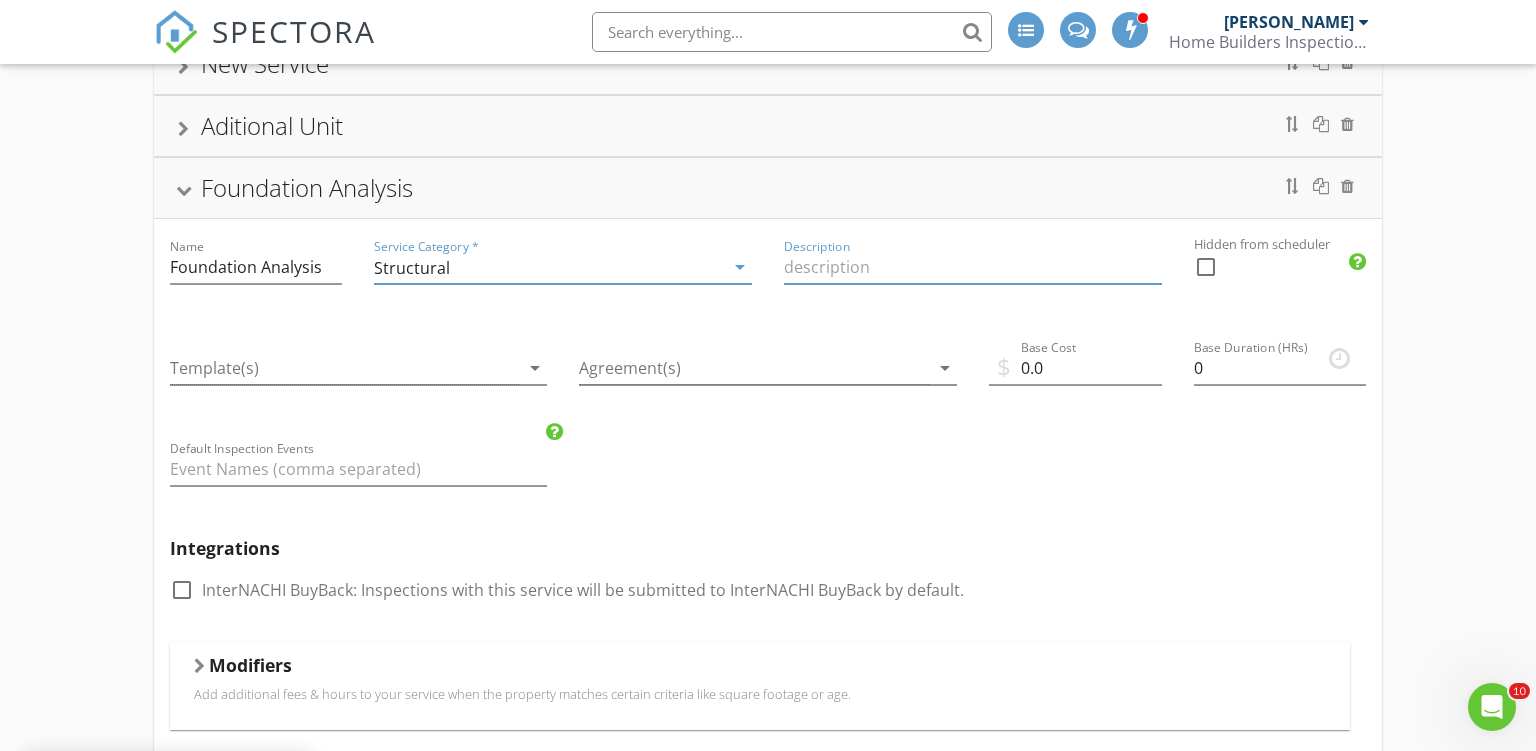 click at bounding box center [973, 267] 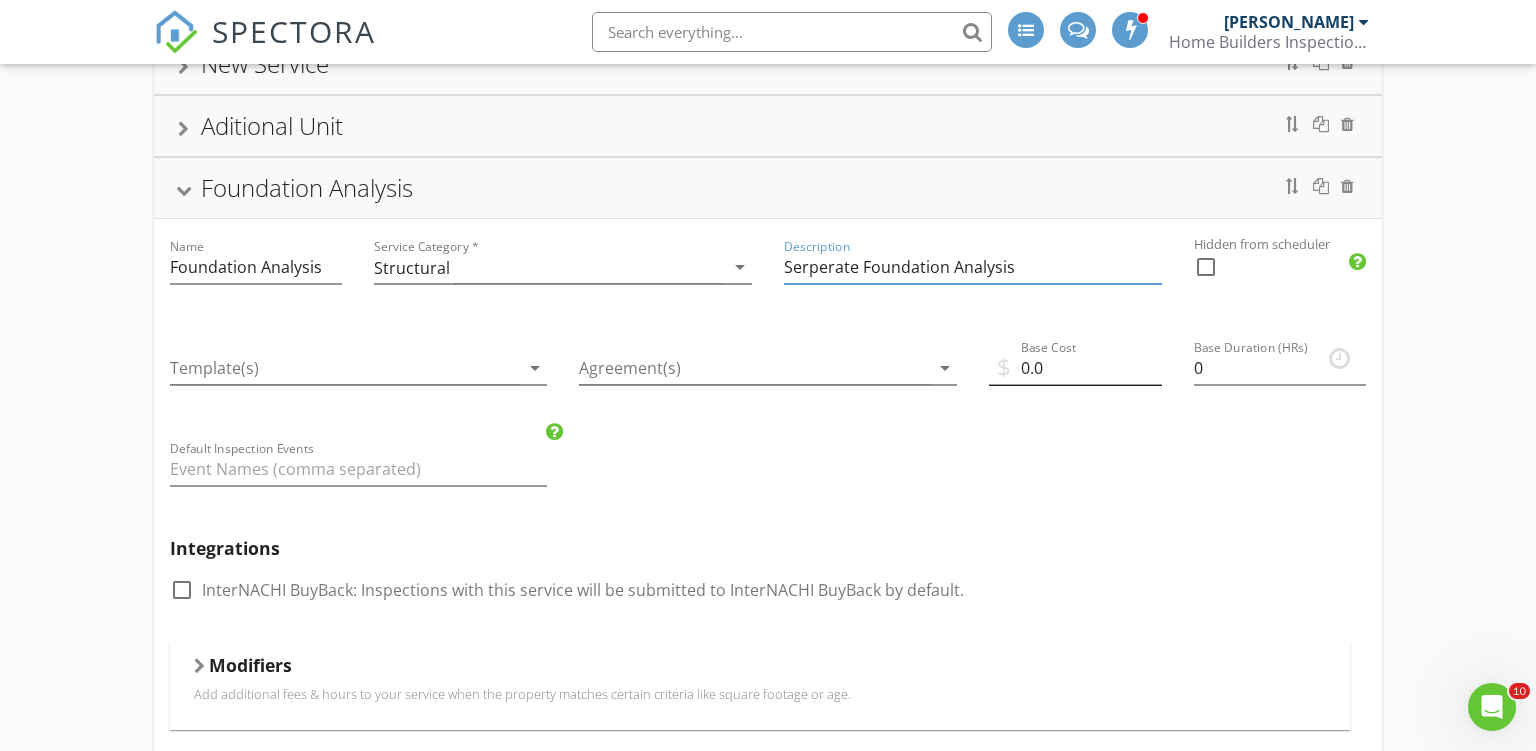type on "Serperate Foundation Analysis" 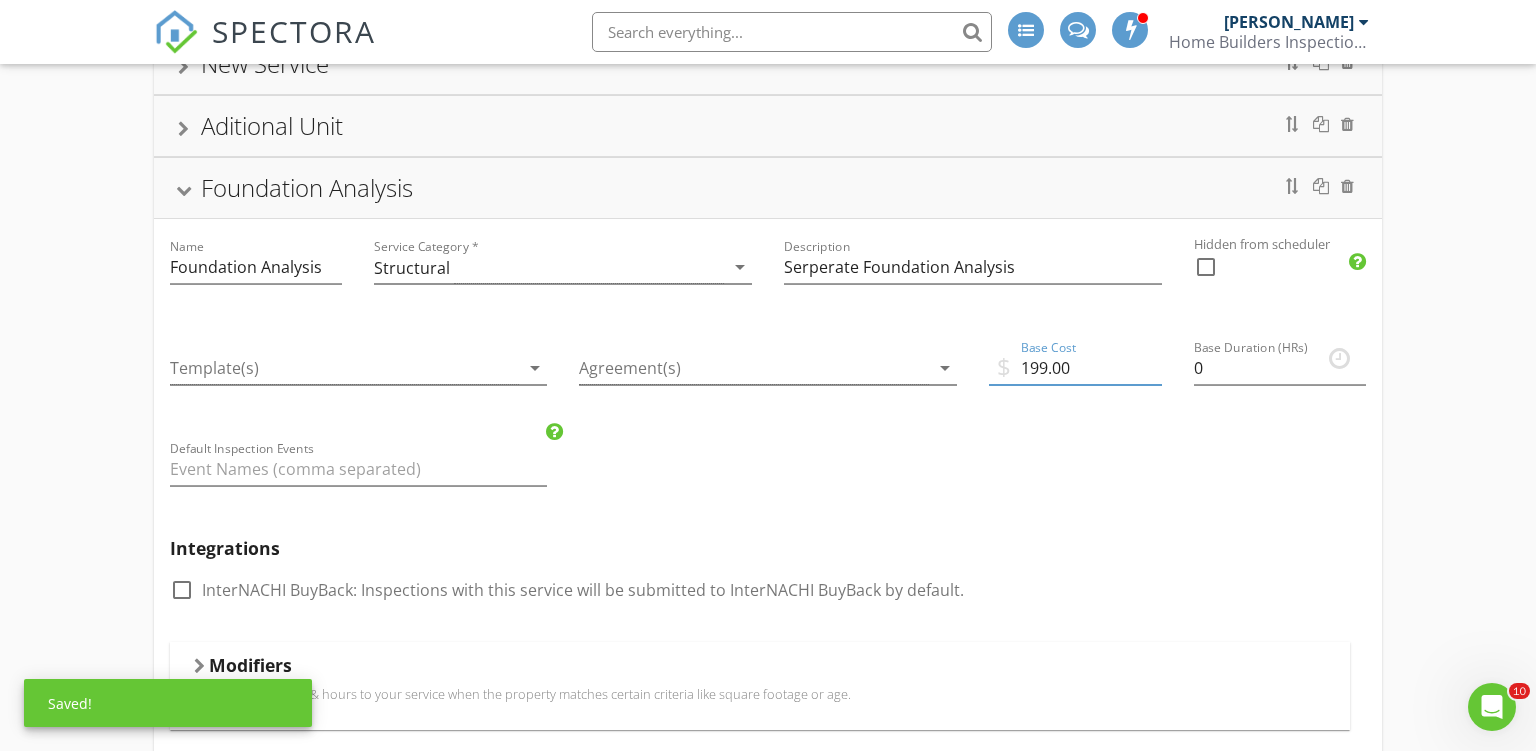 drag, startPoint x: 1051, startPoint y: 365, endPoint x: 934, endPoint y: 341, distance: 119.43617 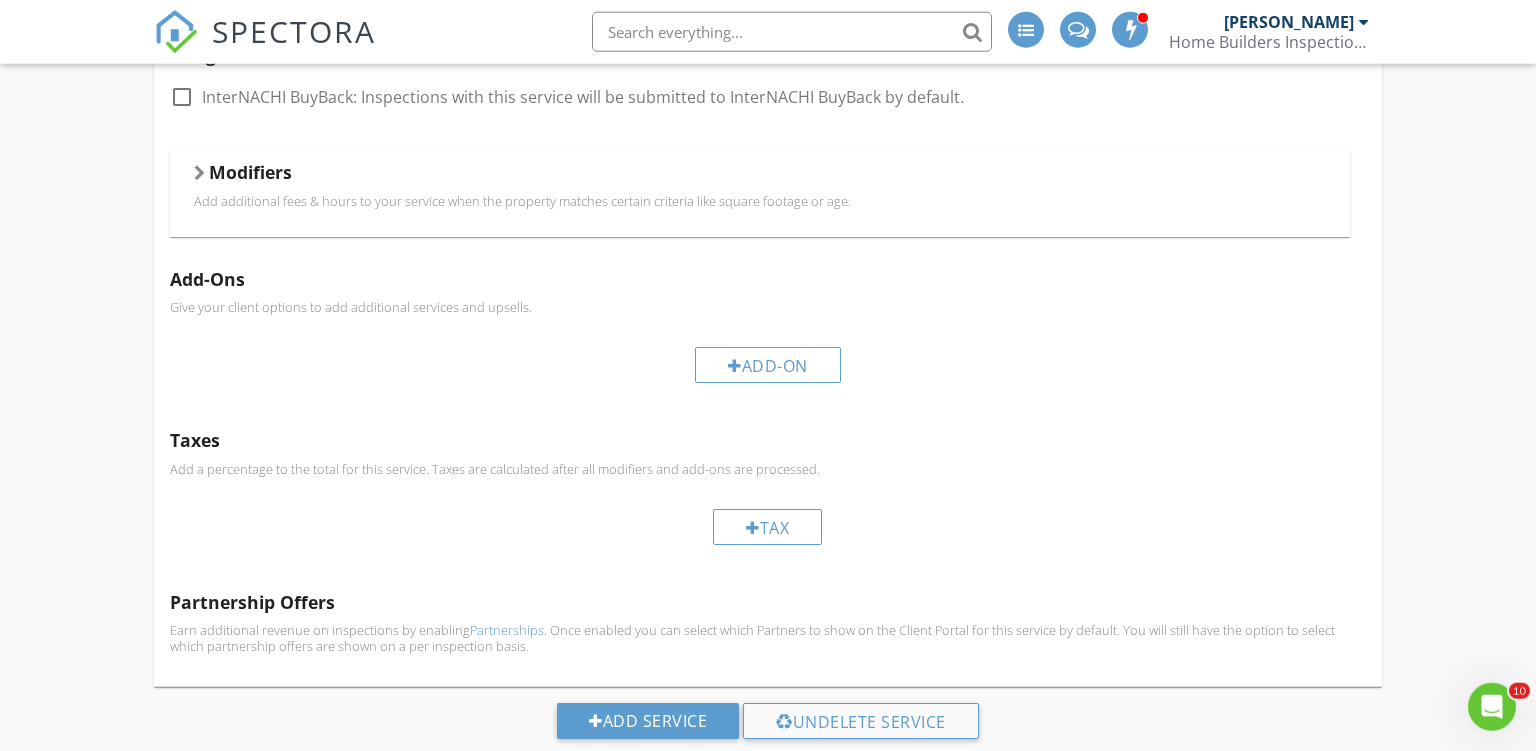 scroll, scrollTop: 1401, scrollLeft: 0, axis: vertical 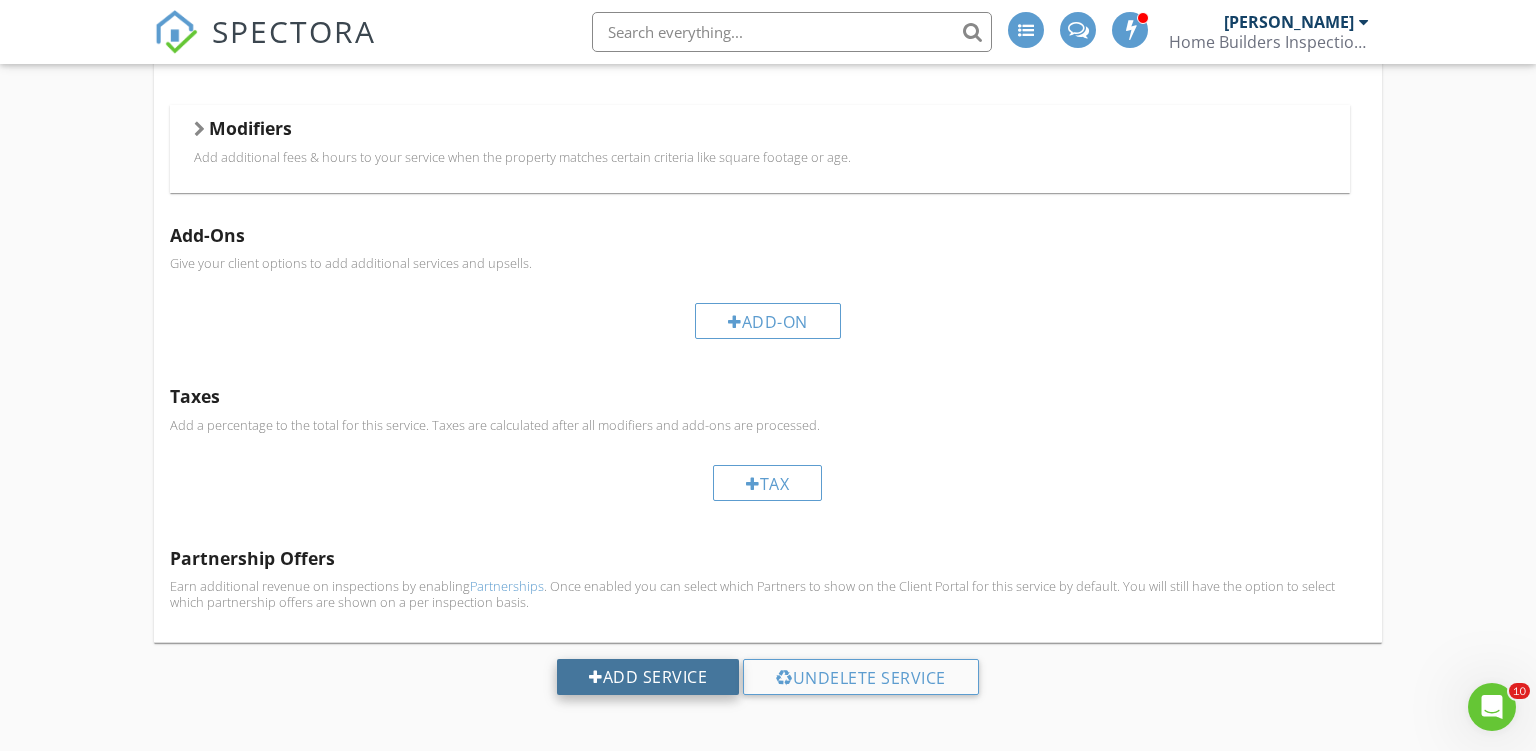 type on "199.00" 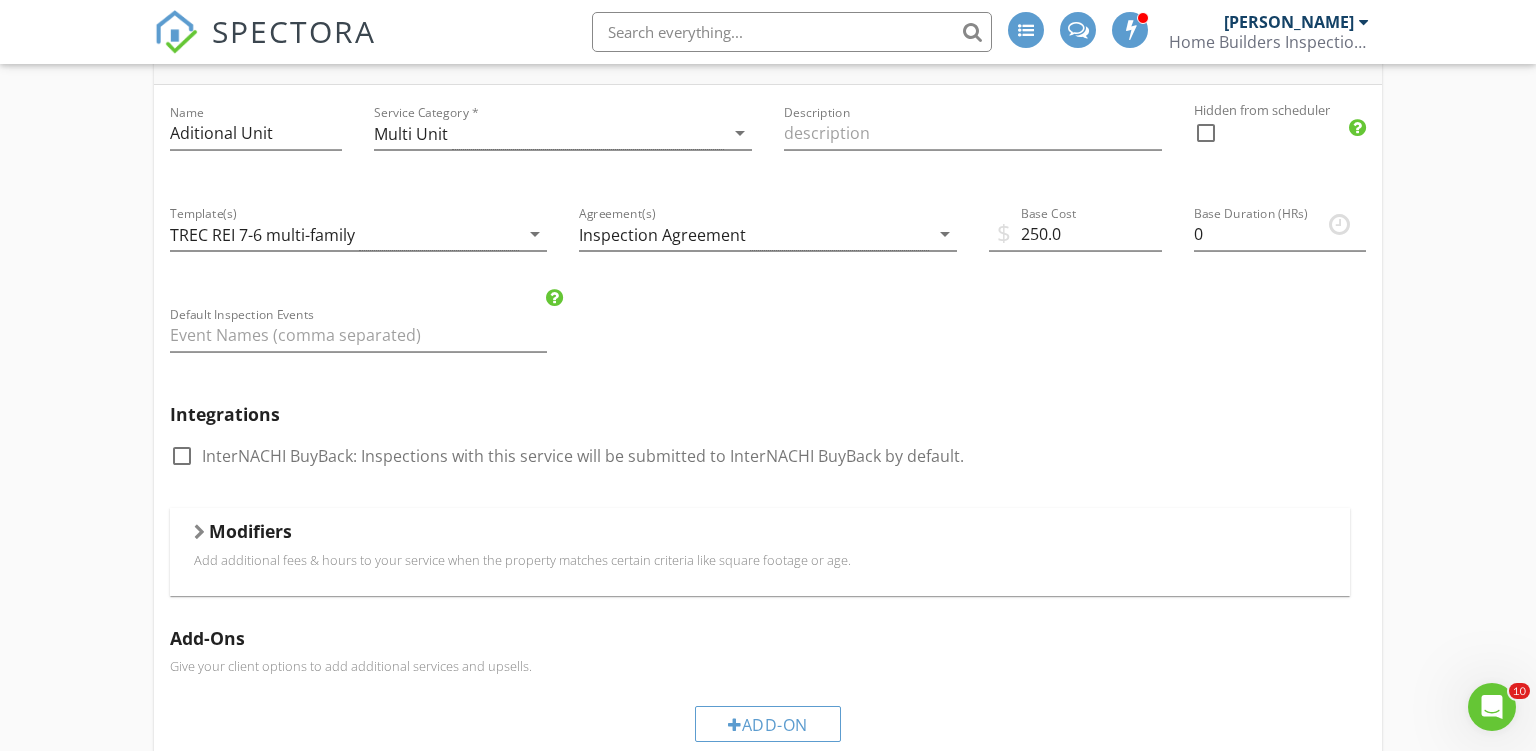scroll, scrollTop: 681, scrollLeft: 0, axis: vertical 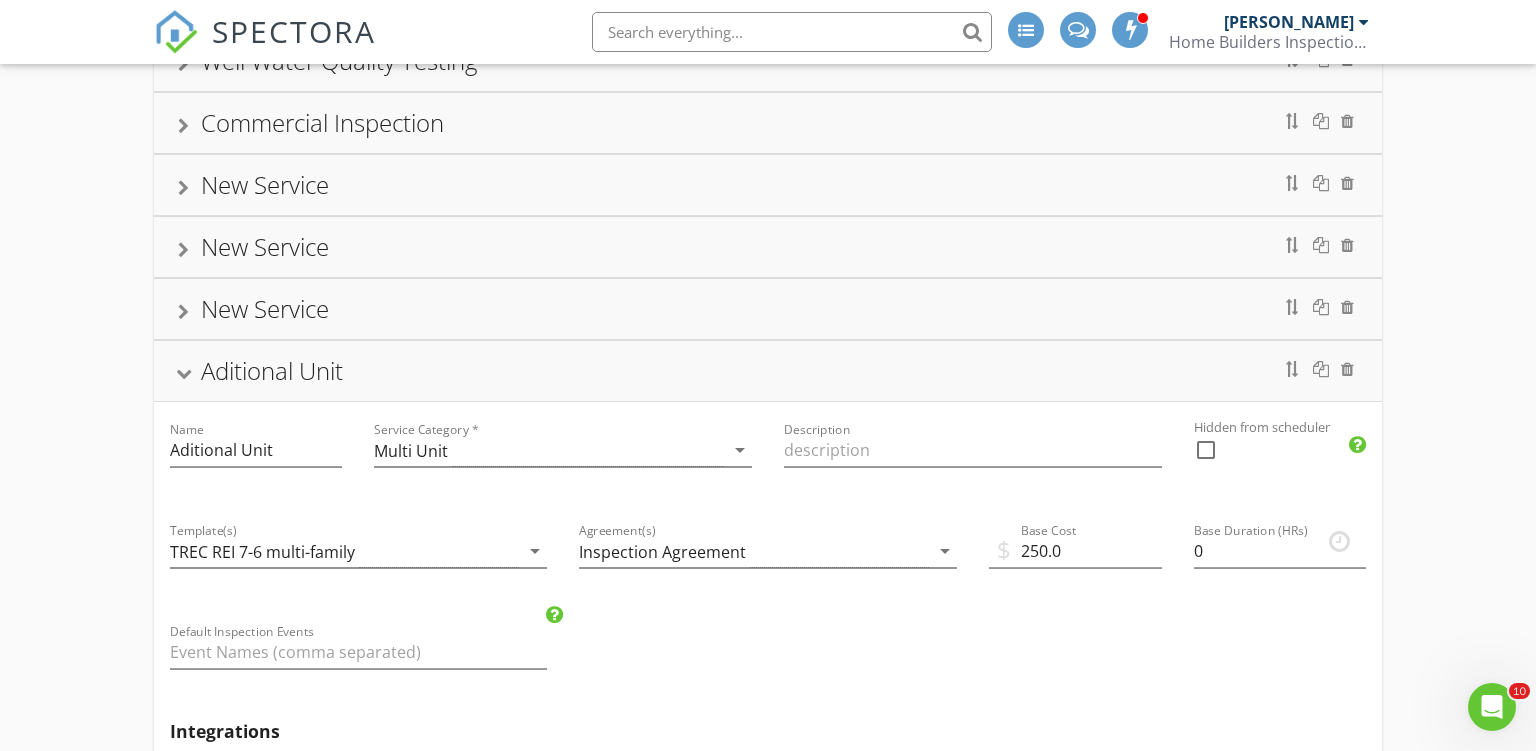 click on "Aditional Unit" at bounding box center (272, 370) 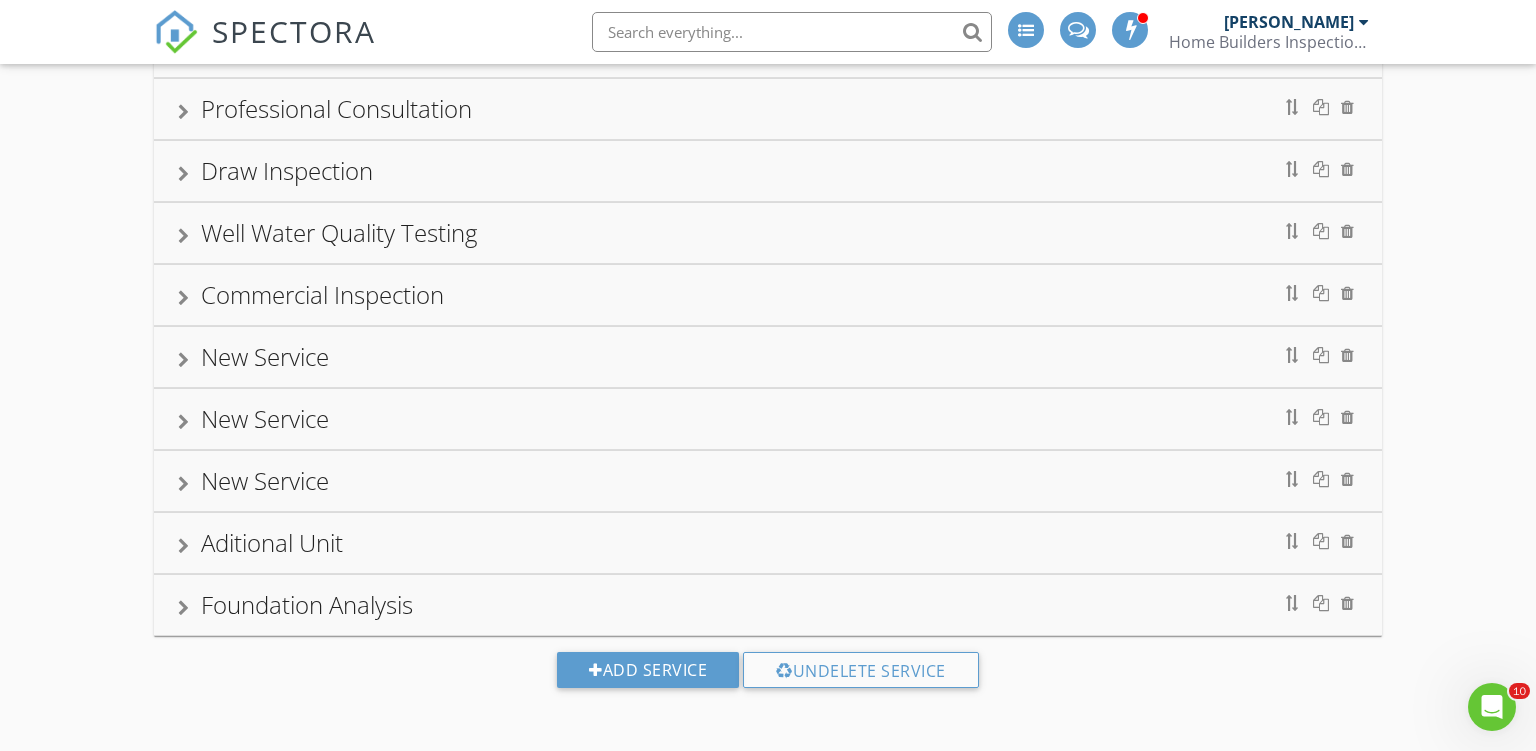 scroll, scrollTop: 503, scrollLeft: 0, axis: vertical 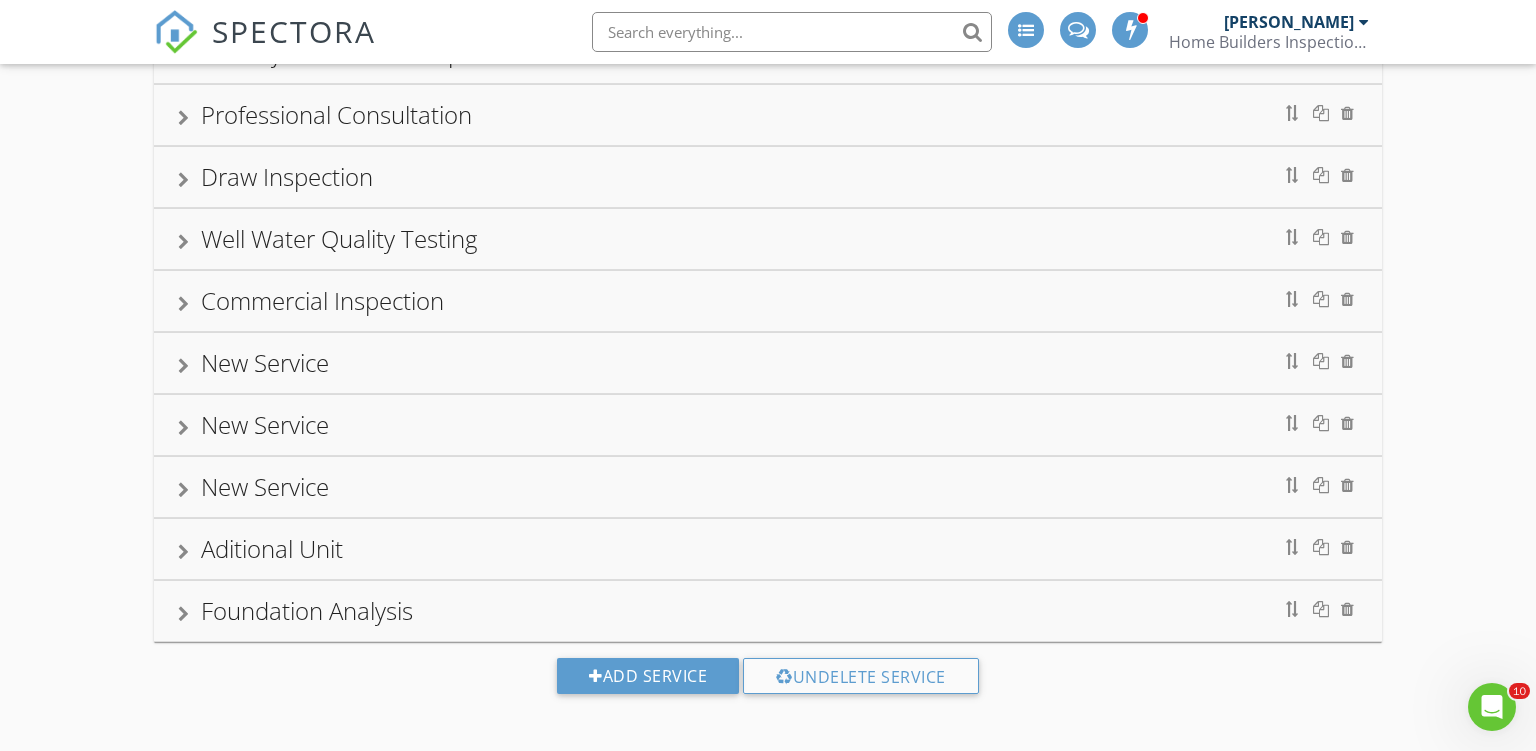 click on "Foundation Analysis" at bounding box center (307, 610) 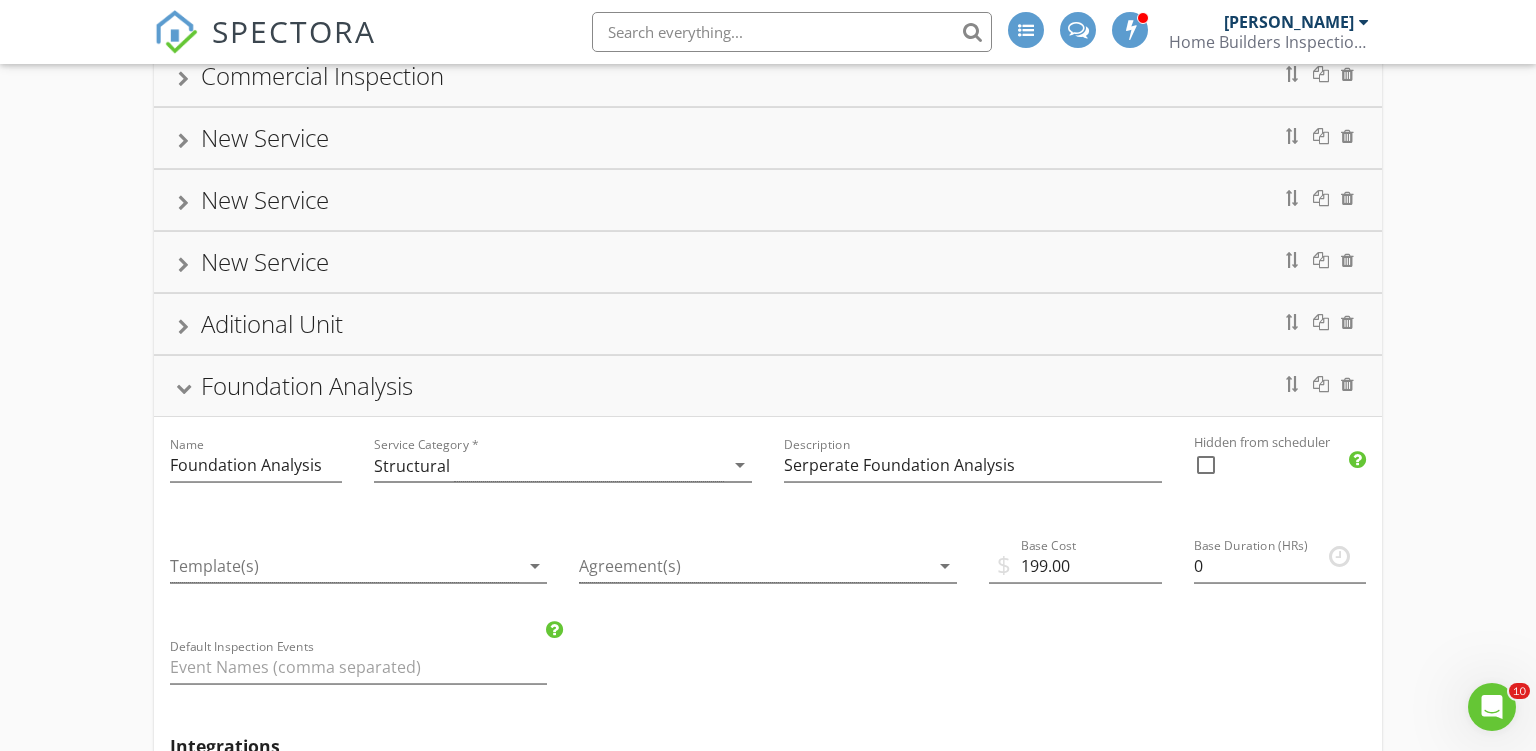 scroll, scrollTop: 820, scrollLeft: 0, axis: vertical 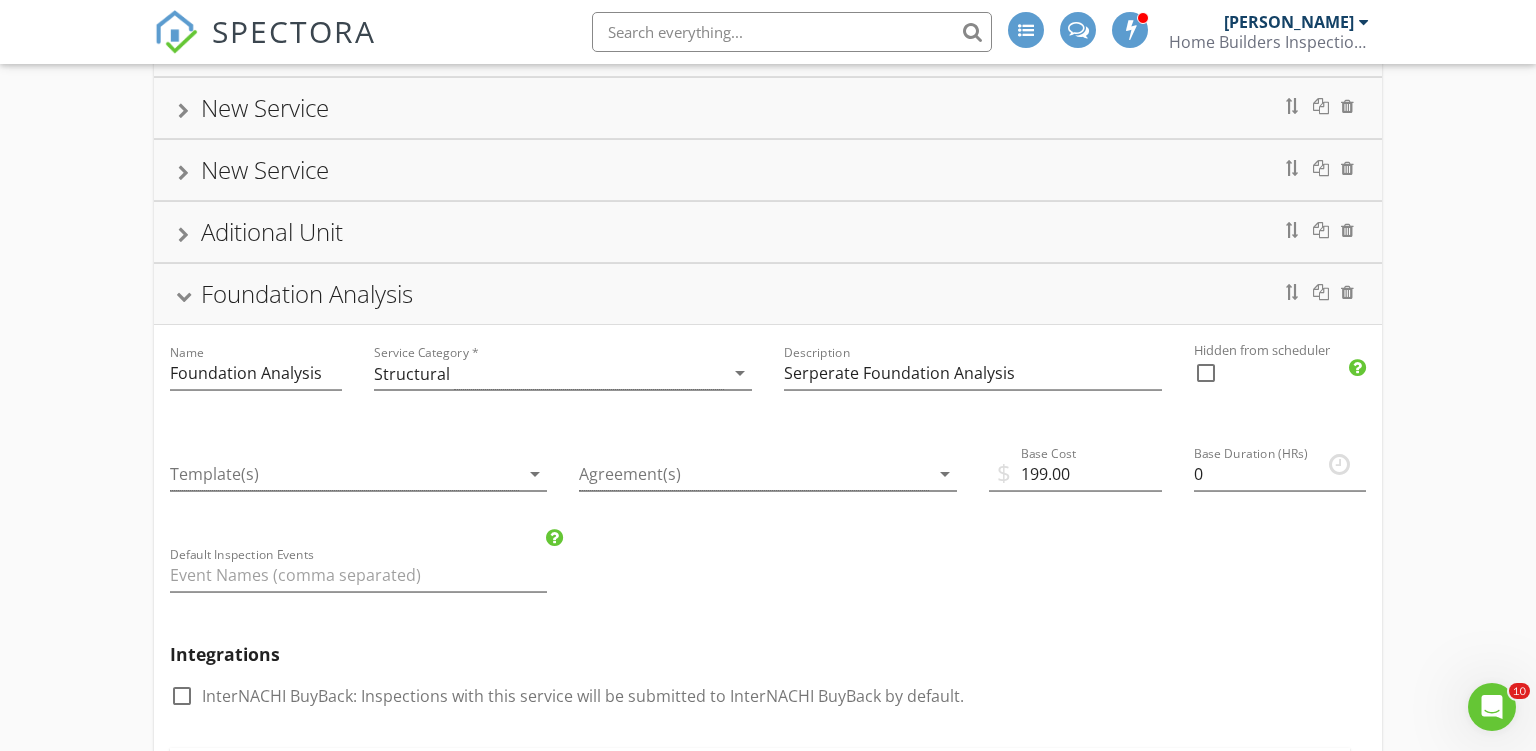 click on "Foundation Analysis" at bounding box center [307, 293] 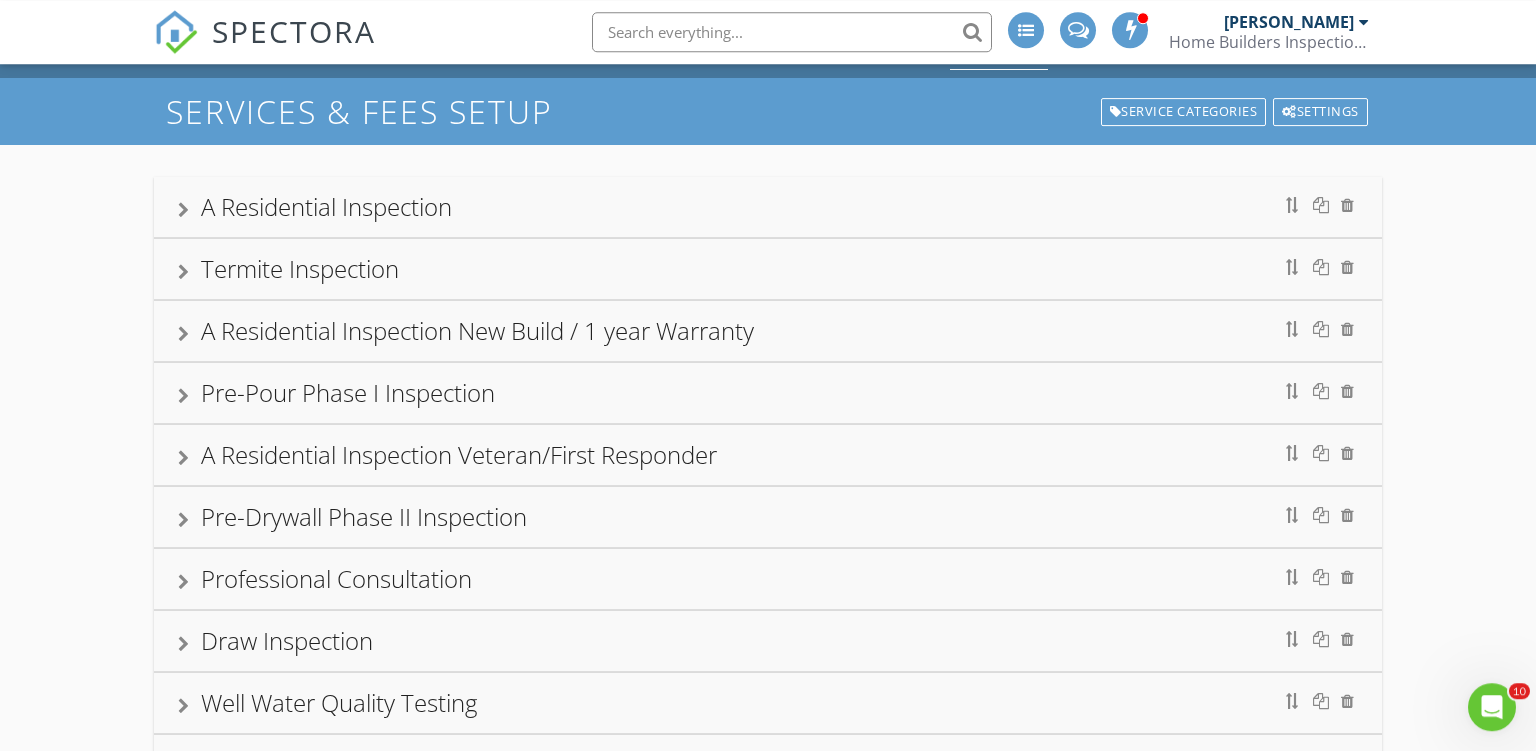 scroll, scrollTop: 0, scrollLeft: 0, axis: both 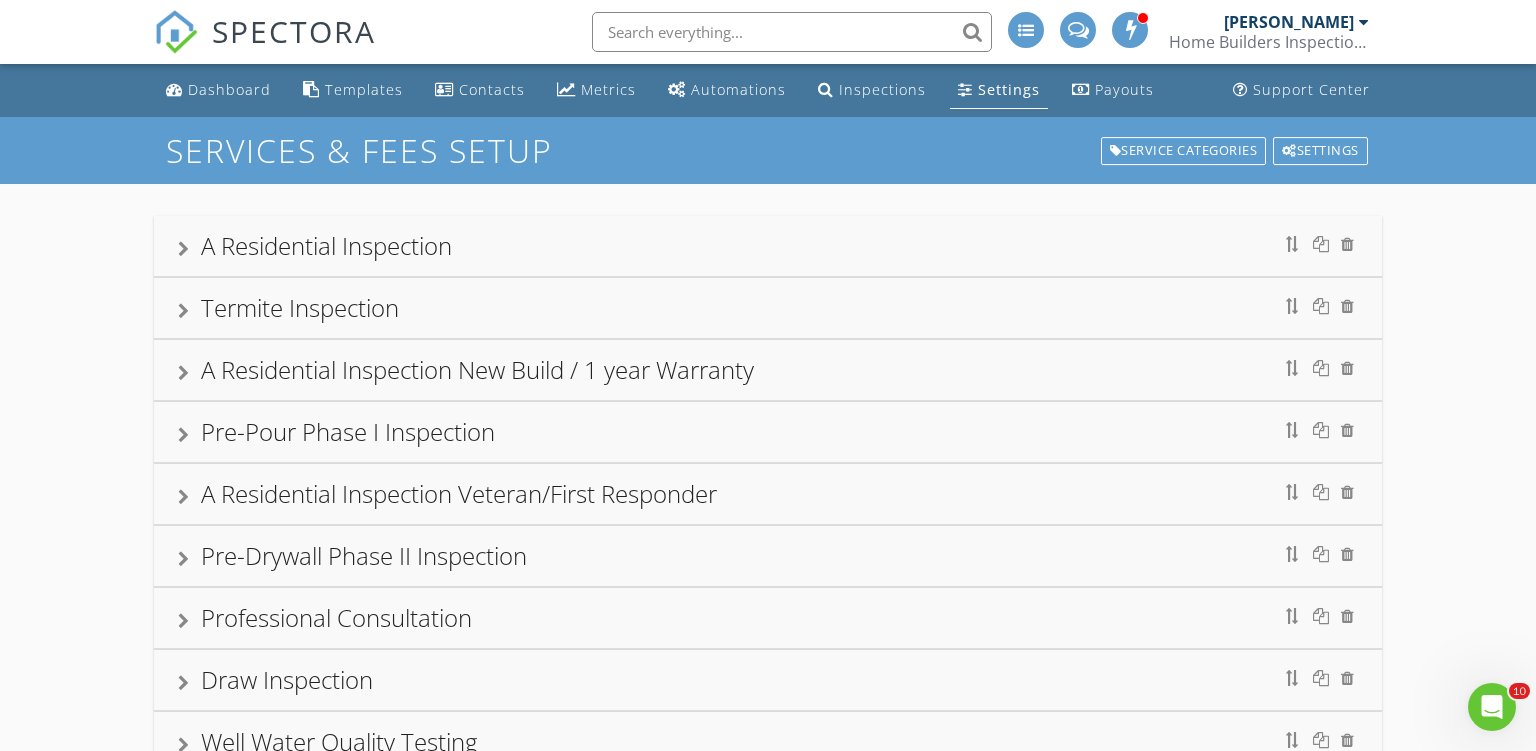 click on "A Residential Inspection" at bounding box center (326, 245) 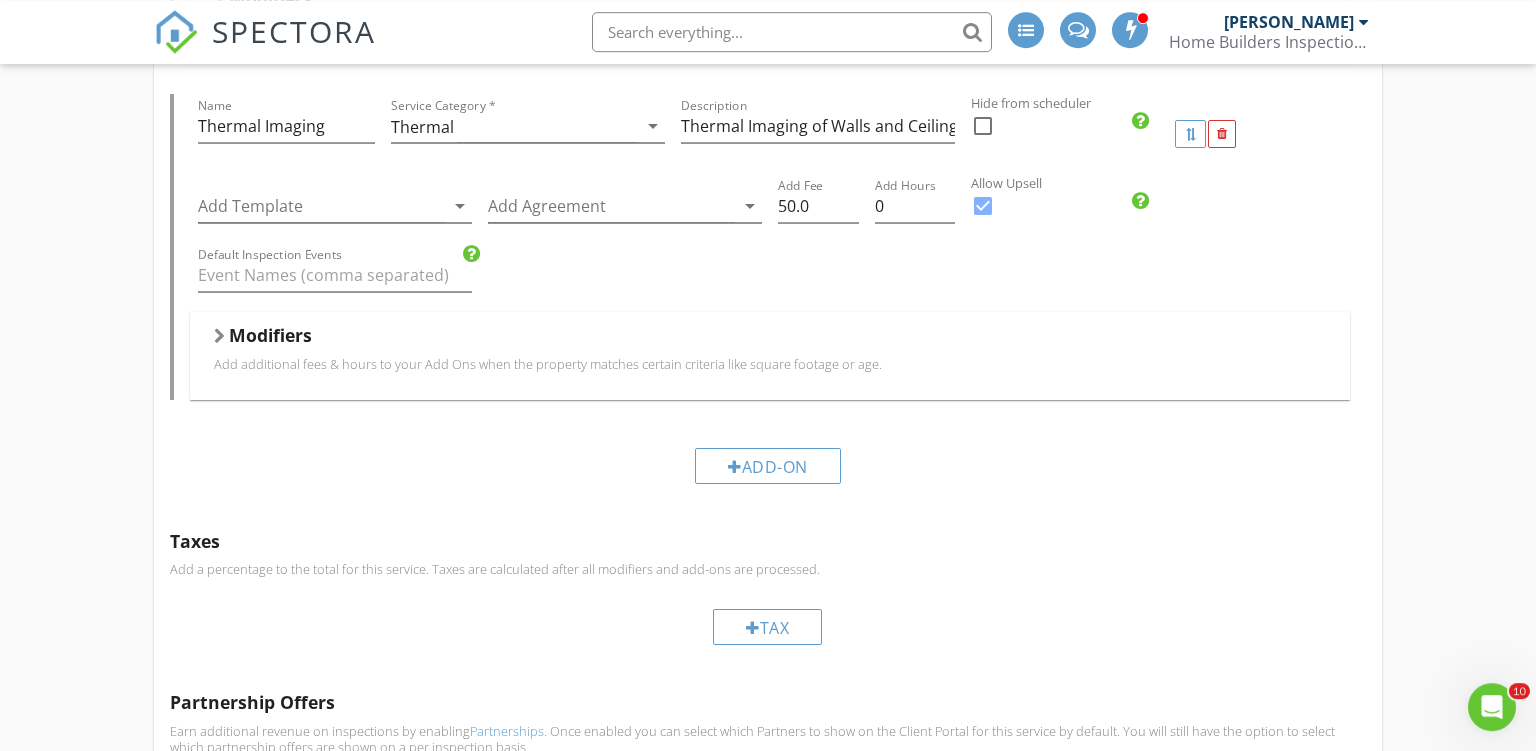 scroll, scrollTop: 2851, scrollLeft: 0, axis: vertical 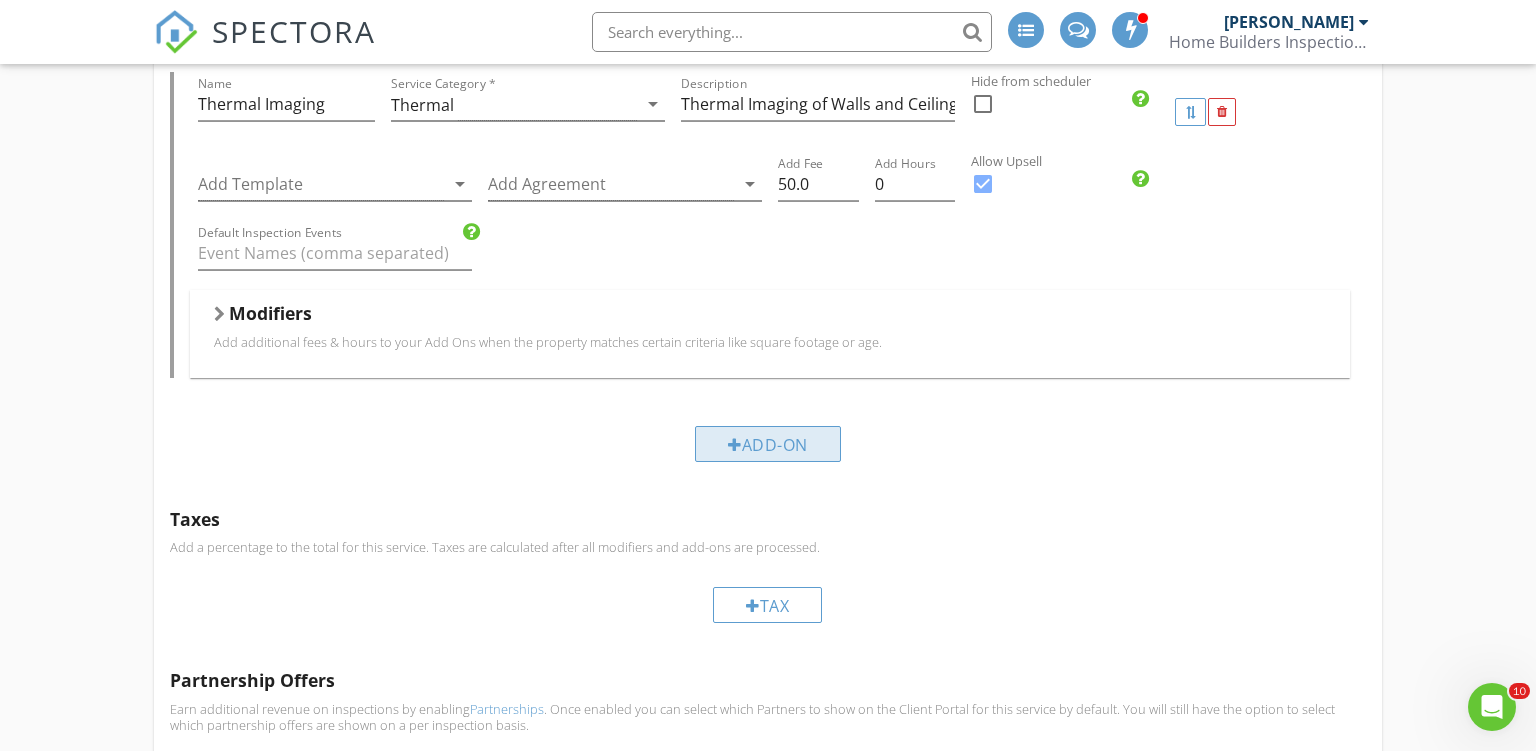 click on "Add-On" at bounding box center (768, 444) 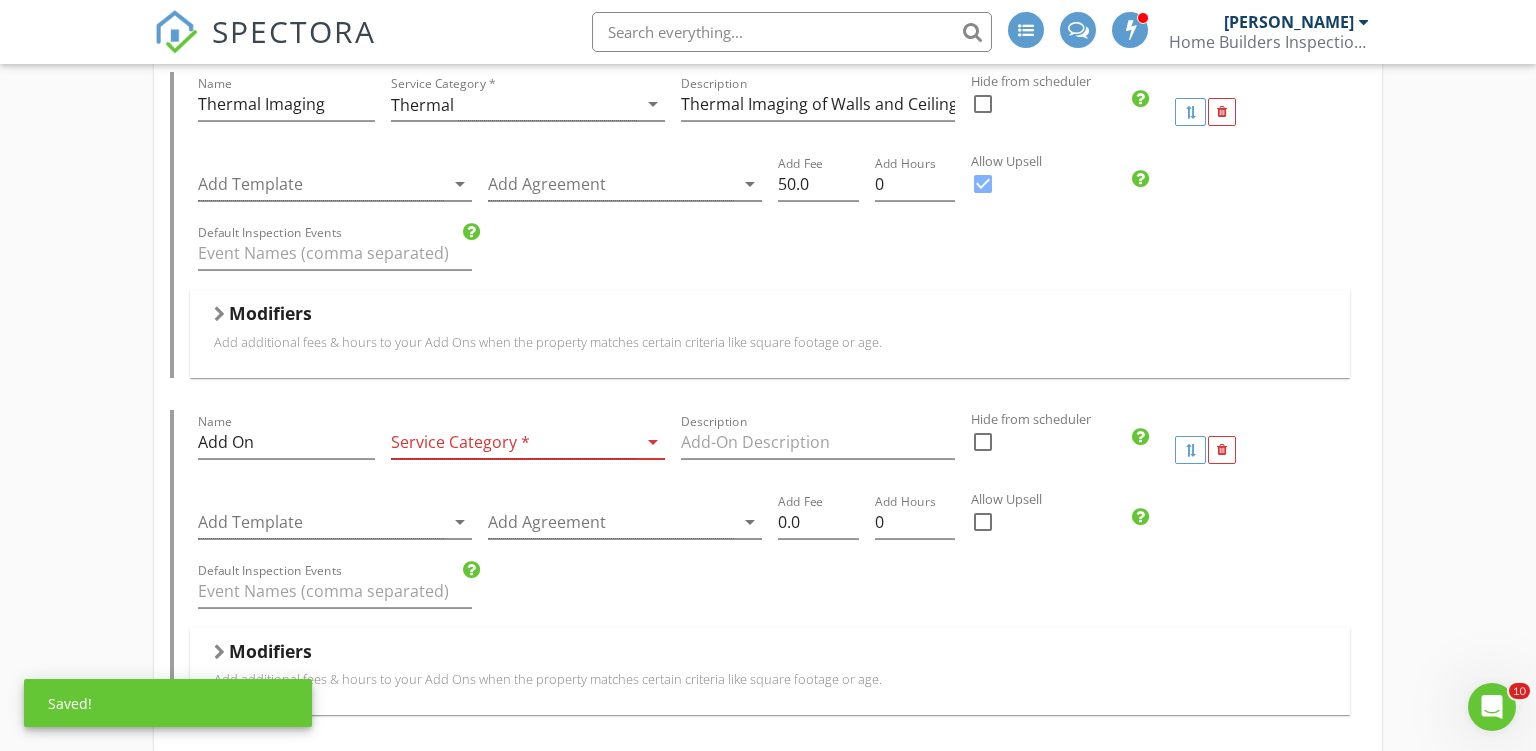 click at bounding box center (514, 442) 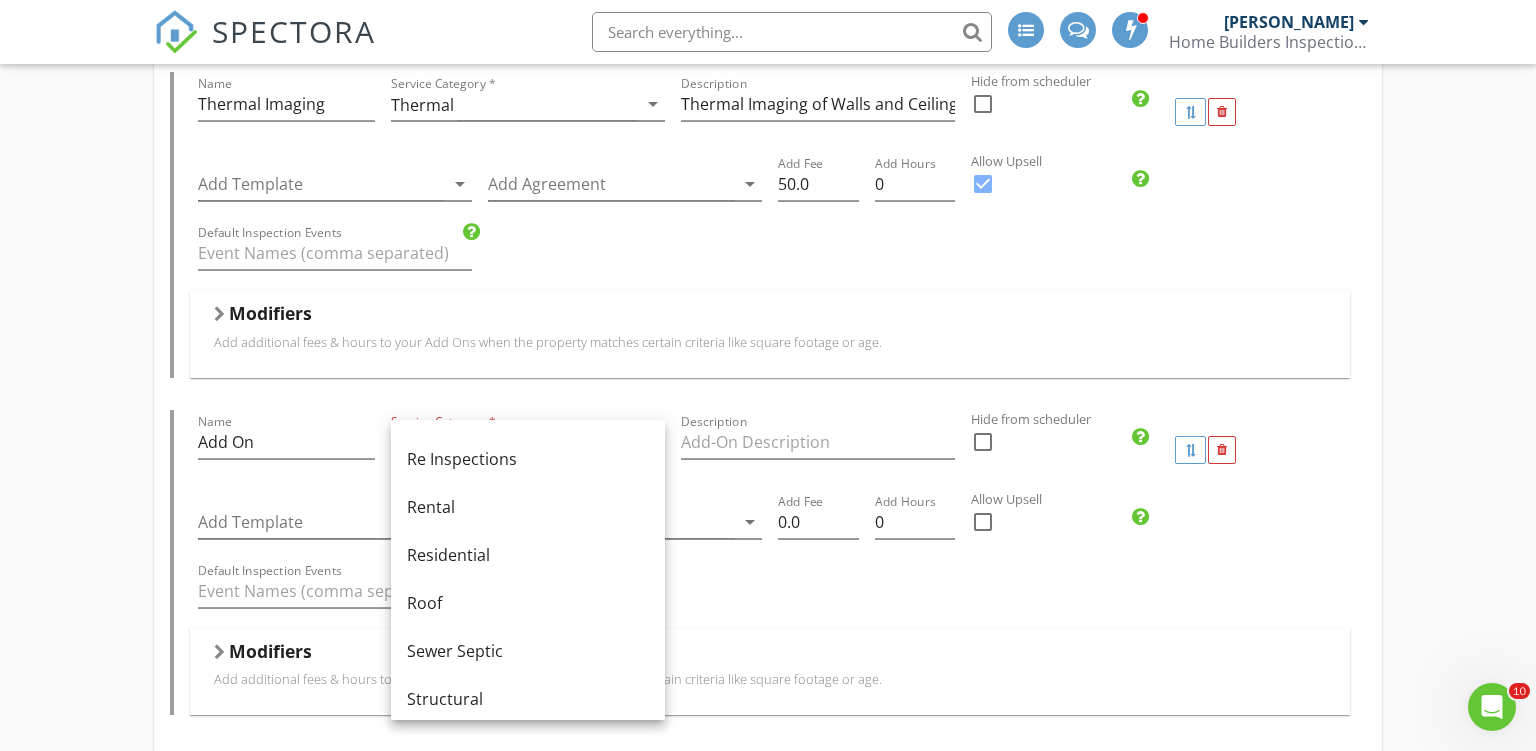scroll, scrollTop: 907, scrollLeft: 0, axis: vertical 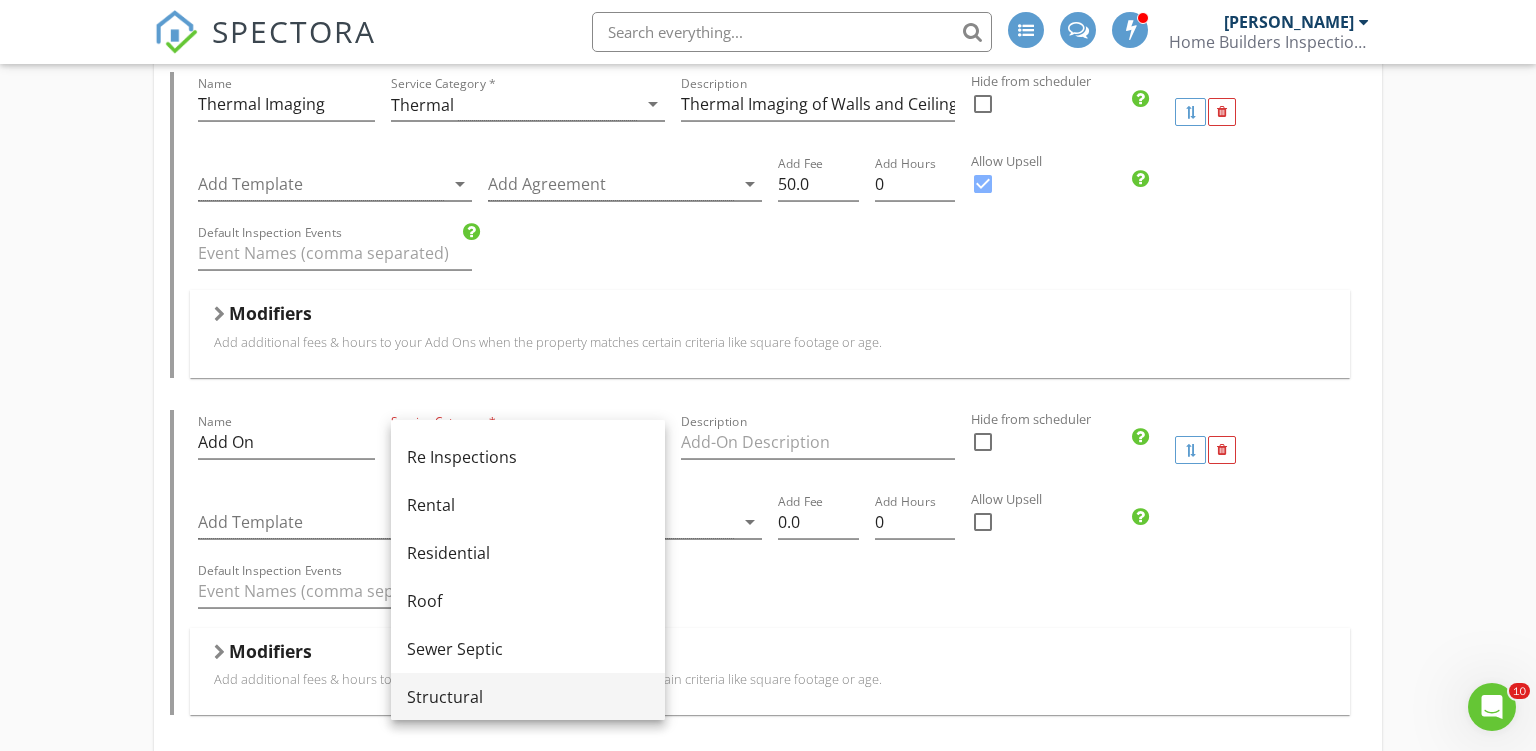 click on "Structural" at bounding box center [528, 697] 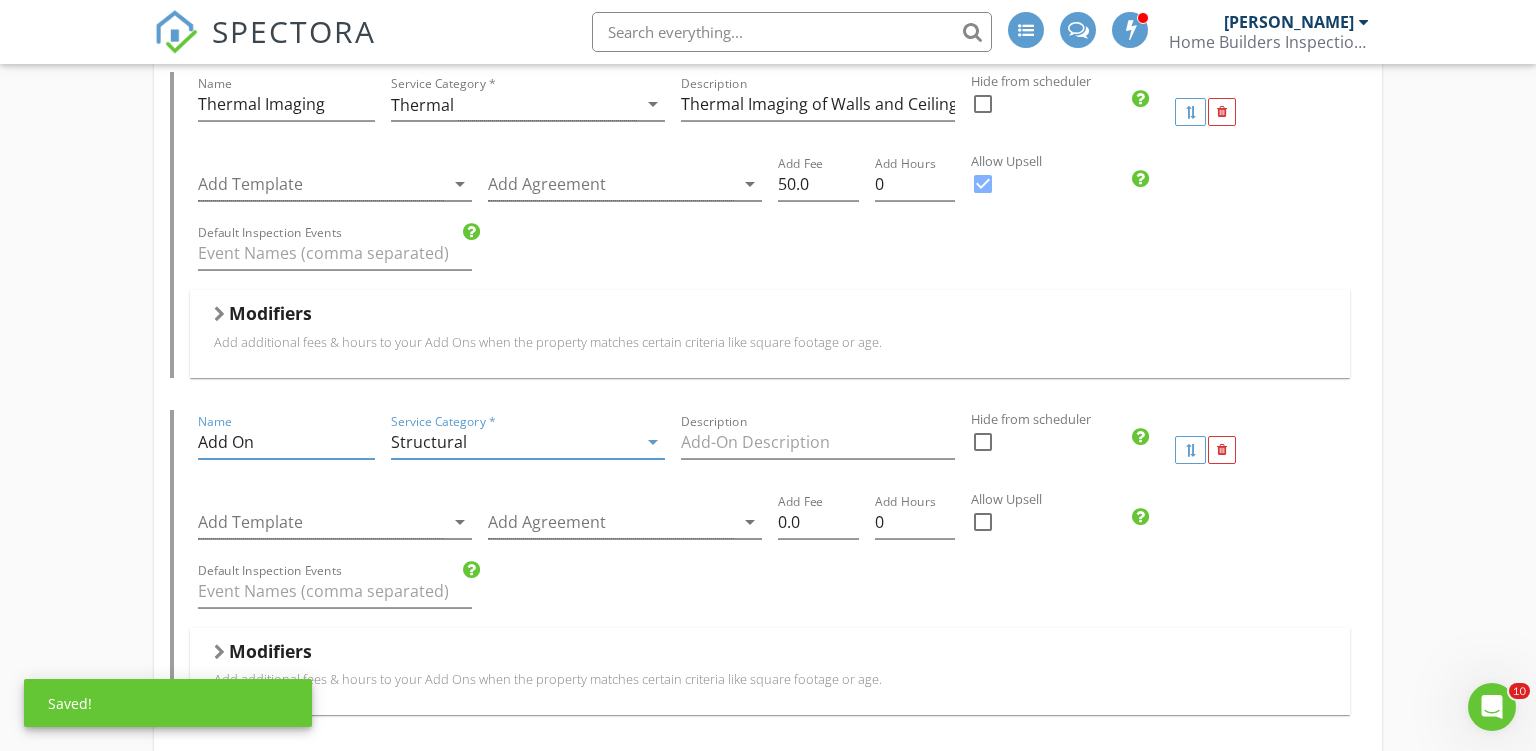 drag, startPoint x: 268, startPoint y: 441, endPoint x: 155, endPoint y: 430, distance: 113.534134 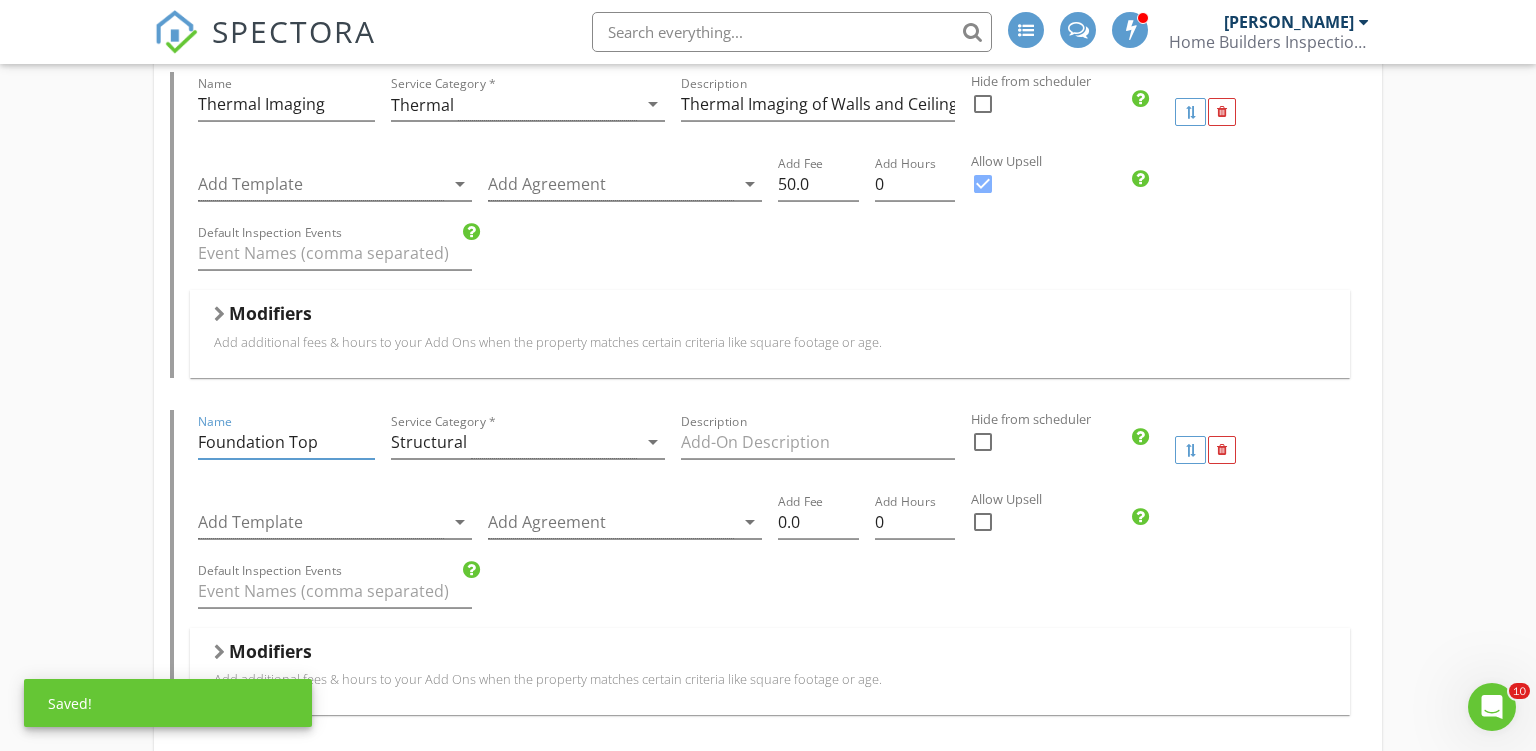 click on "Foundation Top" at bounding box center [286, 442] 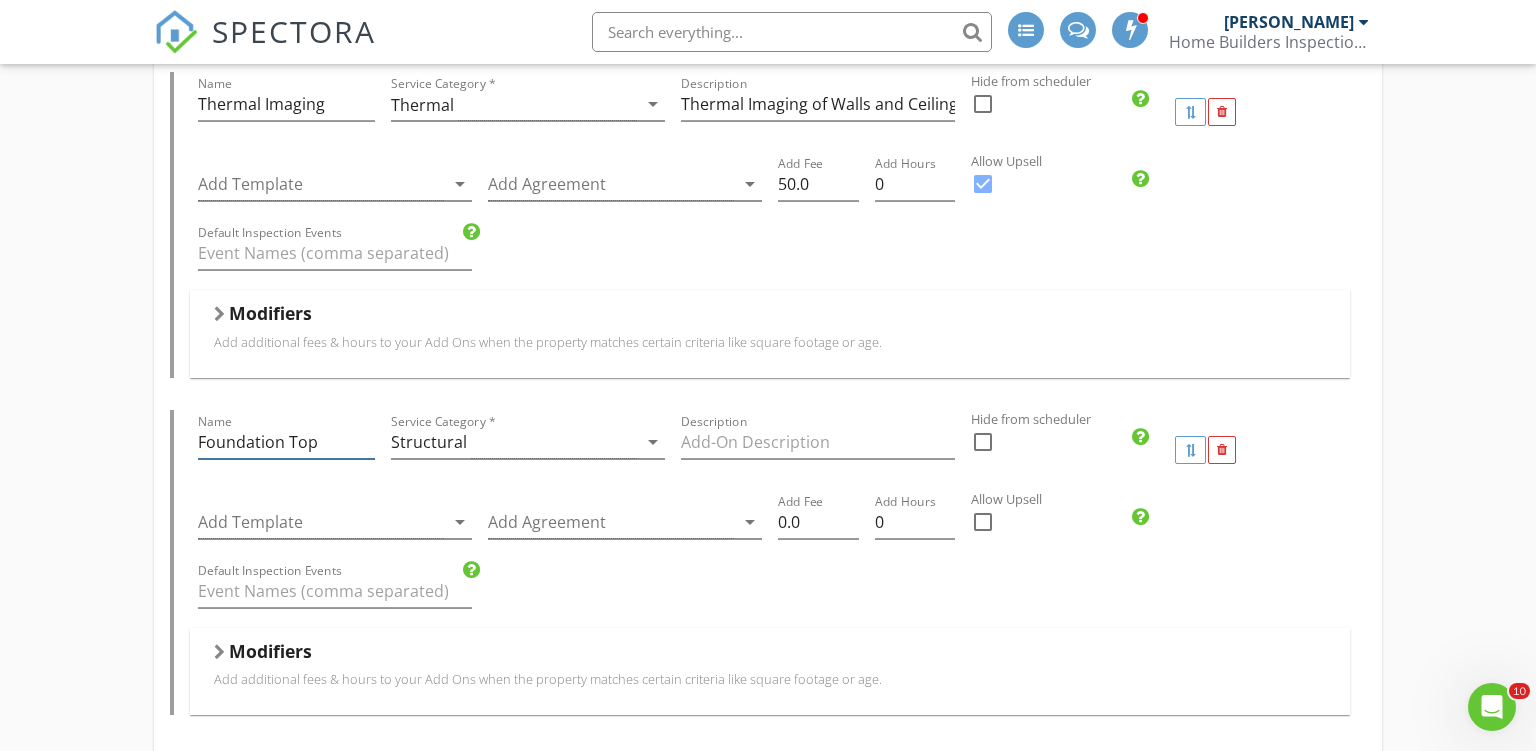 click on "Foundation Top" at bounding box center (286, 442) 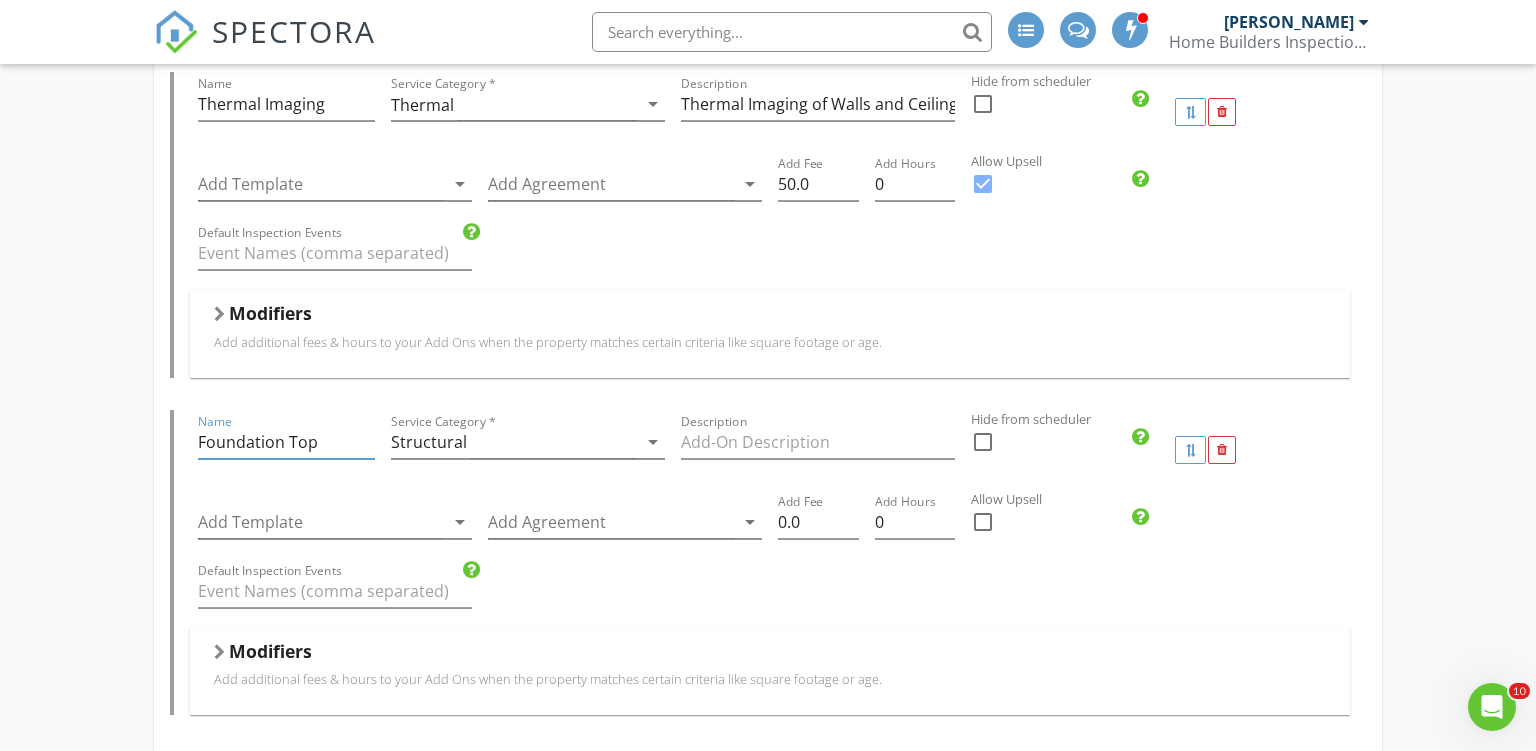 paste on "ography" 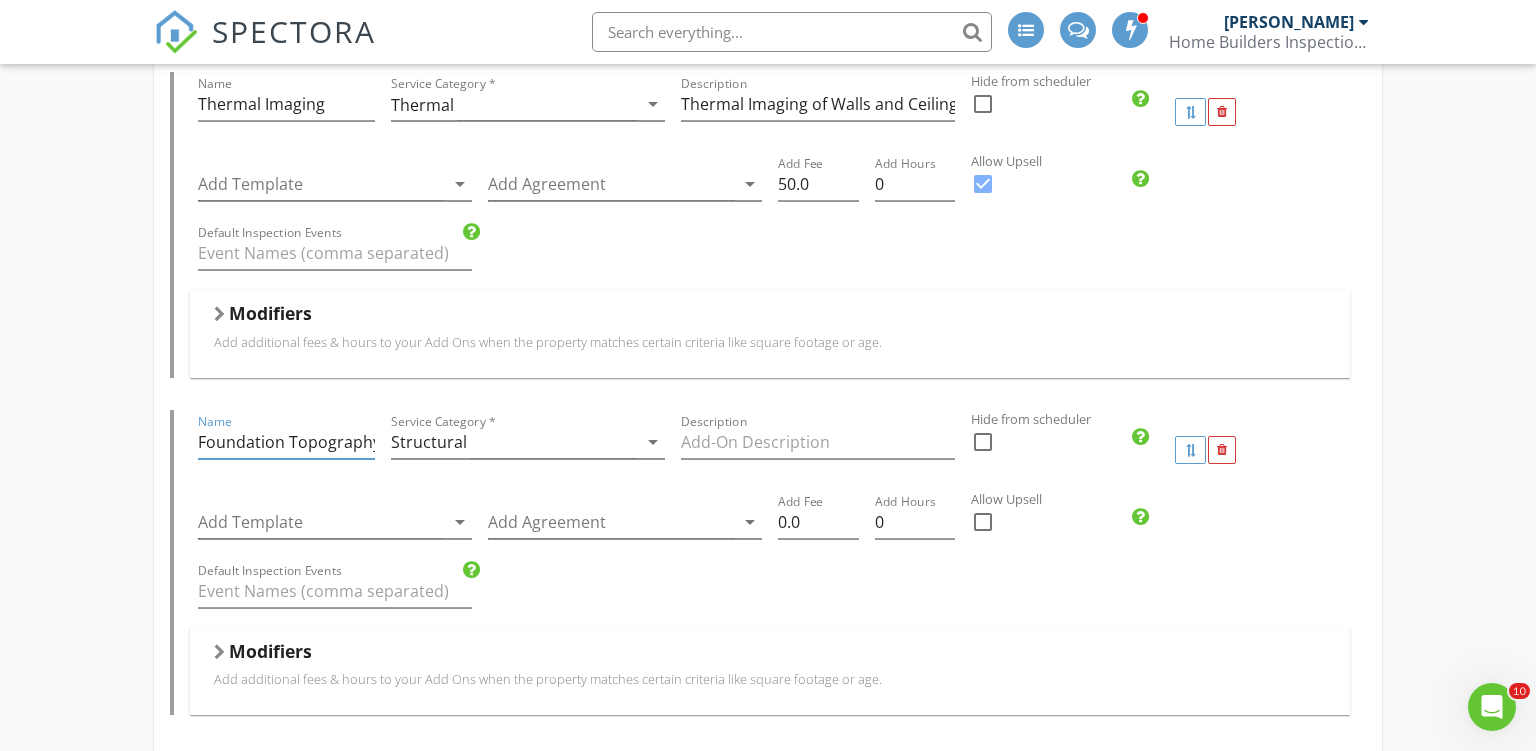 scroll, scrollTop: 0, scrollLeft: 2, axis: horizontal 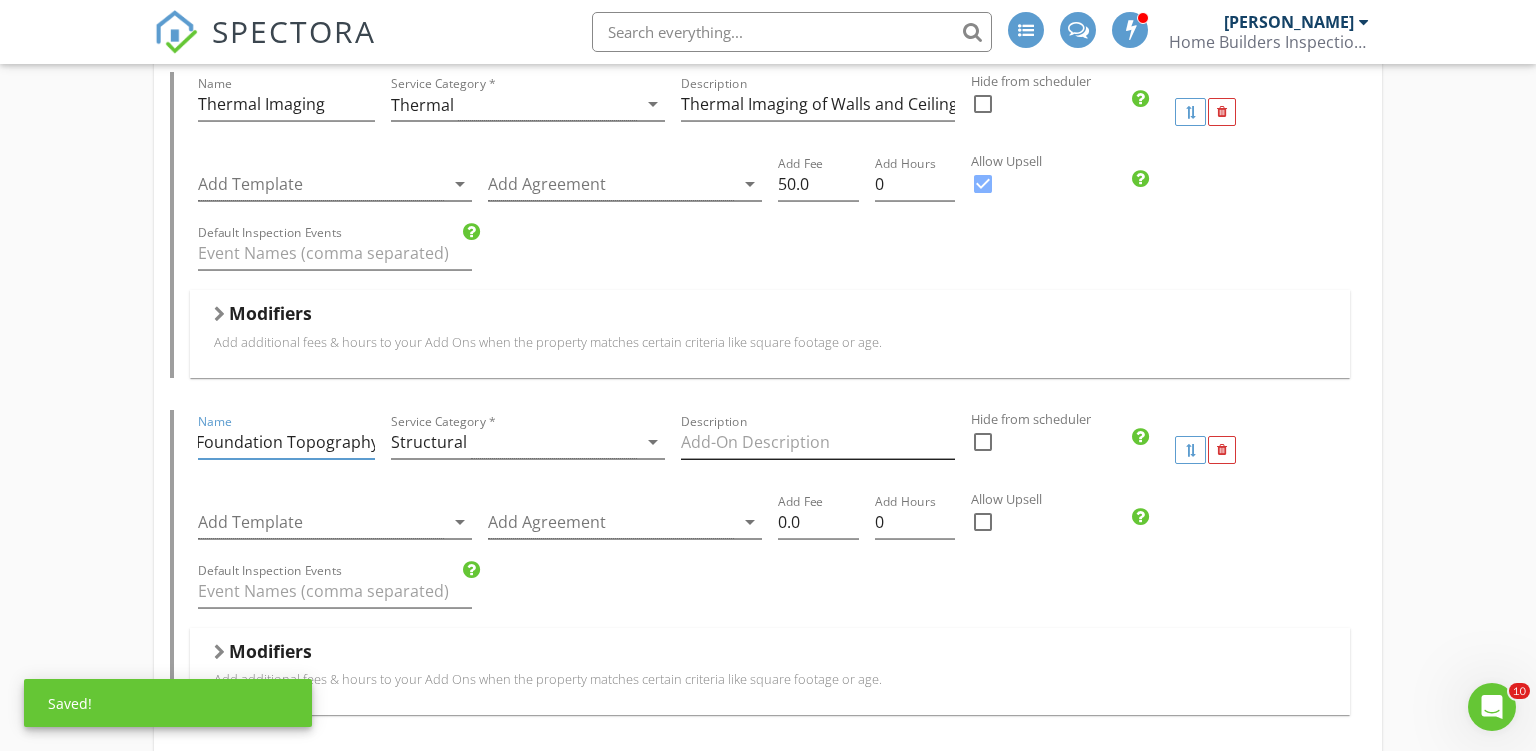 type on "Foundation Topography" 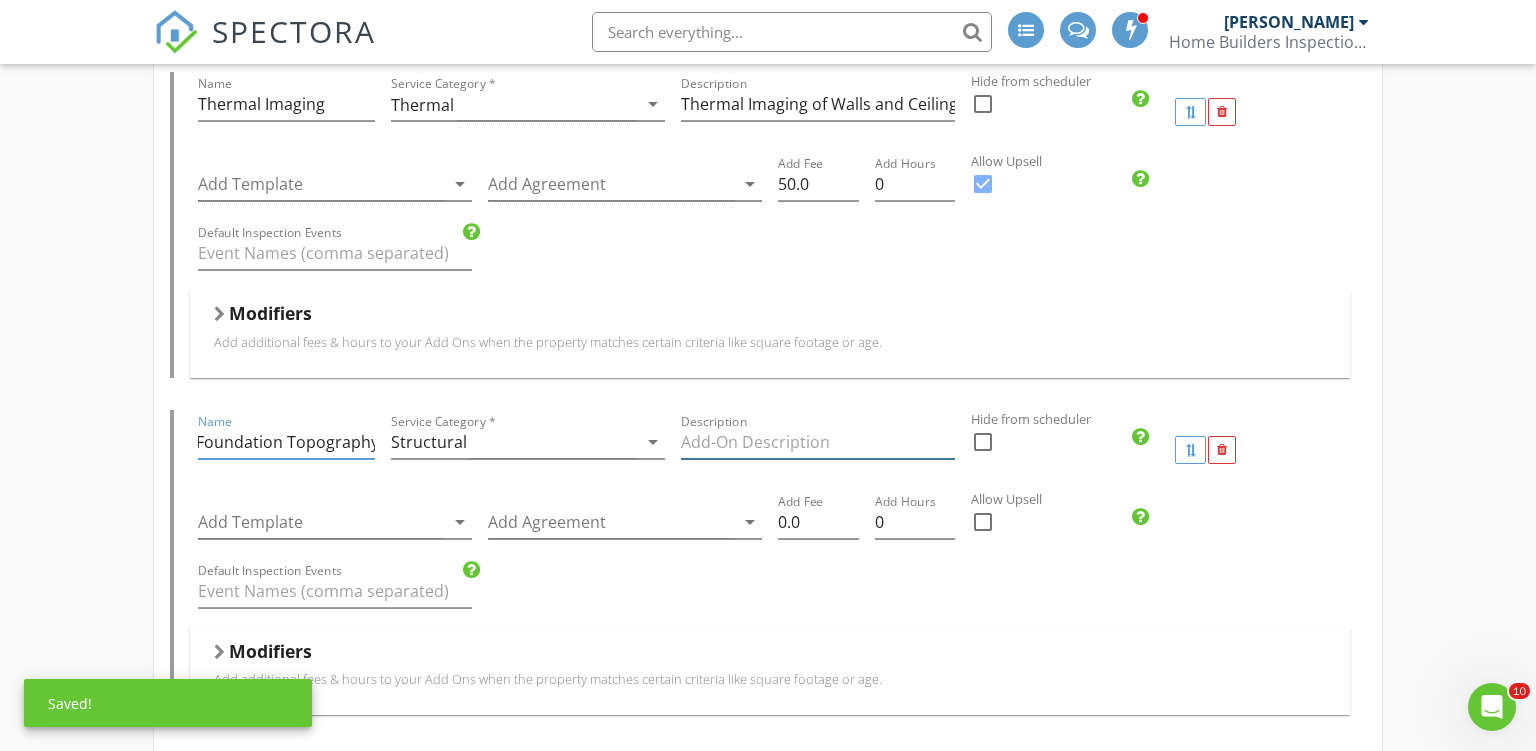 click at bounding box center (818, 442) 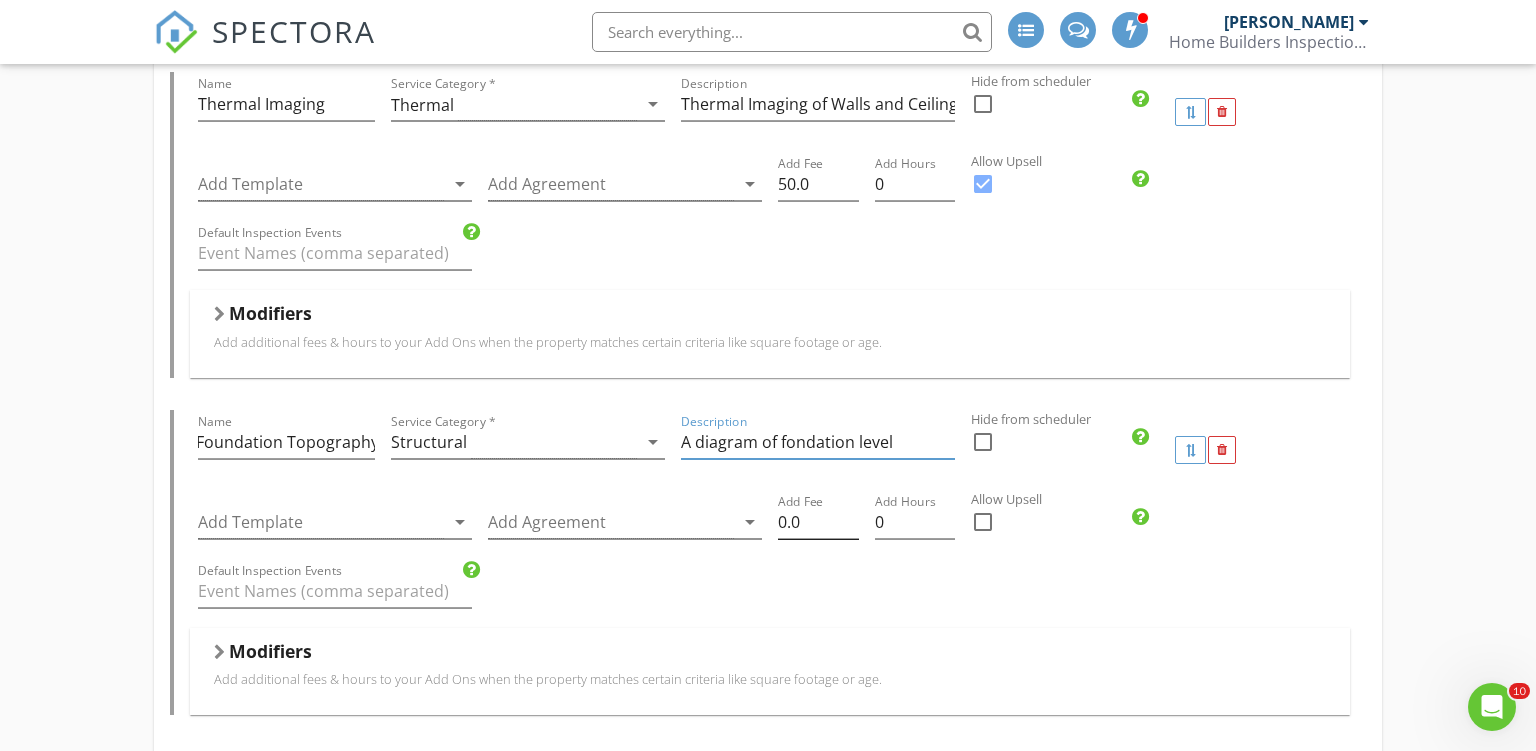 type on "A diagram of fondation level" 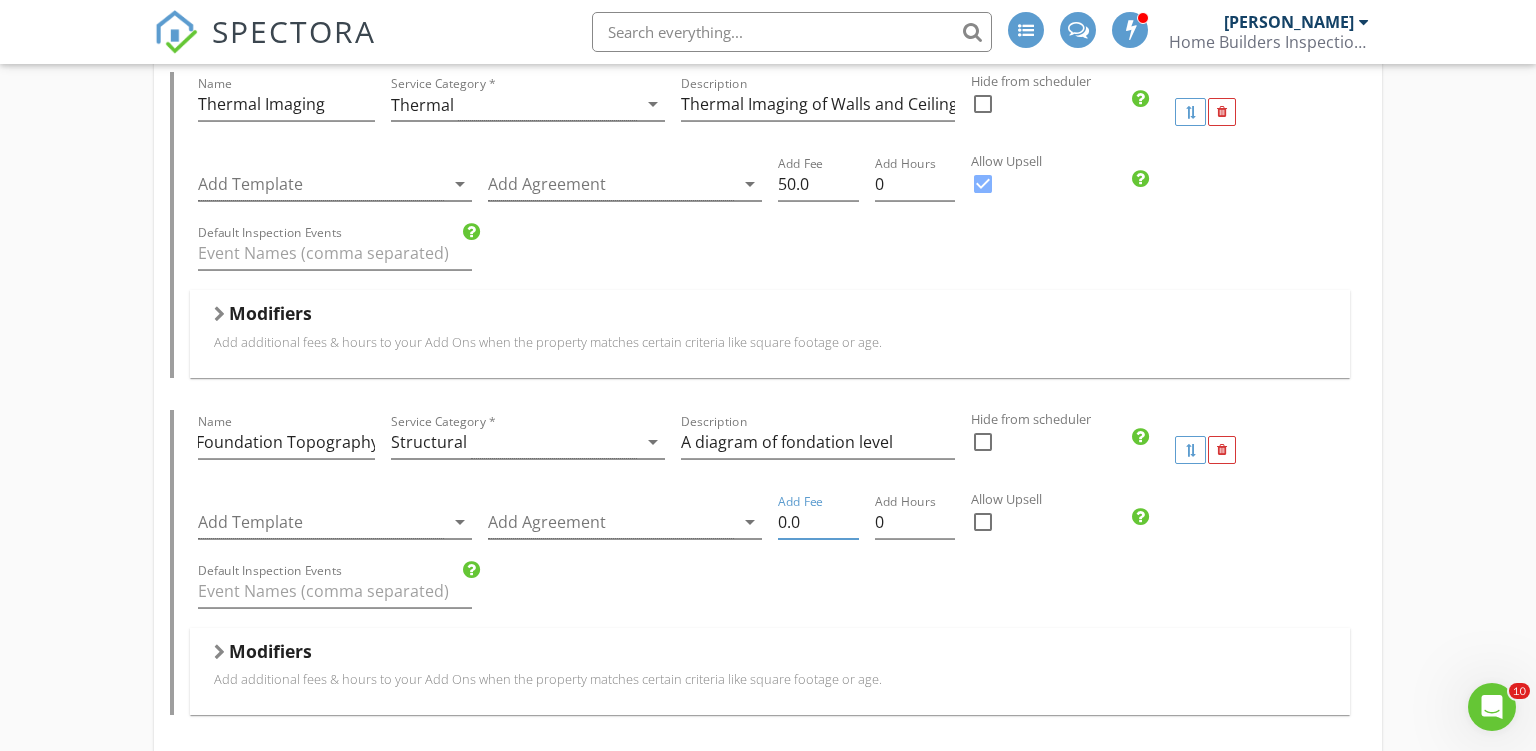 click on "0.0" at bounding box center [818, 522] 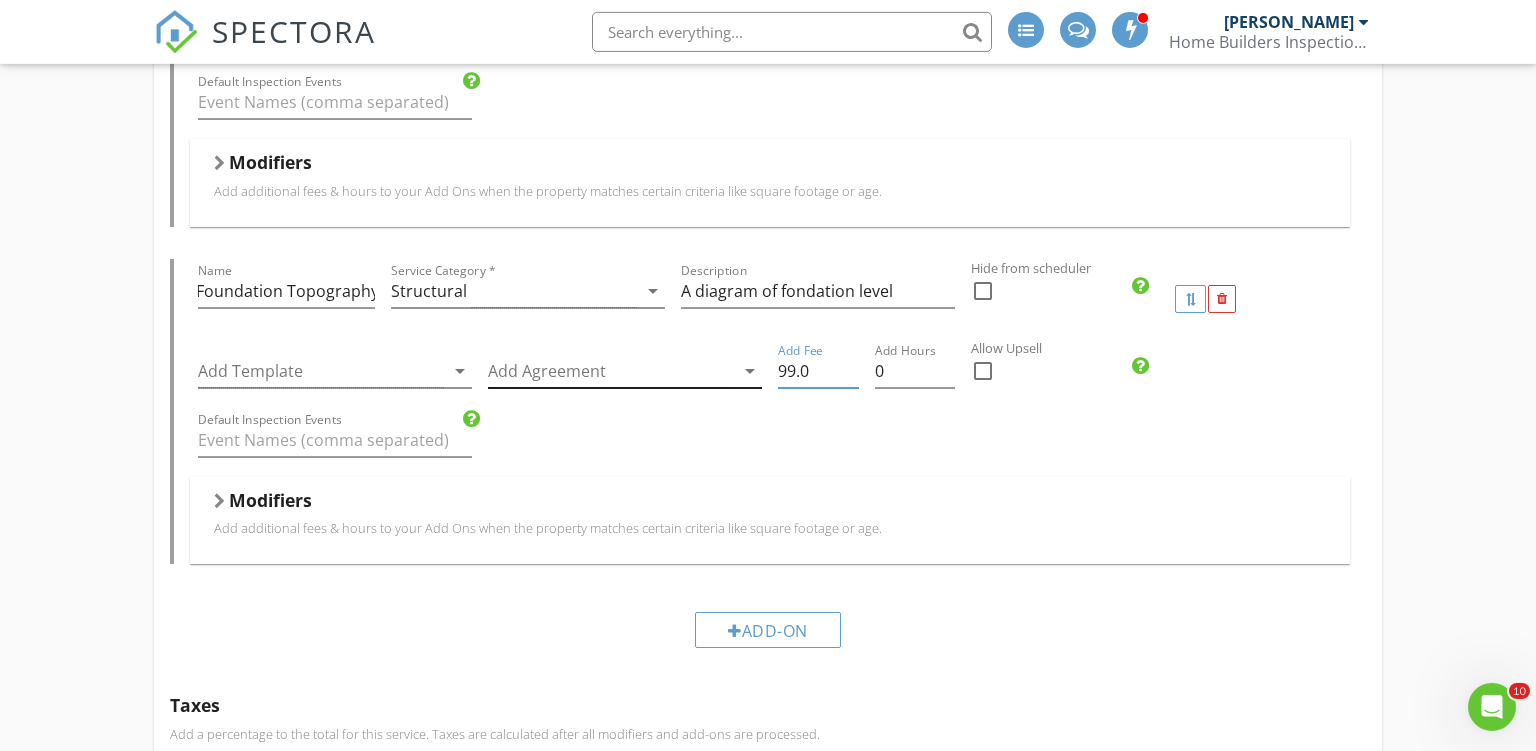 scroll, scrollTop: 3062, scrollLeft: 0, axis: vertical 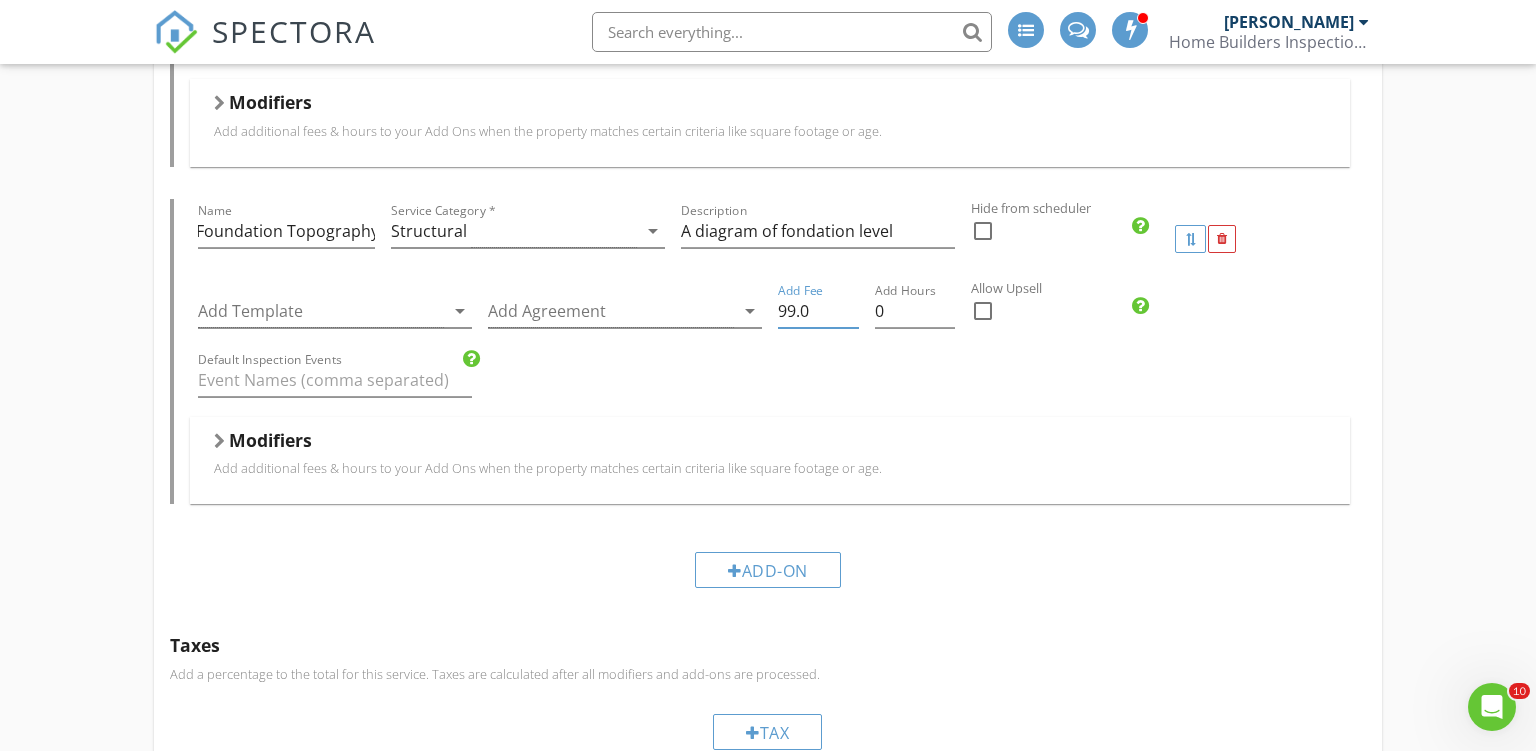 type on "99.0" 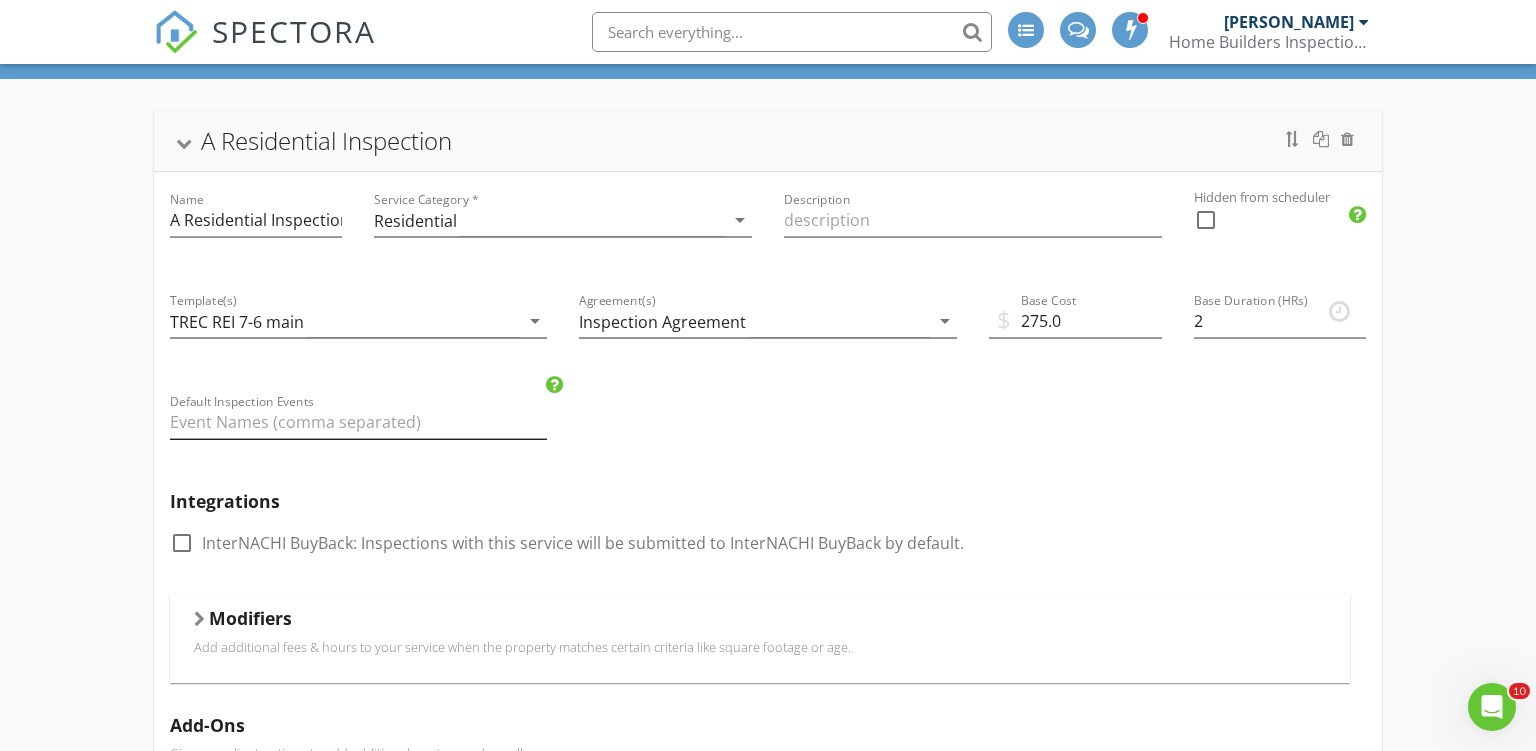 scroll, scrollTop: 0, scrollLeft: 0, axis: both 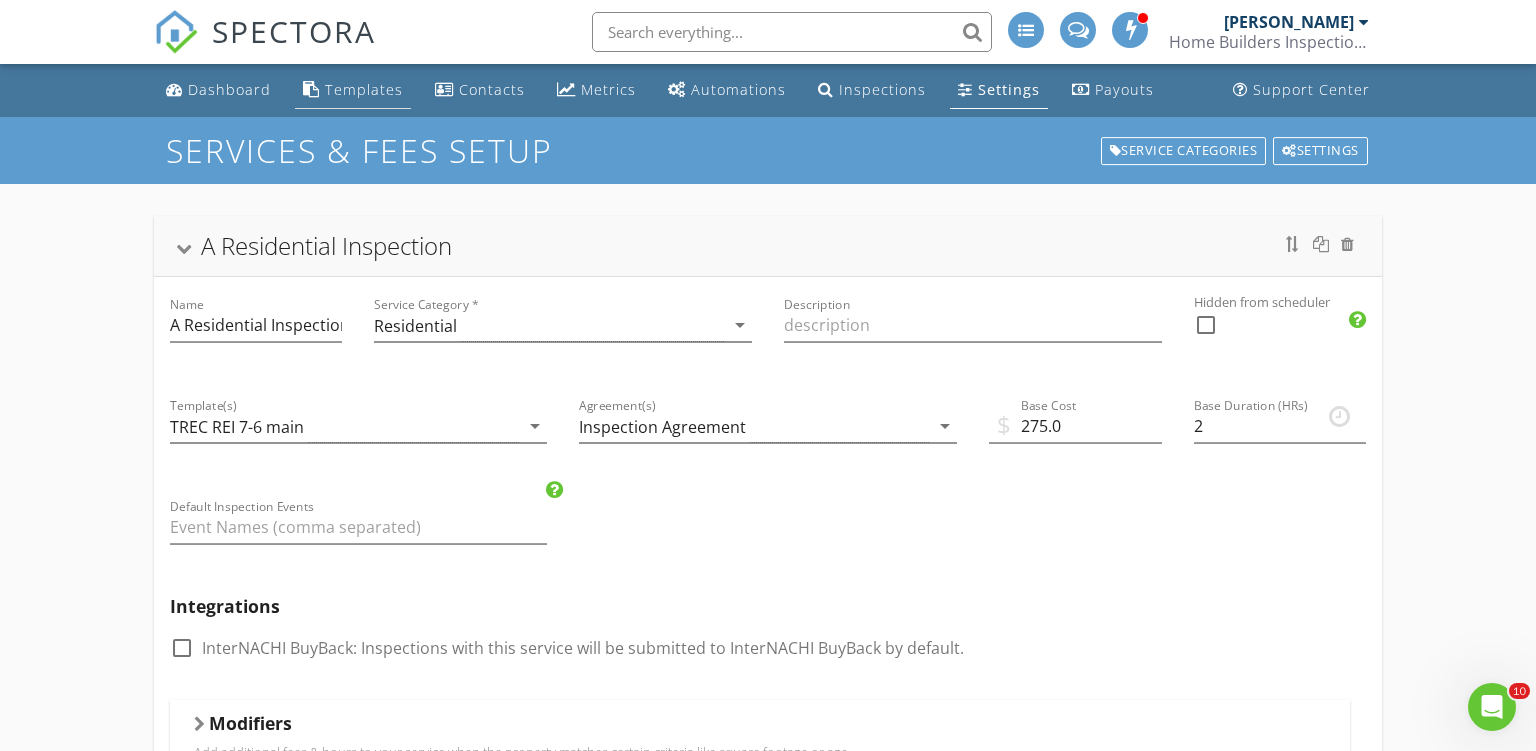 click on "Templates" at bounding box center (364, 89) 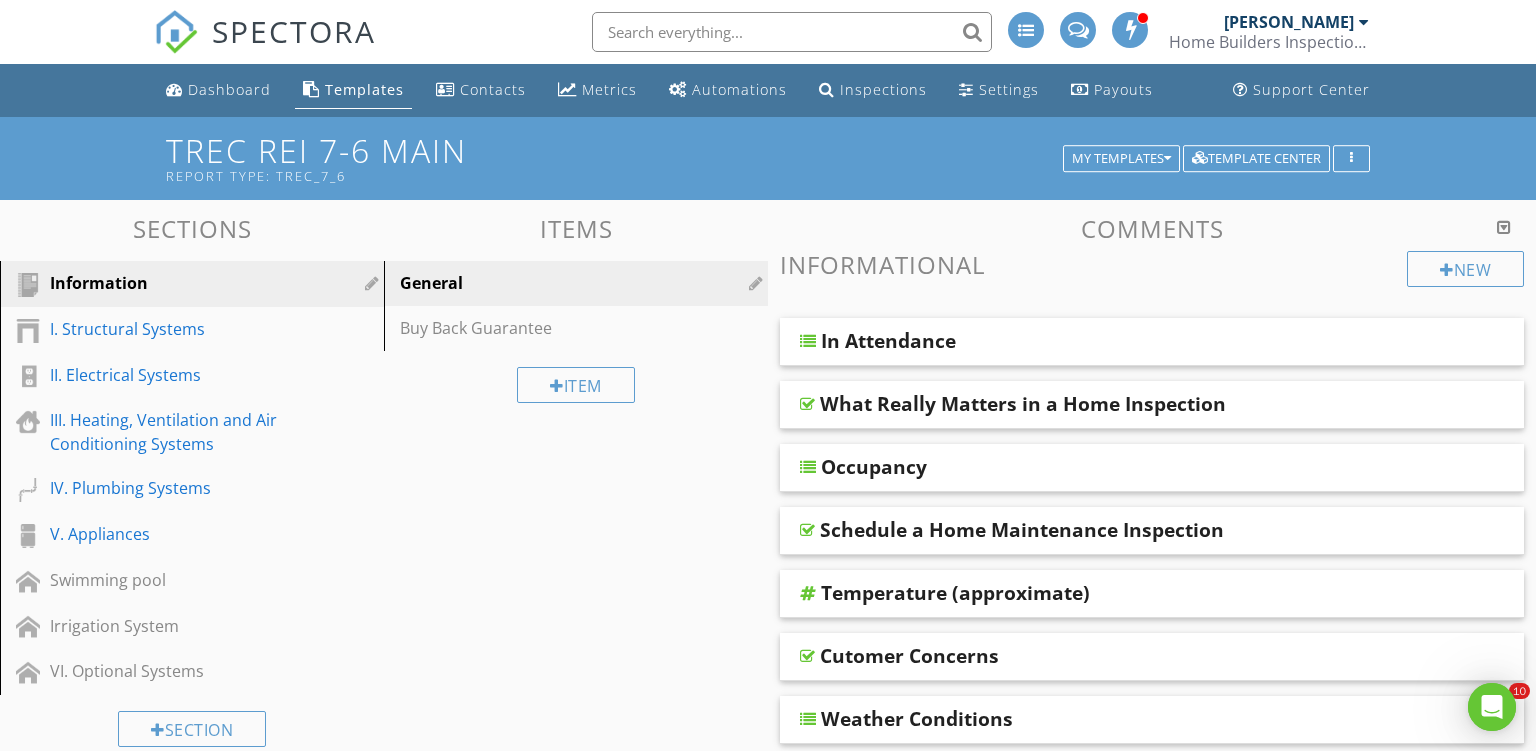 scroll, scrollTop: 0, scrollLeft: 0, axis: both 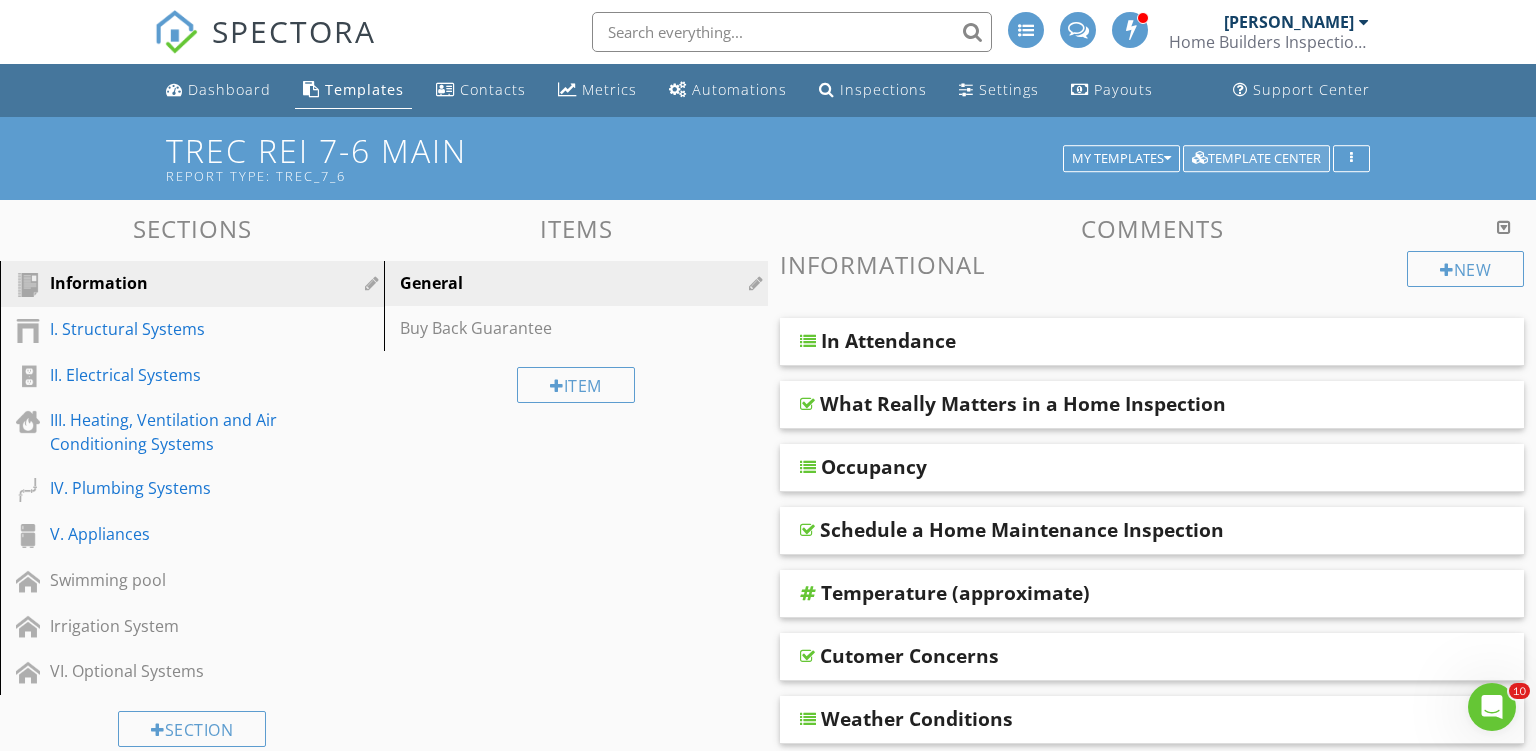 click on "Template Center" at bounding box center [1256, 159] 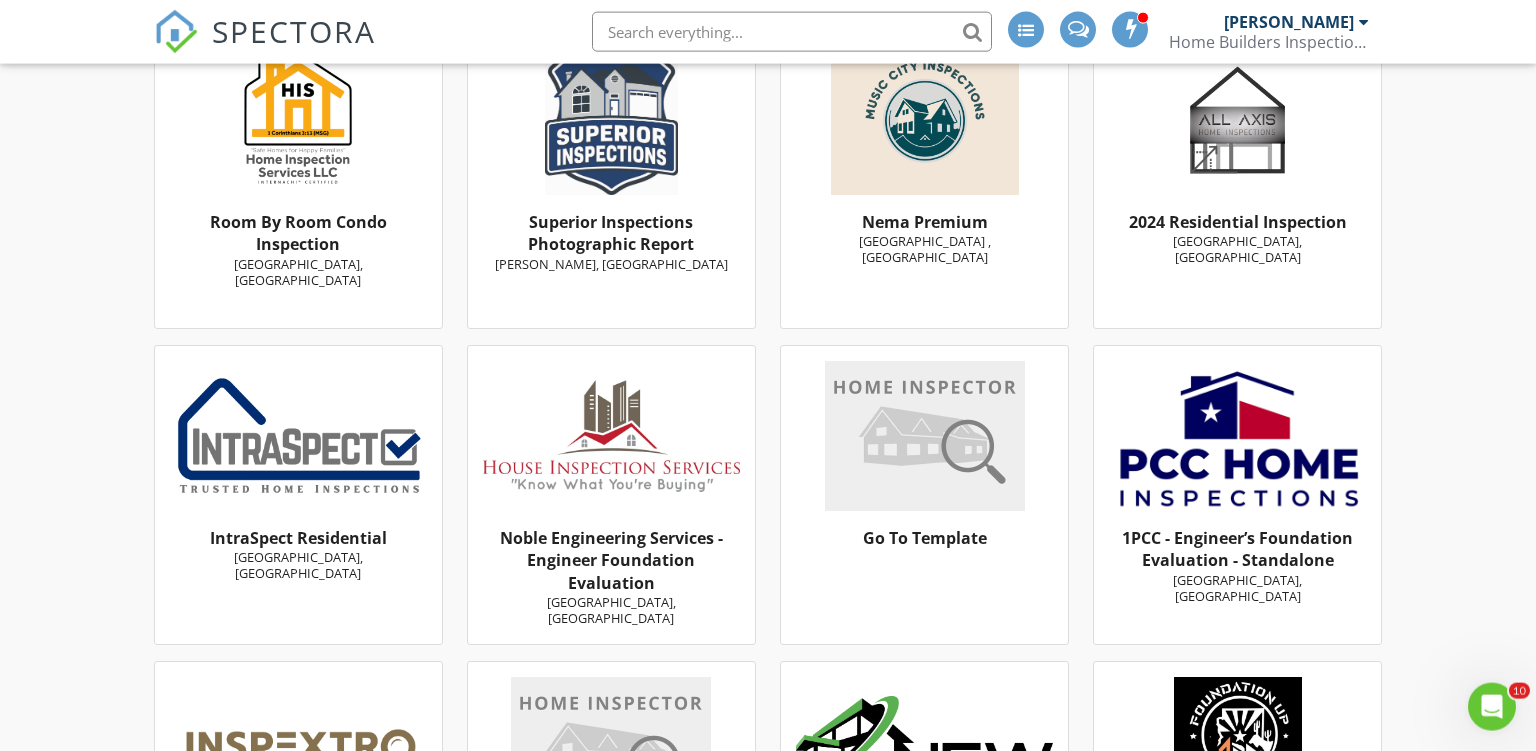 scroll, scrollTop: 7920, scrollLeft: 0, axis: vertical 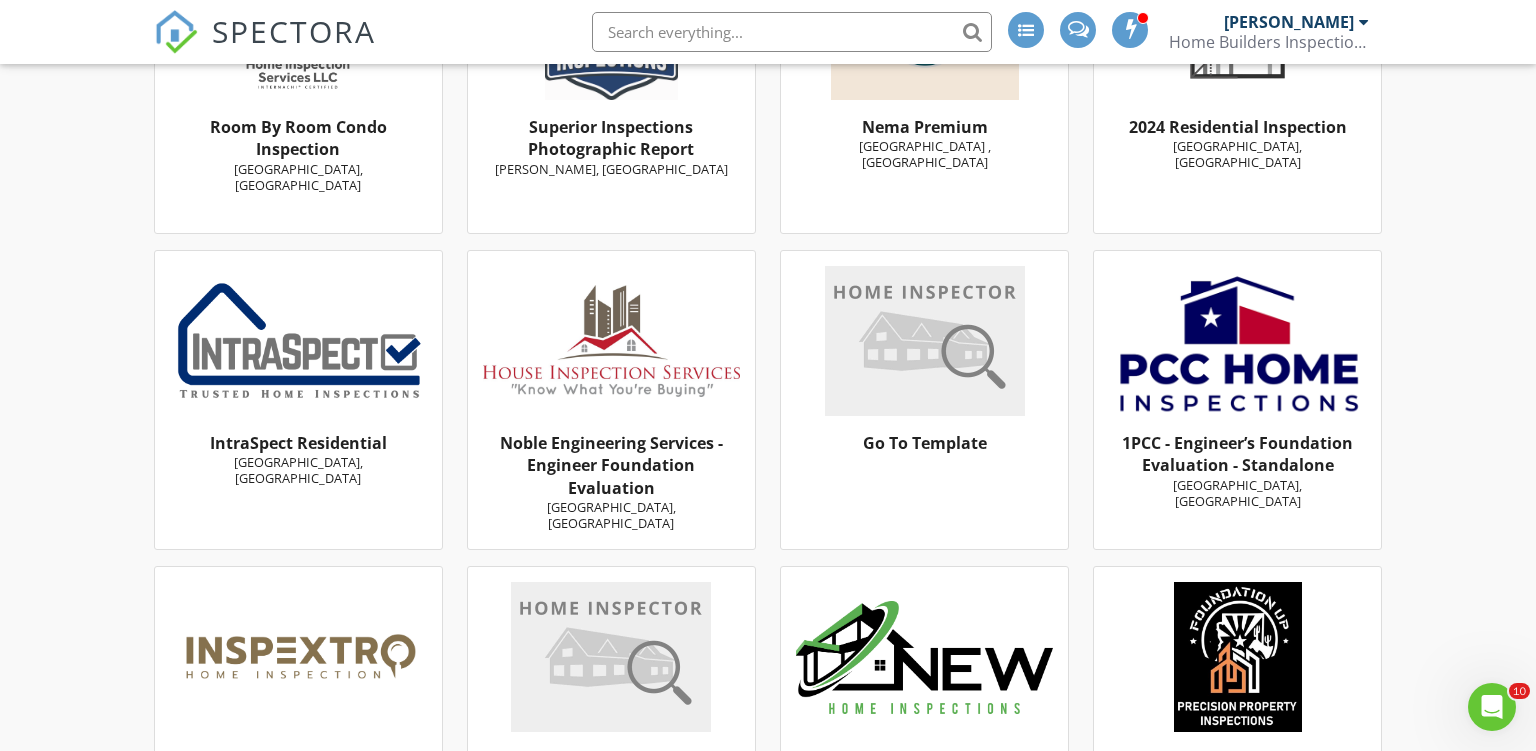 click on "Noble Engineering Services - Engineer Foundation Evaluation" at bounding box center [611, 465] 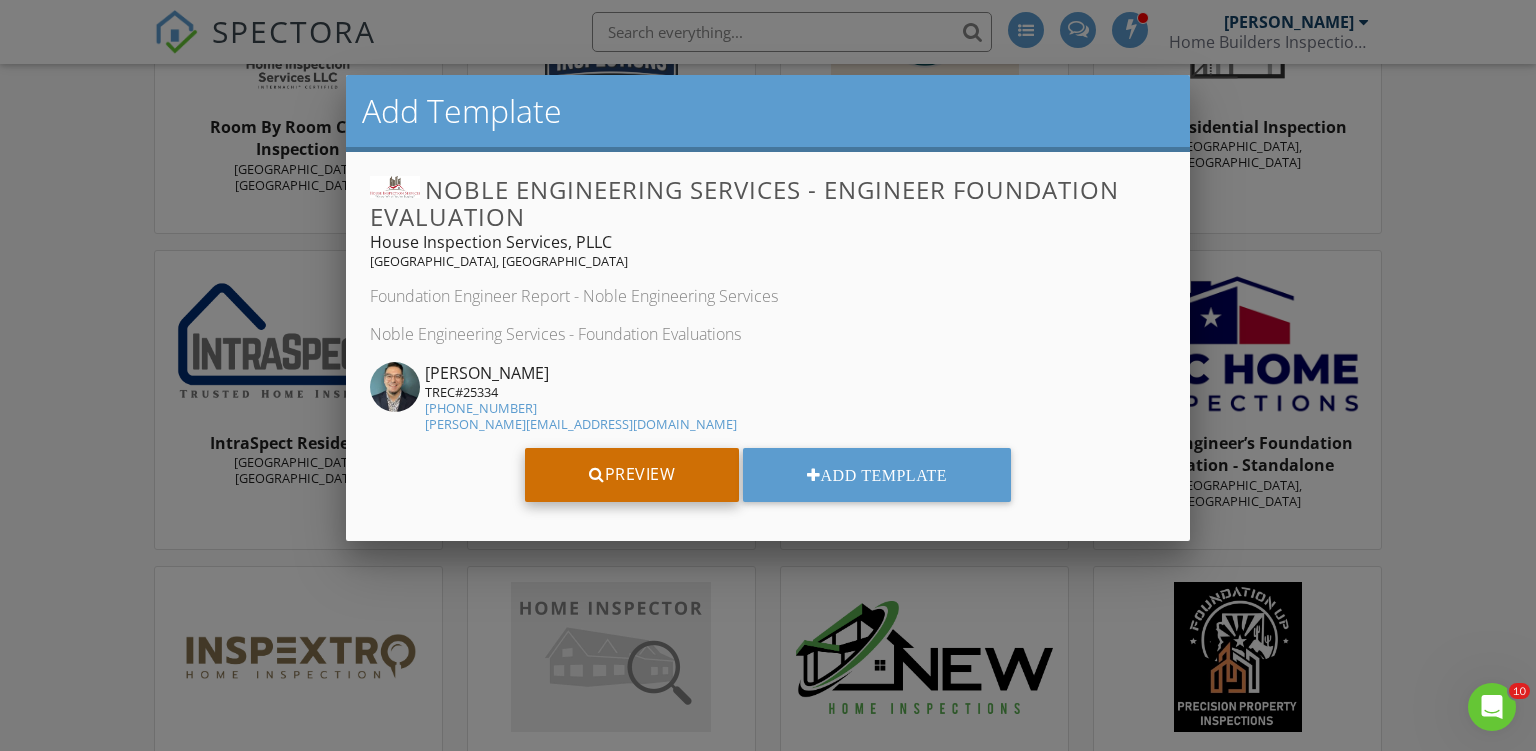 click on "Preview" at bounding box center (632, 475) 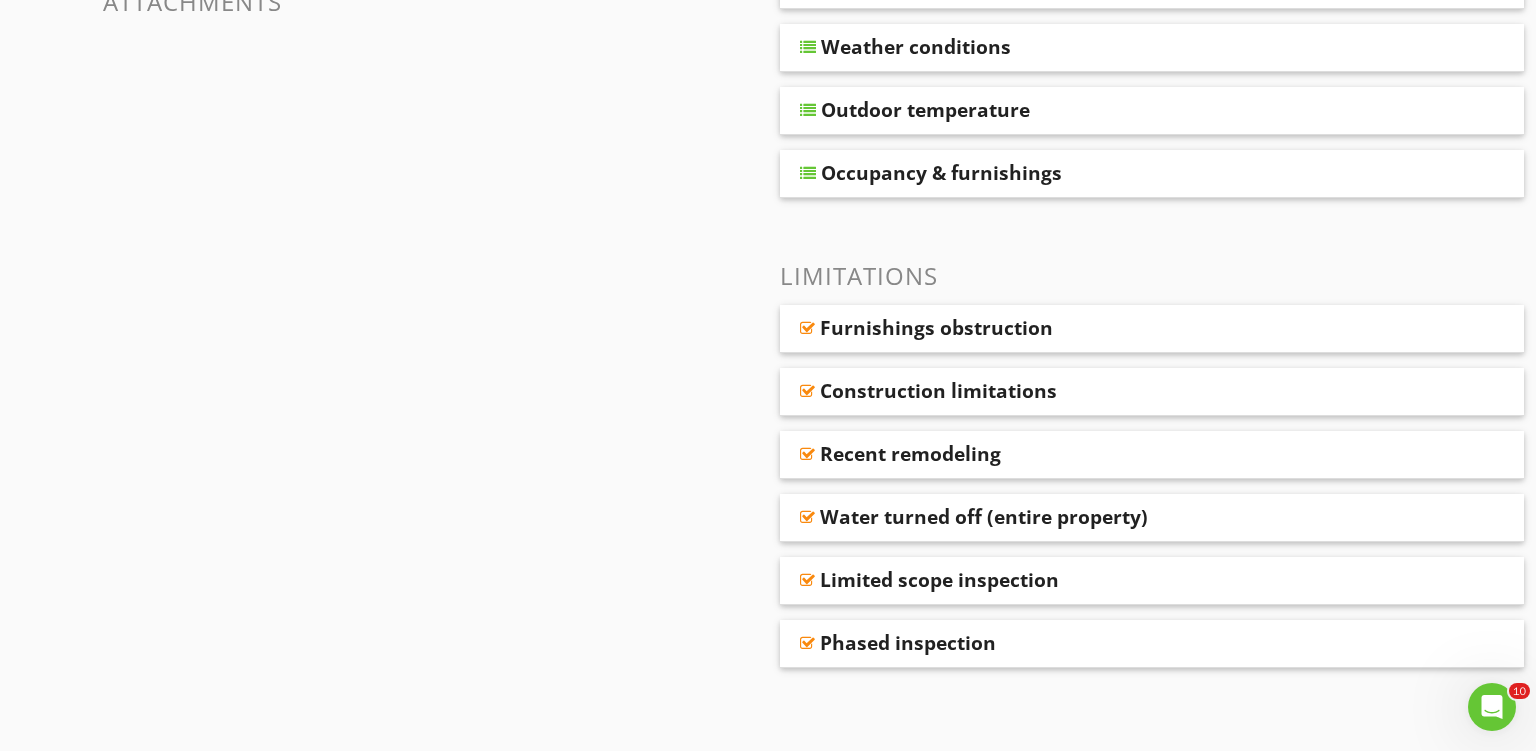 scroll, scrollTop: 0, scrollLeft: 0, axis: both 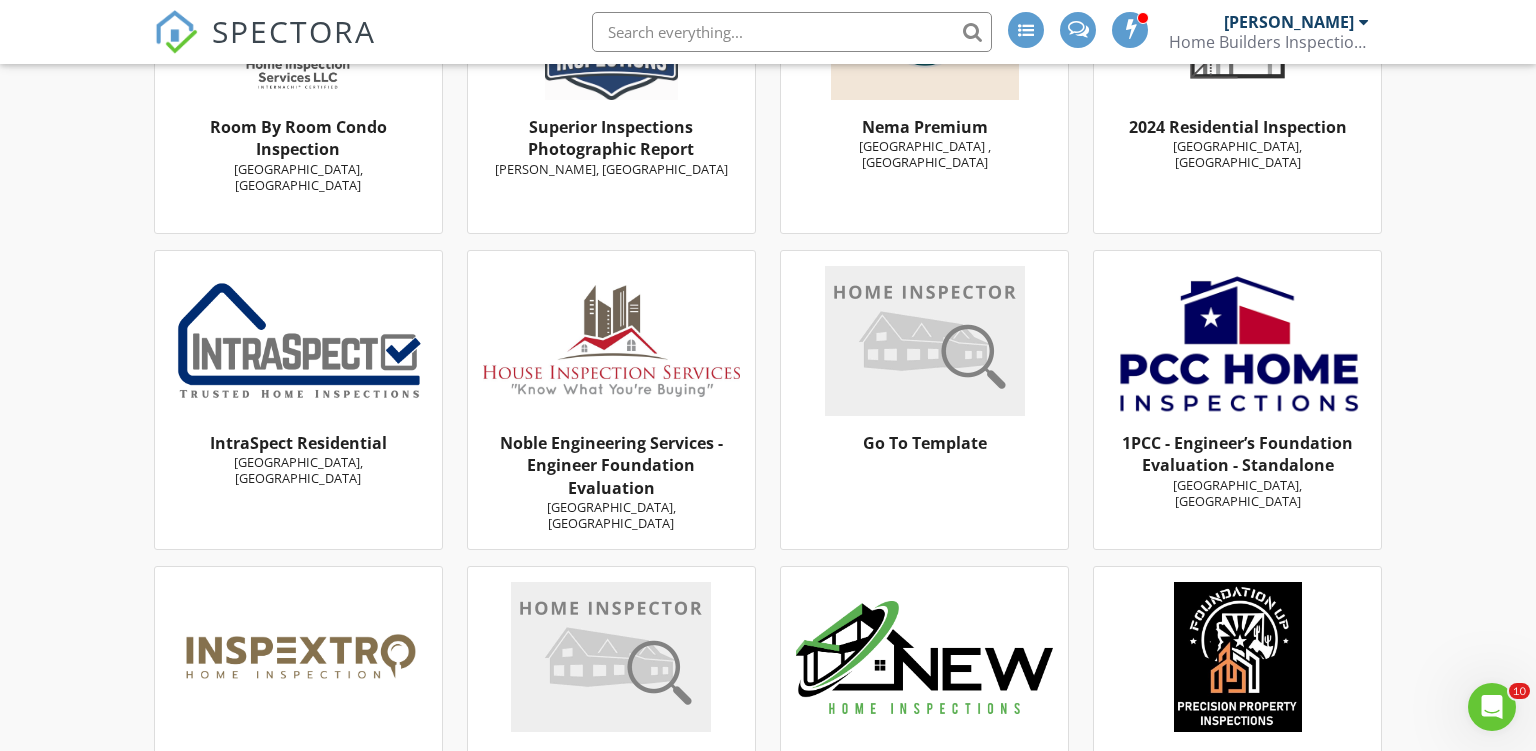 click on "Noble Engineering Services - Engineer Foundation Evaluation" at bounding box center [611, 465] 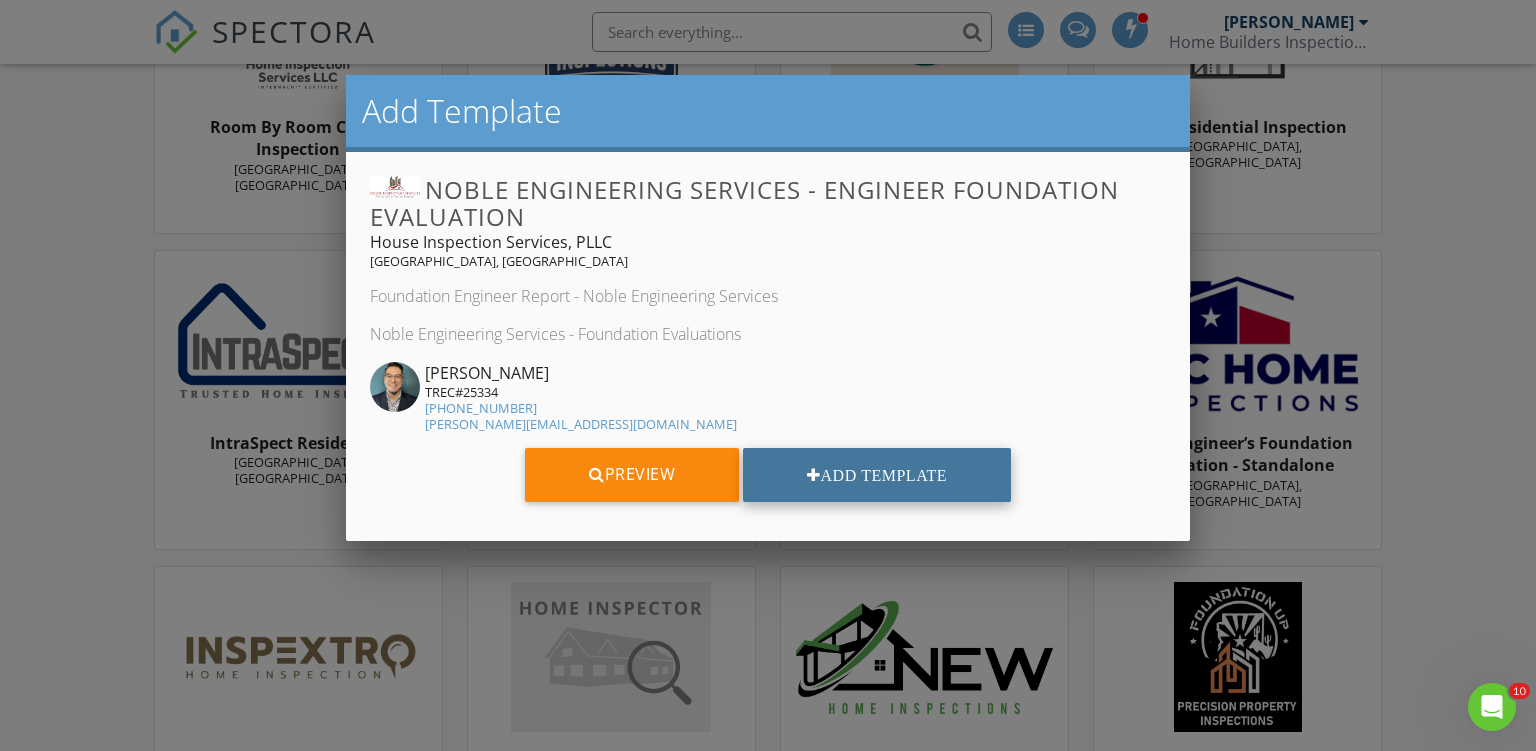 click on "Add Template" at bounding box center [877, 475] 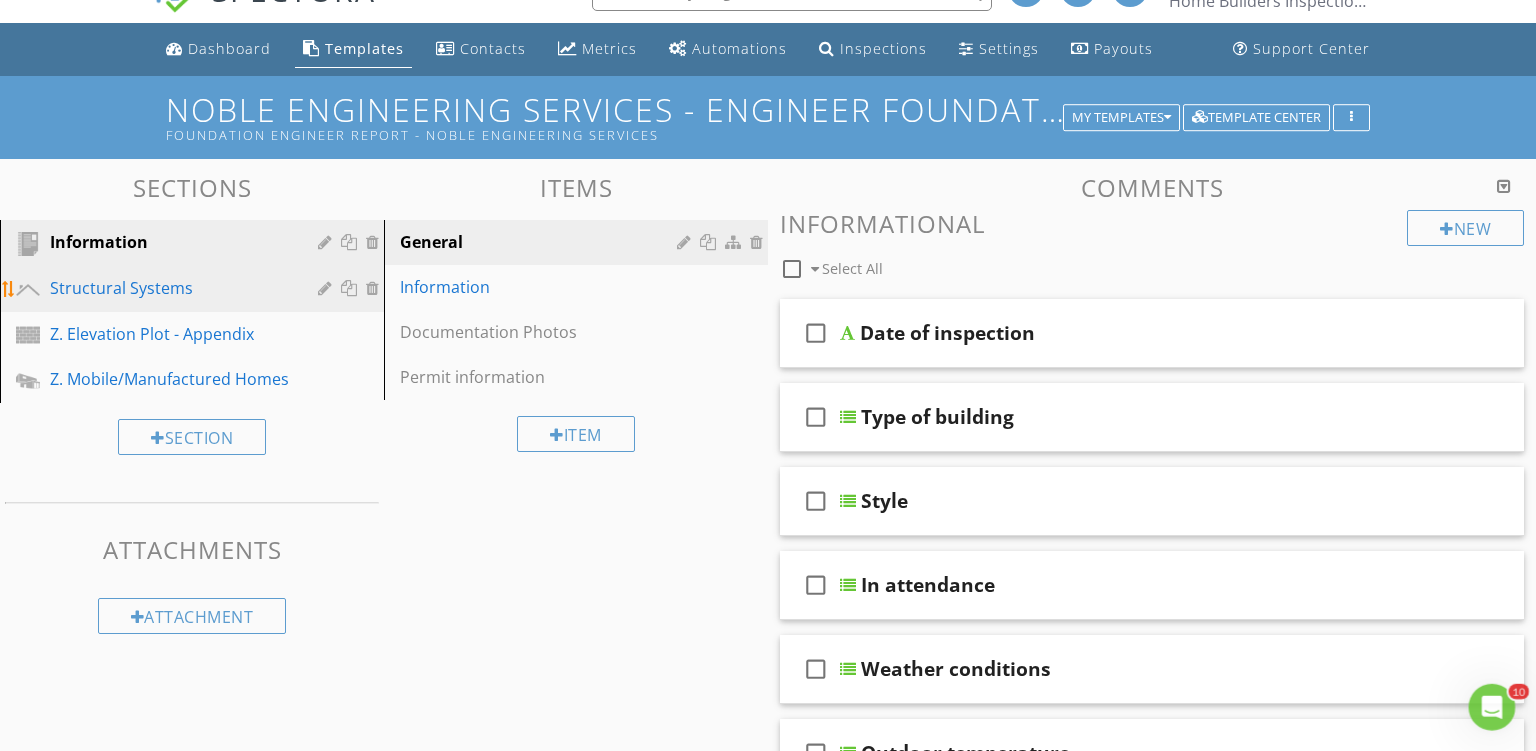 scroll, scrollTop: 0, scrollLeft: 0, axis: both 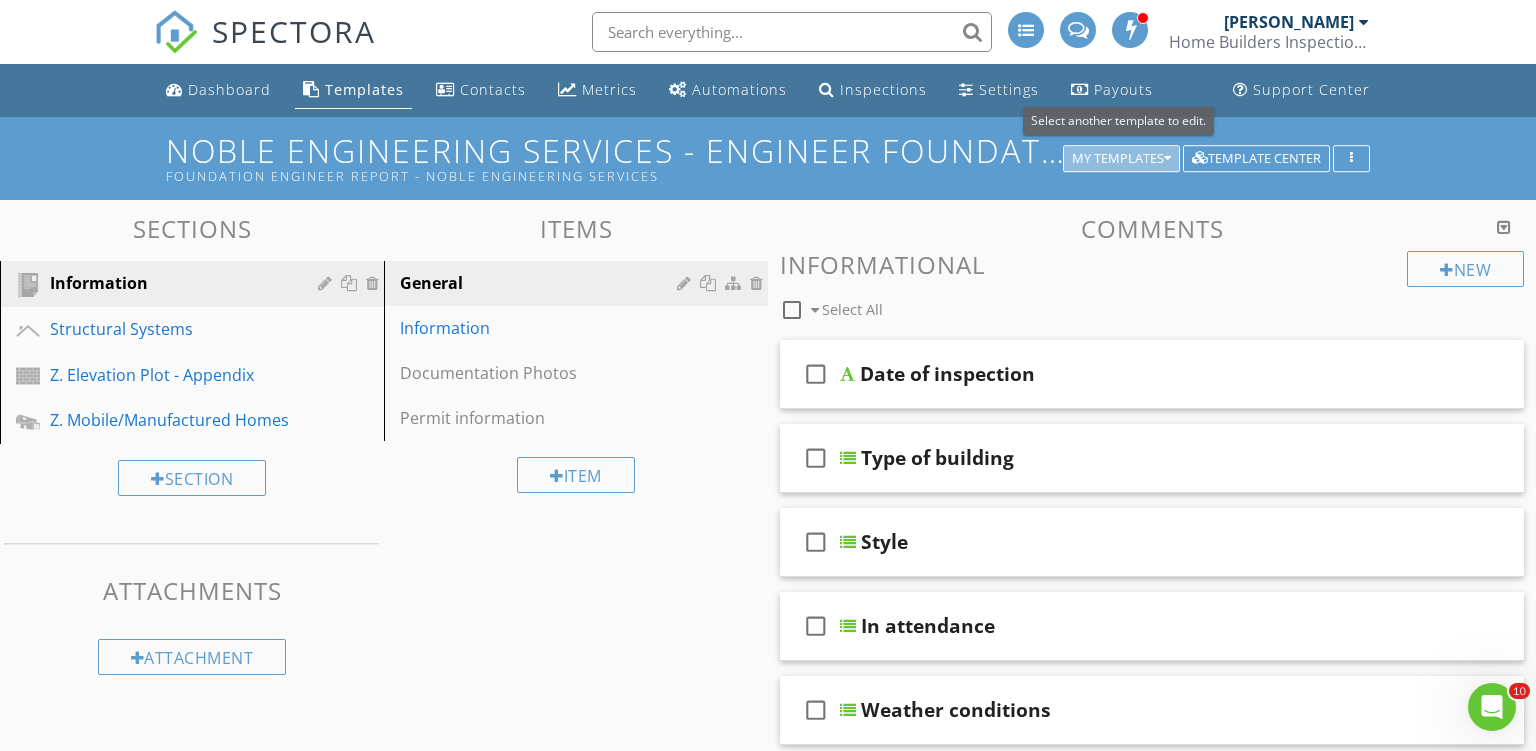 click on "My Templates" at bounding box center (1121, 159) 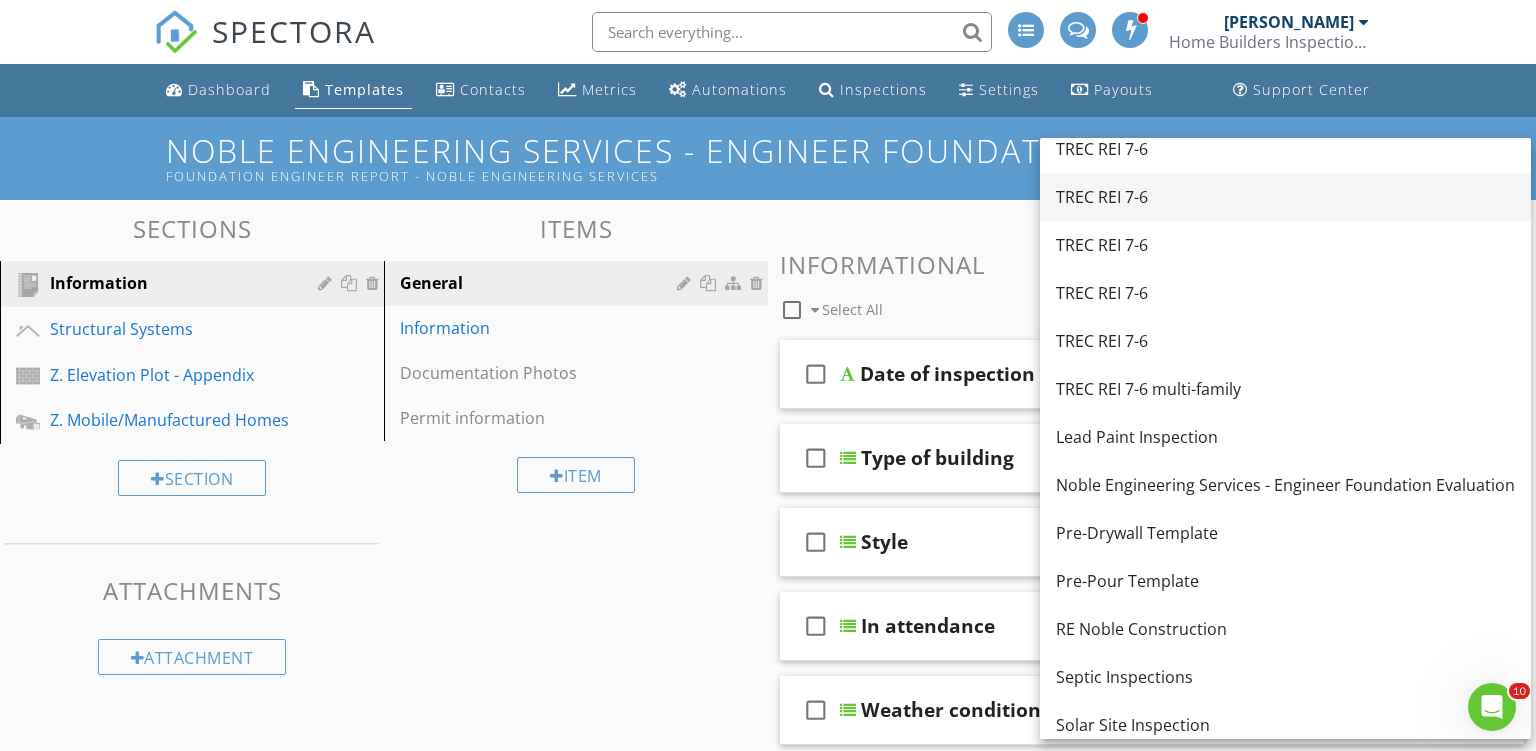 scroll, scrollTop: 166, scrollLeft: 0, axis: vertical 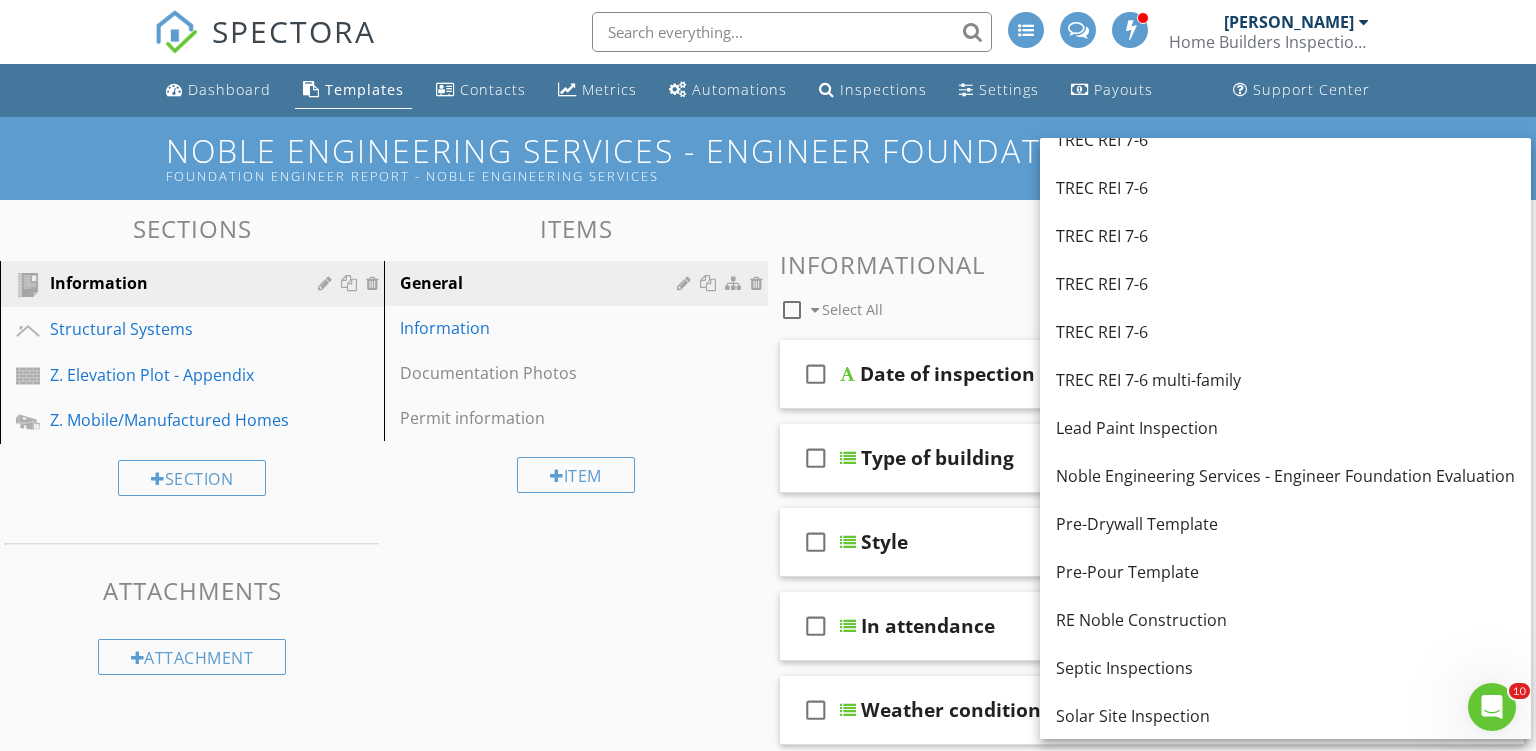 click on "Noble Engineering Services - Engineer Foundation Evaluation
Foundation Engineer Report - Noble Engineering Services
My Templates
Template Center" at bounding box center (768, 158) 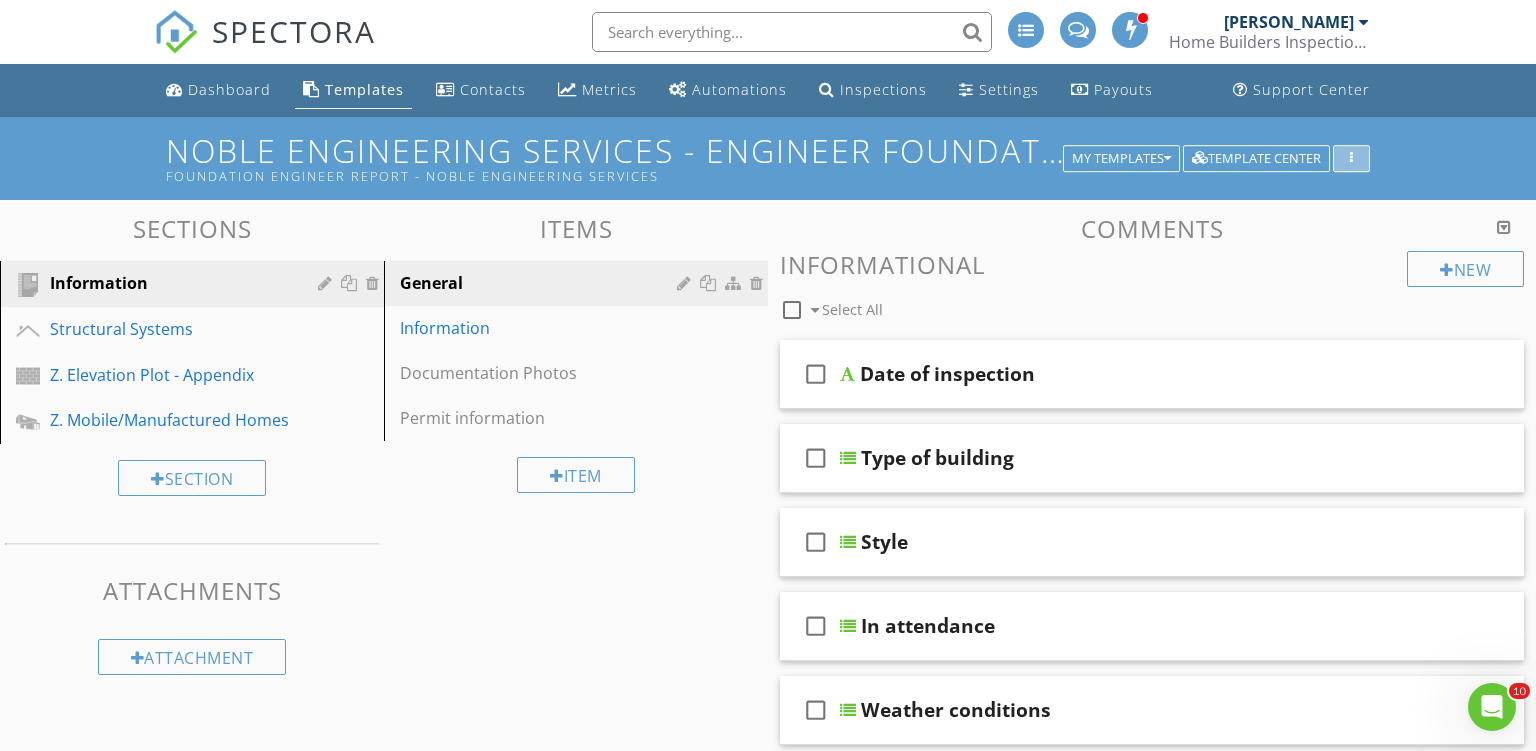 click at bounding box center (1351, 159) 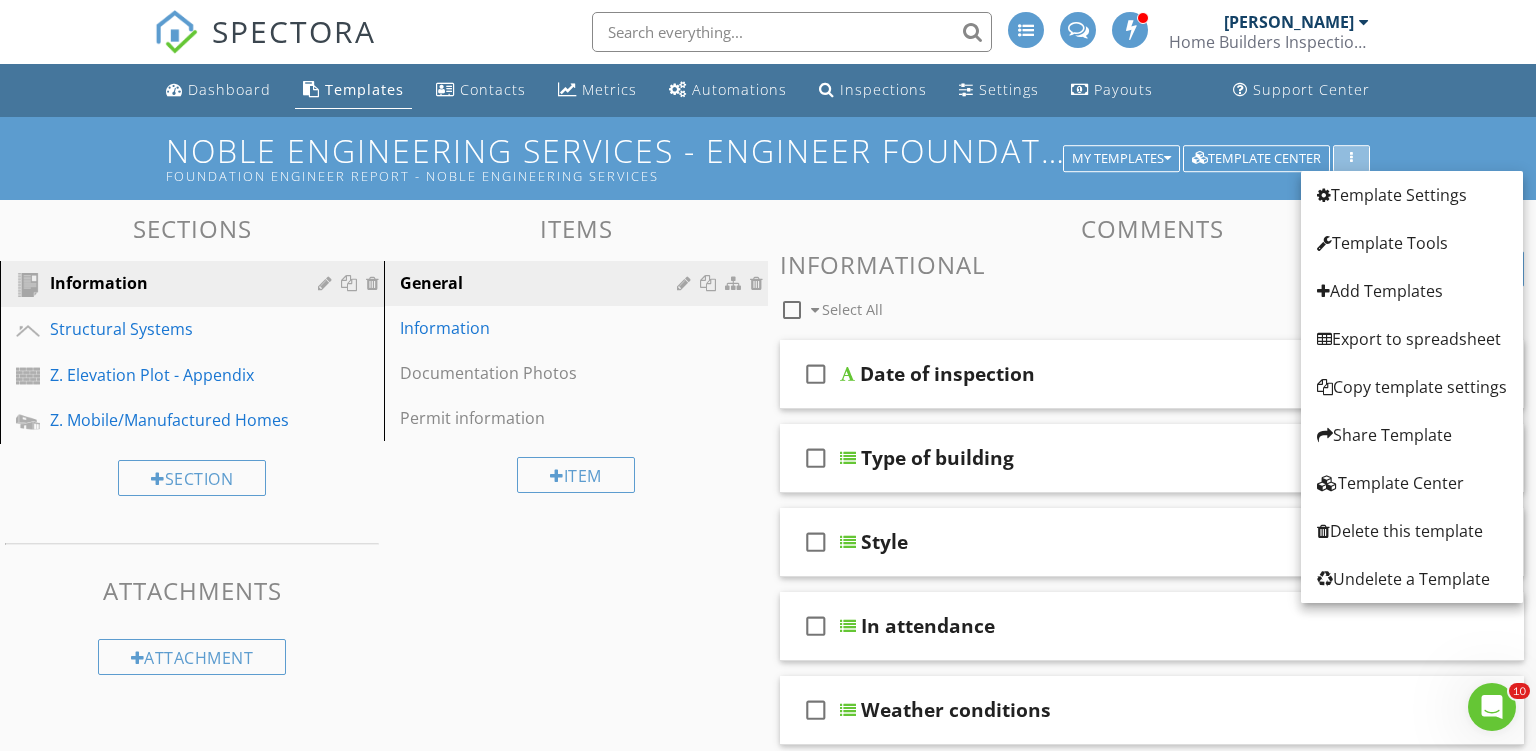 click at bounding box center (1351, 159) 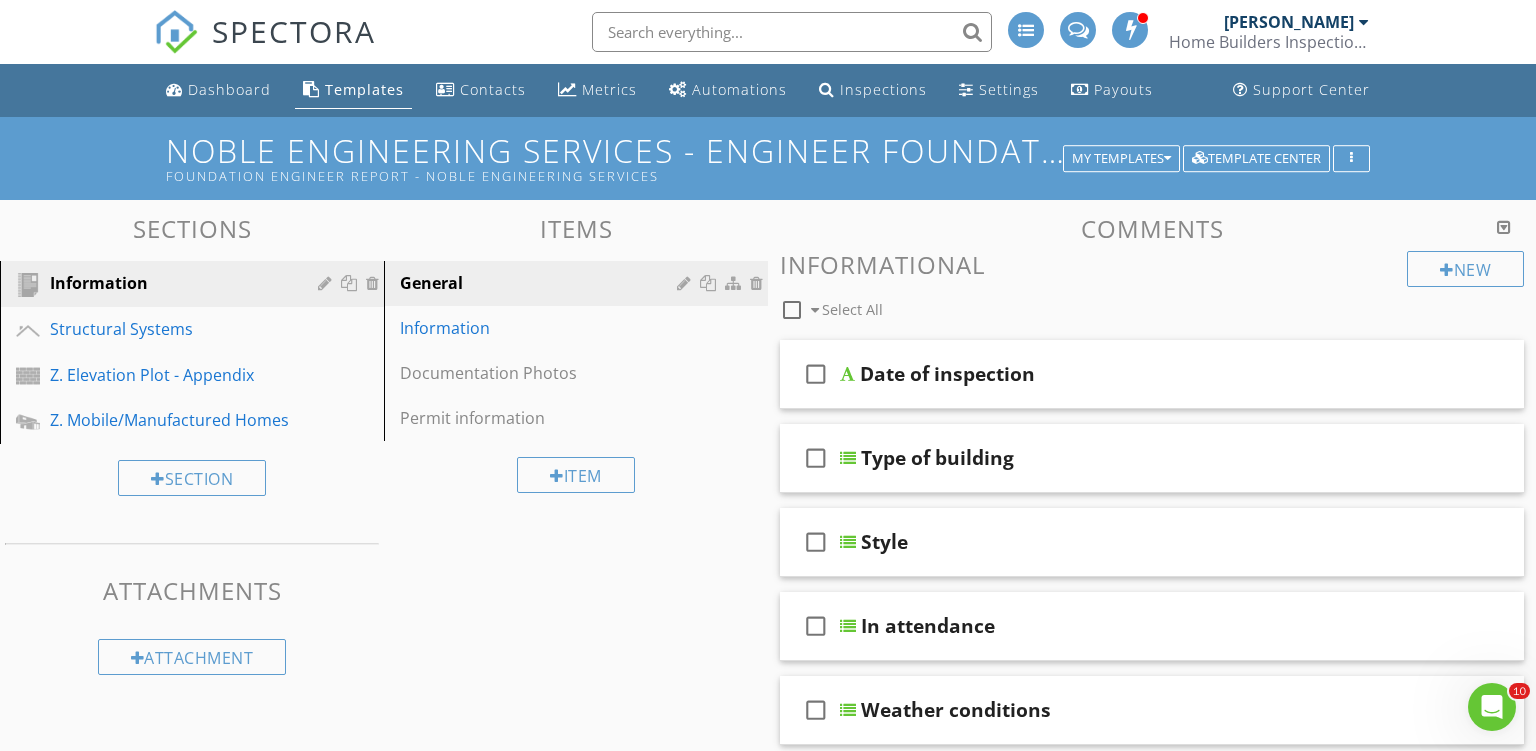 click on "Noble Engineering Services - Engineer Foundation Evaluation
Foundation Engineer Report - Noble Engineering Services" at bounding box center [767, 158] 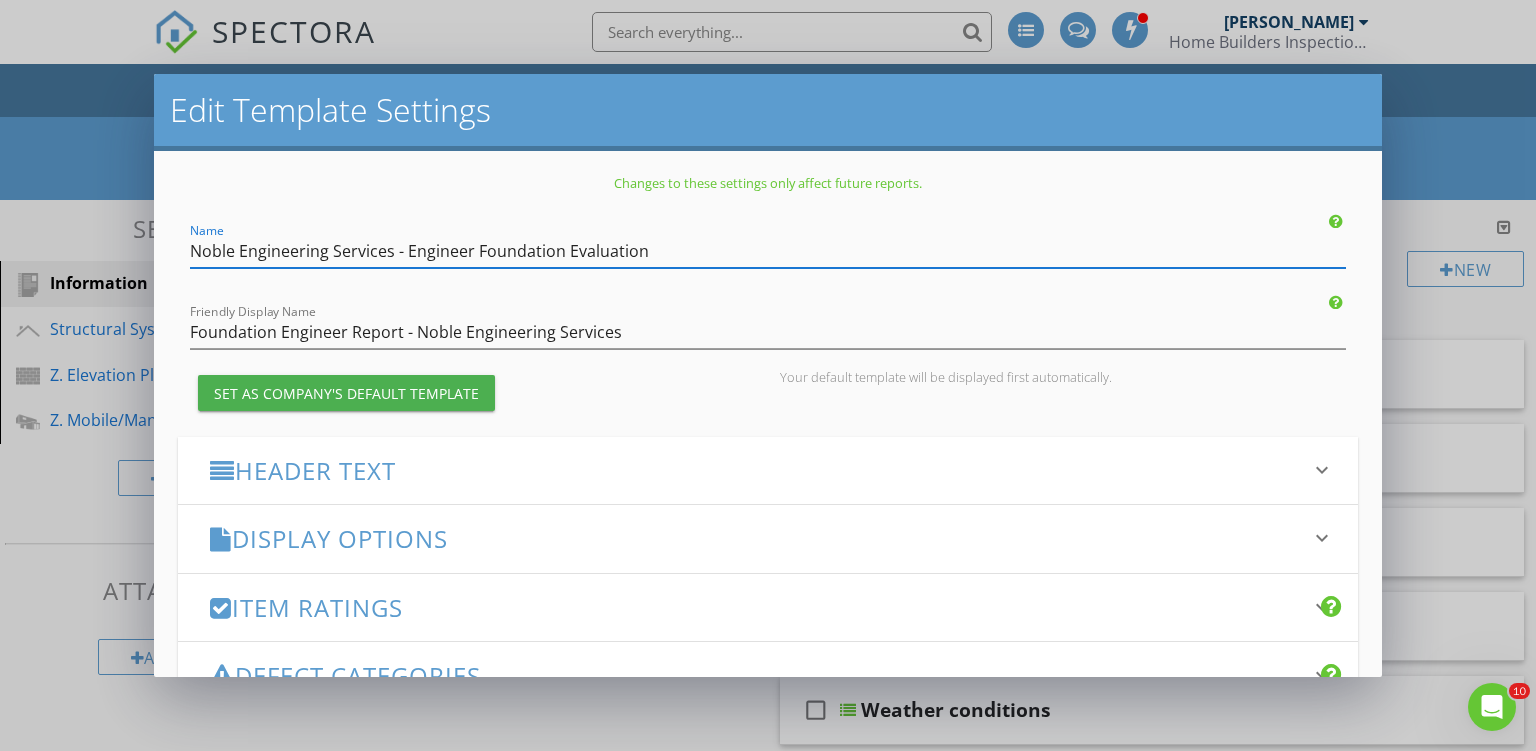drag, startPoint x: 473, startPoint y: 252, endPoint x: 189, endPoint y: 255, distance: 284.01584 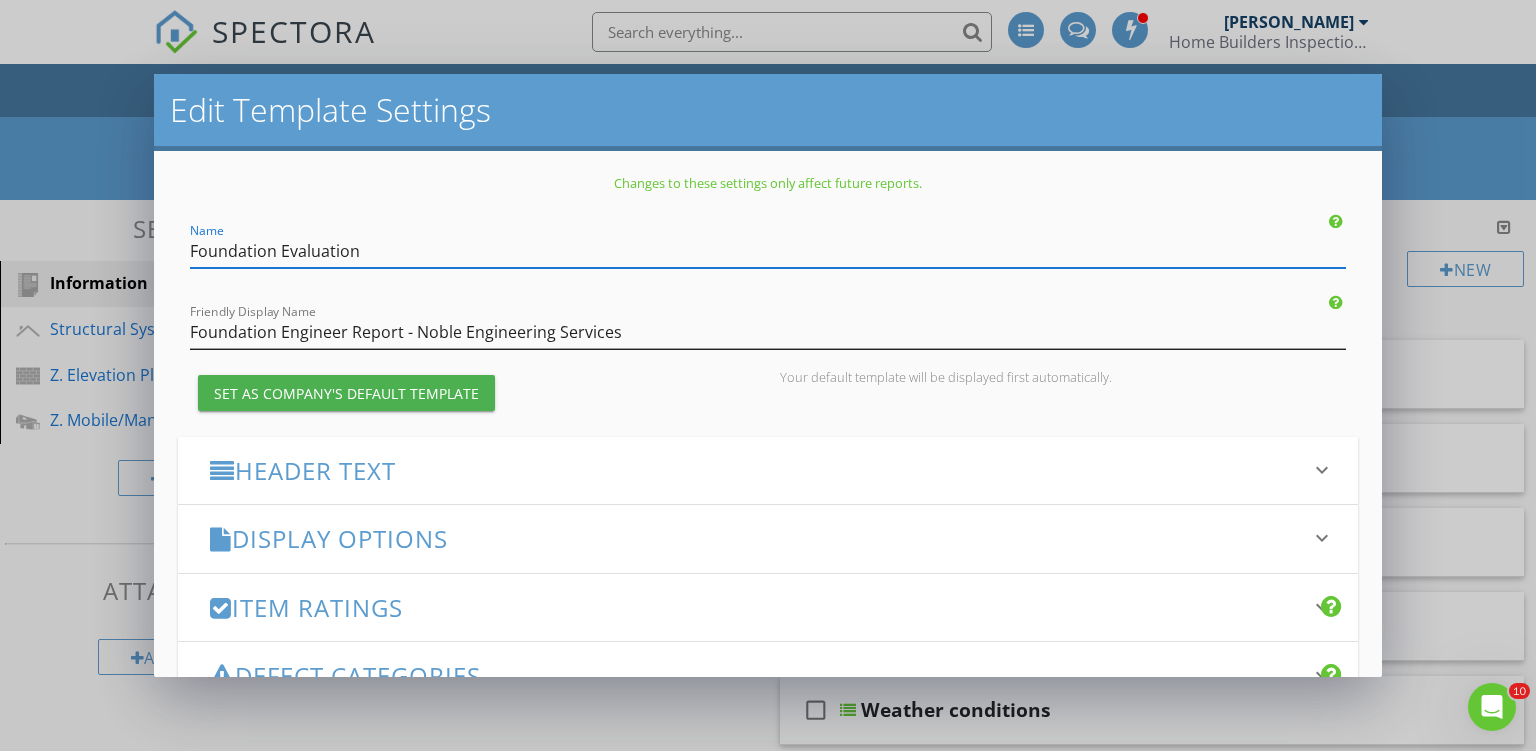 type on "Foundation Evaluation" 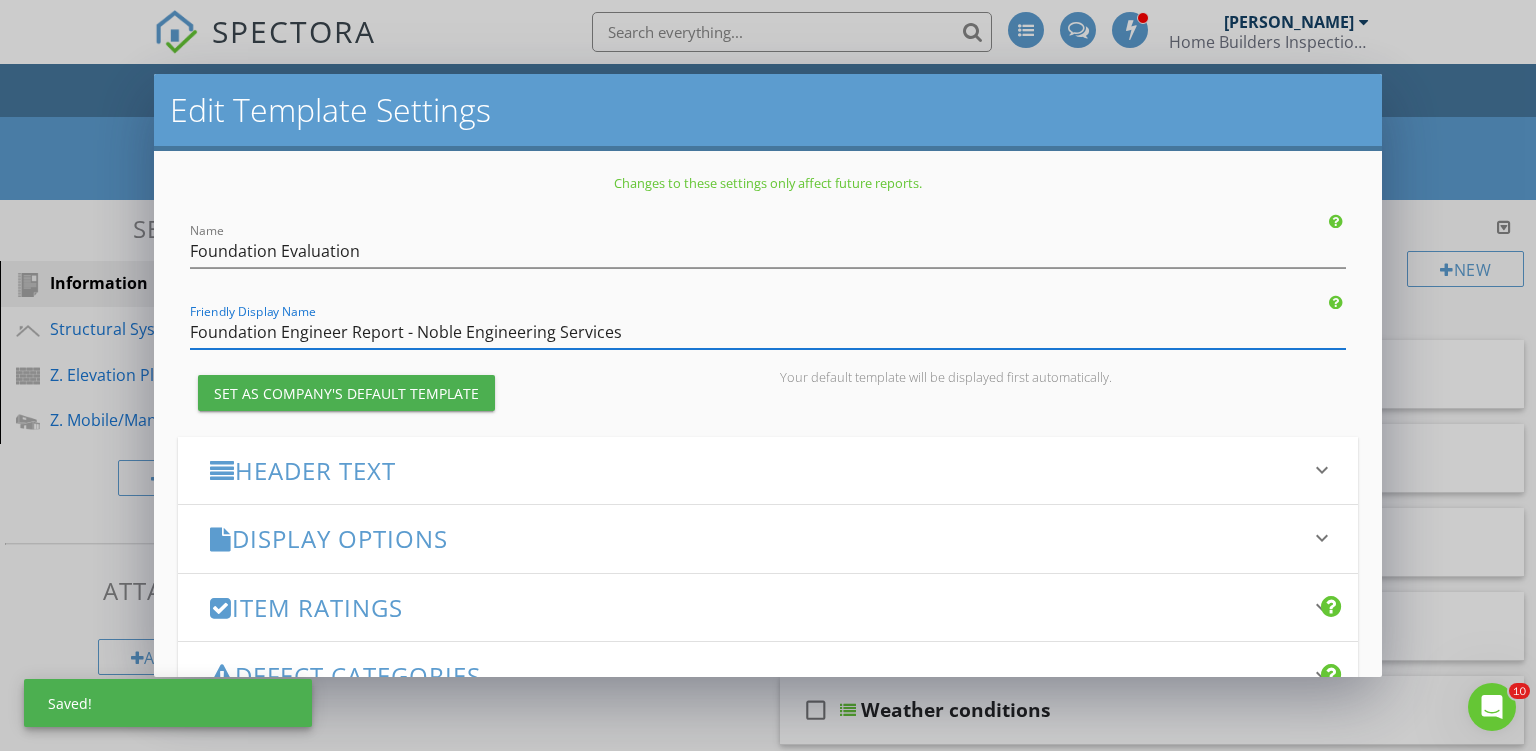 drag, startPoint x: 350, startPoint y: 330, endPoint x: 302, endPoint y: 335, distance: 48.259712 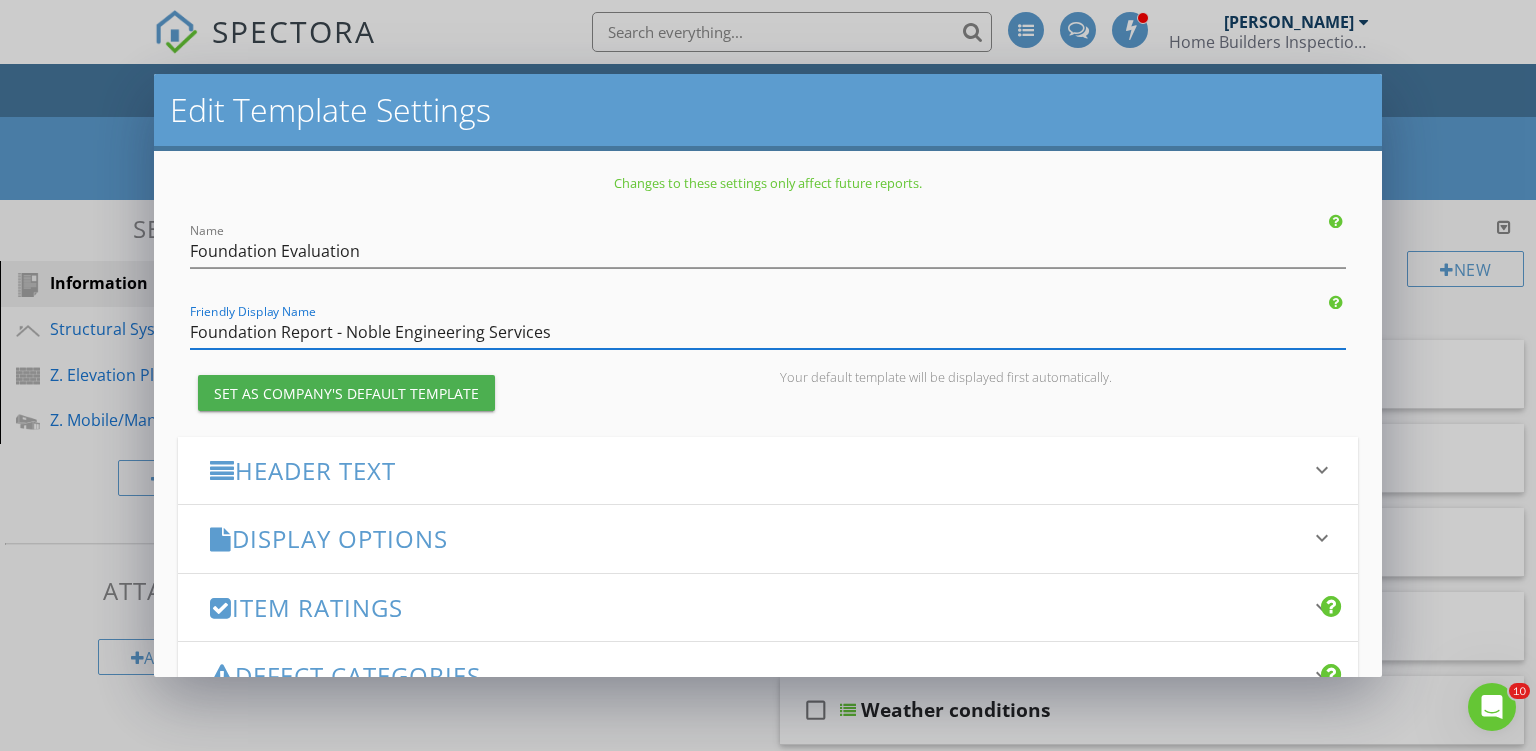 drag, startPoint x: 332, startPoint y: 332, endPoint x: 566, endPoint y: 328, distance: 234.03418 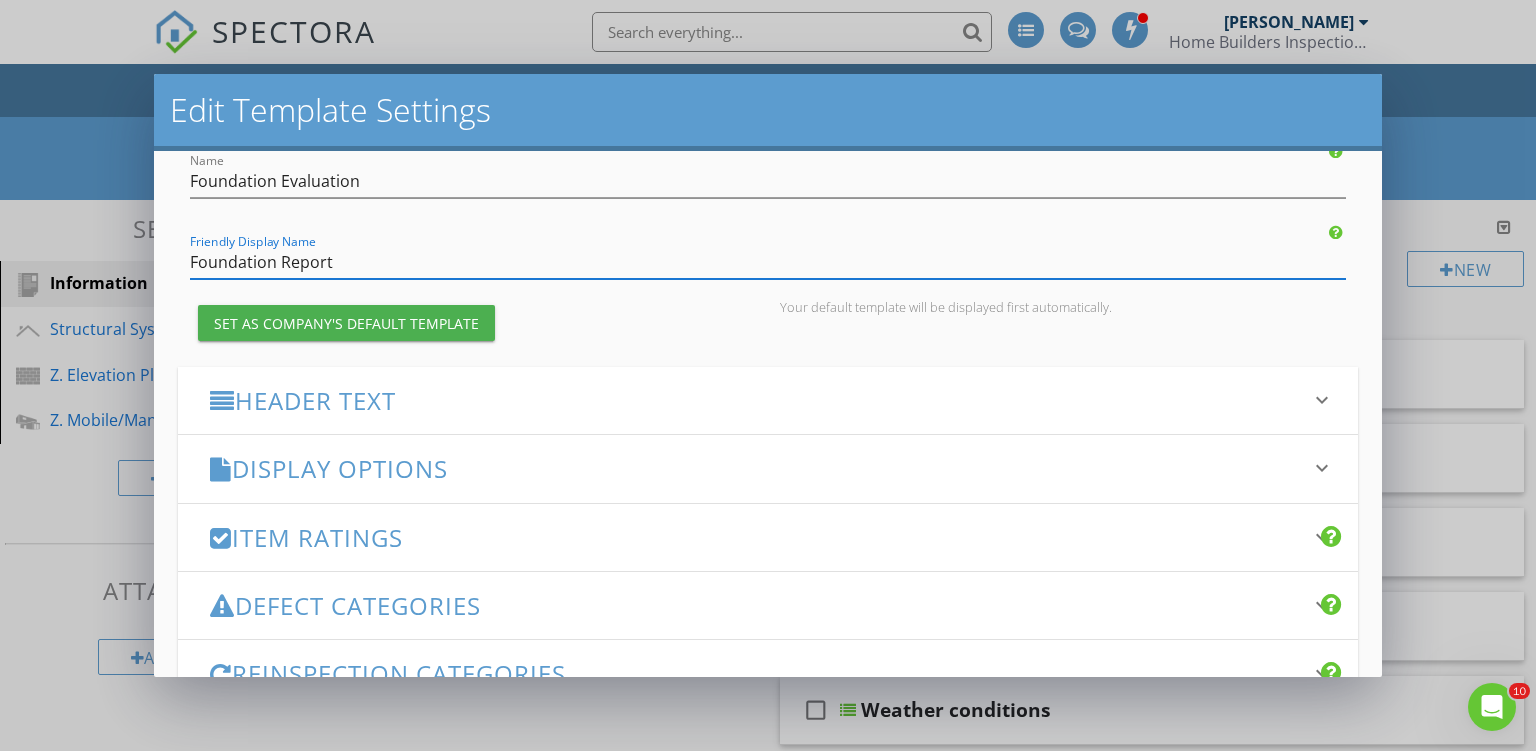 scroll, scrollTop: 130, scrollLeft: 0, axis: vertical 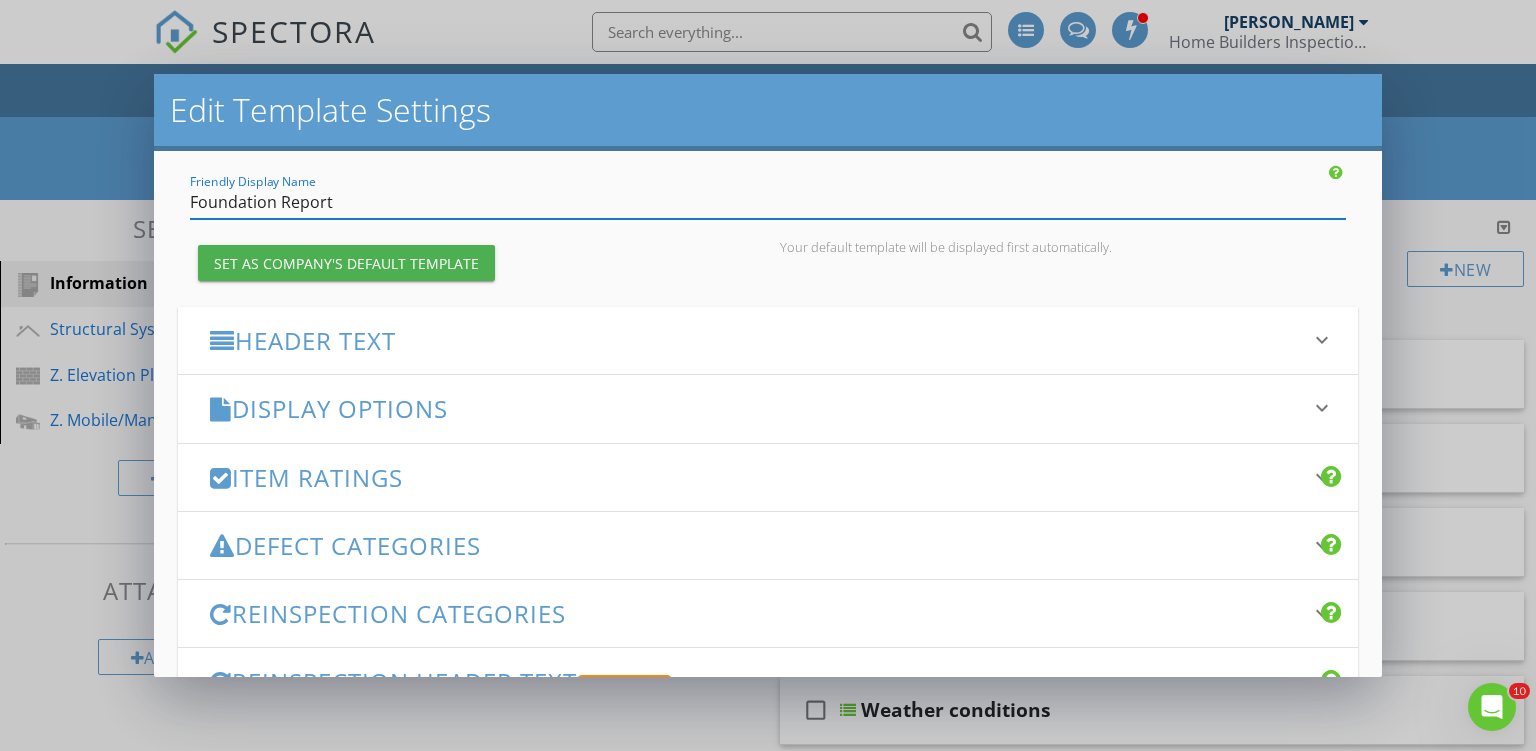 type on "Foundation Report" 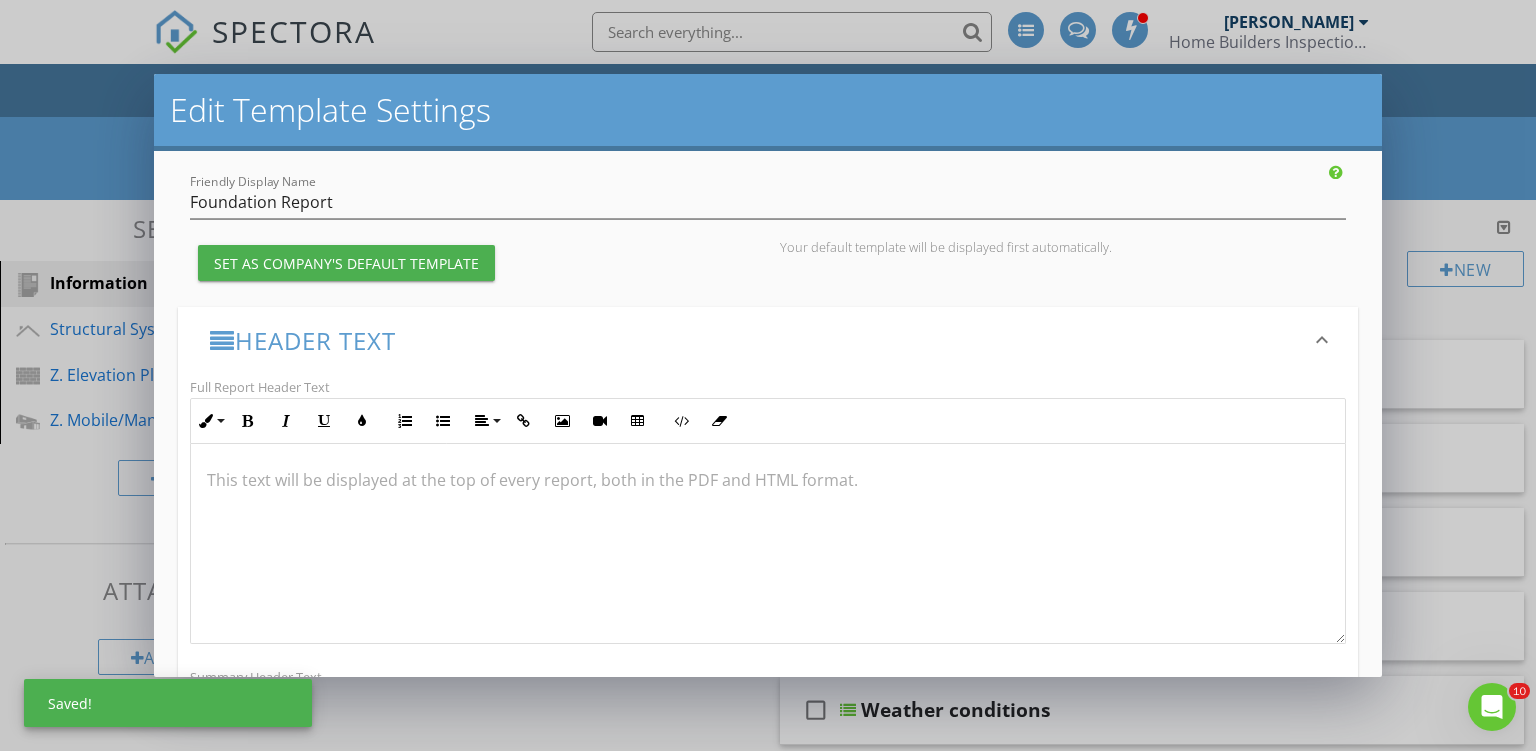 click on "Header Text" at bounding box center [756, 340] 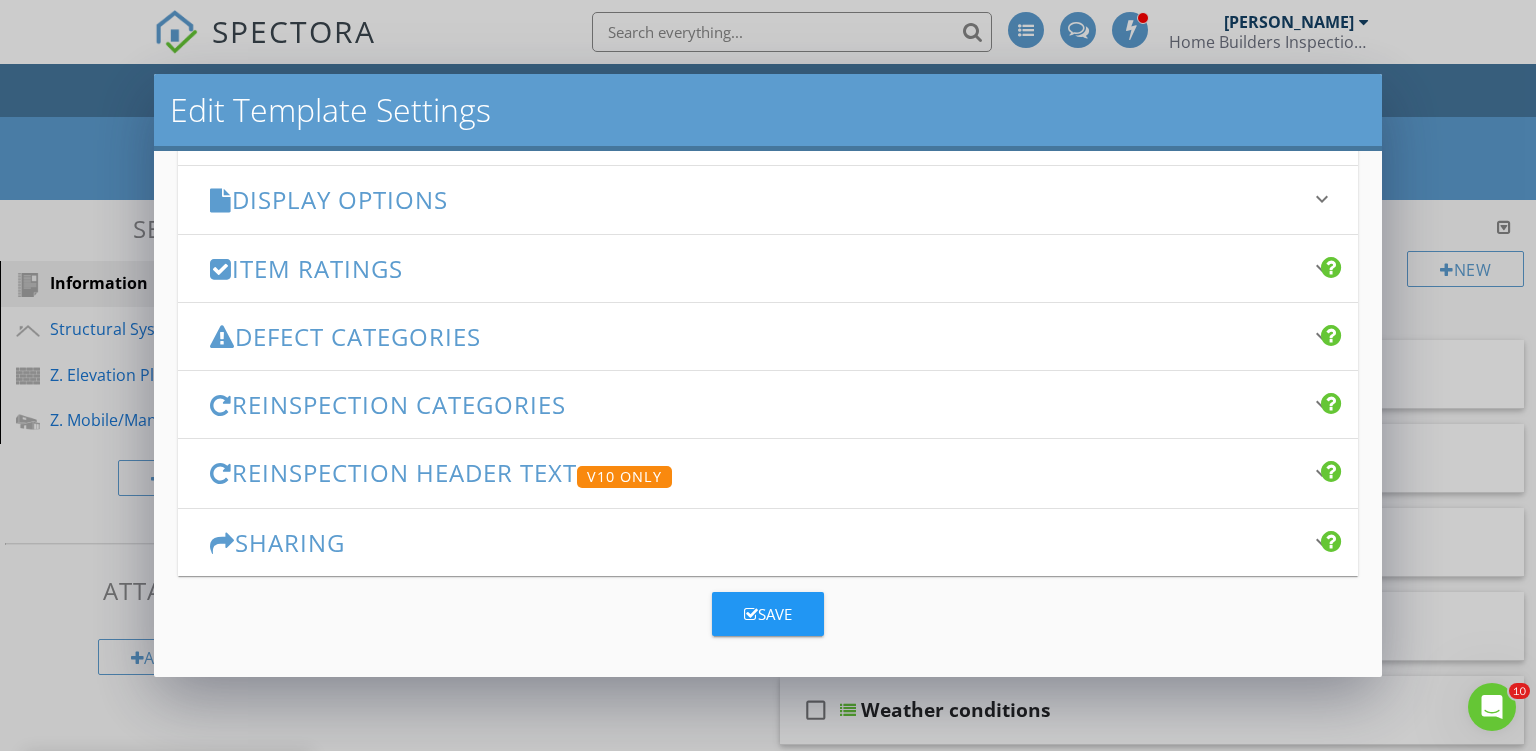 scroll, scrollTop: 340, scrollLeft: 0, axis: vertical 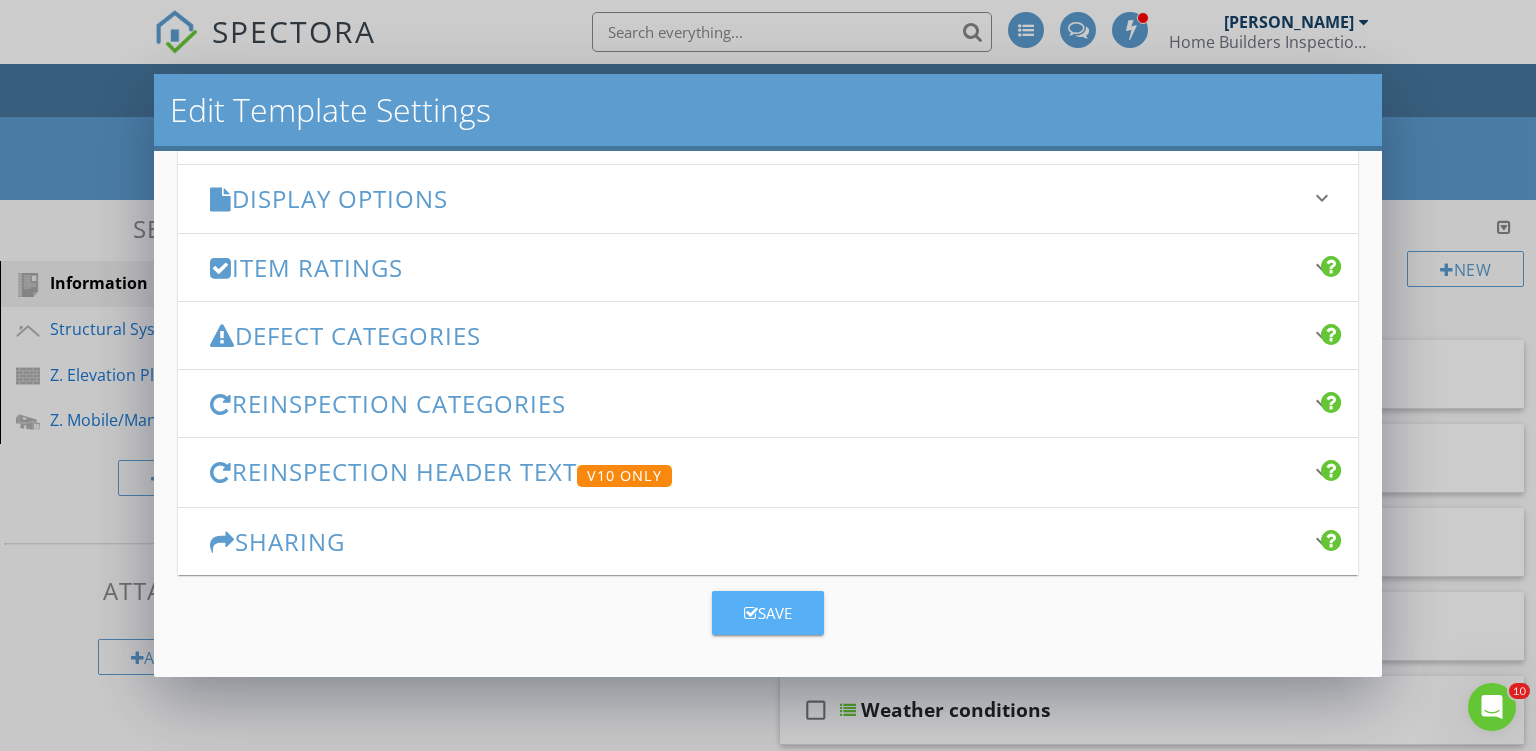 click on "Save" at bounding box center (768, 613) 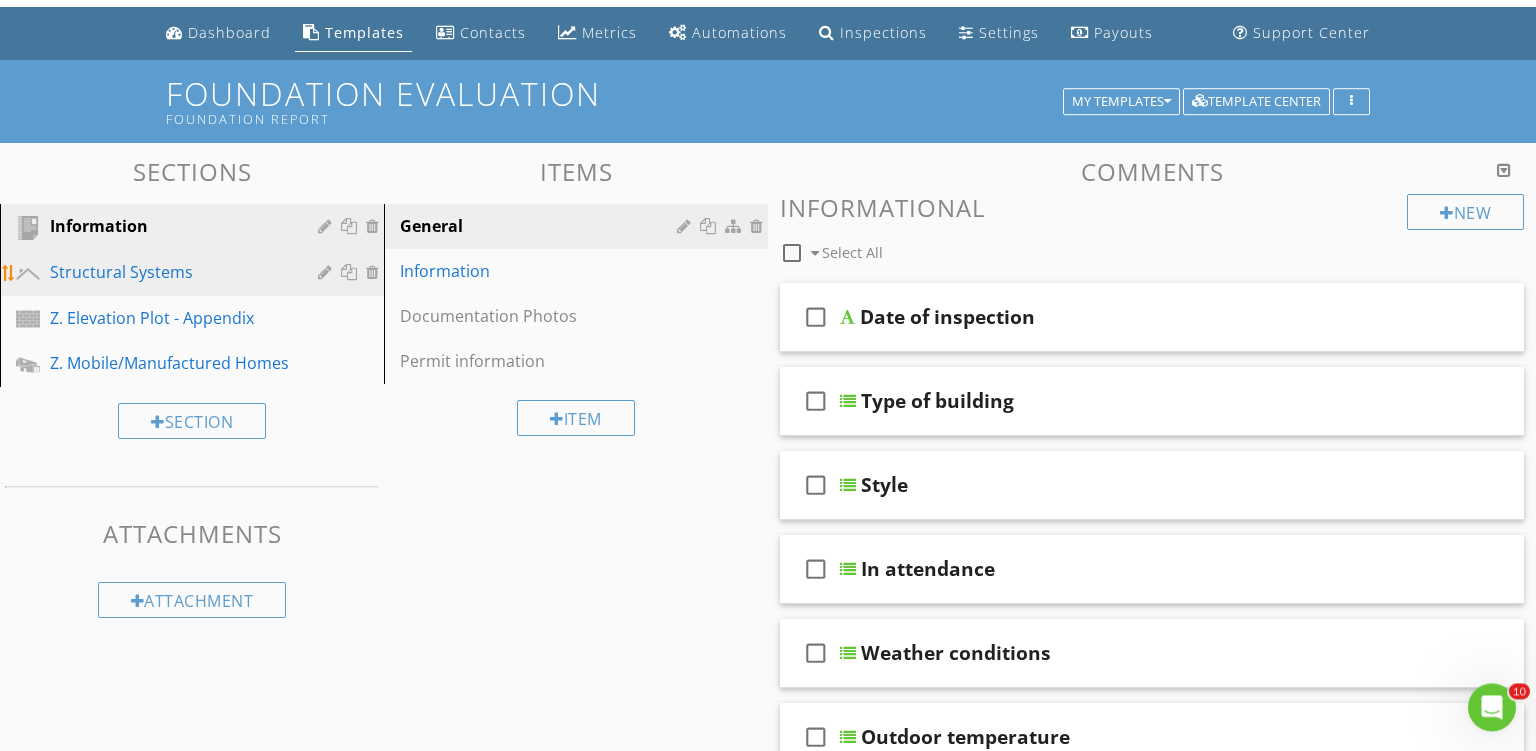 scroll, scrollTop: 0, scrollLeft: 0, axis: both 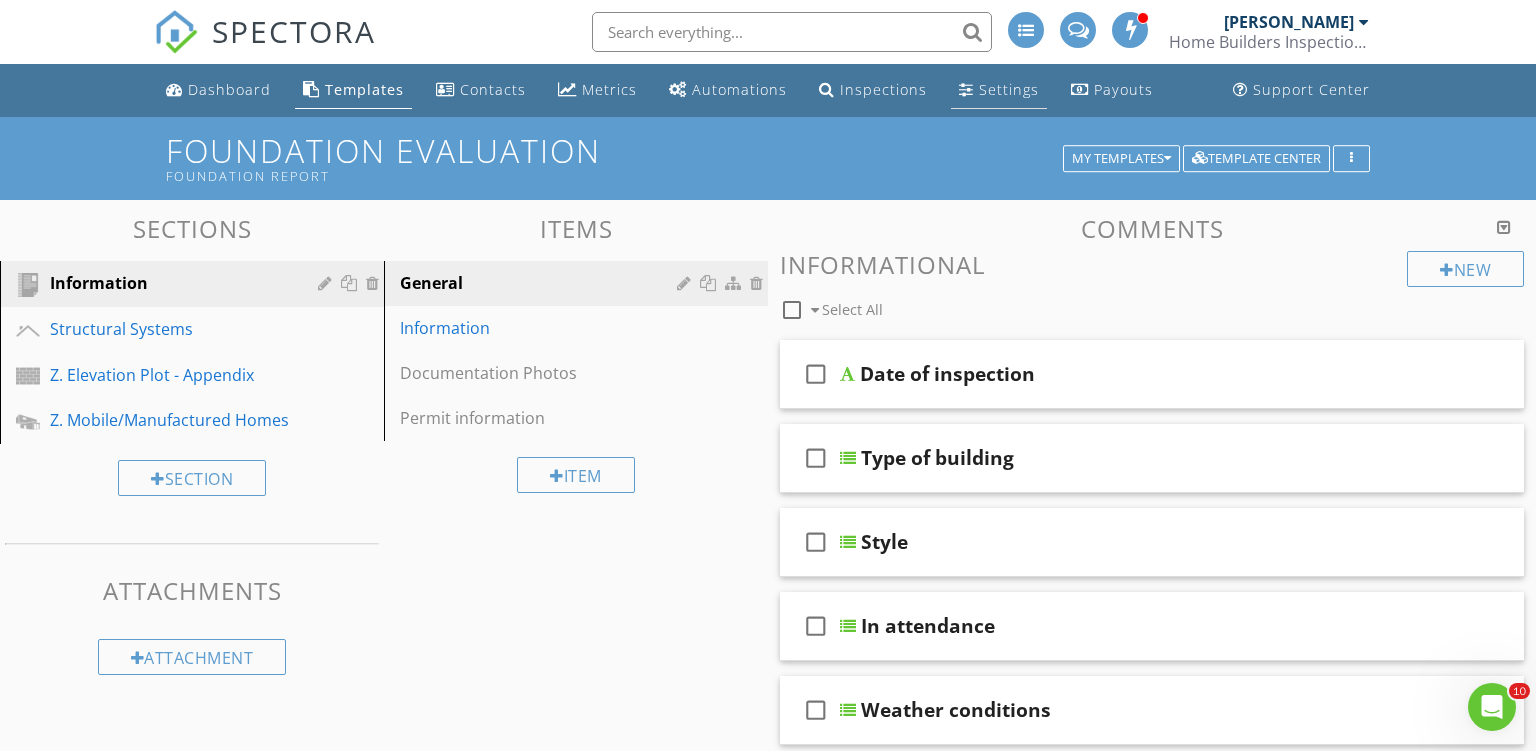 click on "Settings" at bounding box center [999, 90] 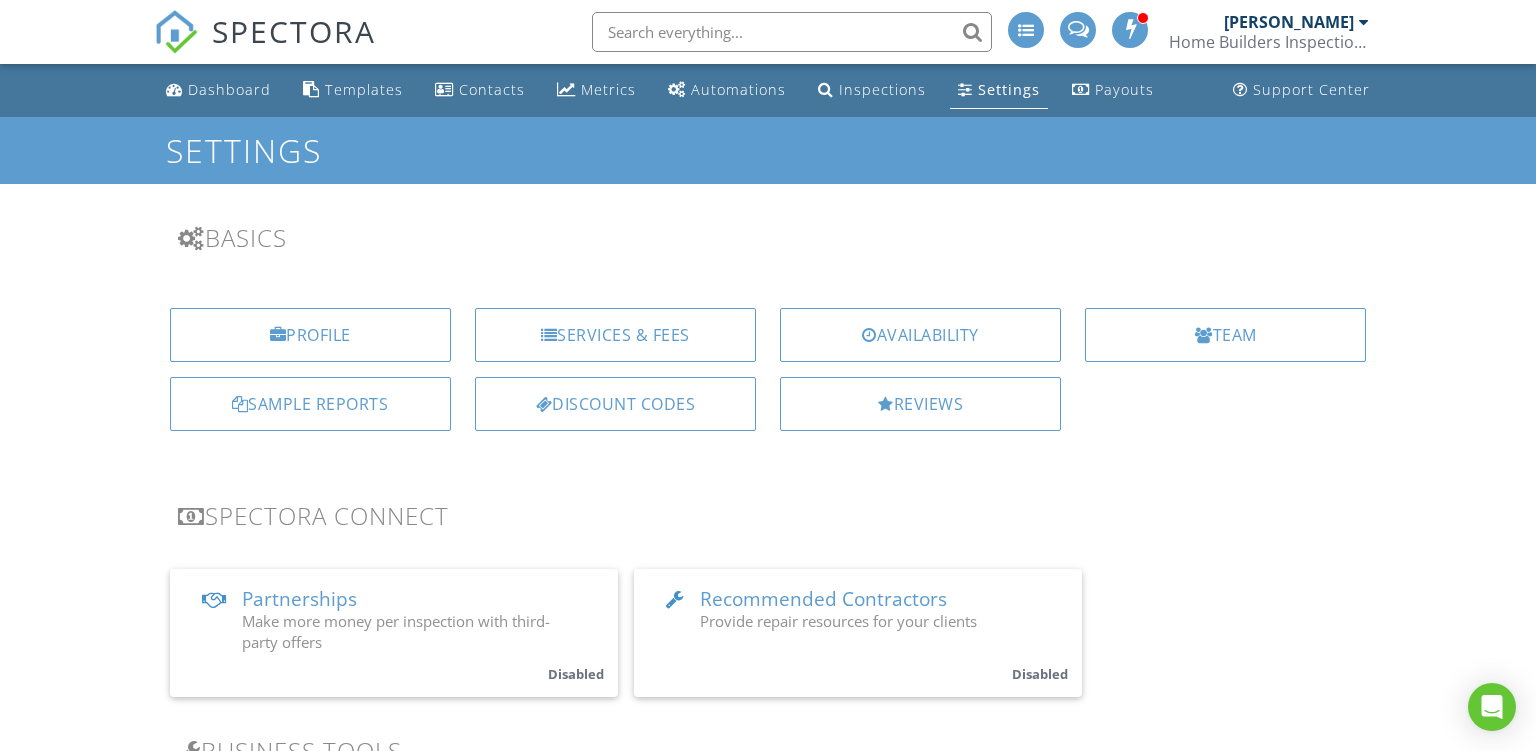 scroll, scrollTop: 0, scrollLeft: 0, axis: both 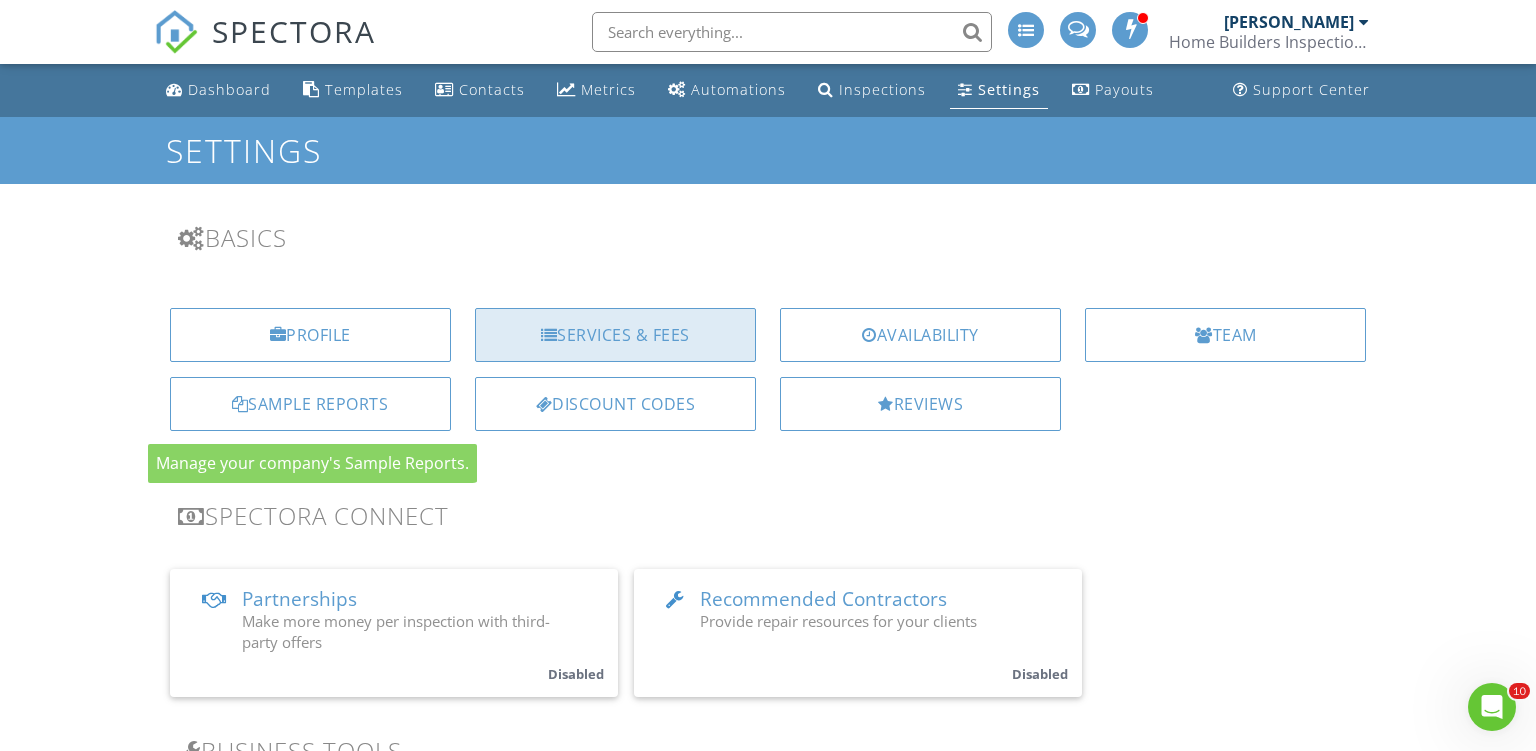 click on "Services & Fees" at bounding box center [615, 335] 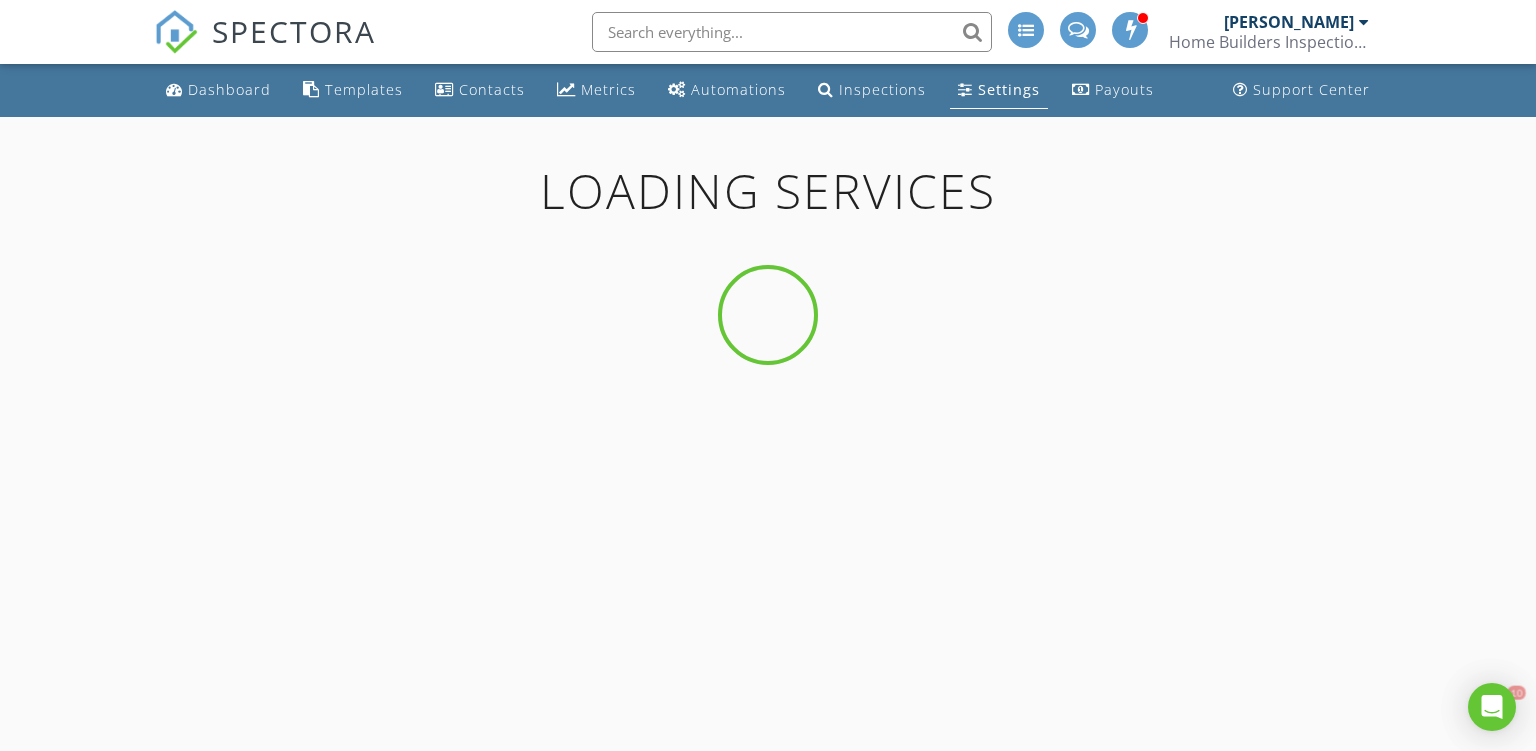 scroll, scrollTop: 0, scrollLeft: 0, axis: both 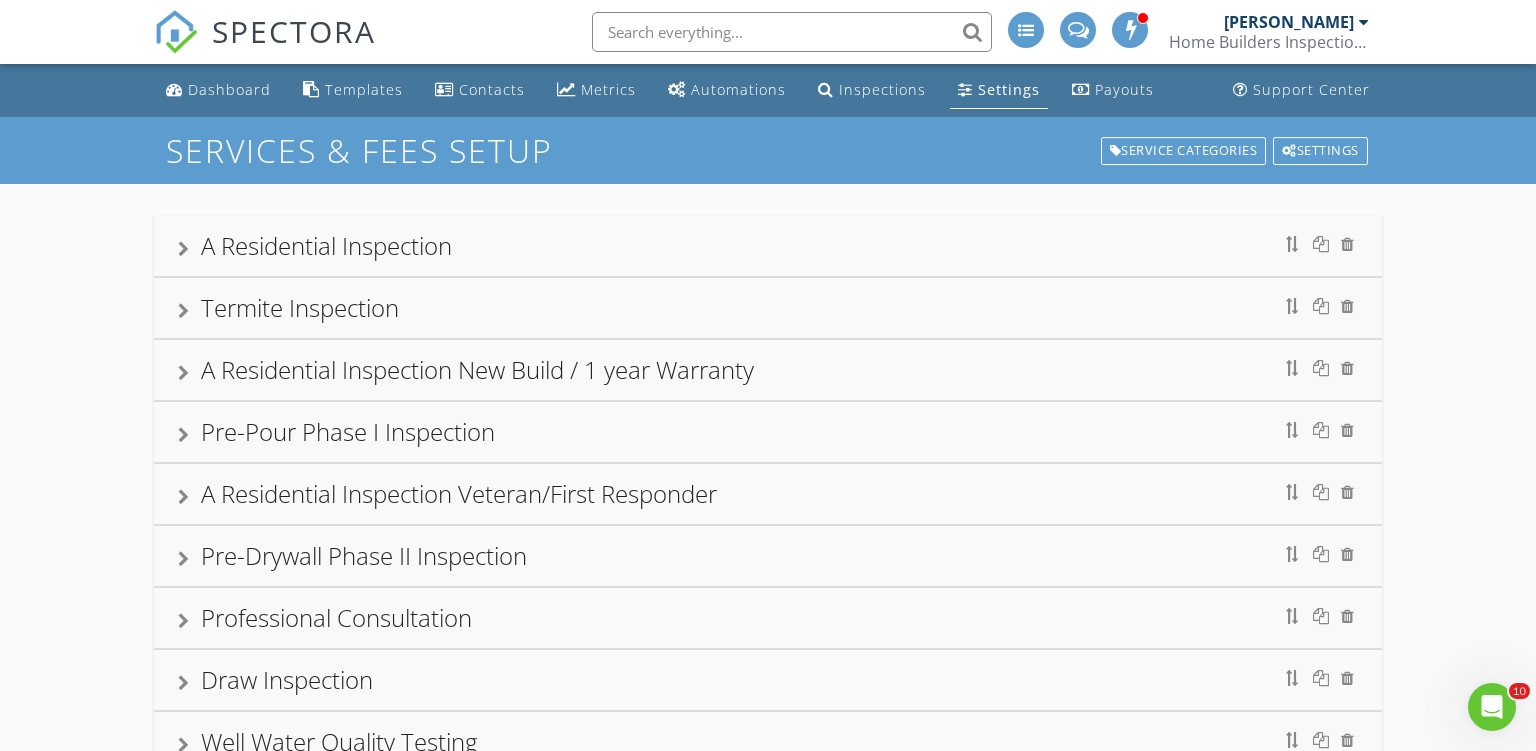 click on "A Residential Inspection" at bounding box center [326, 245] 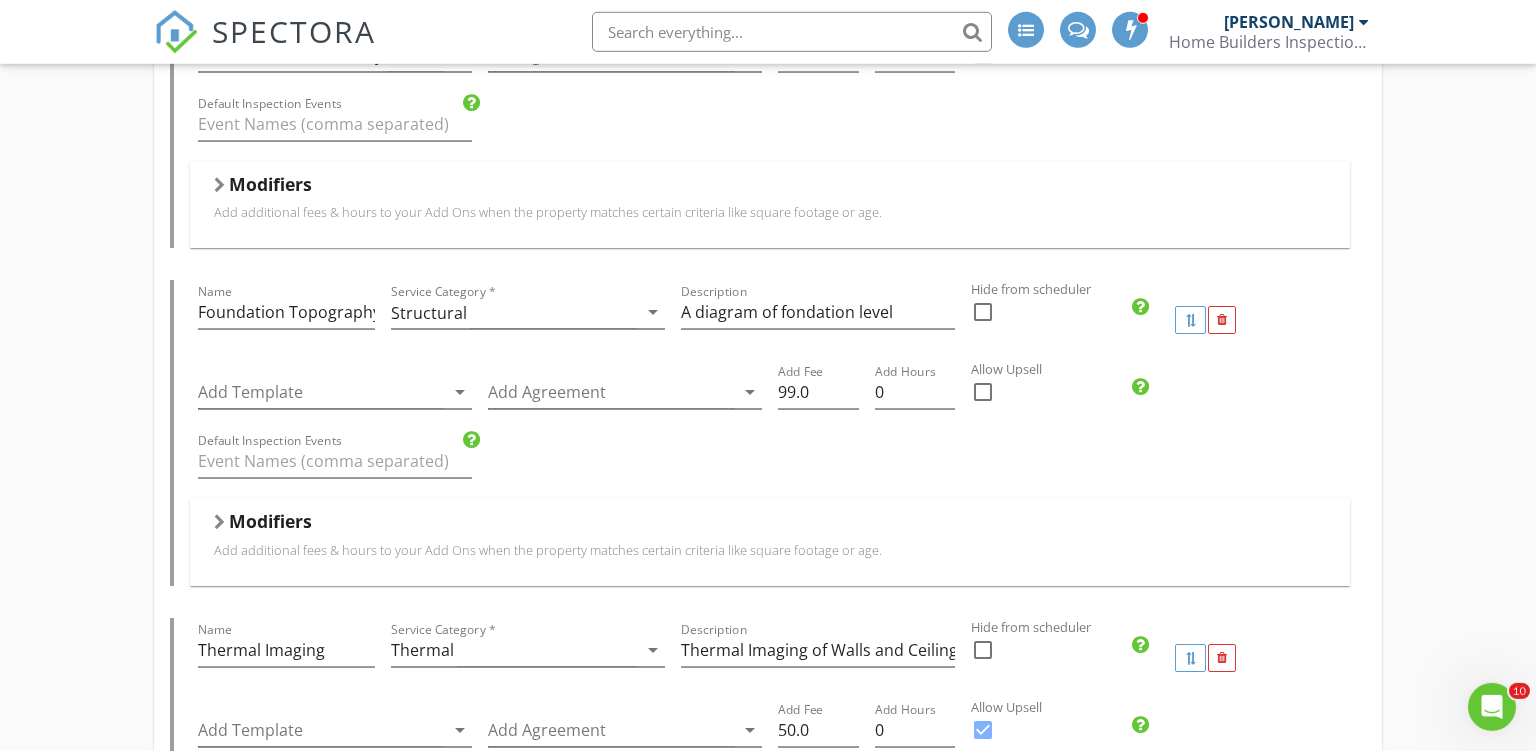 scroll, scrollTop: 2640, scrollLeft: 0, axis: vertical 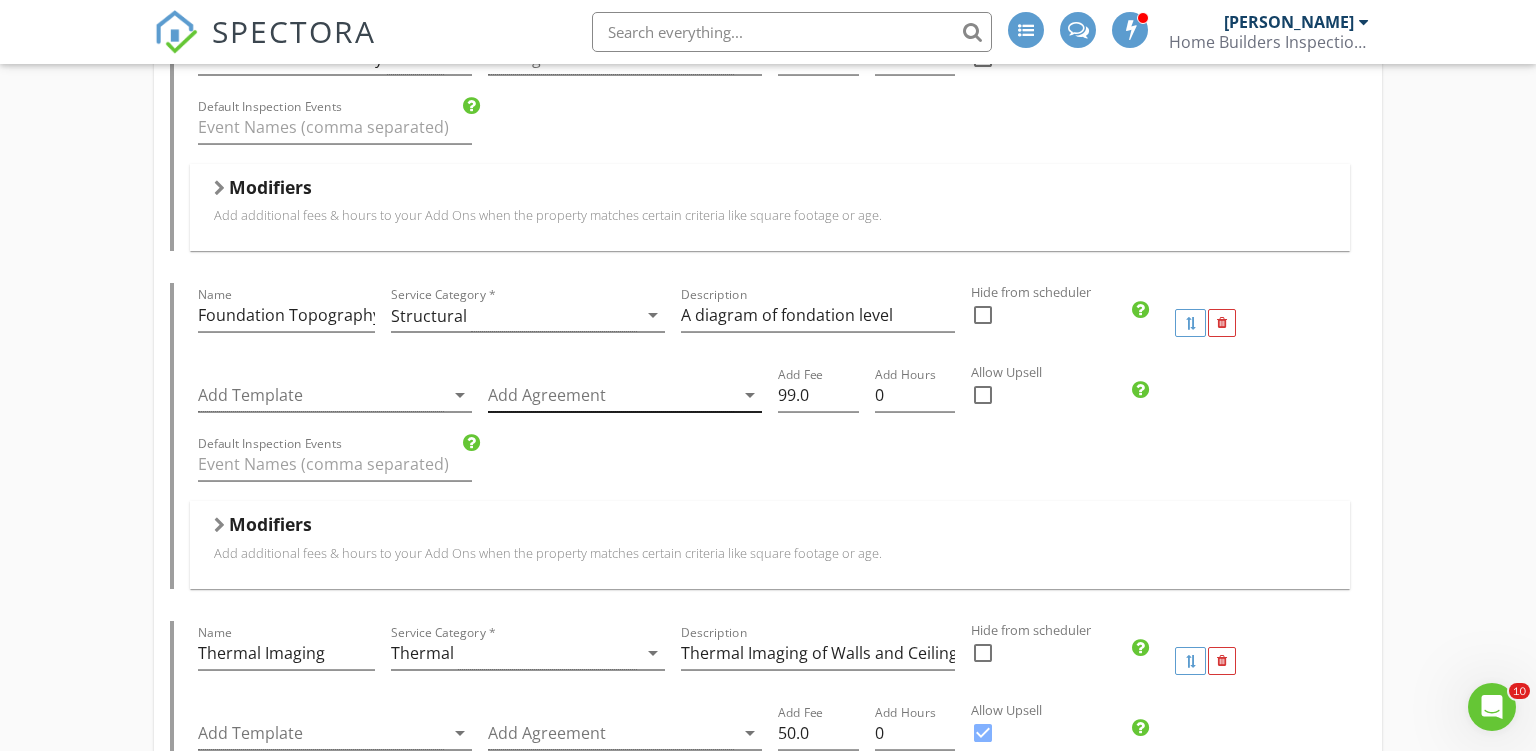 click at bounding box center (611, 395) 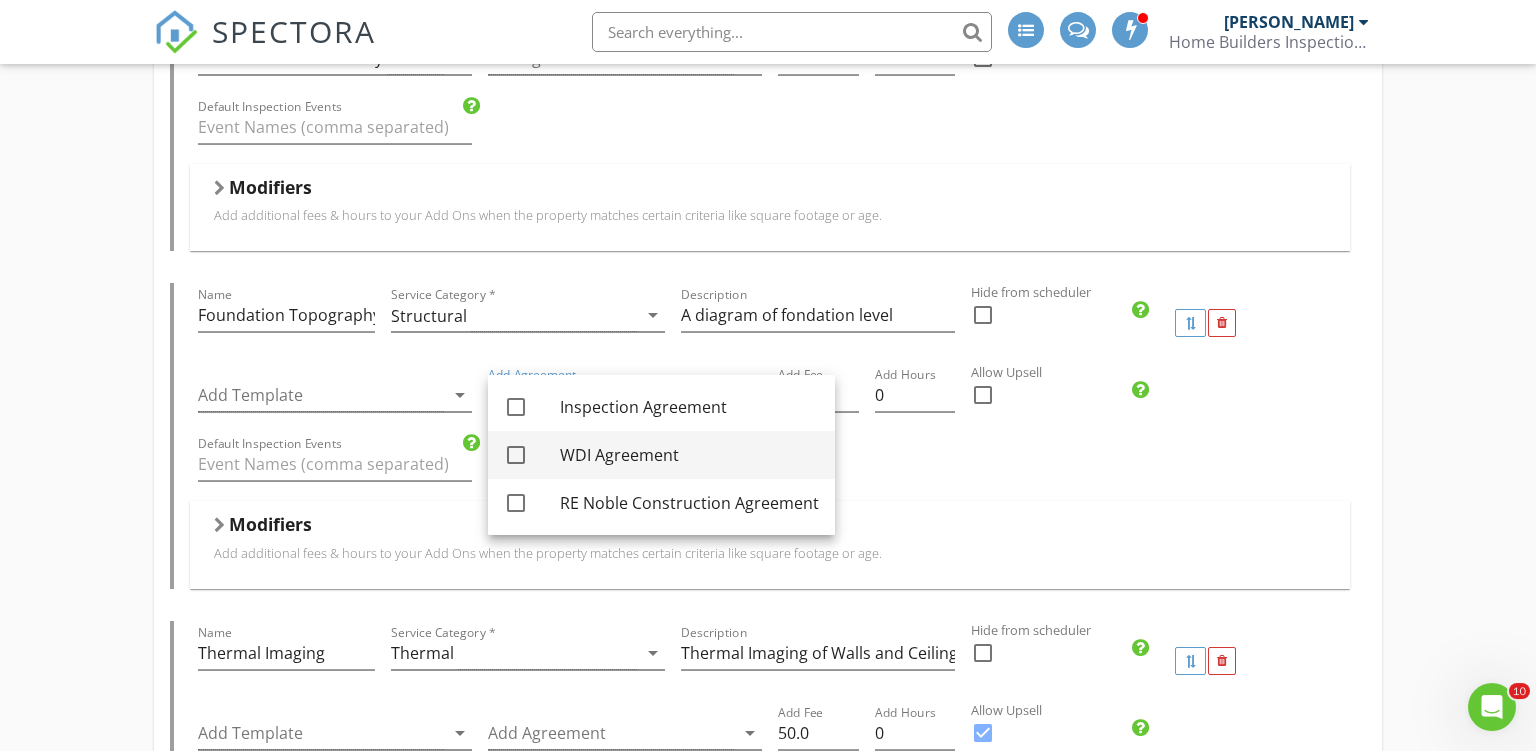 scroll, scrollTop: 2640, scrollLeft: 0, axis: vertical 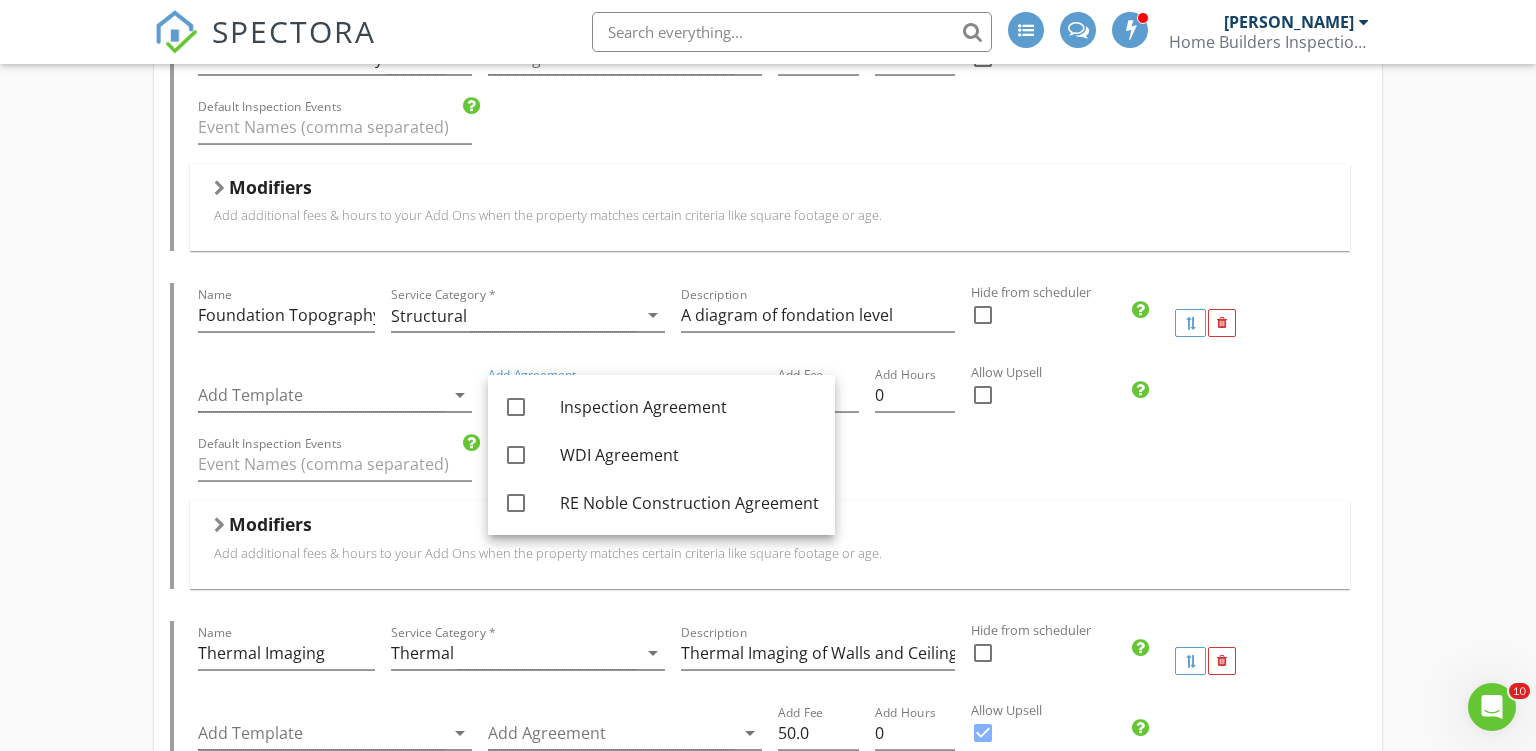 click on "Default Inspection Events" at bounding box center [770, 466] 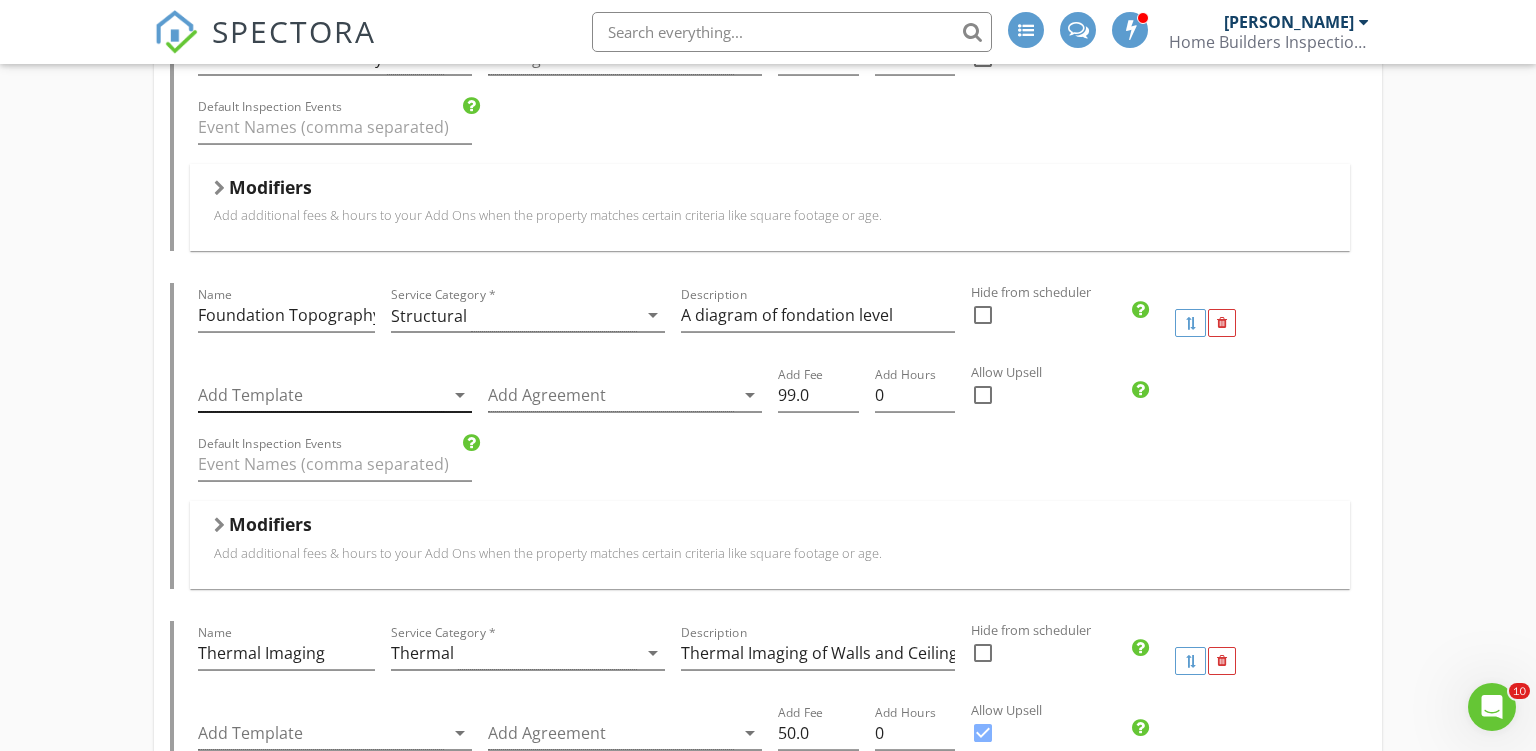 click at bounding box center [321, 395] 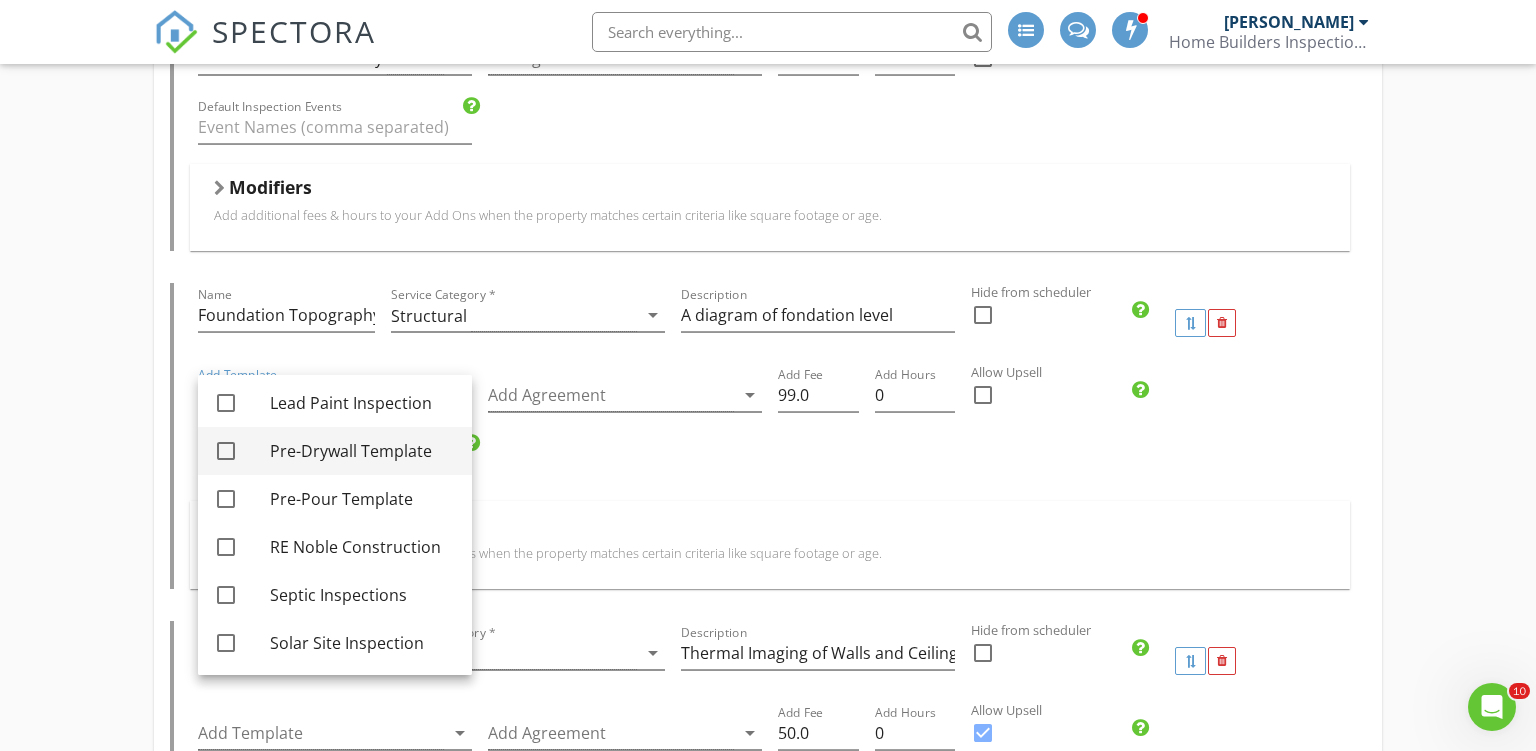 scroll, scrollTop: 354, scrollLeft: 0, axis: vertical 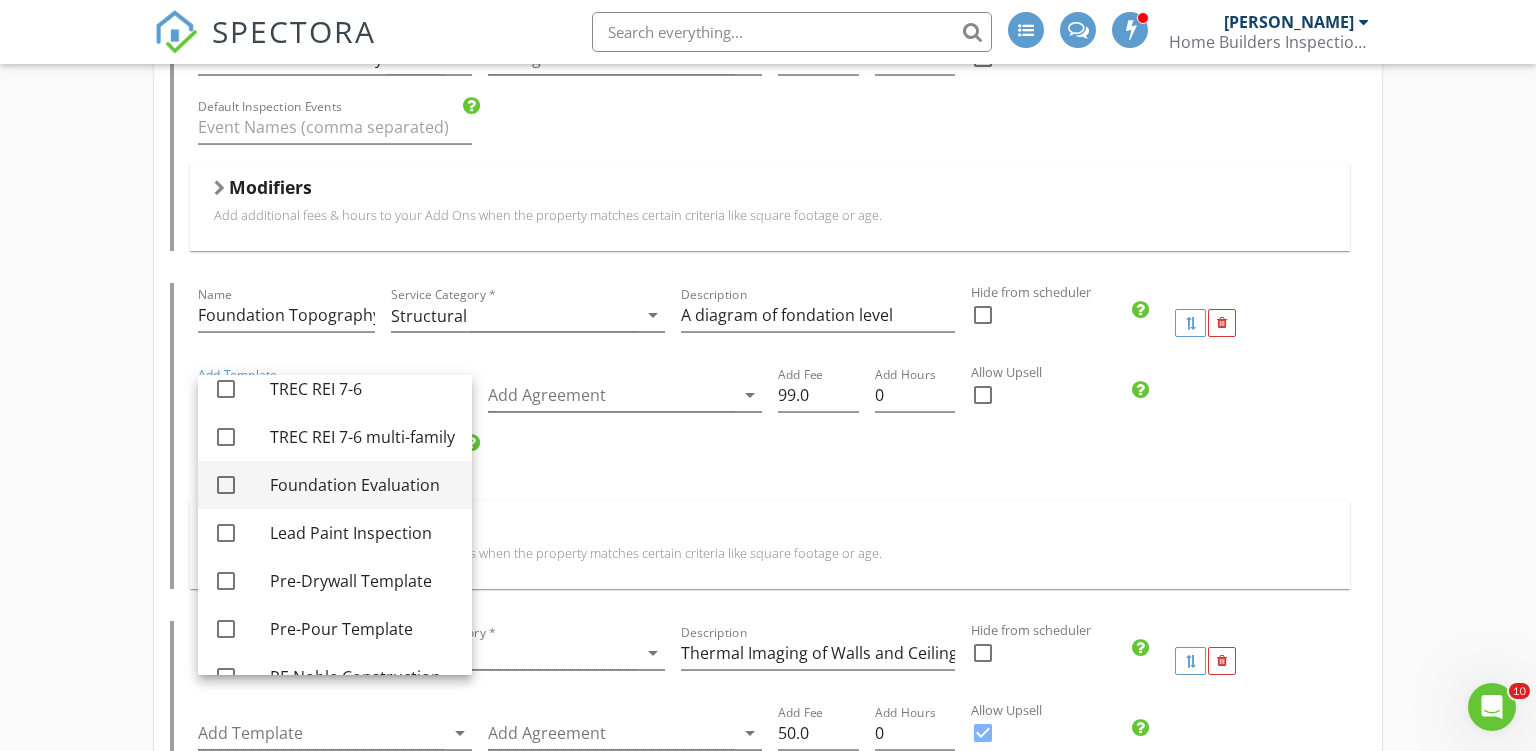 click on "Foundation Evaluation" at bounding box center (363, 485) 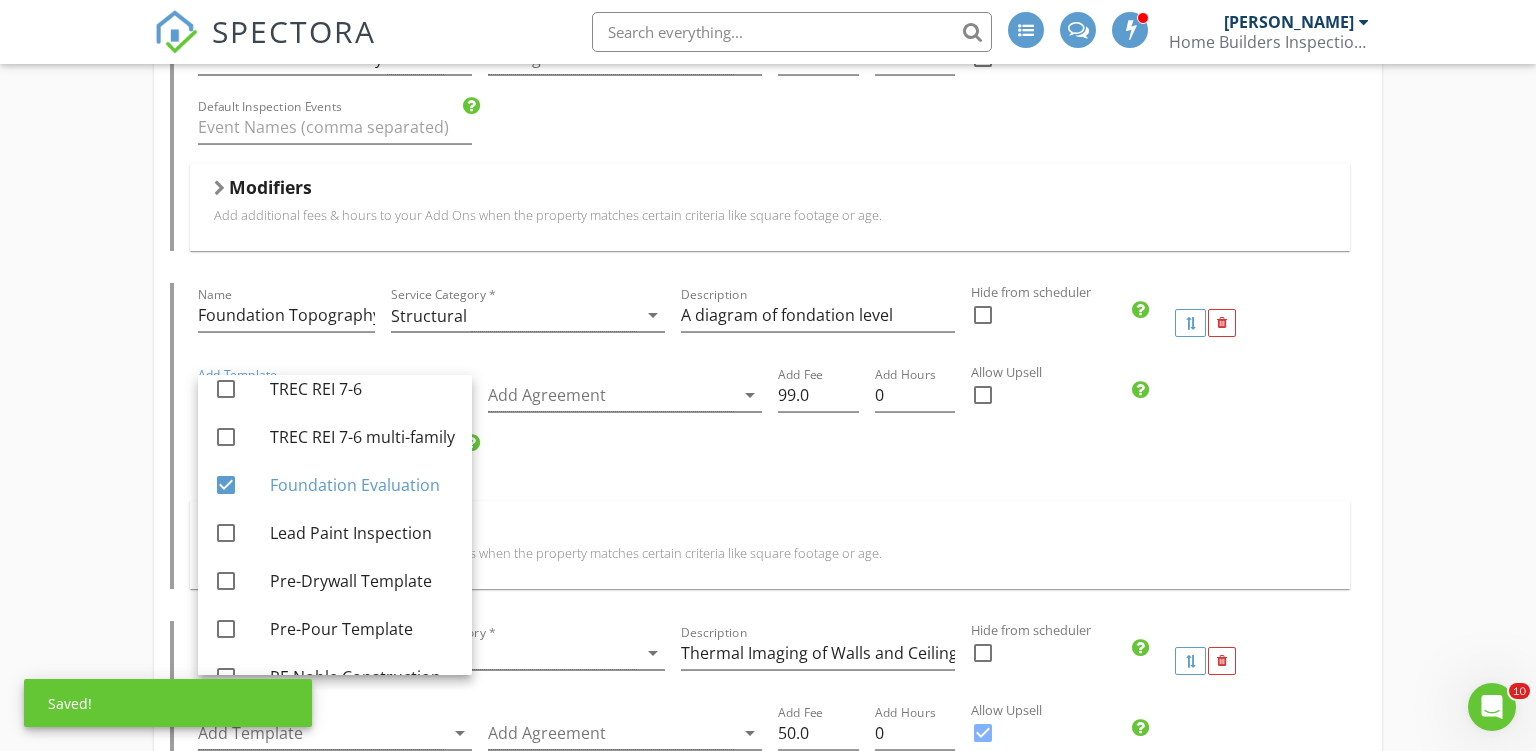 click on "Default Inspection Events" at bounding box center (770, 466) 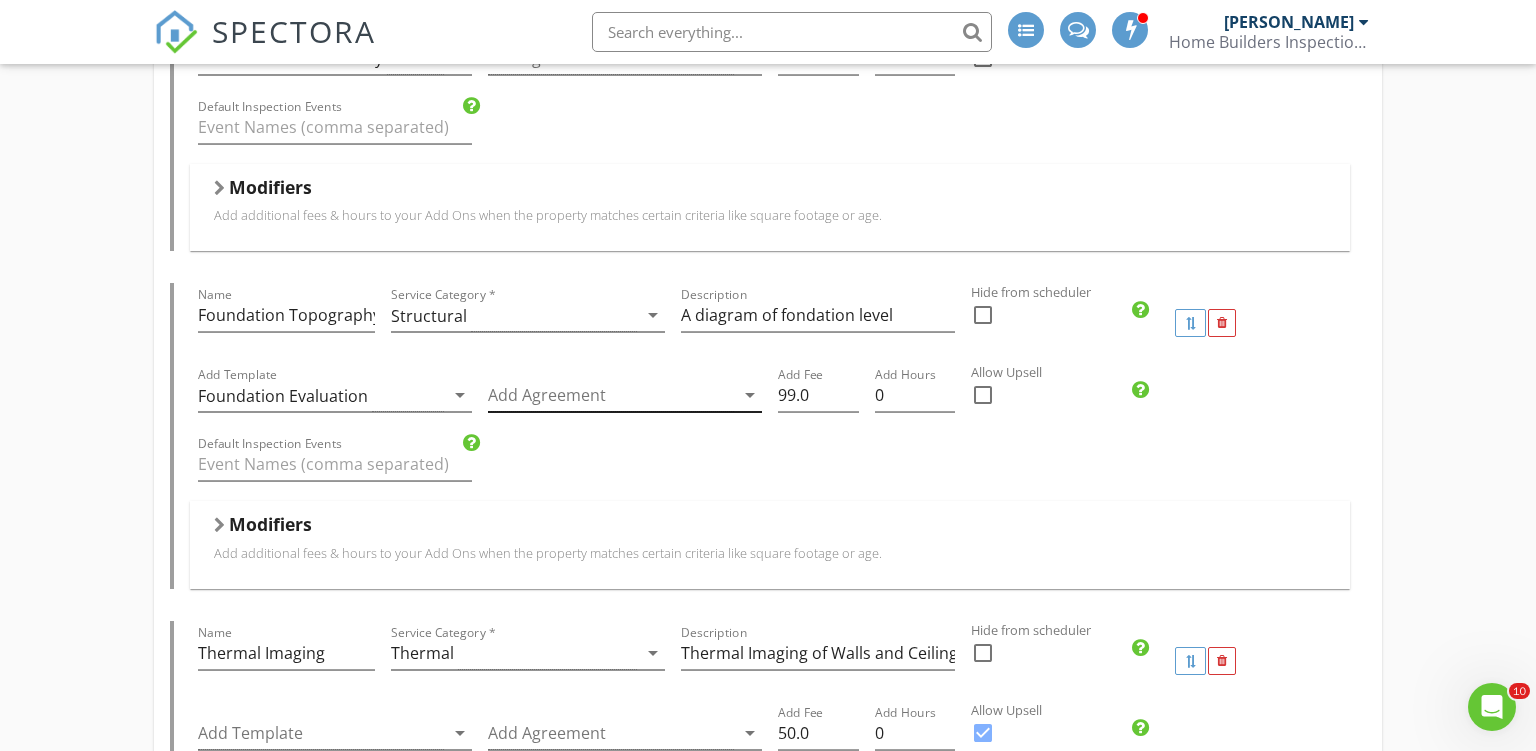 click at bounding box center (611, 395) 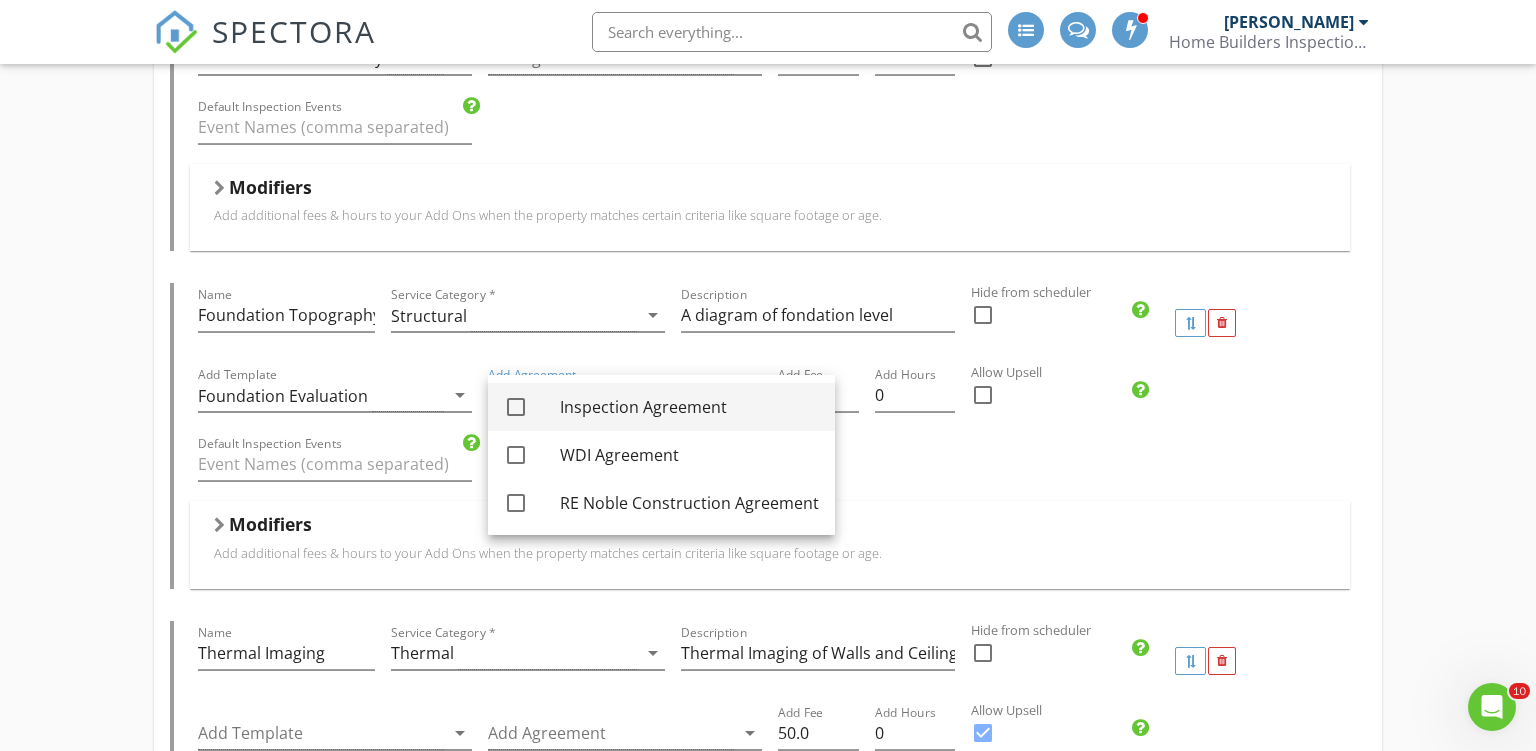 click at bounding box center (516, 407) 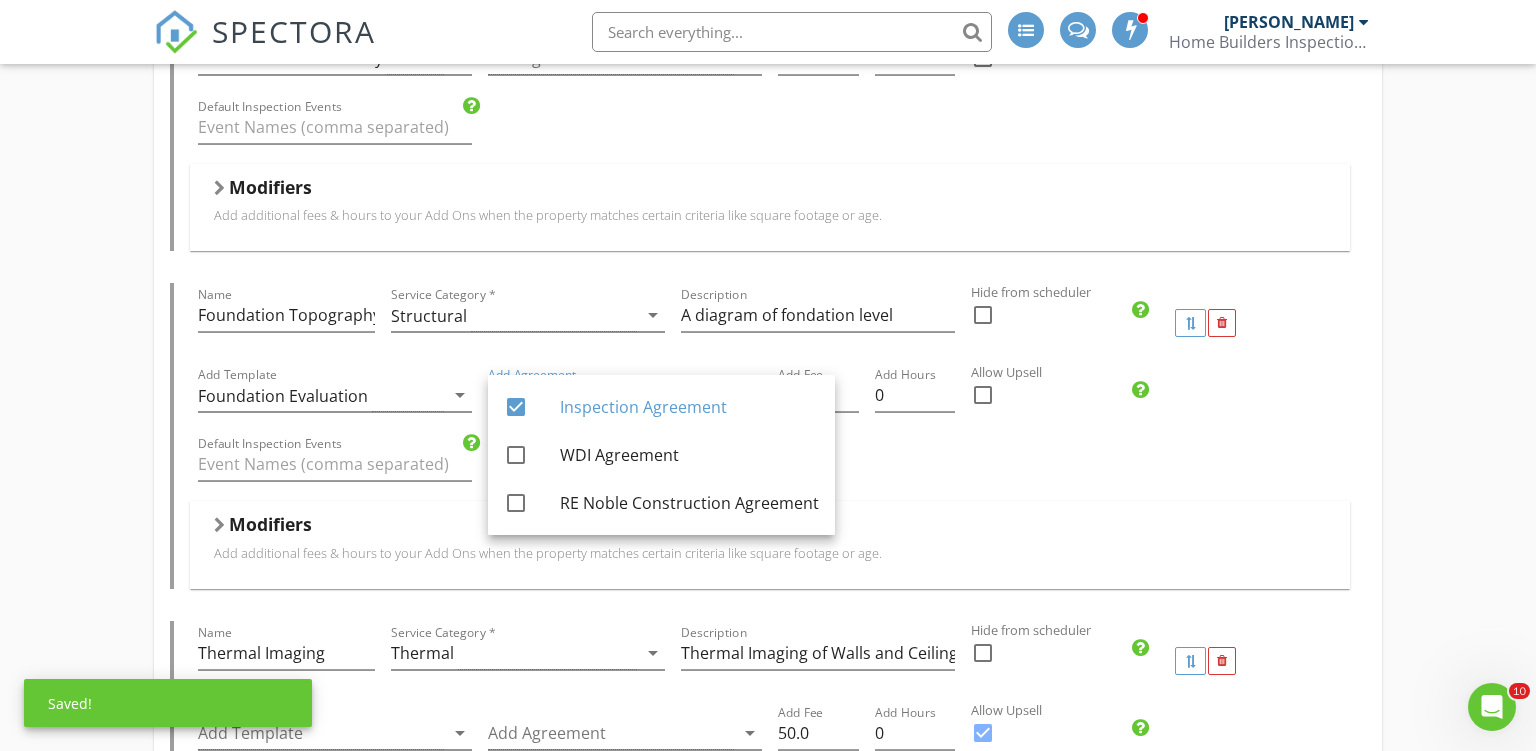 click on "Default Inspection Events" at bounding box center (770, 466) 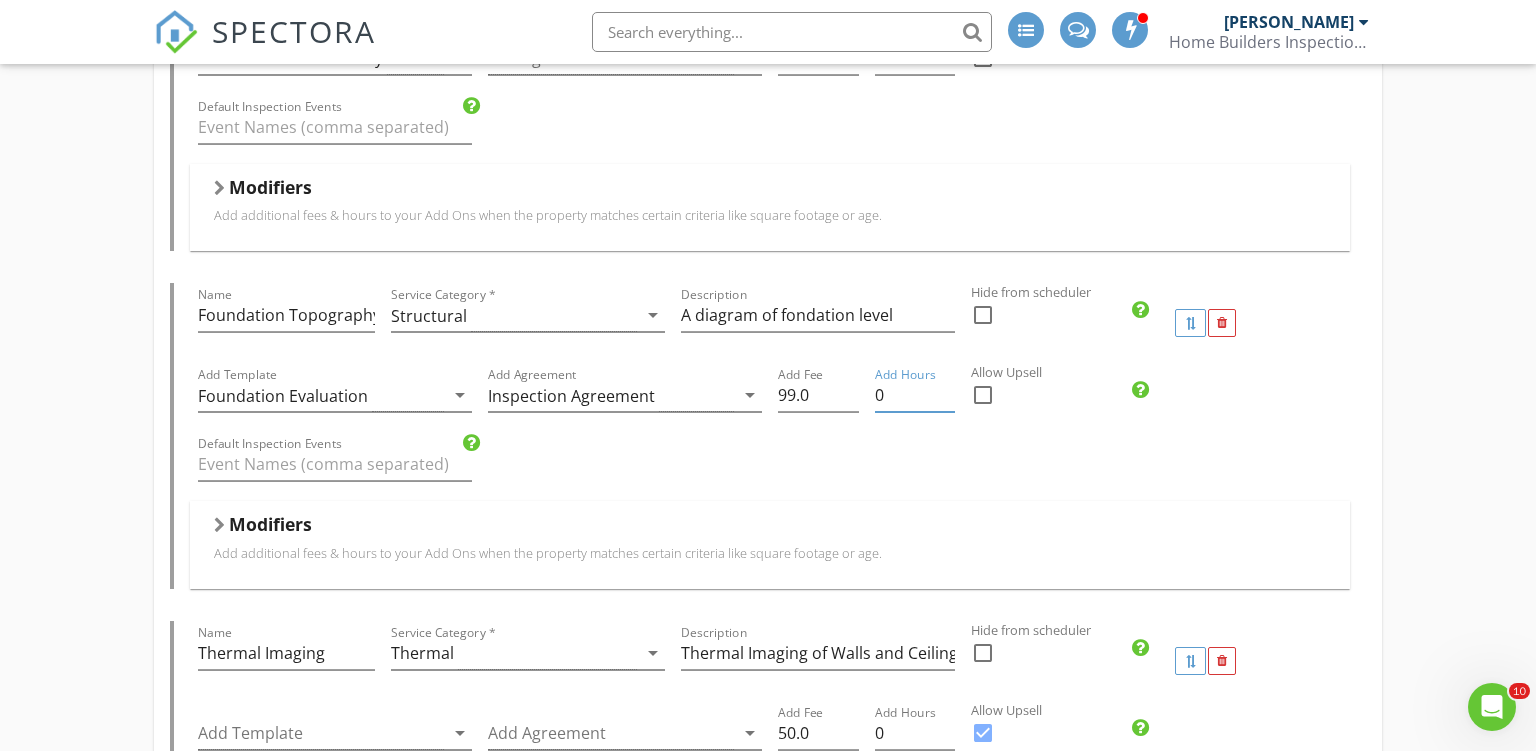 drag, startPoint x: 887, startPoint y: 392, endPoint x: 876, endPoint y: 390, distance: 11.18034 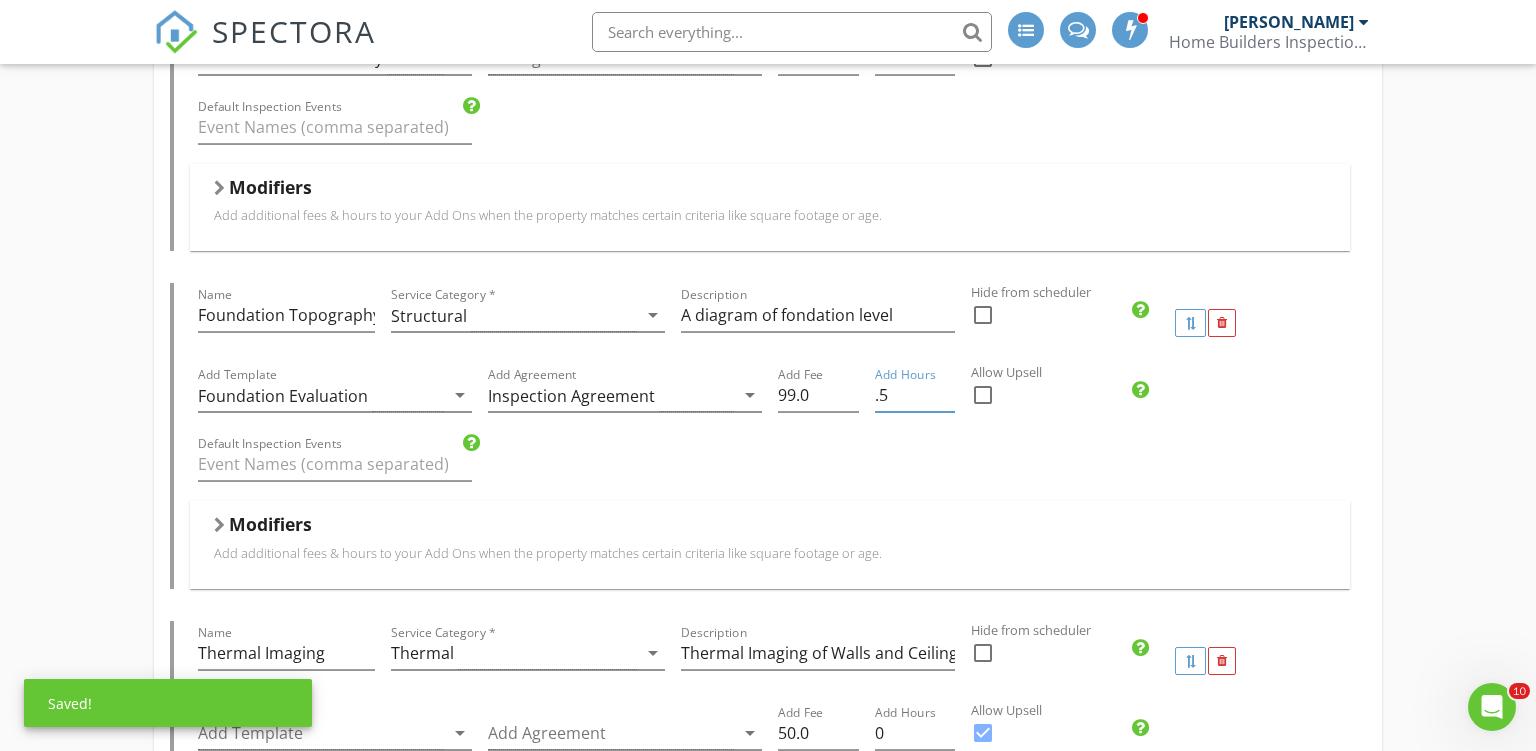 type on ".5" 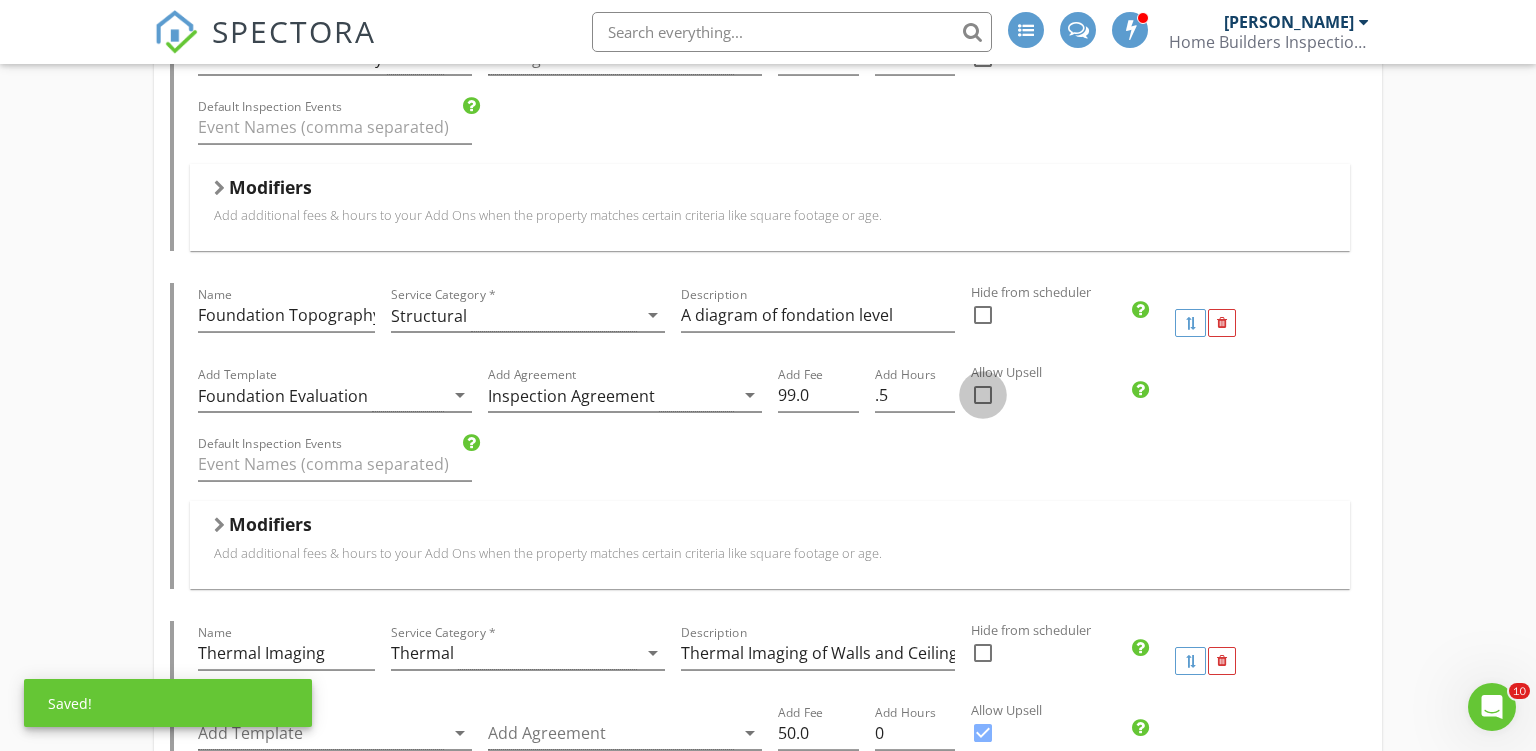 click at bounding box center (983, 395) 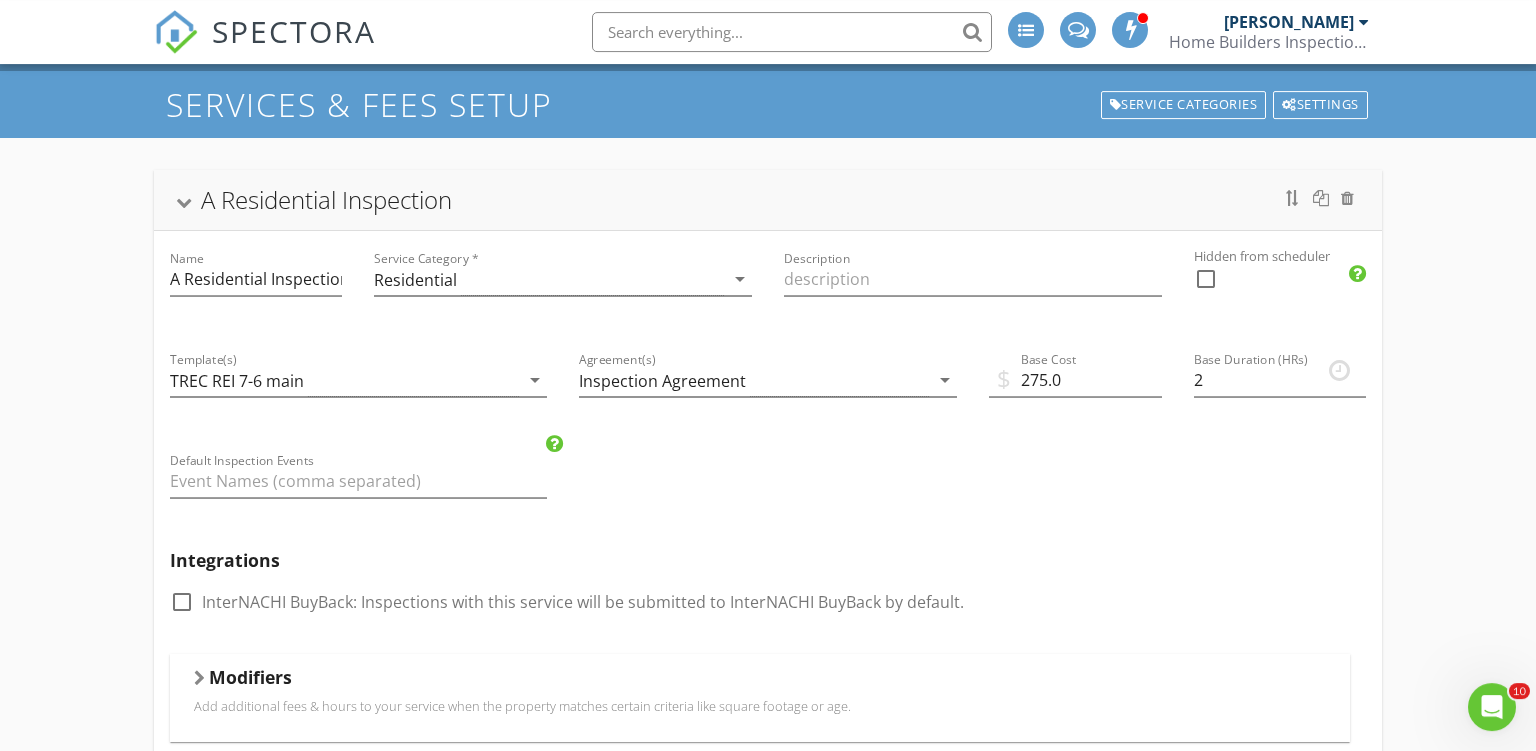 scroll, scrollTop: 0, scrollLeft: 0, axis: both 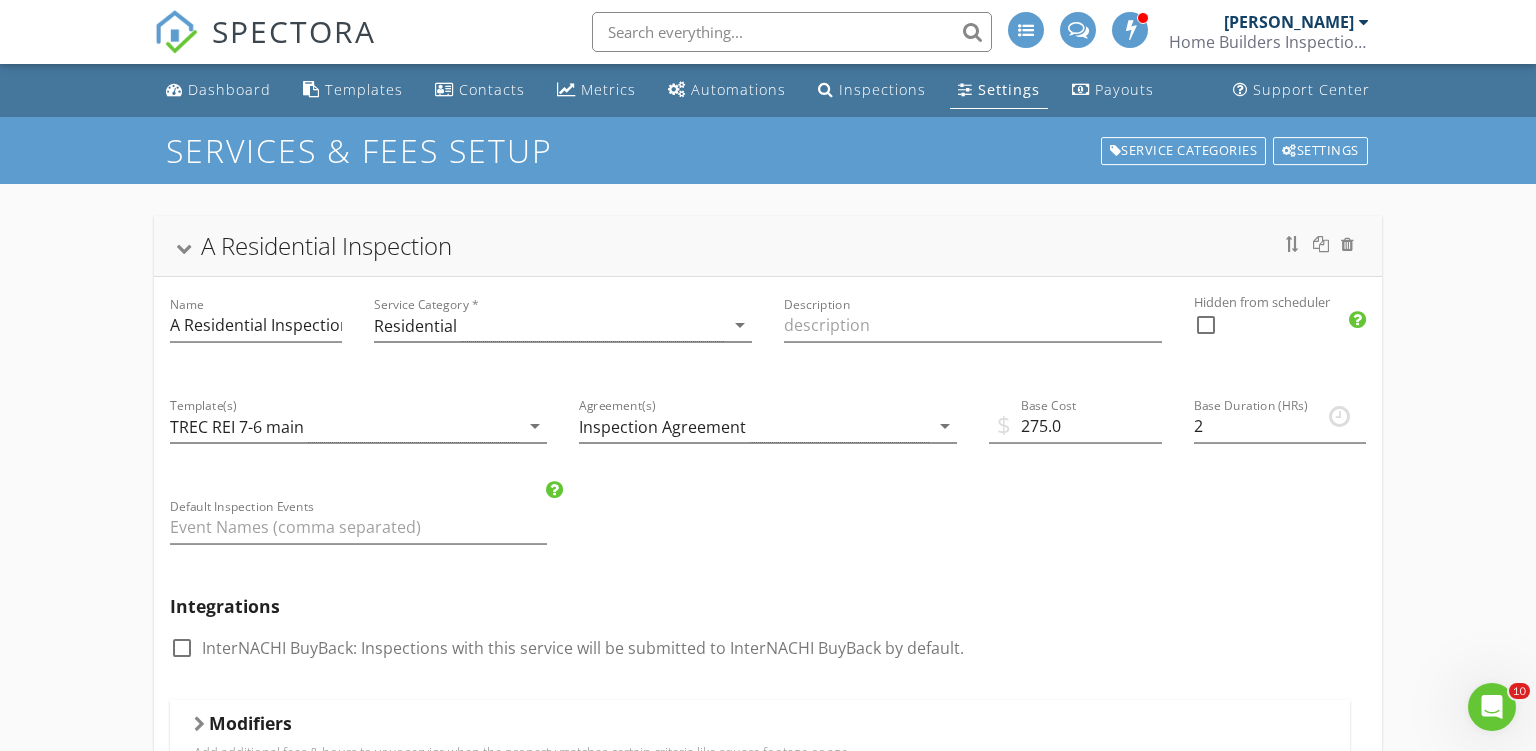 click on "A Residential Inspection" at bounding box center (326, 245) 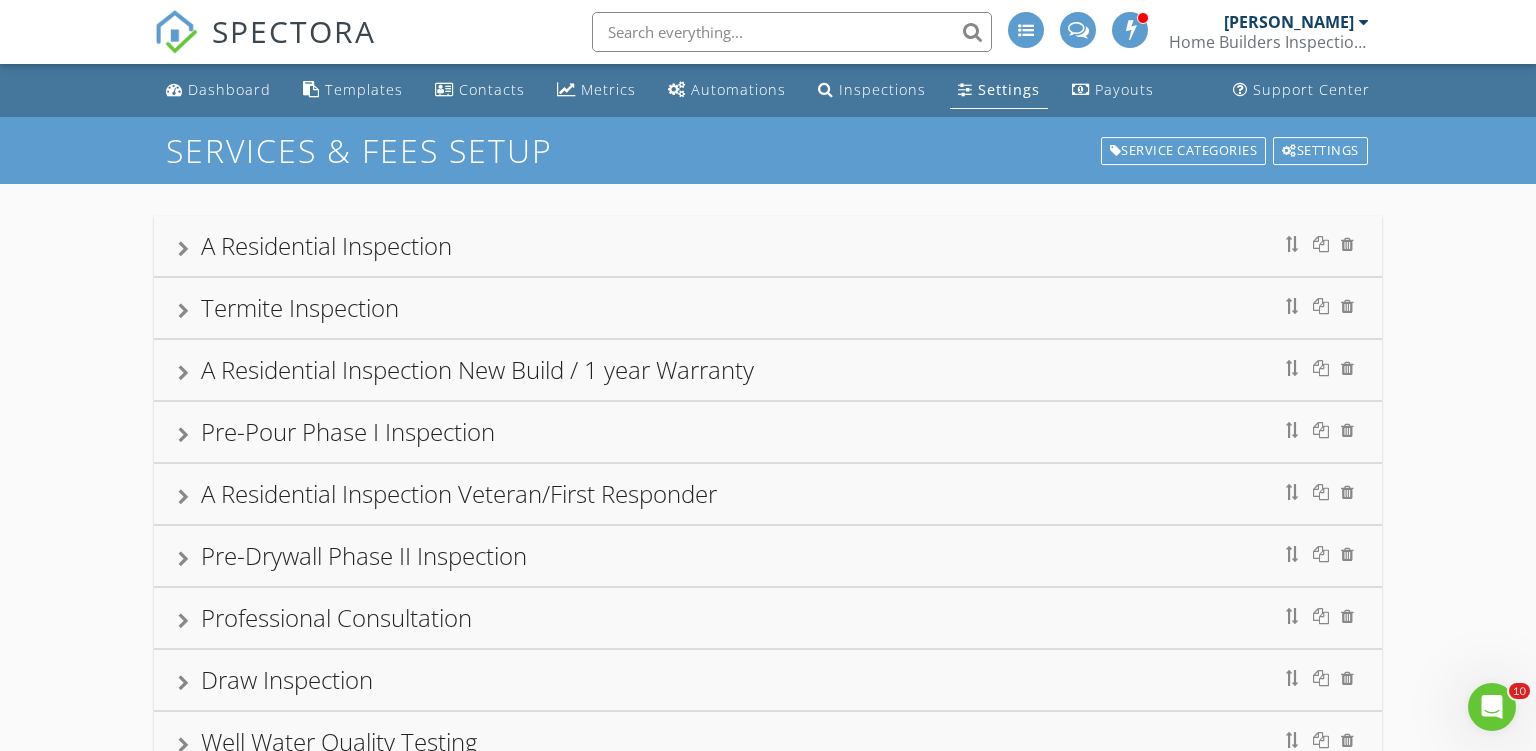 click on "A Residential Inspection" at bounding box center [326, 245] 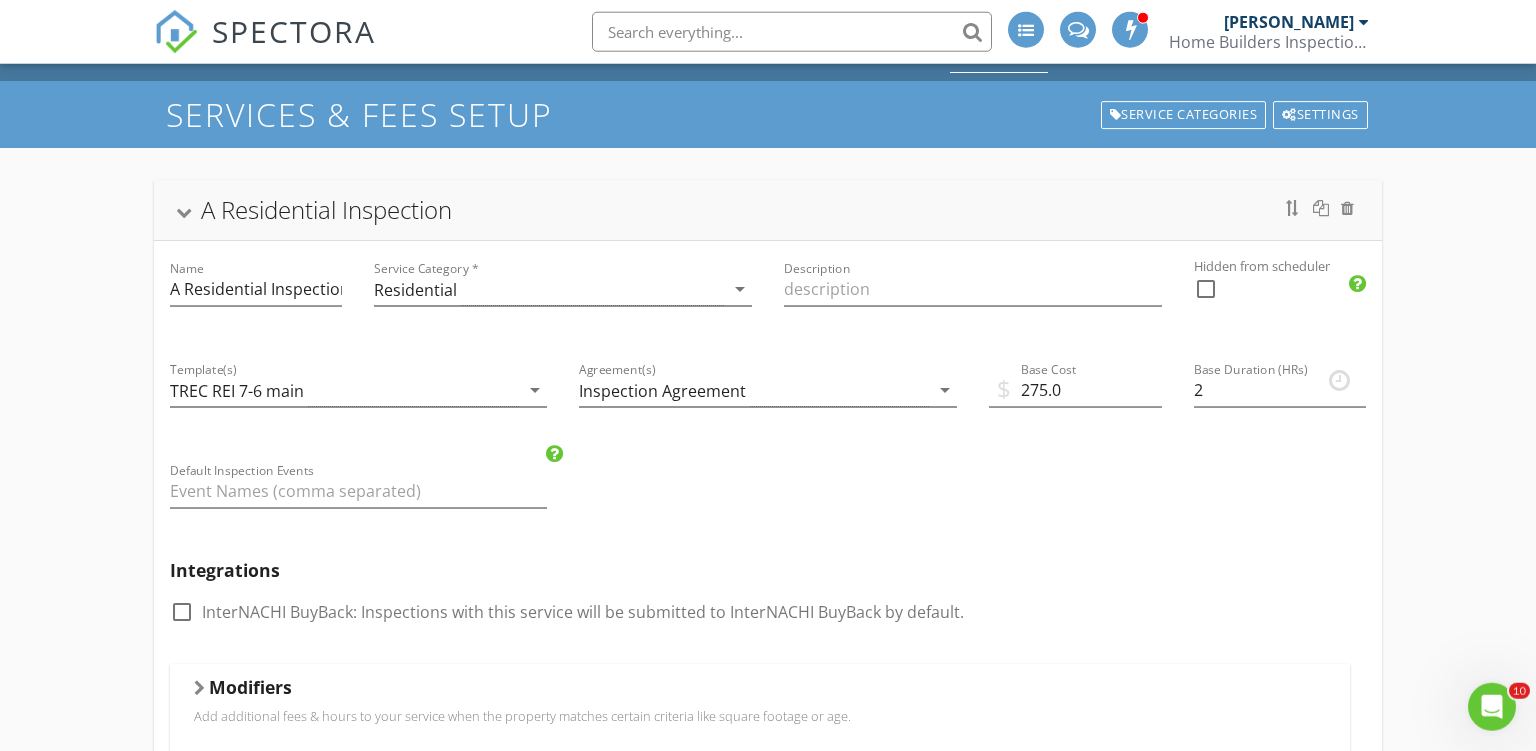 scroll, scrollTop: 0, scrollLeft: 0, axis: both 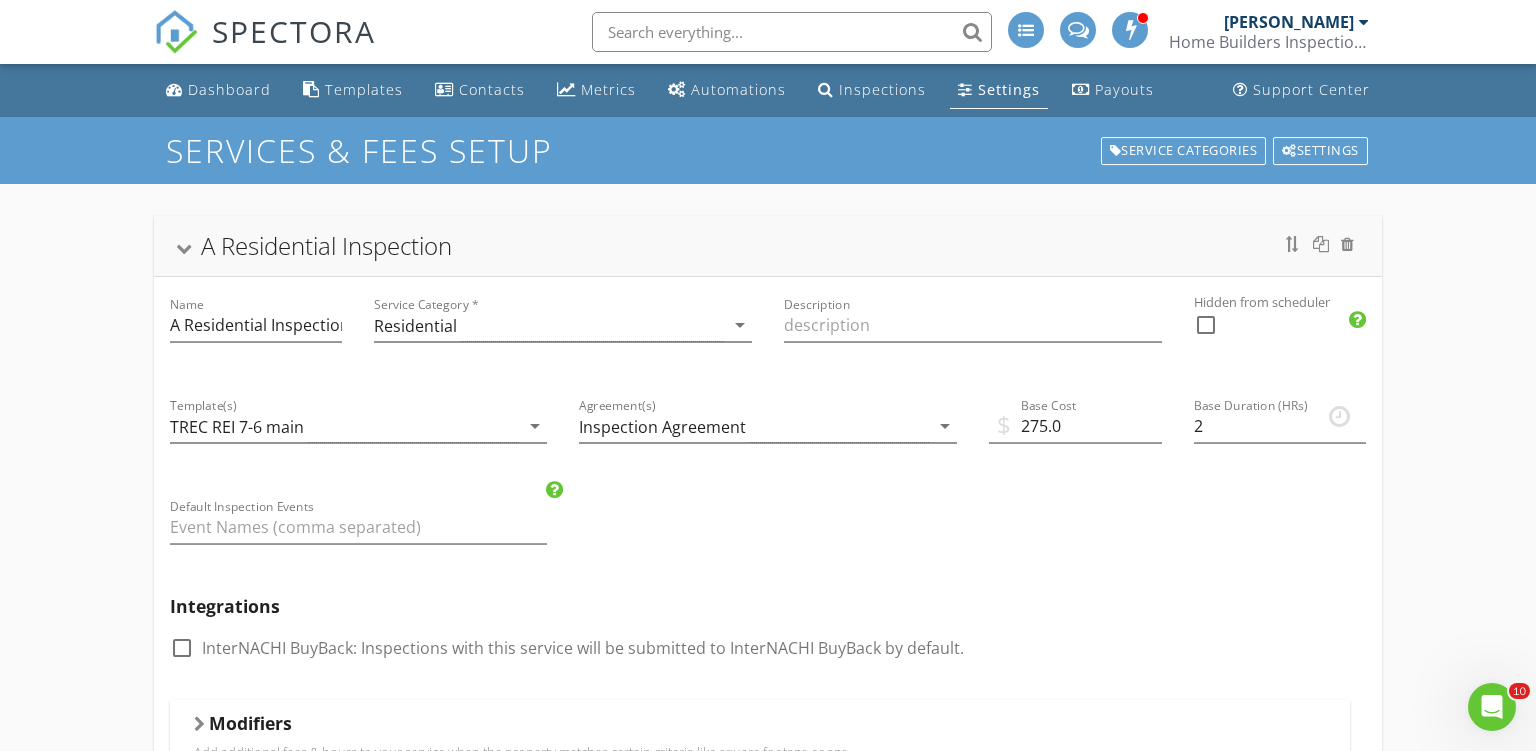 click on "A Residential Inspection" at bounding box center [326, 245] 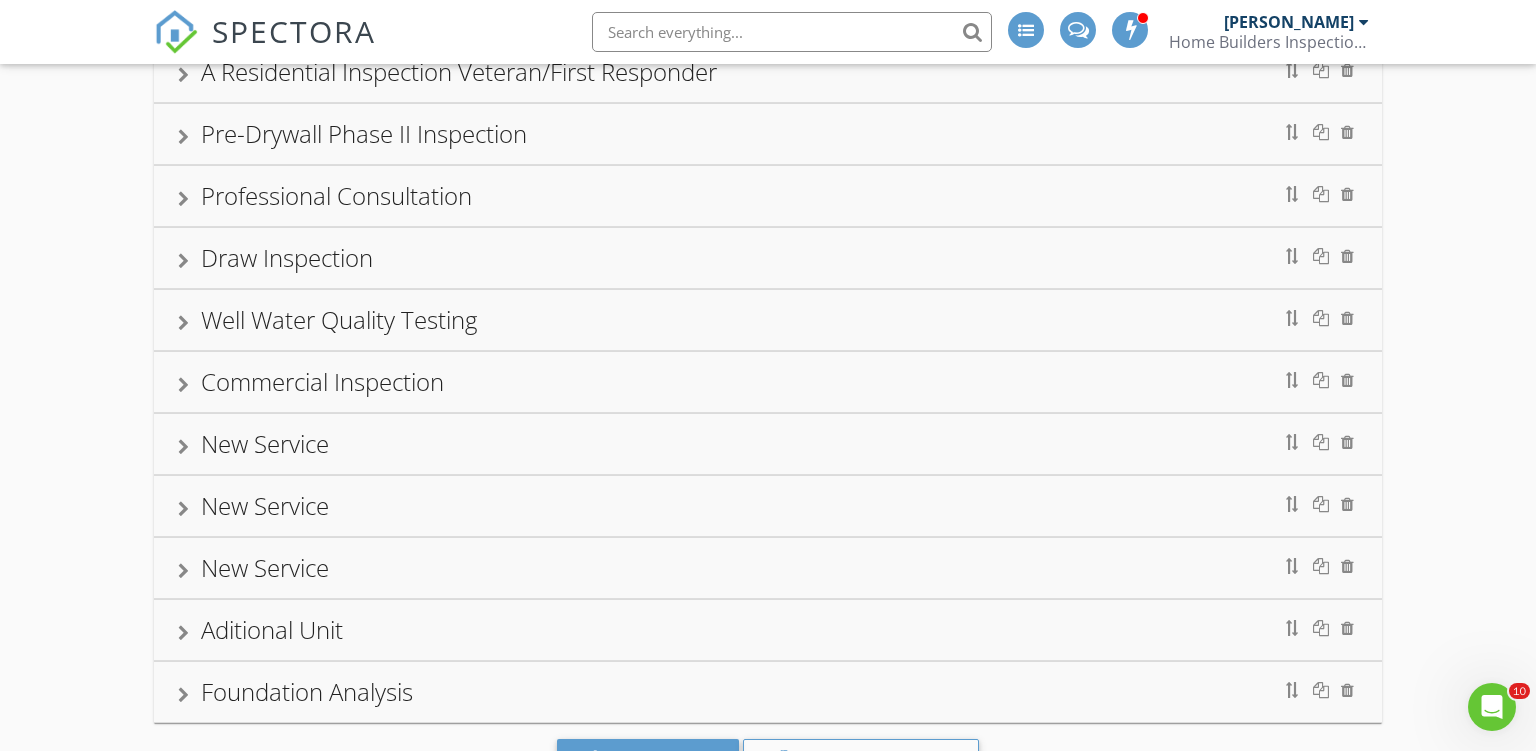scroll, scrollTop: 503, scrollLeft: 0, axis: vertical 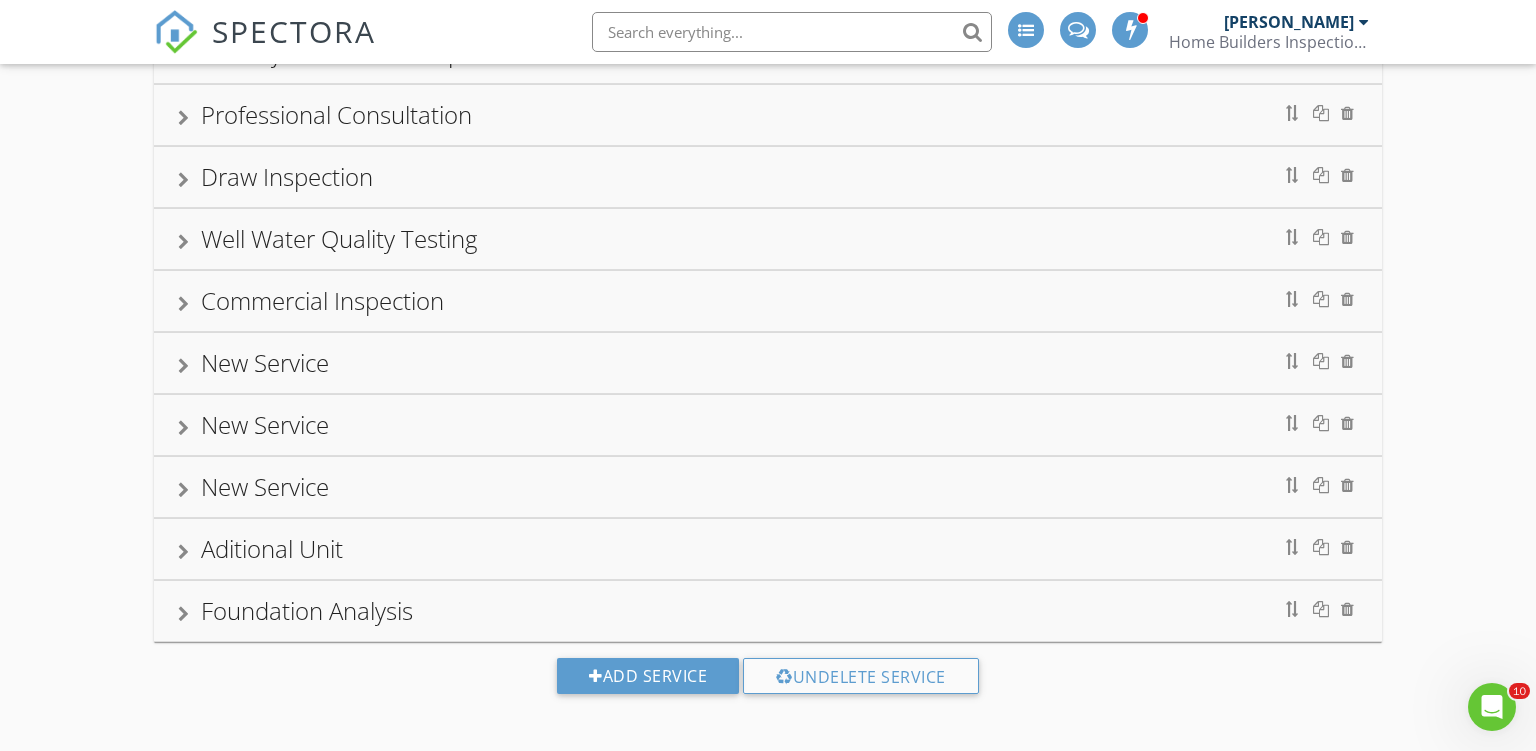 click on "New Service" at bounding box center [265, 362] 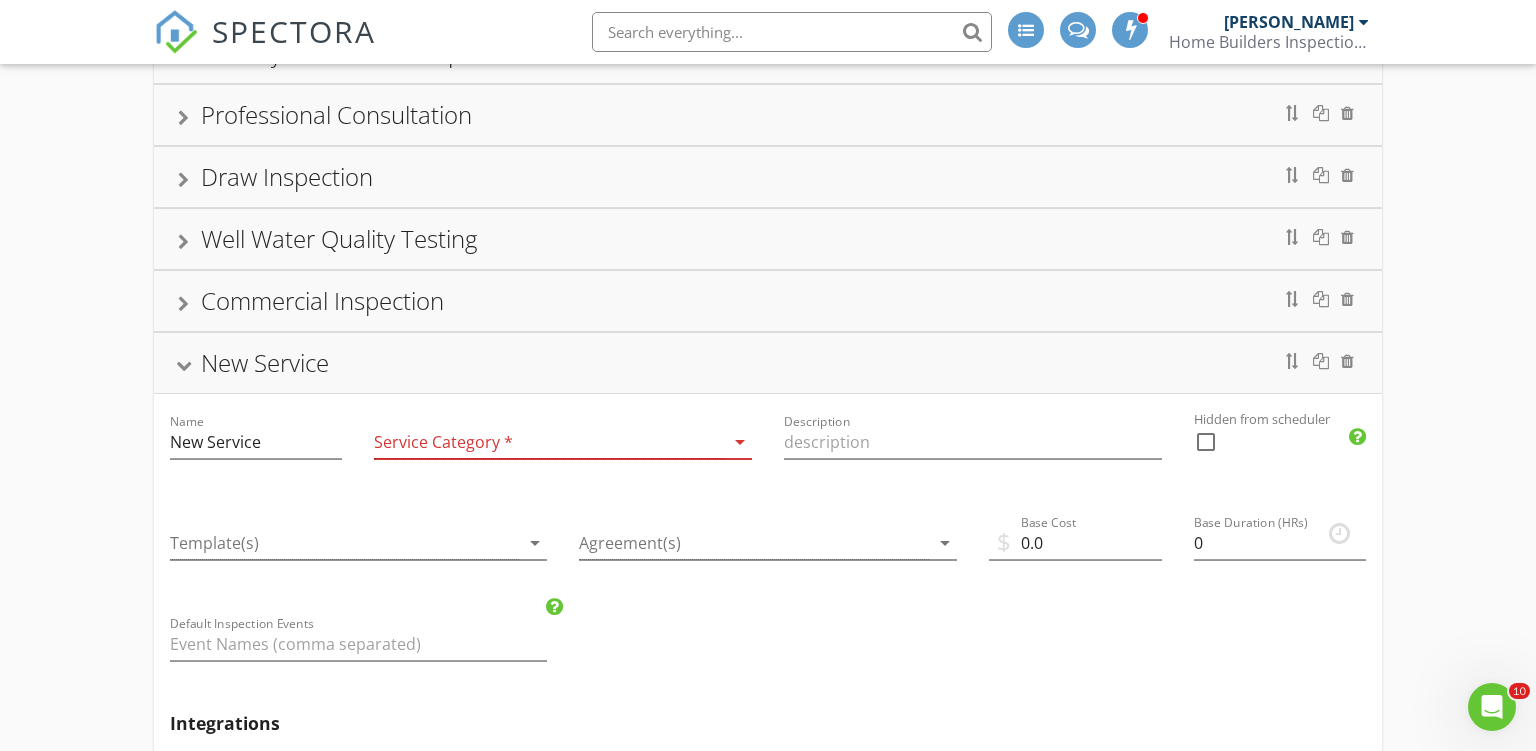 click on "New Service" at bounding box center (265, 362) 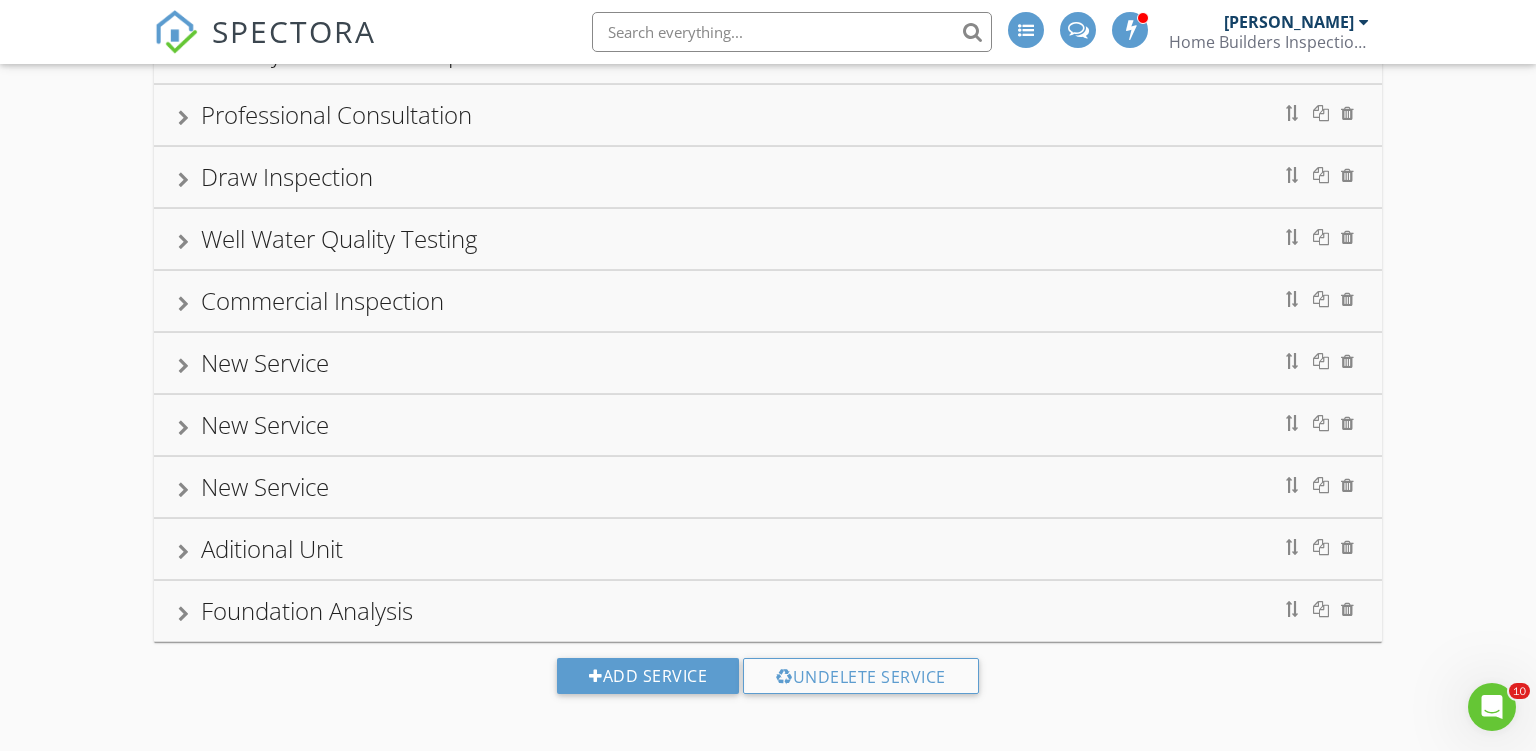 click on "New Service" at bounding box center (265, 424) 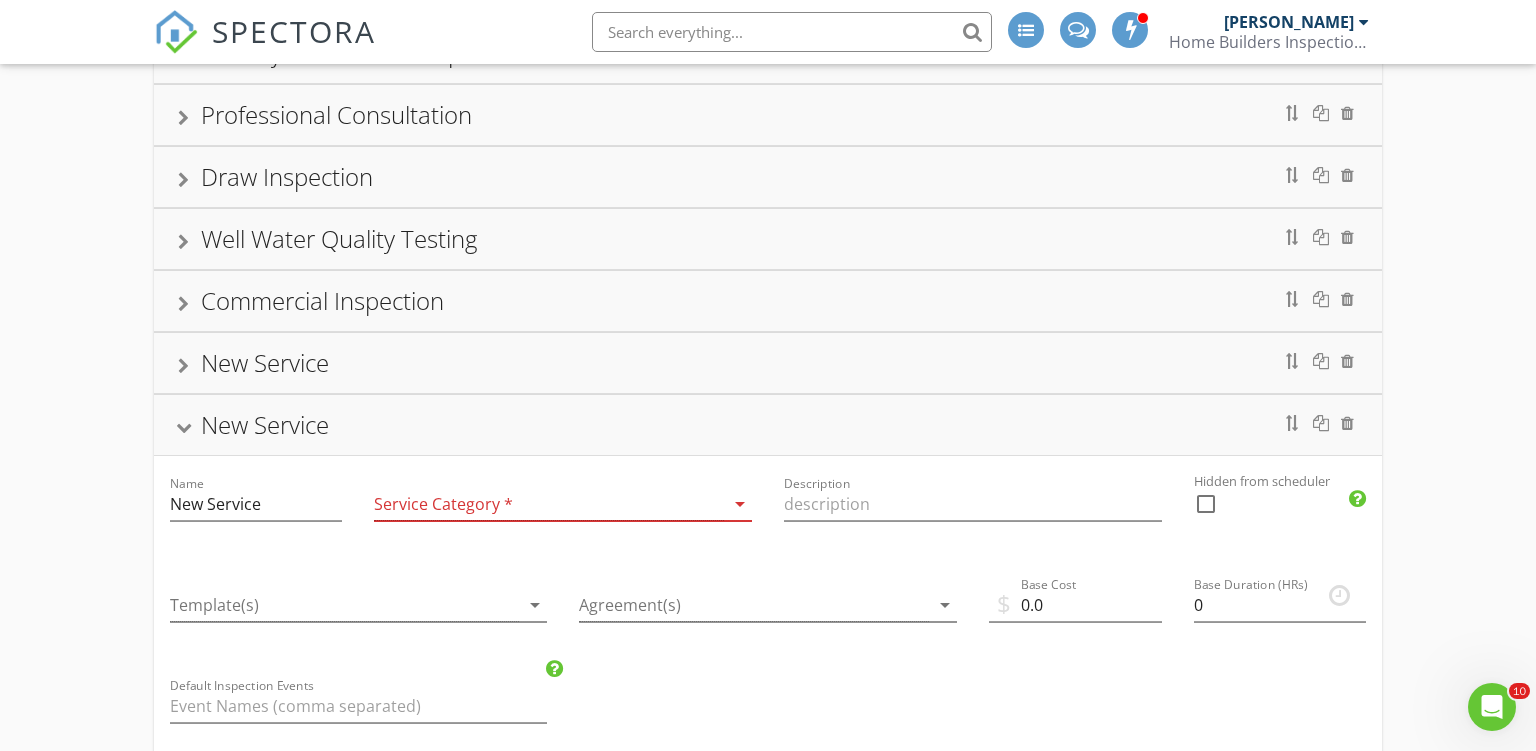 click on "New Service" at bounding box center [265, 424] 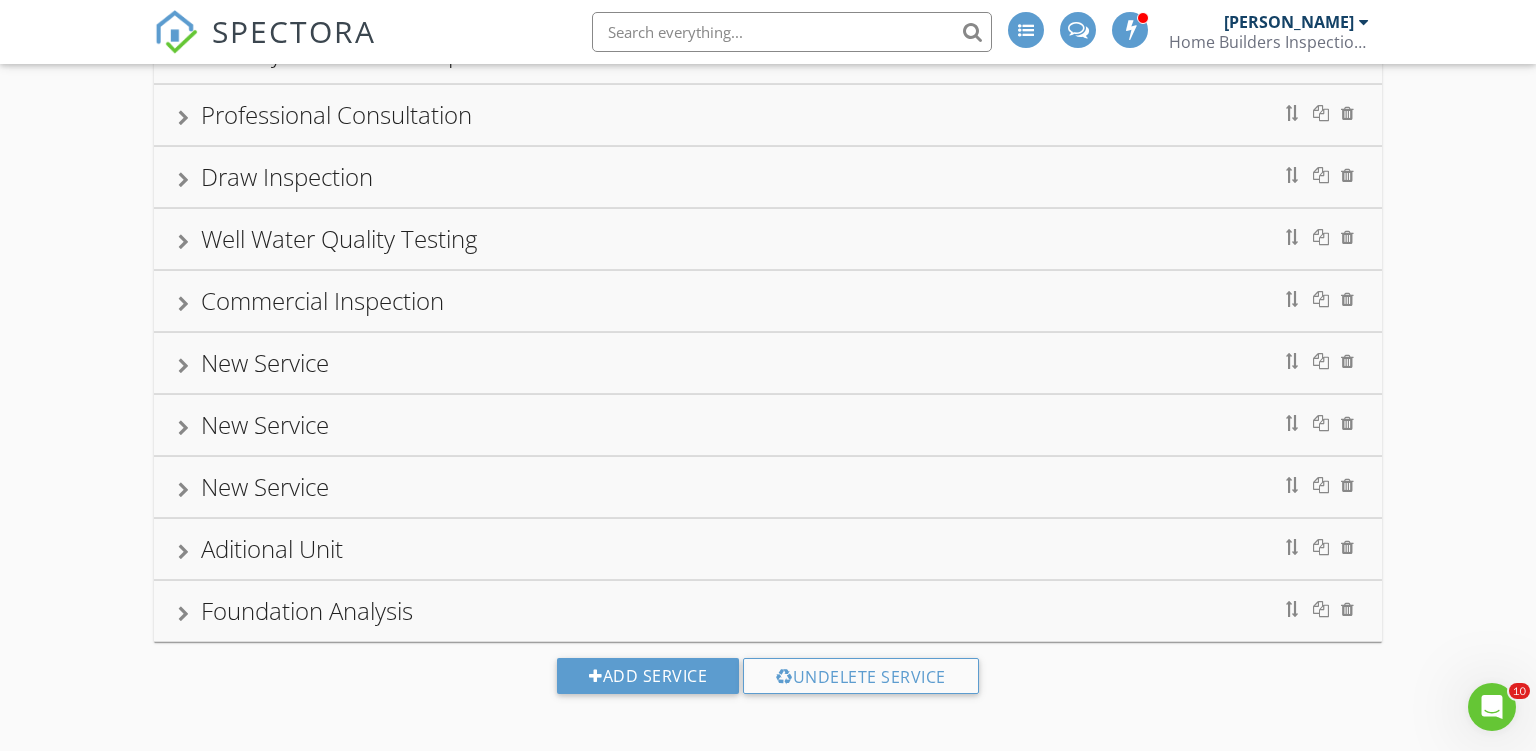 click on "New Service" at bounding box center (265, 486) 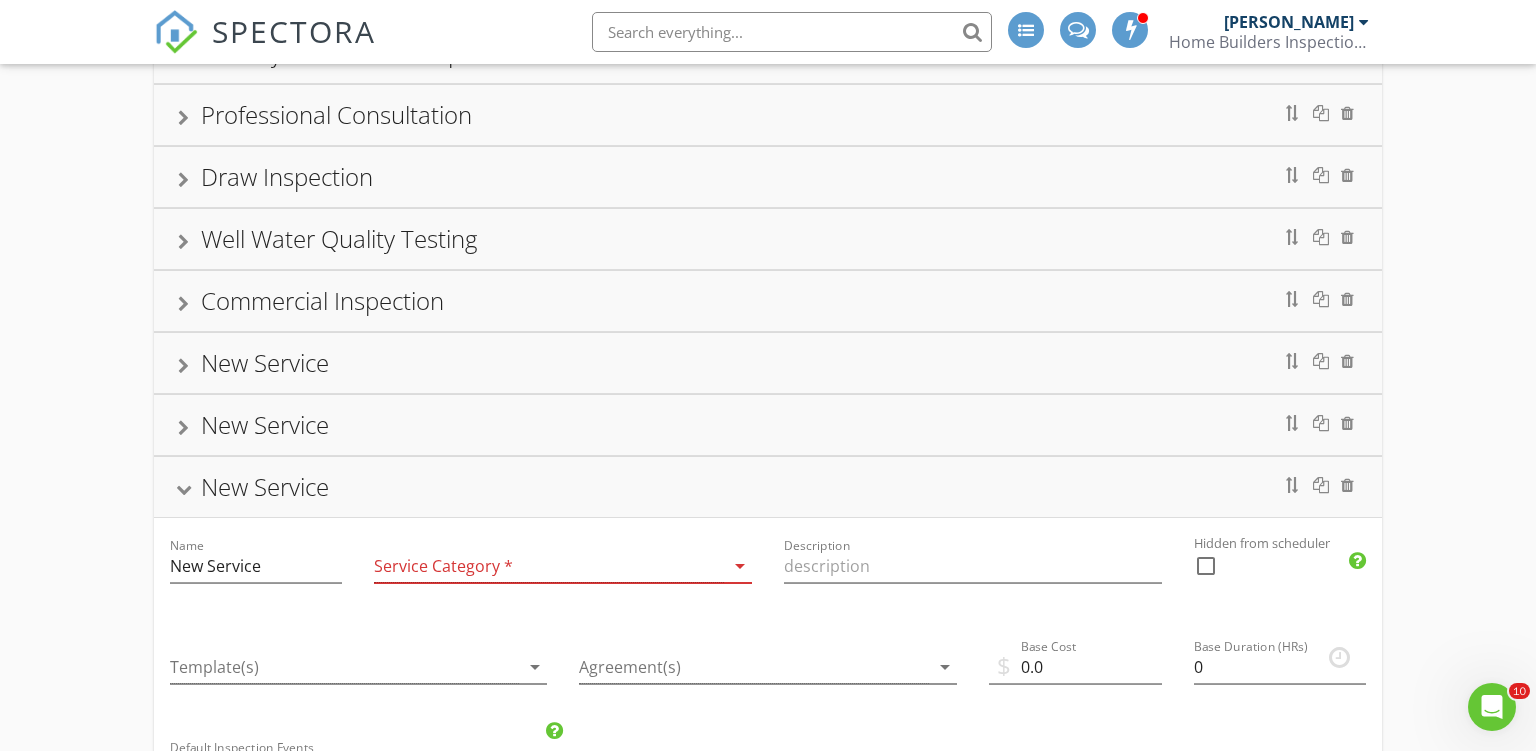 click on "New Service" at bounding box center (265, 486) 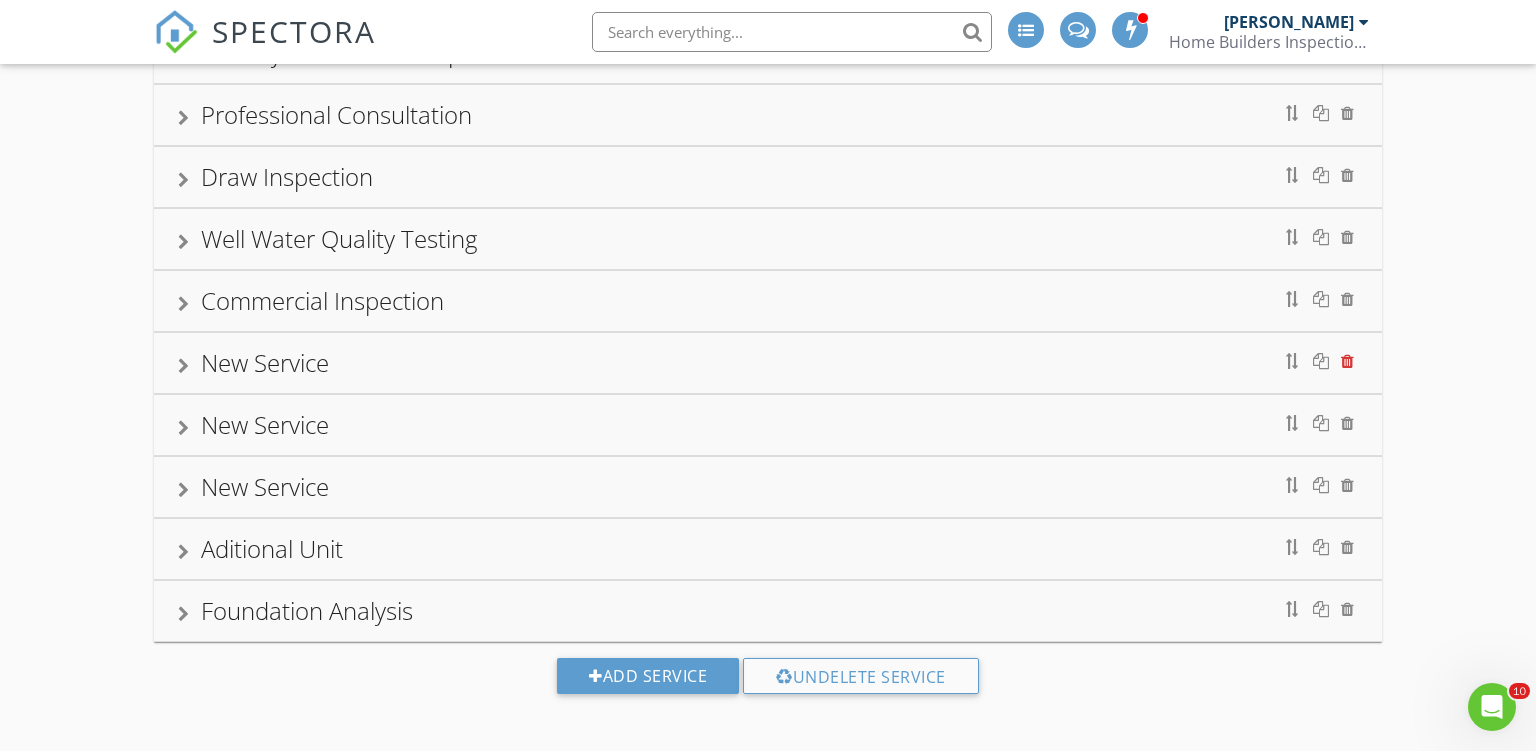 click at bounding box center [1347, 361] 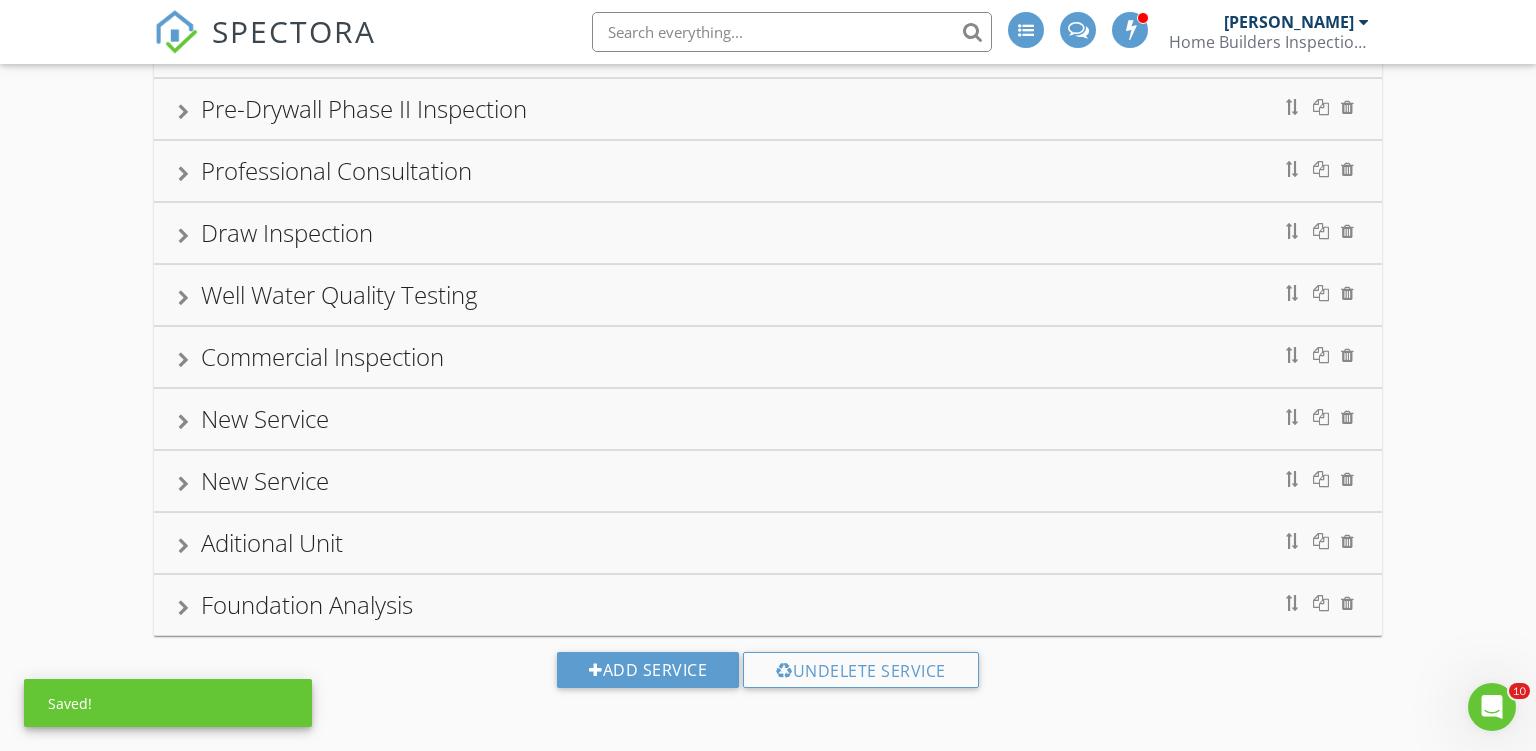 scroll, scrollTop: 441, scrollLeft: 0, axis: vertical 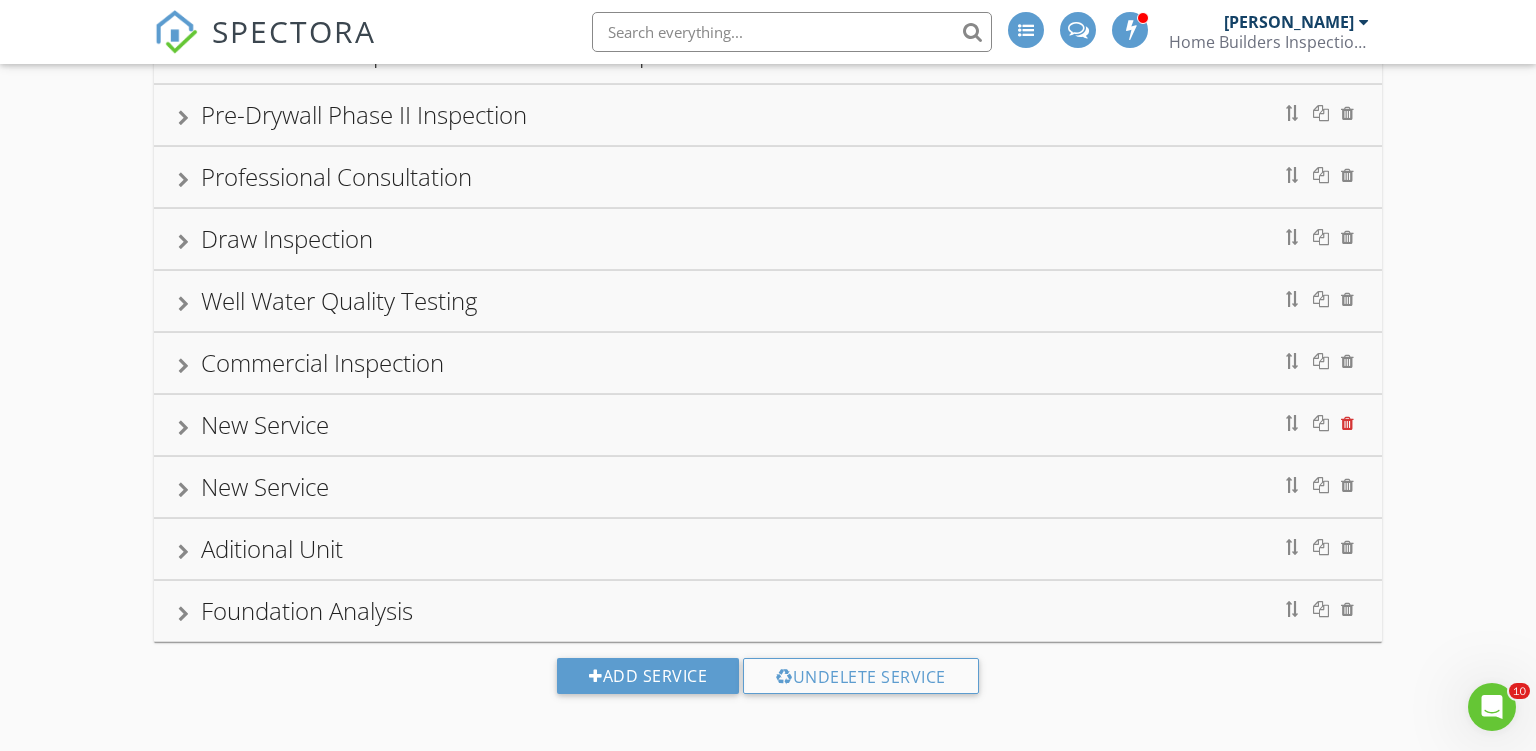 click at bounding box center [1347, 423] 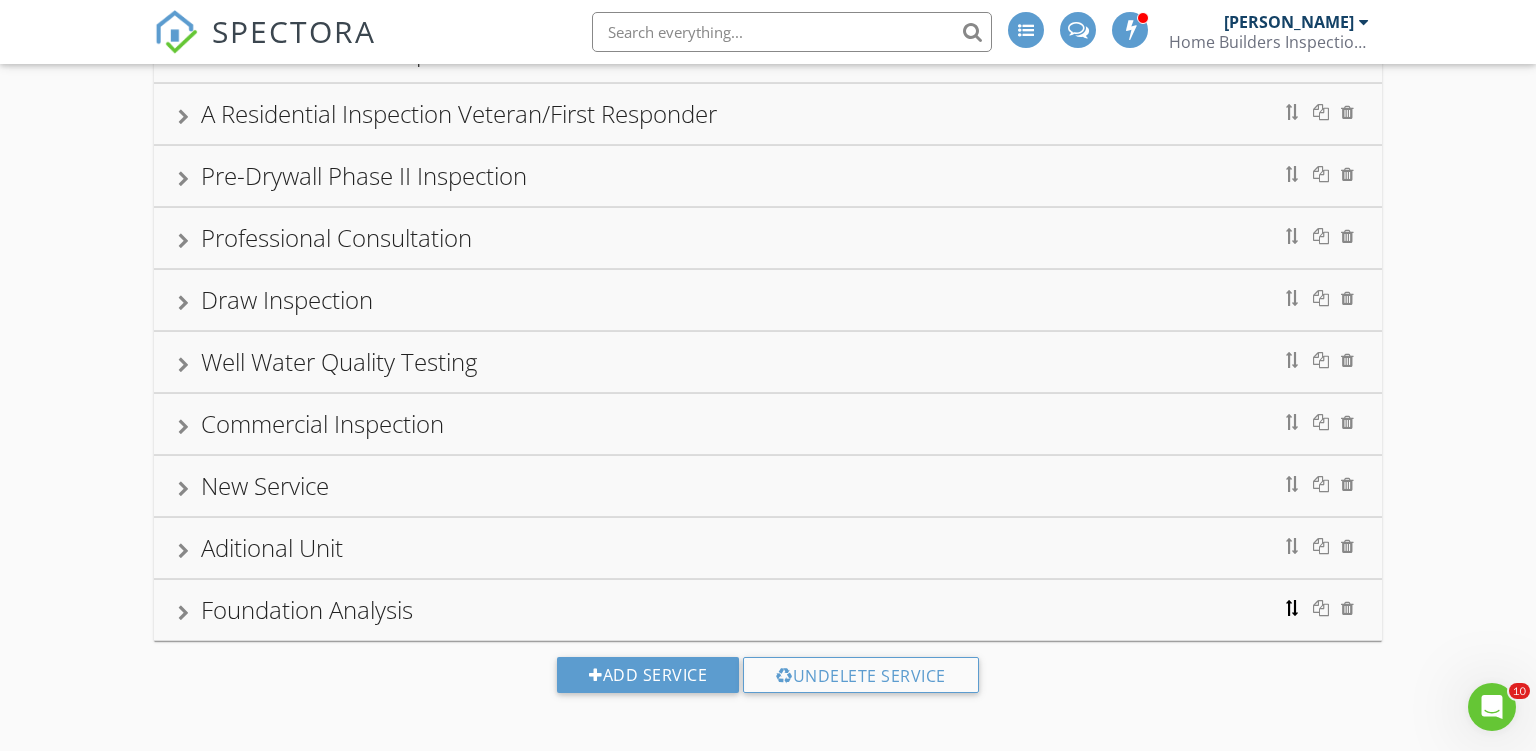 type 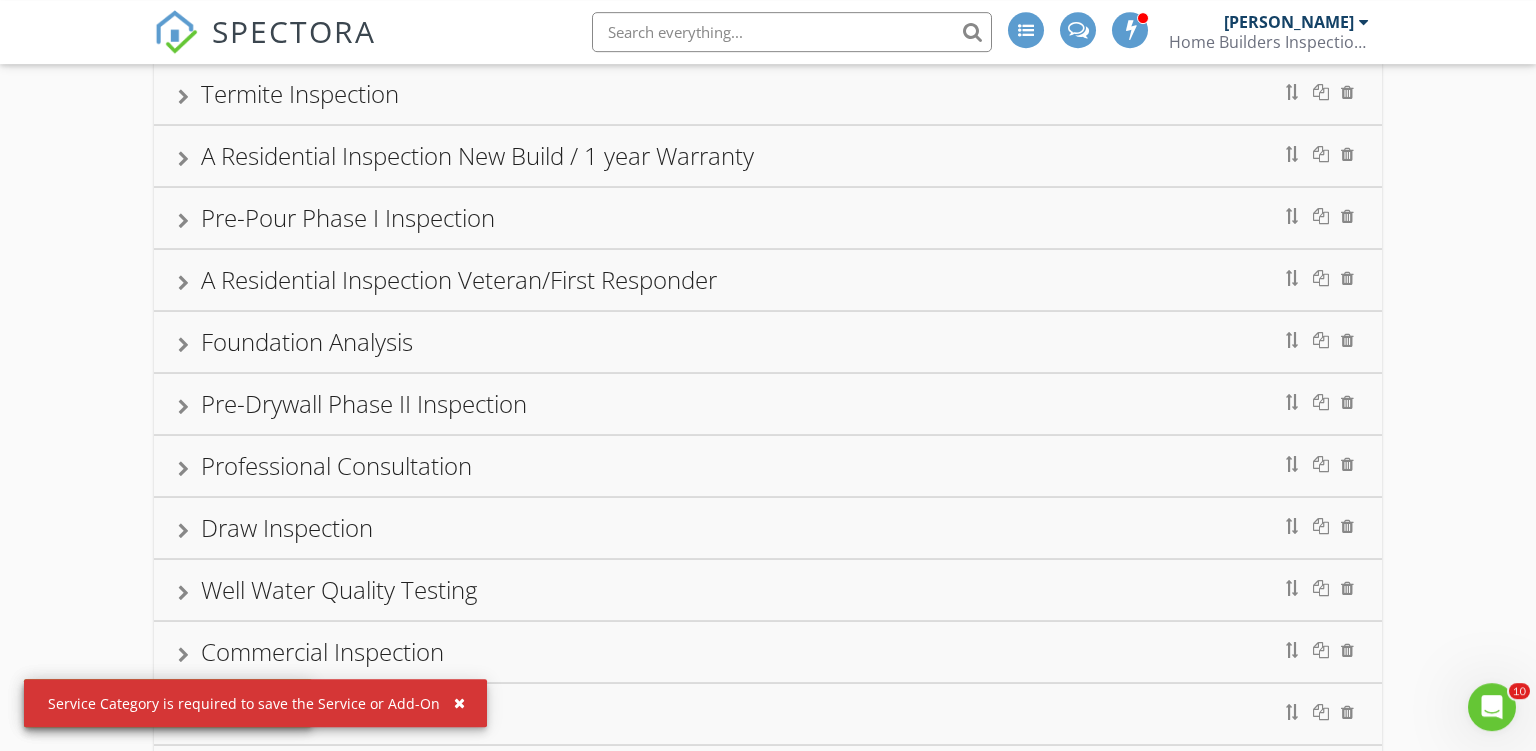 scroll, scrollTop: 63, scrollLeft: 0, axis: vertical 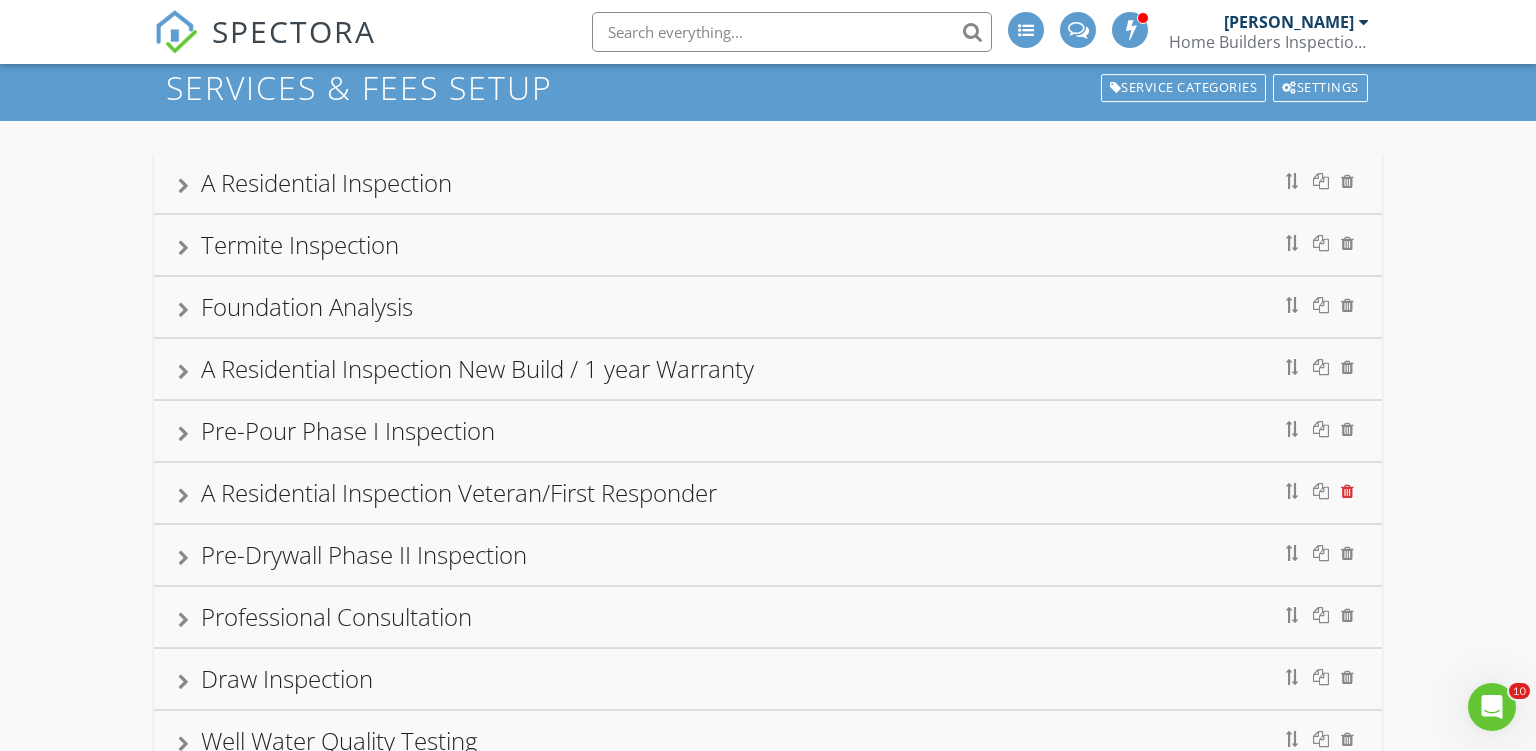 click at bounding box center [1347, 491] 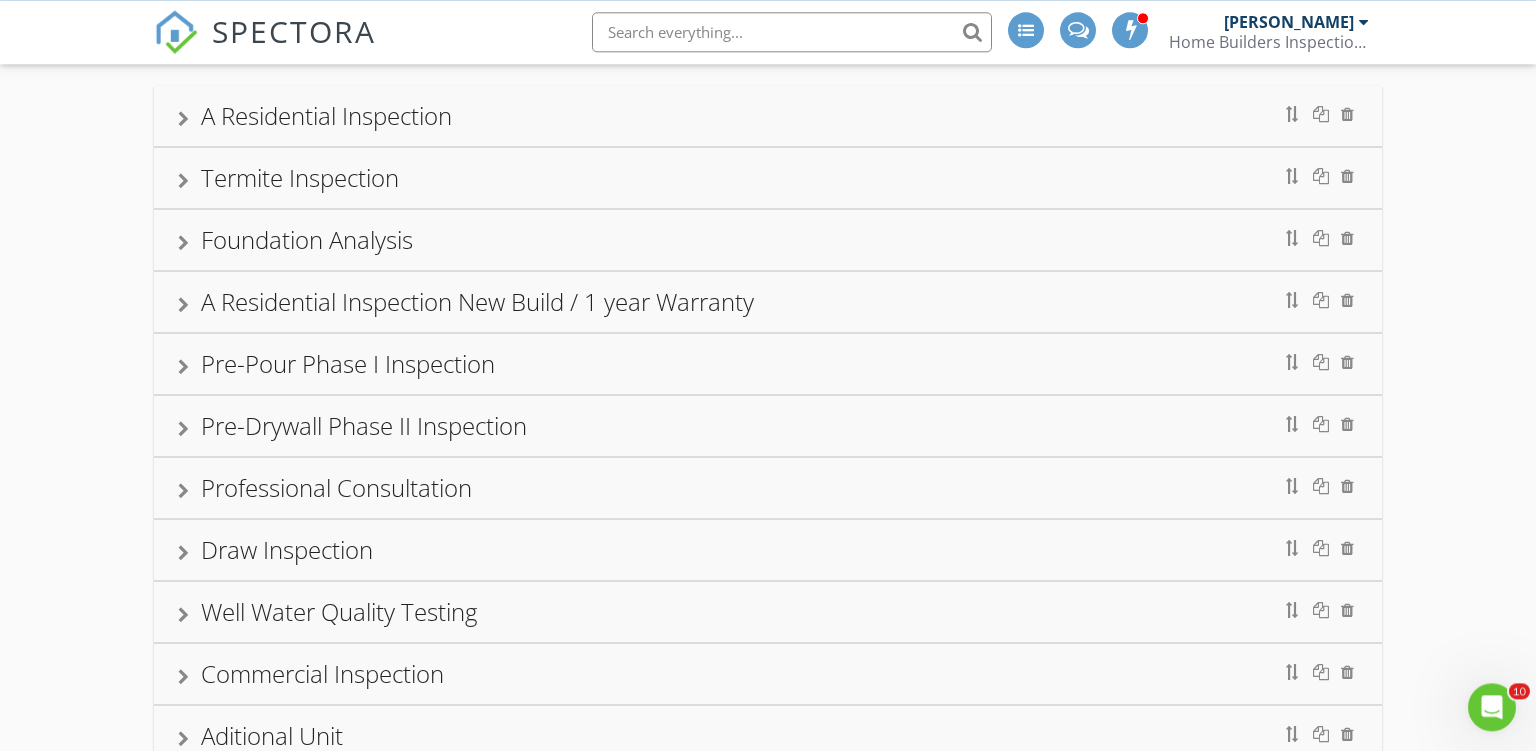 scroll, scrollTop: 107, scrollLeft: 0, axis: vertical 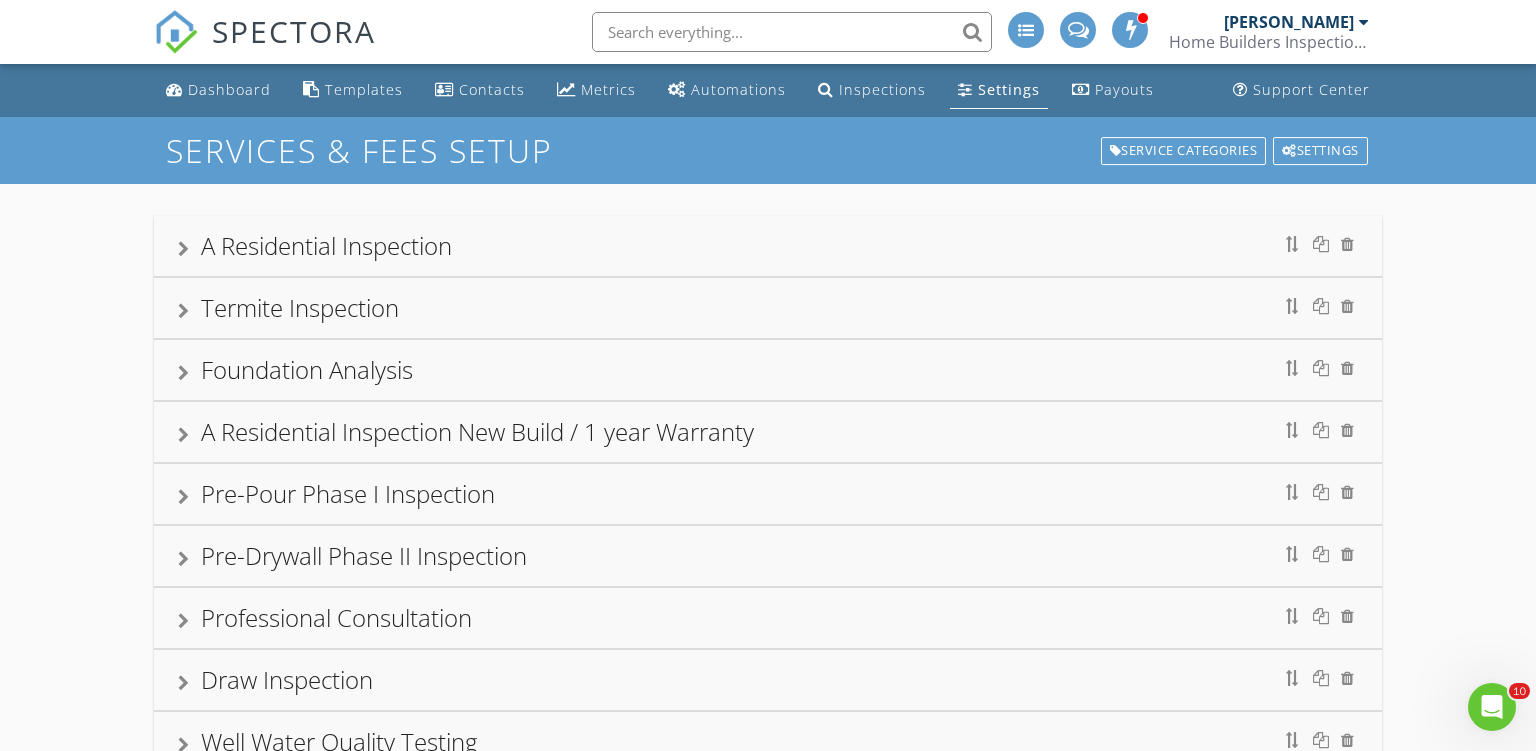 click on "Settings" at bounding box center (1009, 89) 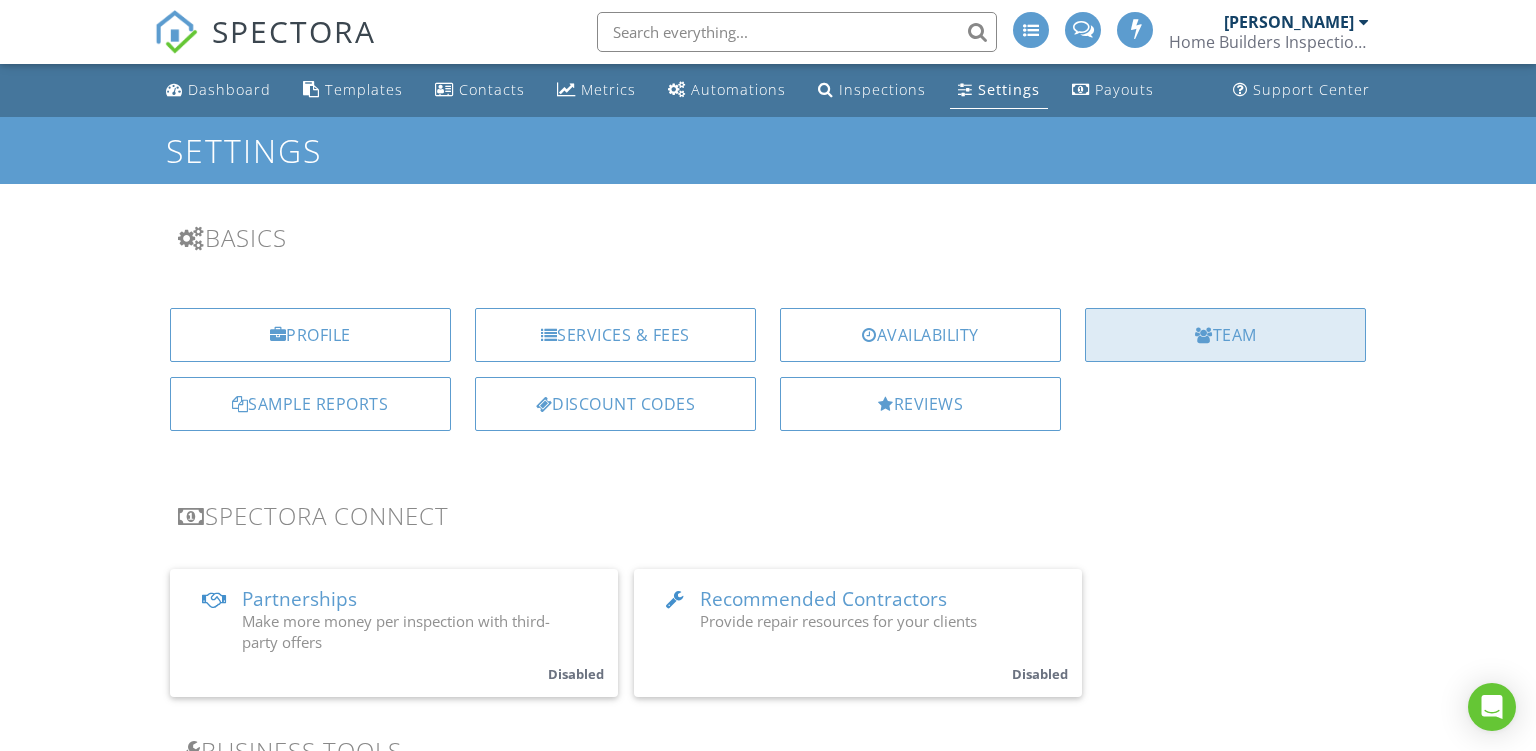 scroll, scrollTop: 0, scrollLeft: 0, axis: both 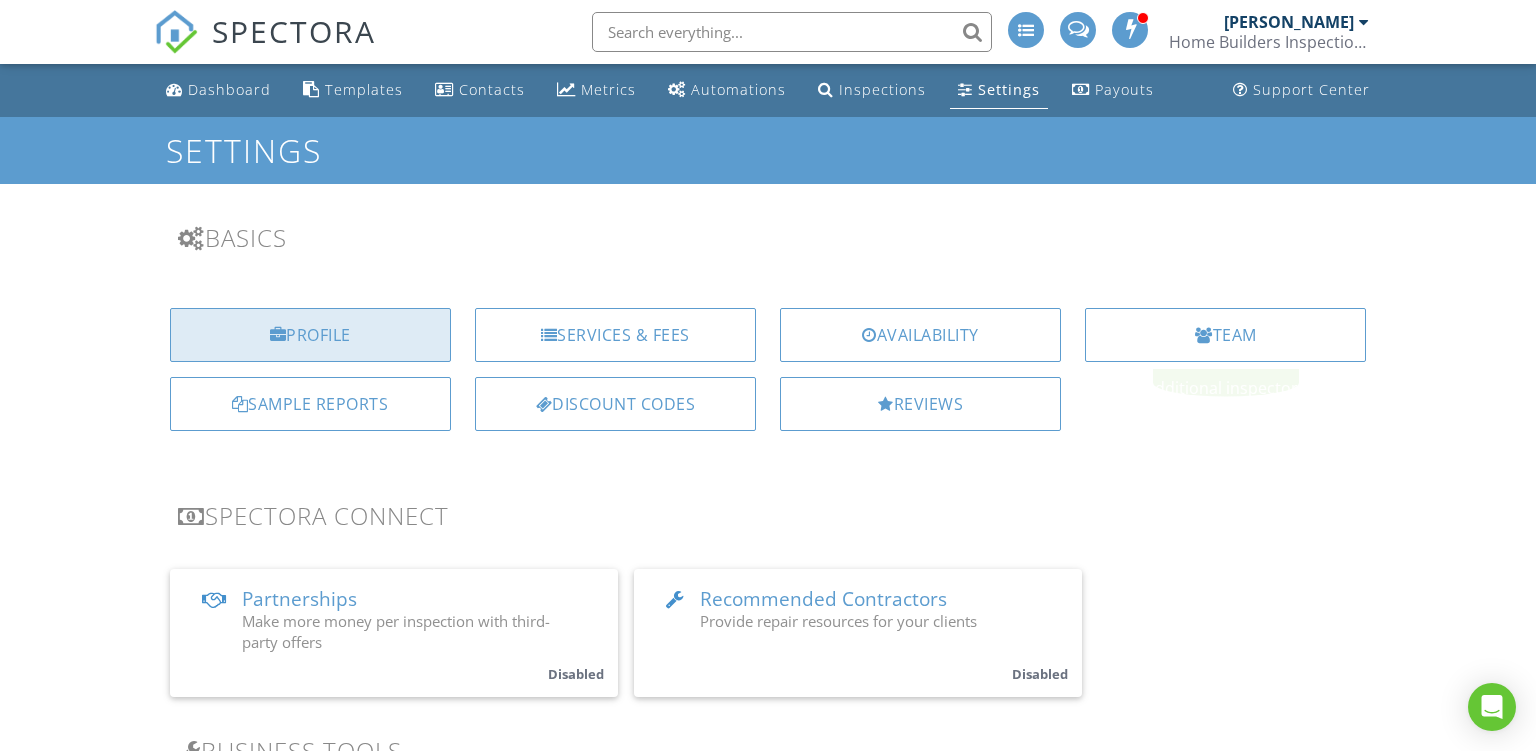 click on "Profile" at bounding box center (310, 335) 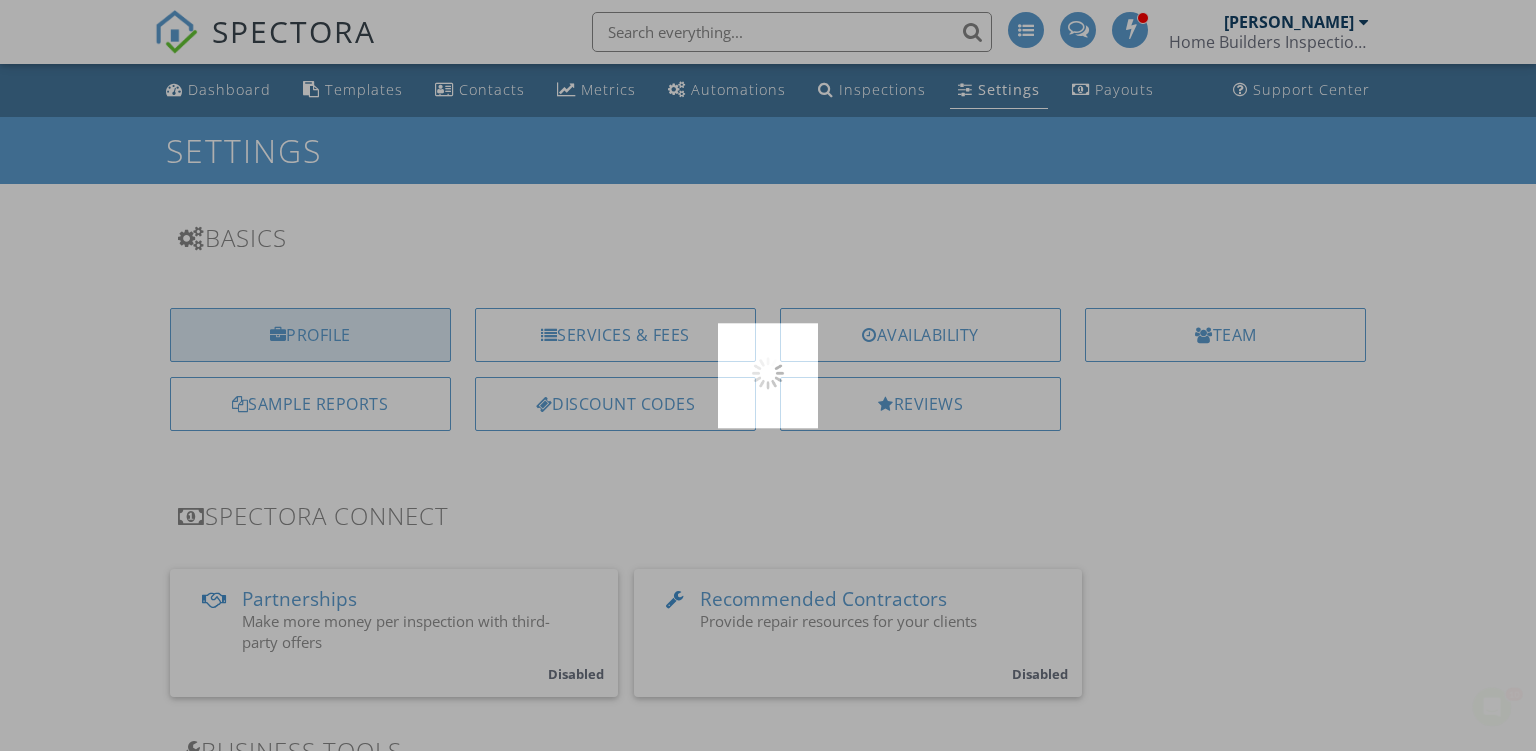 scroll, scrollTop: 0, scrollLeft: 0, axis: both 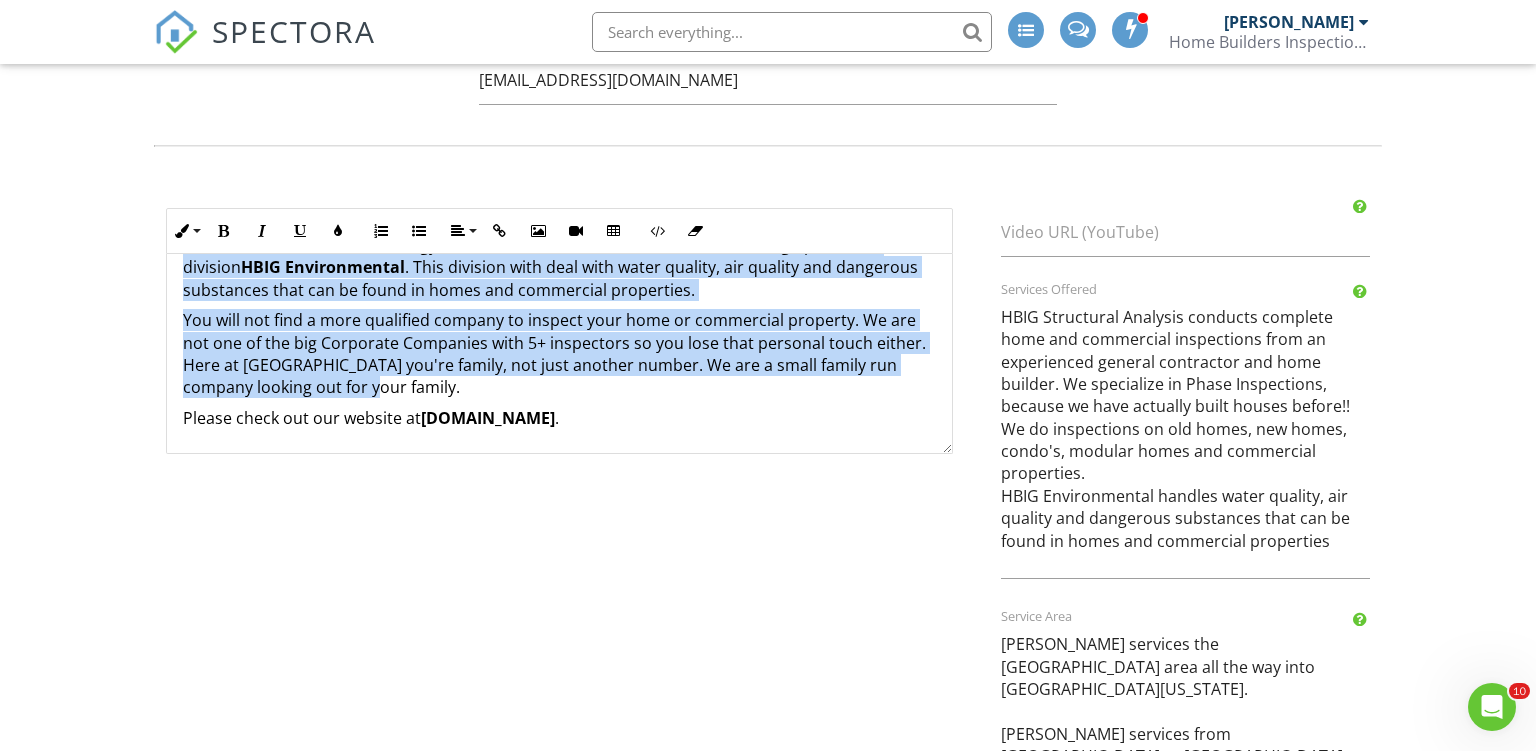 drag, startPoint x: 186, startPoint y: 281, endPoint x: 271, endPoint y: 388, distance: 136.65285 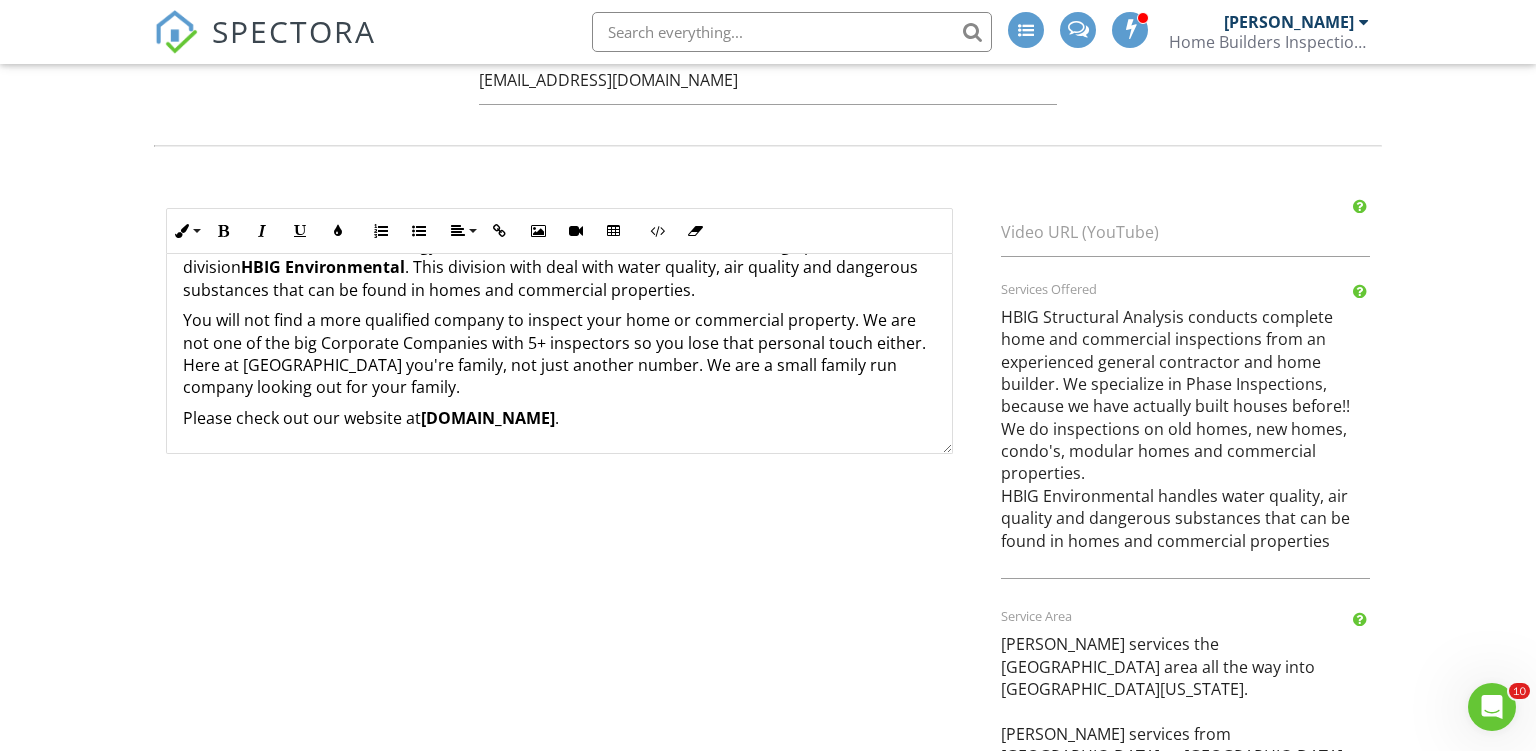 click on "Profile
View Public Profile
Company Logo
Header Logo
Company Information
Home Builders Inspection Group Structural Analysis
Name
3692 Gamble
Address
▼ United States - Select a Country - United States Canada Australia United Kingdom New Zealand Afghanistan Albania Algeria American Samoa Andorra Angola Anguilla Antarctica Antigua and Barbuda Argentina Armenia Aruba Austria Azerbaijan Bahamas Bahrain Bangladesh Barbados Belarus Belgium Belize Benin Bermuda Bhutan Bolivia Bonaire Bosnia and Herzegovina Botswana Bouvet Island Brazil British Indian Ocean Territory British Virgin Islands Brunei Bulgaria Burkina Faso Burundi Cabo Verde Cambodia Cameroon Cayman Islands Central African Republic Chad Chile China Christmas Island Cocos [Keeling] Islands Colombia Comoros Congo Republic Cook Islands Costa Rica Croatia Cuba Curaçao Cyprus Czechia DR Congo Denmark Djibouti Dominica Dominican Republic East Timor Ecuador Egypt" at bounding box center (768, 102) 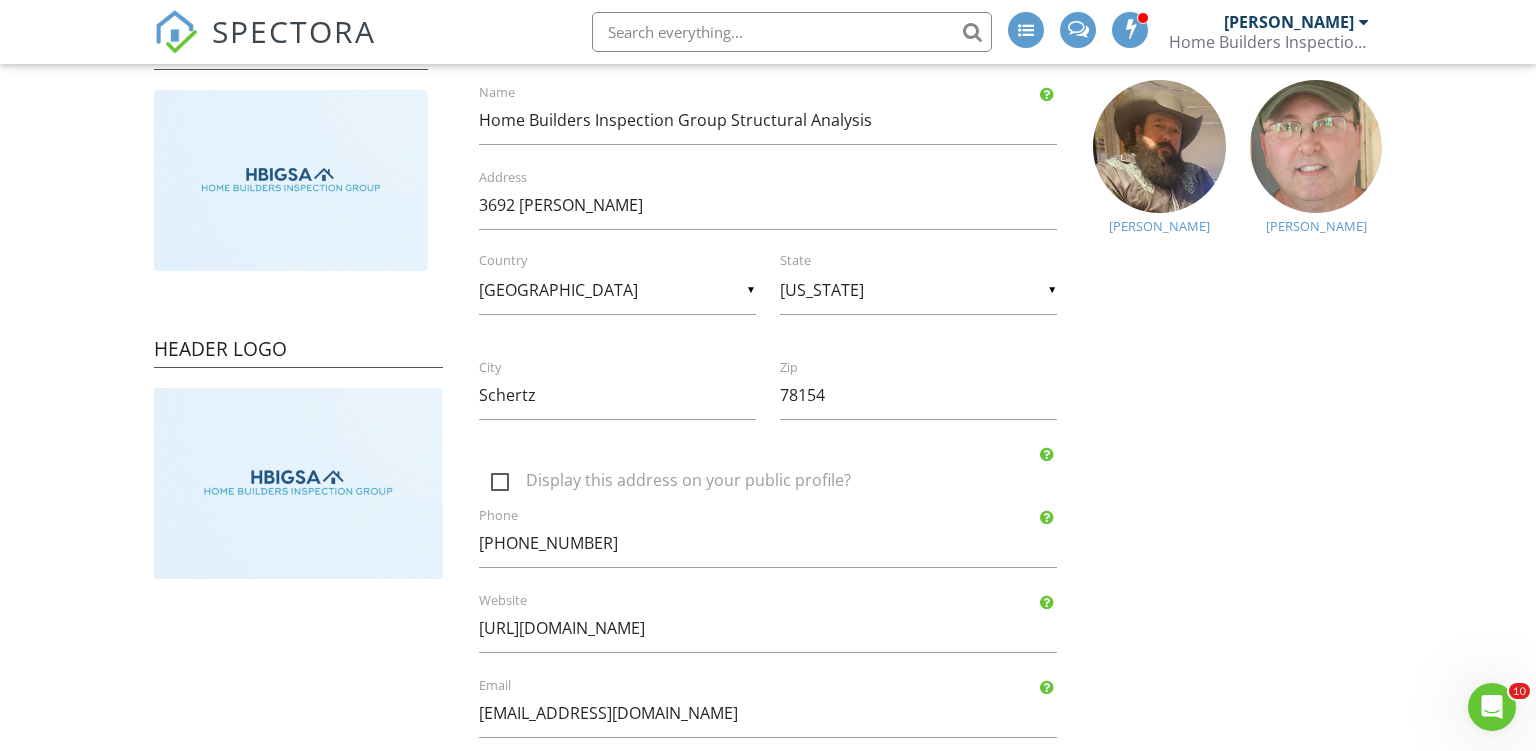 scroll, scrollTop: 0, scrollLeft: 0, axis: both 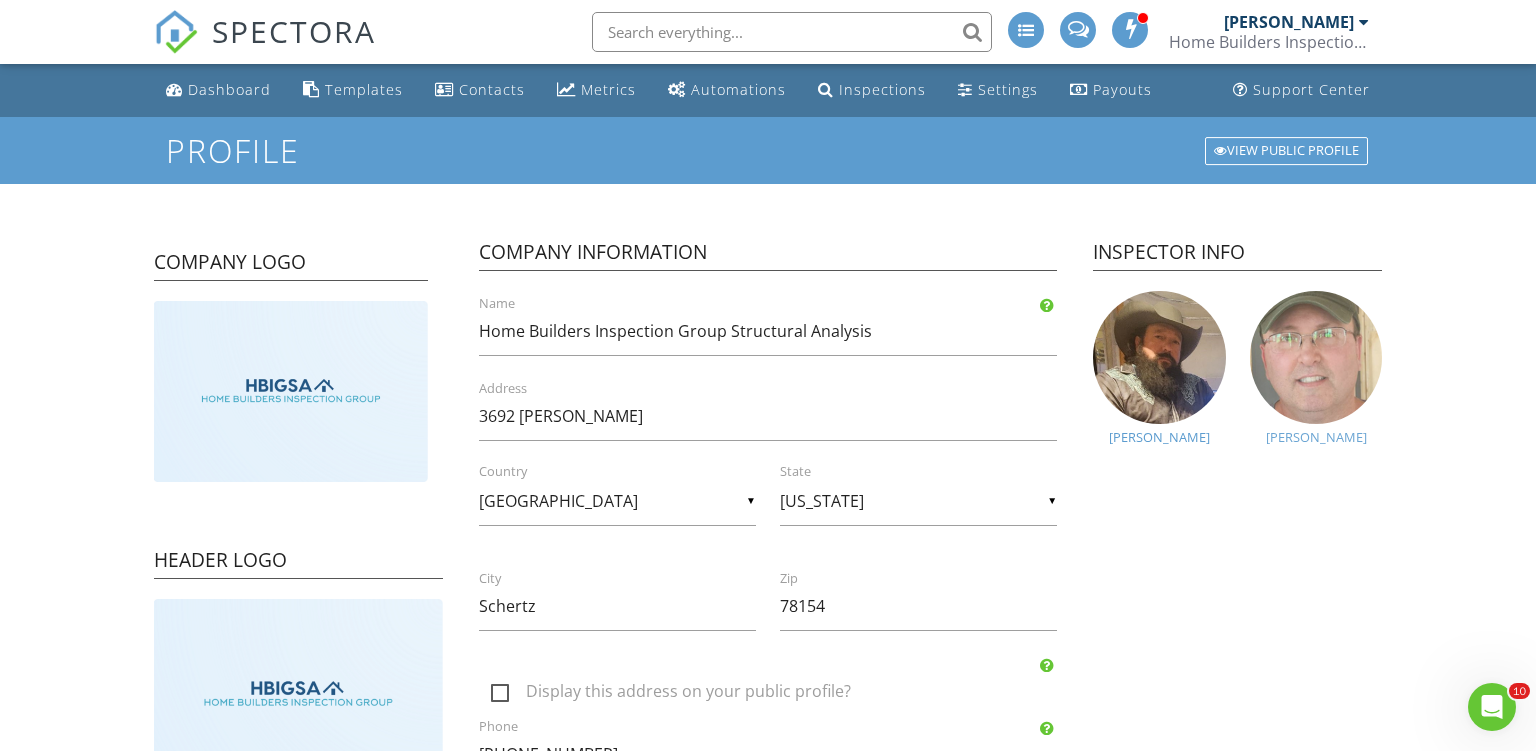 click at bounding box center (1316, 357) 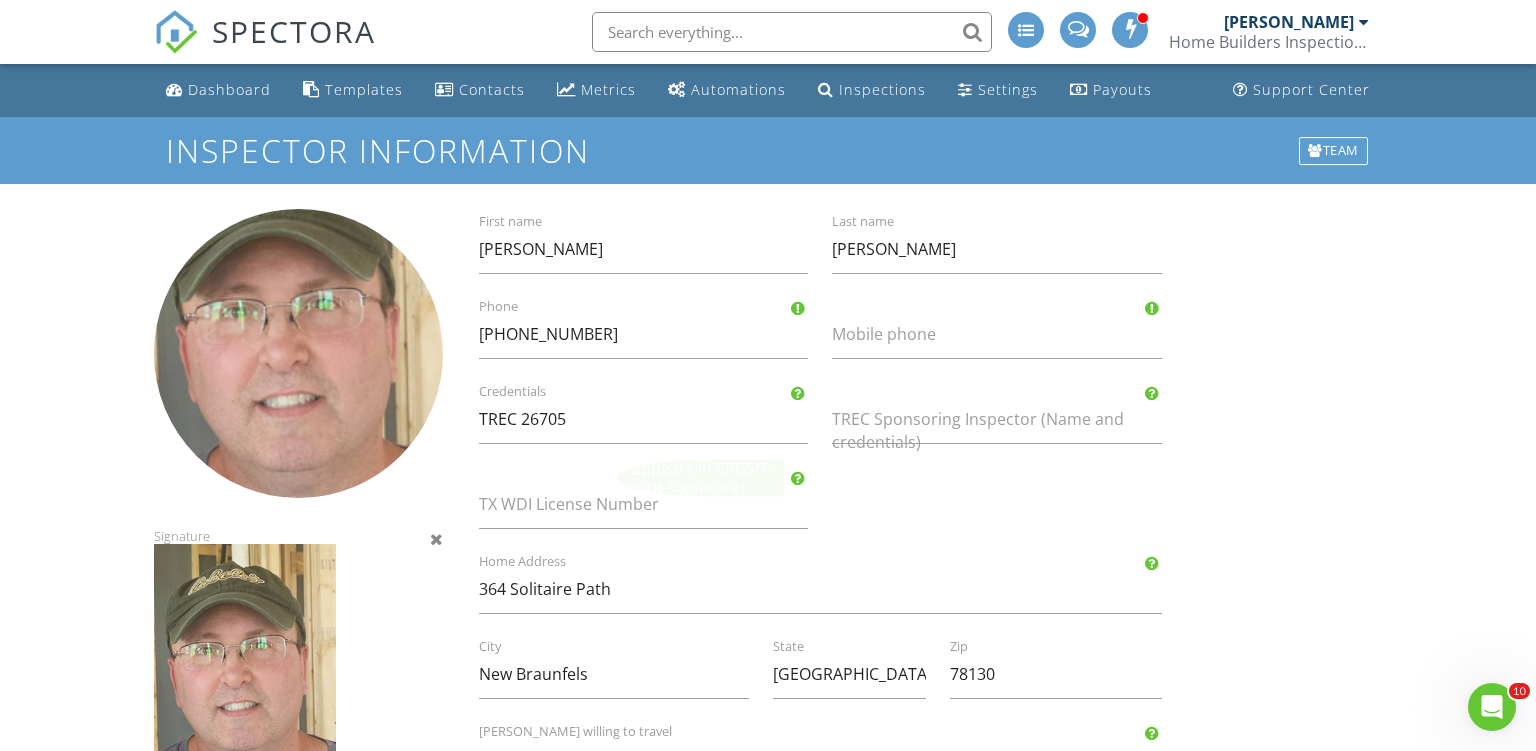 scroll, scrollTop: 0, scrollLeft: 0, axis: both 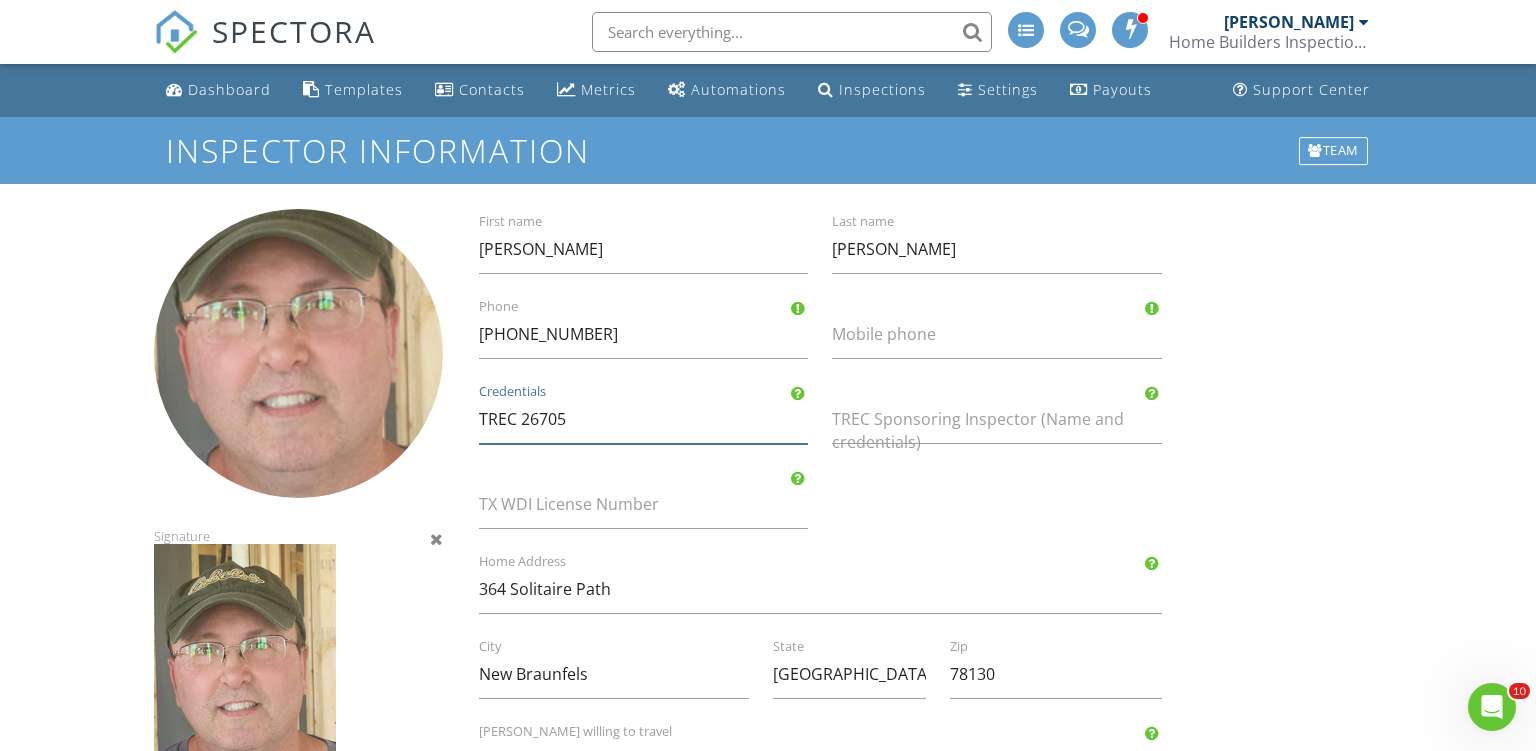 drag, startPoint x: 568, startPoint y: 422, endPoint x: 477, endPoint y: 421, distance: 91.00549 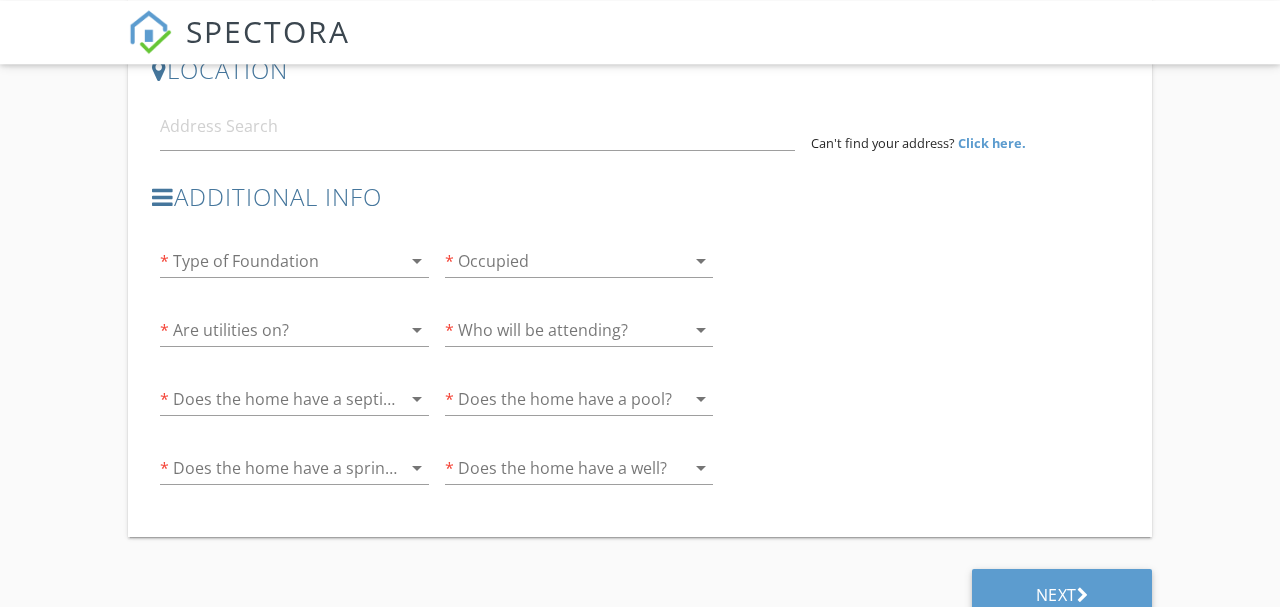 scroll, scrollTop: 681, scrollLeft: 0, axis: vertical 